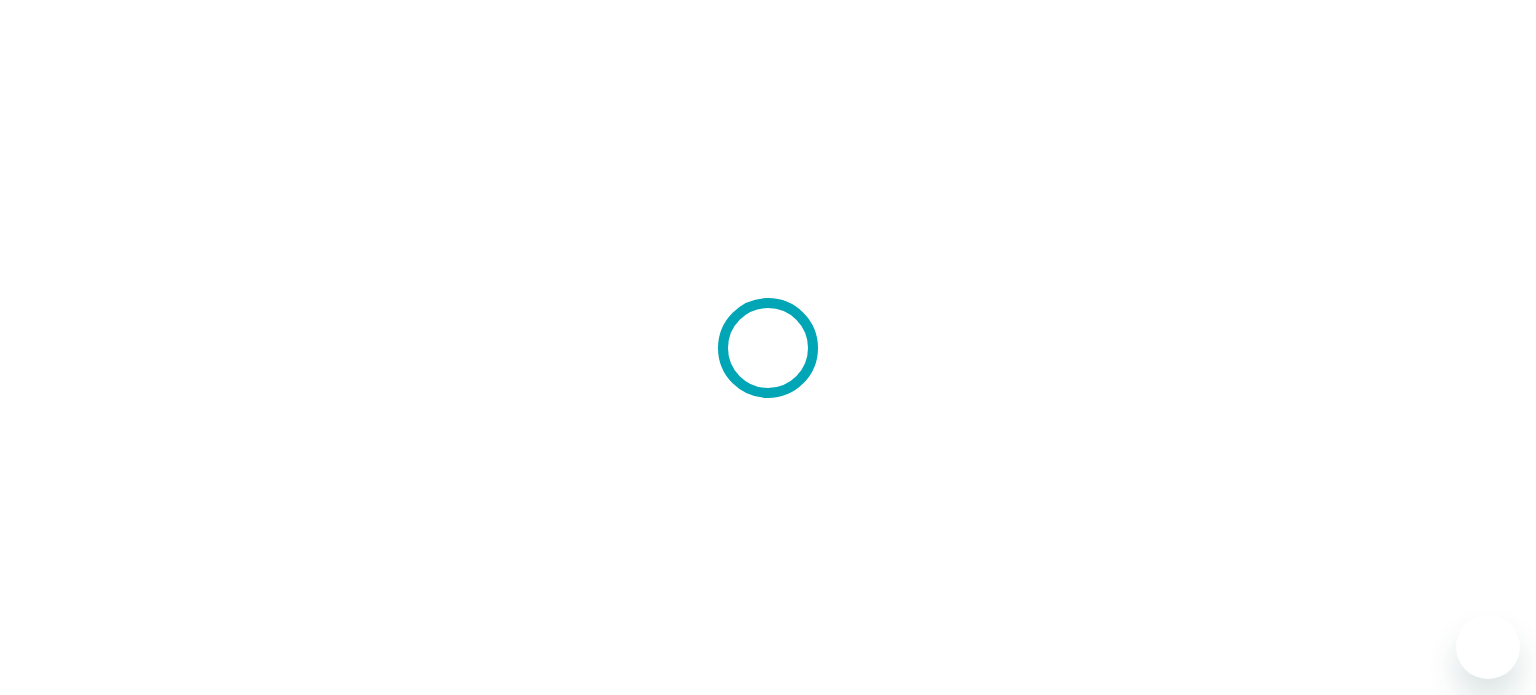 scroll, scrollTop: 0, scrollLeft: 0, axis: both 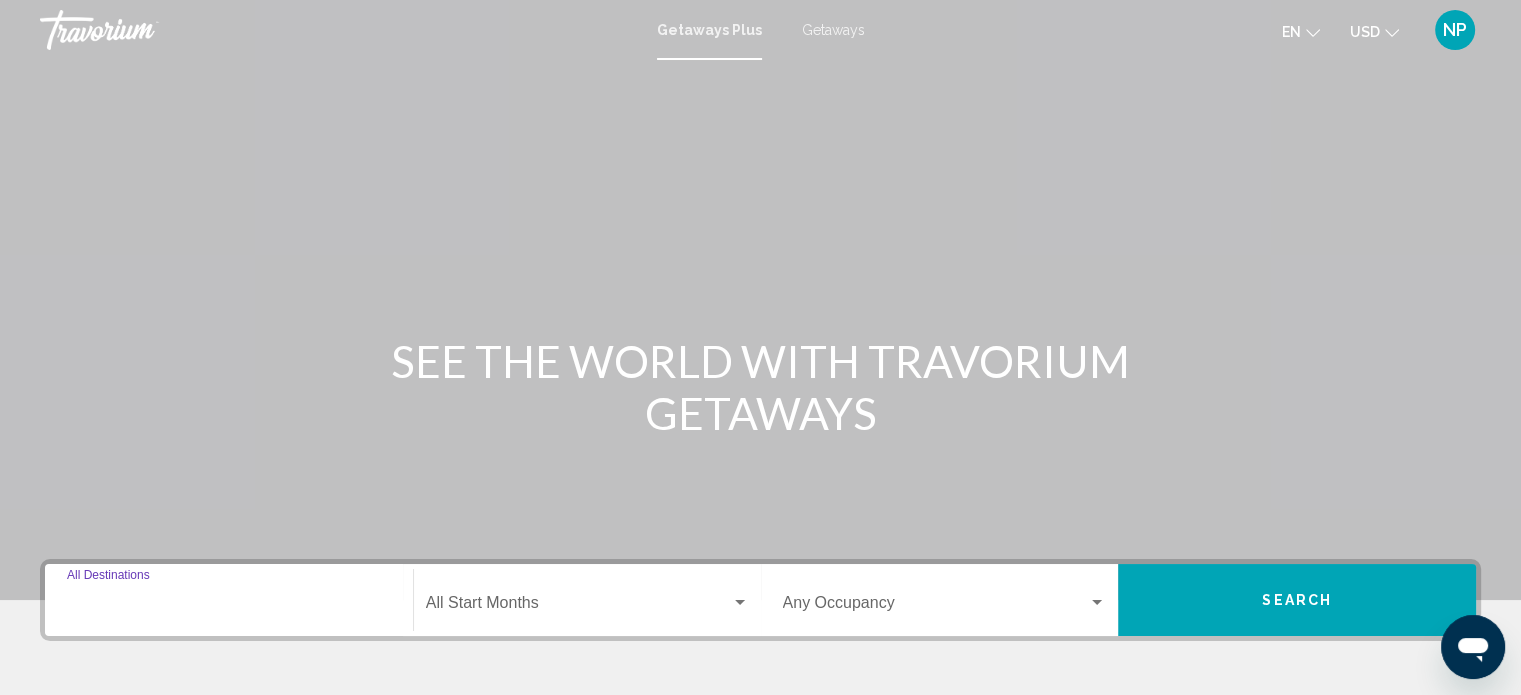 click on "Destination All Destinations" at bounding box center (229, 607) 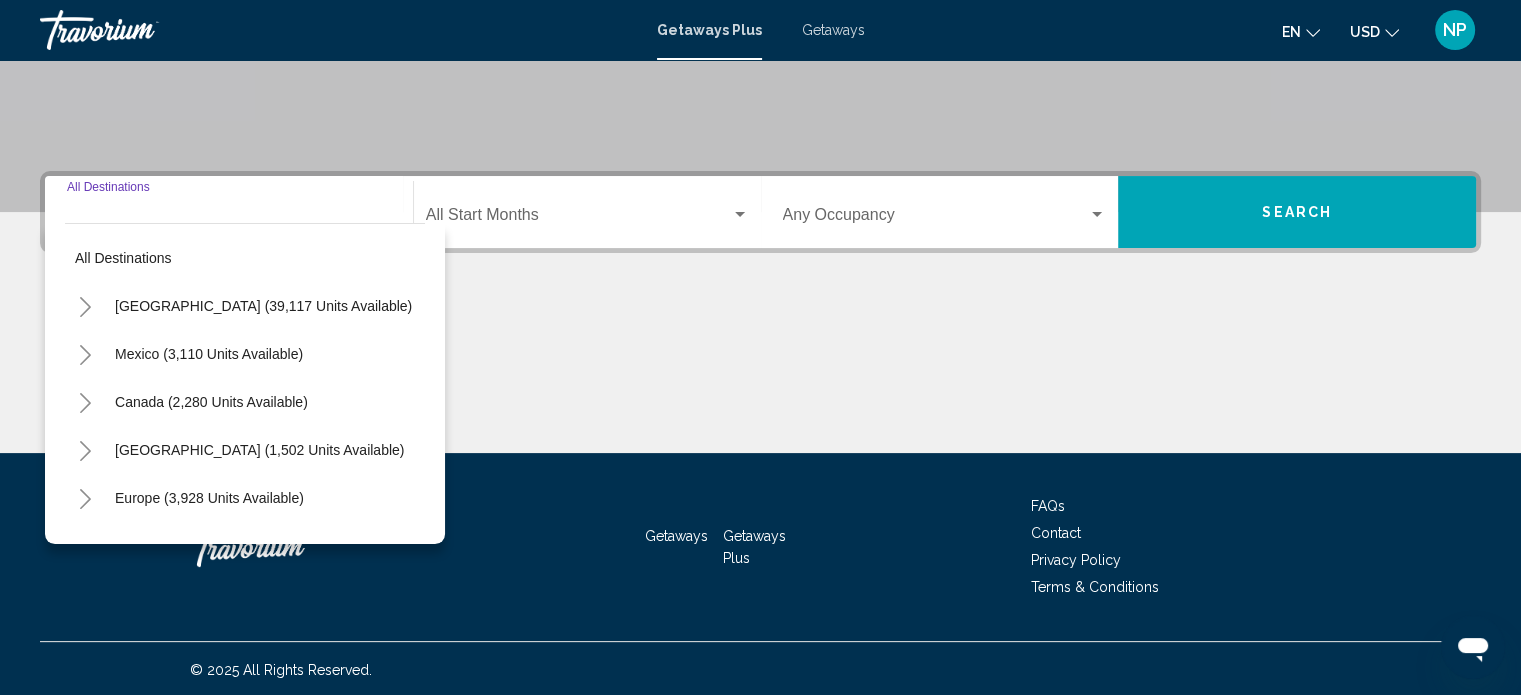scroll, scrollTop: 390, scrollLeft: 0, axis: vertical 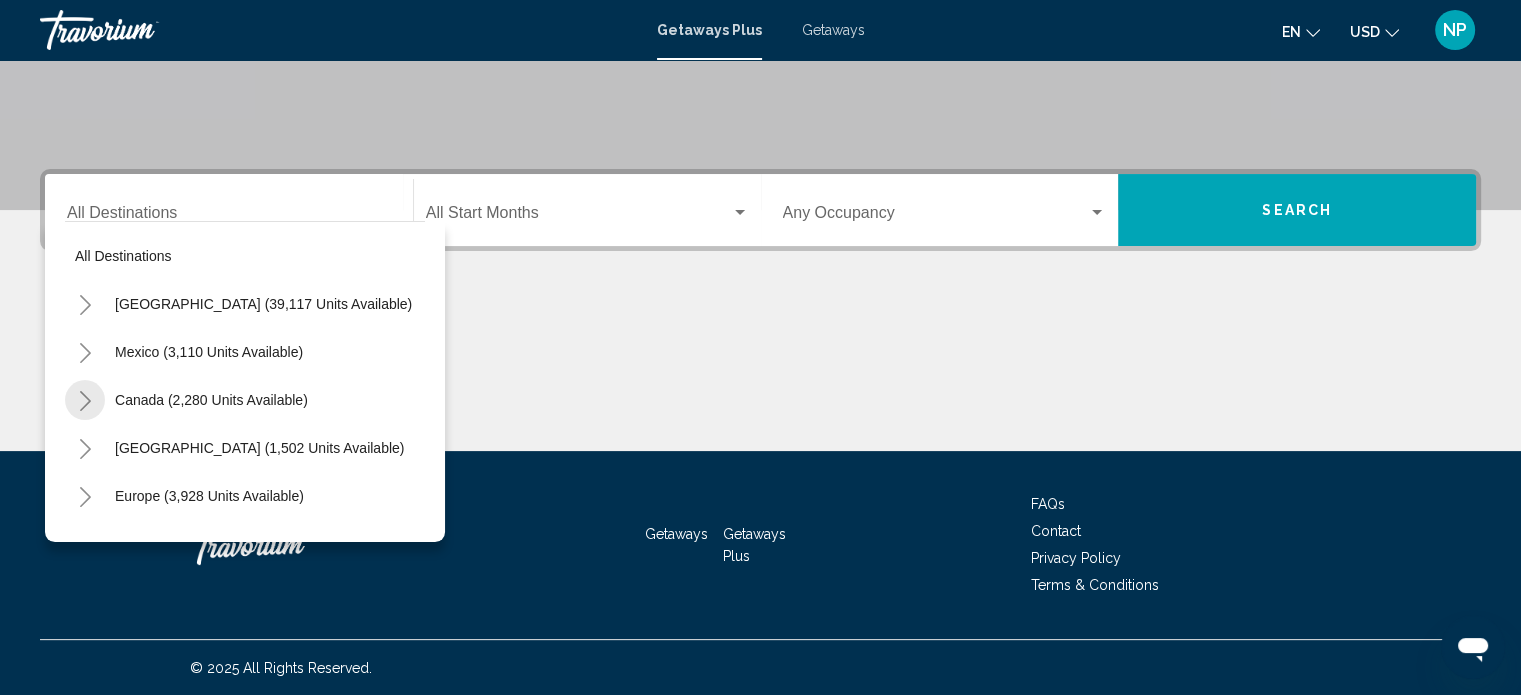 click 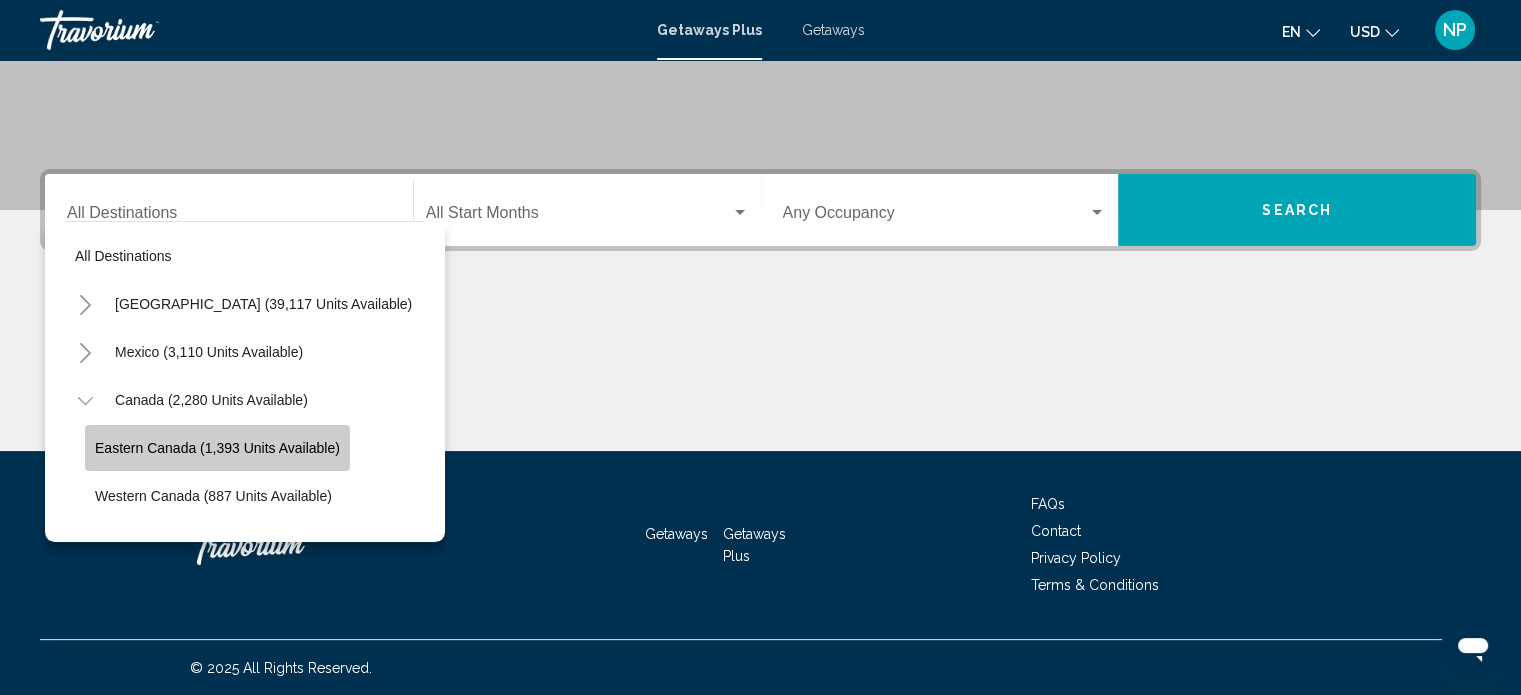 click on "Eastern Canada (1,393 units available)" 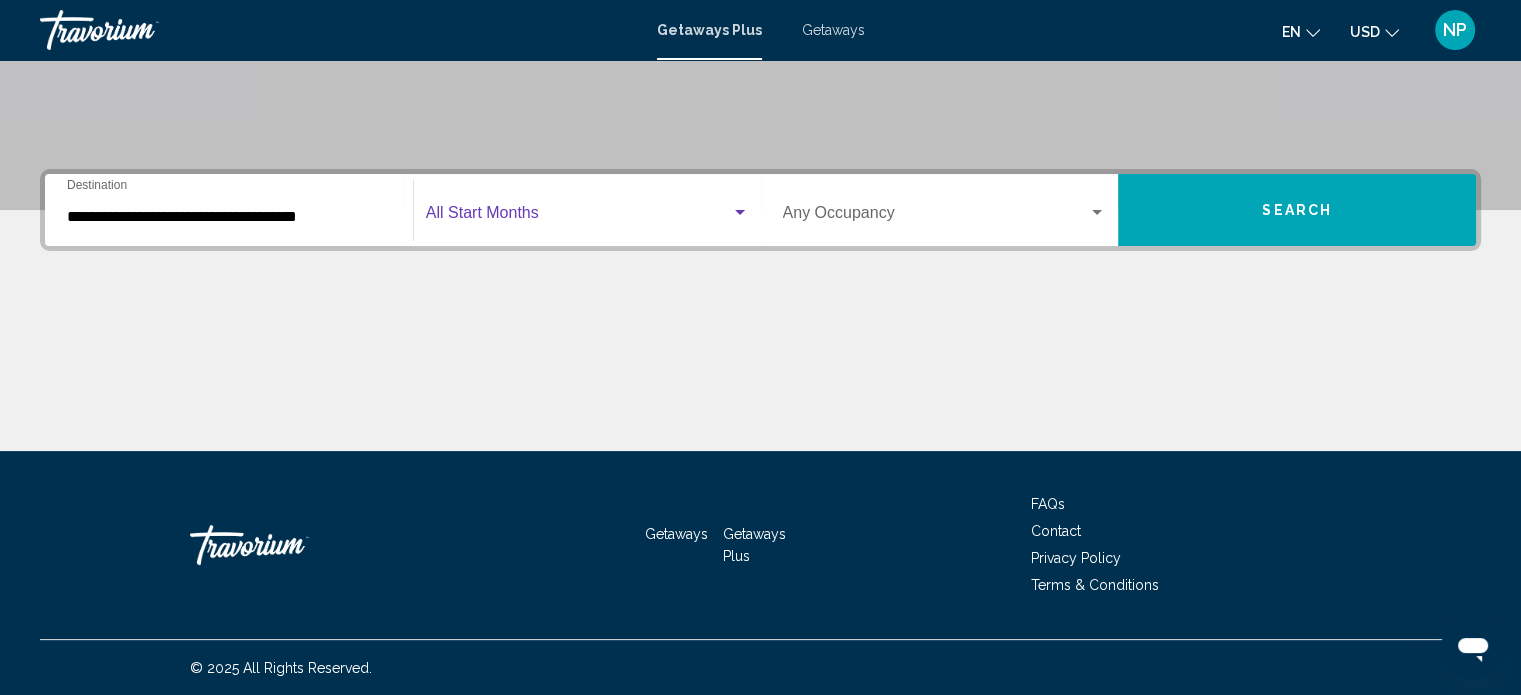 click at bounding box center [578, 217] 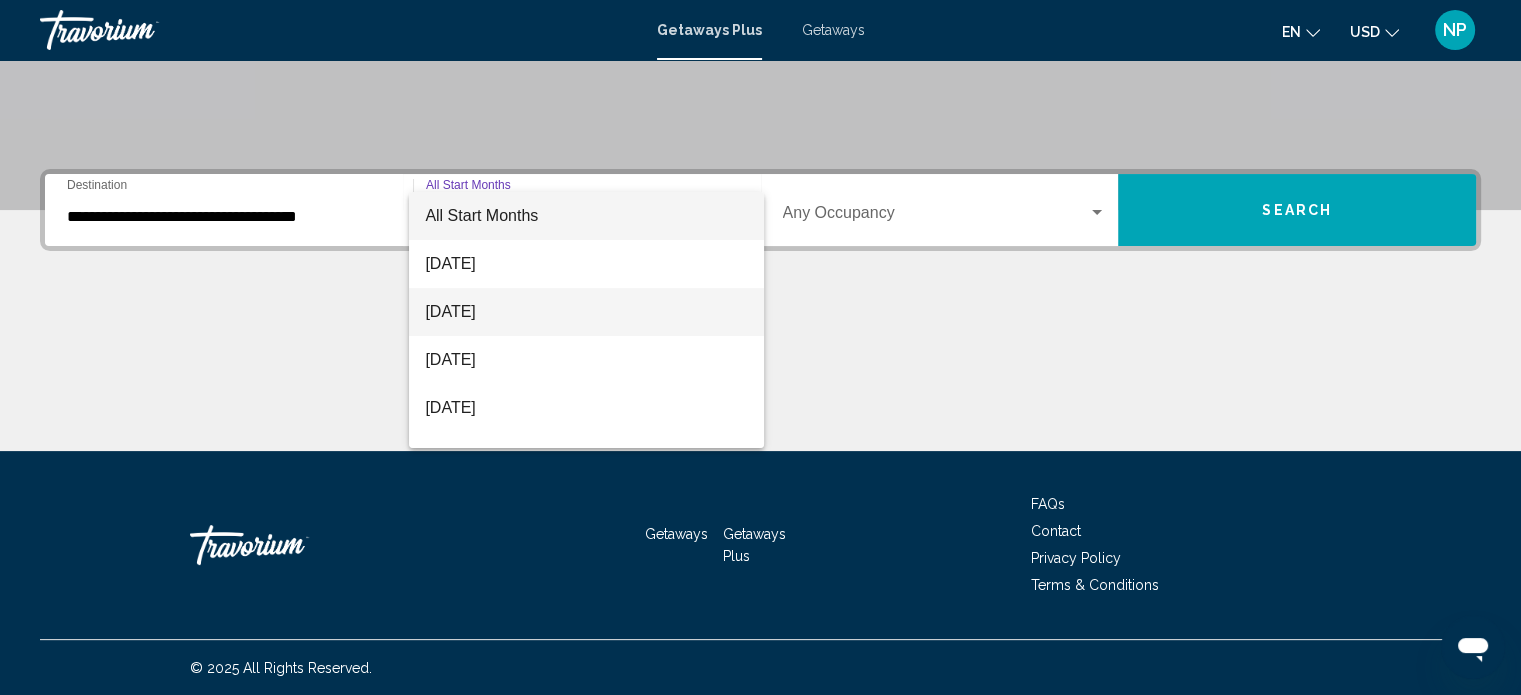 click on "[DATE]" at bounding box center (586, 312) 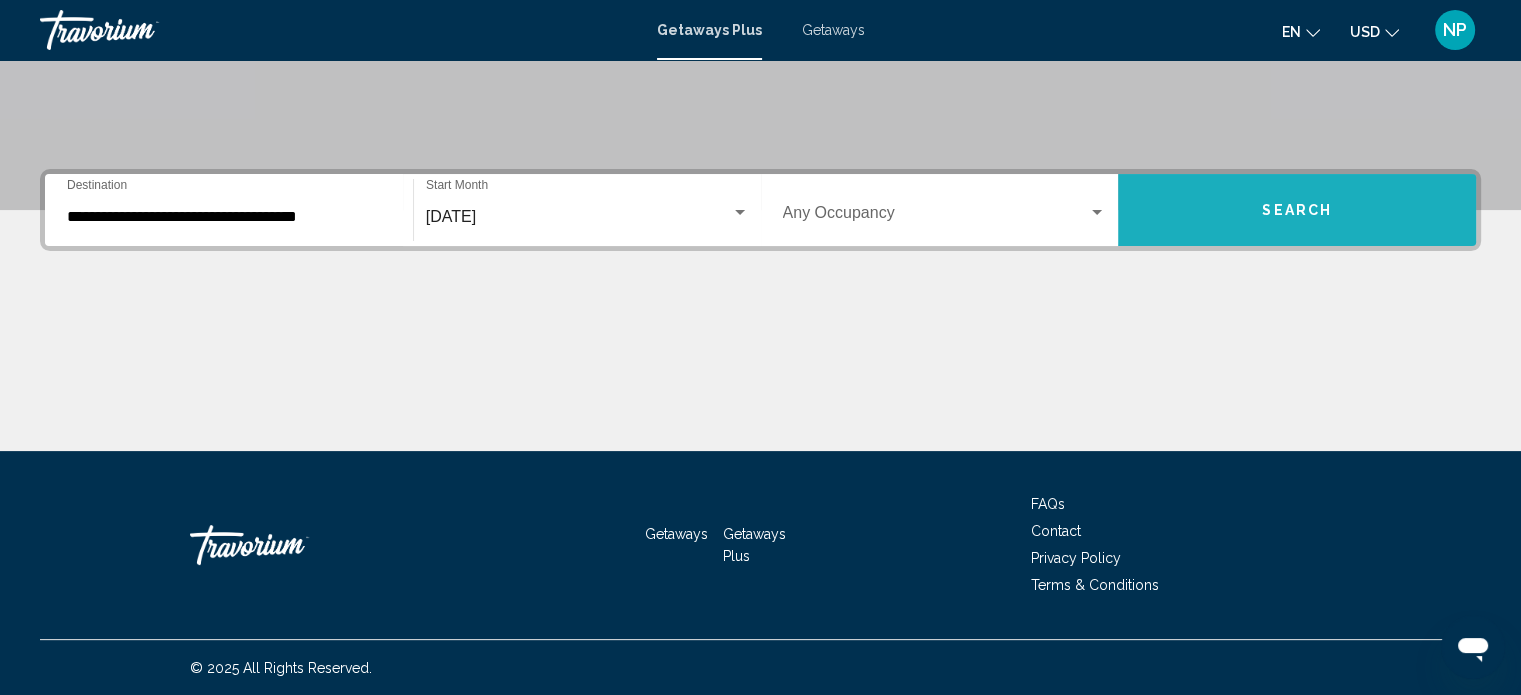 click on "Search" at bounding box center [1297, 211] 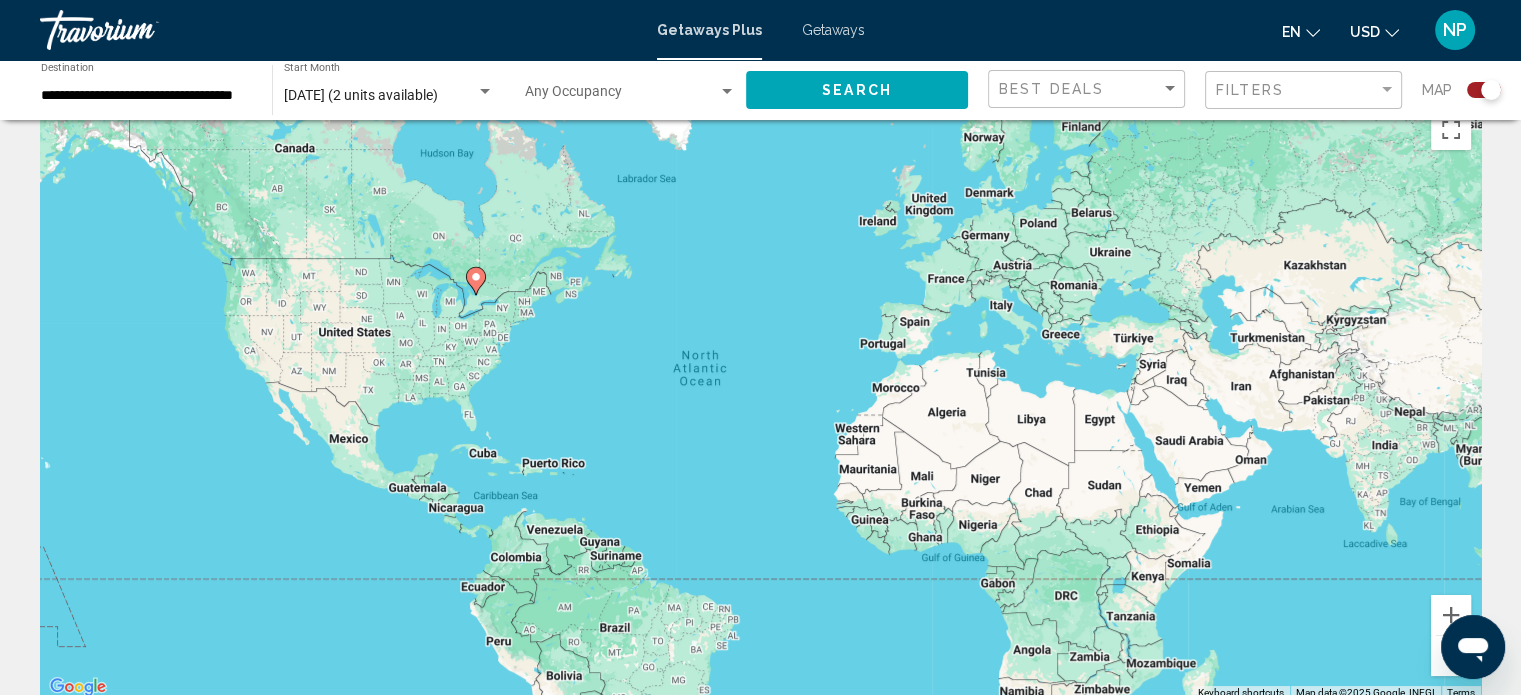 scroll, scrollTop: 0, scrollLeft: 0, axis: both 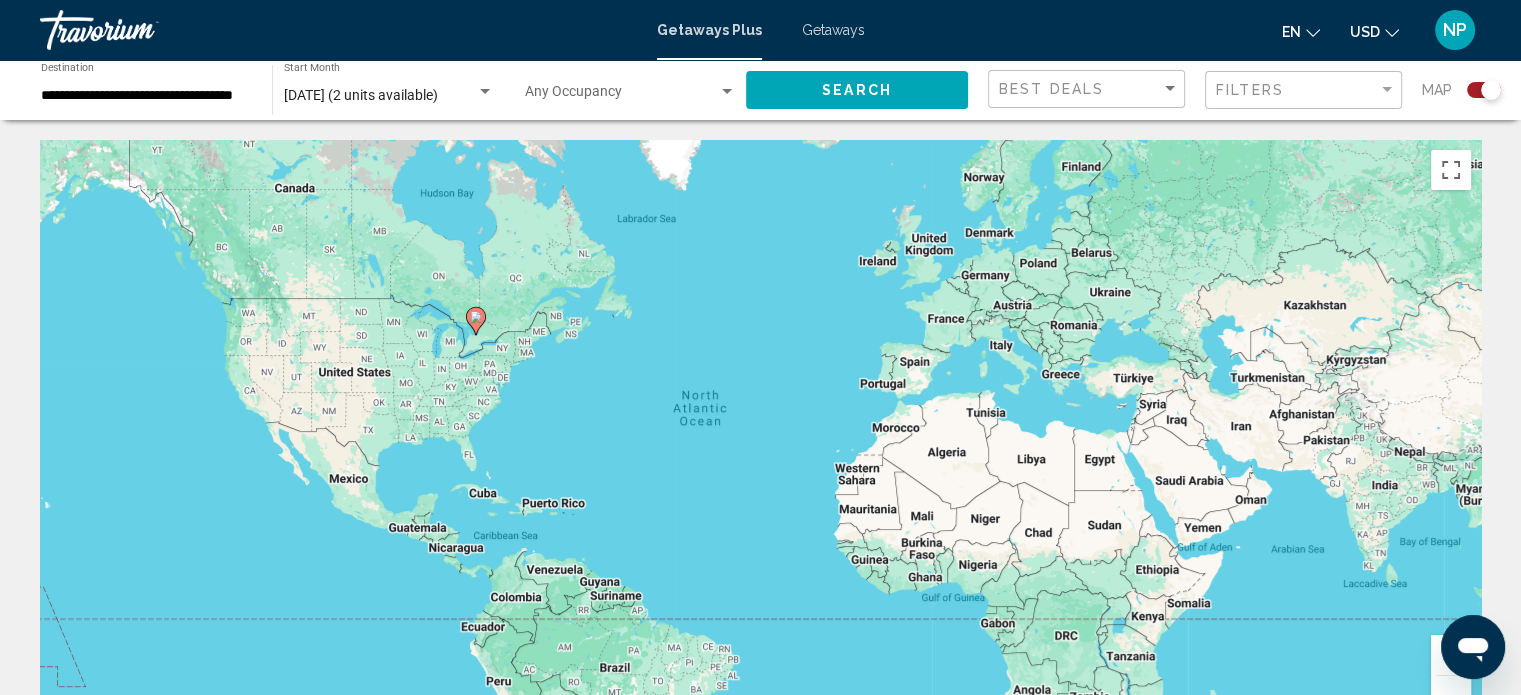 click 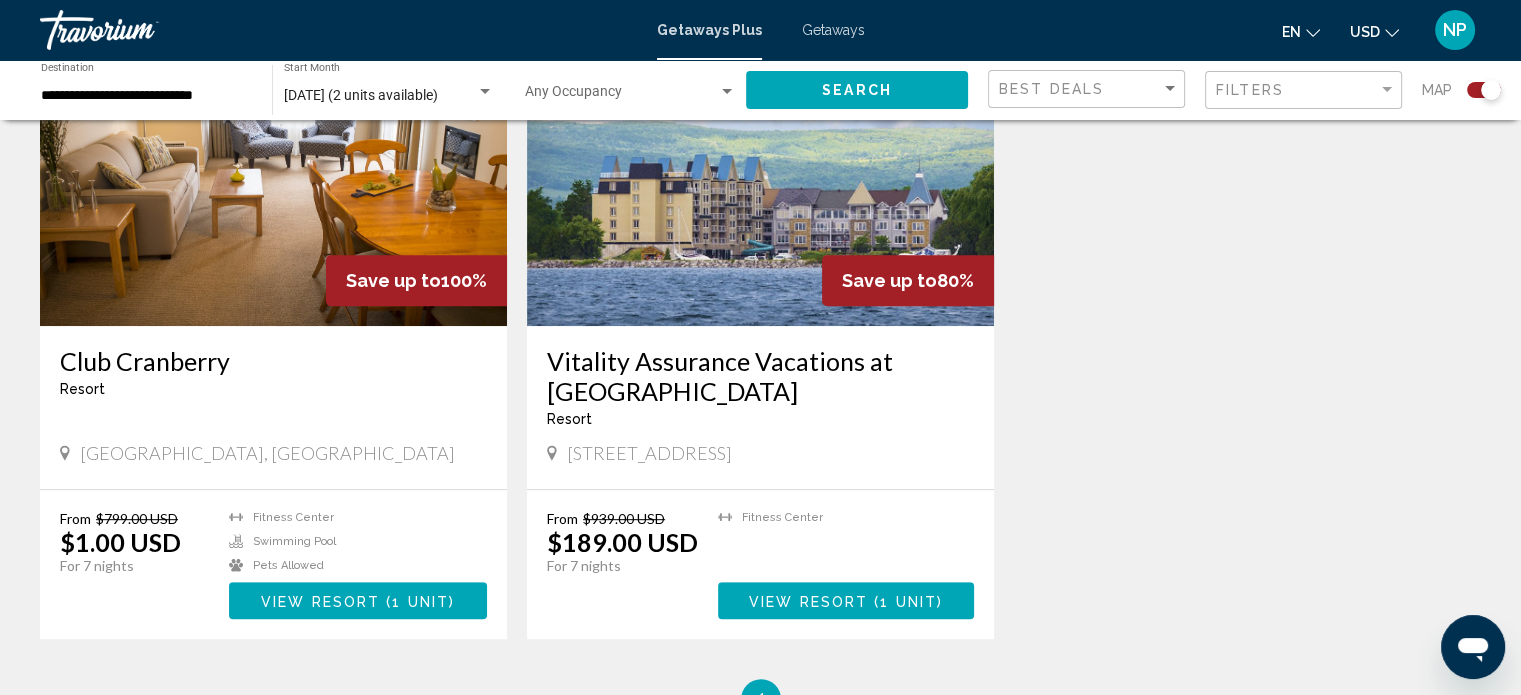 scroll, scrollTop: 821, scrollLeft: 0, axis: vertical 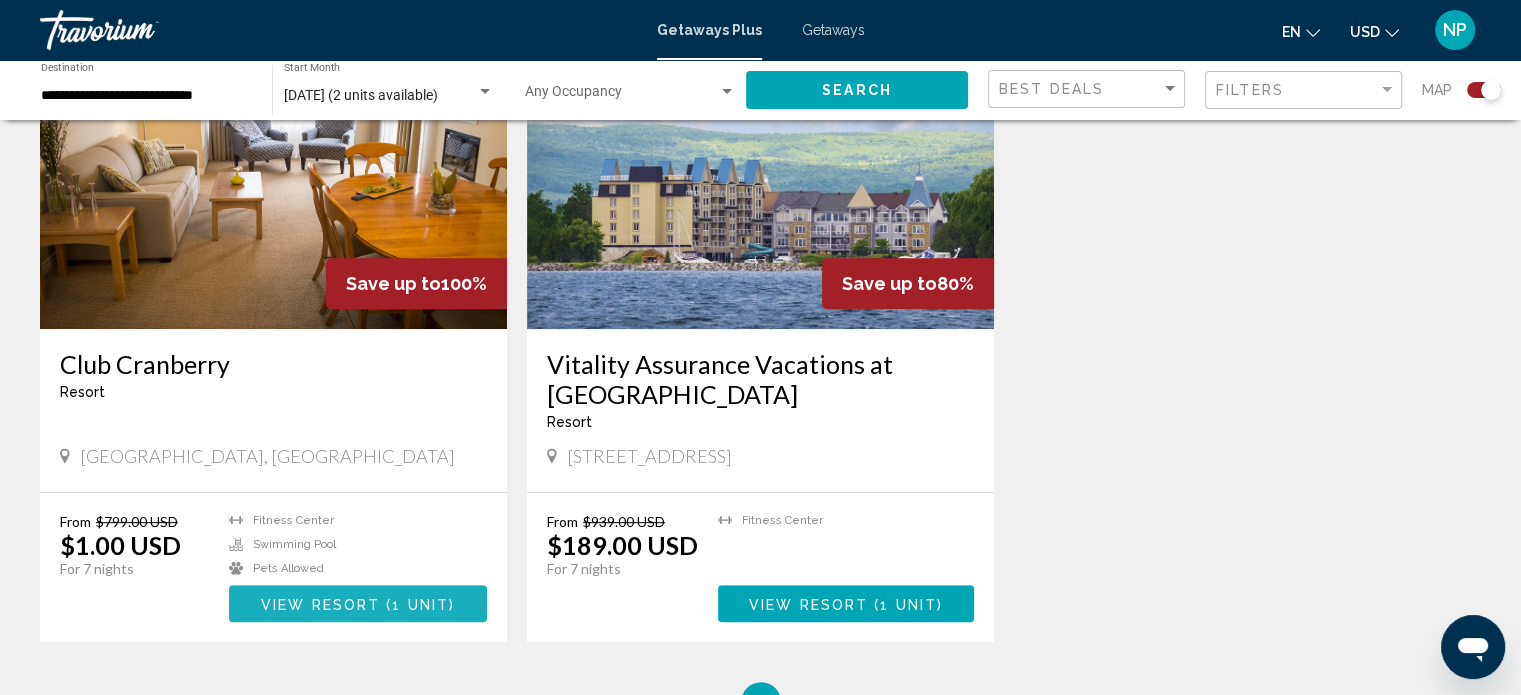 click on "View Resort" at bounding box center (320, 604) 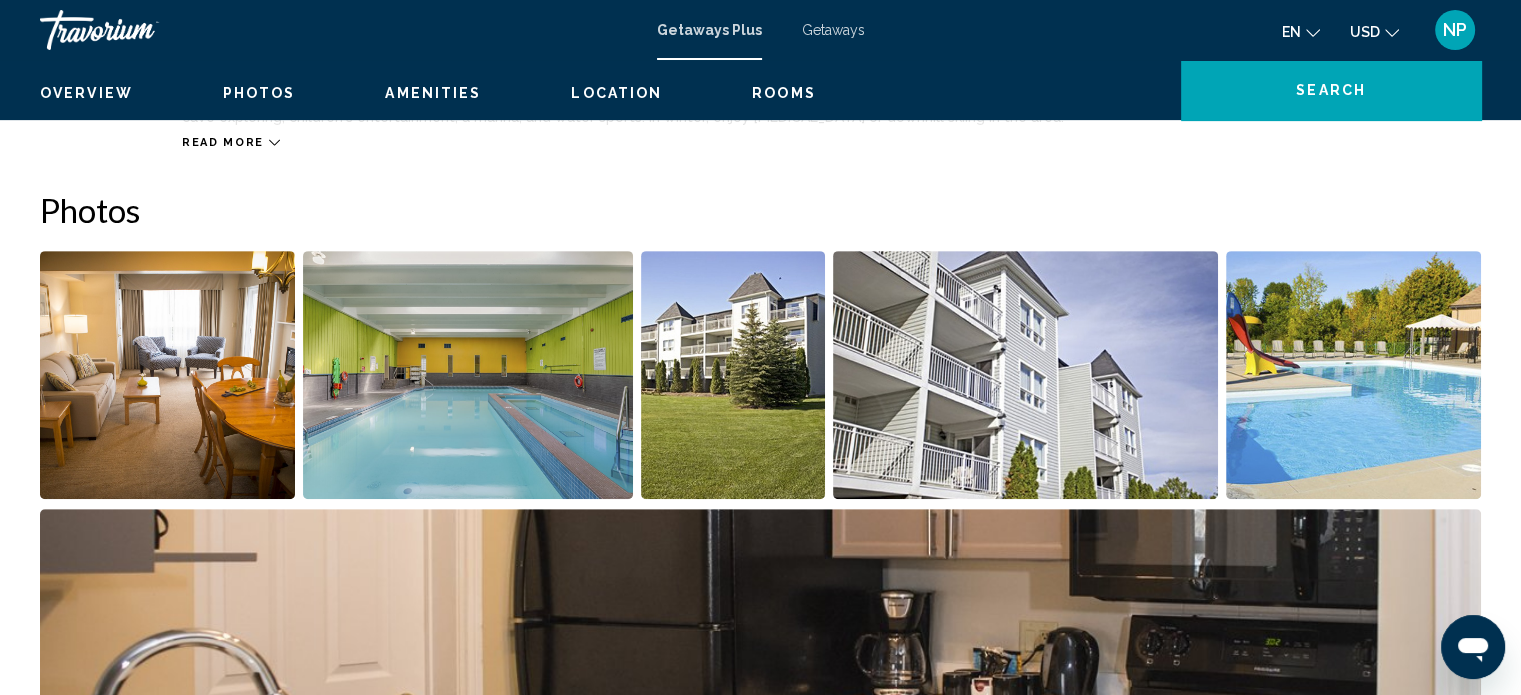scroll, scrollTop: 12, scrollLeft: 0, axis: vertical 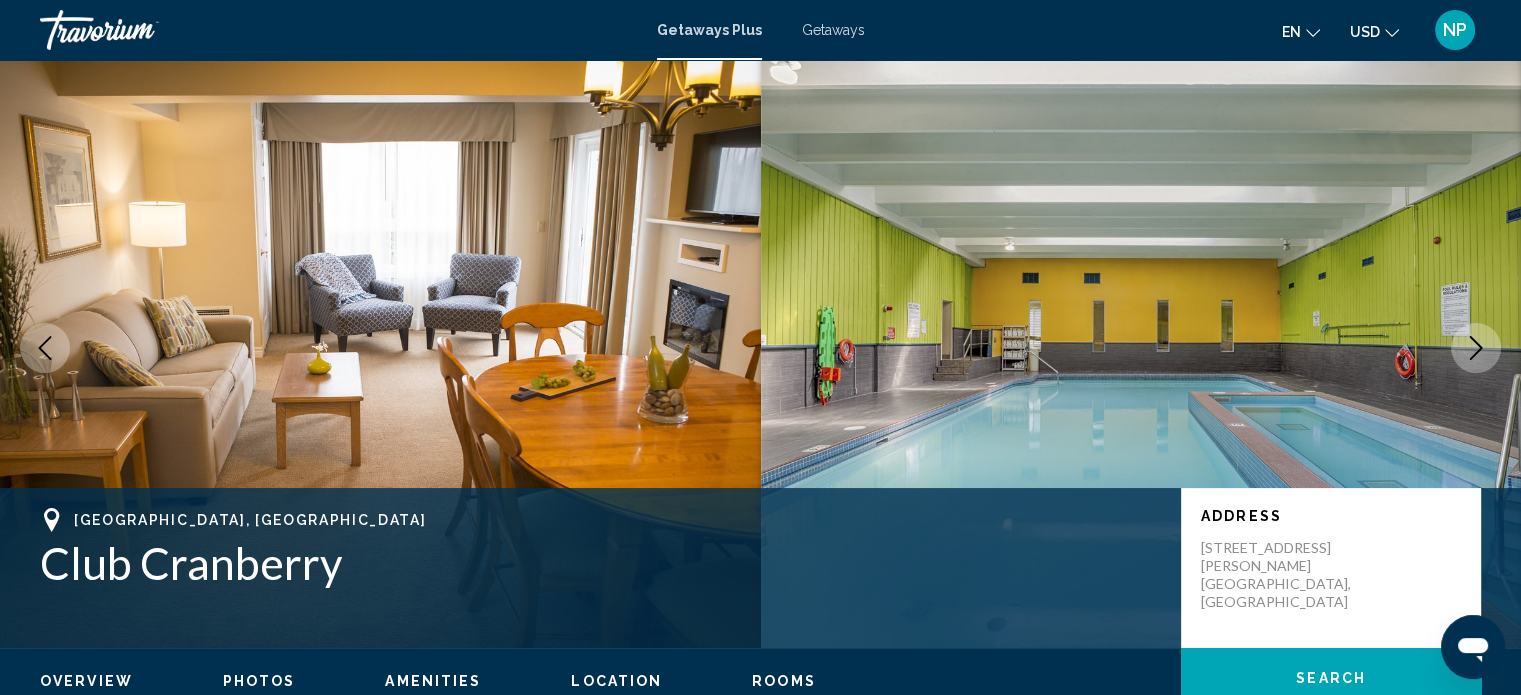 type 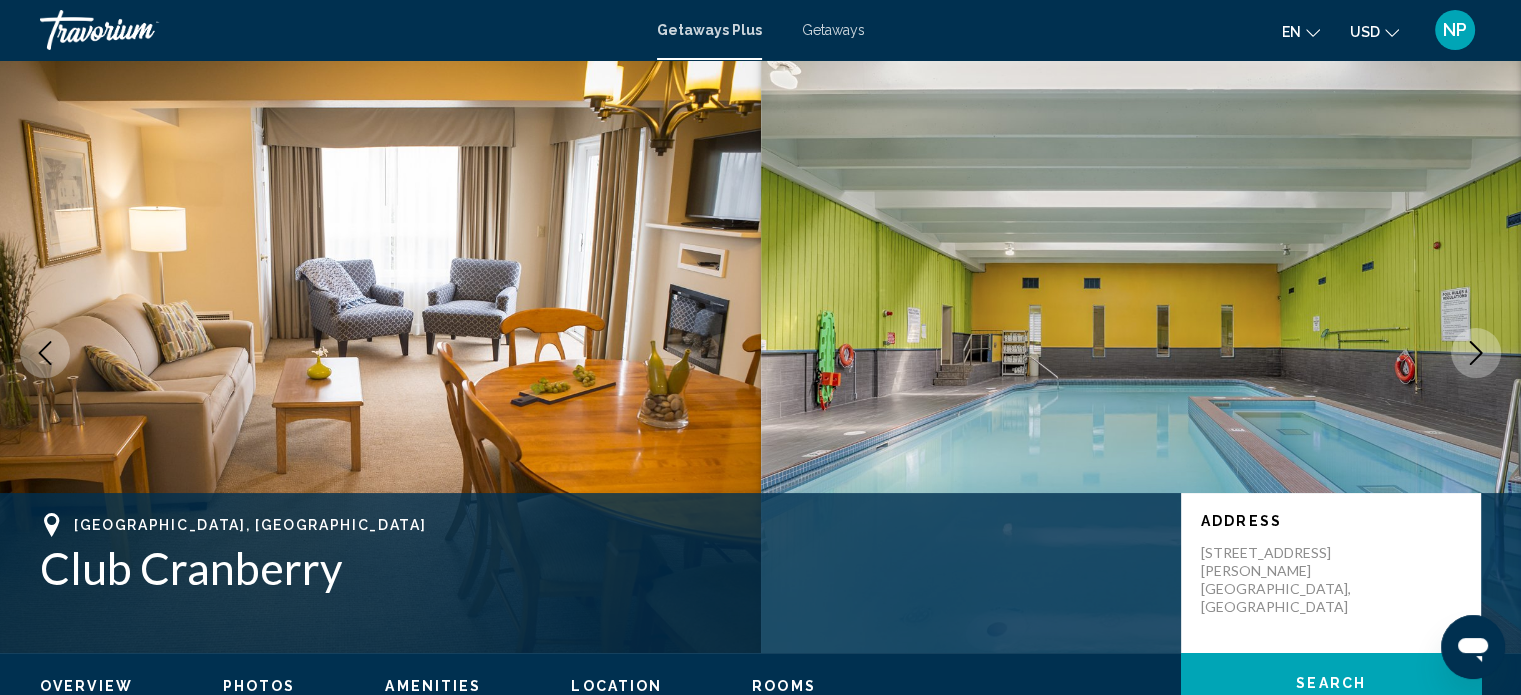 scroll, scrollTop: 0, scrollLeft: 0, axis: both 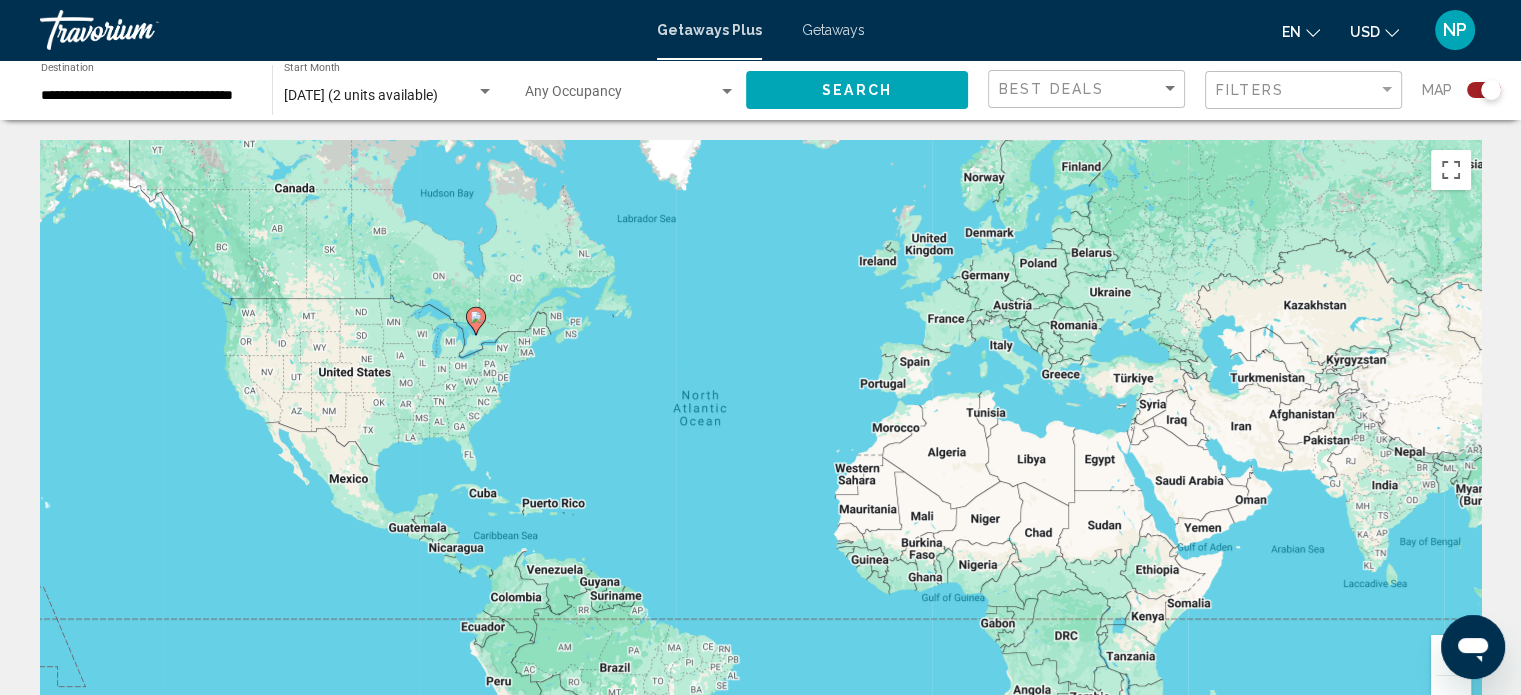 click on "Getaways" at bounding box center [833, 30] 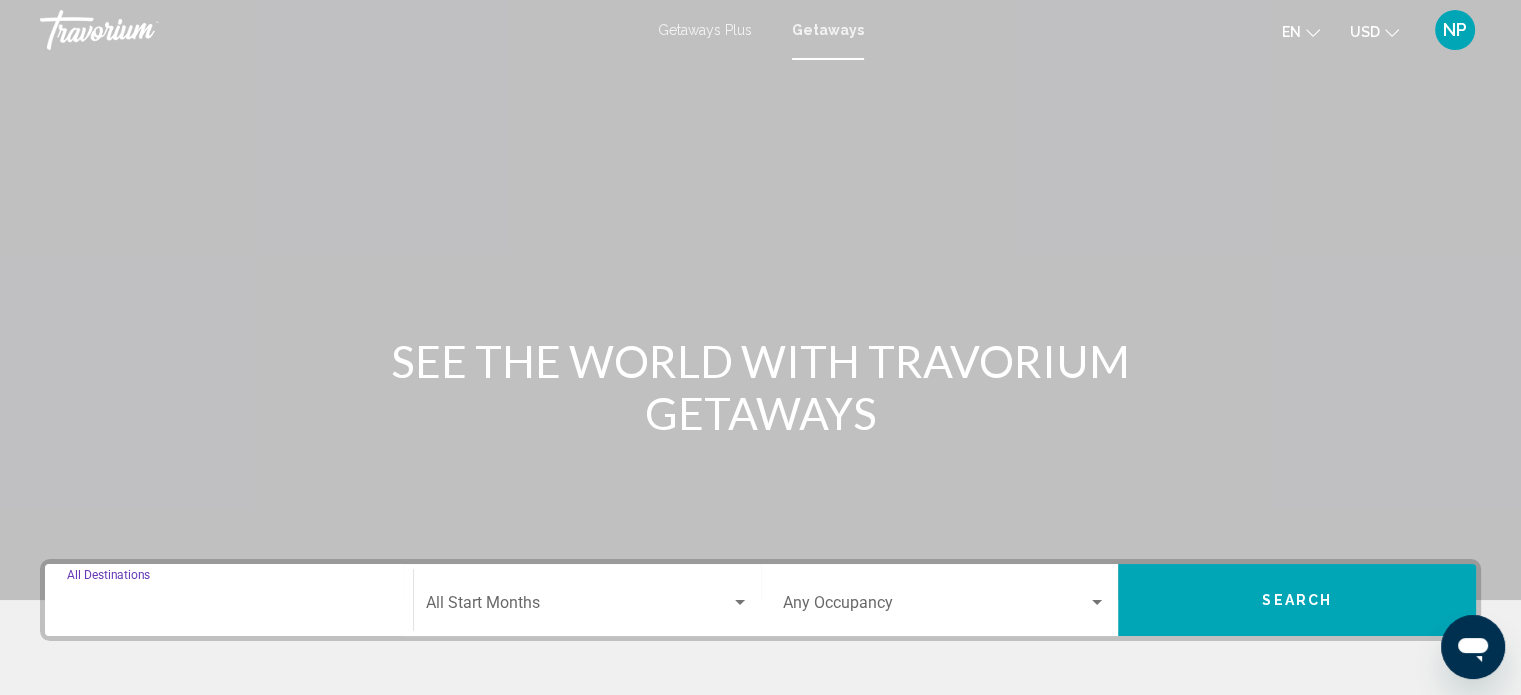 click on "Destination All Destinations" at bounding box center (229, 607) 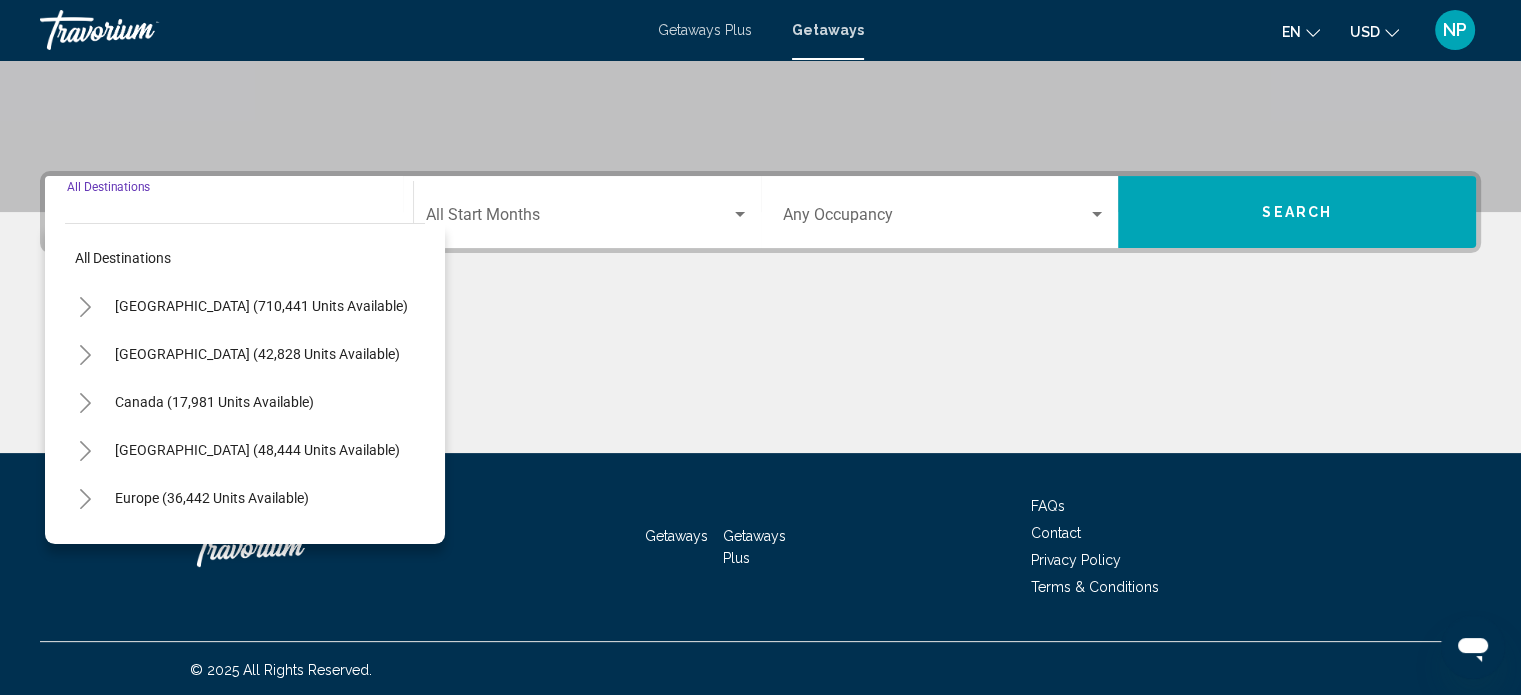 scroll, scrollTop: 390, scrollLeft: 0, axis: vertical 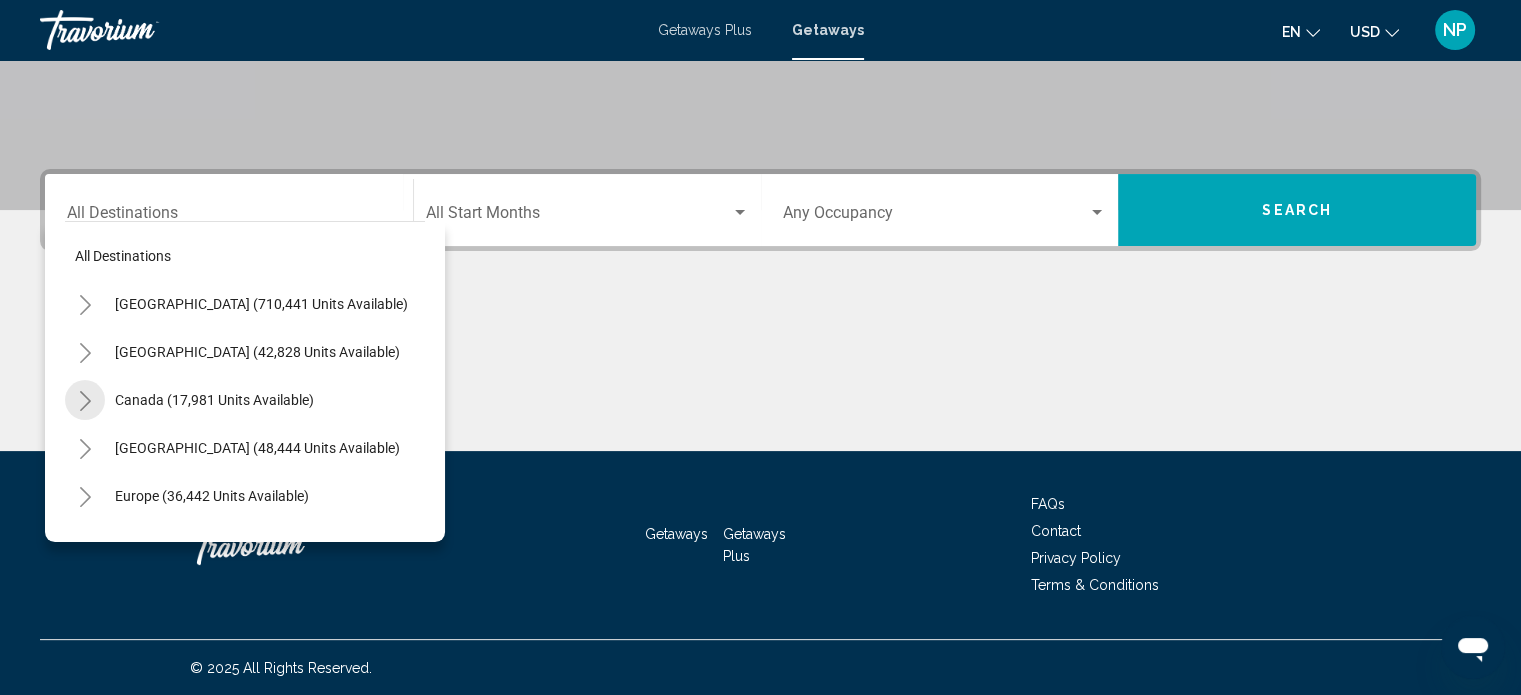 click 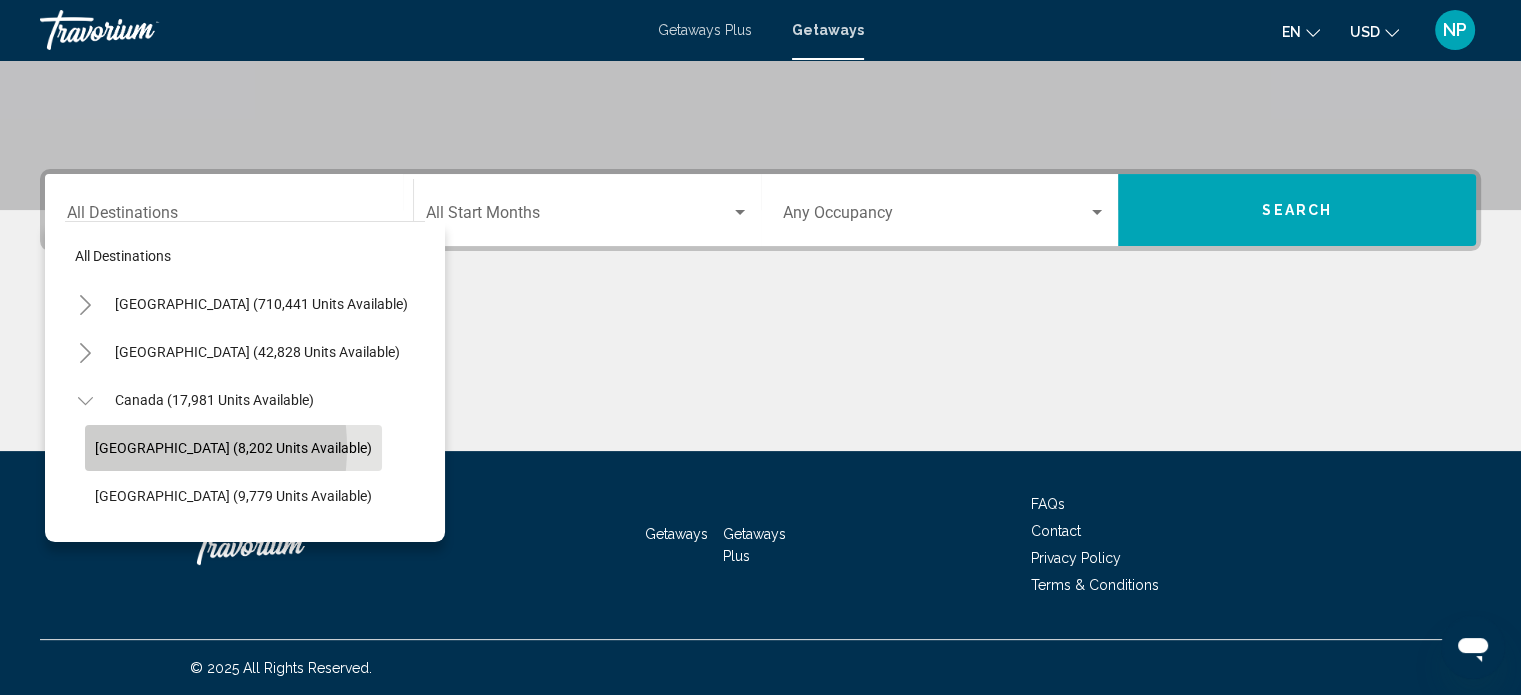 click on "Eastern Canada (8,202 units available)" 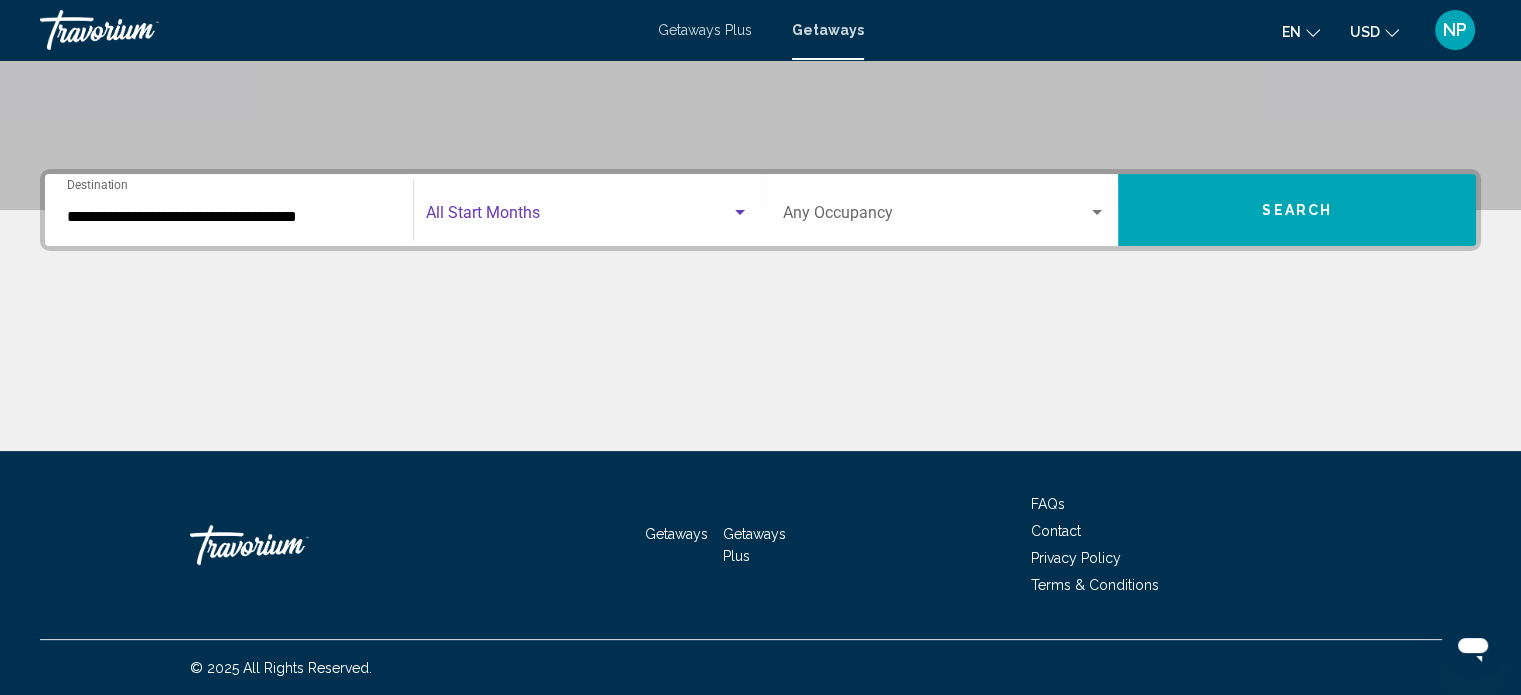 click at bounding box center [578, 217] 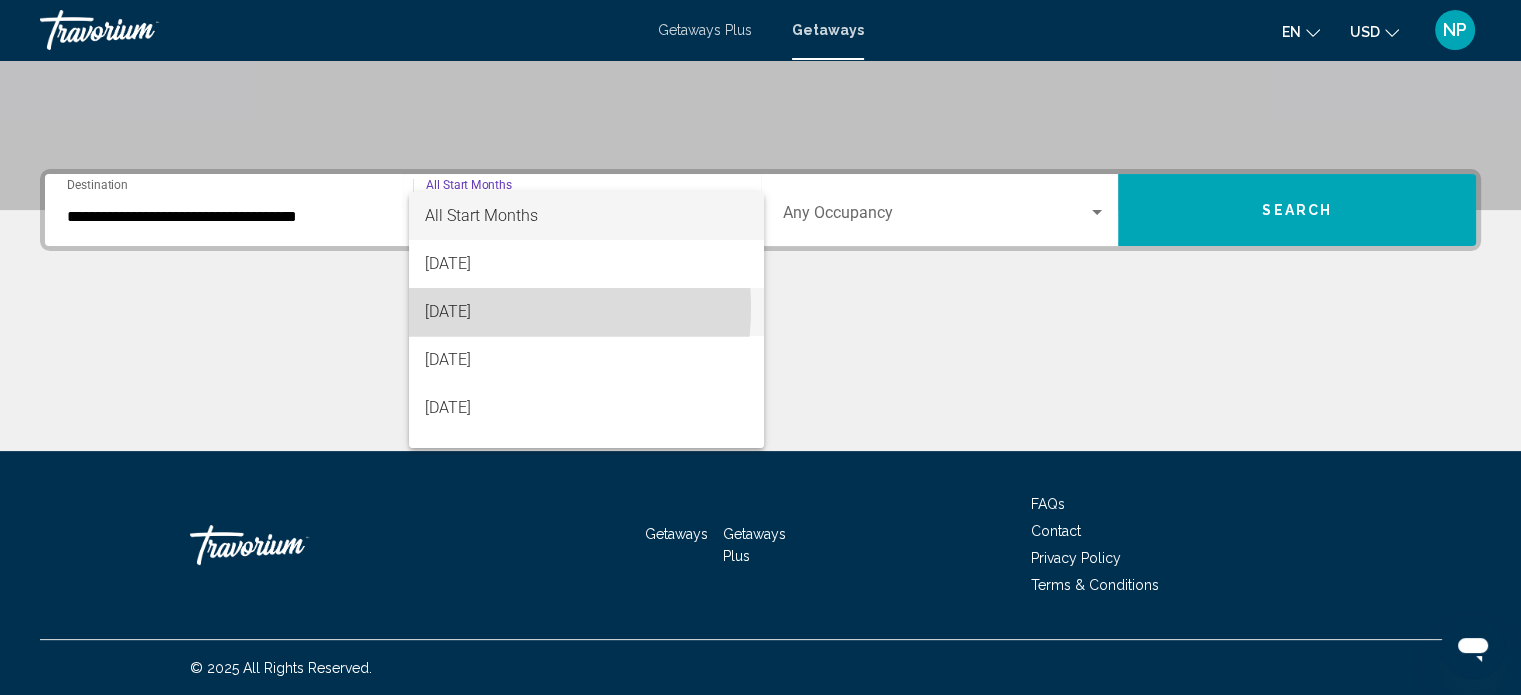 click on "[DATE]" at bounding box center [586, 312] 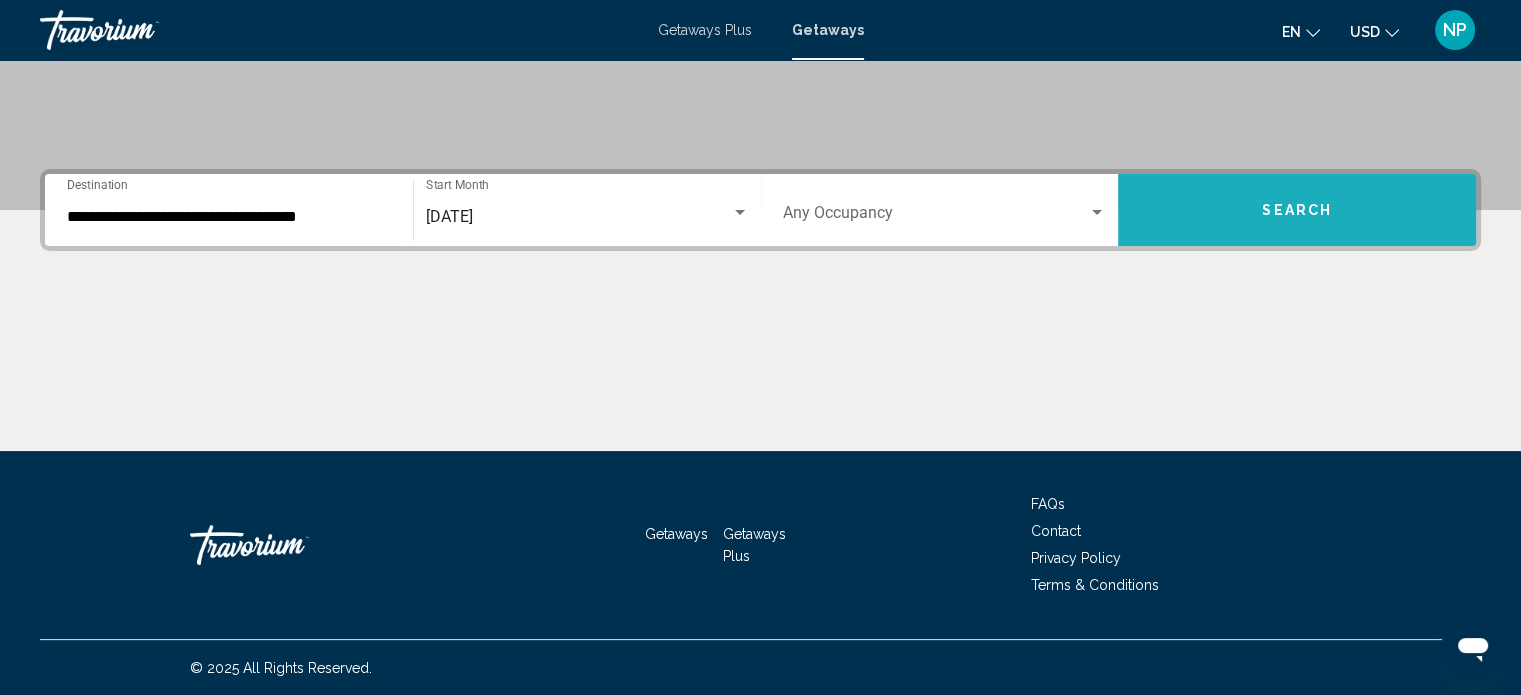 click on "Search" at bounding box center (1297, 211) 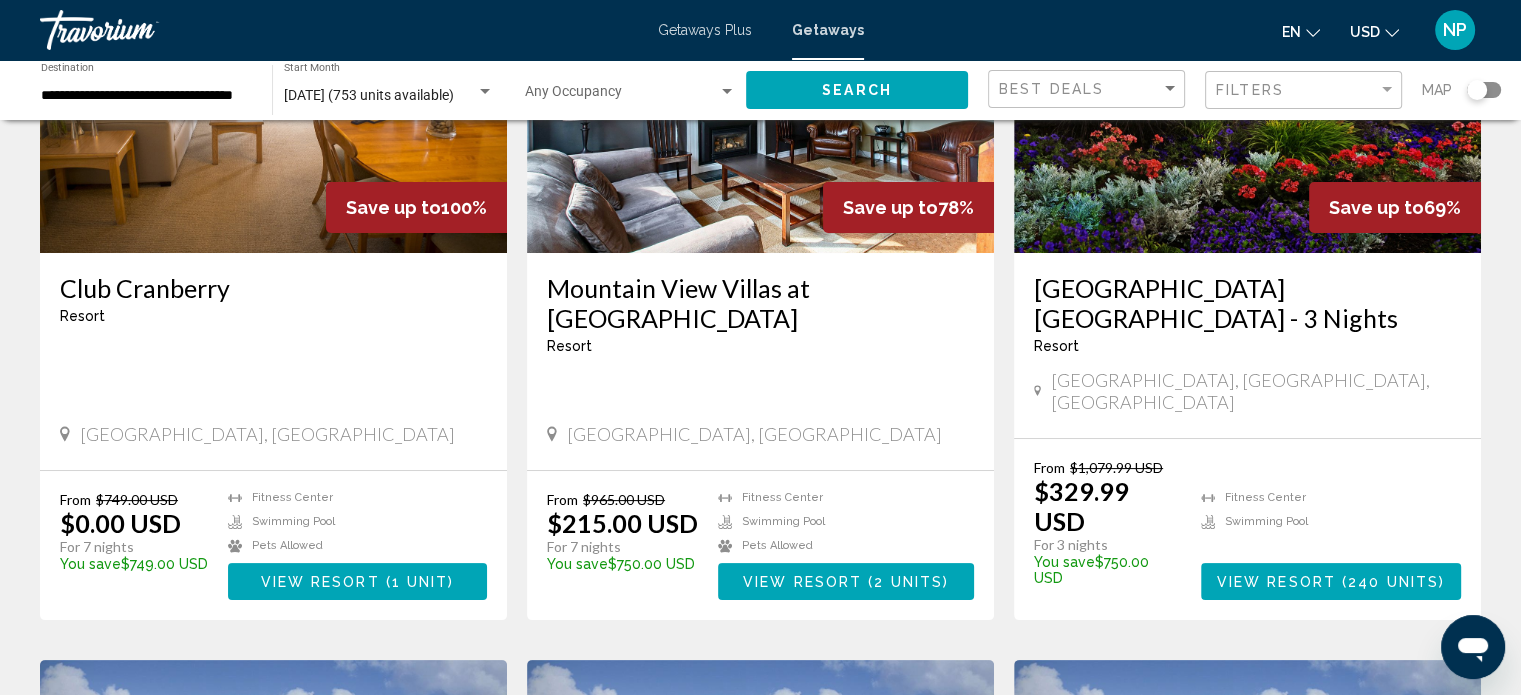 scroll, scrollTop: 280, scrollLeft: 0, axis: vertical 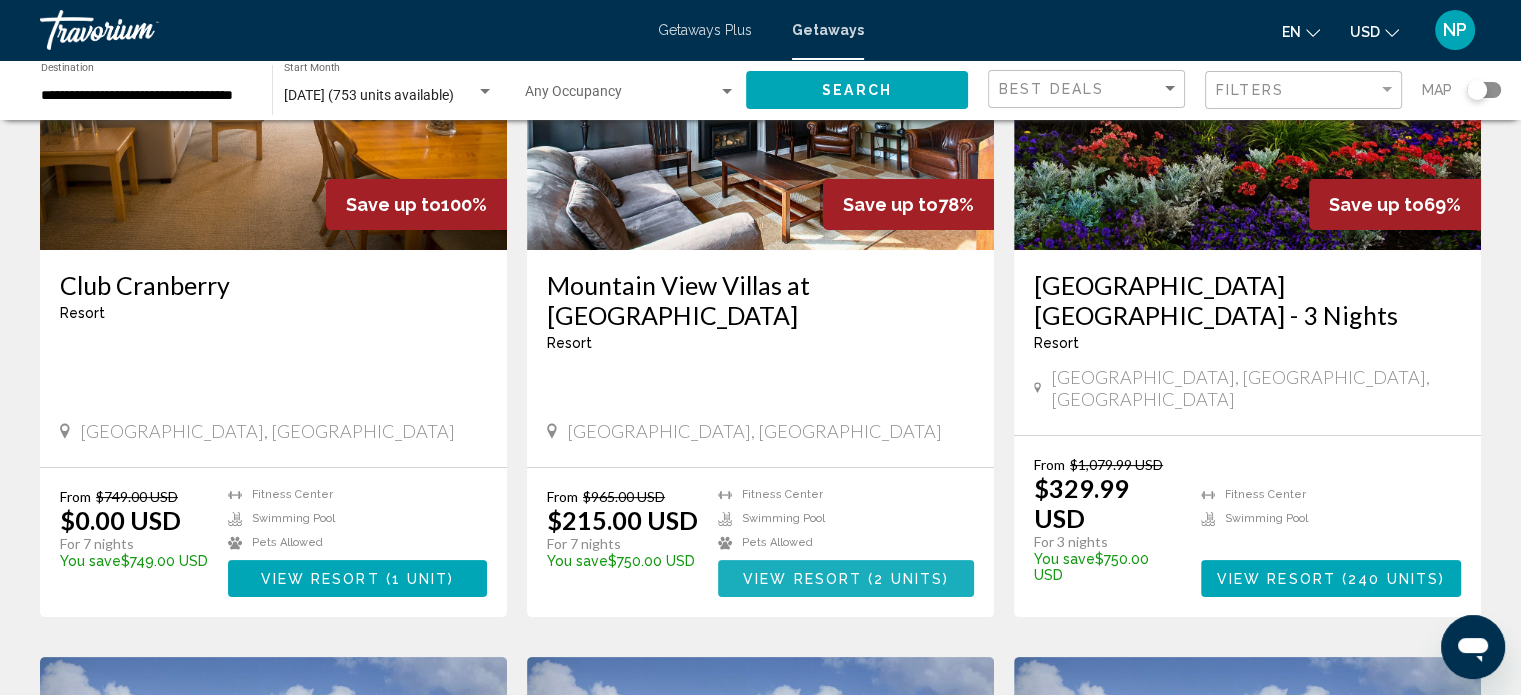 click on "View Resort    ( 2 units )" at bounding box center [846, 578] 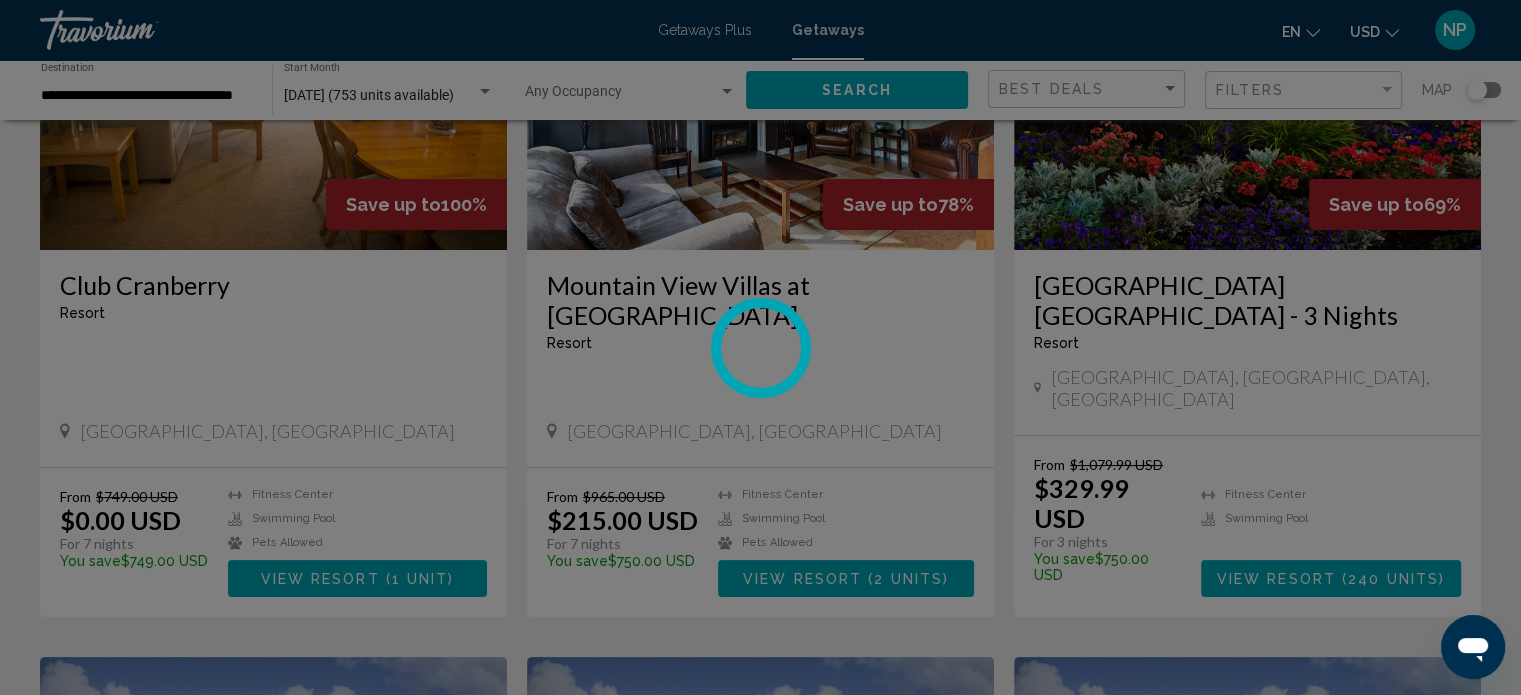 scroll, scrollTop: 12, scrollLeft: 0, axis: vertical 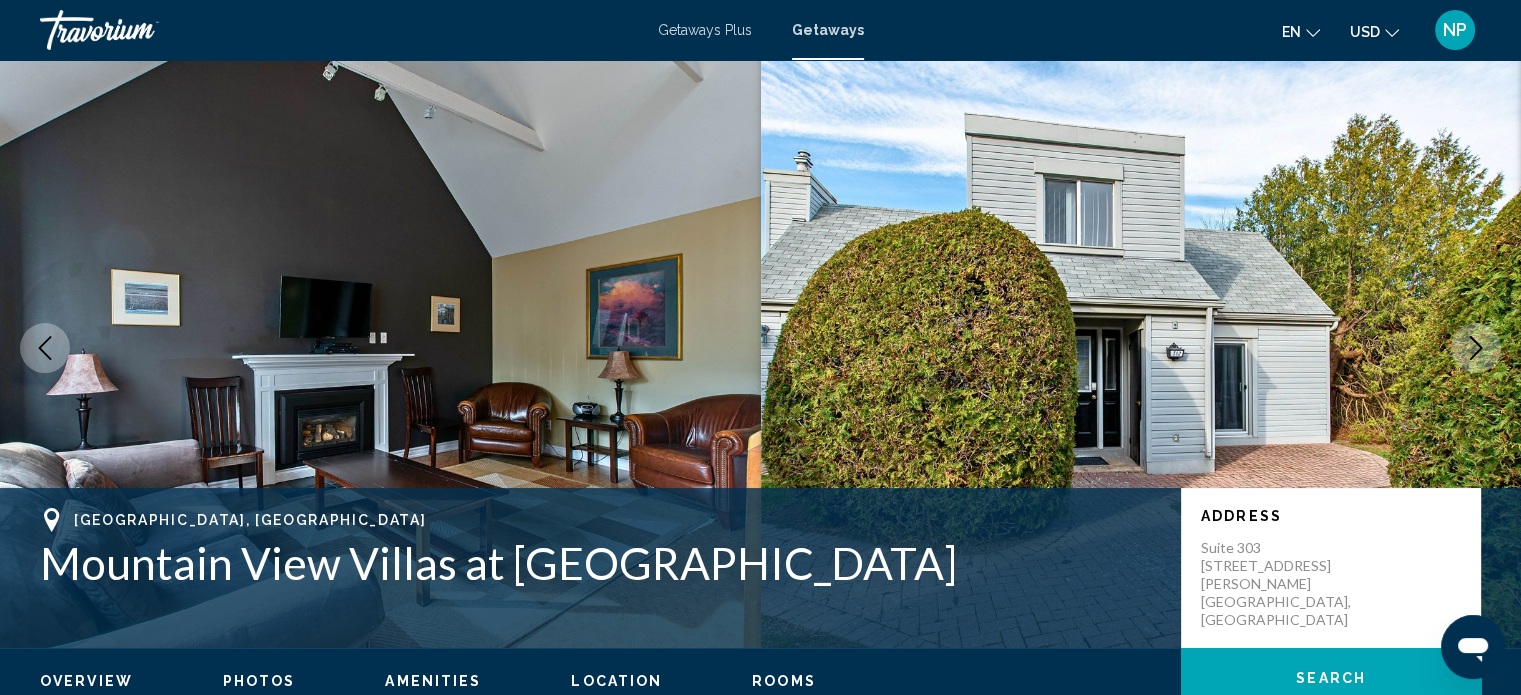 type 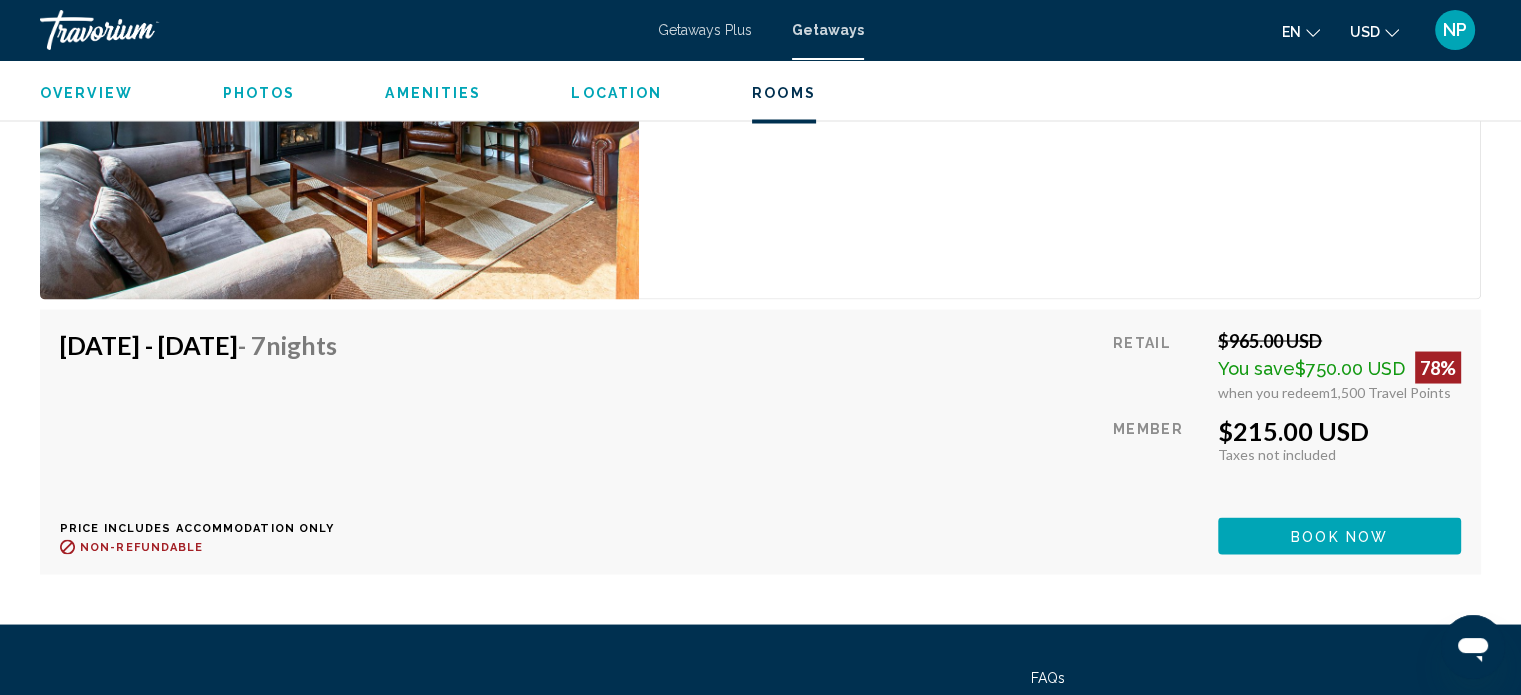 scroll, scrollTop: 3692, scrollLeft: 0, axis: vertical 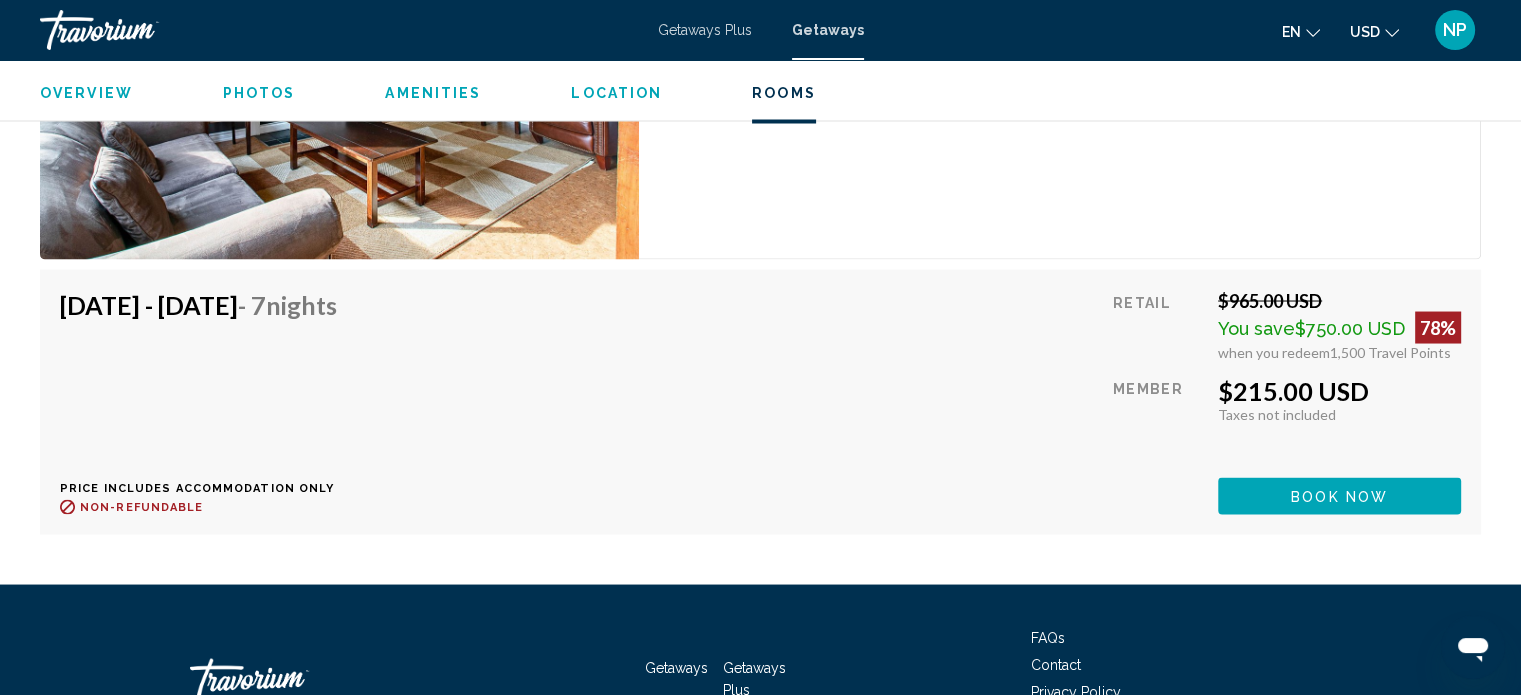 click 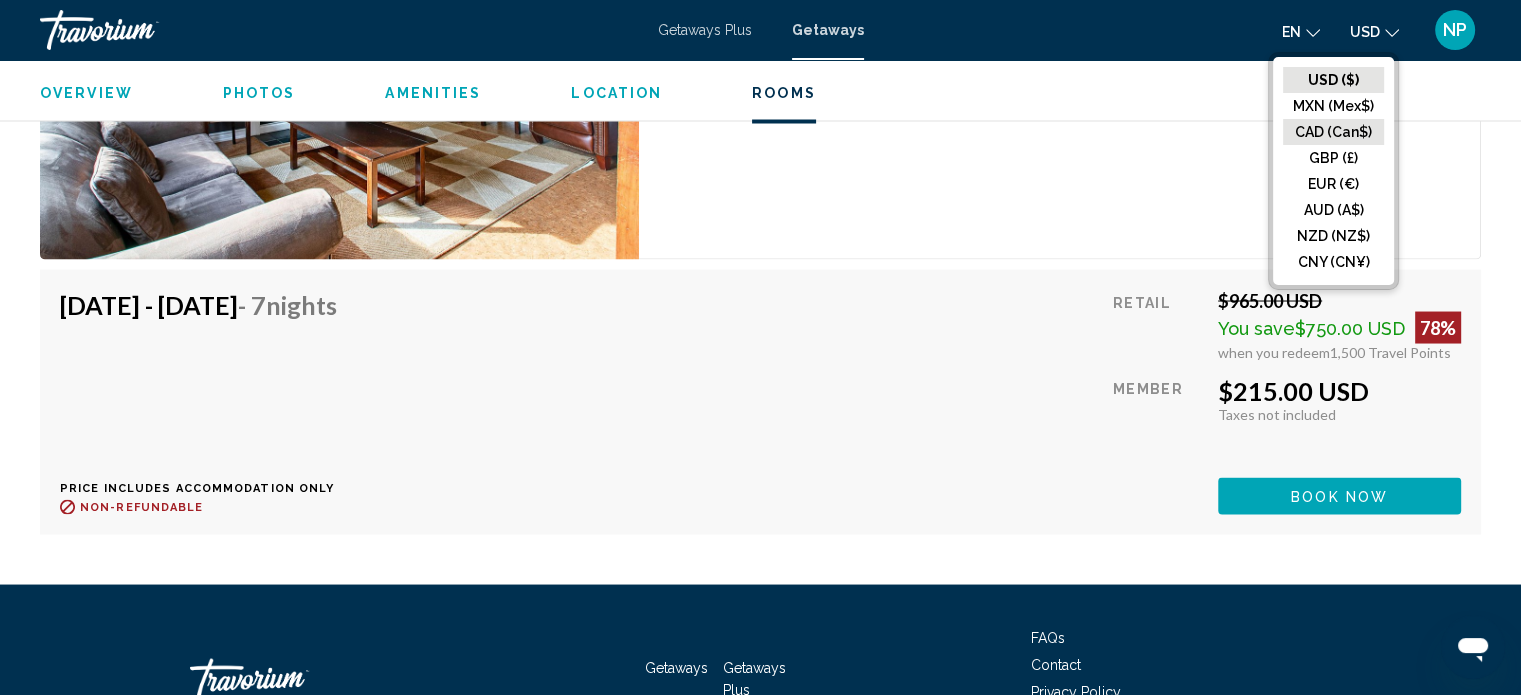 click on "CAD (Can$)" 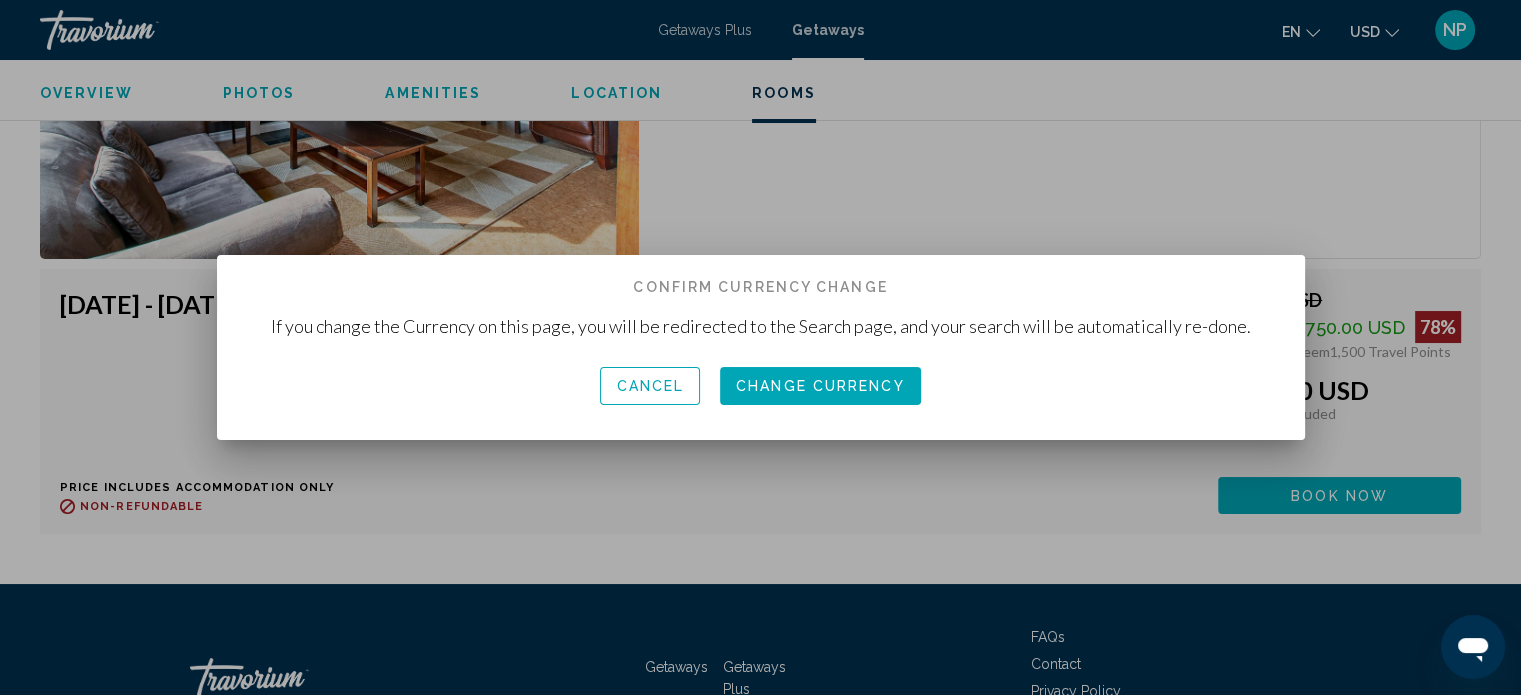 click on "Change Currency" at bounding box center [820, 387] 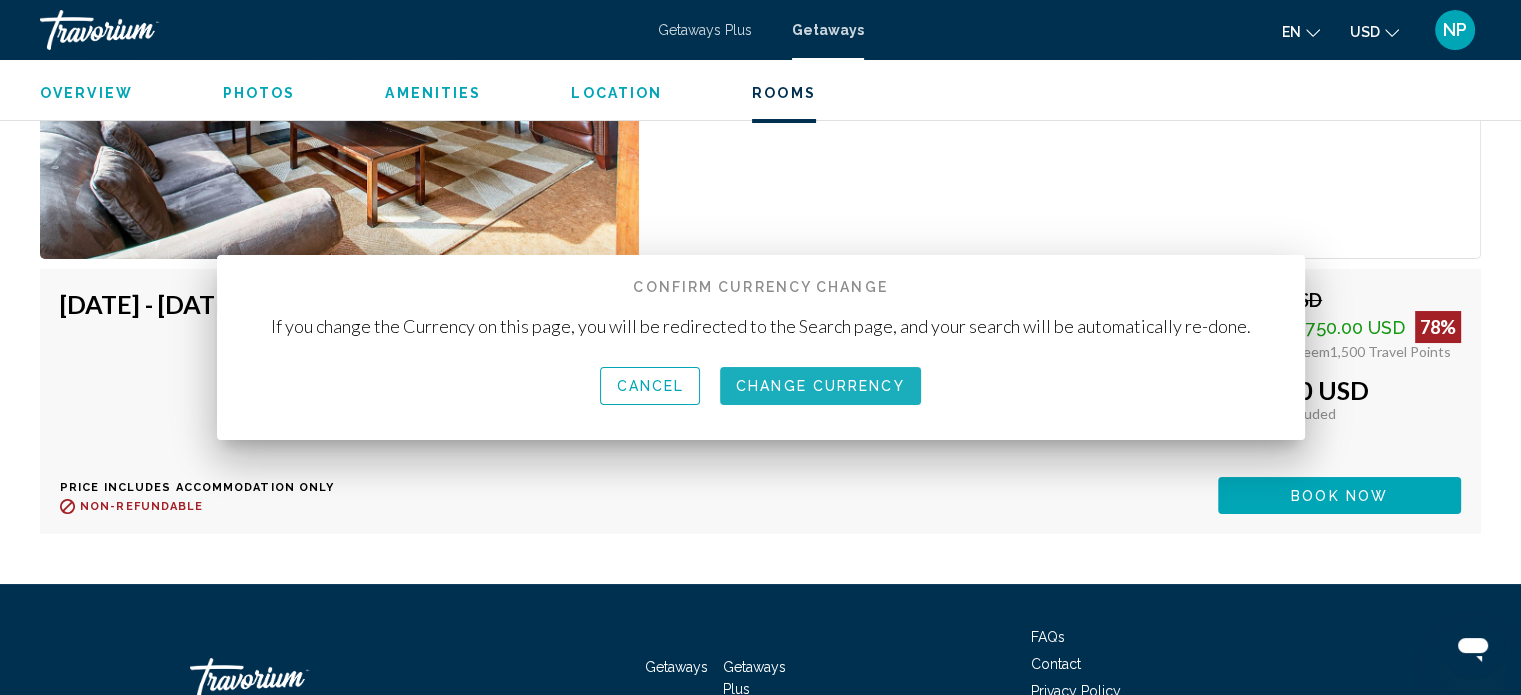 scroll, scrollTop: 3692, scrollLeft: 0, axis: vertical 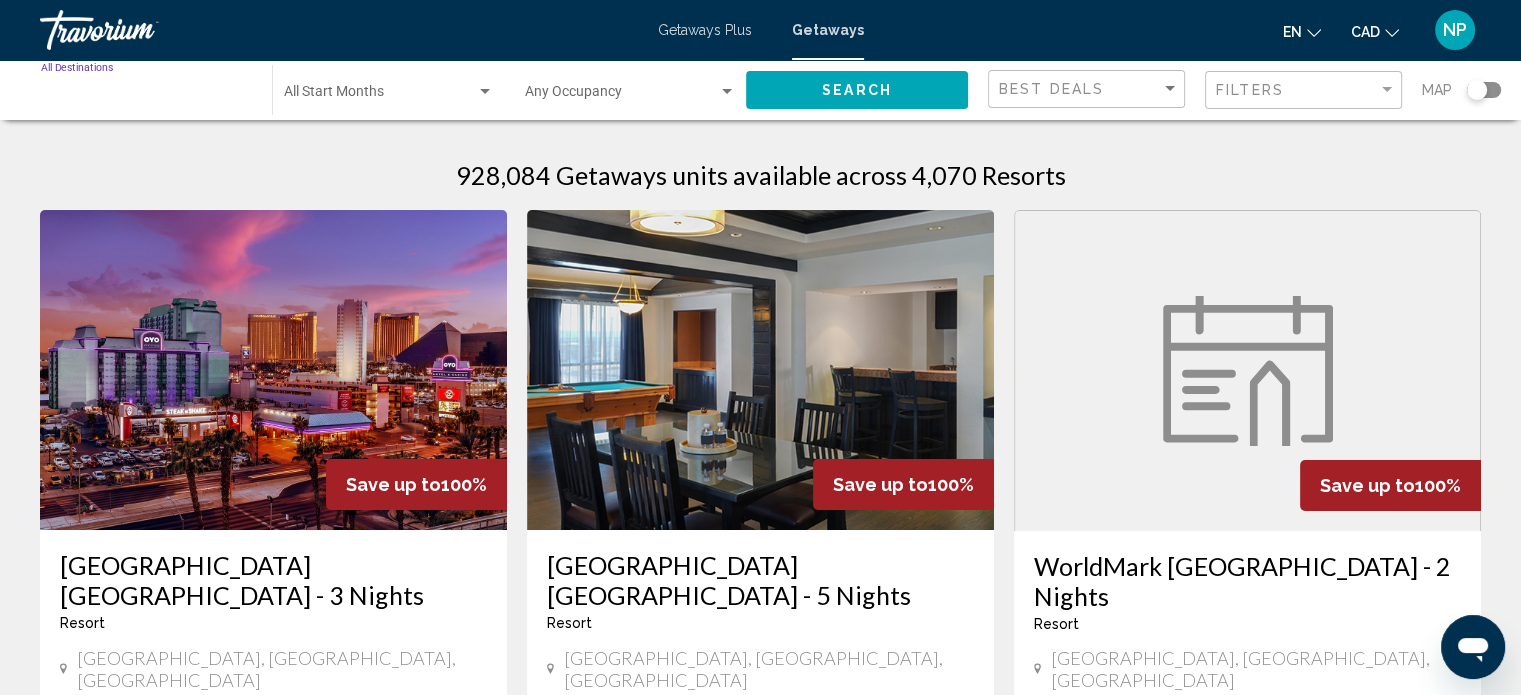 click on "Destination All Destinations" at bounding box center [146, 96] 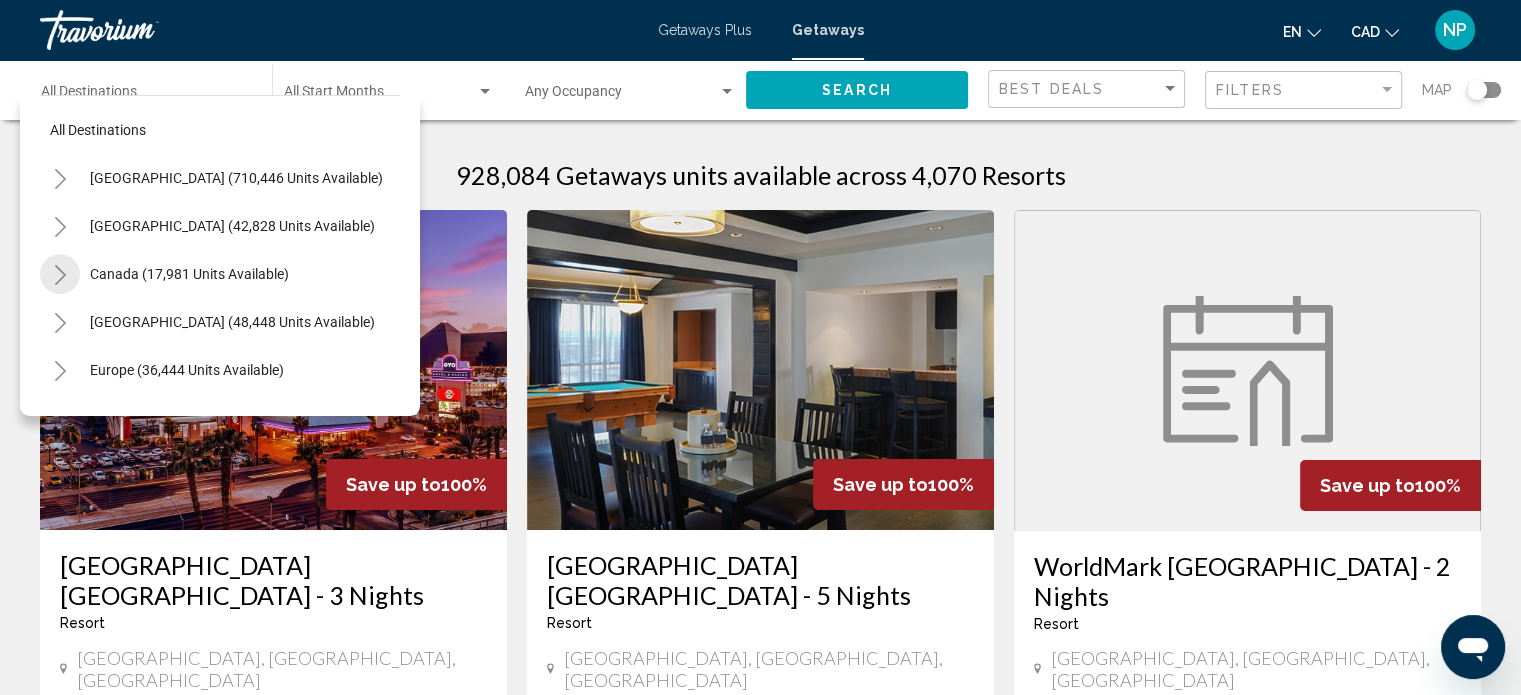 click 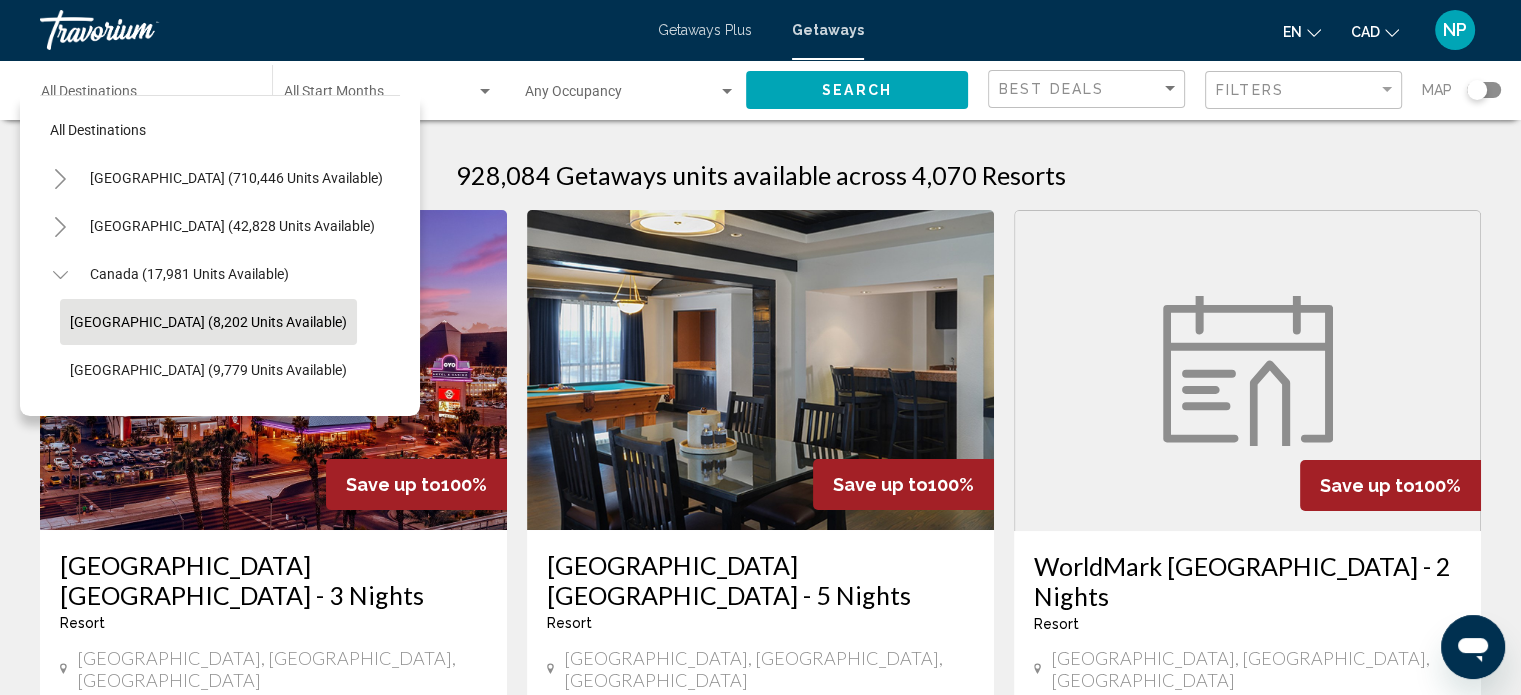 click on "Eastern Canada (8,202 units available)" 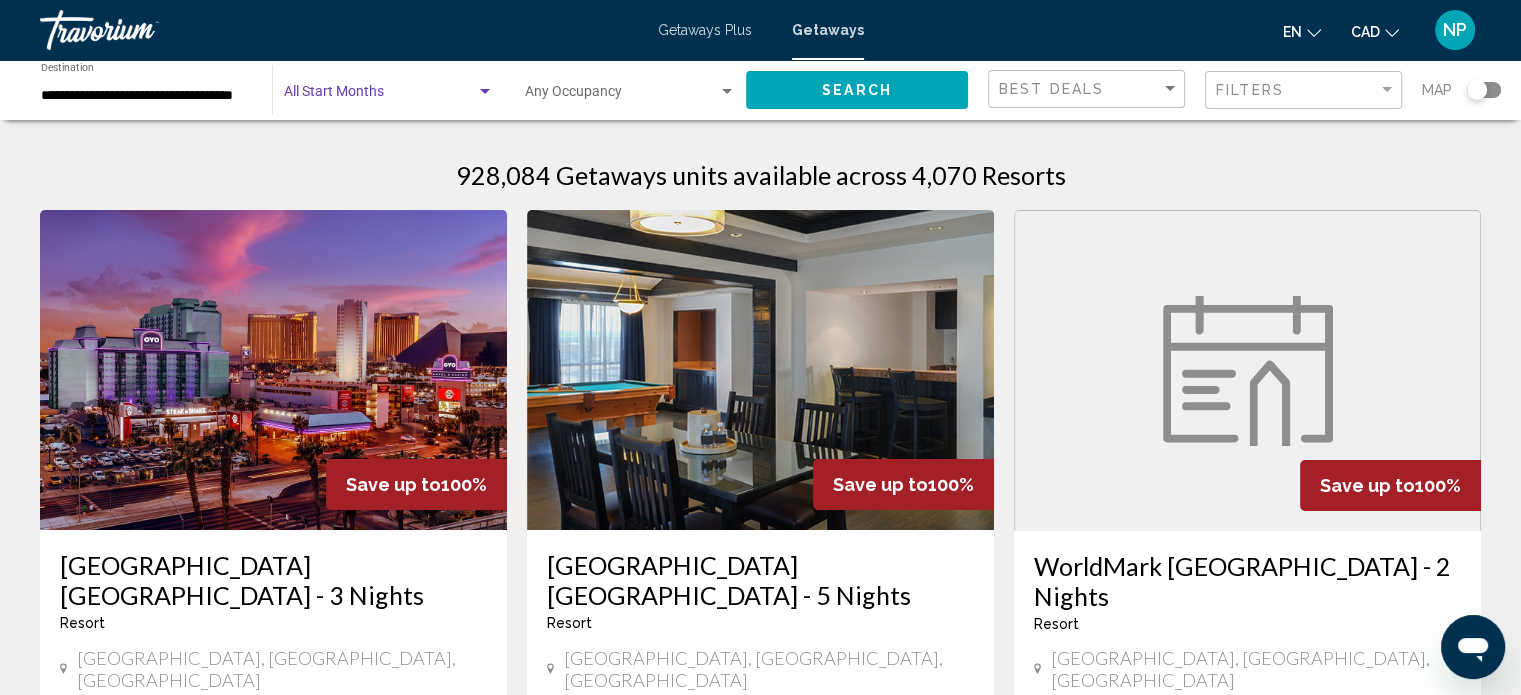 click at bounding box center (380, 96) 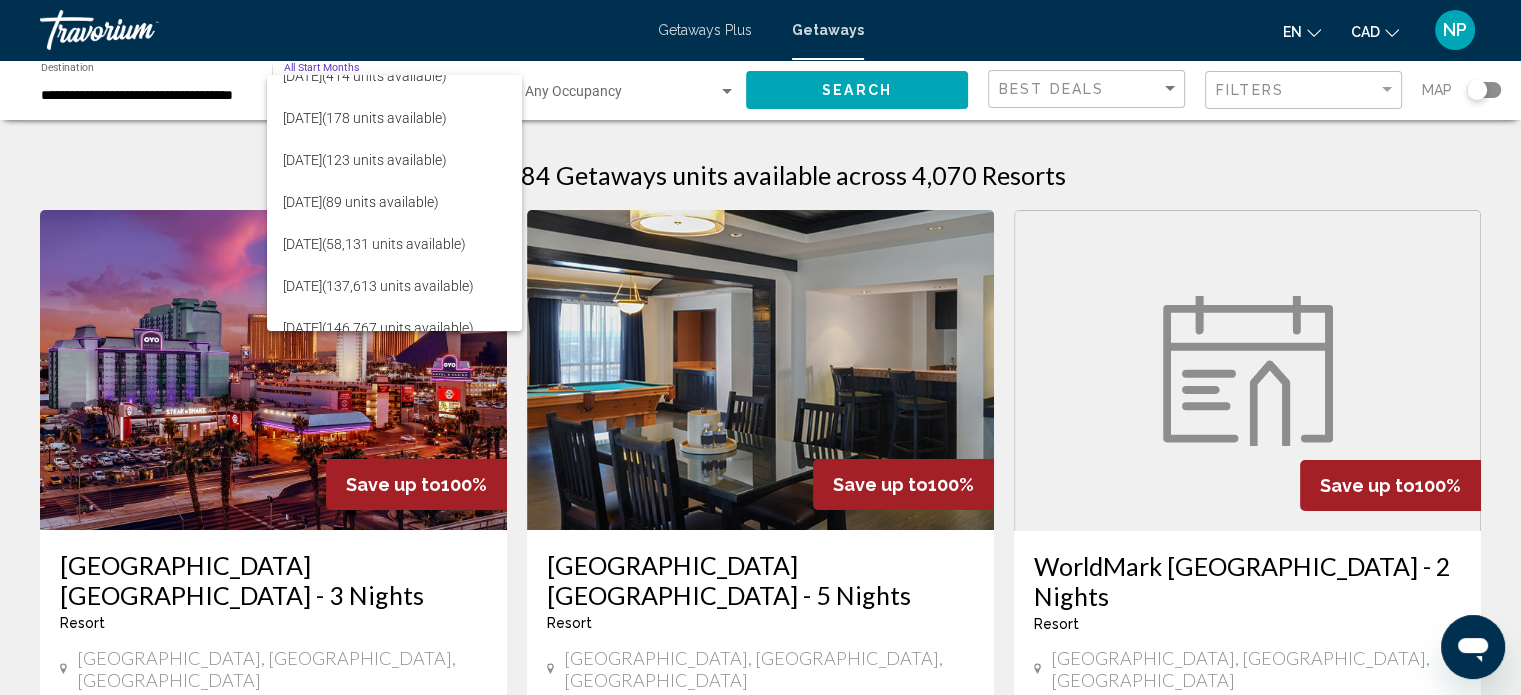 scroll, scrollTop: 160, scrollLeft: 0, axis: vertical 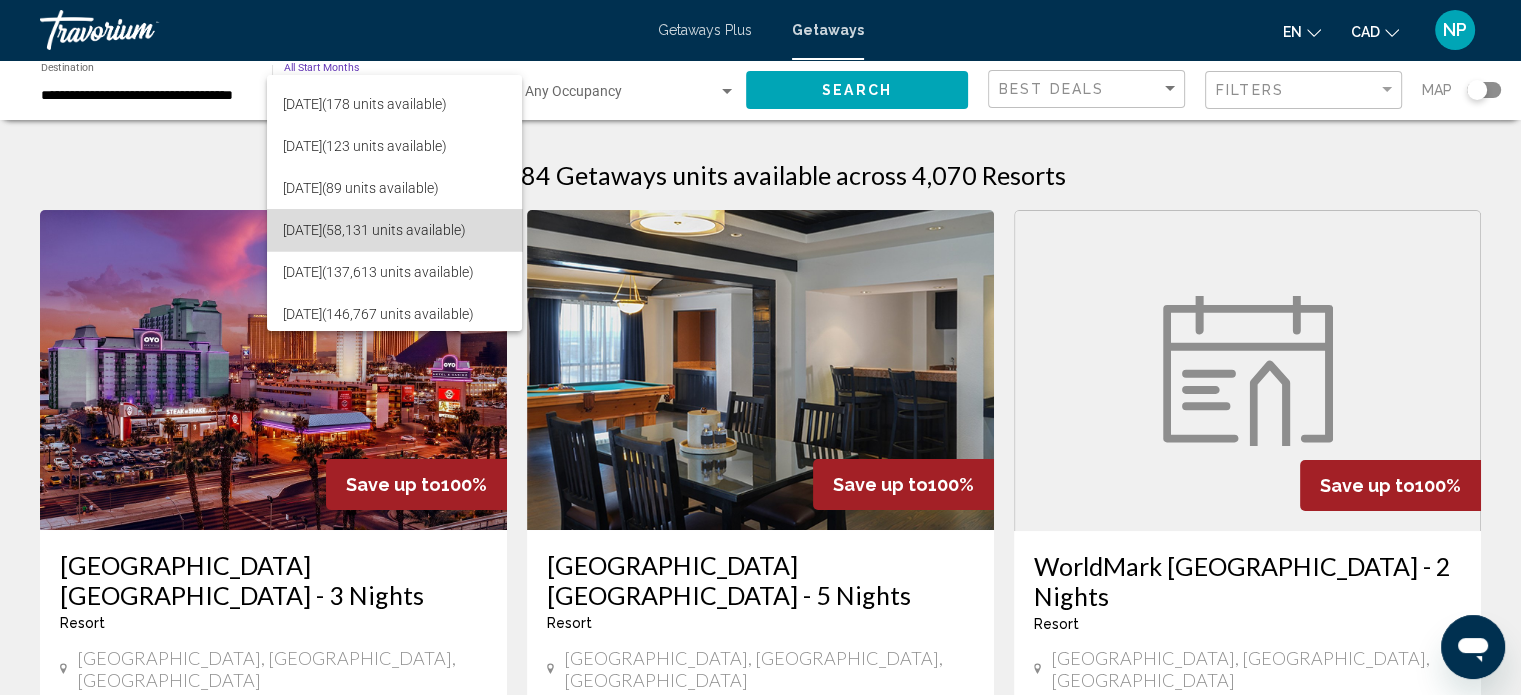 click on "July 2025  (58,131 units available)" at bounding box center [394, 230] 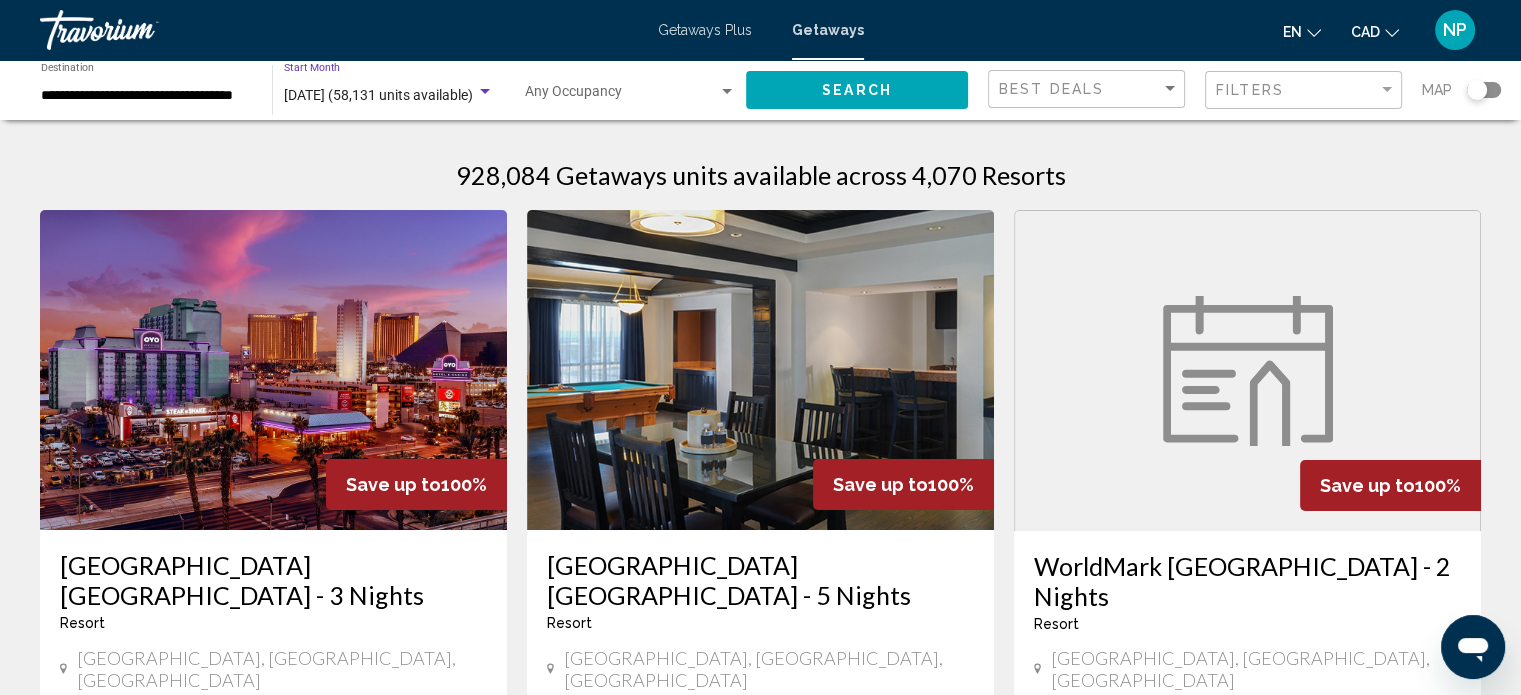 click at bounding box center (485, 91) 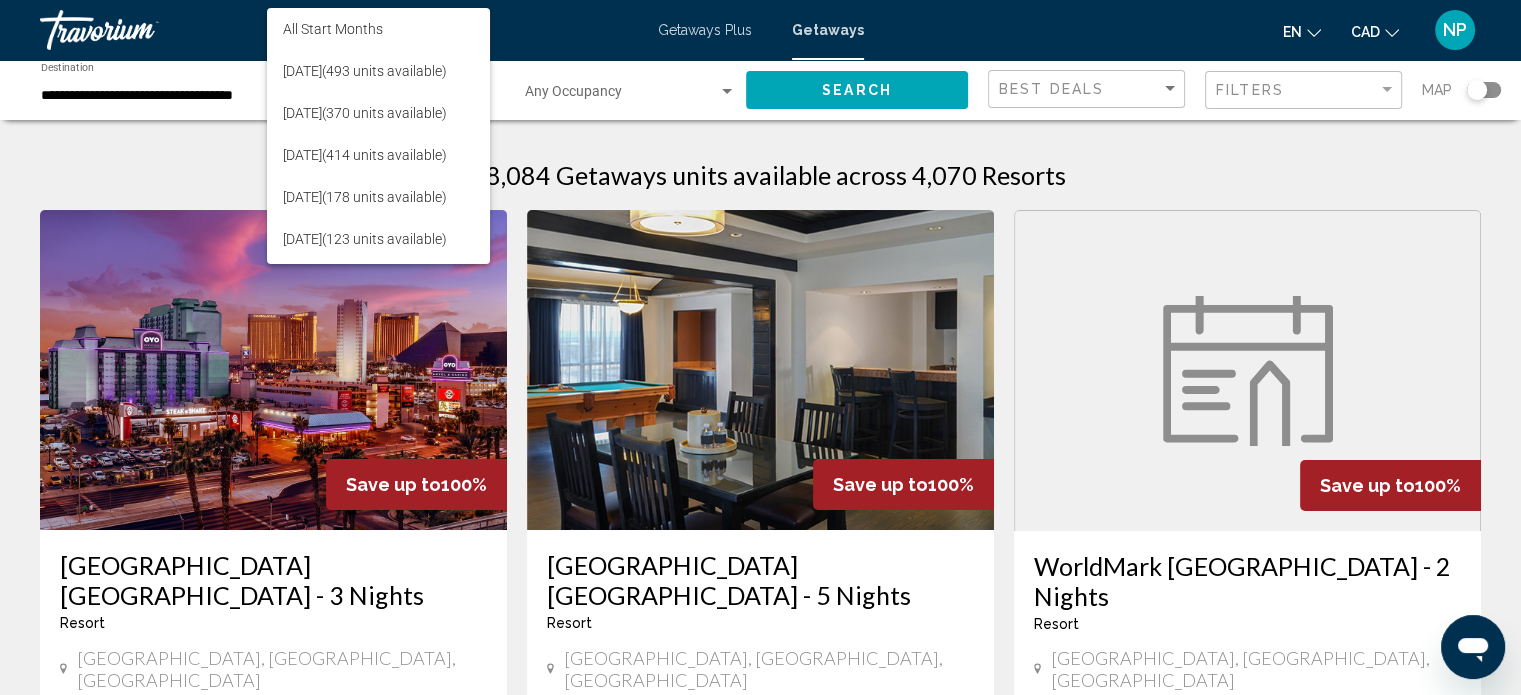 scroll, scrollTop: 227, scrollLeft: 0, axis: vertical 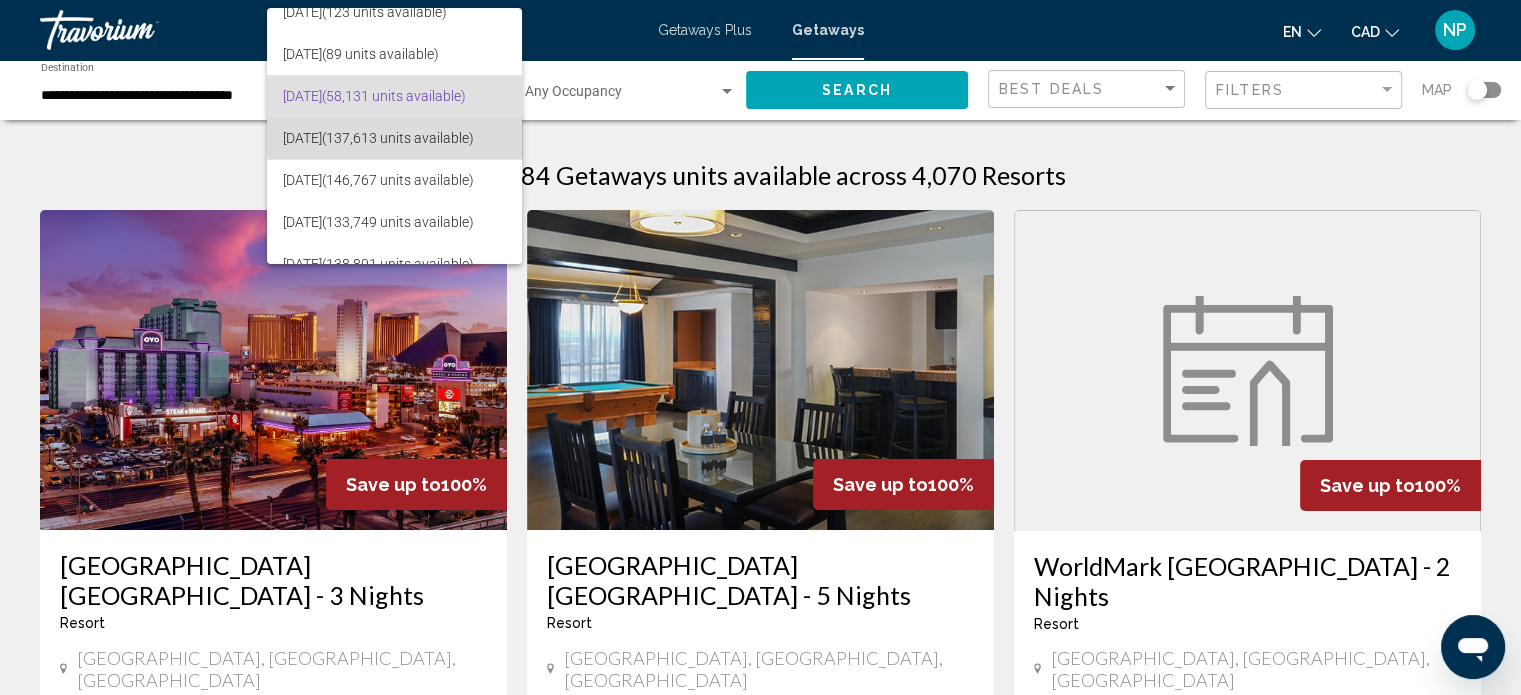 click on "August 2025  (137,613 units available)" at bounding box center [394, 138] 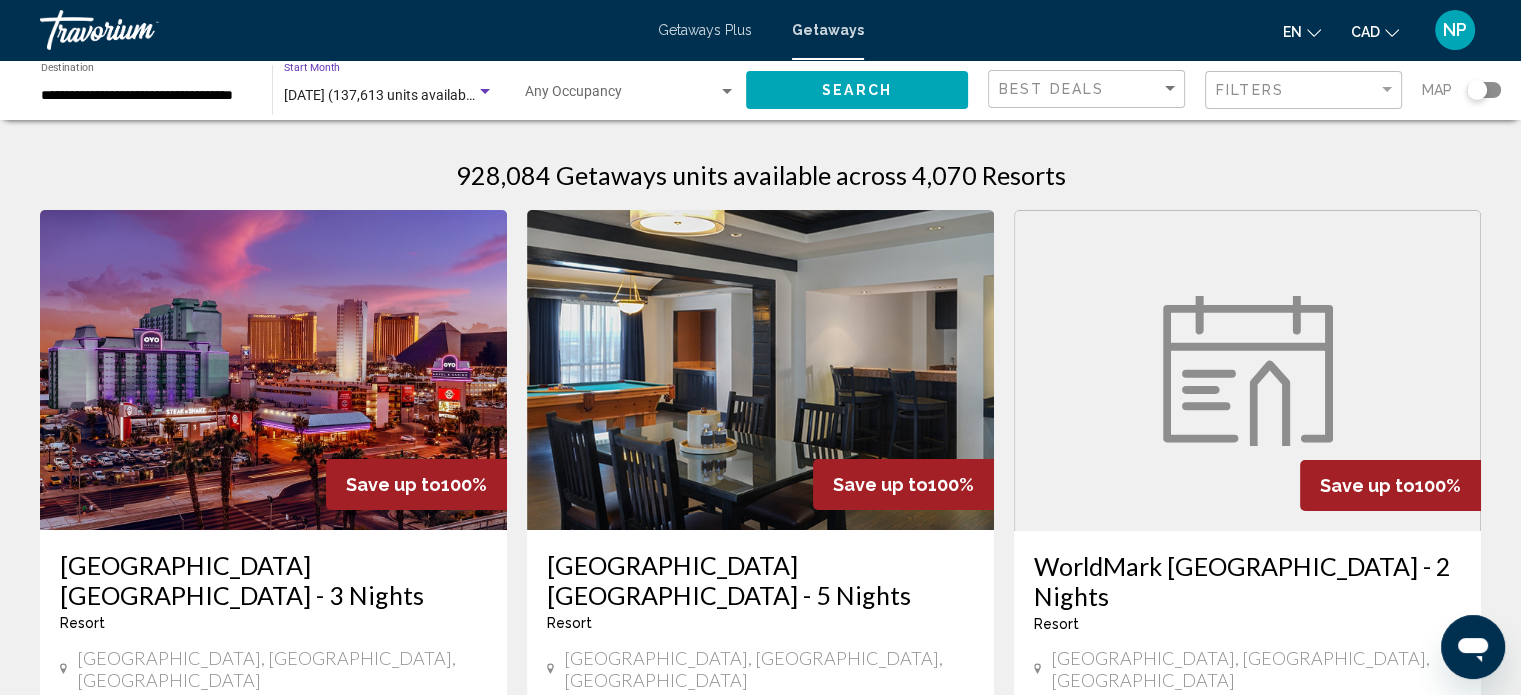 click on "Search" 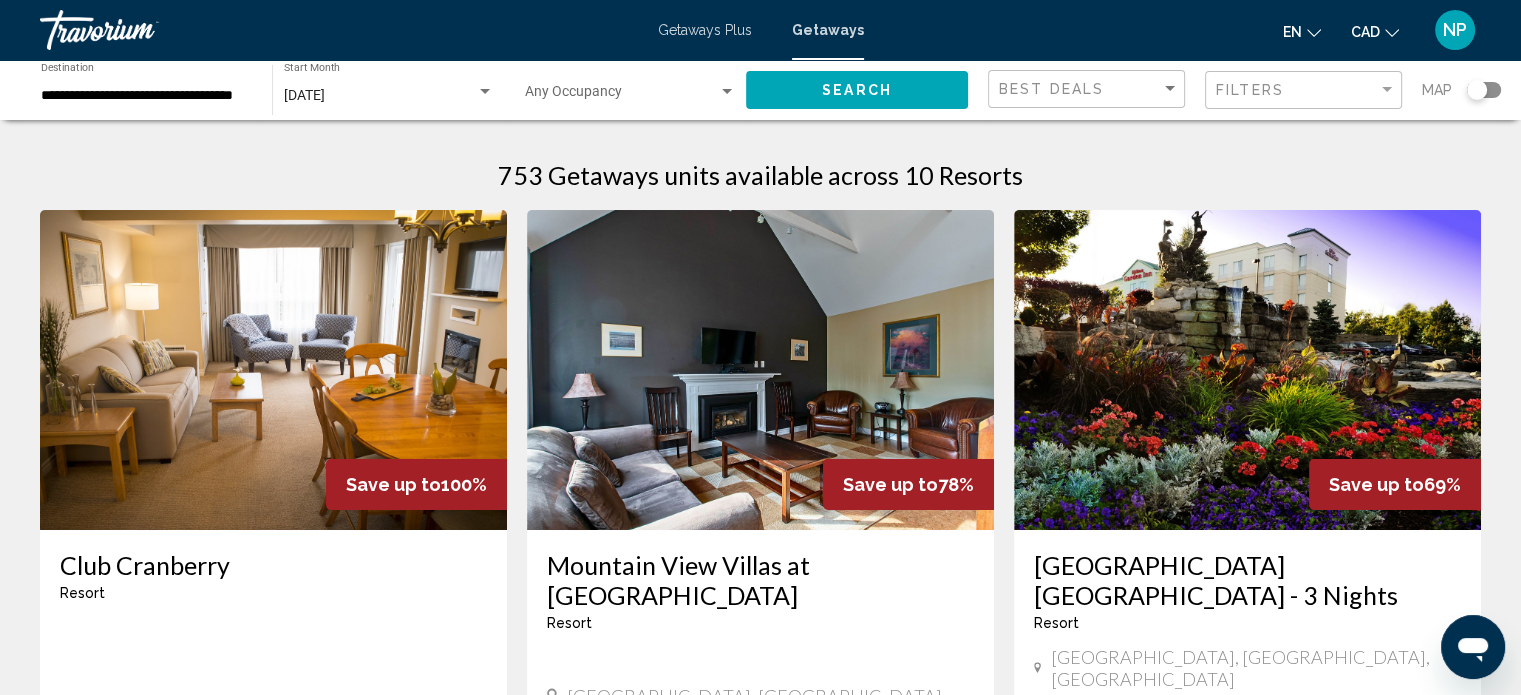 type 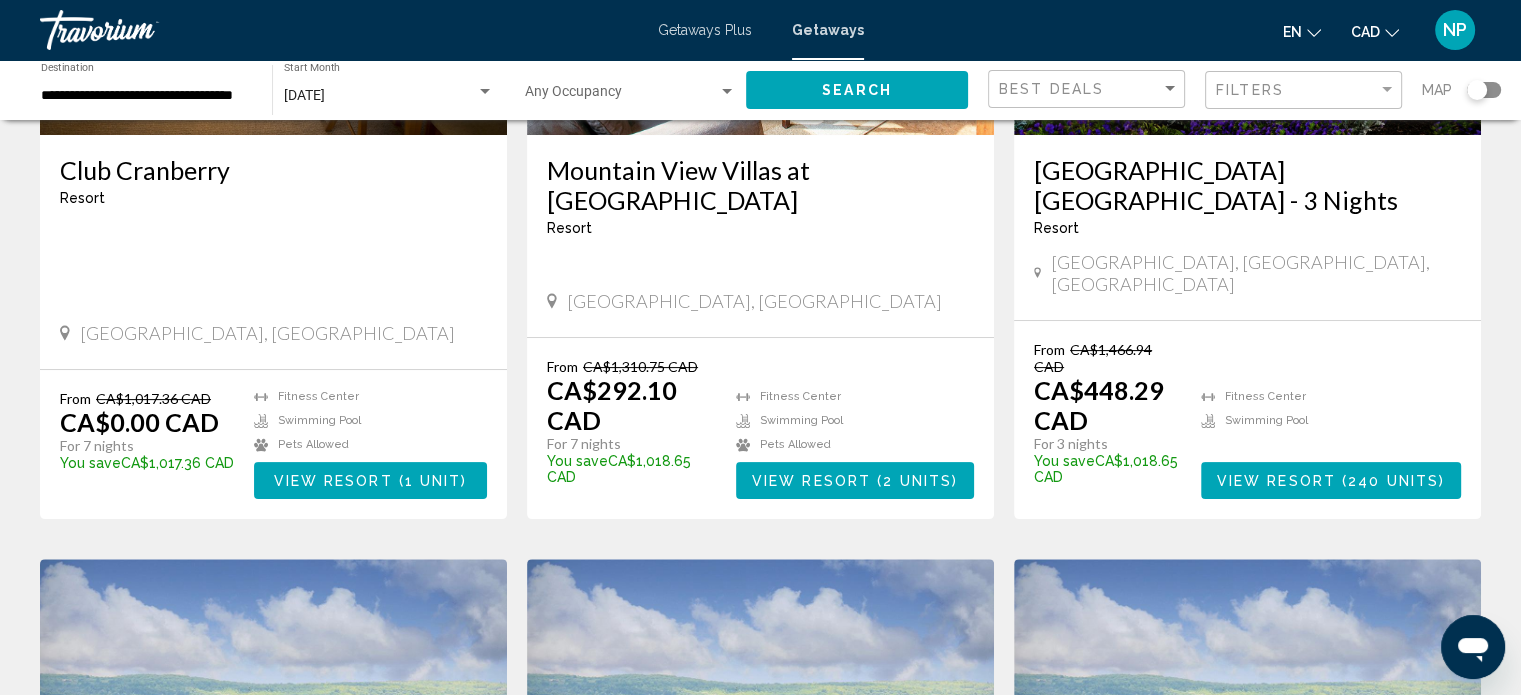 scroll, scrollTop: 400, scrollLeft: 0, axis: vertical 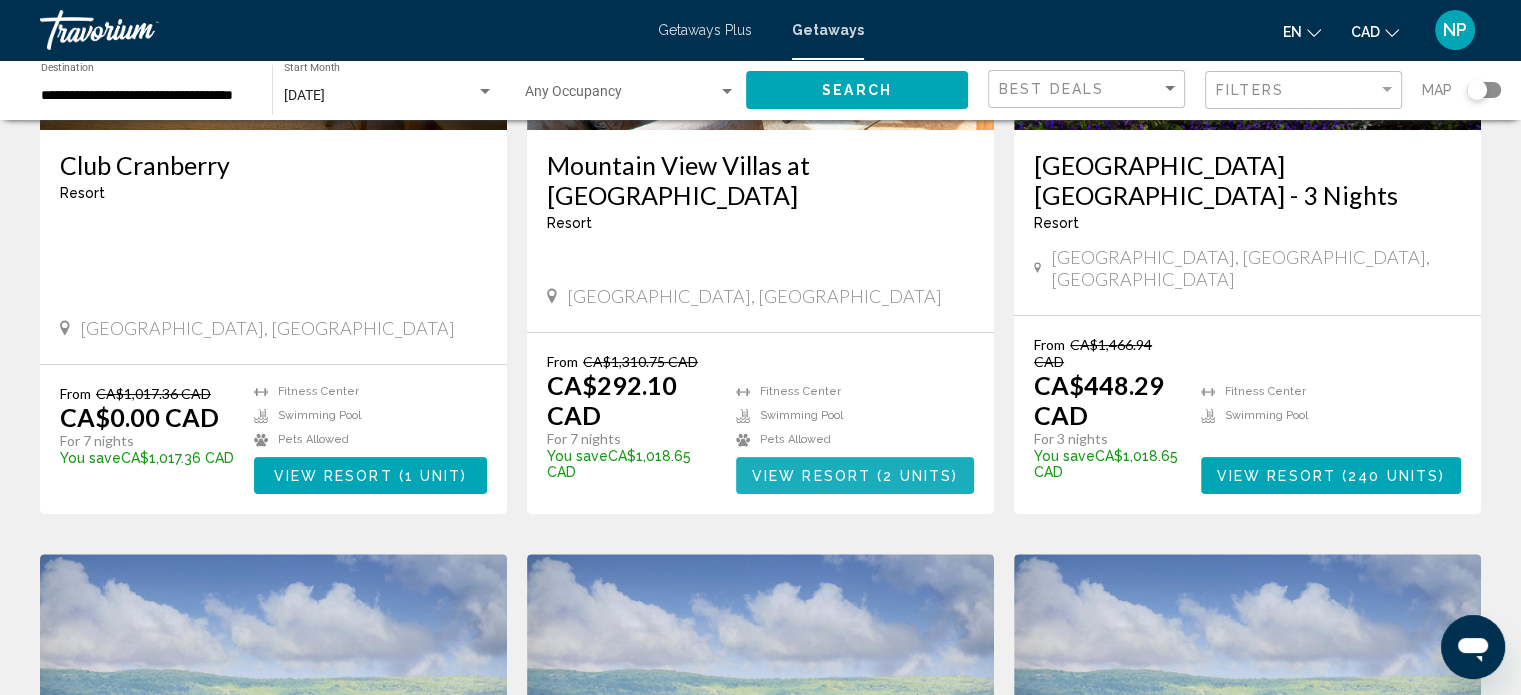 click on "2 units" at bounding box center (917, 476) 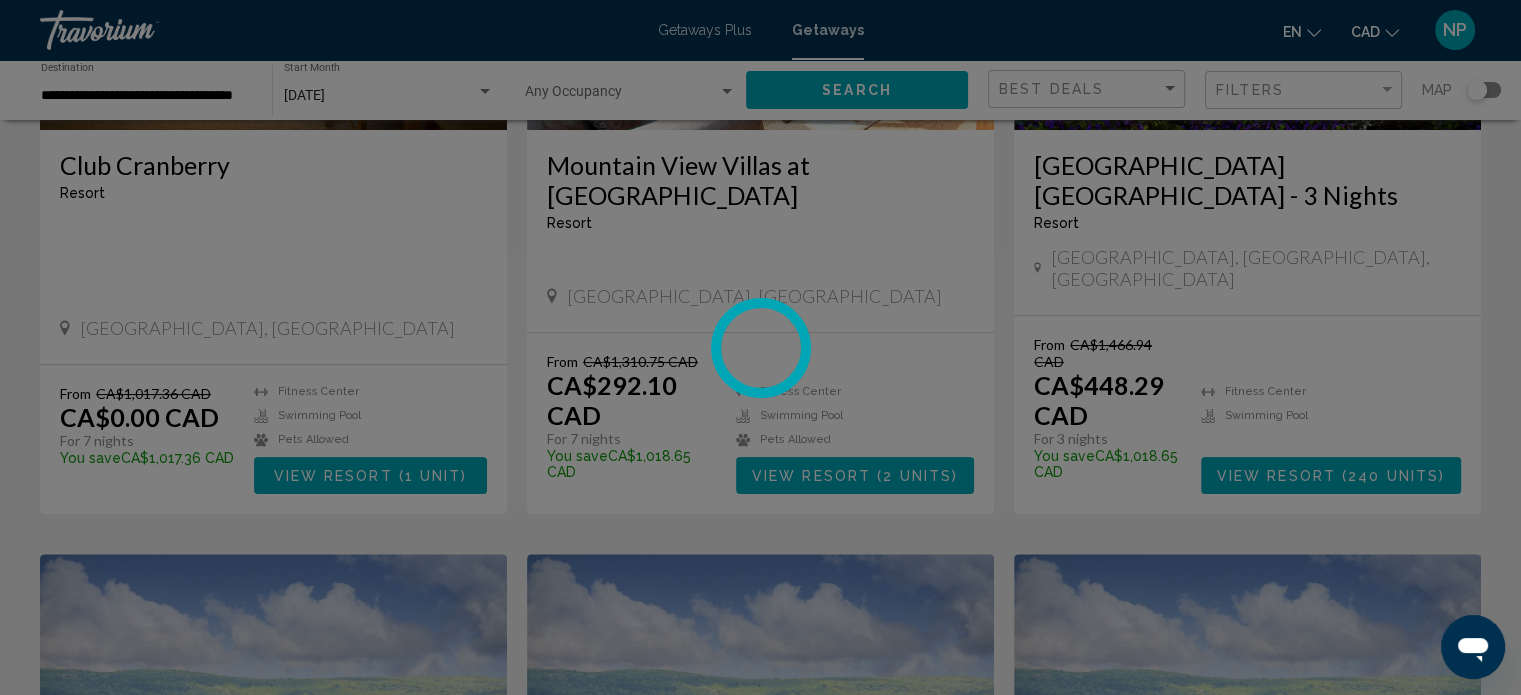 scroll, scrollTop: 12, scrollLeft: 0, axis: vertical 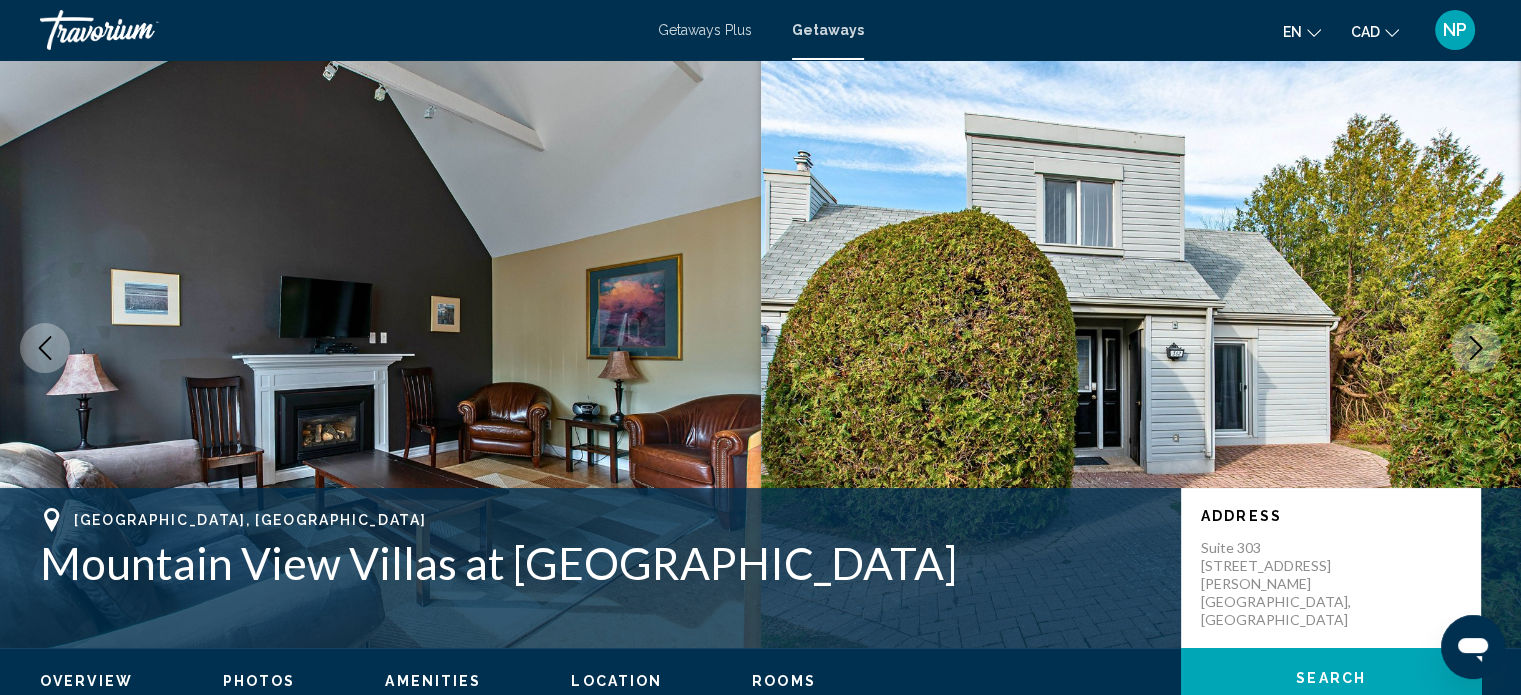 type 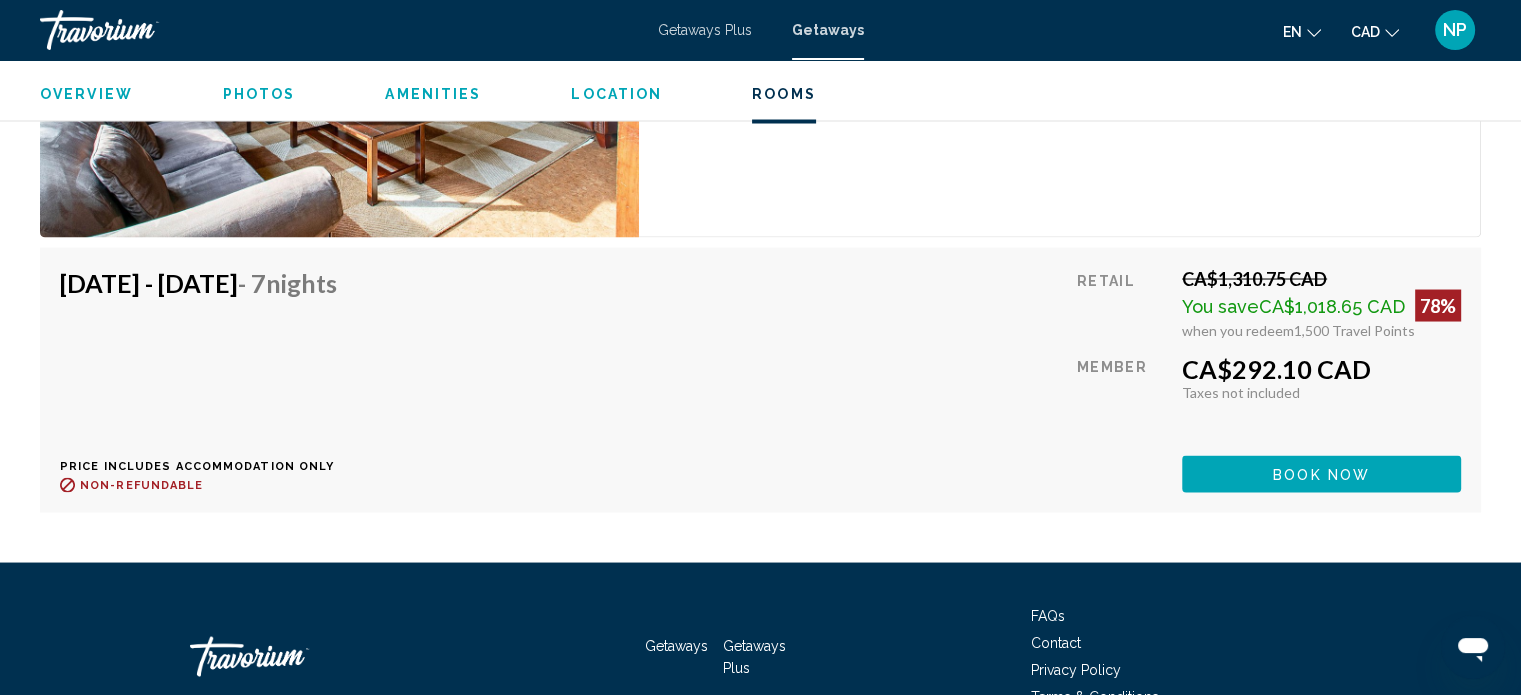scroll, scrollTop: 3720, scrollLeft: 0, axis: vertical 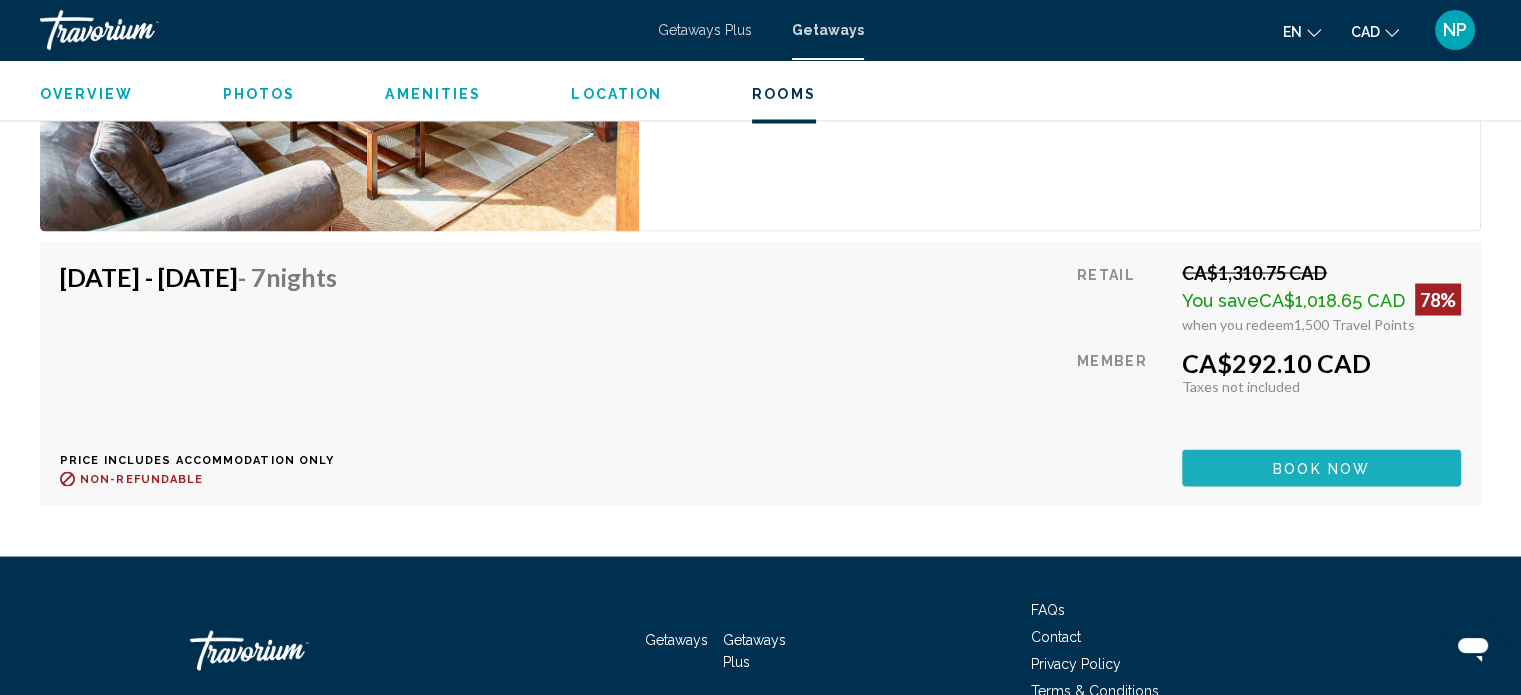 click on "Book now" at bounding box center [1321, 468] 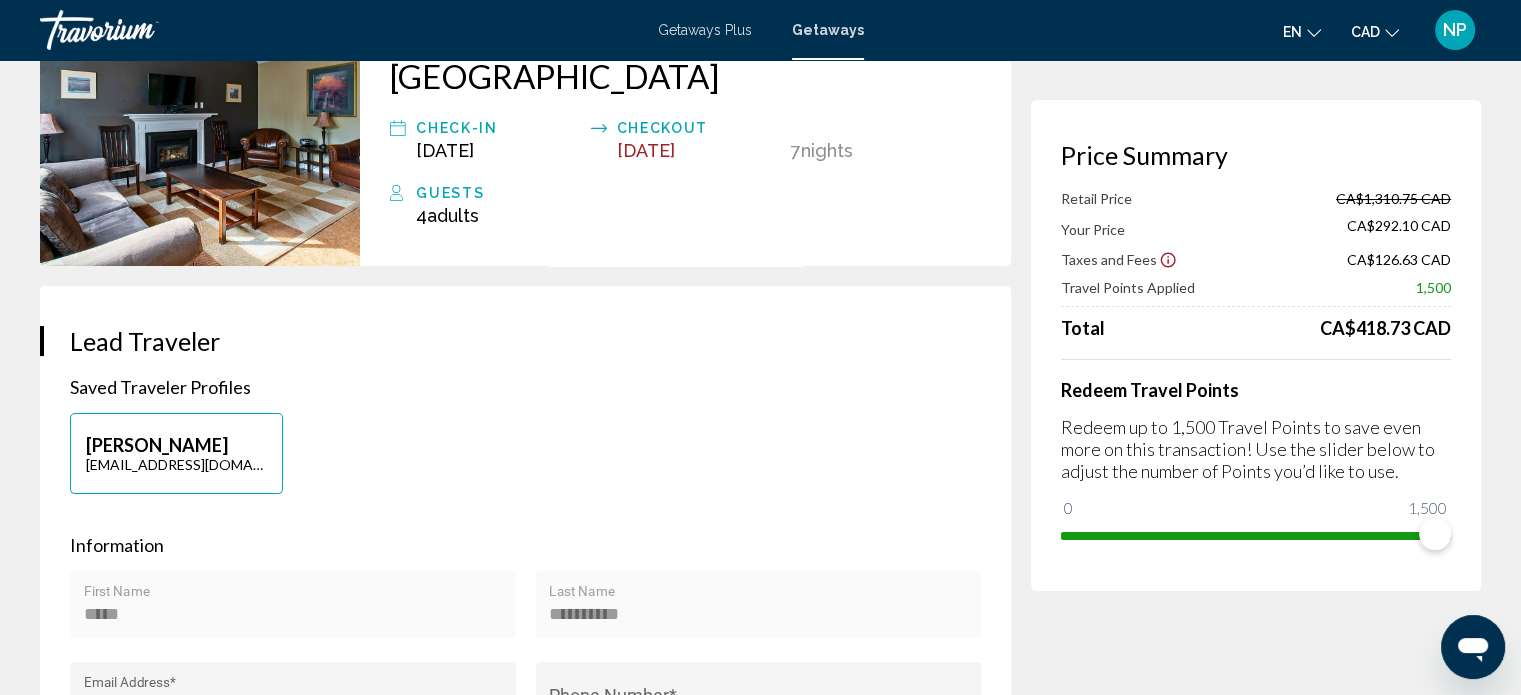 scroll, scrollTop: 0, scrollLeft: 0, axis: both 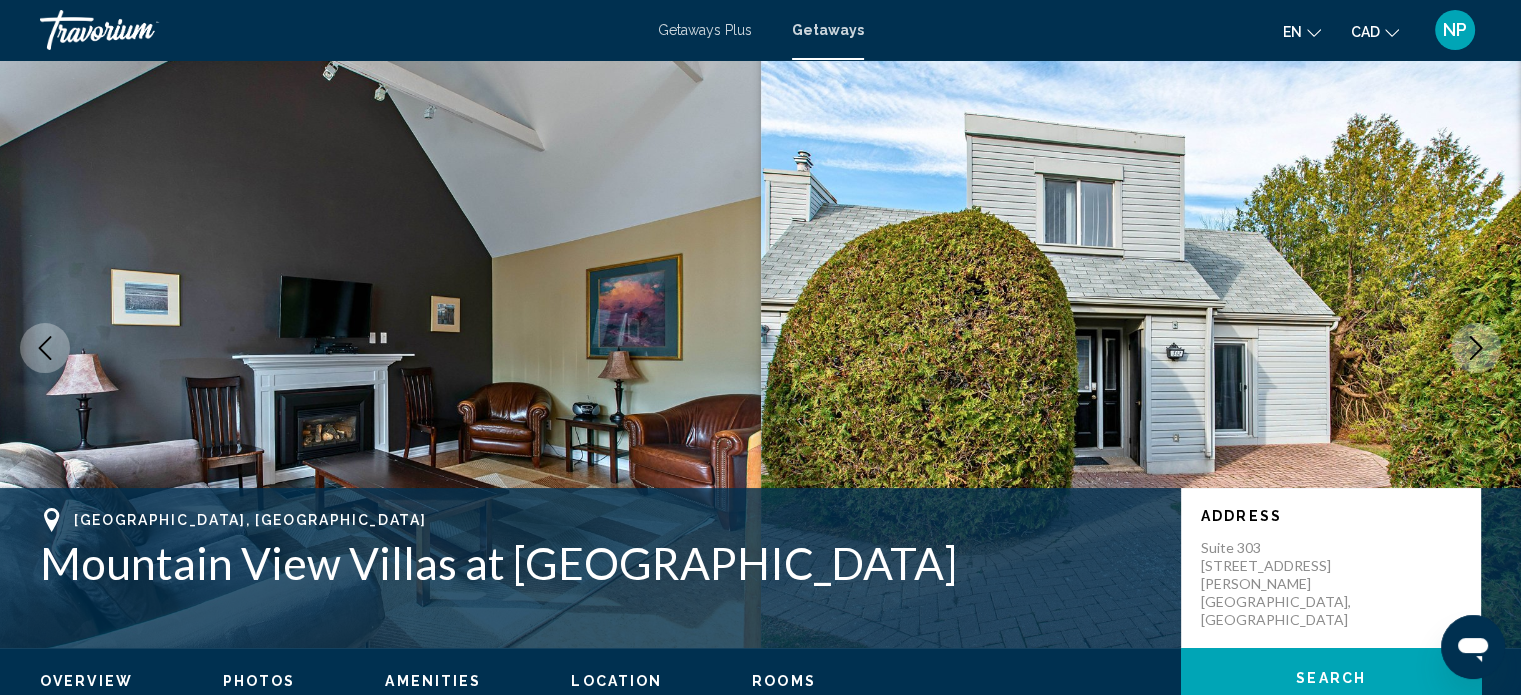 type 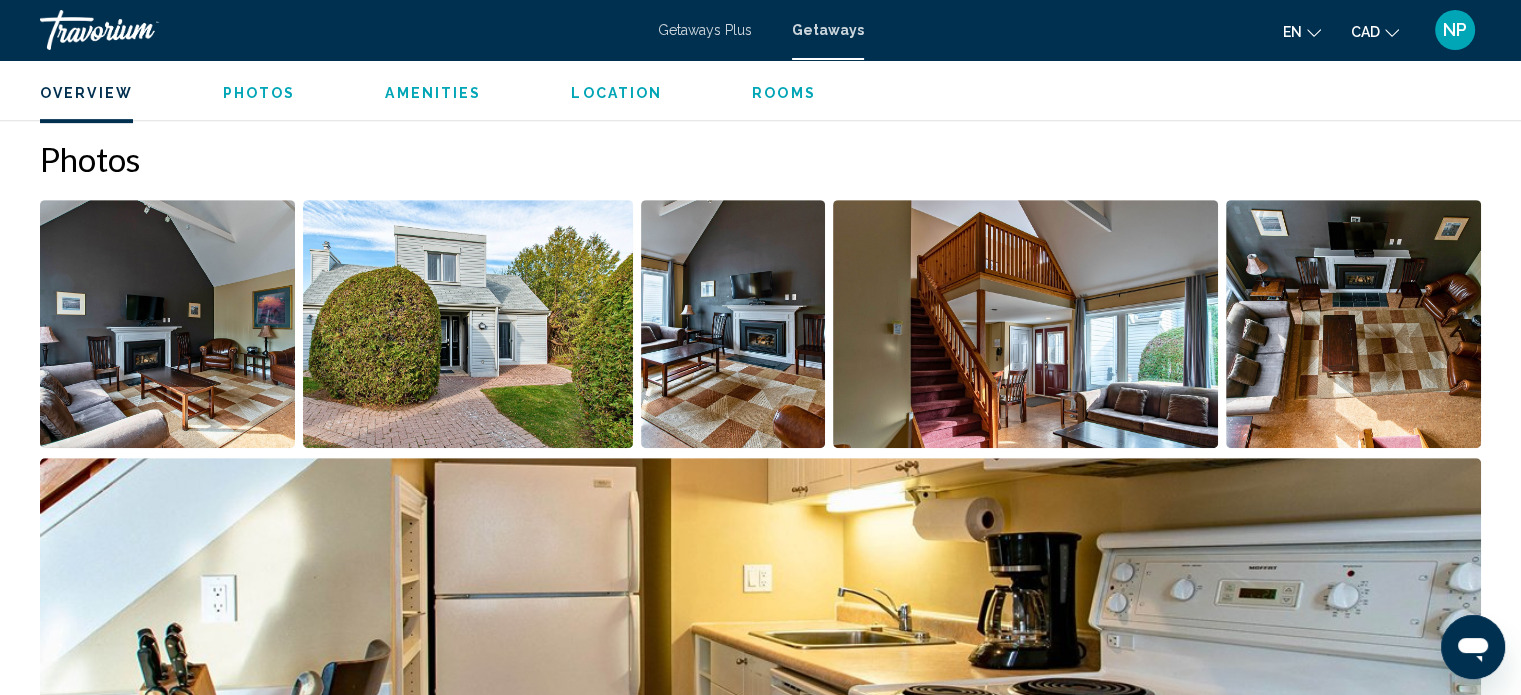 scroll, scrollTop: 972, scrollLeft: 0, axis: vertical 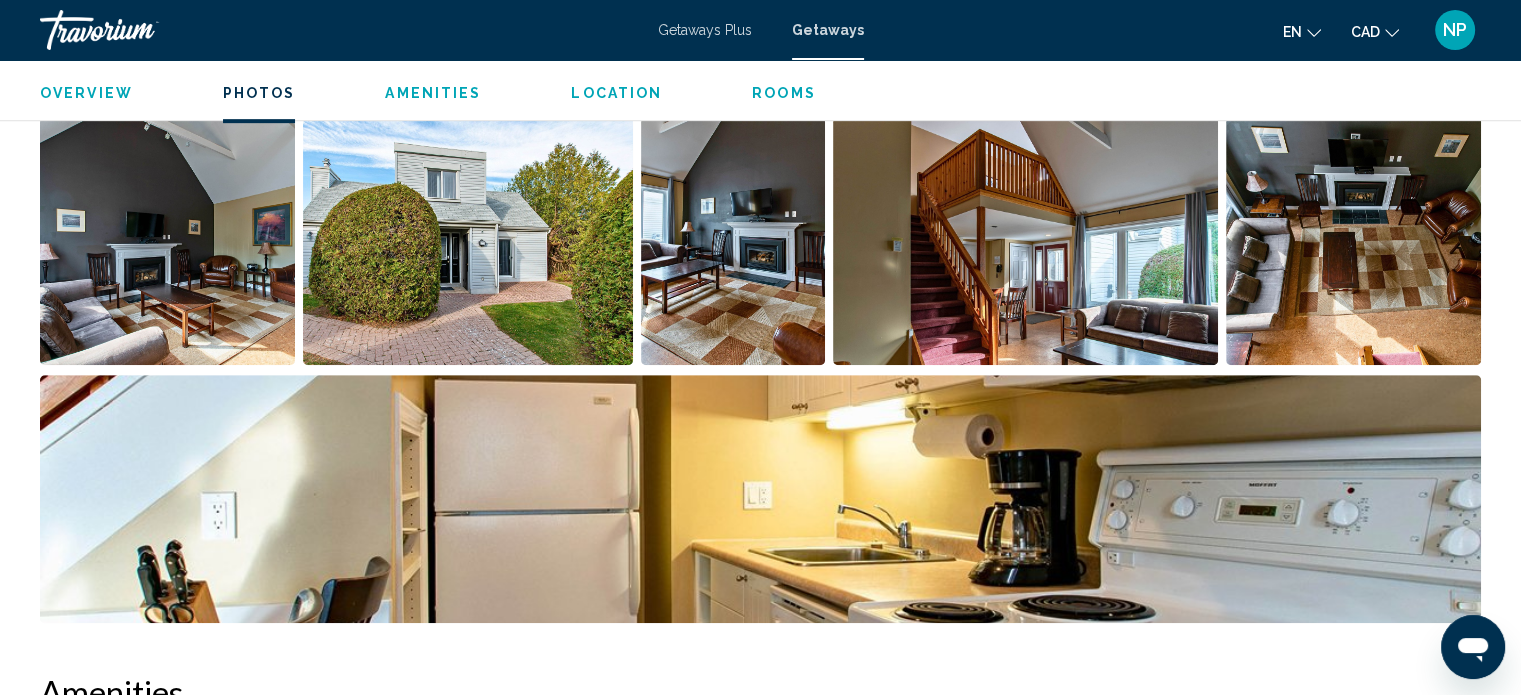 click at bounding box center (468, 241) 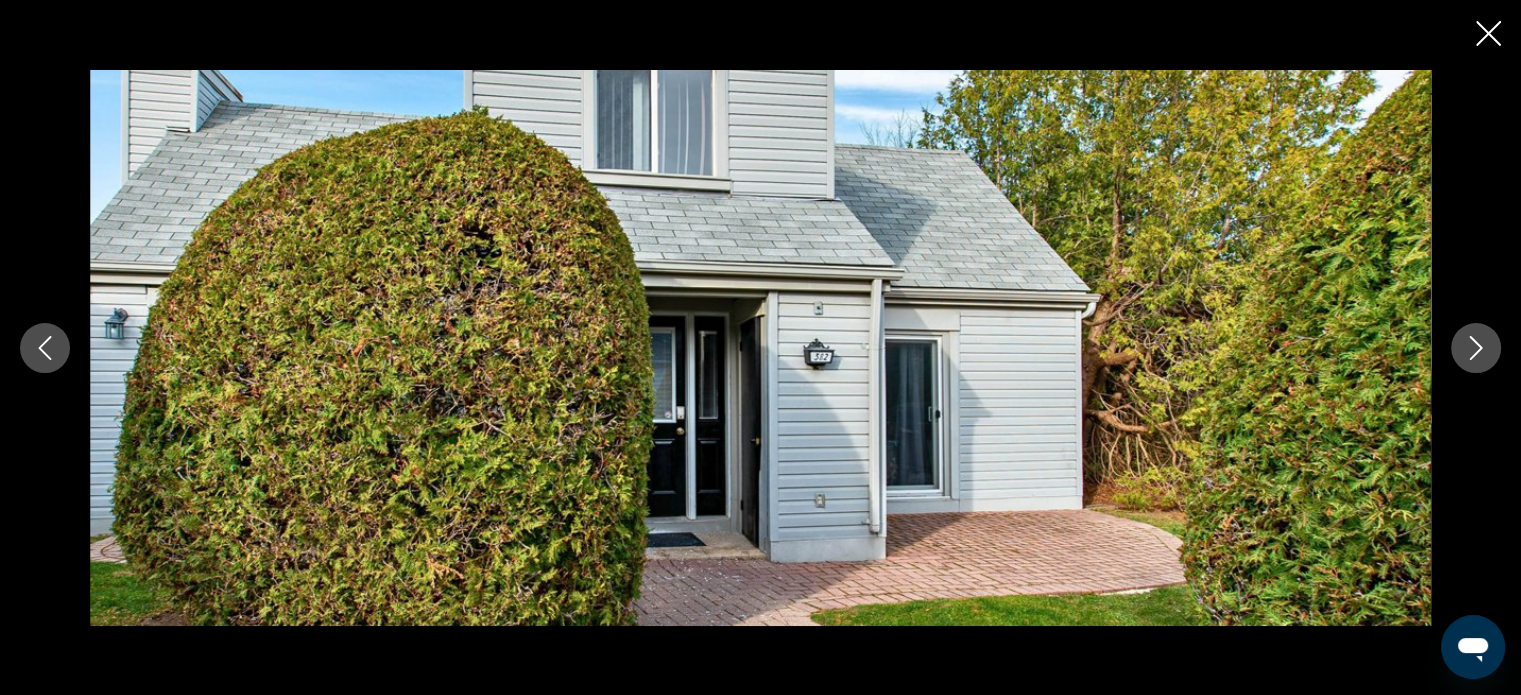 click 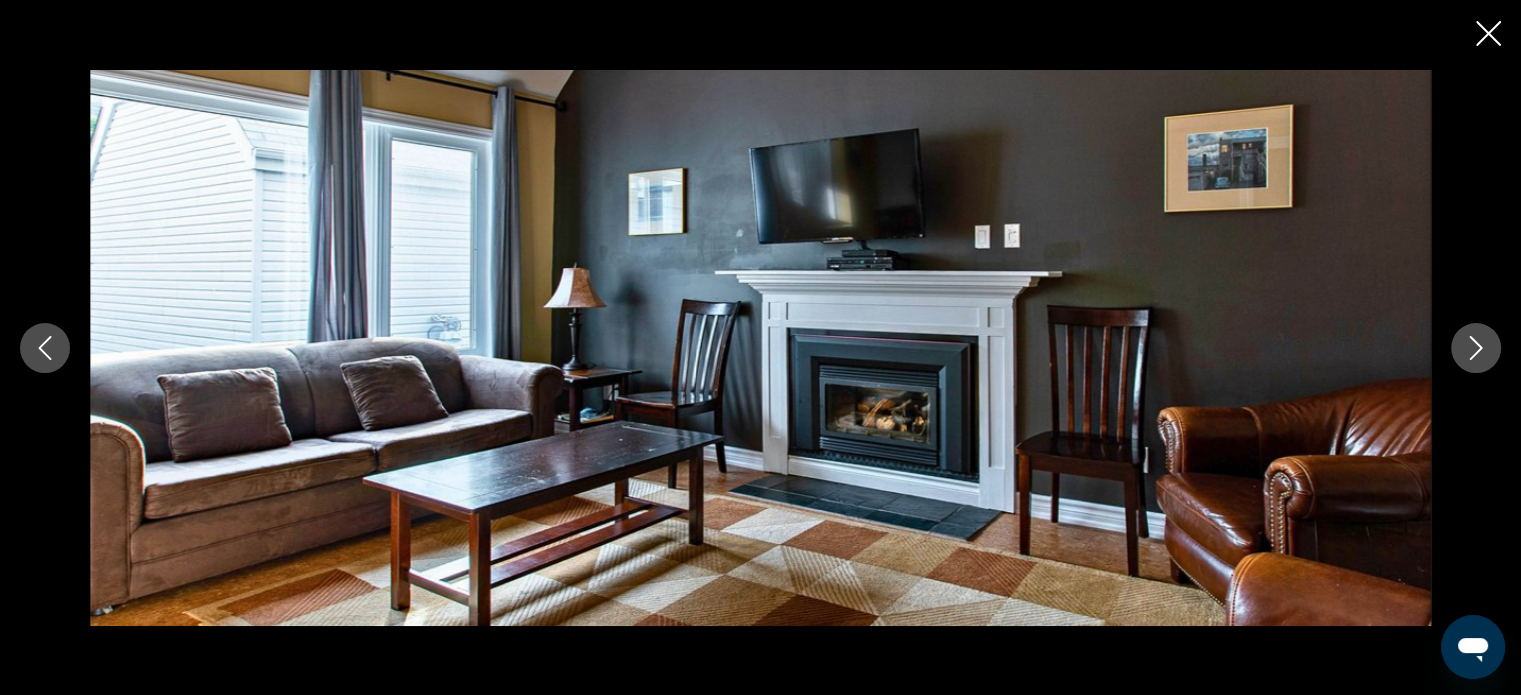 click 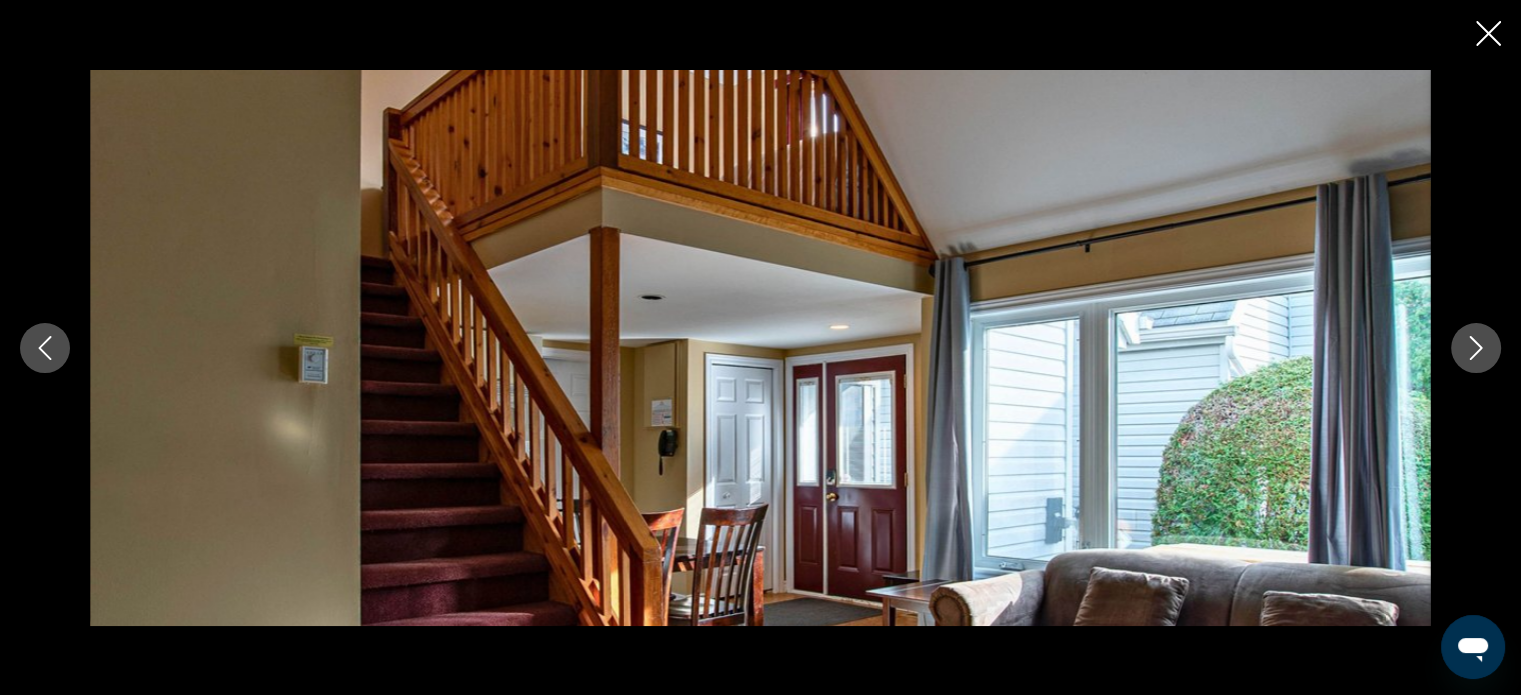 click 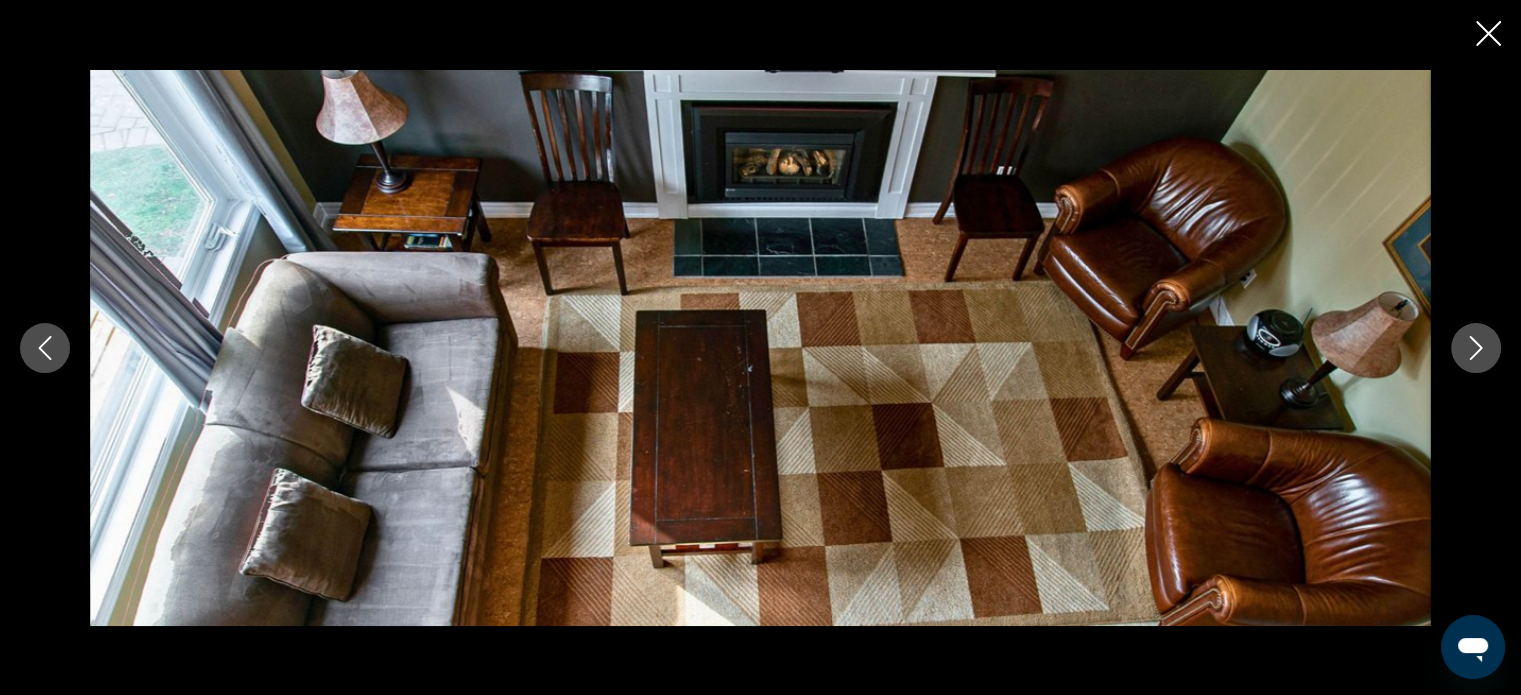 click 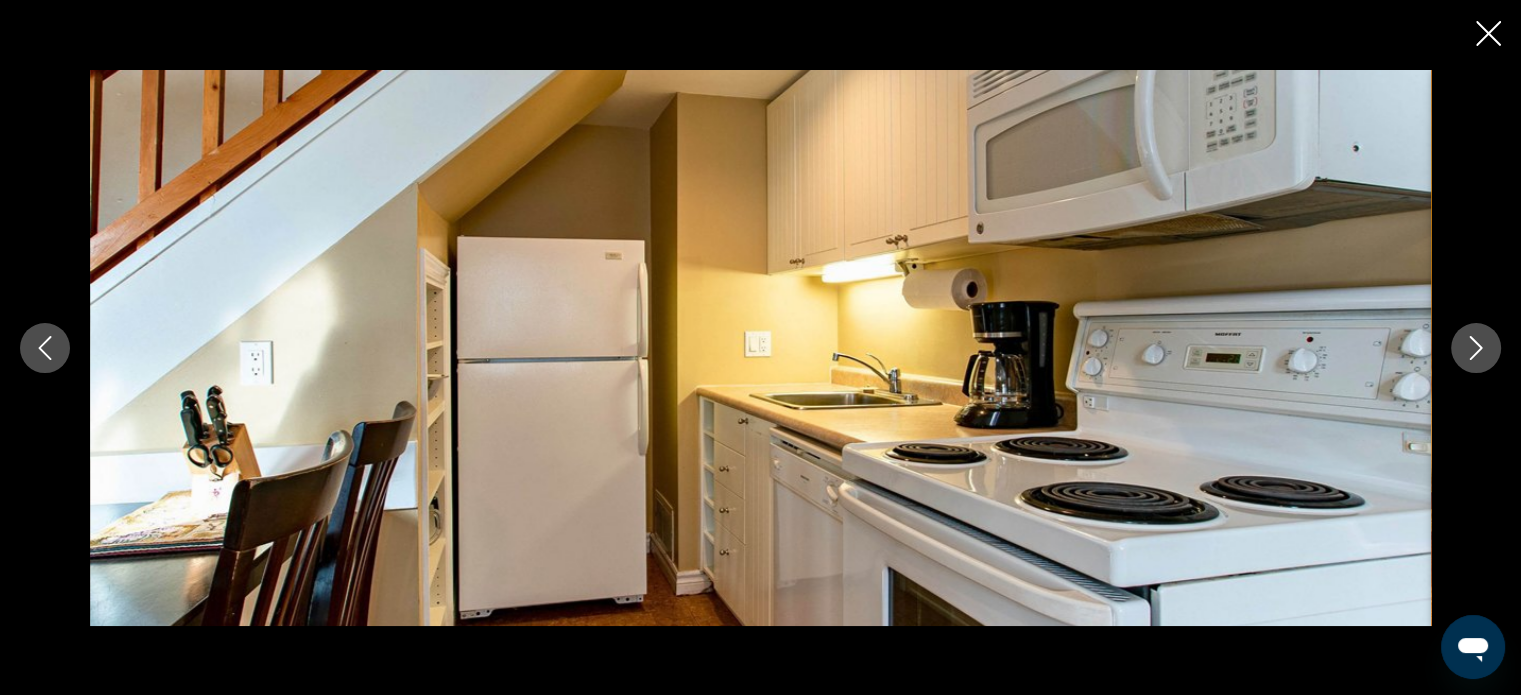 click 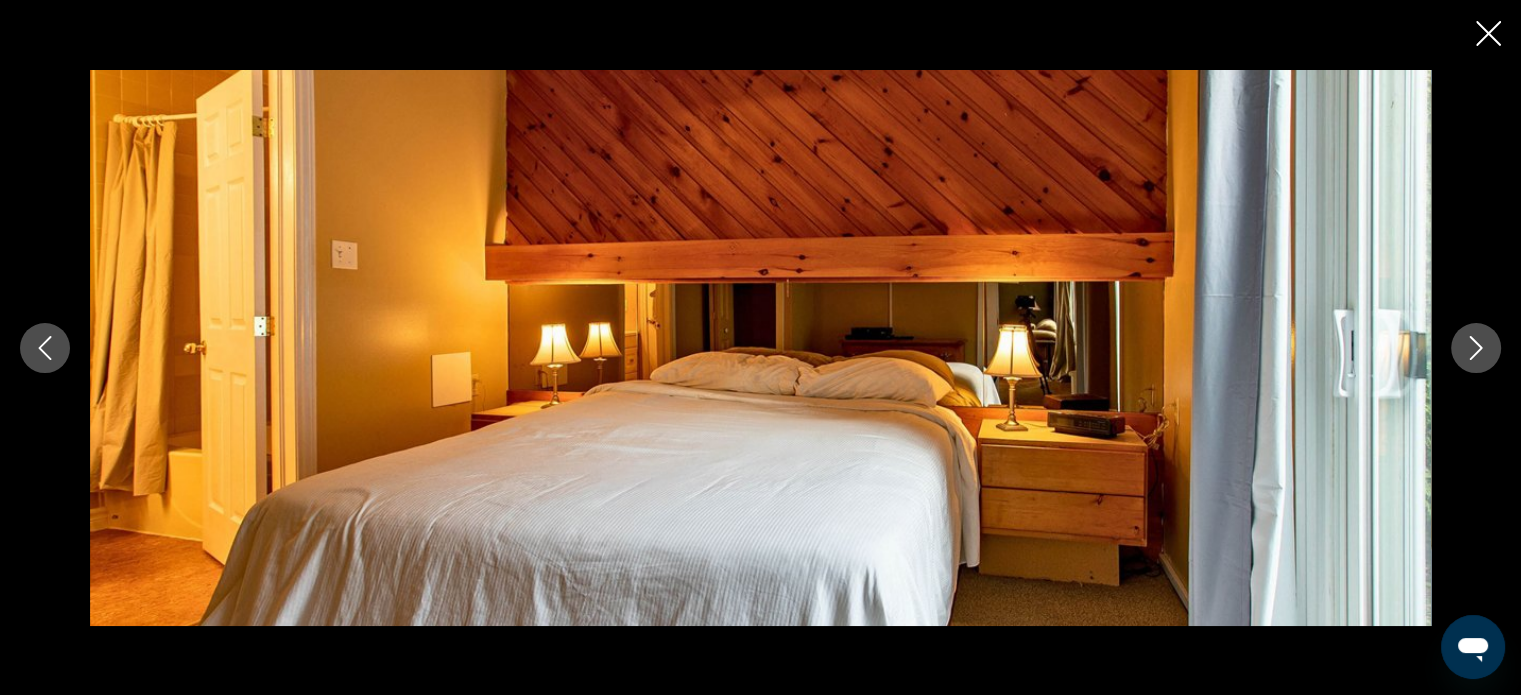 click 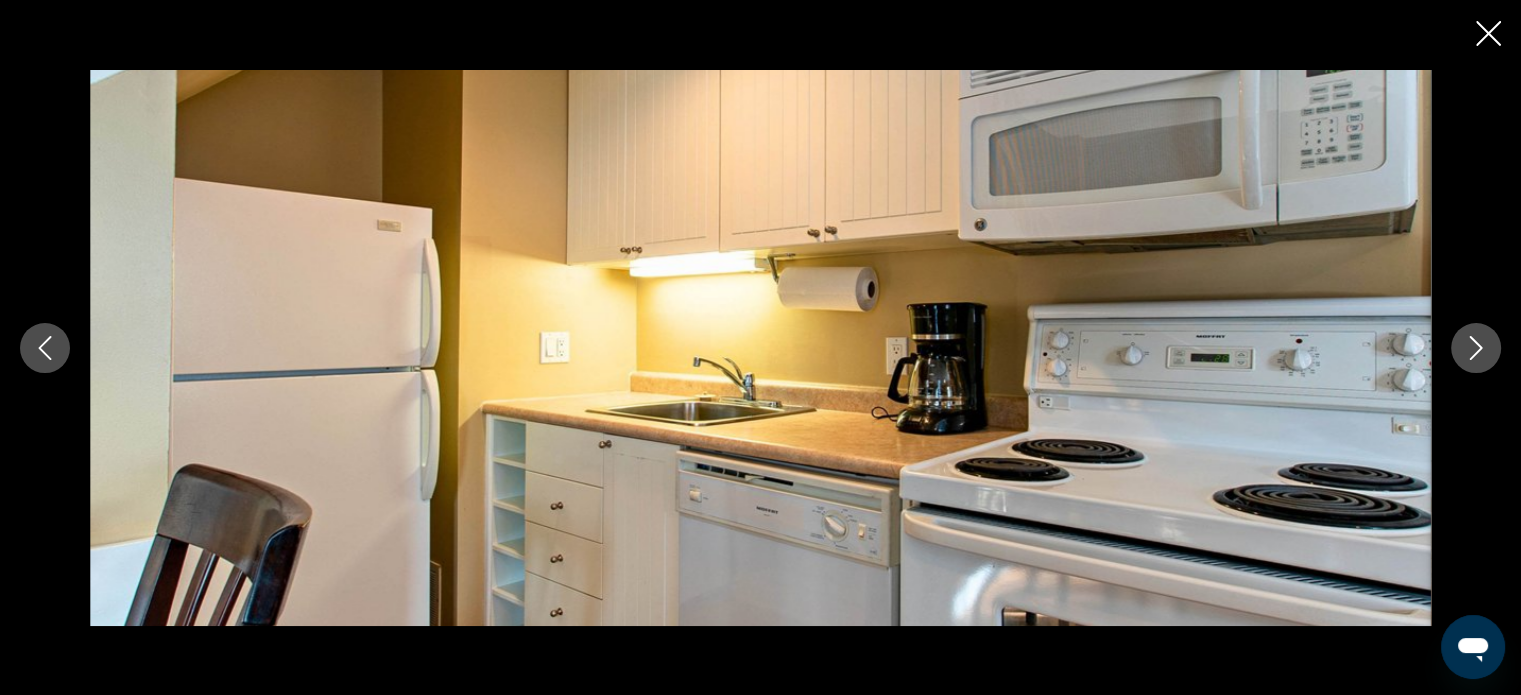 click 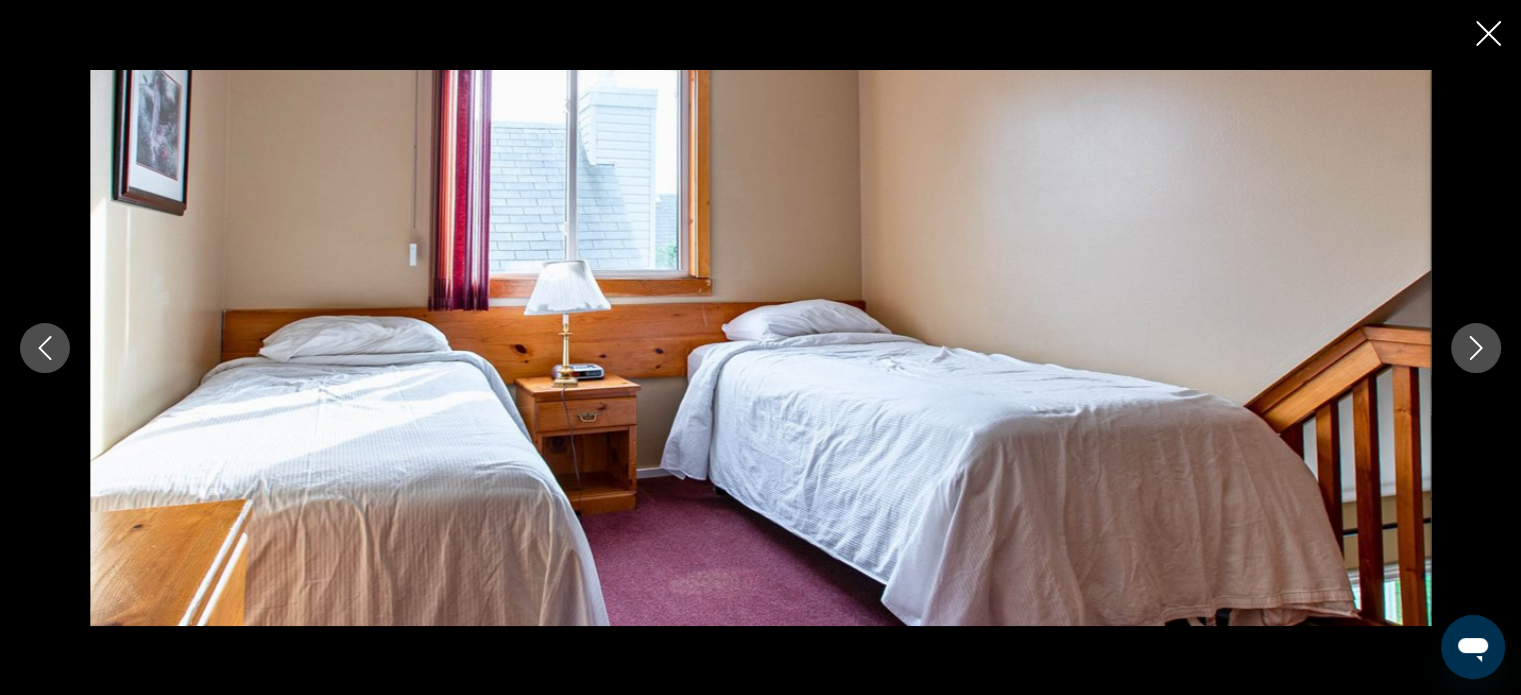 click 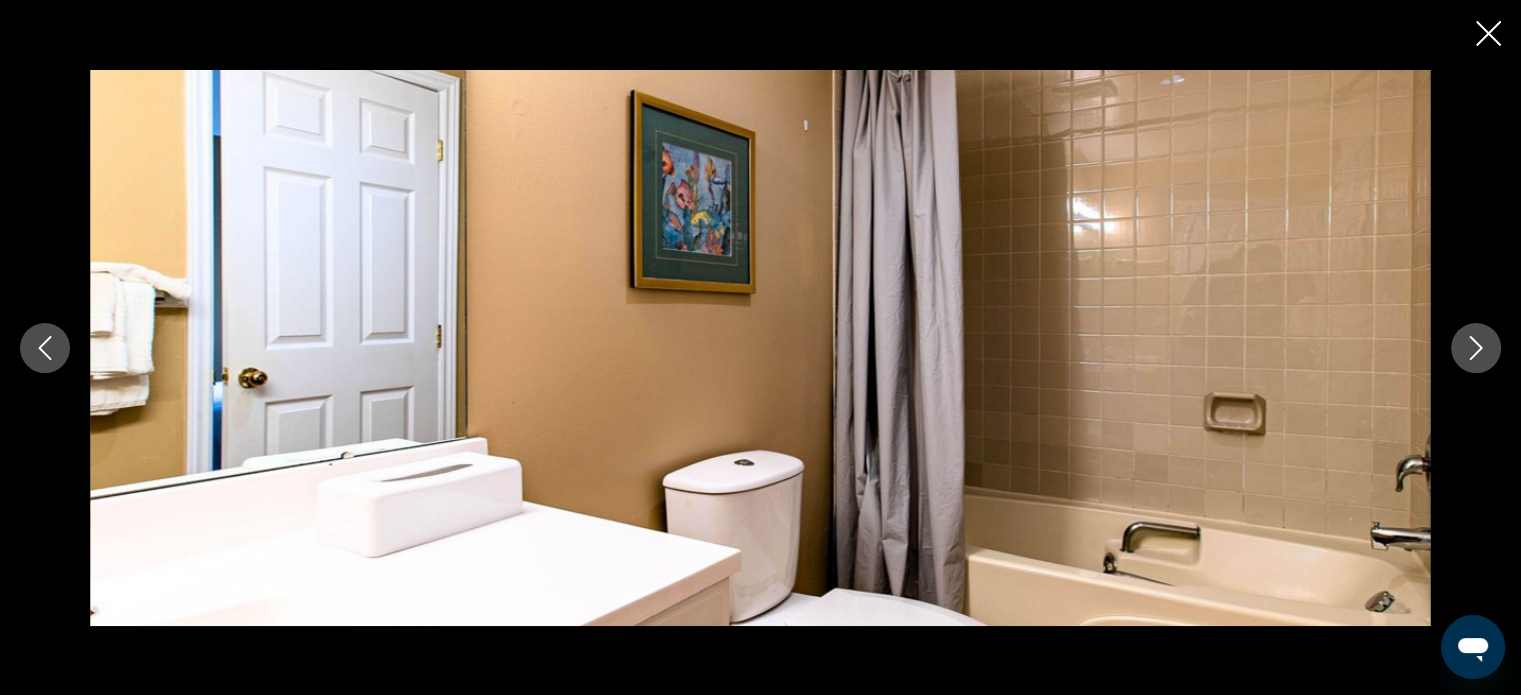 click 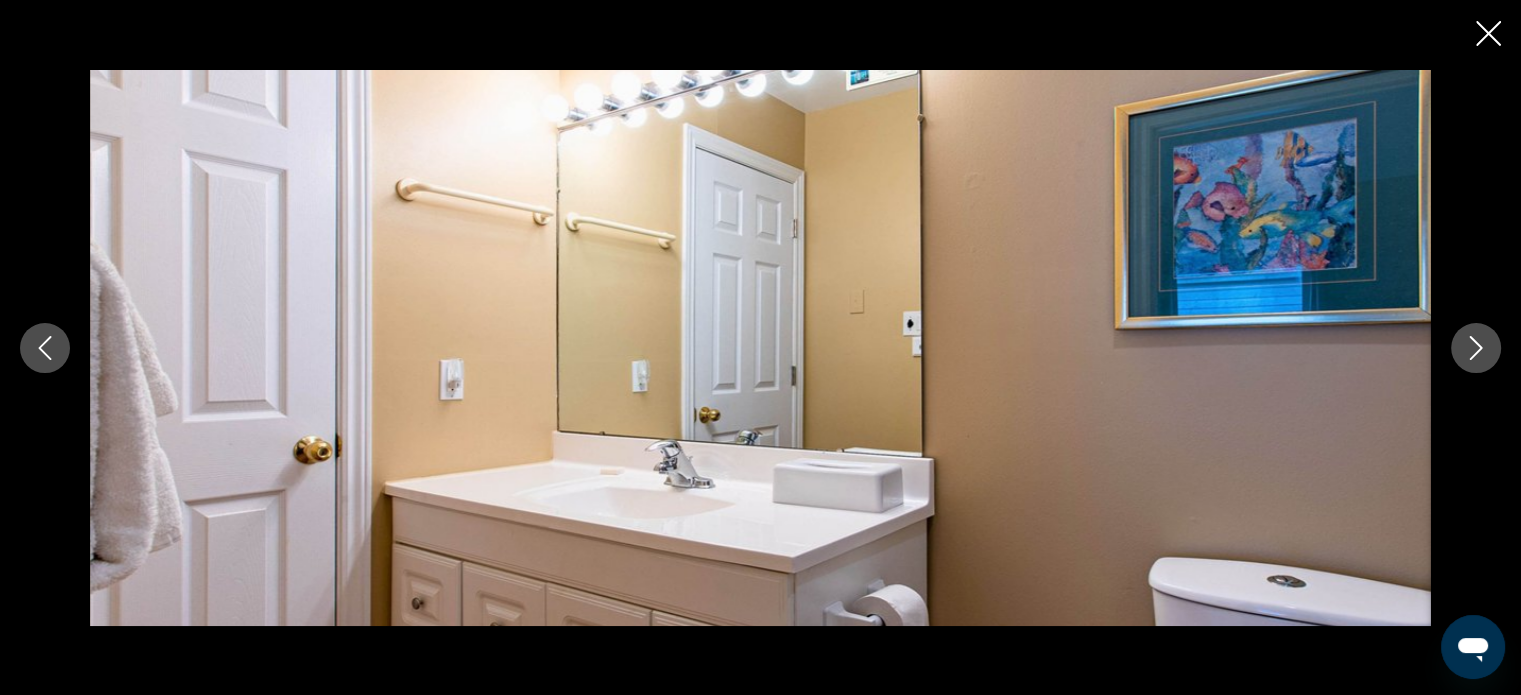click 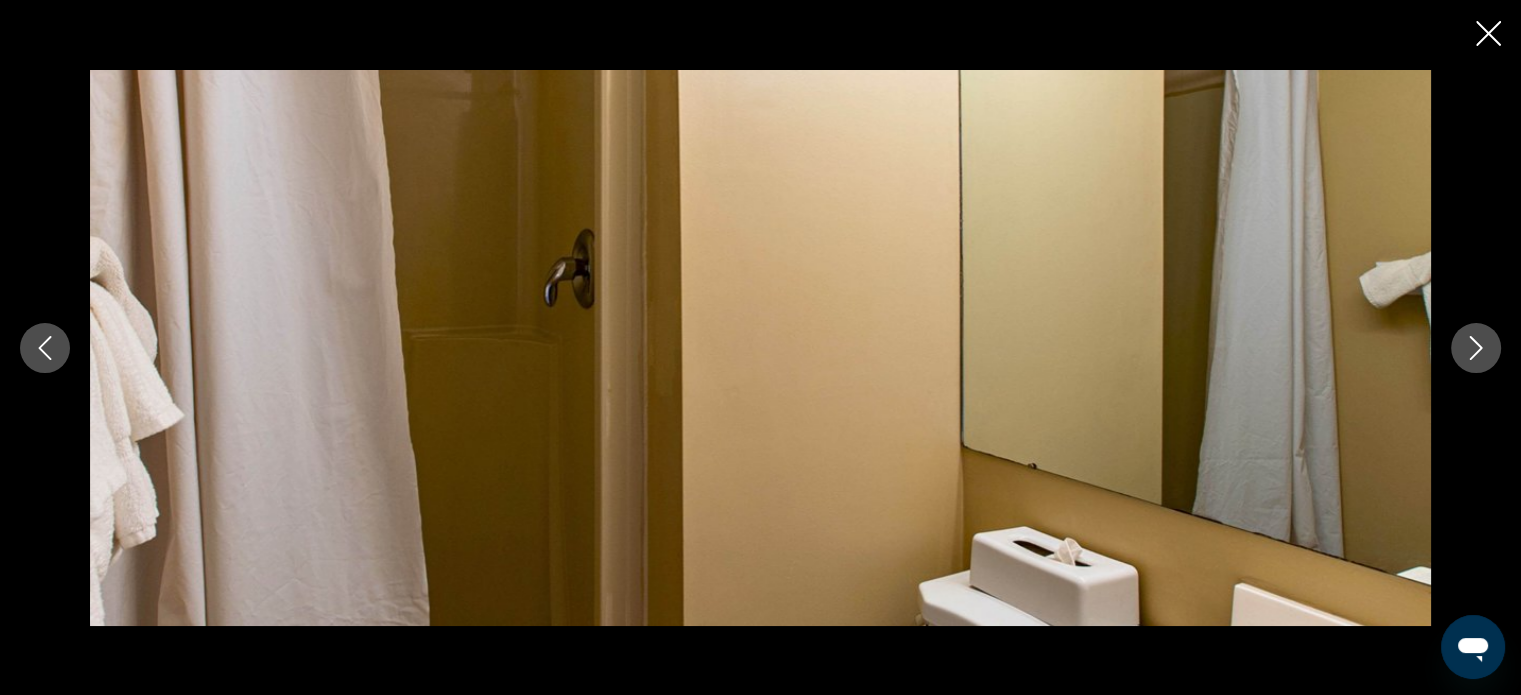 click 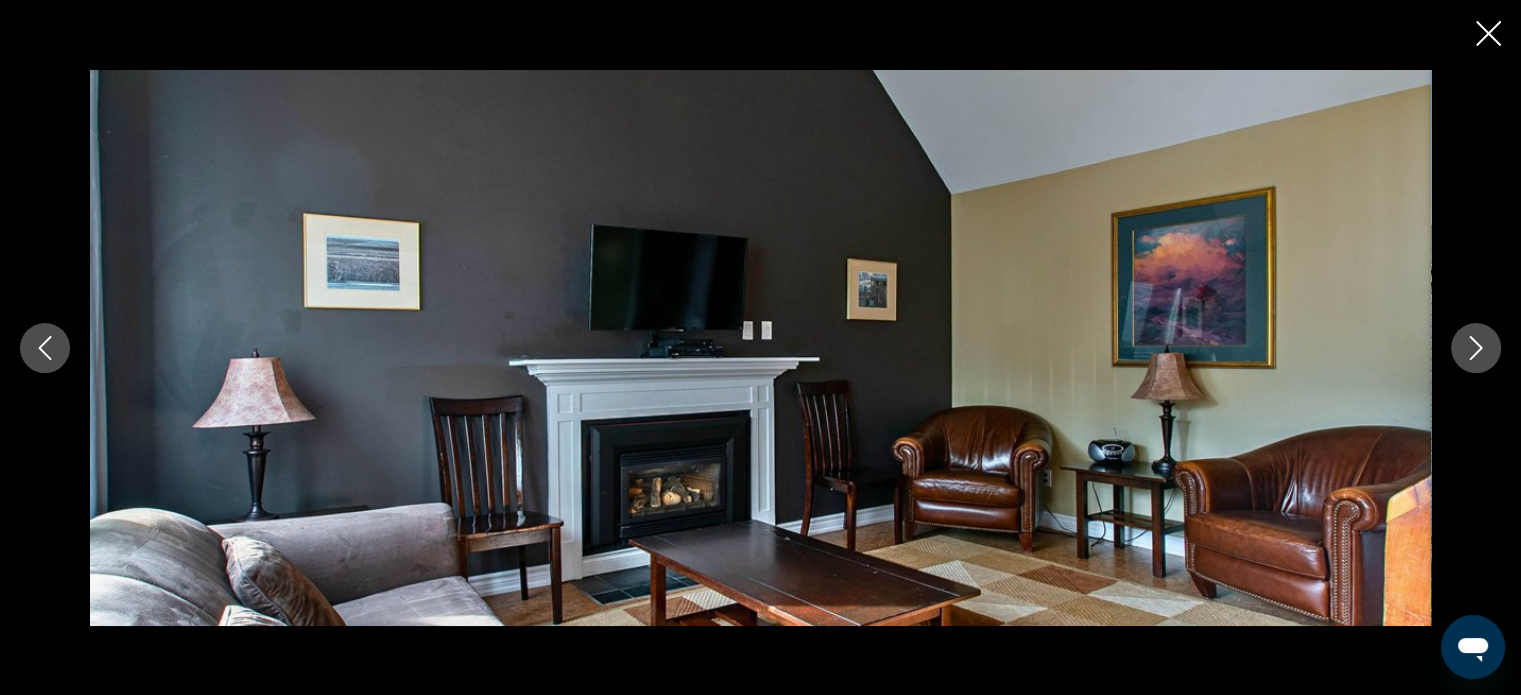 type 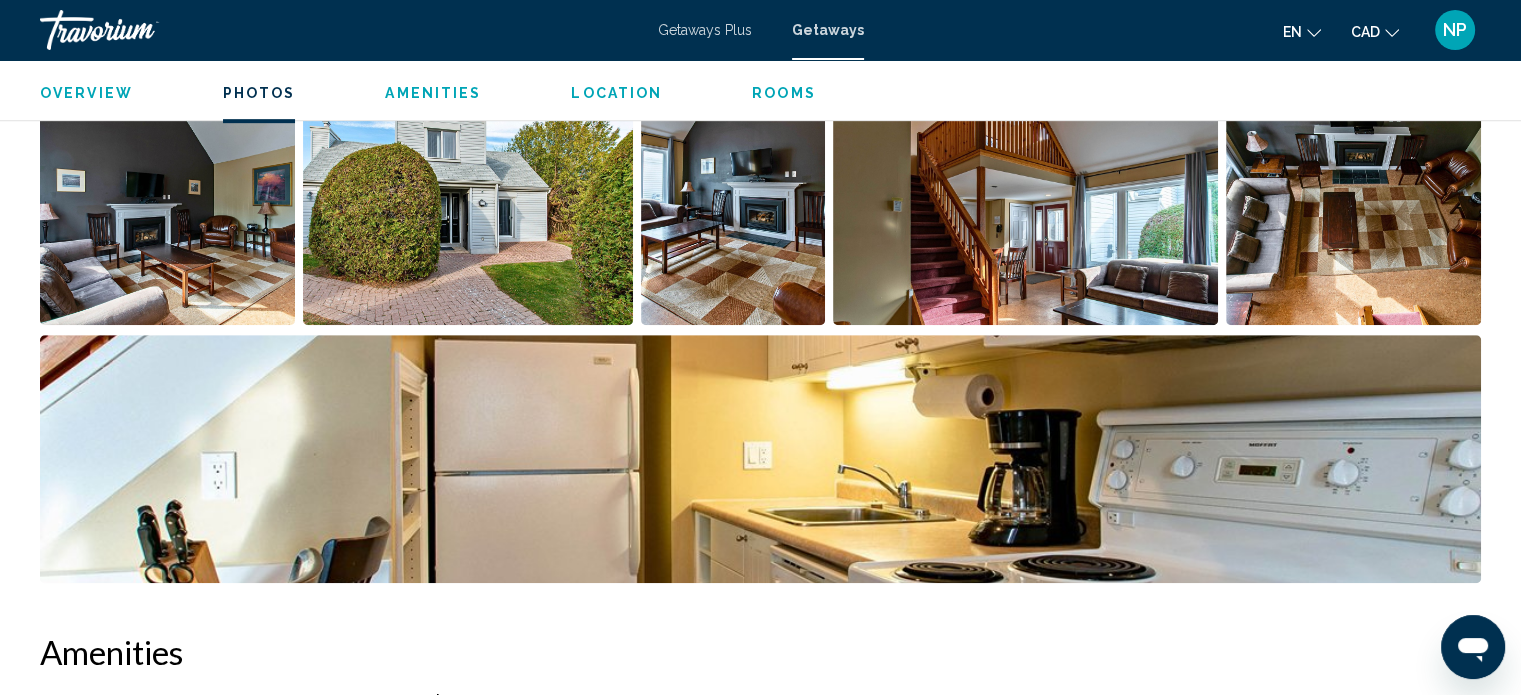 scroll, scrollTop: 0, scrollLeft: 0, axis: both 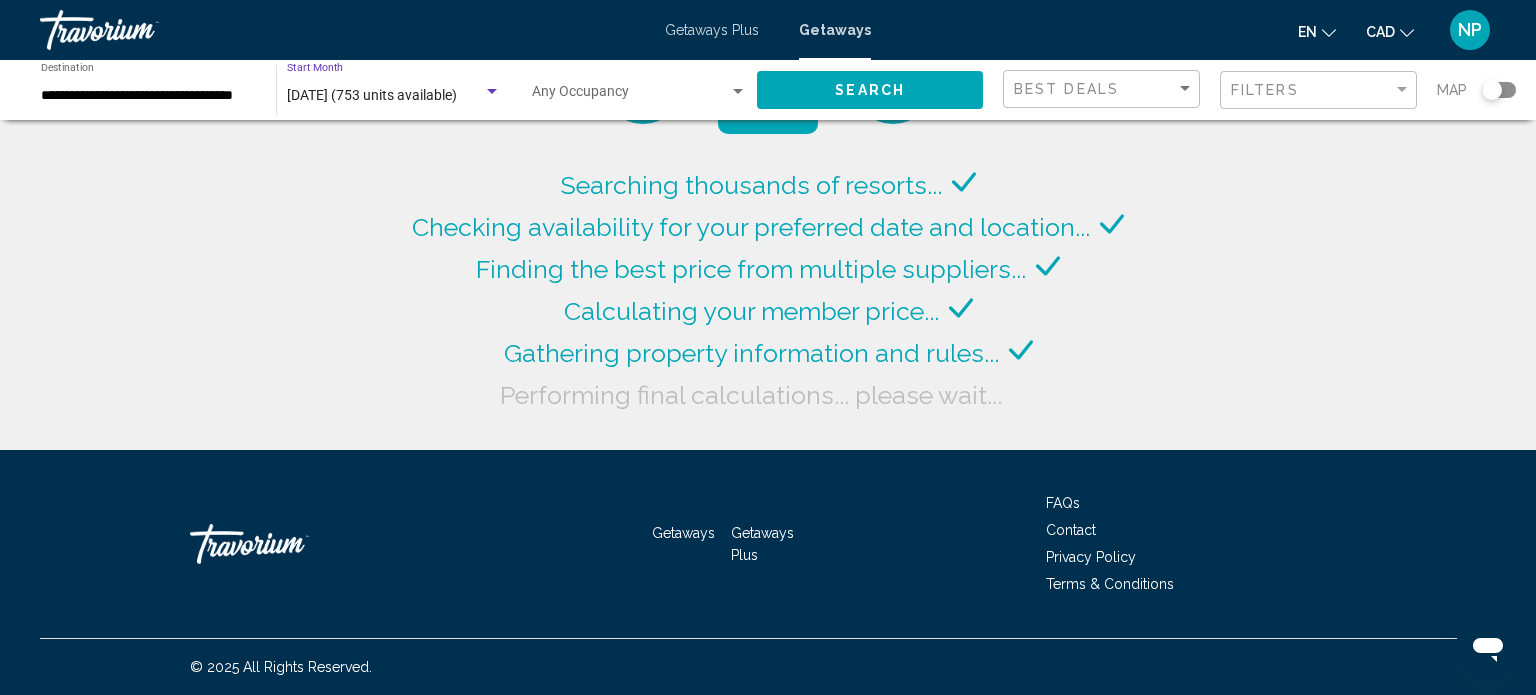 click on "August 2025 (753 units available)" at bounding box center (372, 95) 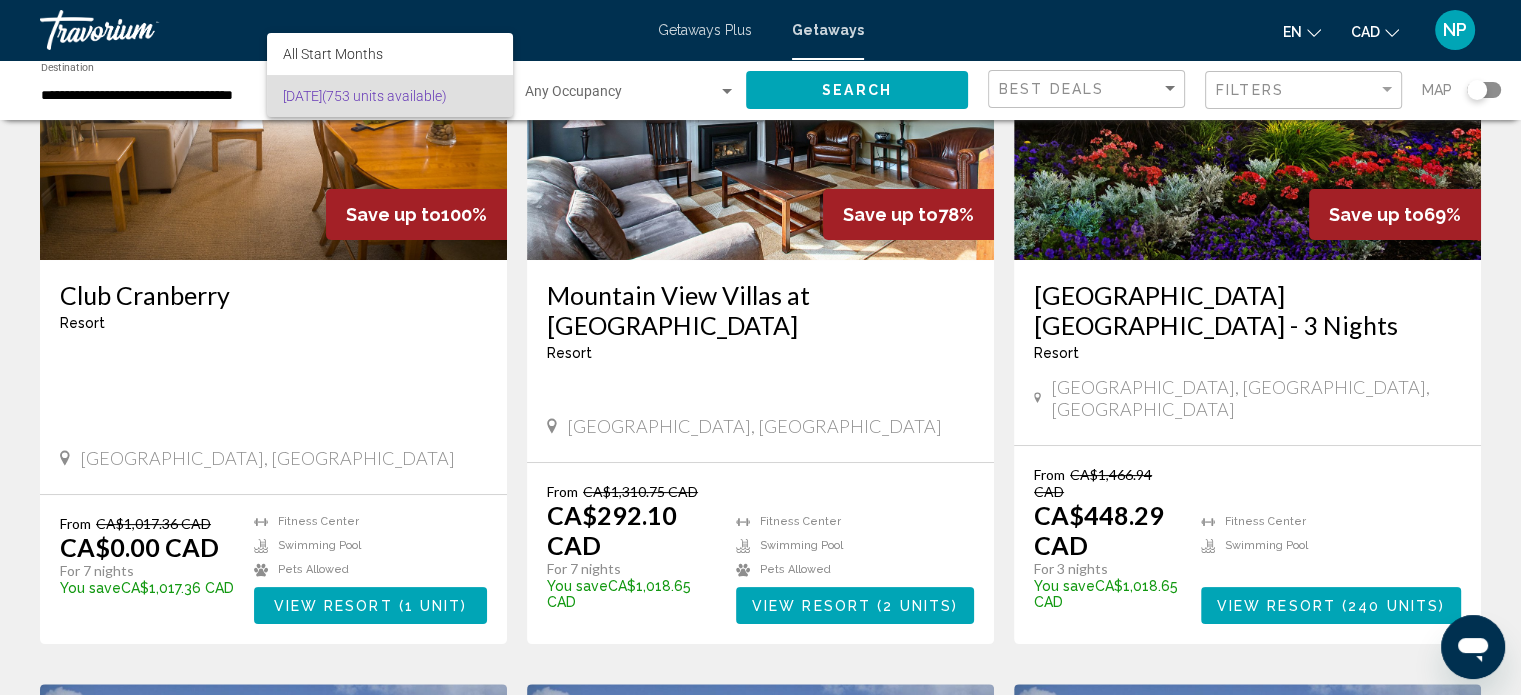 scroll, scrollTop: 311, scrollLeft: 0, axis: vertical 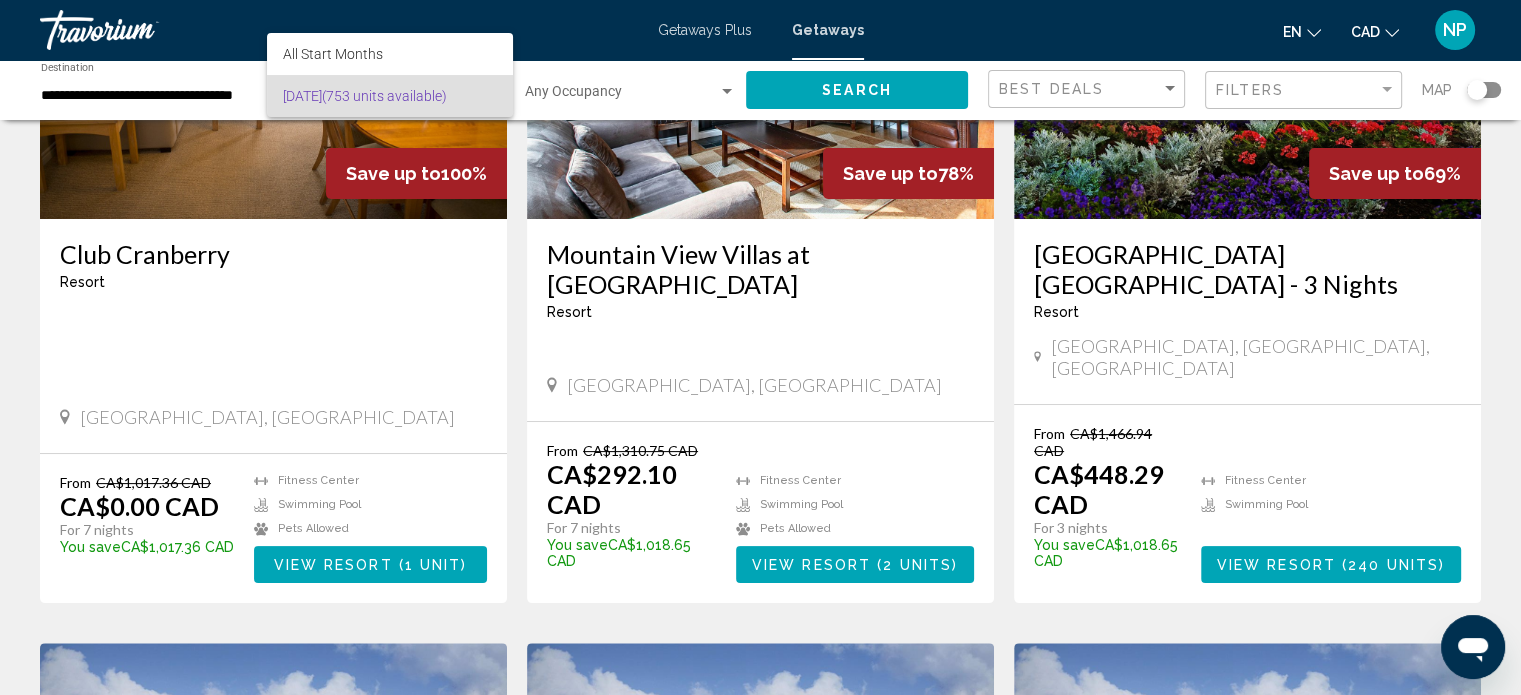 click at bounding box center [760, 347] 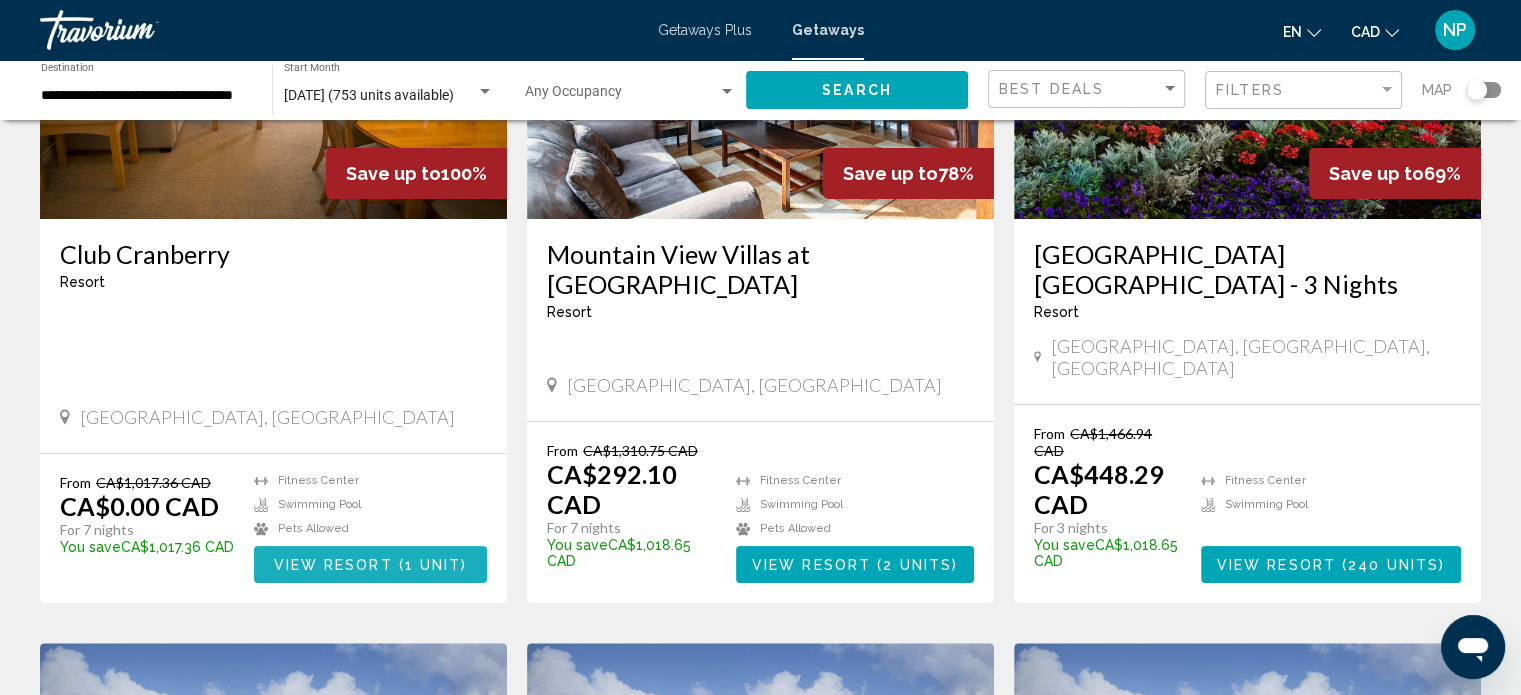 click on "1 unit" at bounding box center (433, 565) 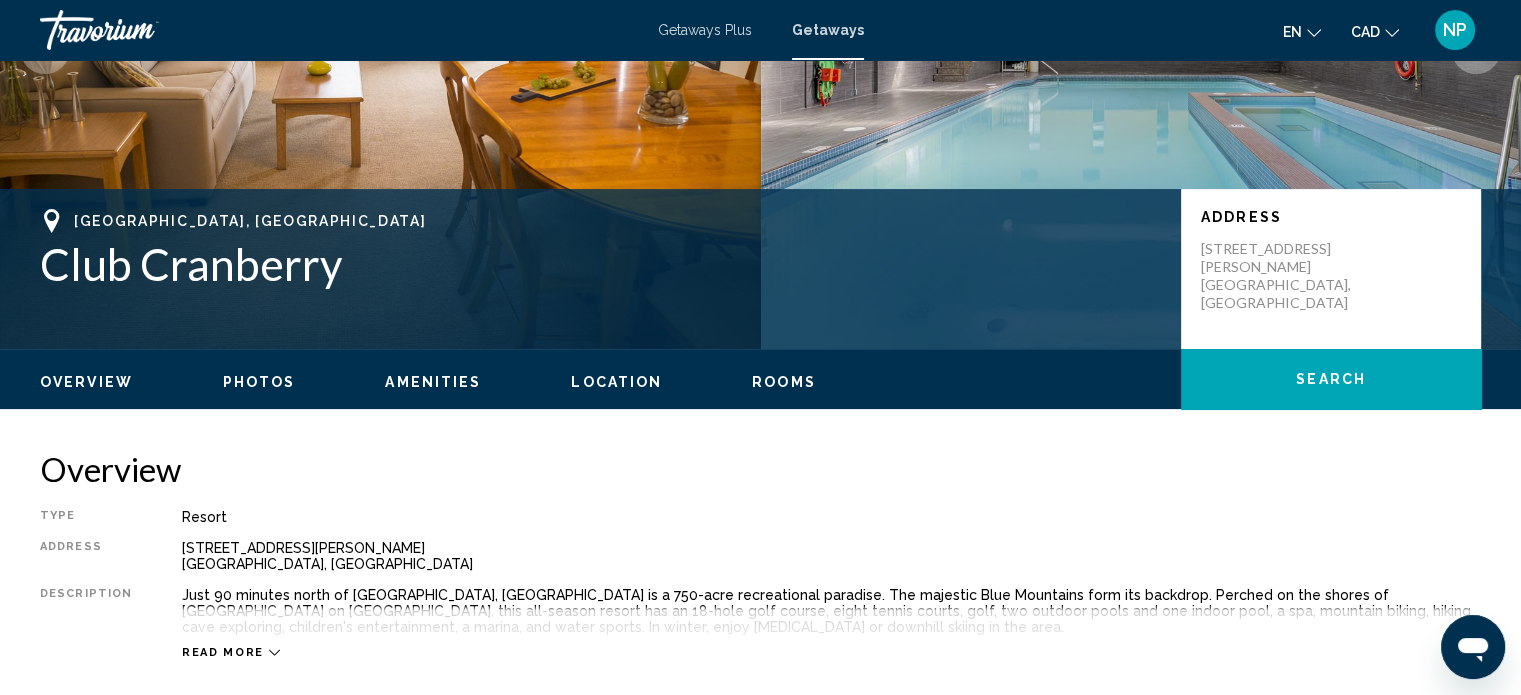 scroll, scrollTop: 12, scrollLeft: 0, axis: vertical 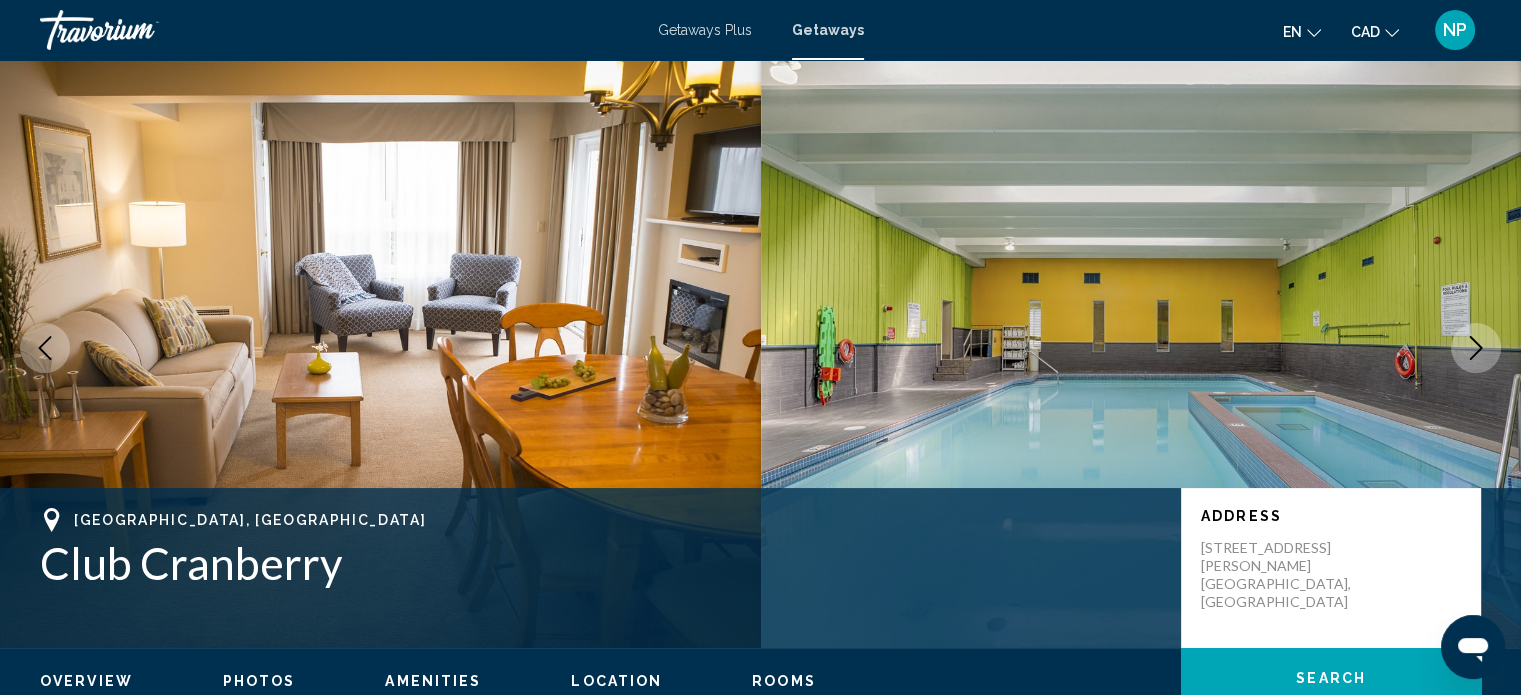 type 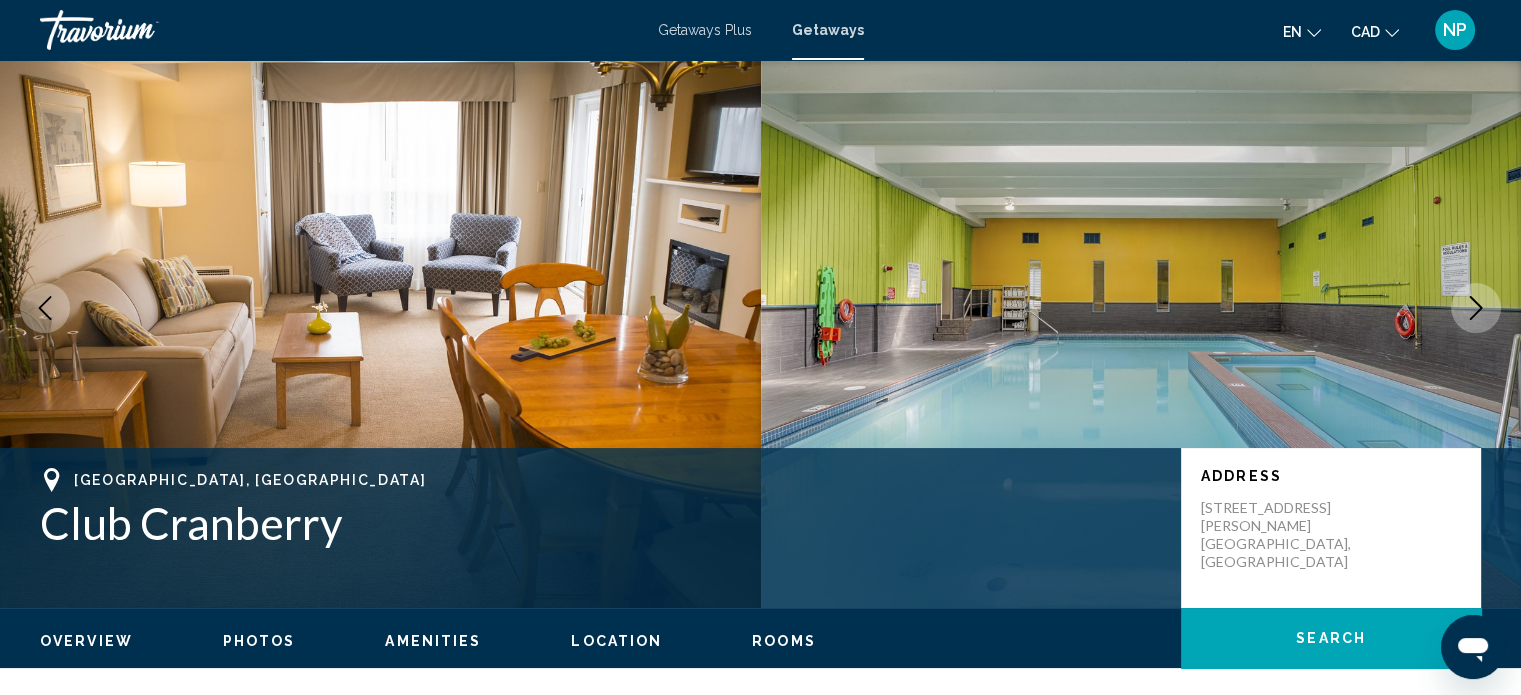 scroll, scrollTop: 0, scrollLeft: 0, axis: both 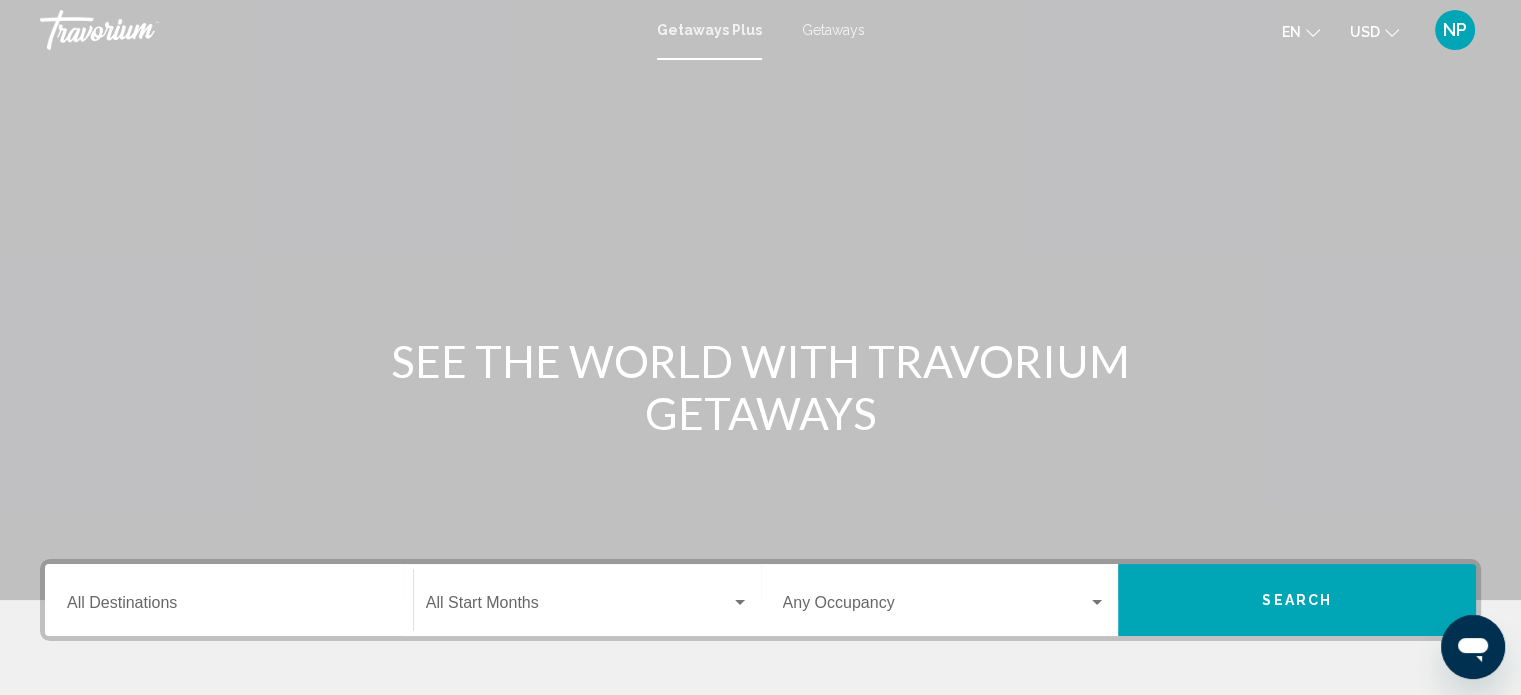 click on "Destination All Destinations" at bounding box center (229, 600) 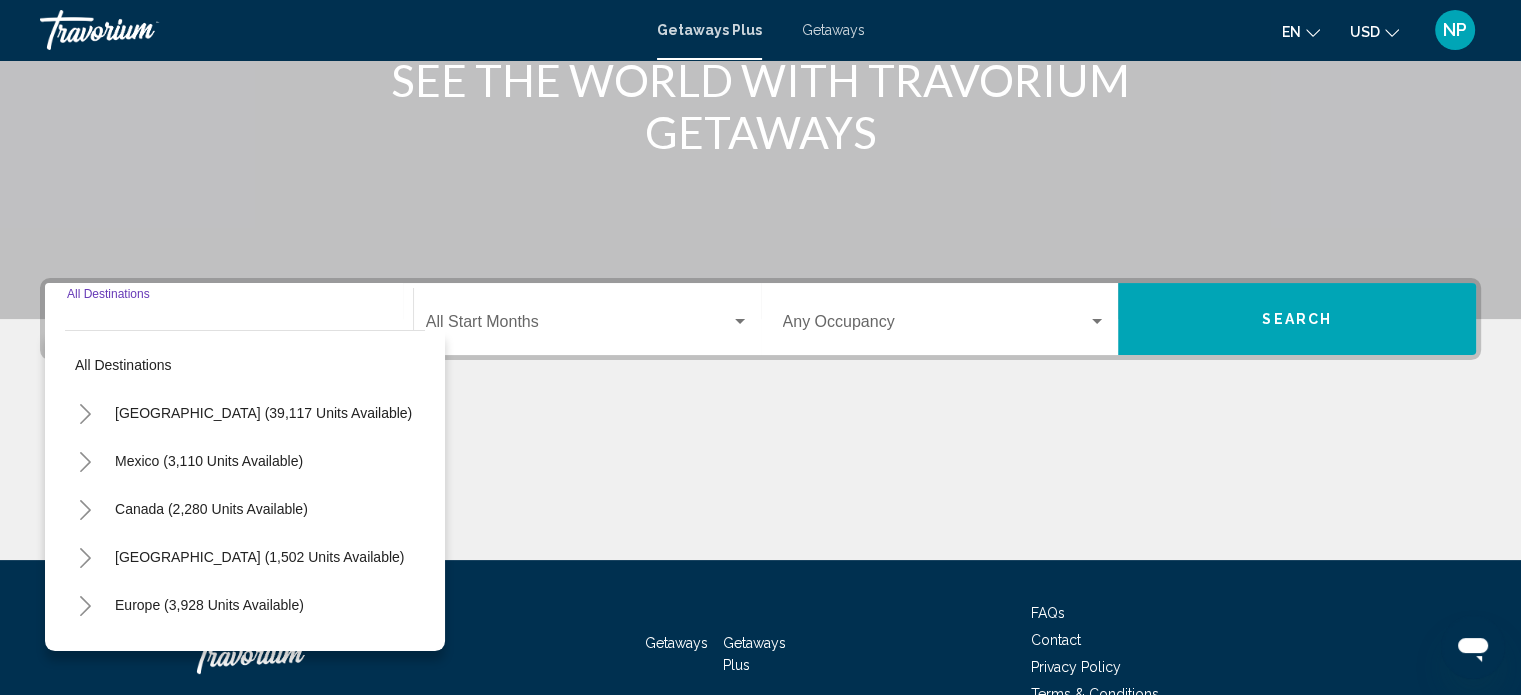 scroll, scrollTop: 390, scrollLeft: 0, axis: vertical 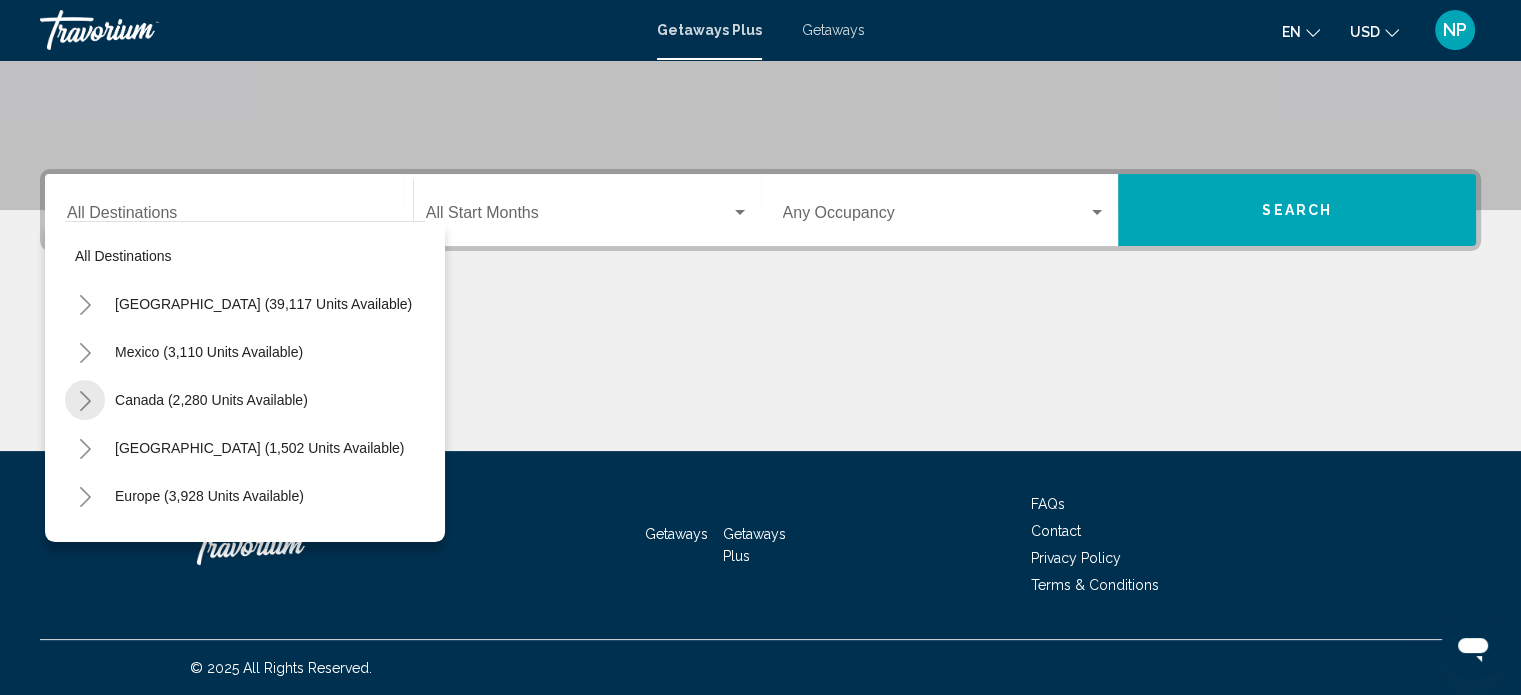 click 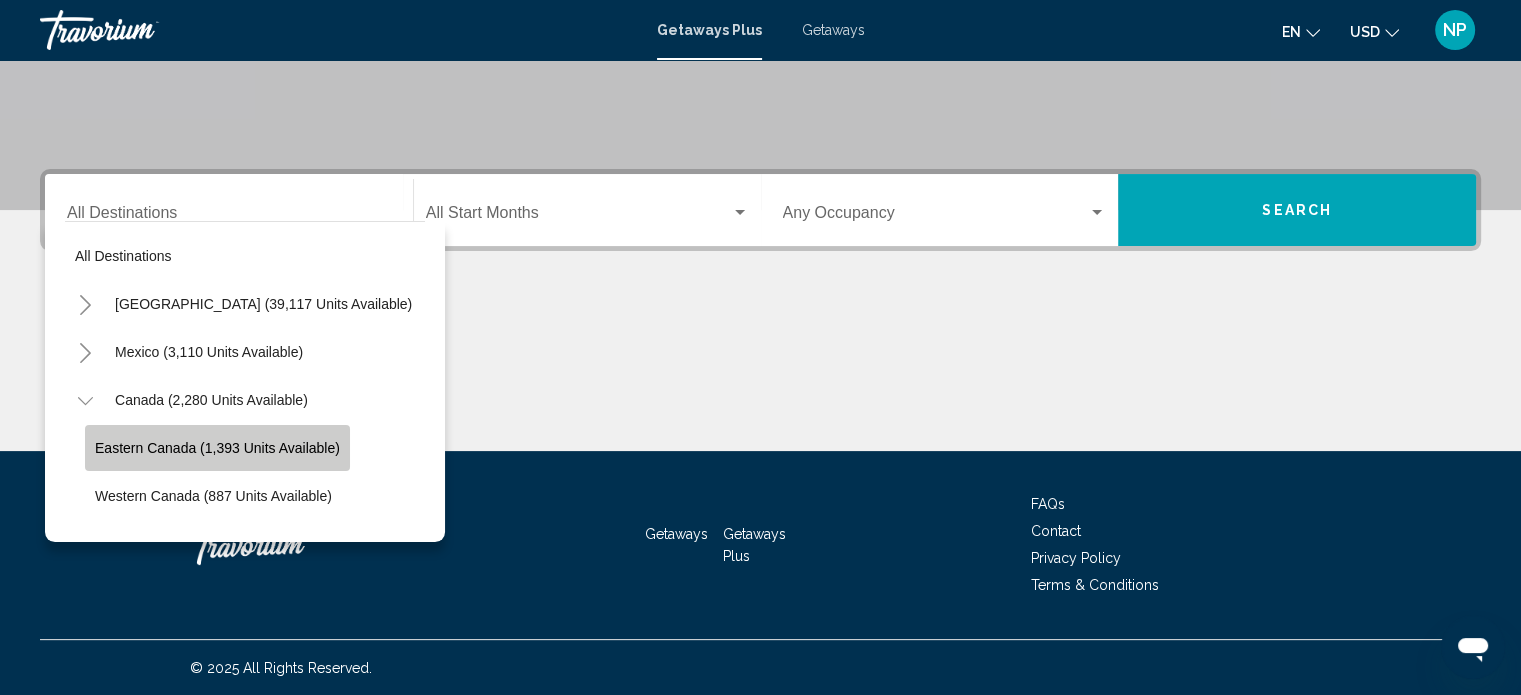click on "Eastern Canada (1,393 units available)" 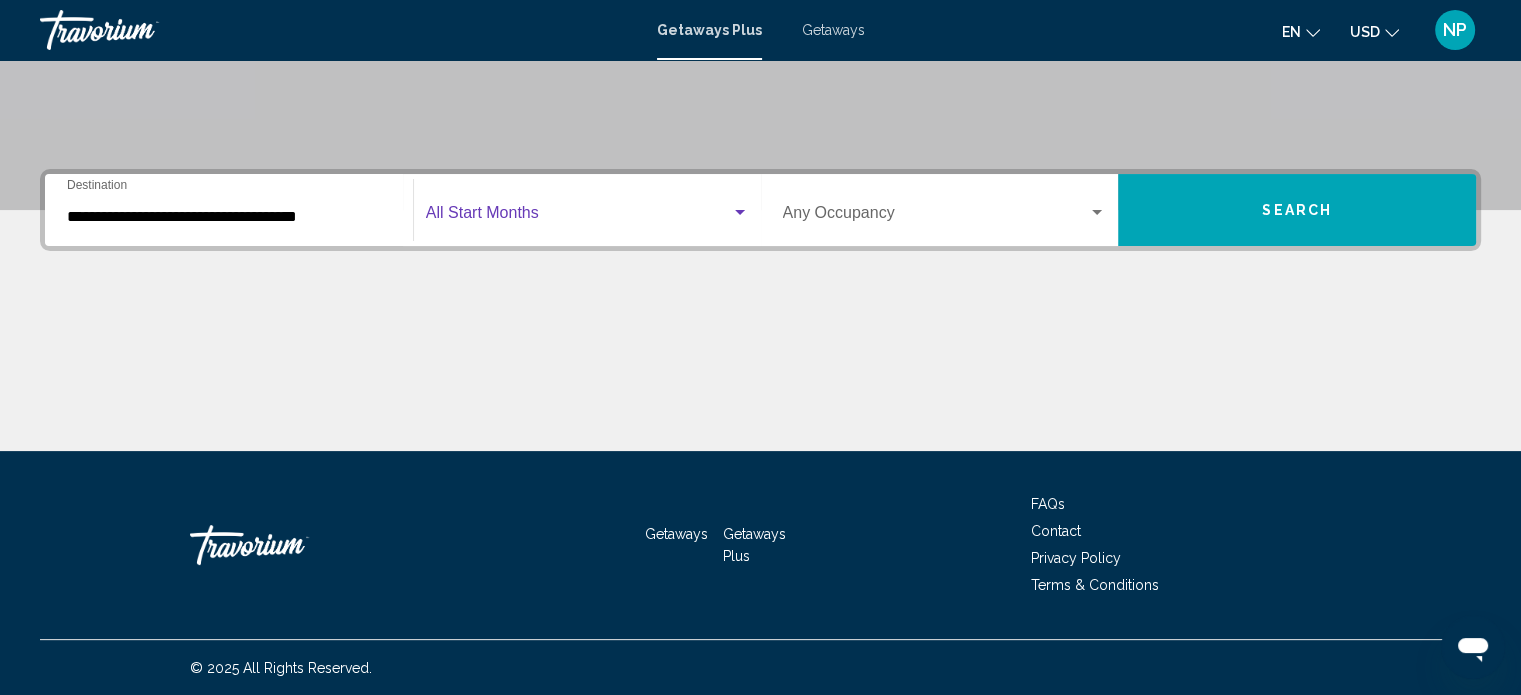 click at bounding box center (578, 217) 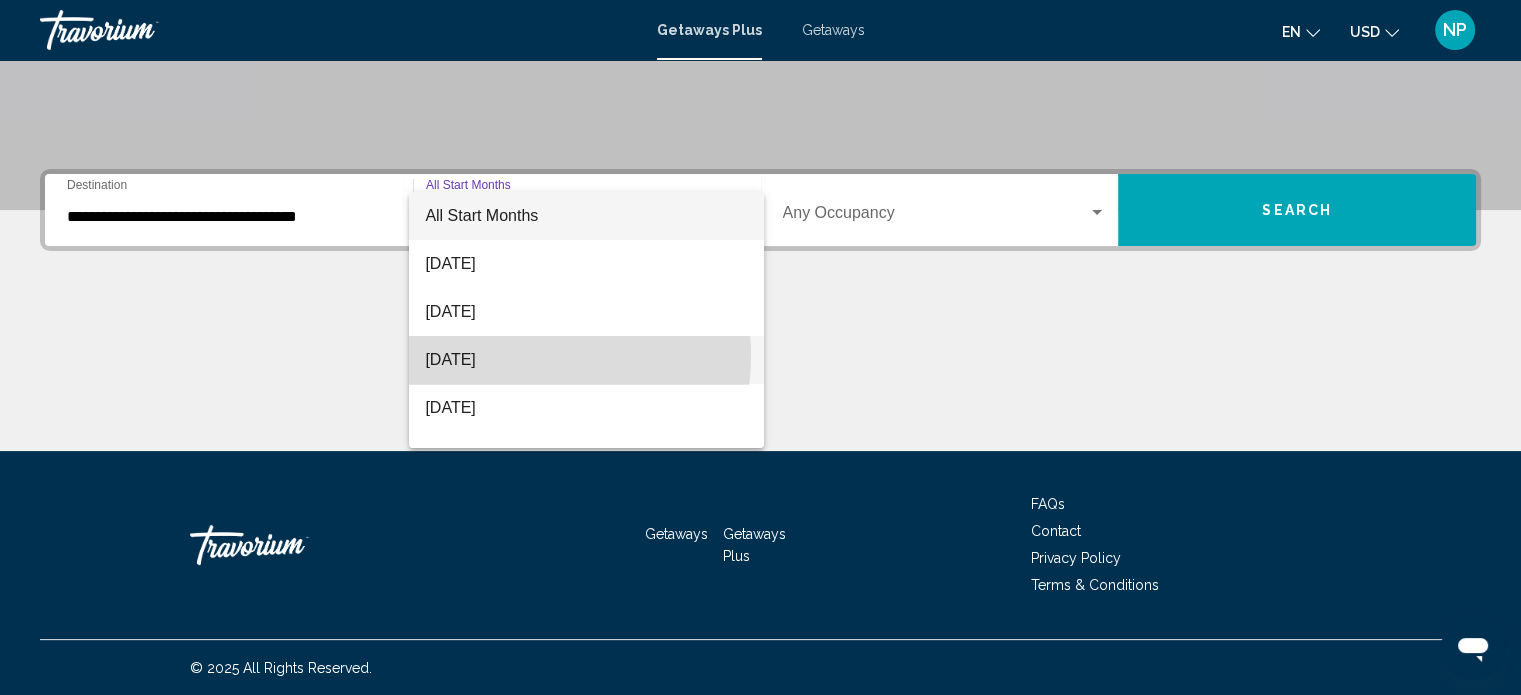 click on "[DATE]" at bounding box center [586, 360] 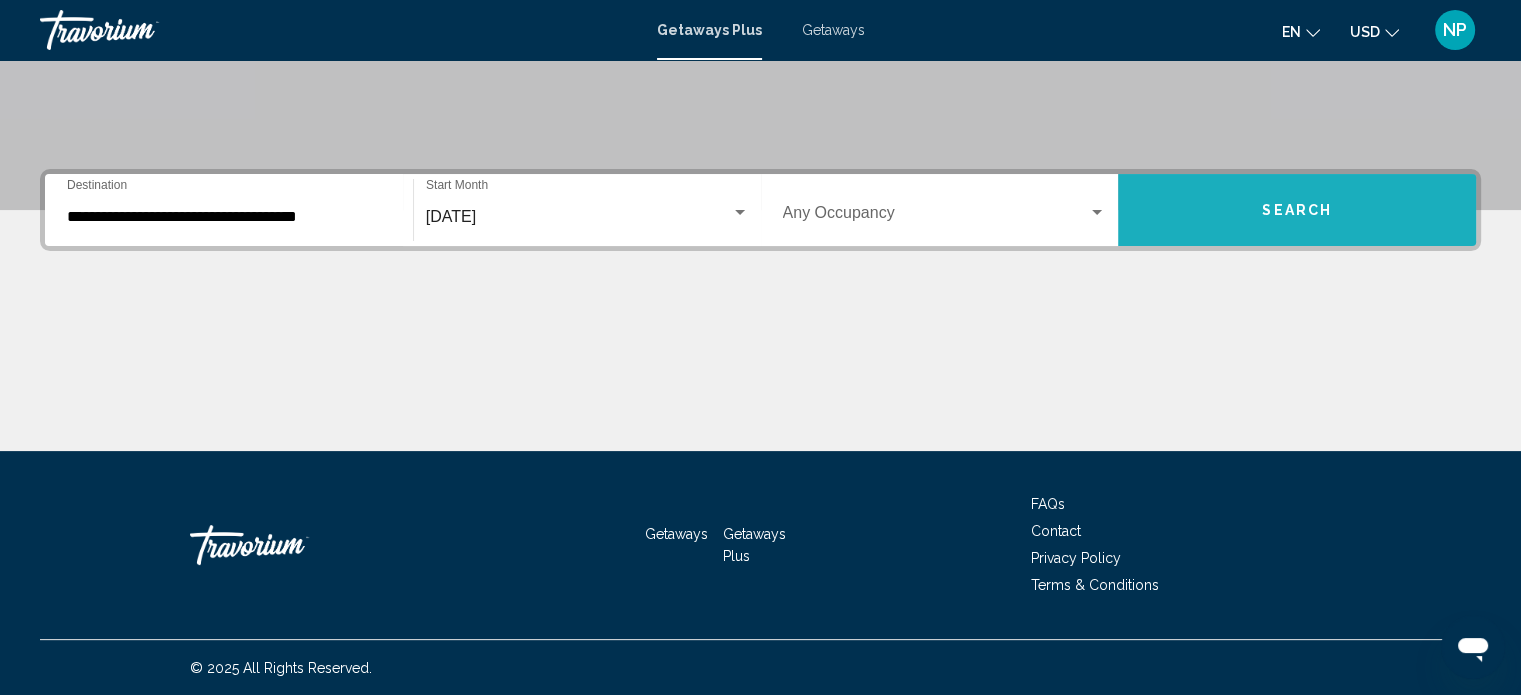 click on "Search" at bounding box center [1297, 211] 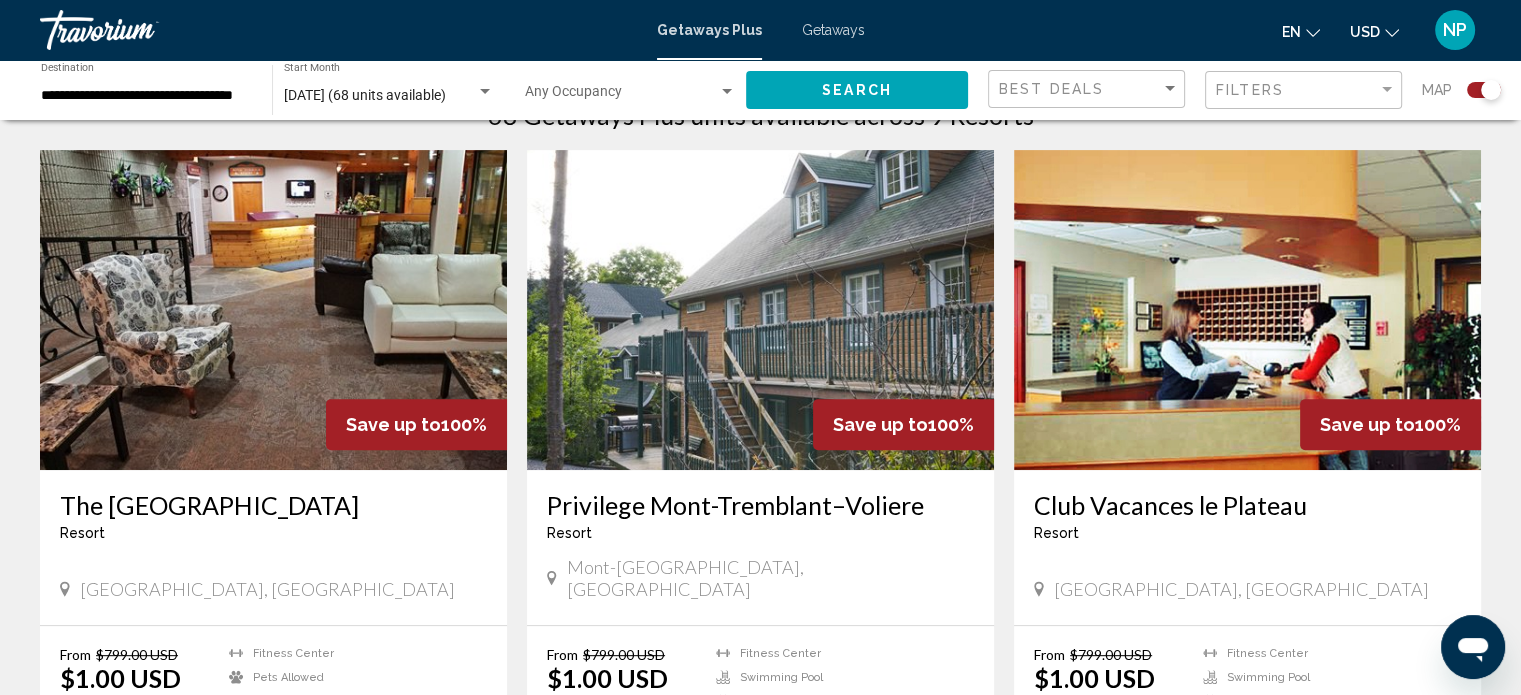 scroll, scrollTop: 720, scrollLeft: 0, axis: vertical 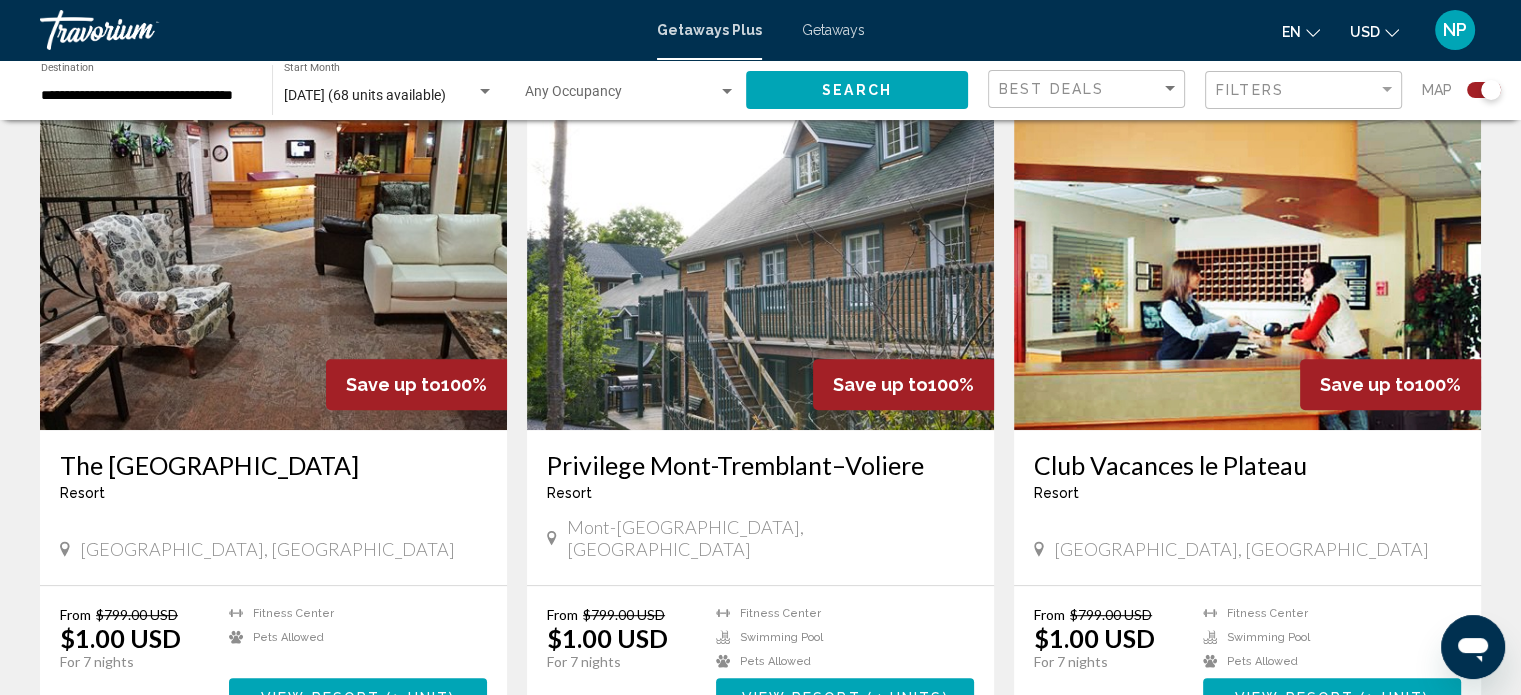 click 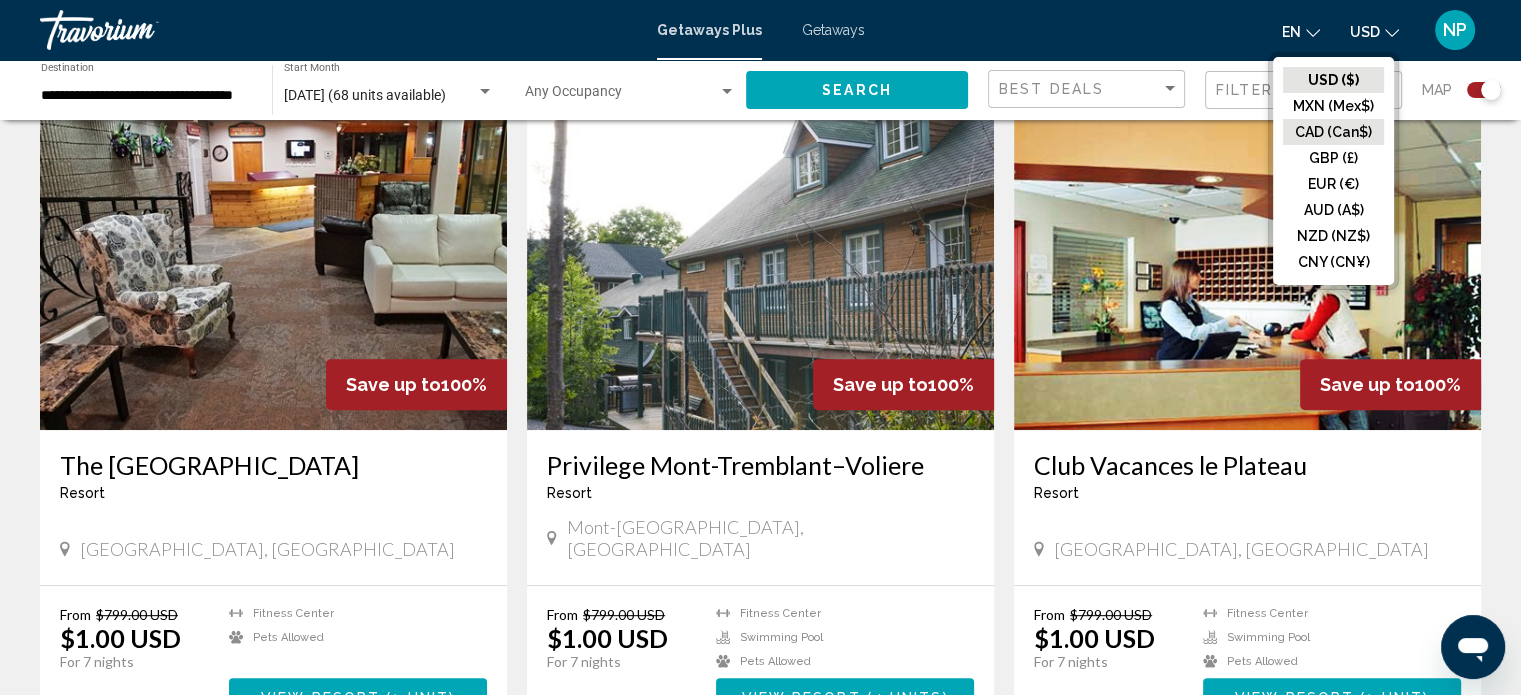 click on "CAD (Can$)" 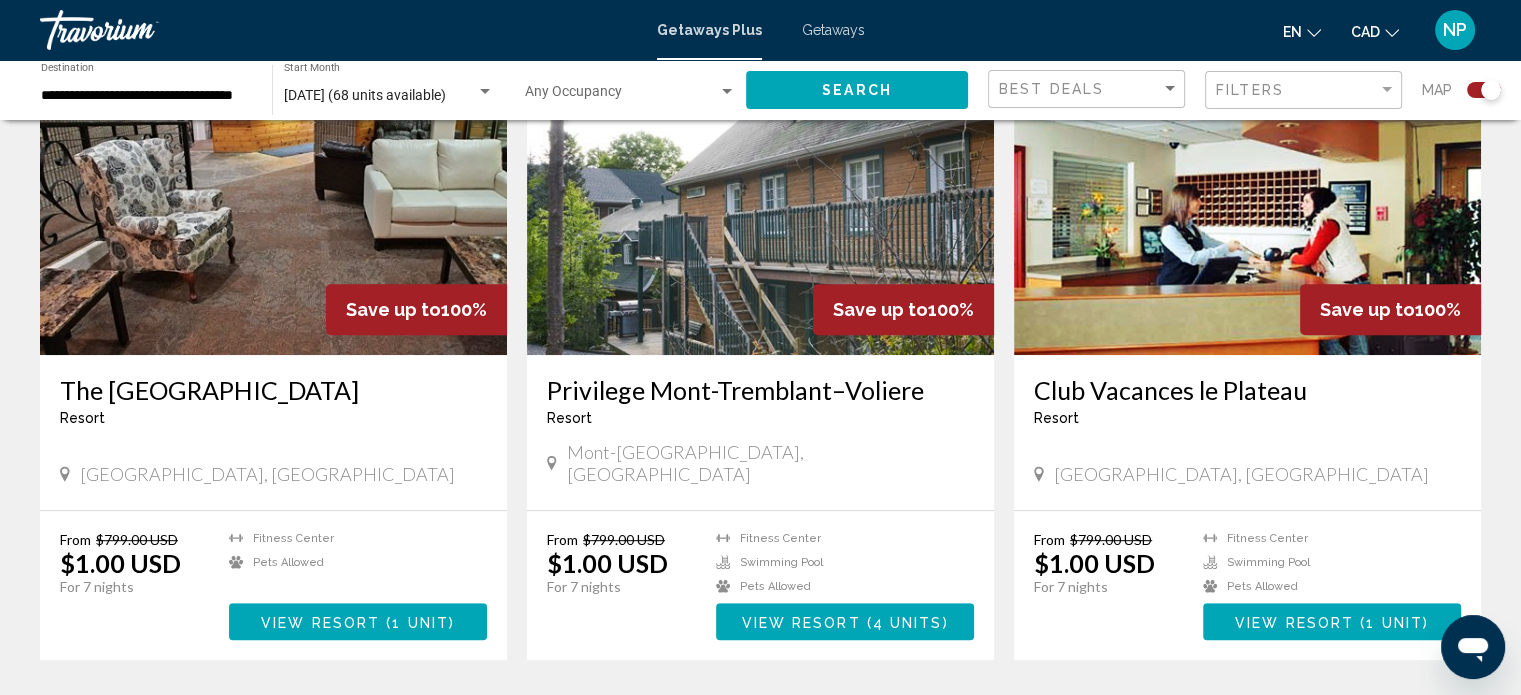 scroll, scrollTop: 800, scrollLeft: 0, axis: vertical 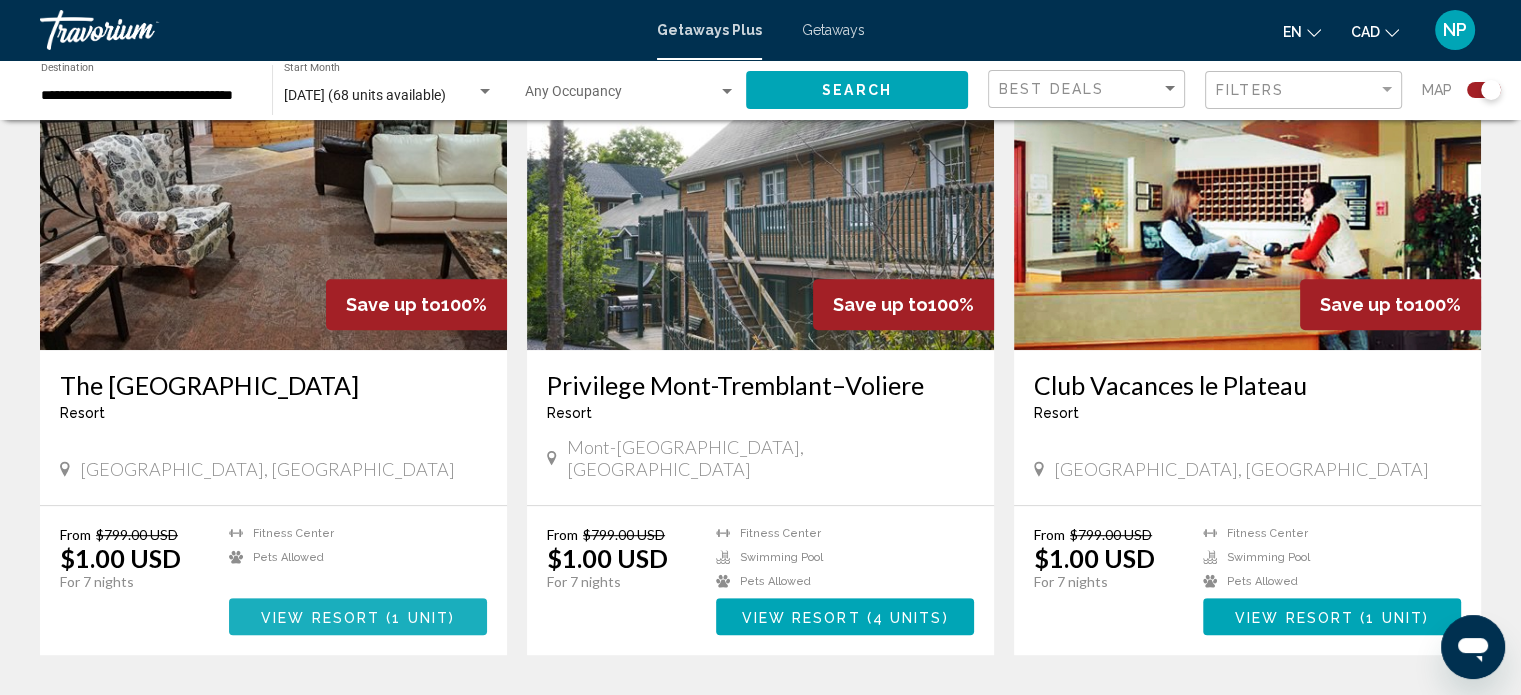 click on "View Resort" at bounding box center [320, 617] 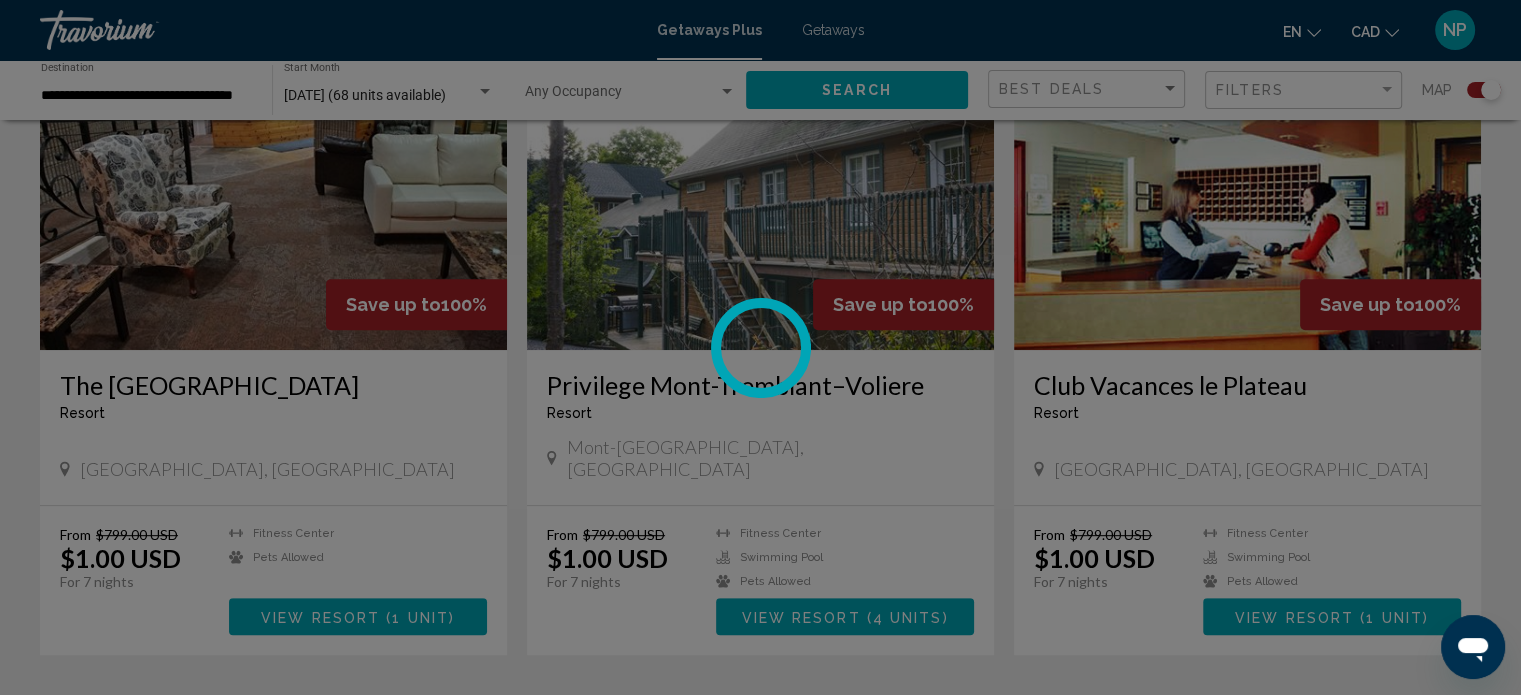 scroll, scrollTop: 12, scrollLeft: 0, axis: vertical 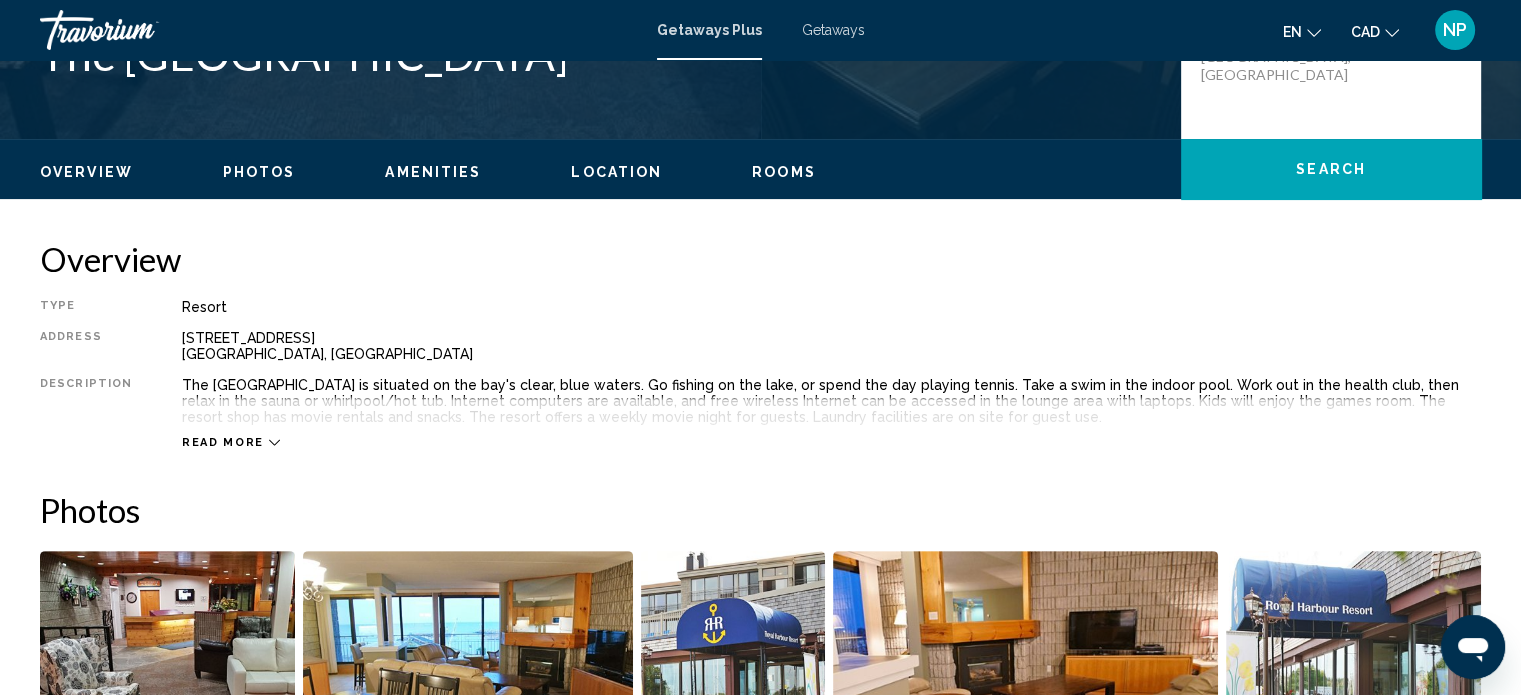 type 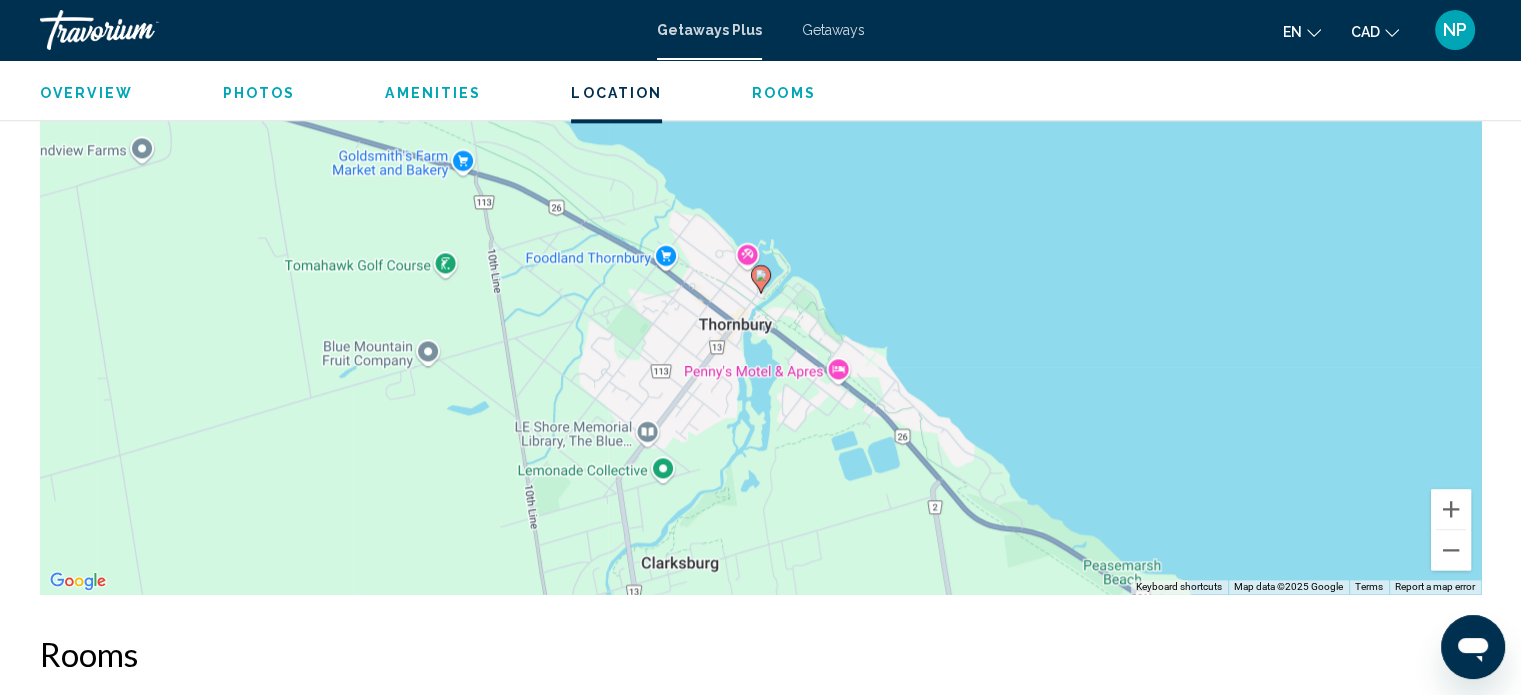 scroll, scrollTop: 2400, scrollLeft: 0, axis: vertical 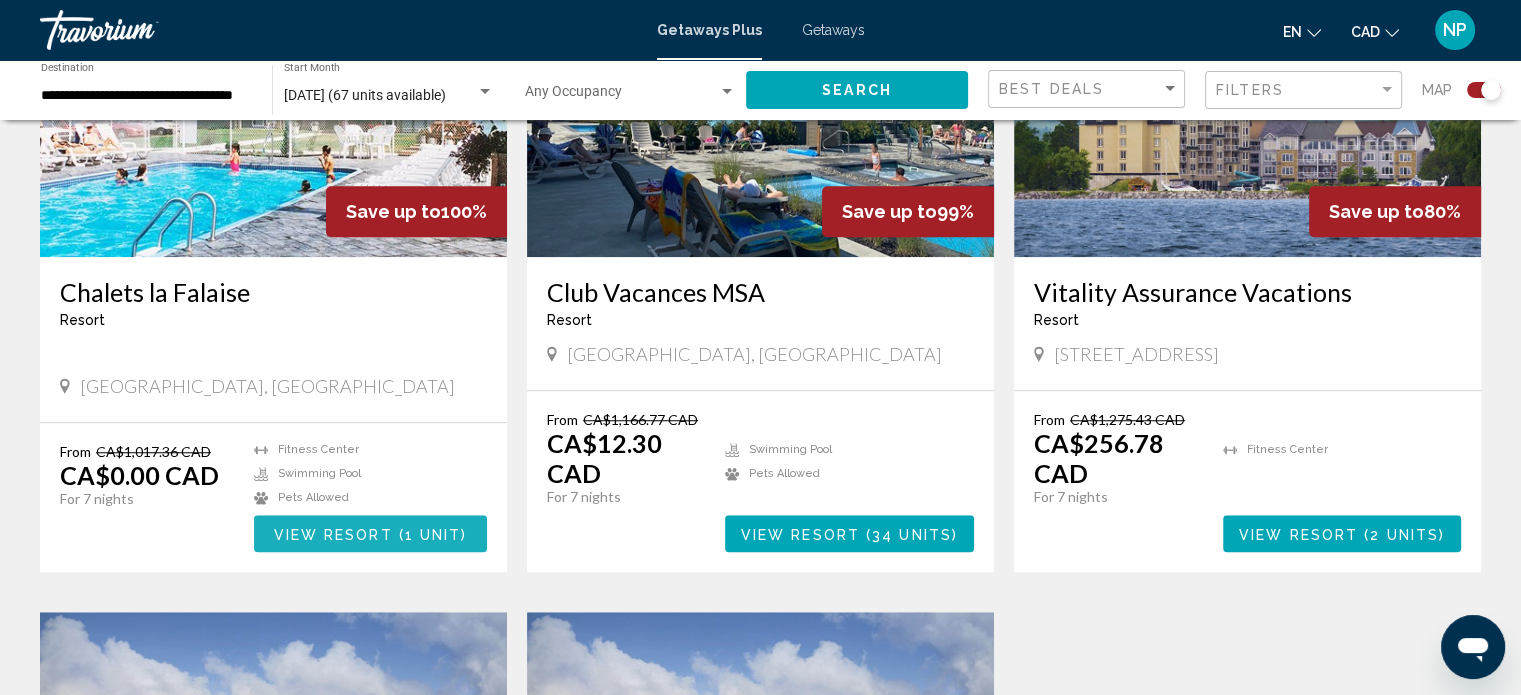 click on "View Resort" at bounding box center (332, 534) 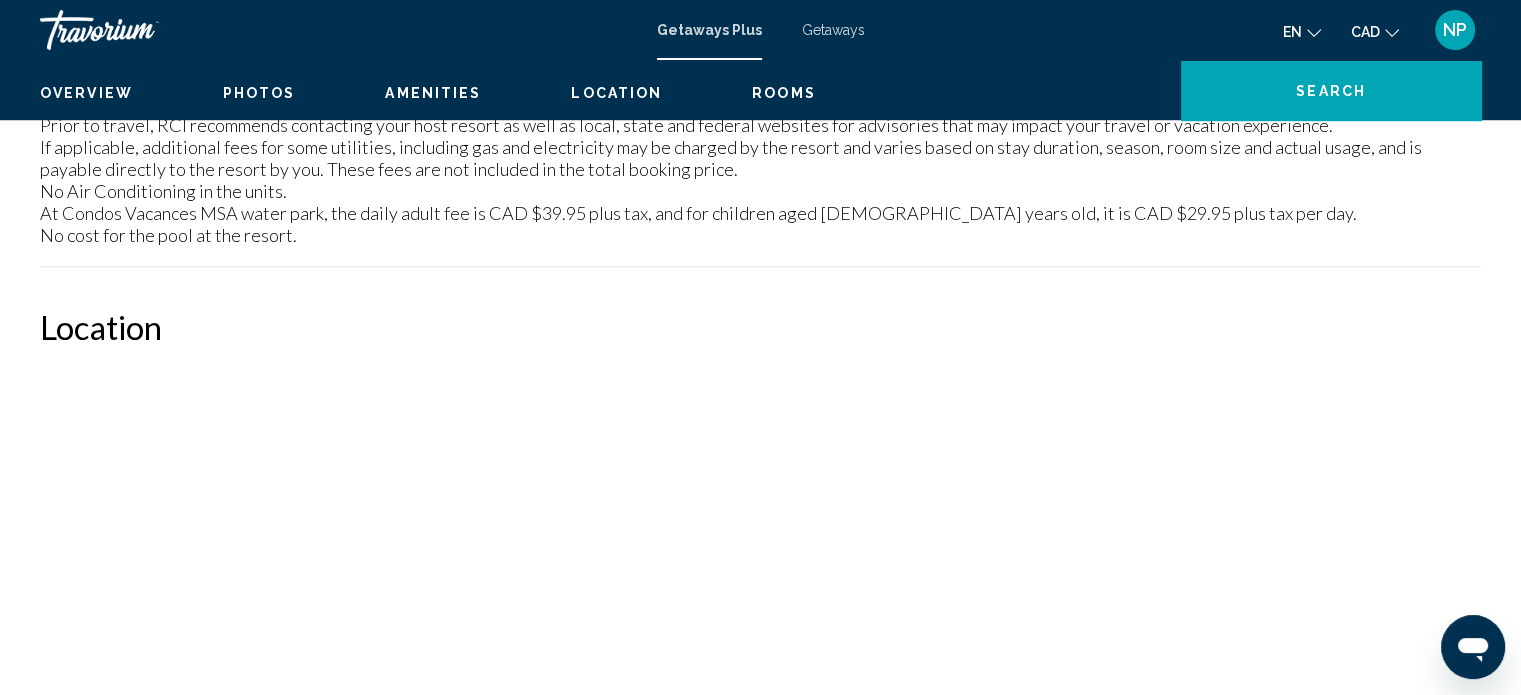 scroll, scrollTop: 12, scrollLeft: 0, axis: vertical 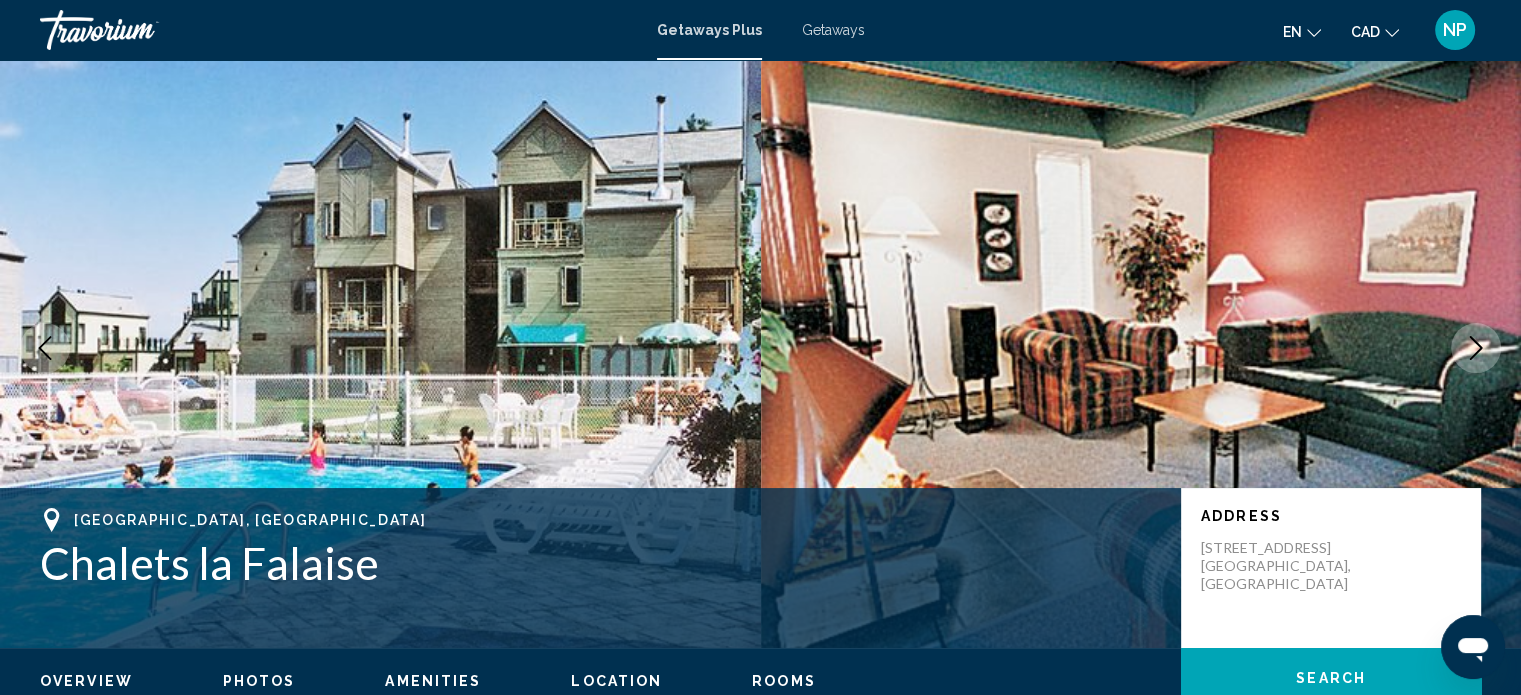 type 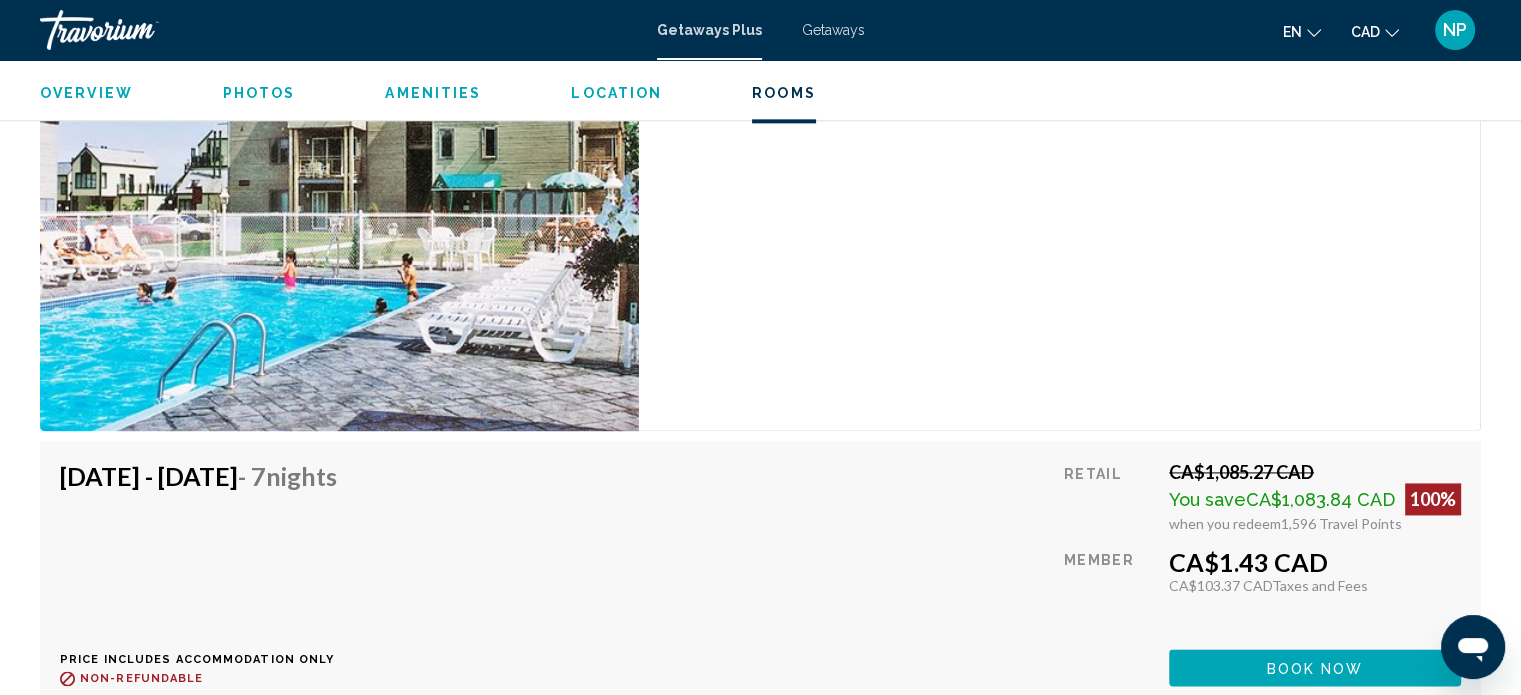 scroll, scrollTop: 2680, scrollLeft: 0, axis: vertical 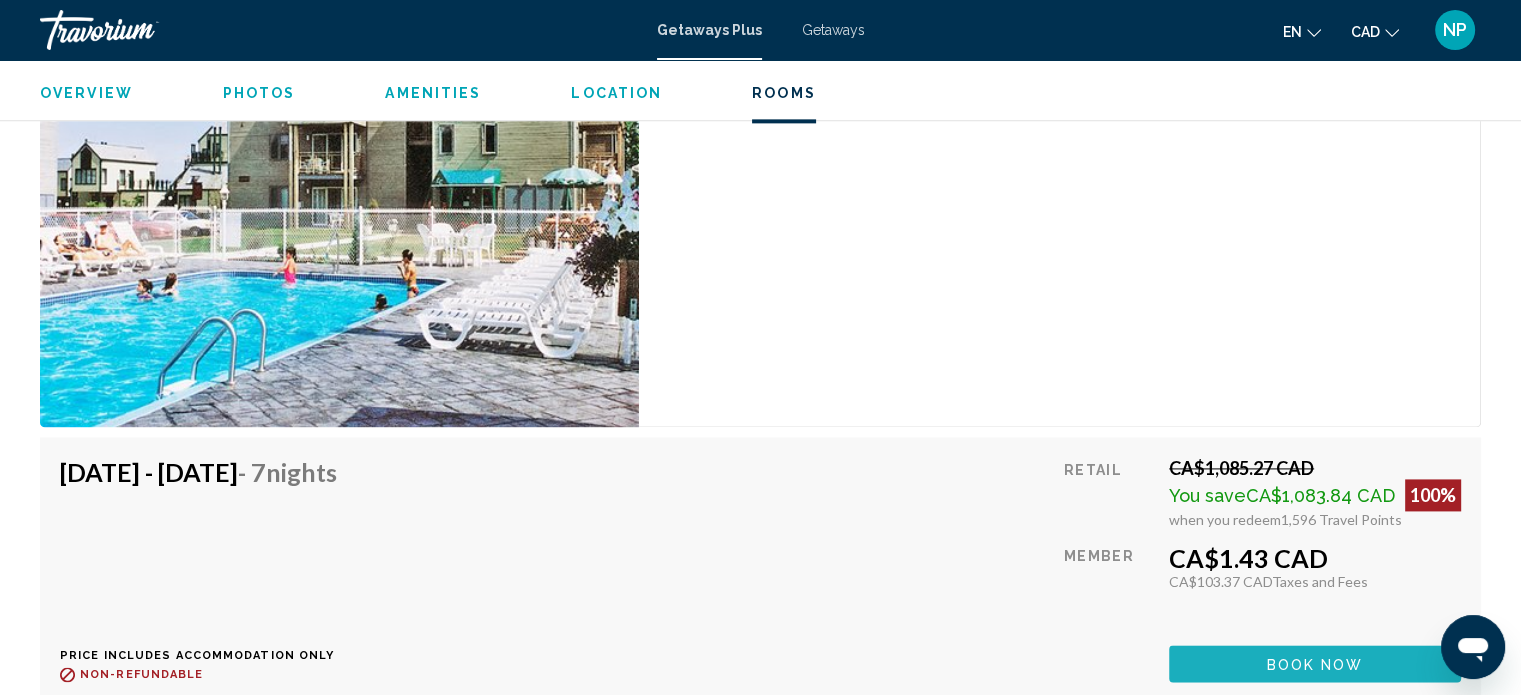 click on "Book now" at bounding box center (1315, 664) 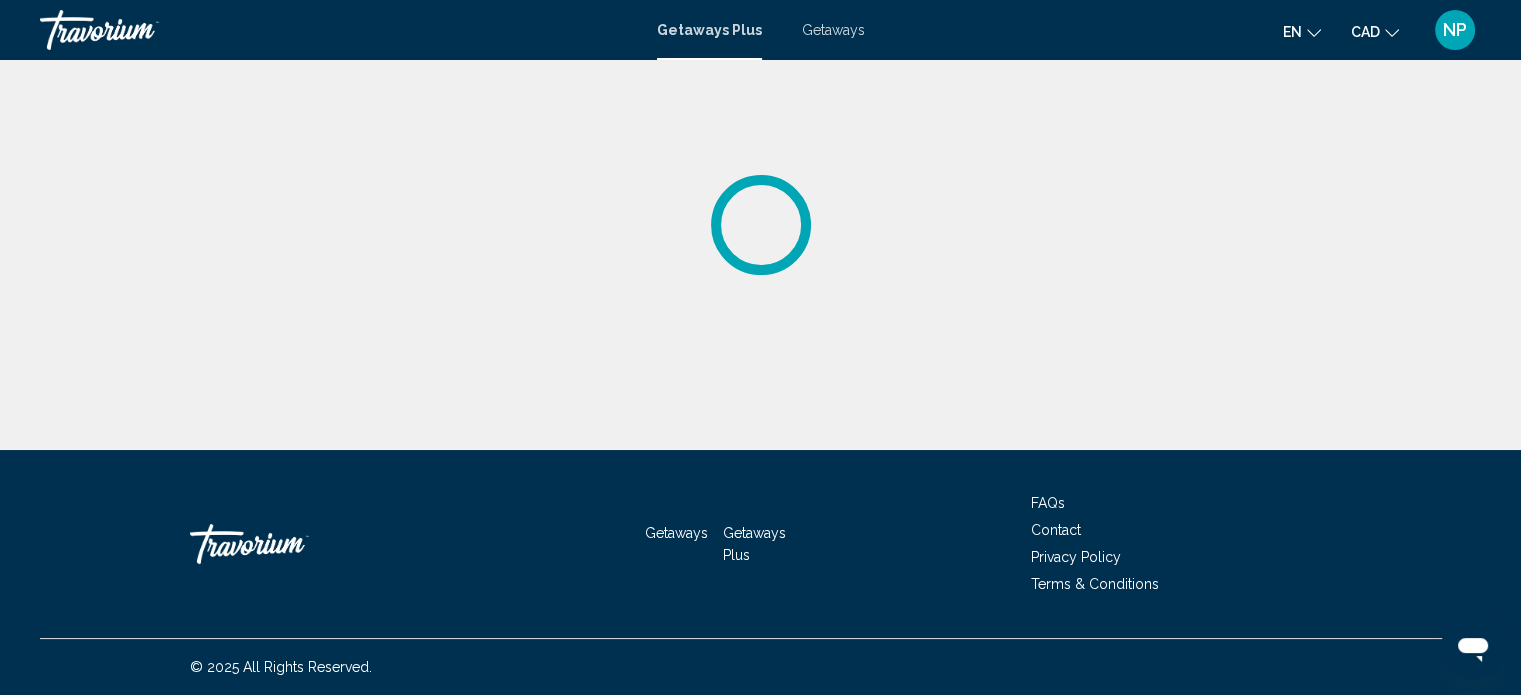 scroll, scrollTop: 0, scrollLeft: 0, axis: both 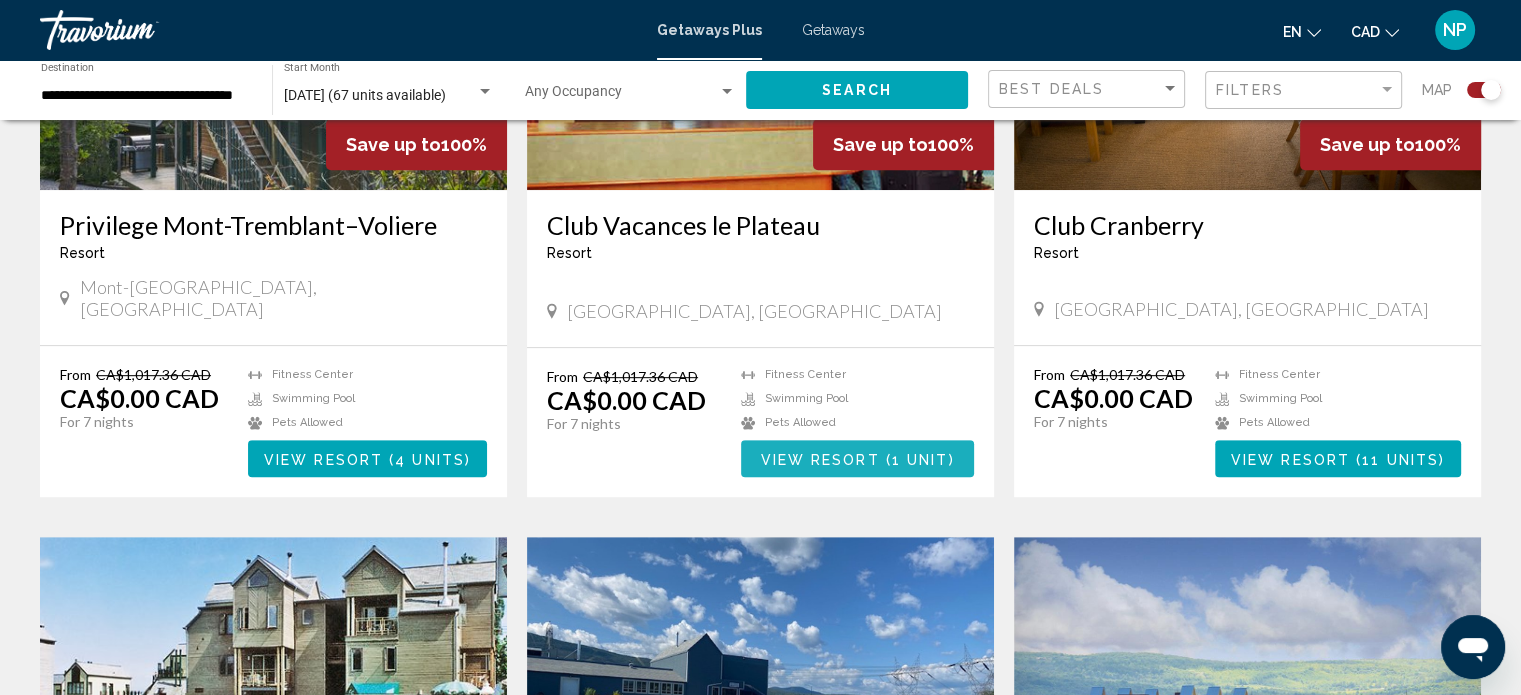 click on "View Resort" at bounding box center (819, 459) 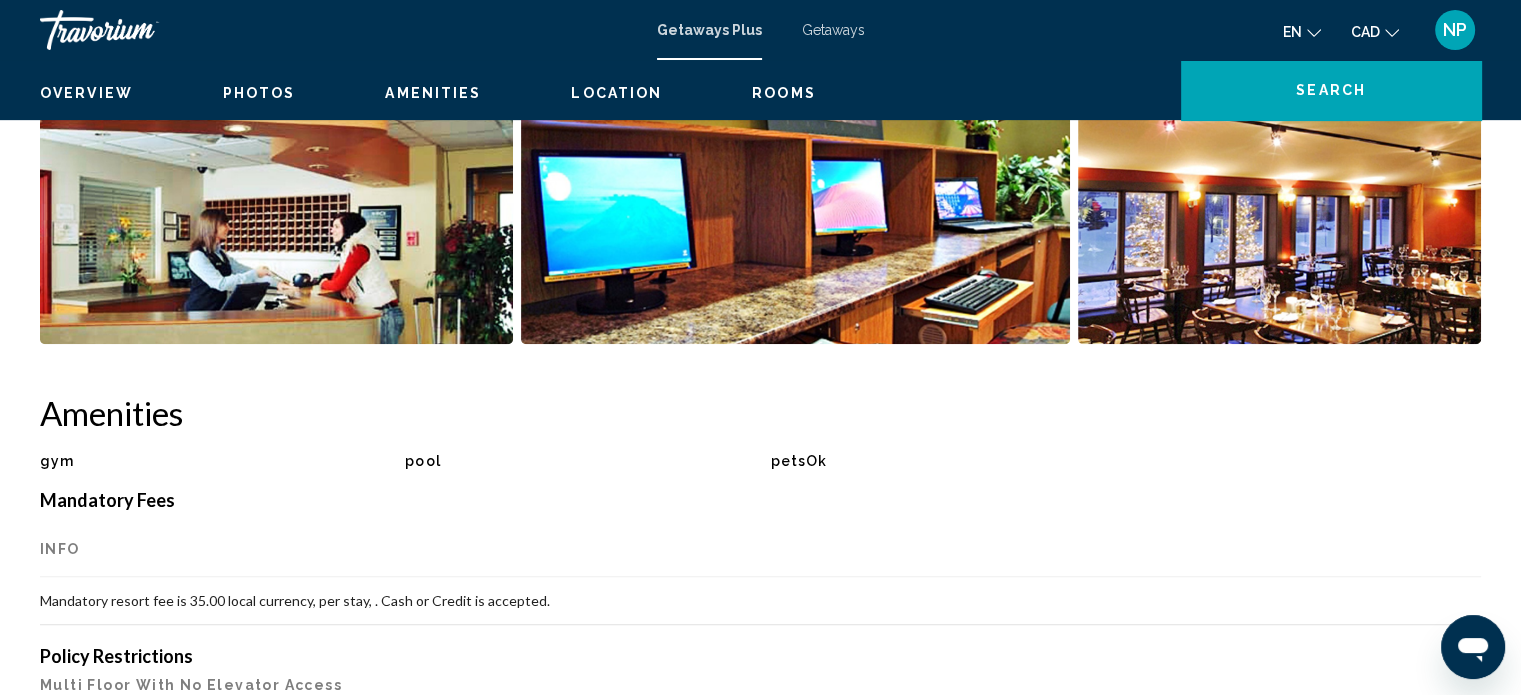 scroll, scrollTop: 12, scrollLeft: 0, axis: vertical 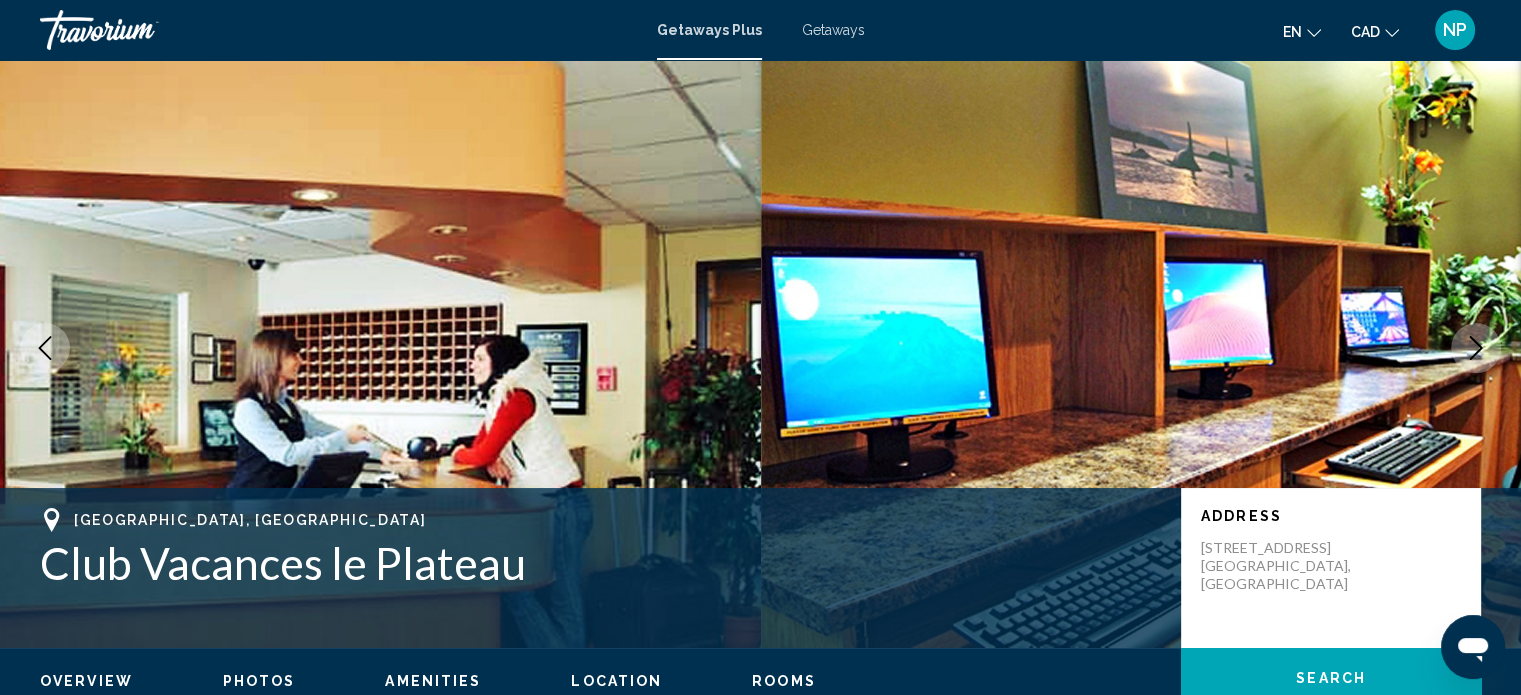 type 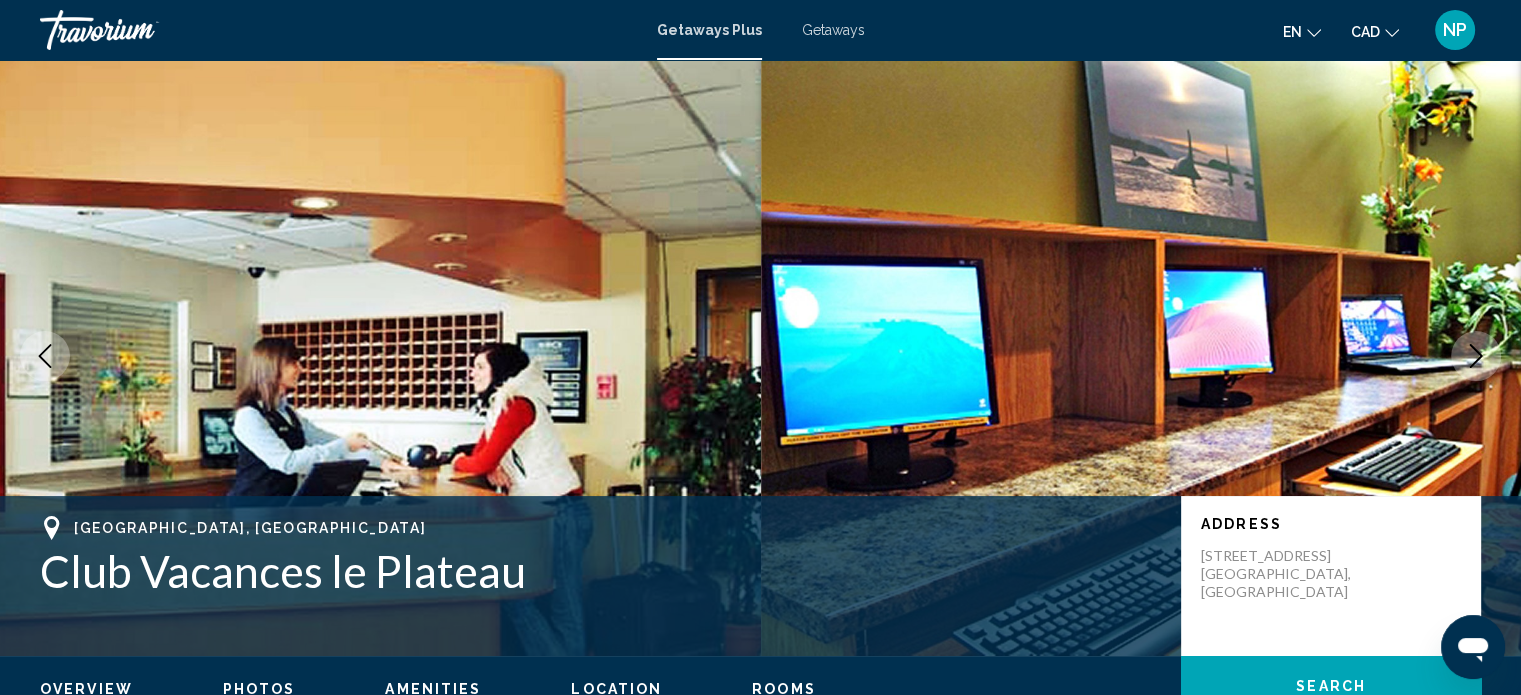 scroll, scrollTop: 0, scrollLeft: 0, axis: both 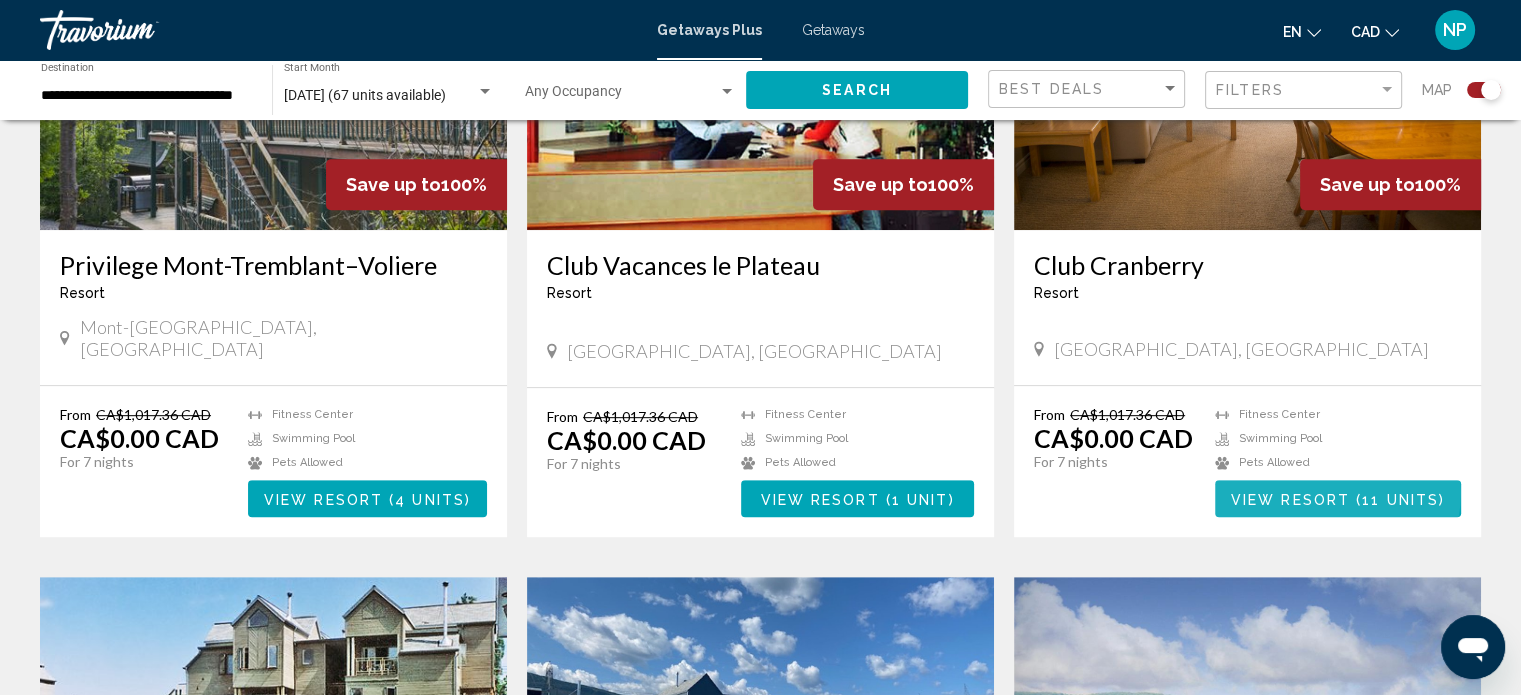 click on "View Resort" at bounding box center [1290, 499] 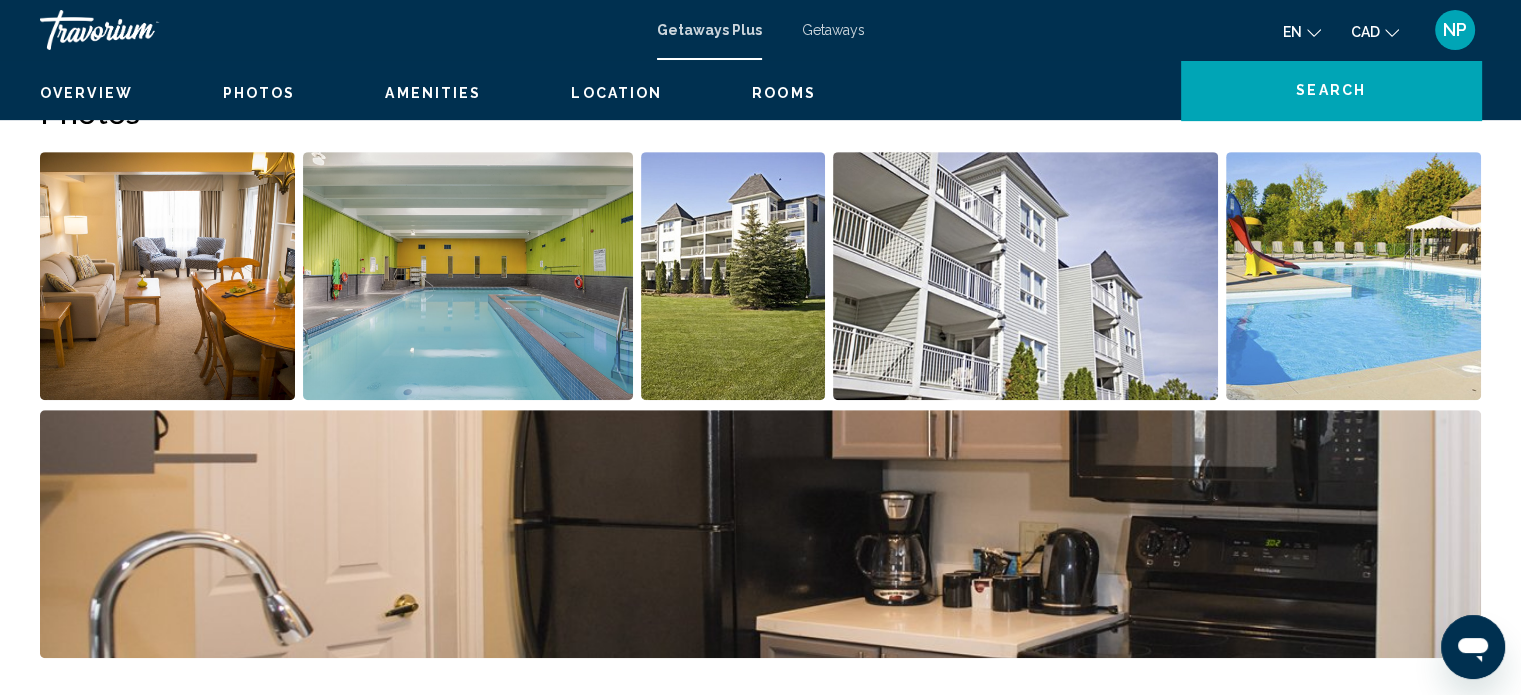 scroll, scrollTop: 12, scrollLeft: 0, axis: vertical 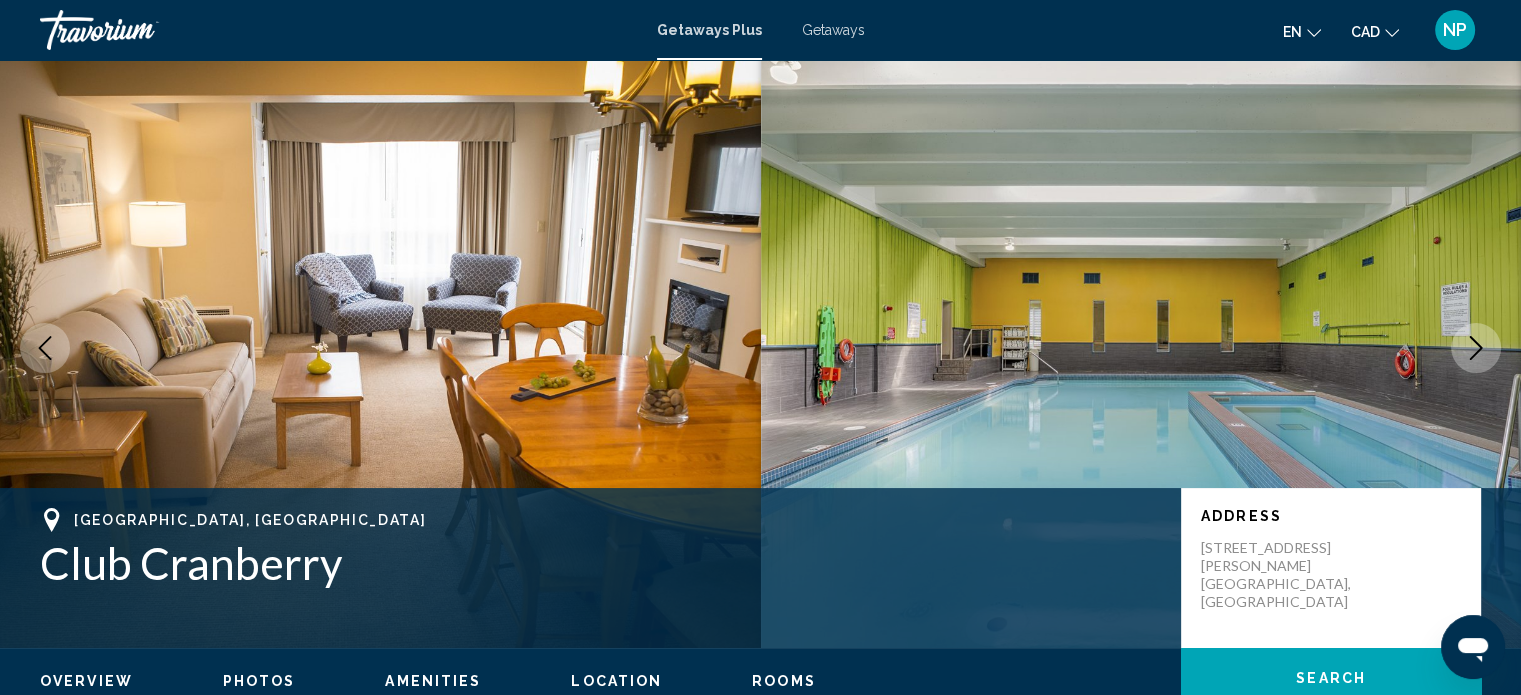 type 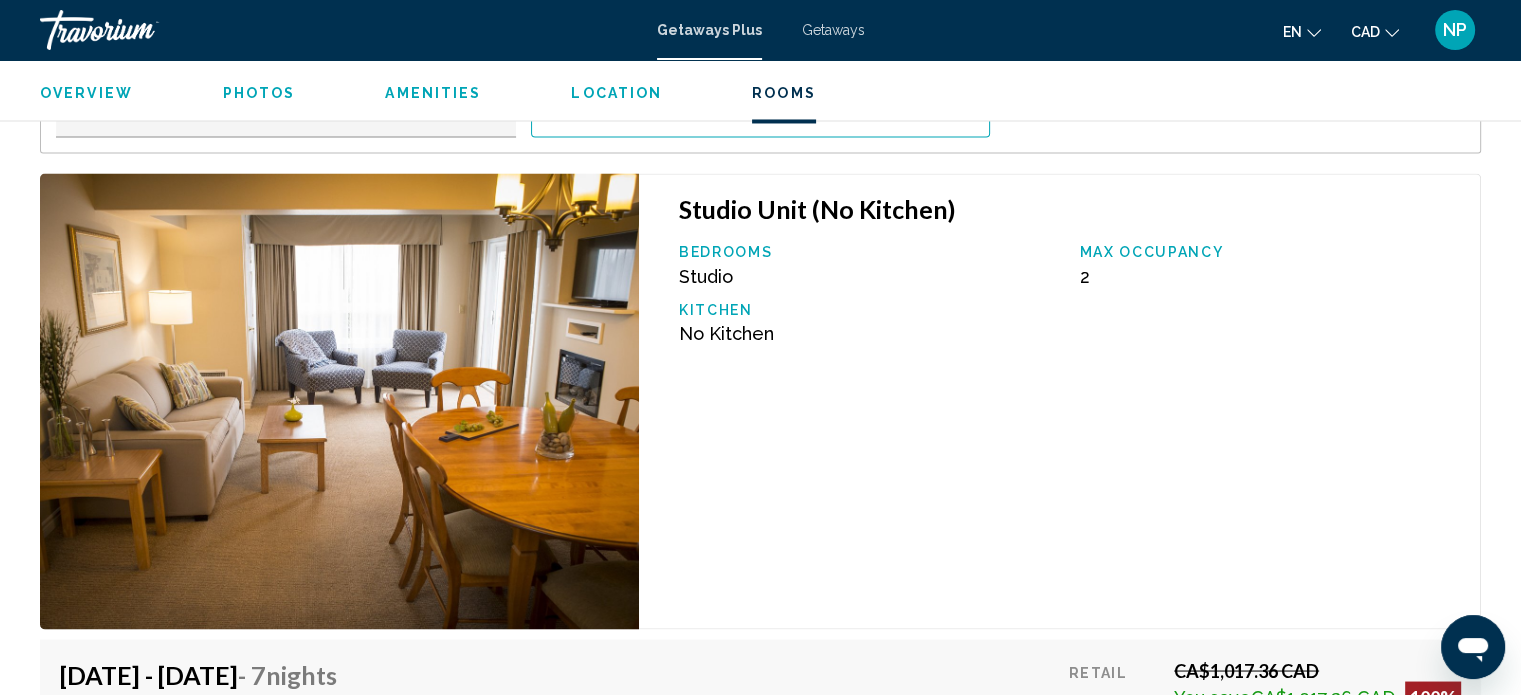 scroll, scrollTop: 3452, scrollLeft: 0, axis: vertical 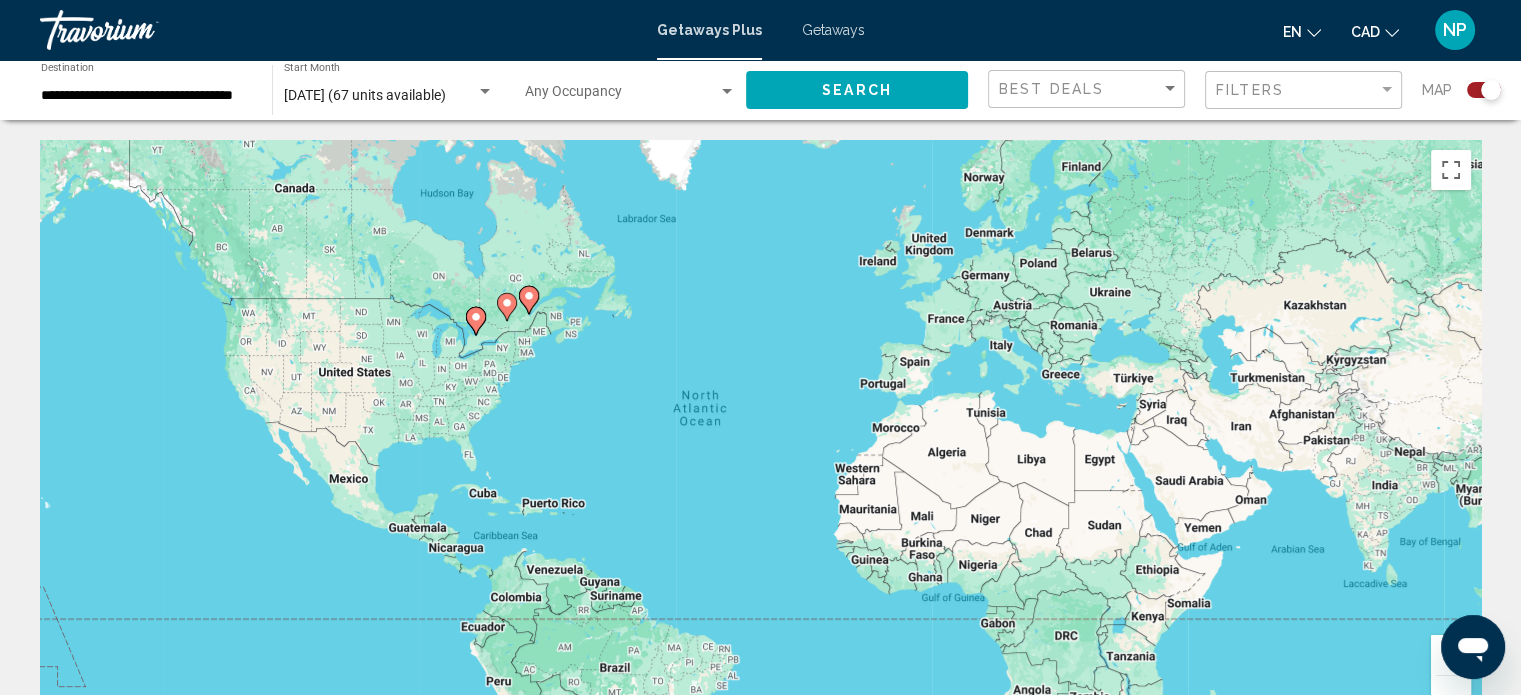 click on "Getaways" at bounding box center [833, 30] 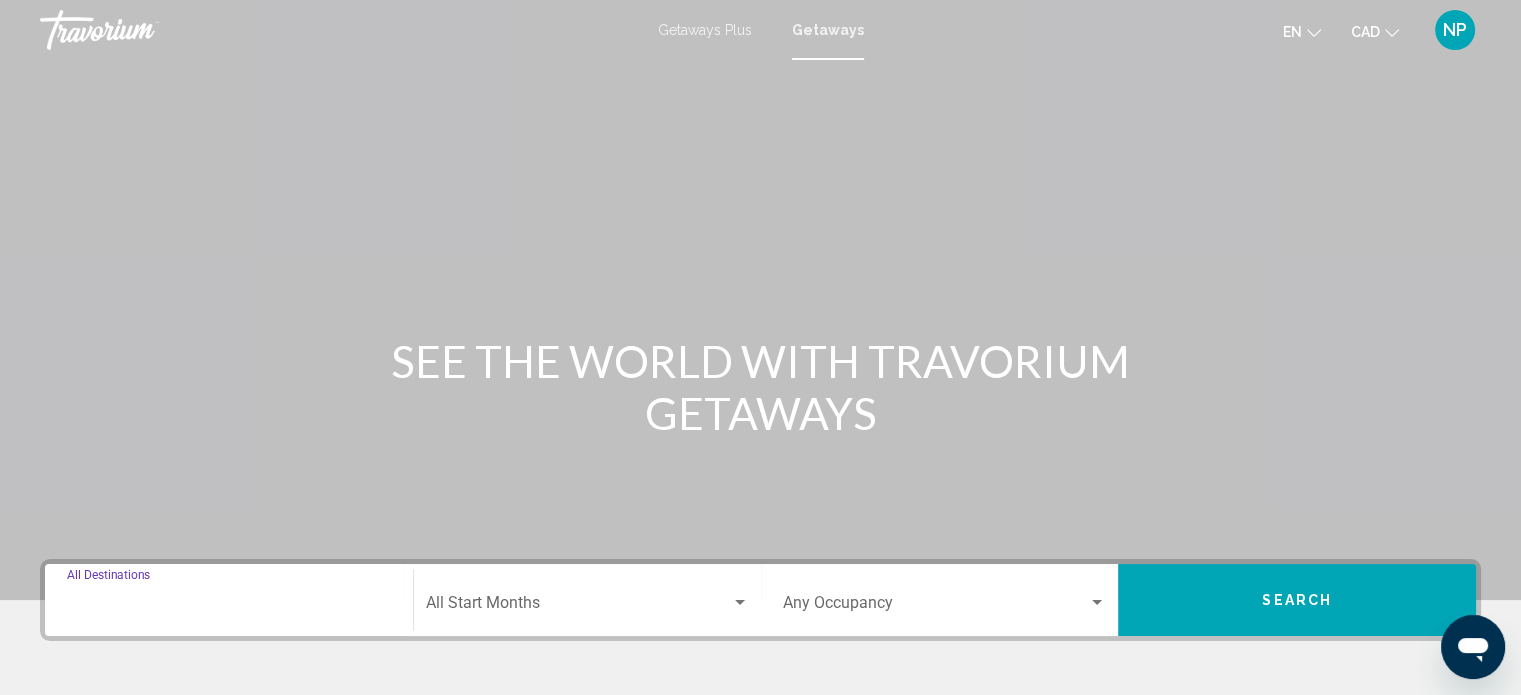 click on "Destination All Destinations" at bounding box center (229, 607) 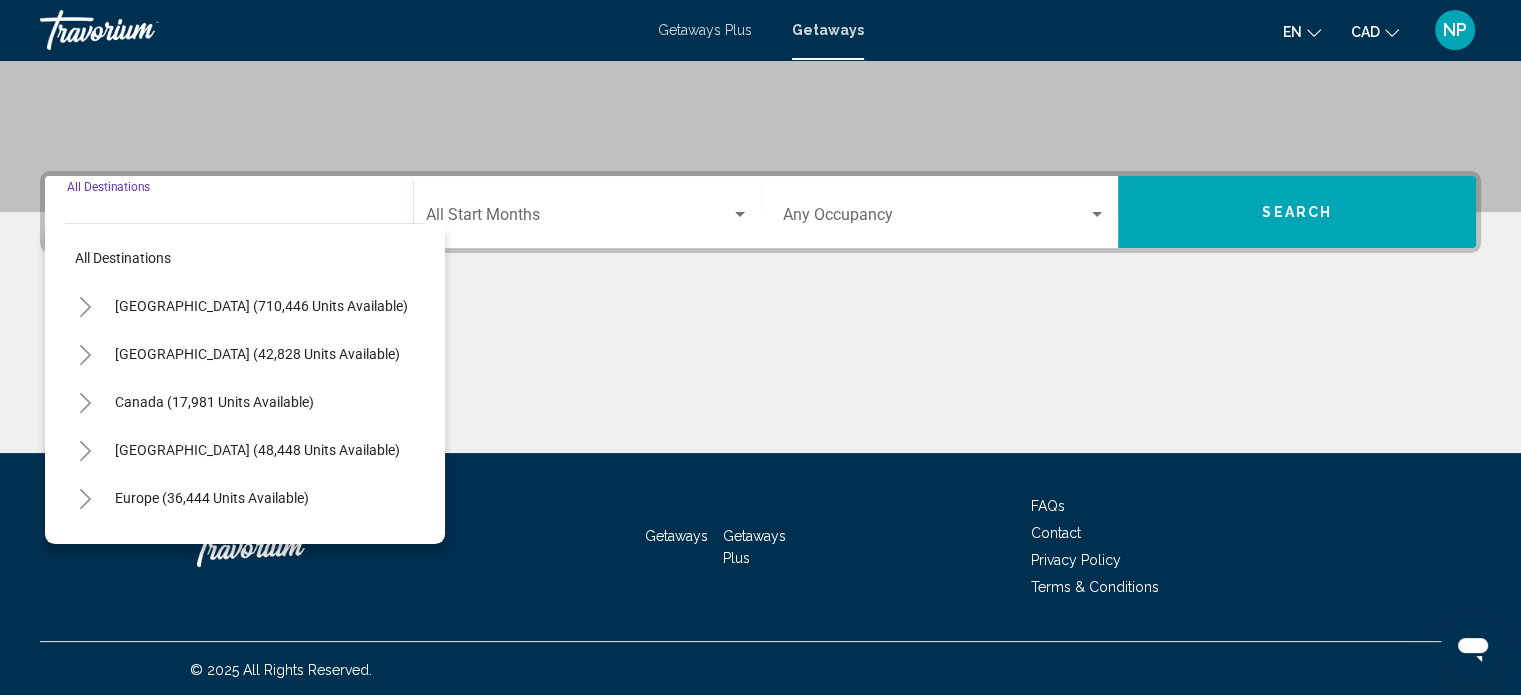 scroll, scrollTop: 390, scrollLeft: 0, axis: vertical 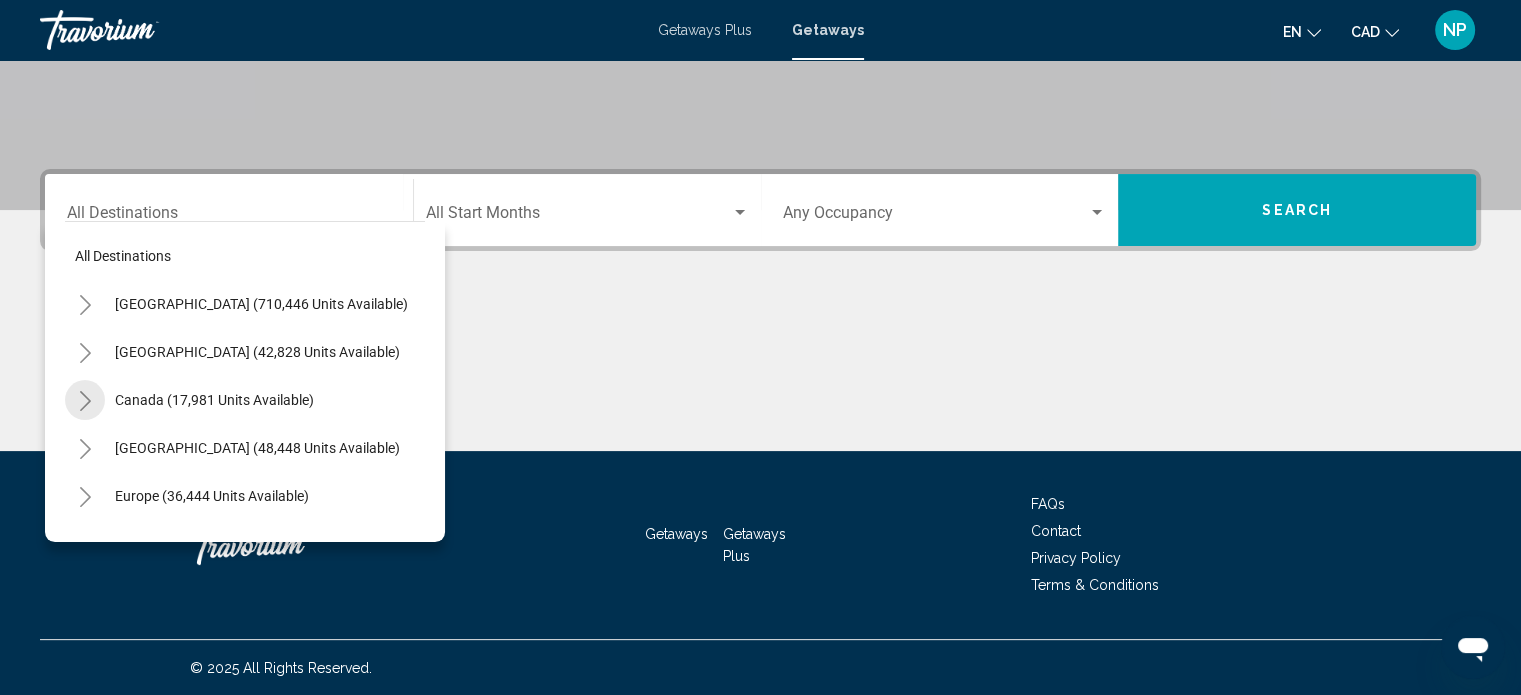 click 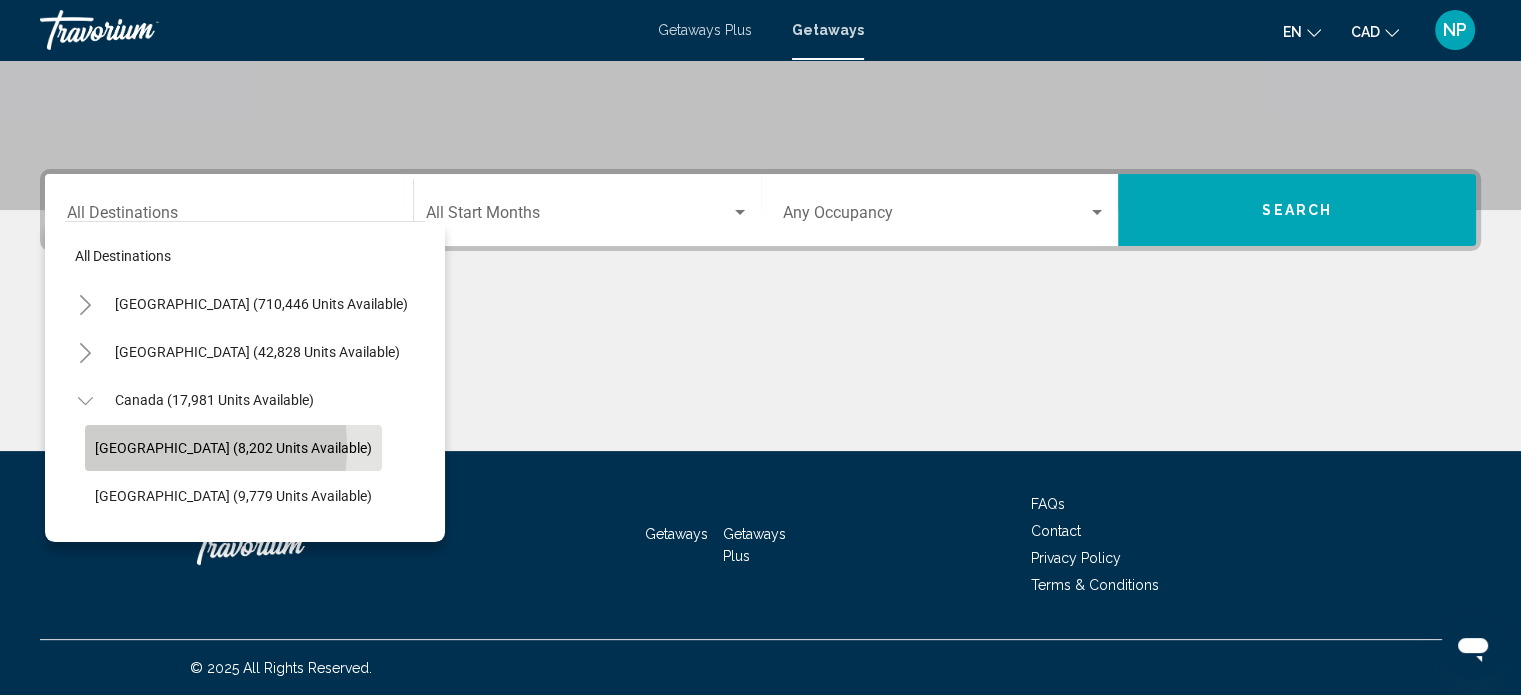 click on "[GEOGRAPHIC_DATA] (8,202 units available)" 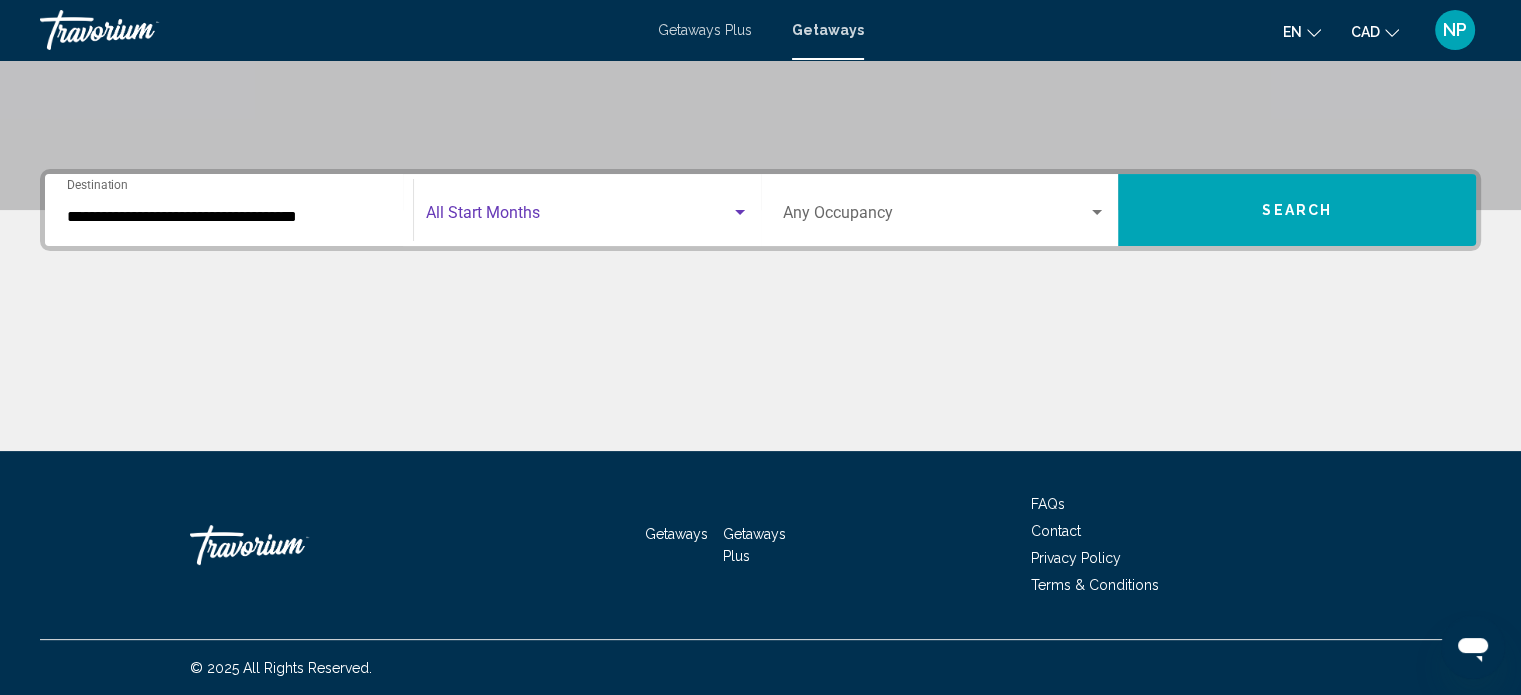 click at bounding box center [740, 212] 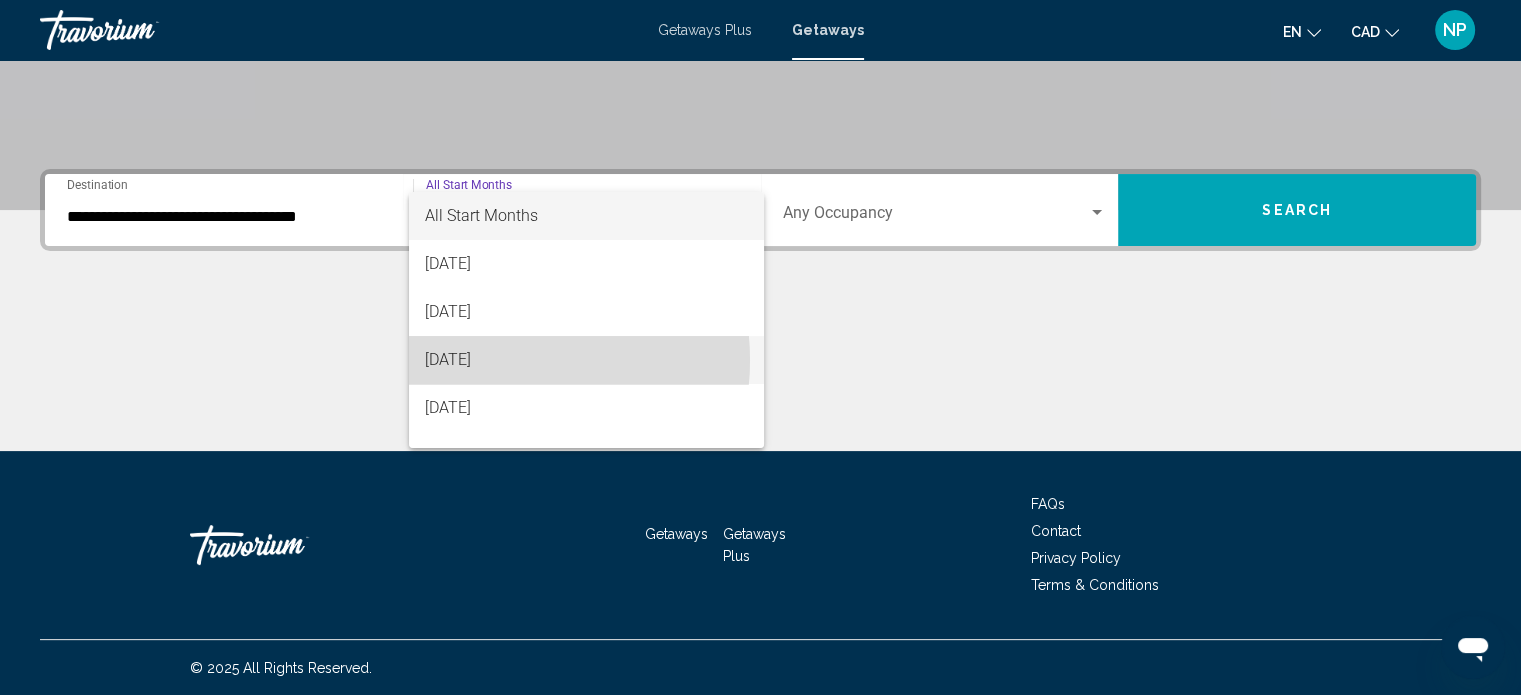 click on "[DATE]" at bounding box center (586, 360) 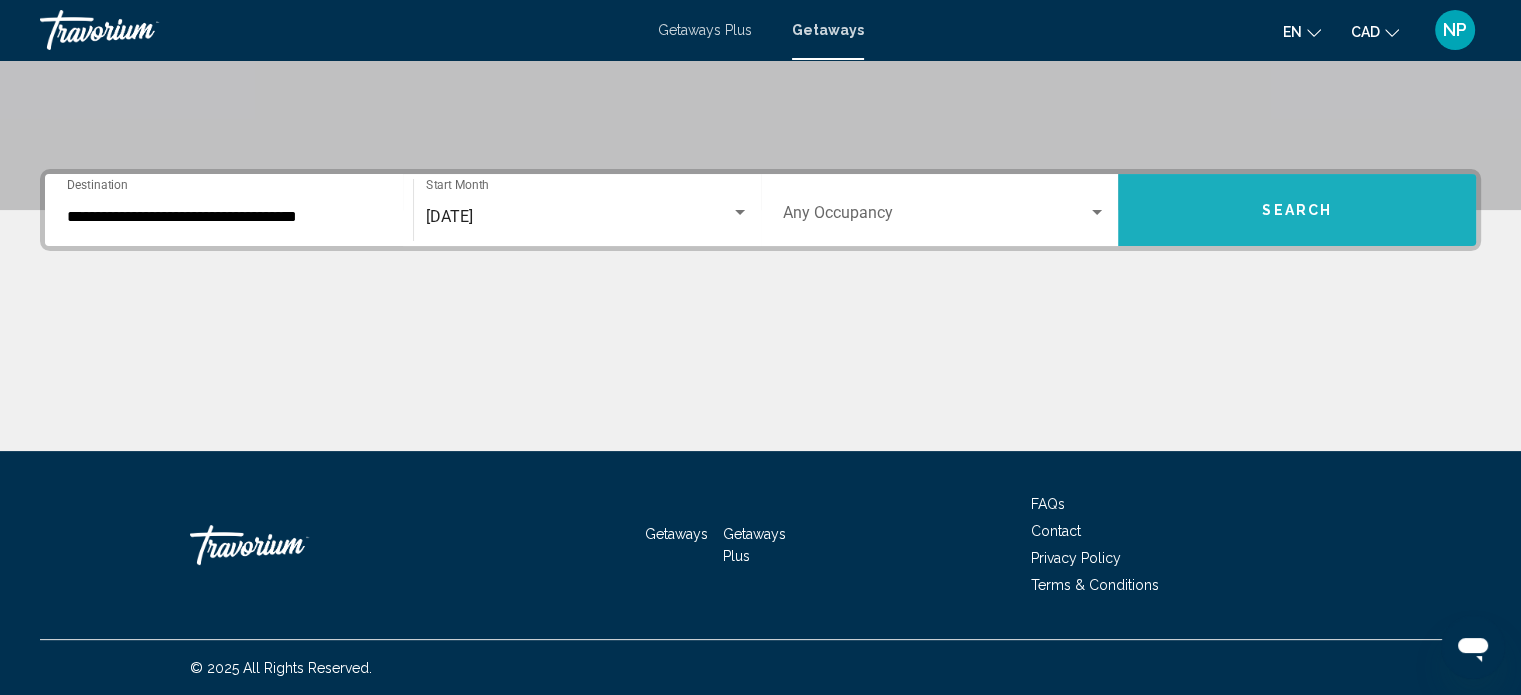 click on "Search" at bounding box center [1297, 210] 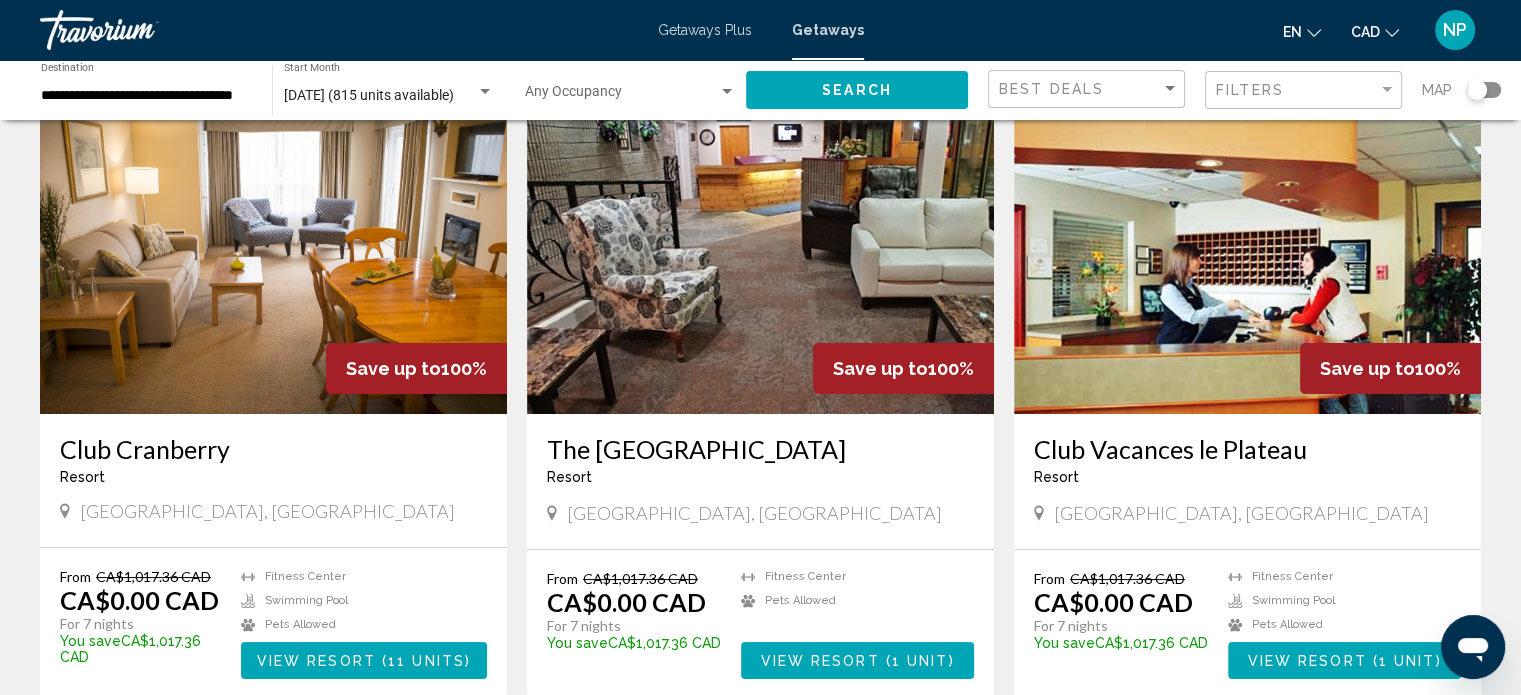 scroll, scrollTop: 120, scrollLeft: 0, axis: vertical 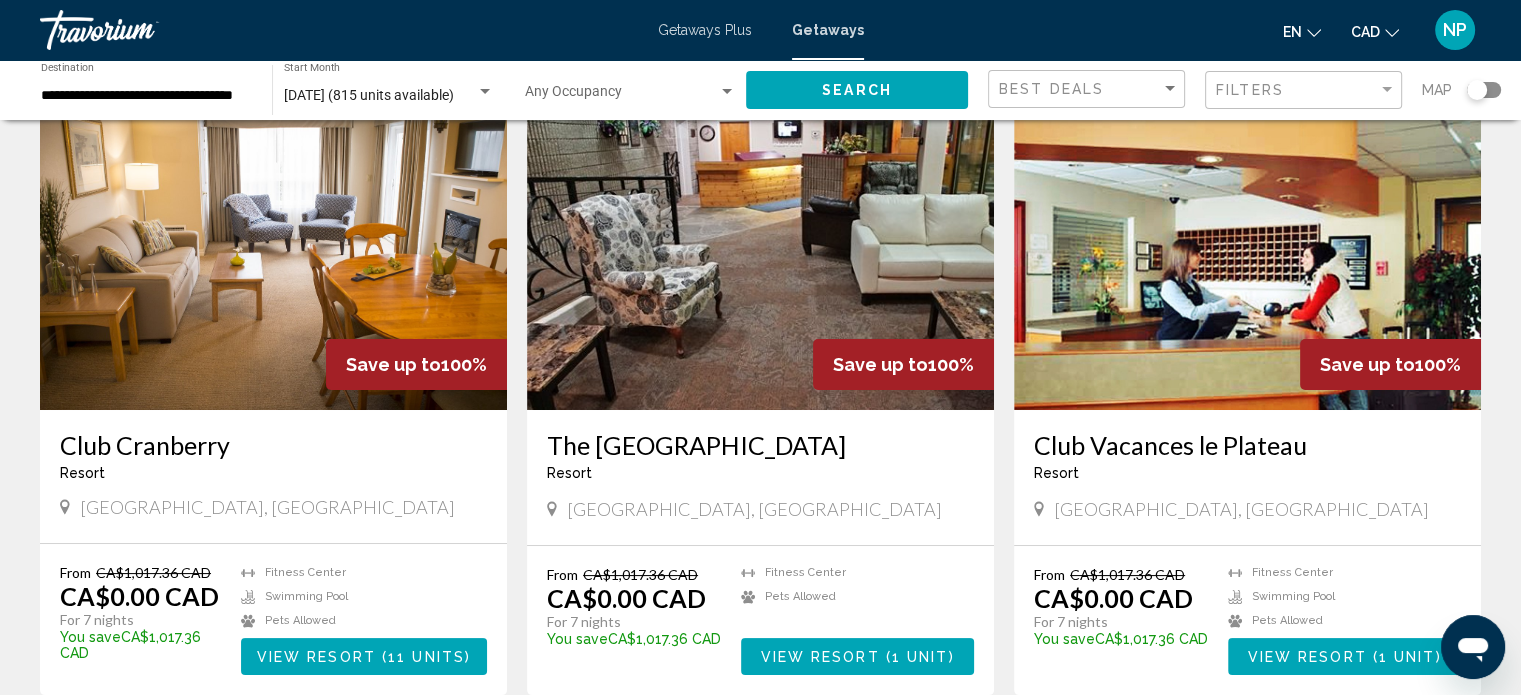 click at bounding box center (273, 250) 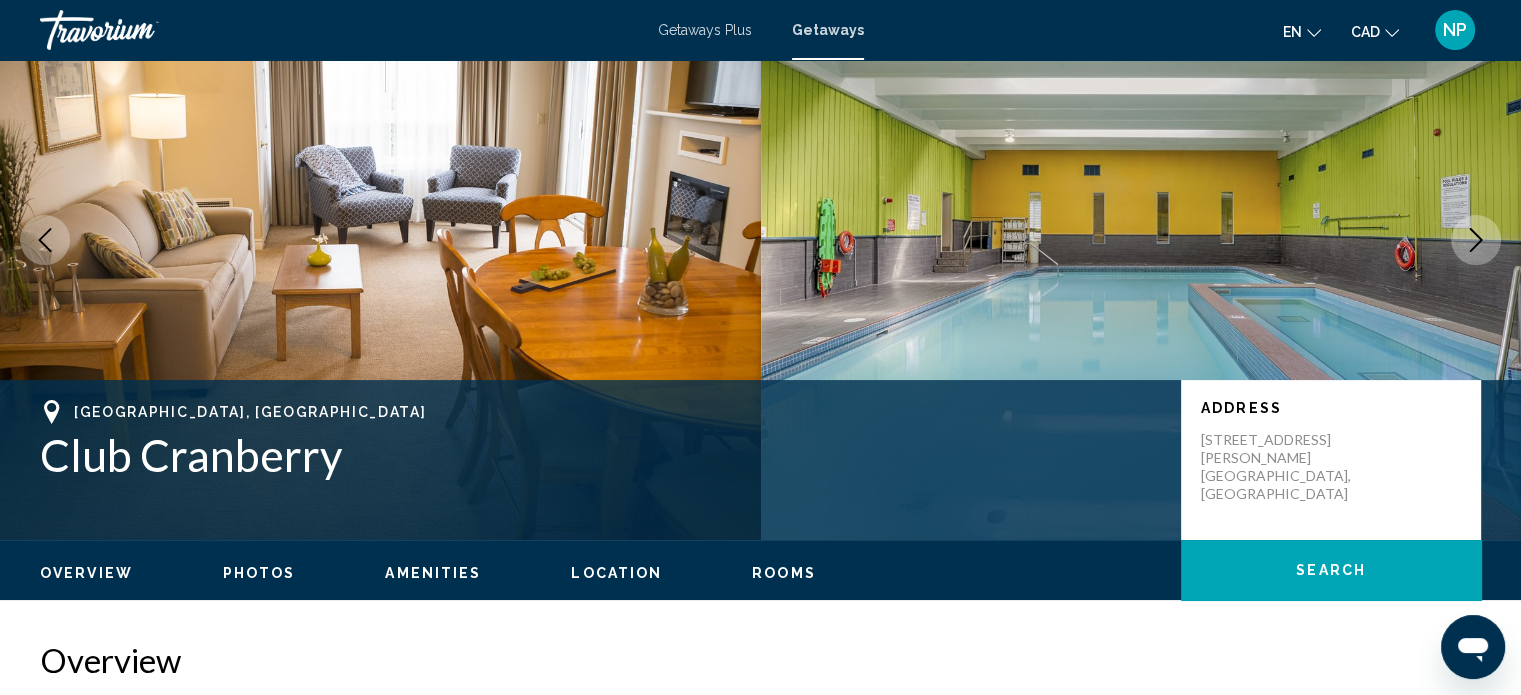 scroll, scrollTop: 12, scrollLeft: 0, axis: vertical 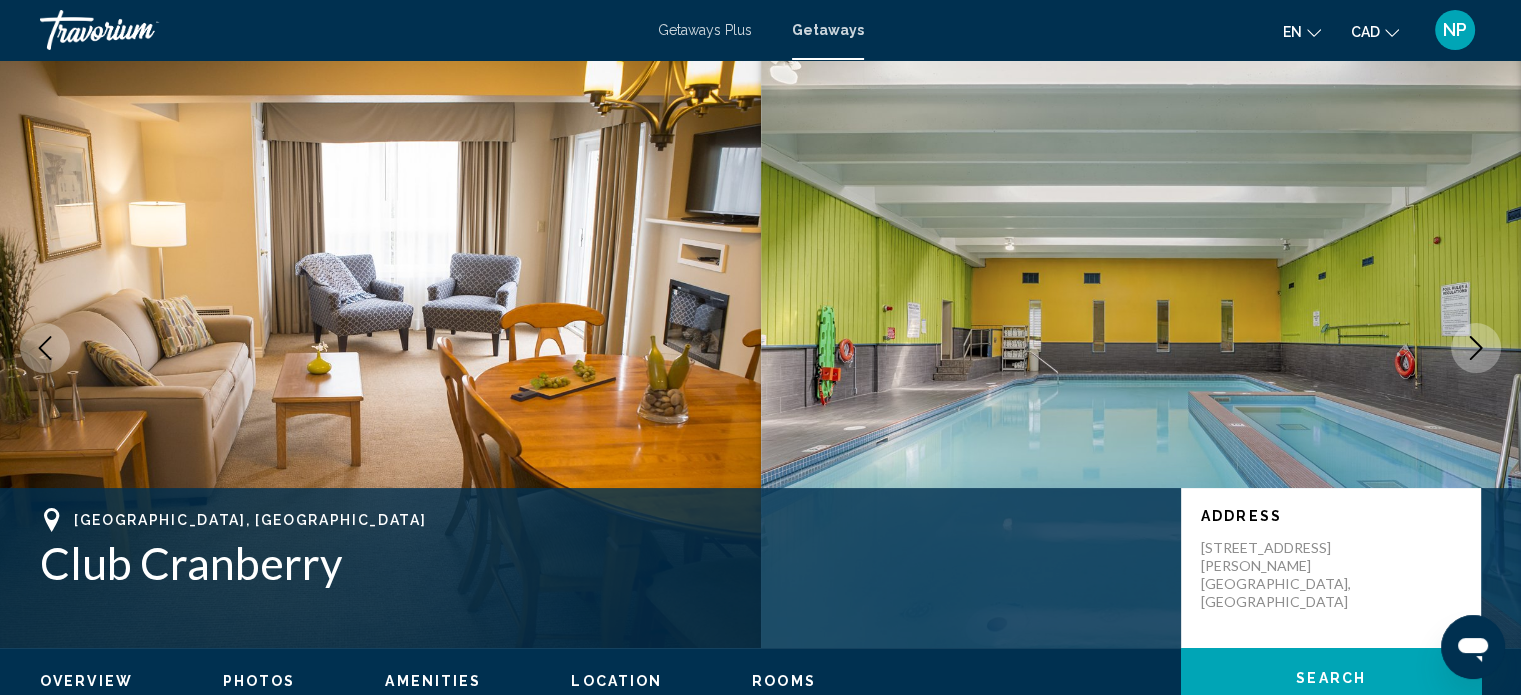 type 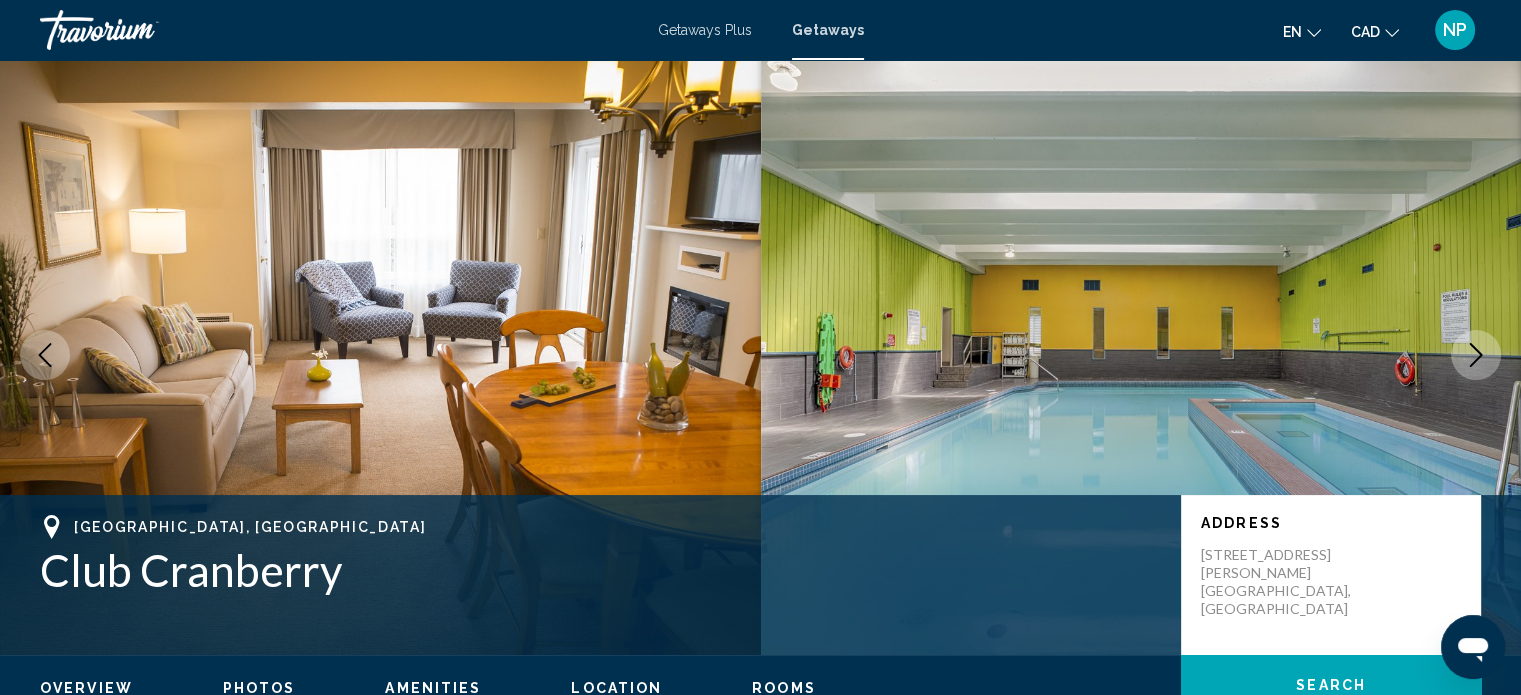 scroll, scrollTop: 0, scrollLeft: 0, axis: both 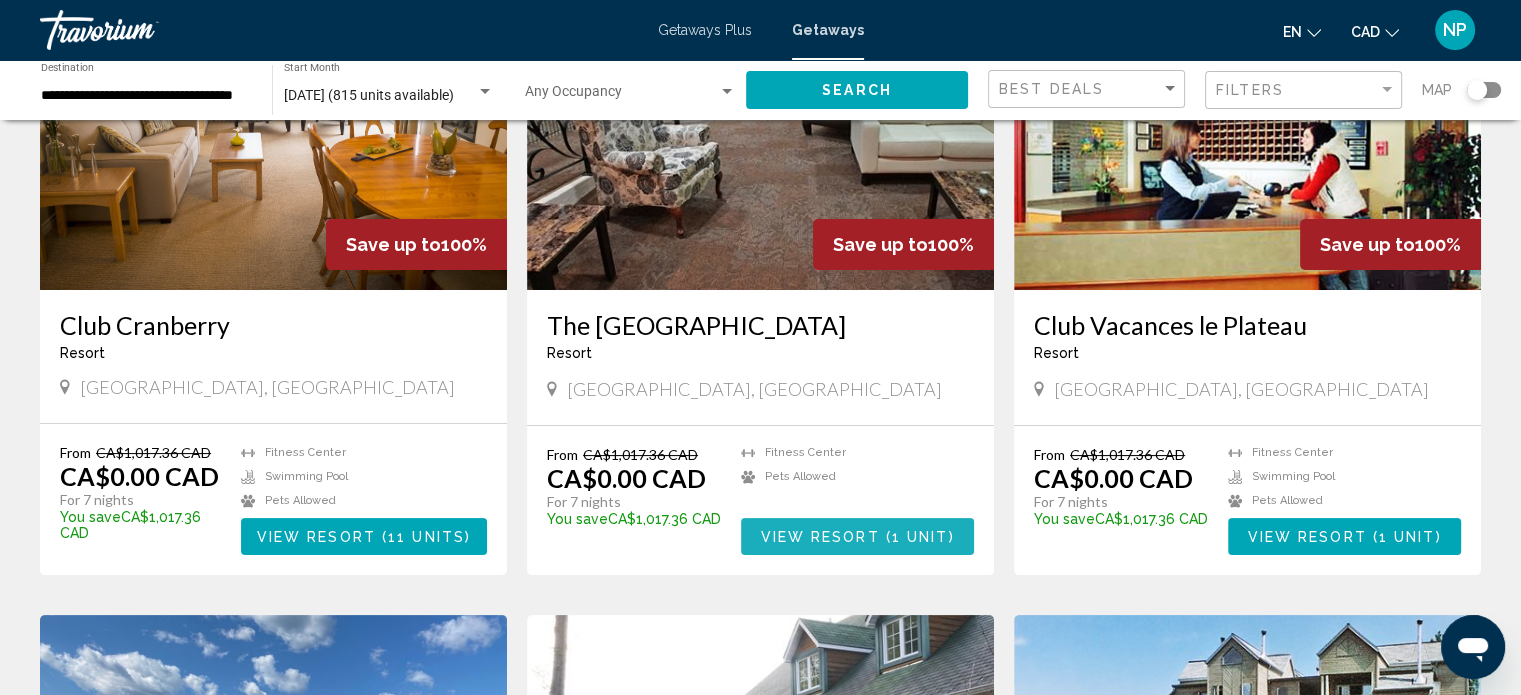 click on "View Resort" at bounding box center [819, 537] 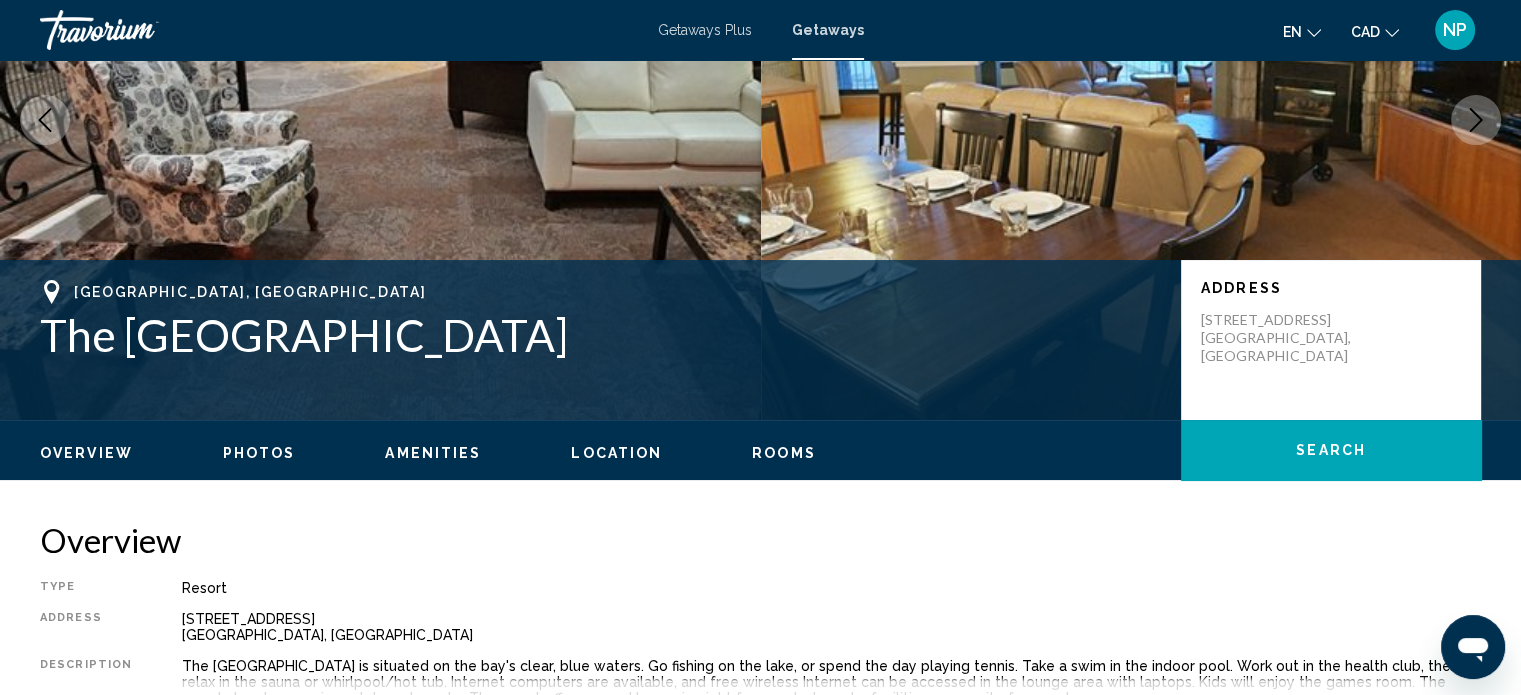 scroll, scrollTop: 12, scrollLeft: 0, axis: vertical 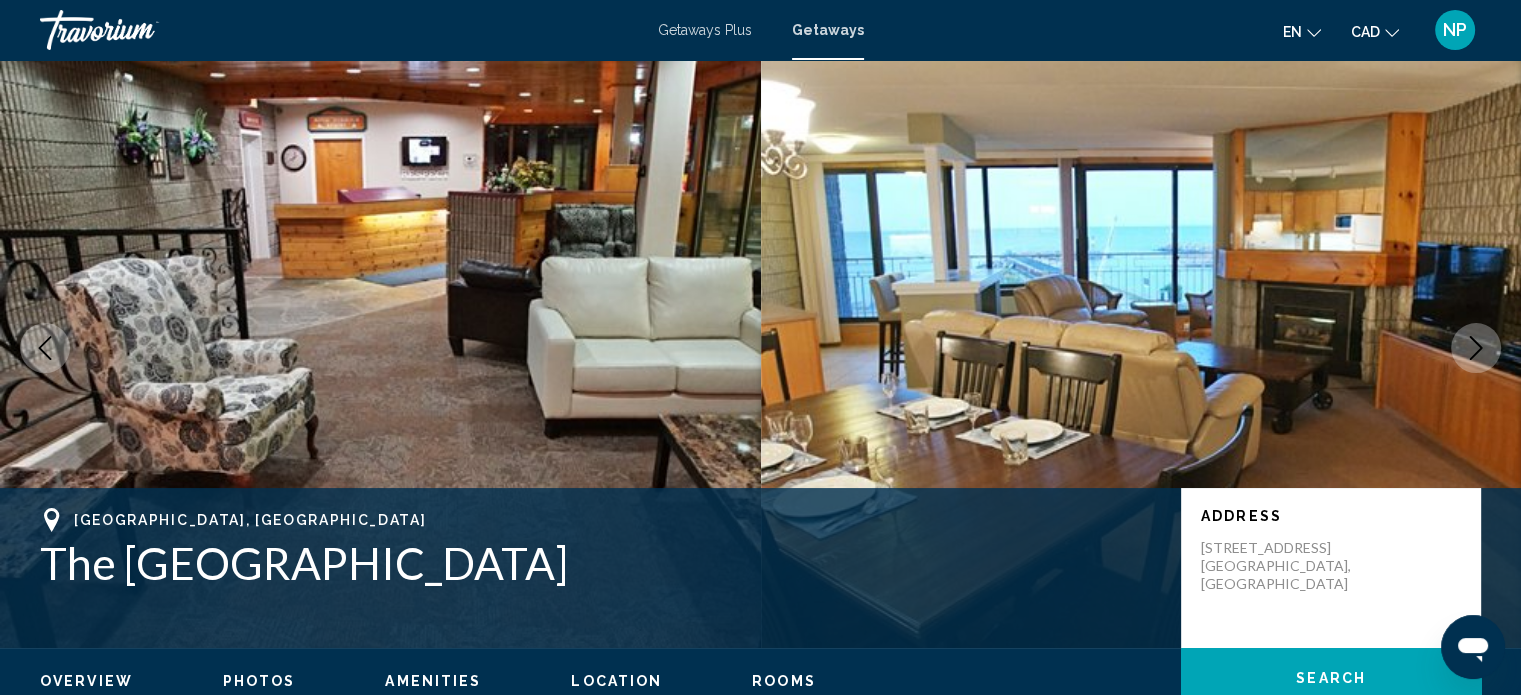 type 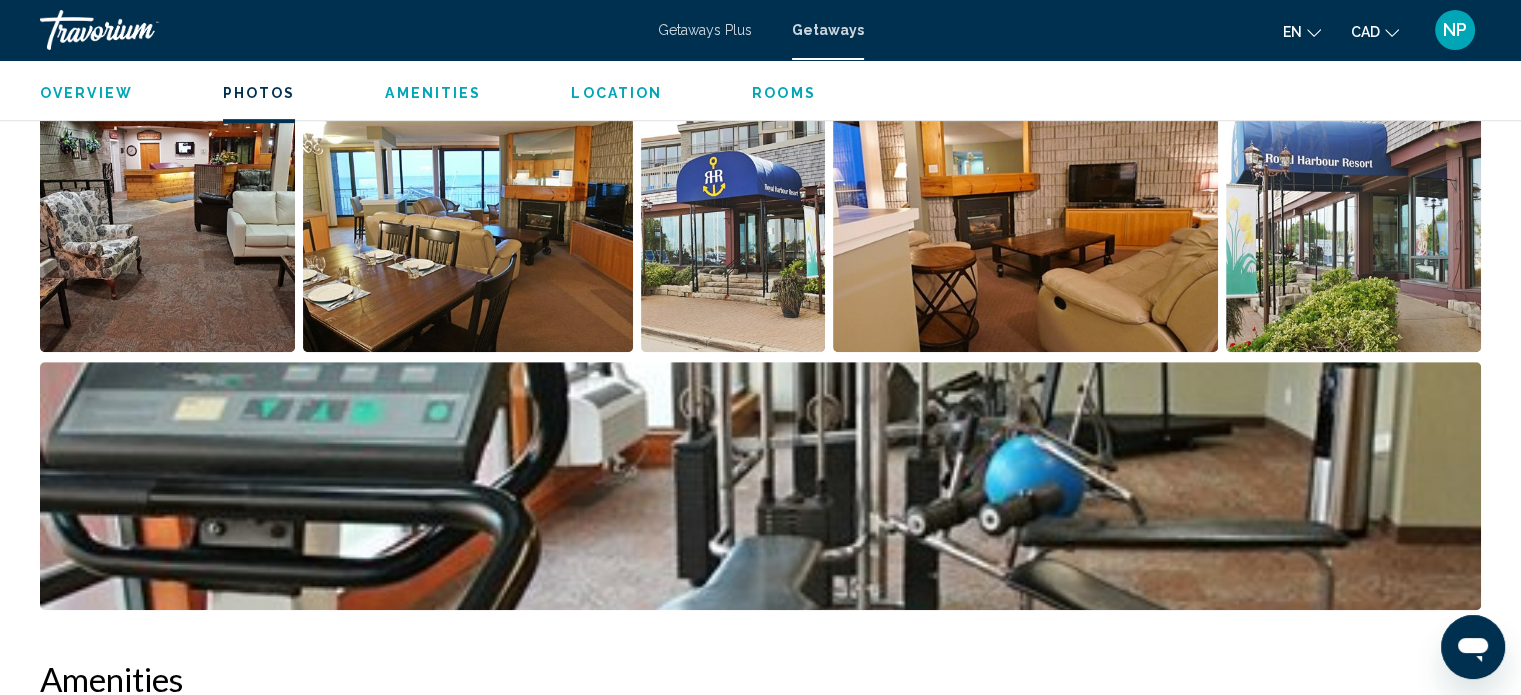 scroll, scrollTop: 972, scrollLeft: 0, axis: vertical 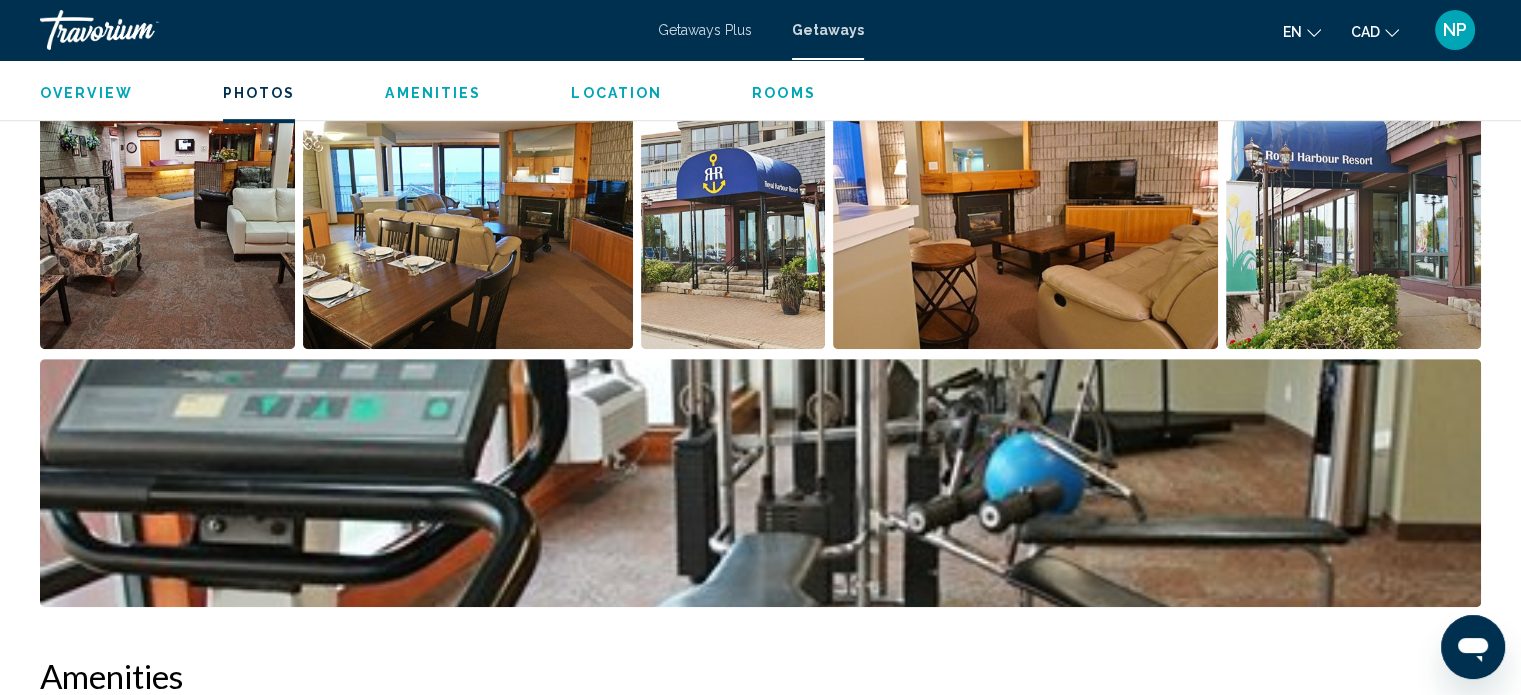 click at bounding box center (167, 225) 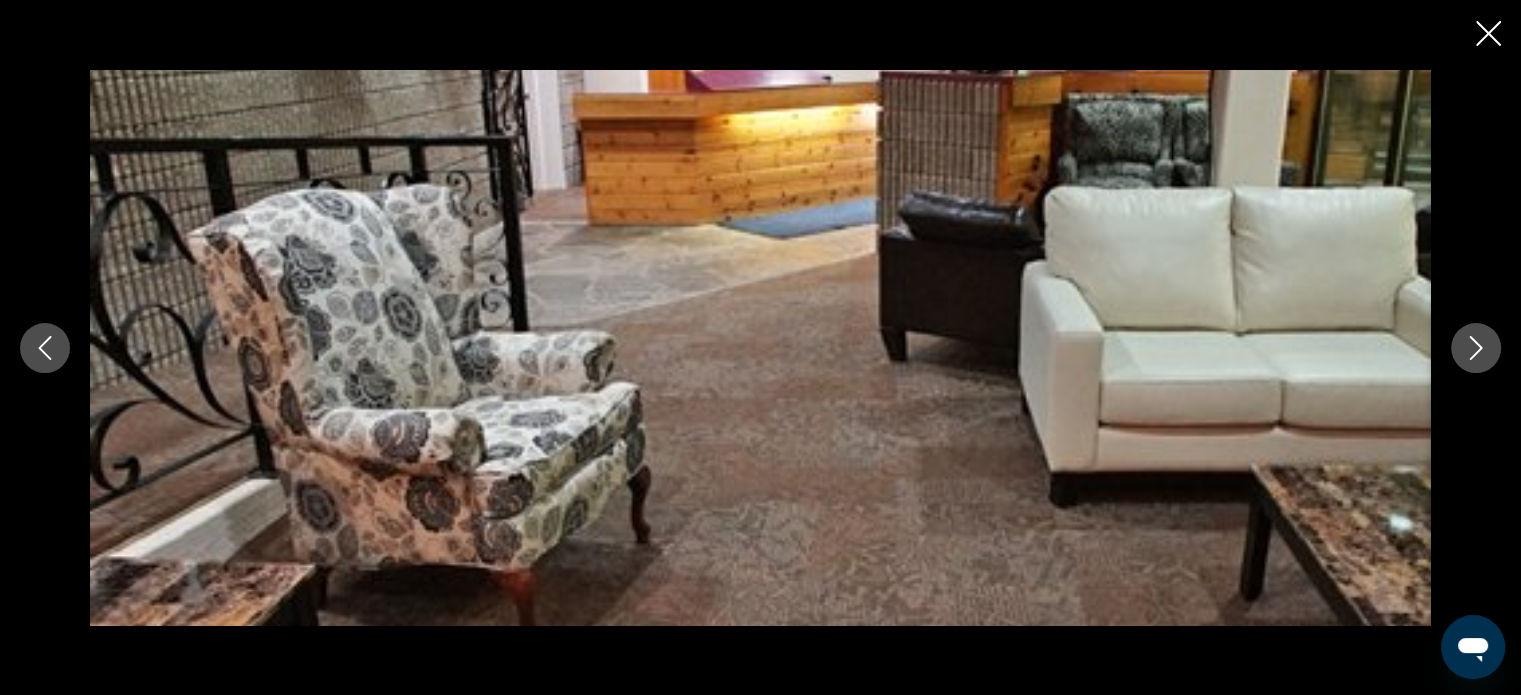 click 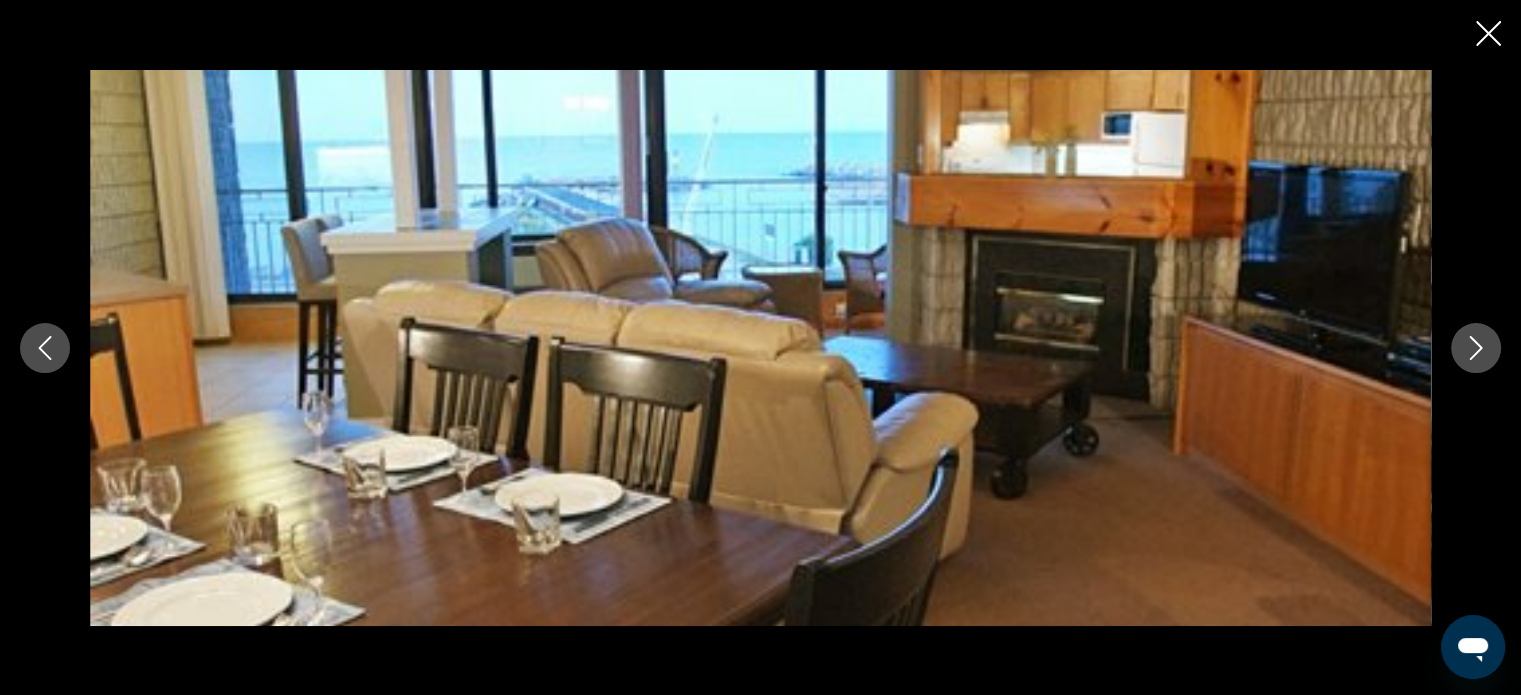 click 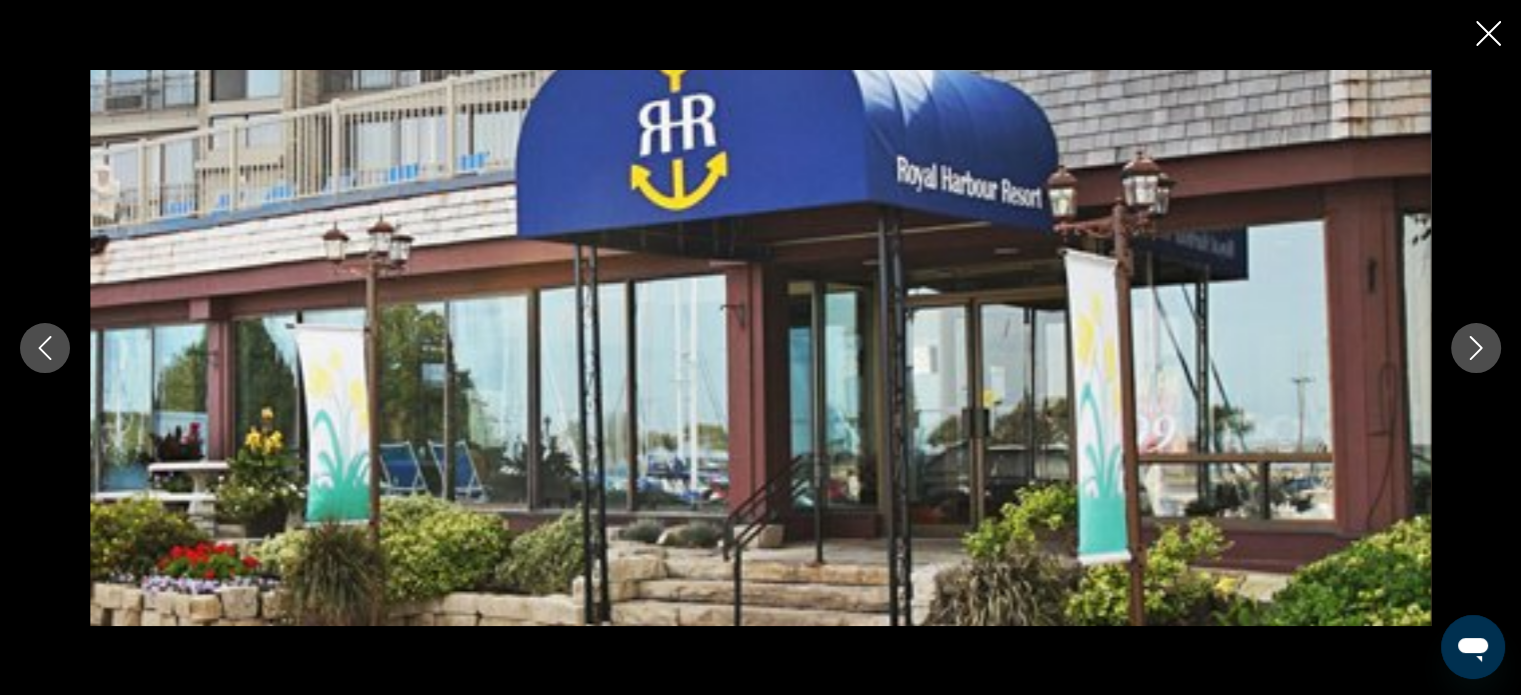 click 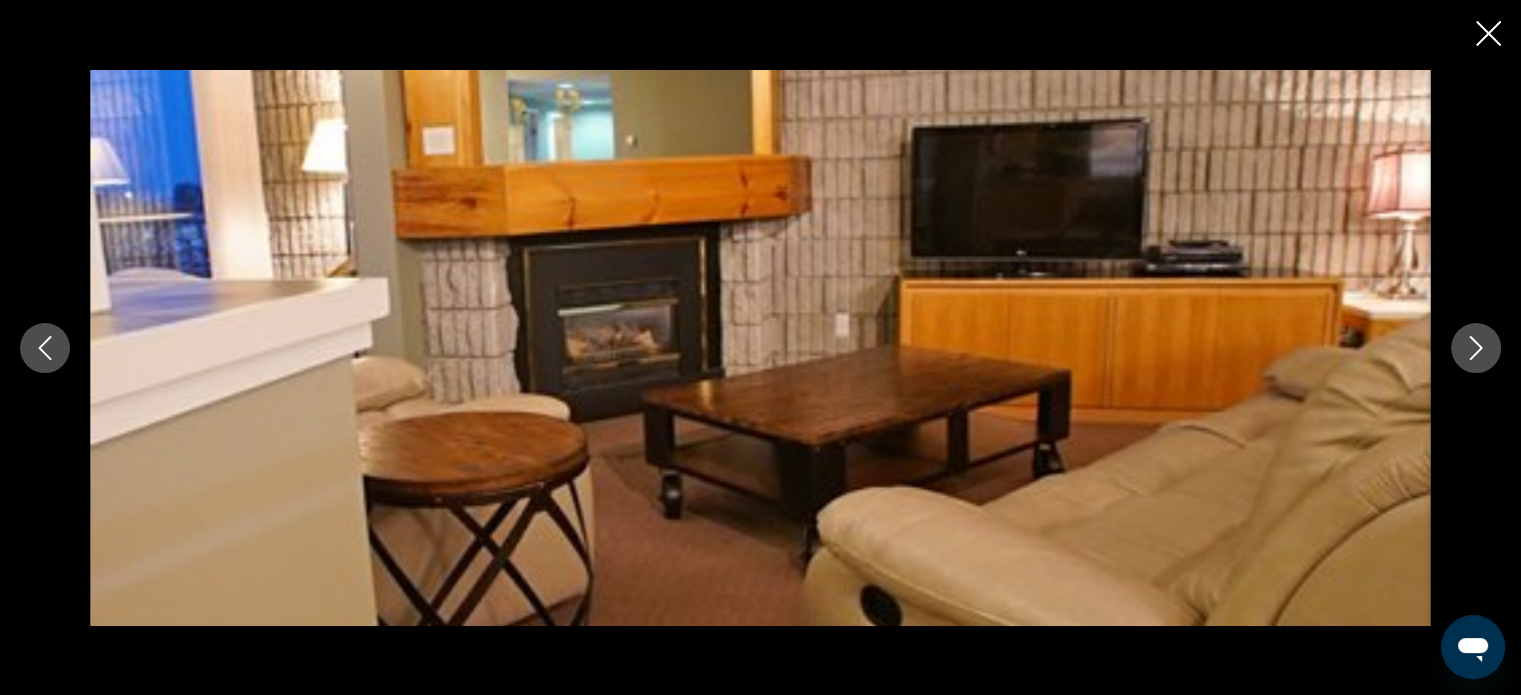 click 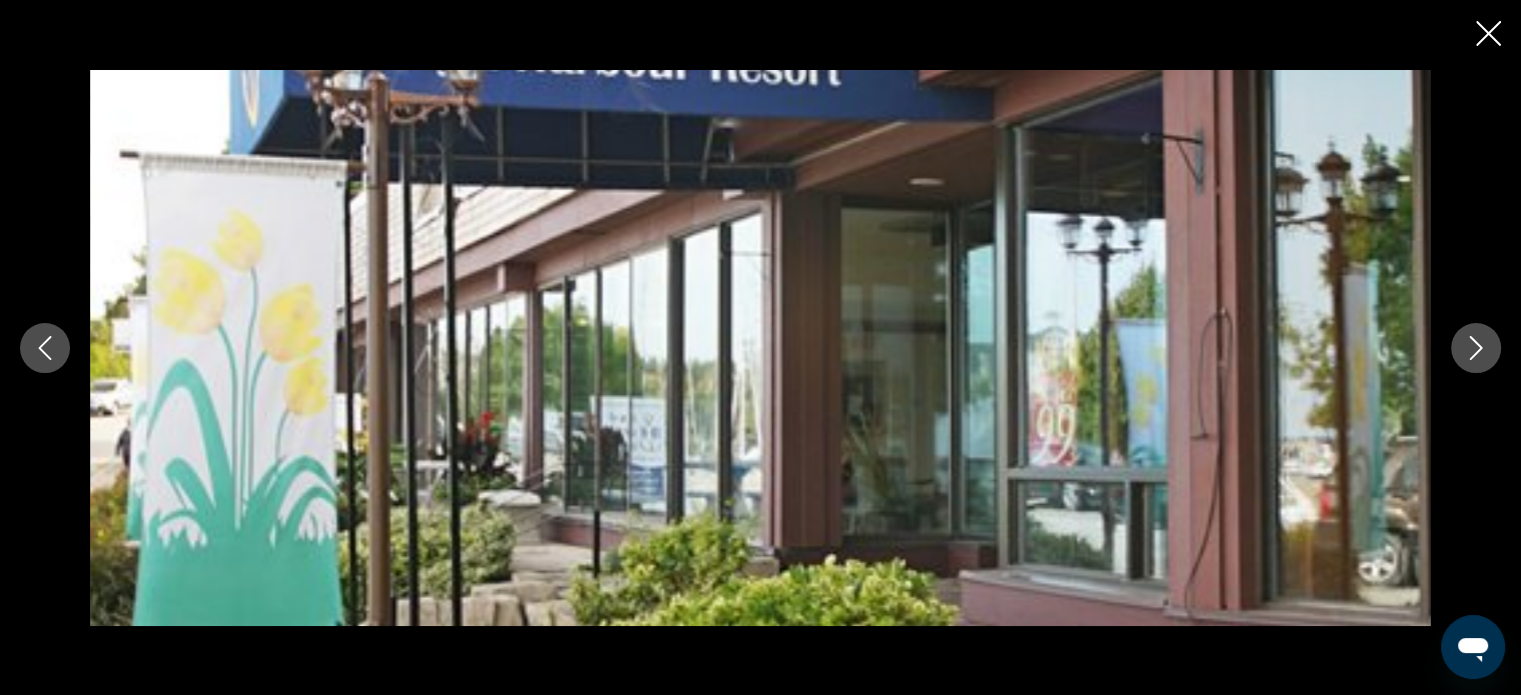 click 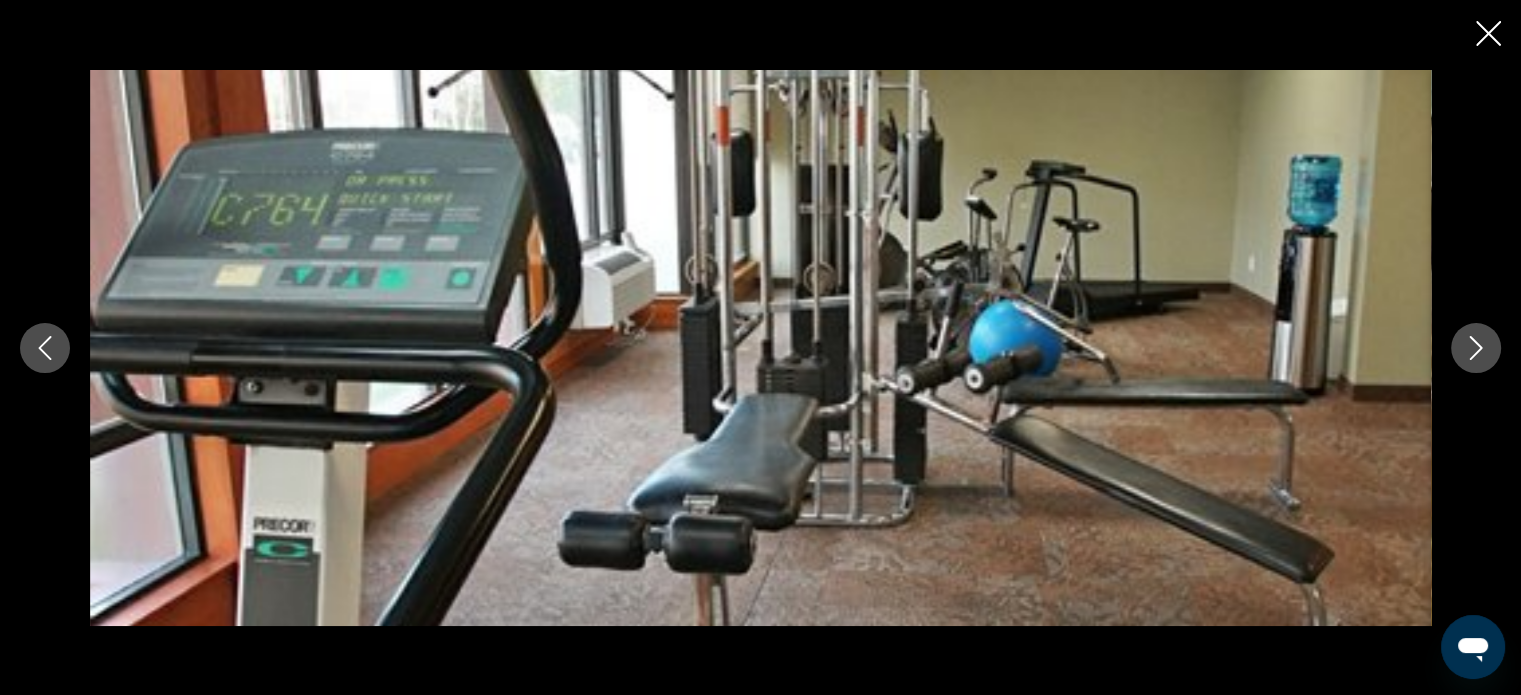 click 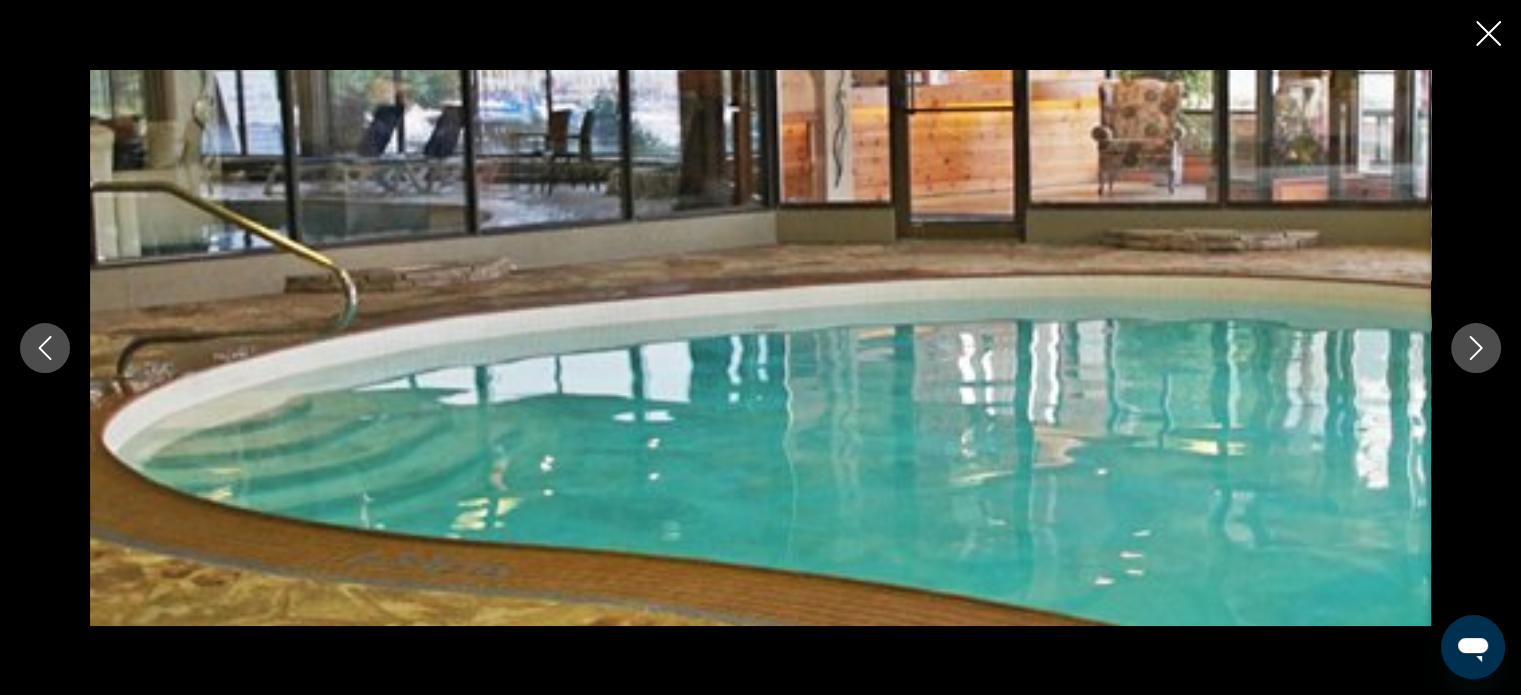 click 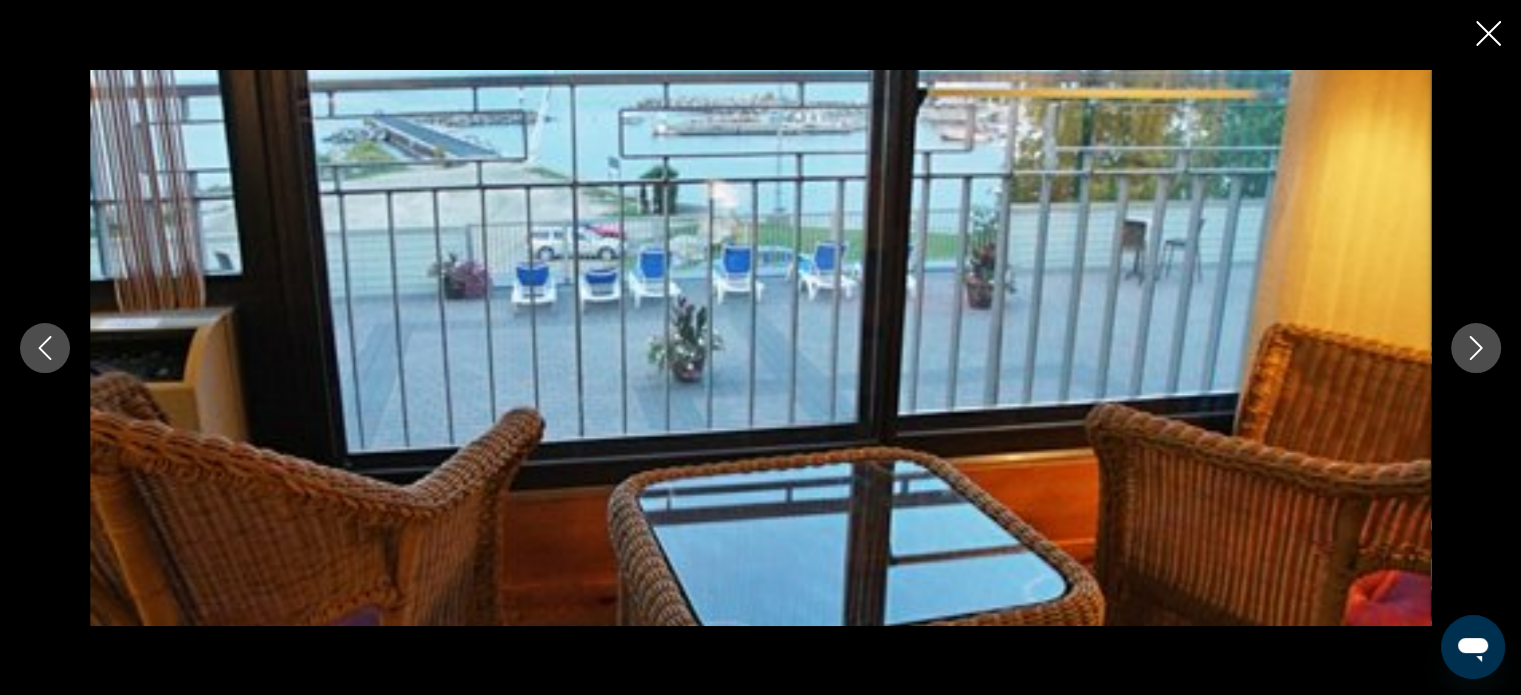 click 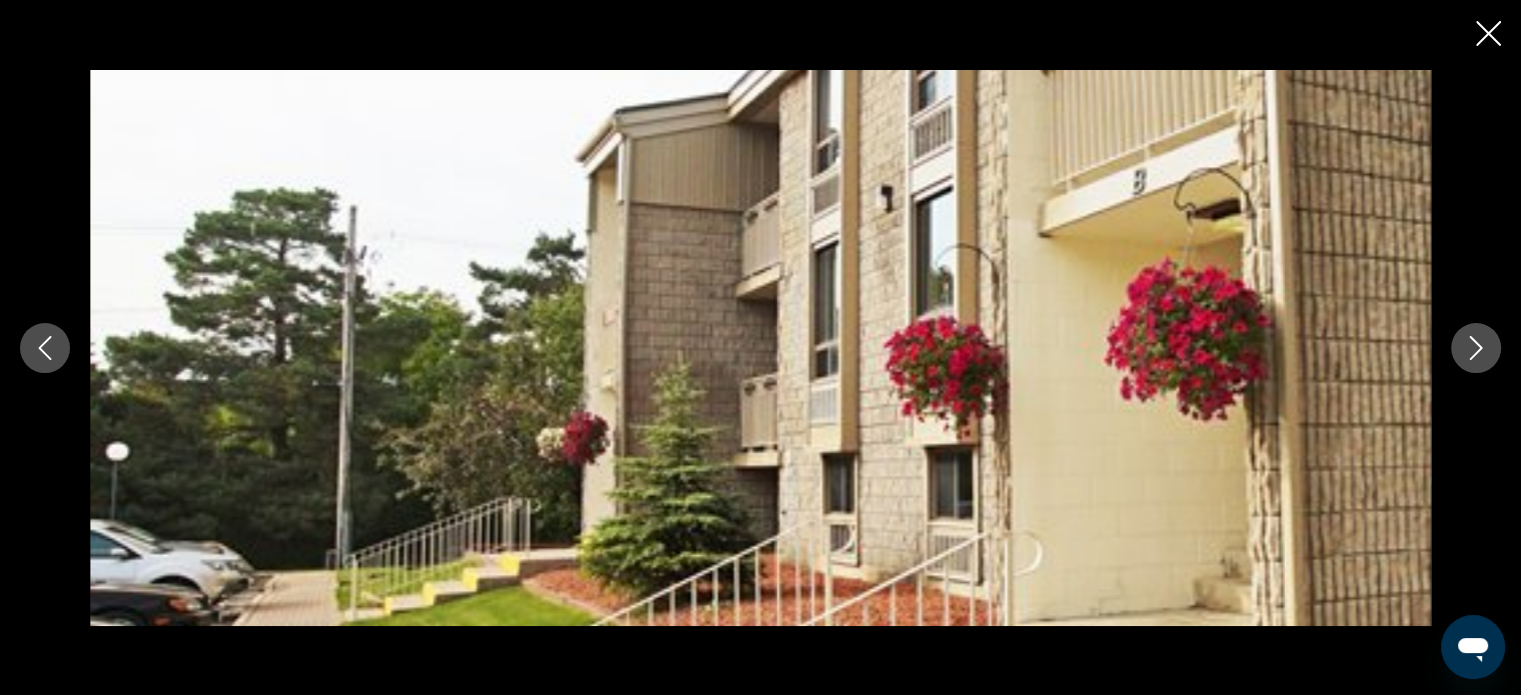 click 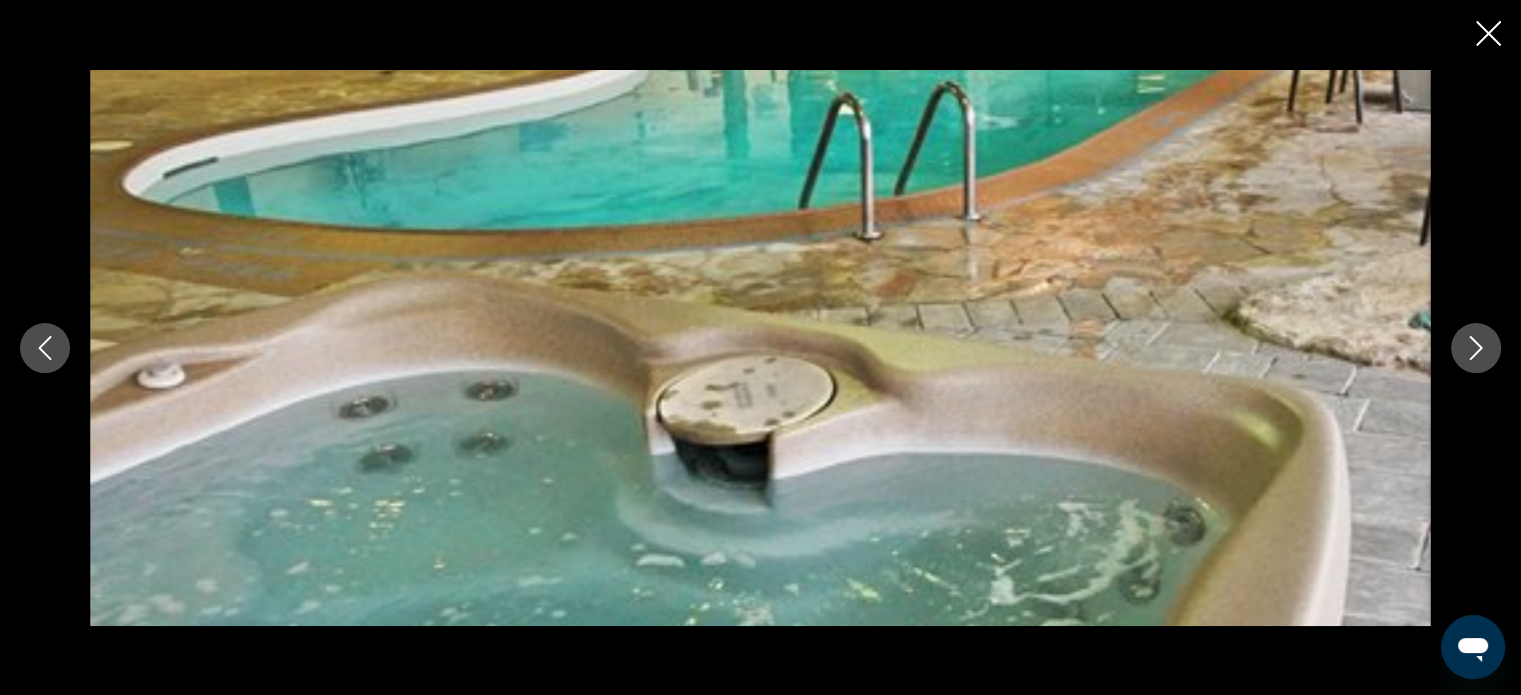 click 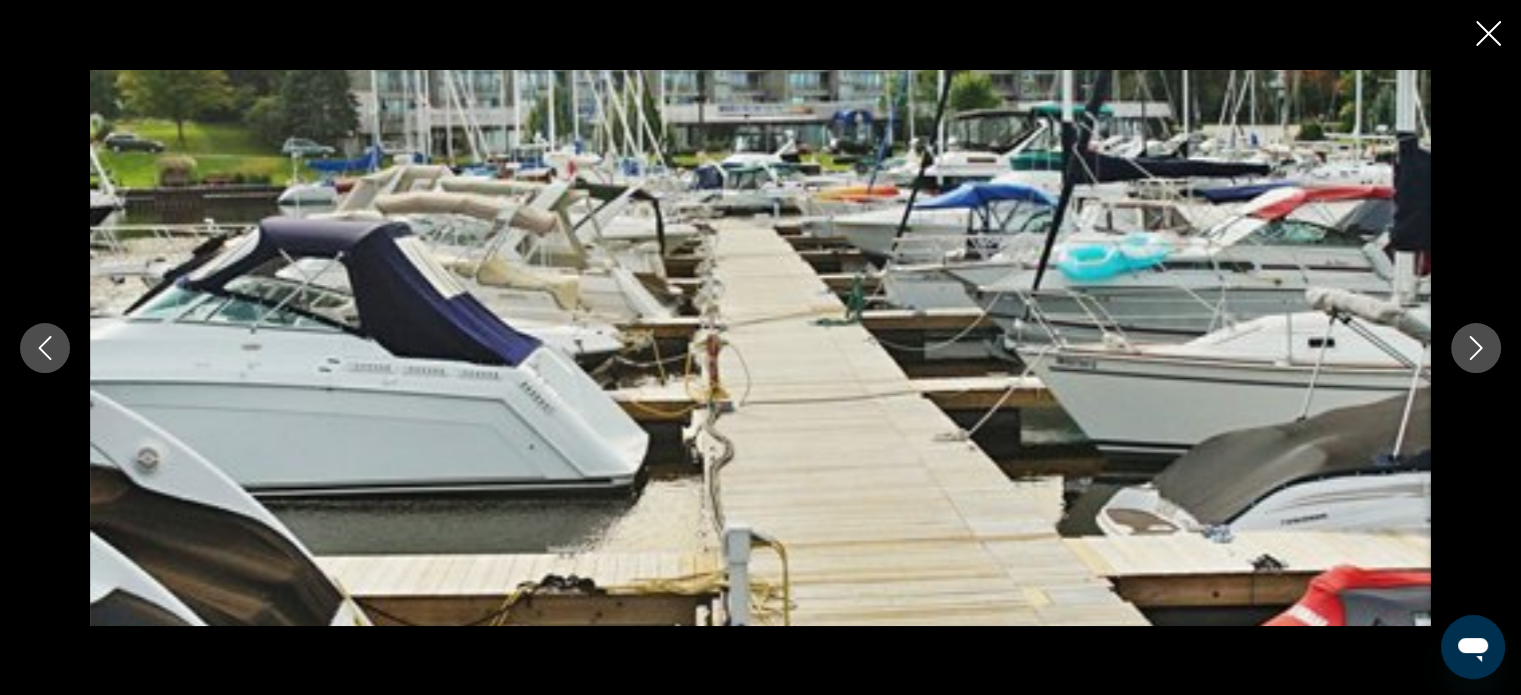 click 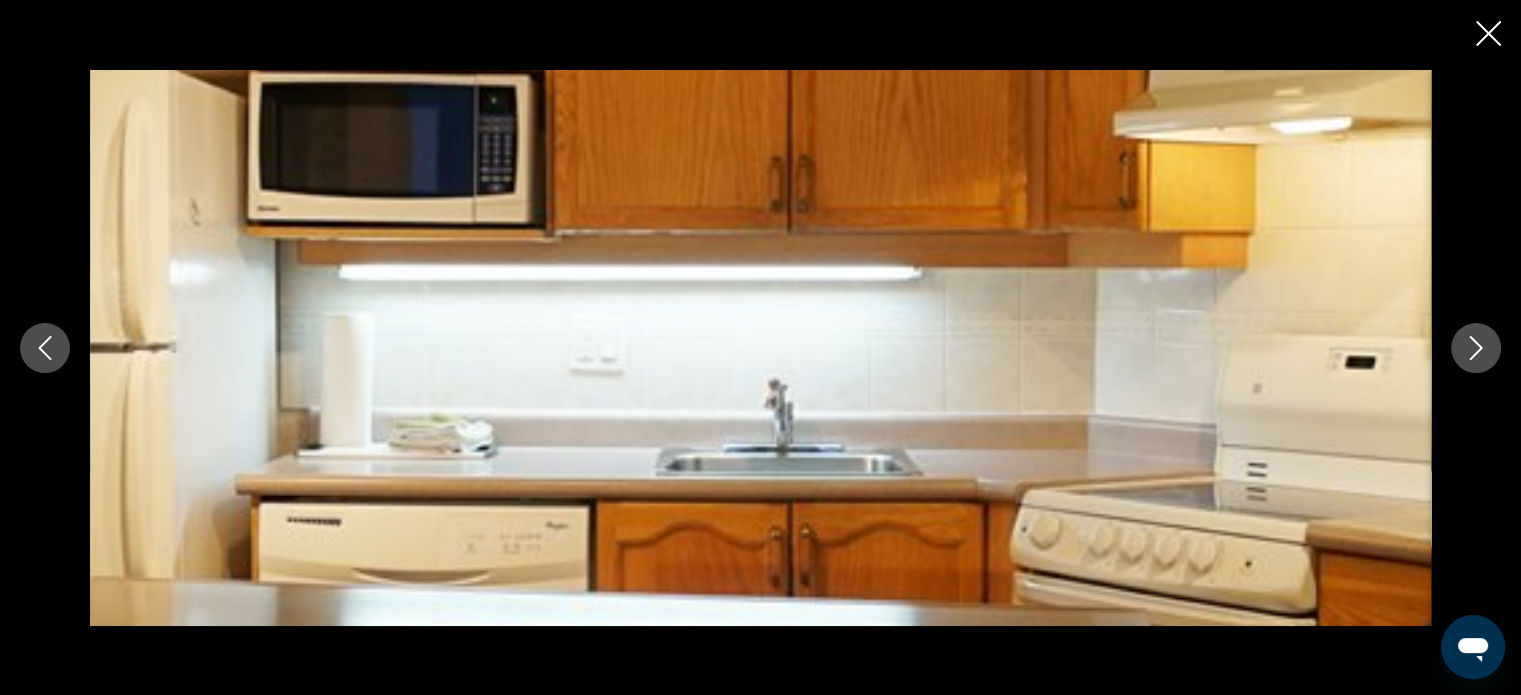 click 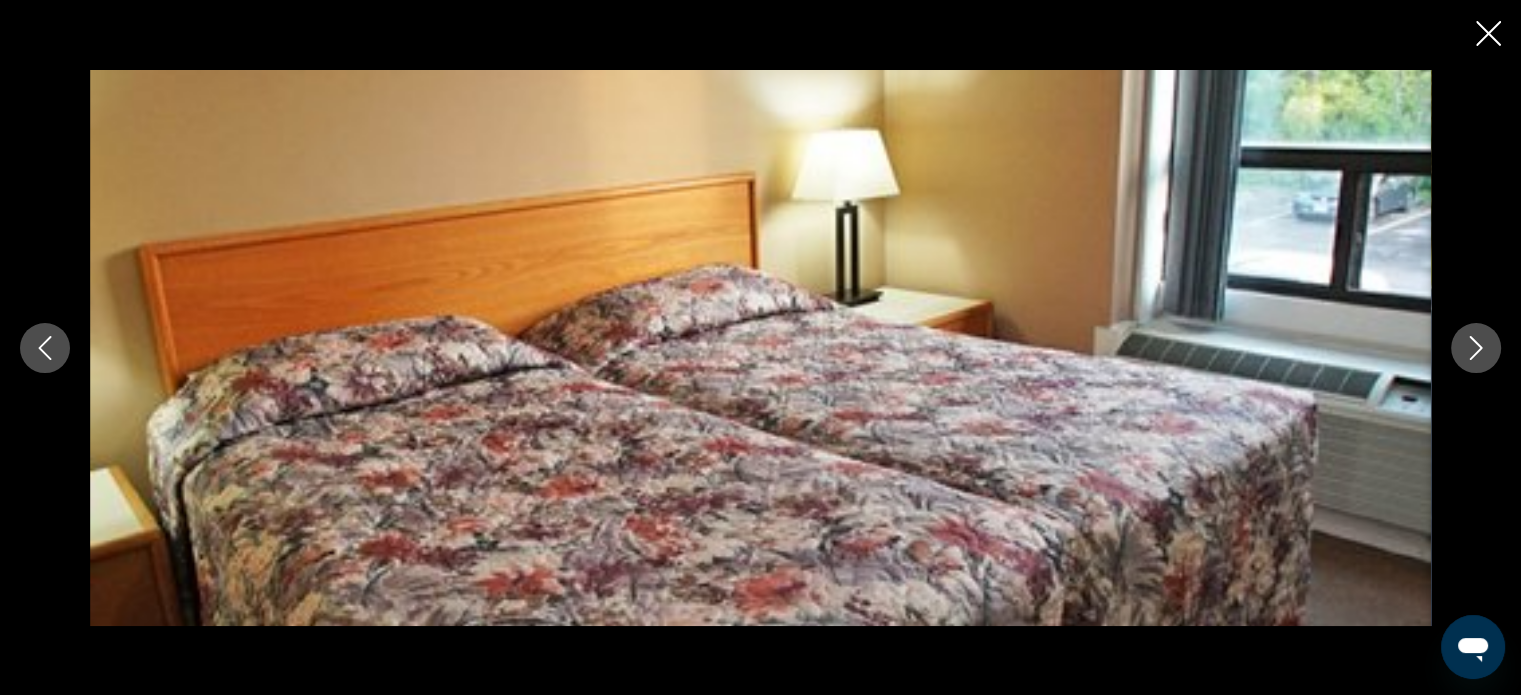 click 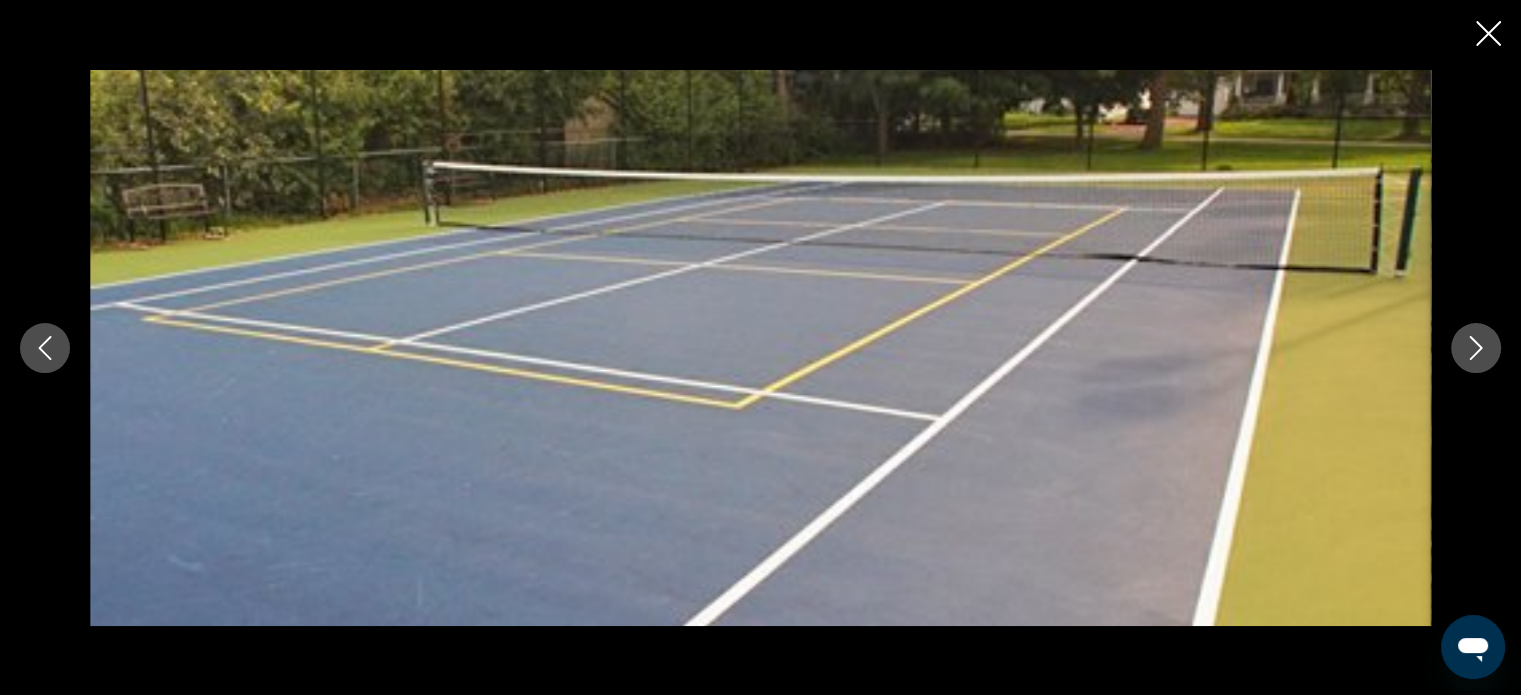 click 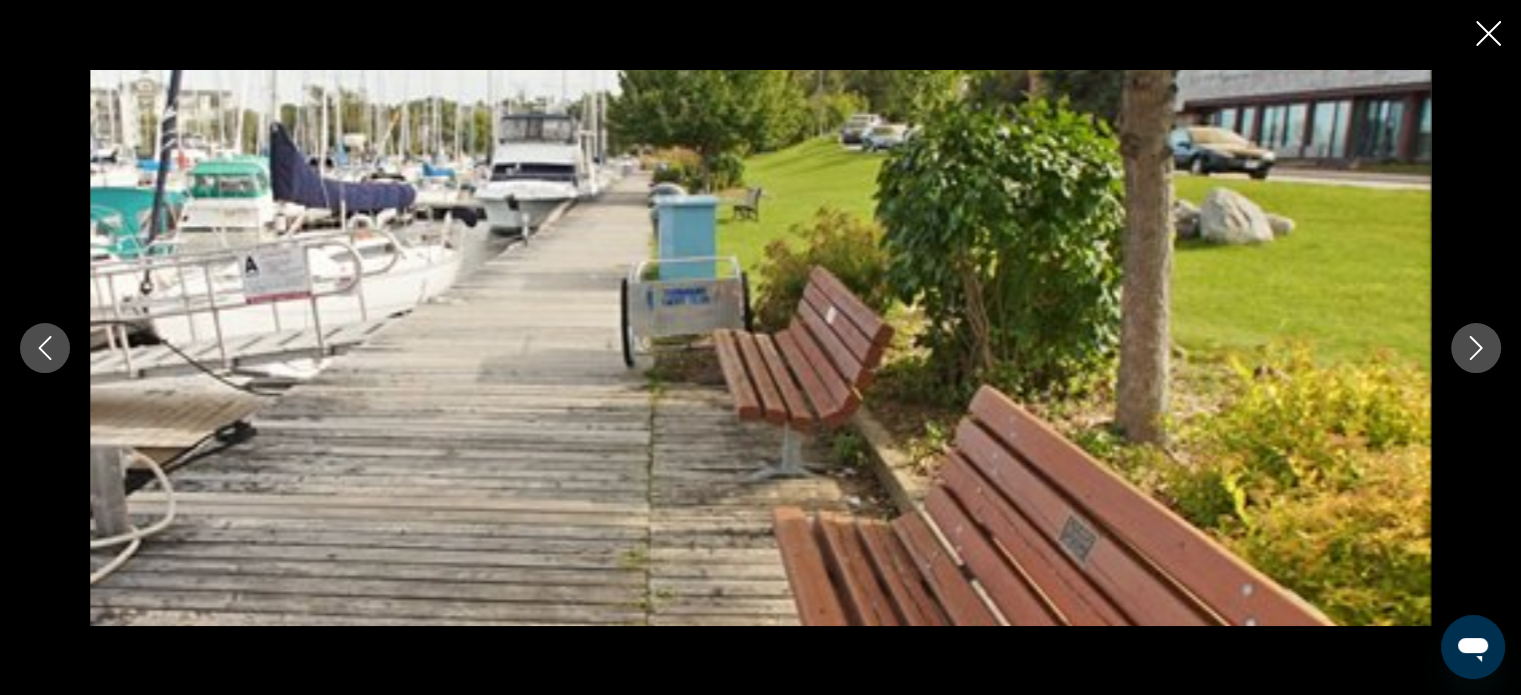click 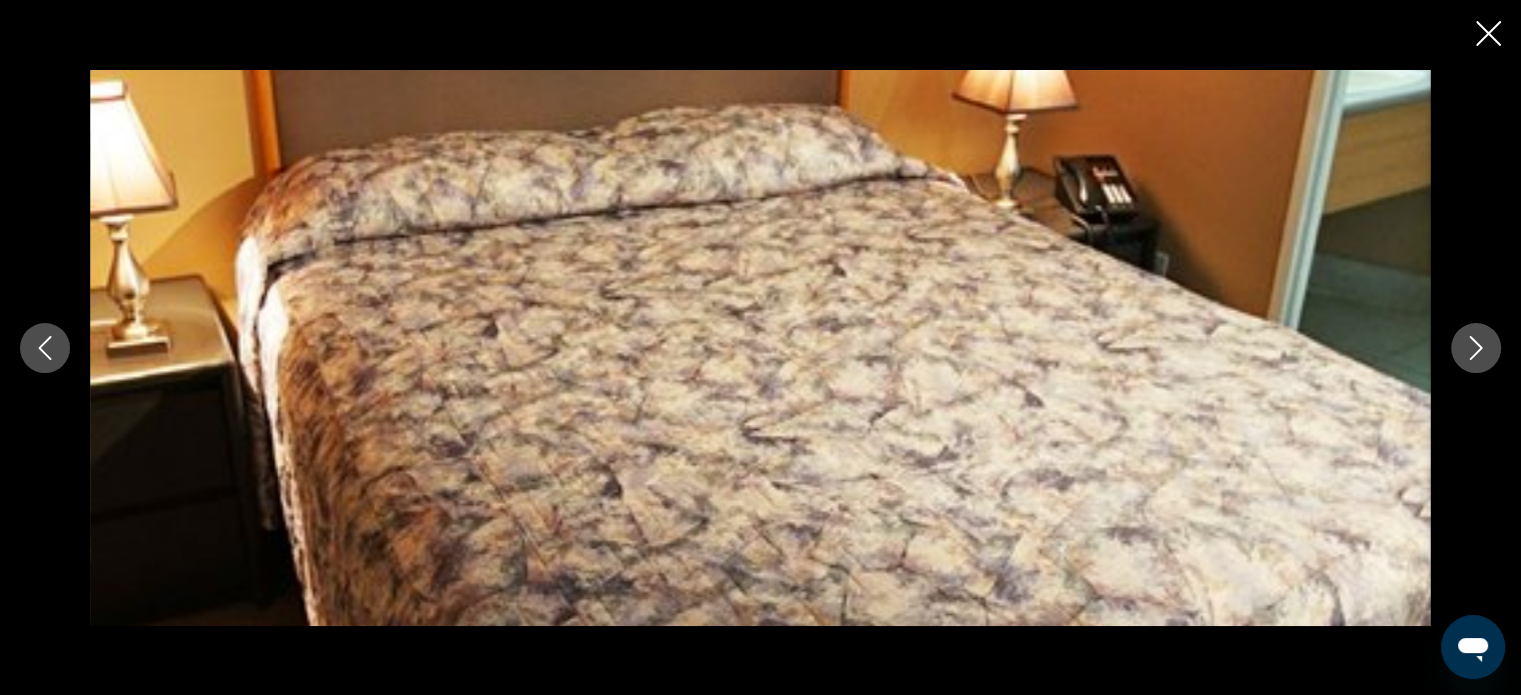 click 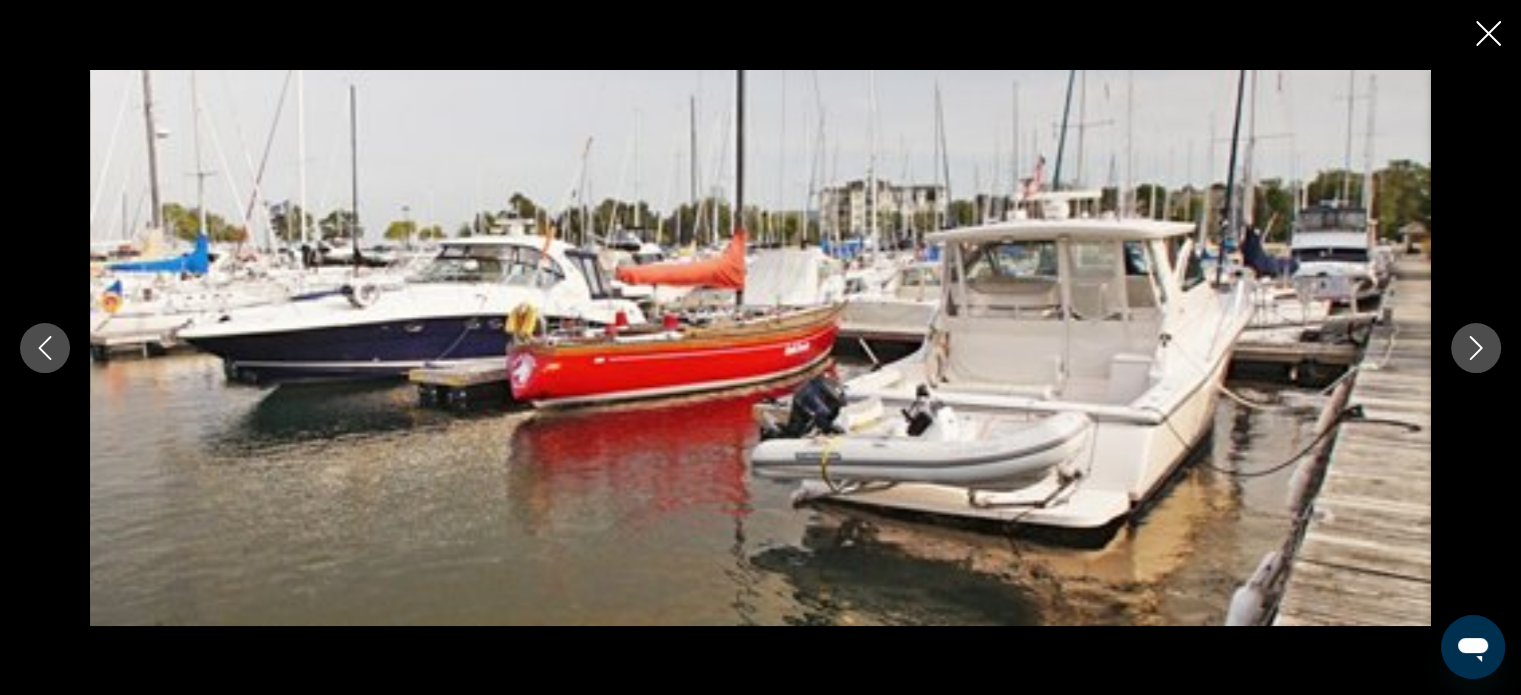 click 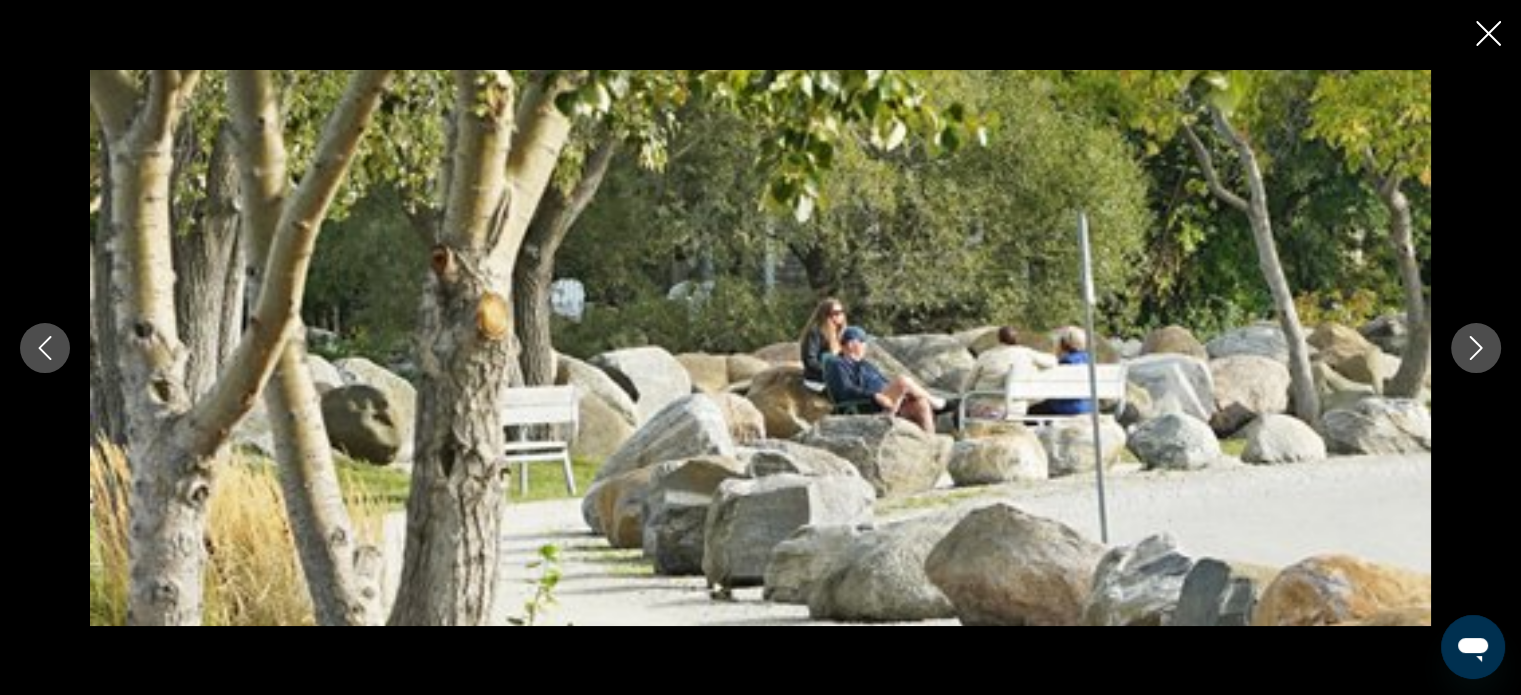 click 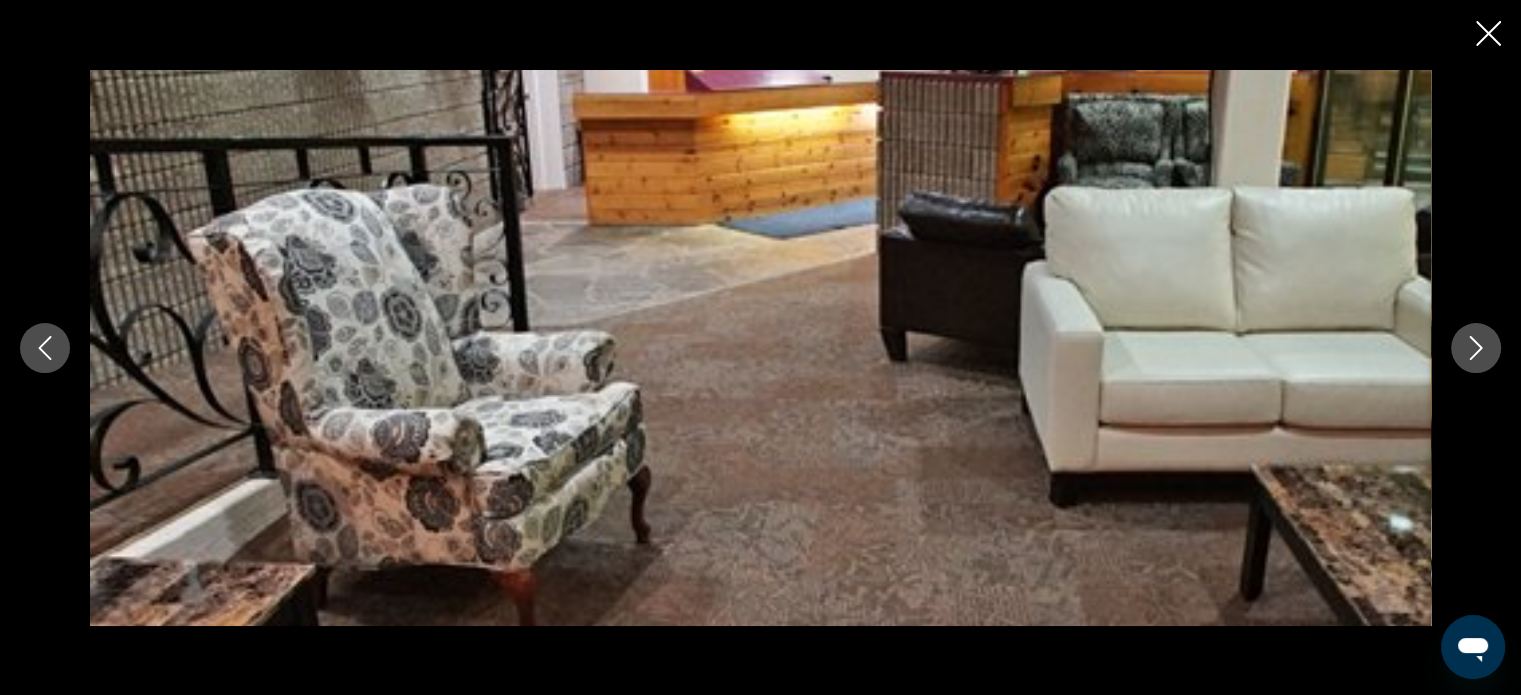 click 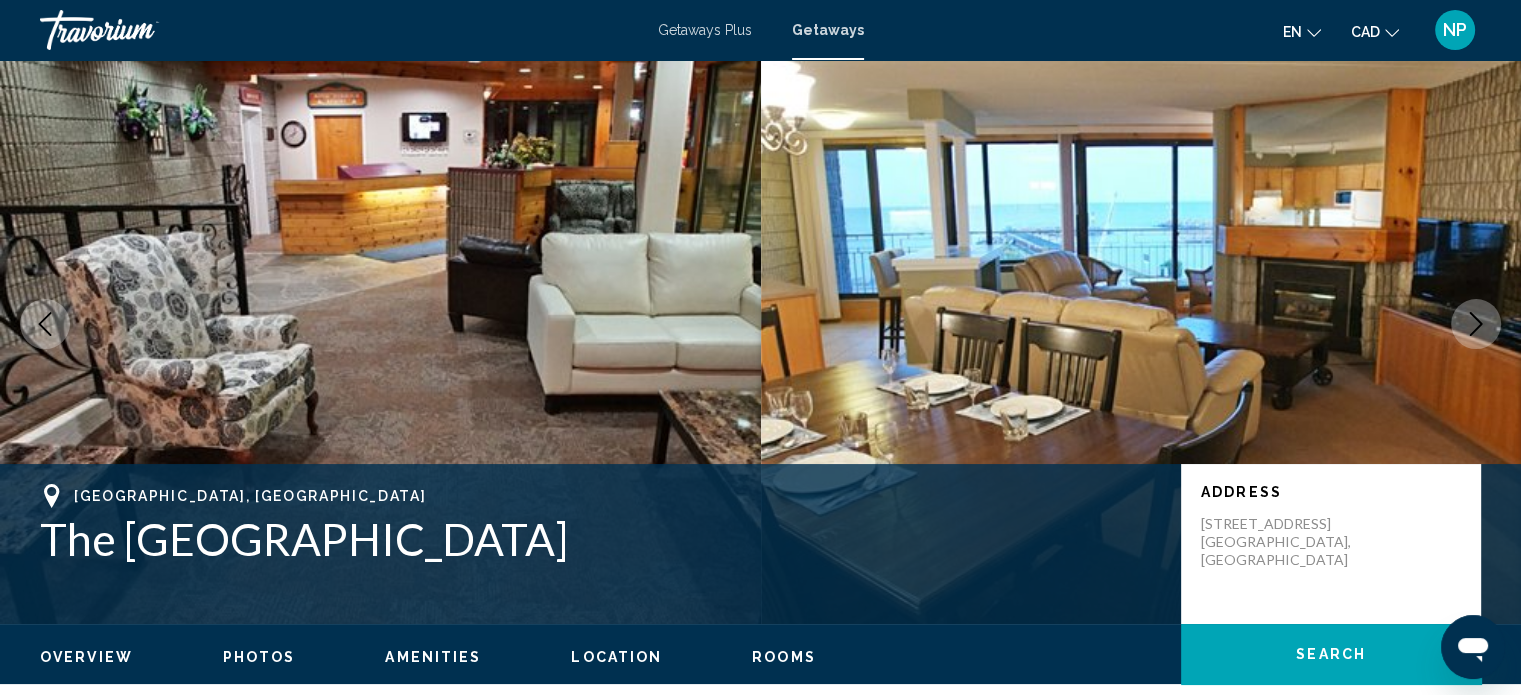 scroll, scrollTop: 32, scrollLeft: 0, axis: vertical 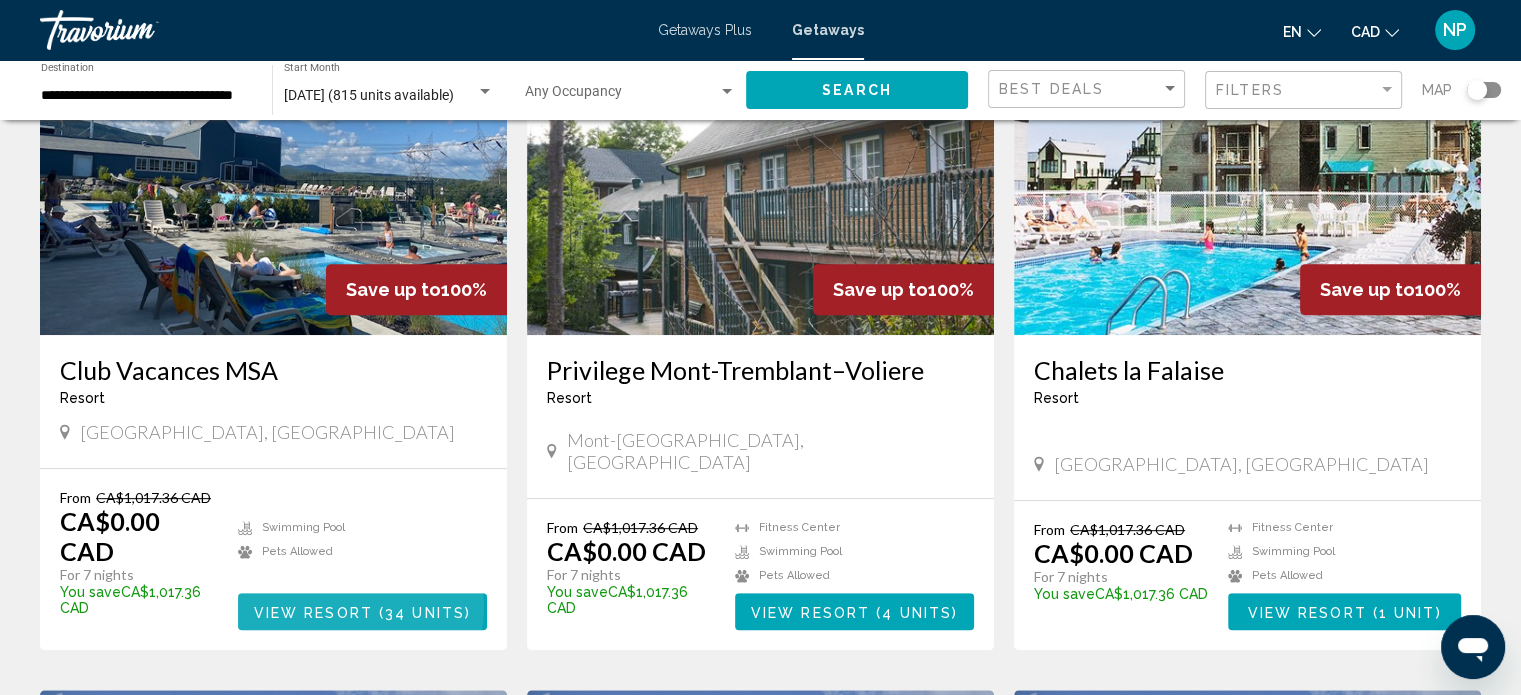 click on "View Resort" at bounding box center (313, 612) 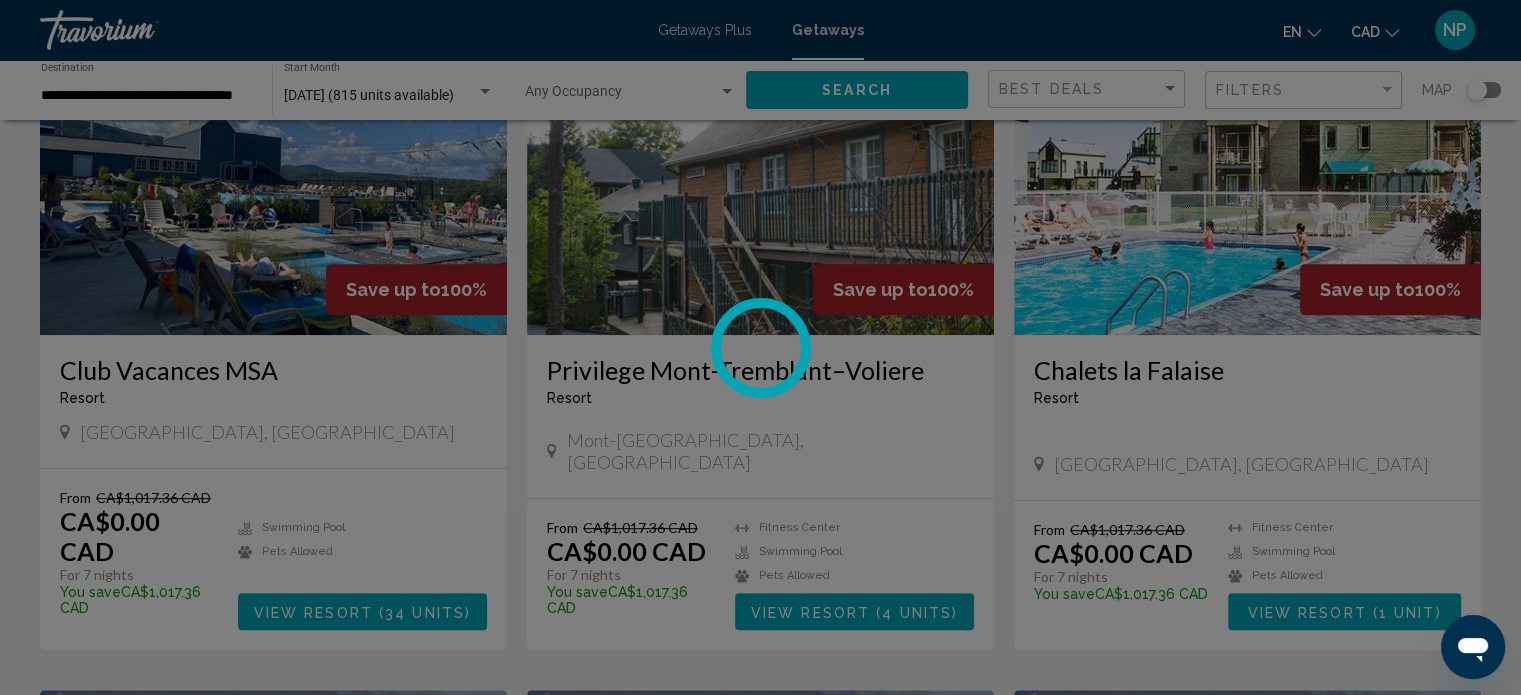 scroll, scrollTop: 12, scrollLeft: 0, axis: vertical 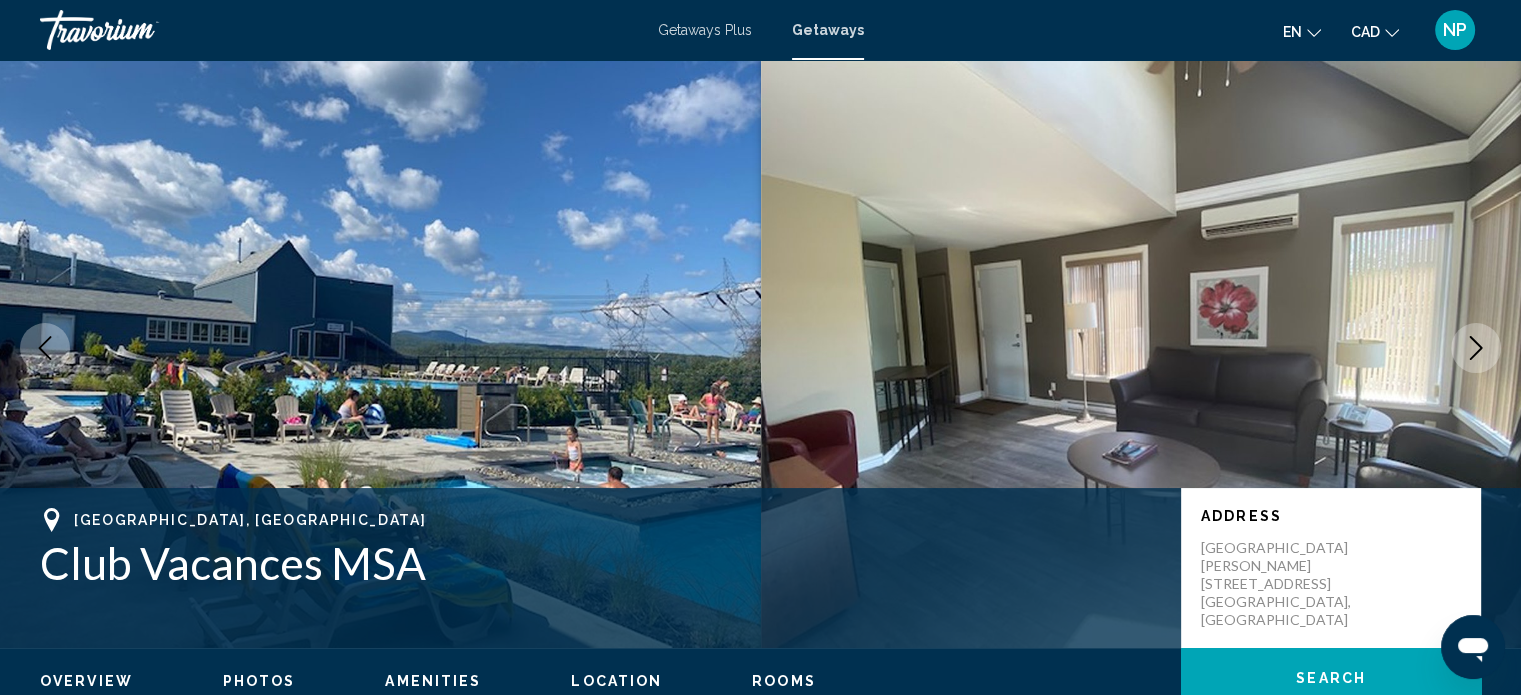 type 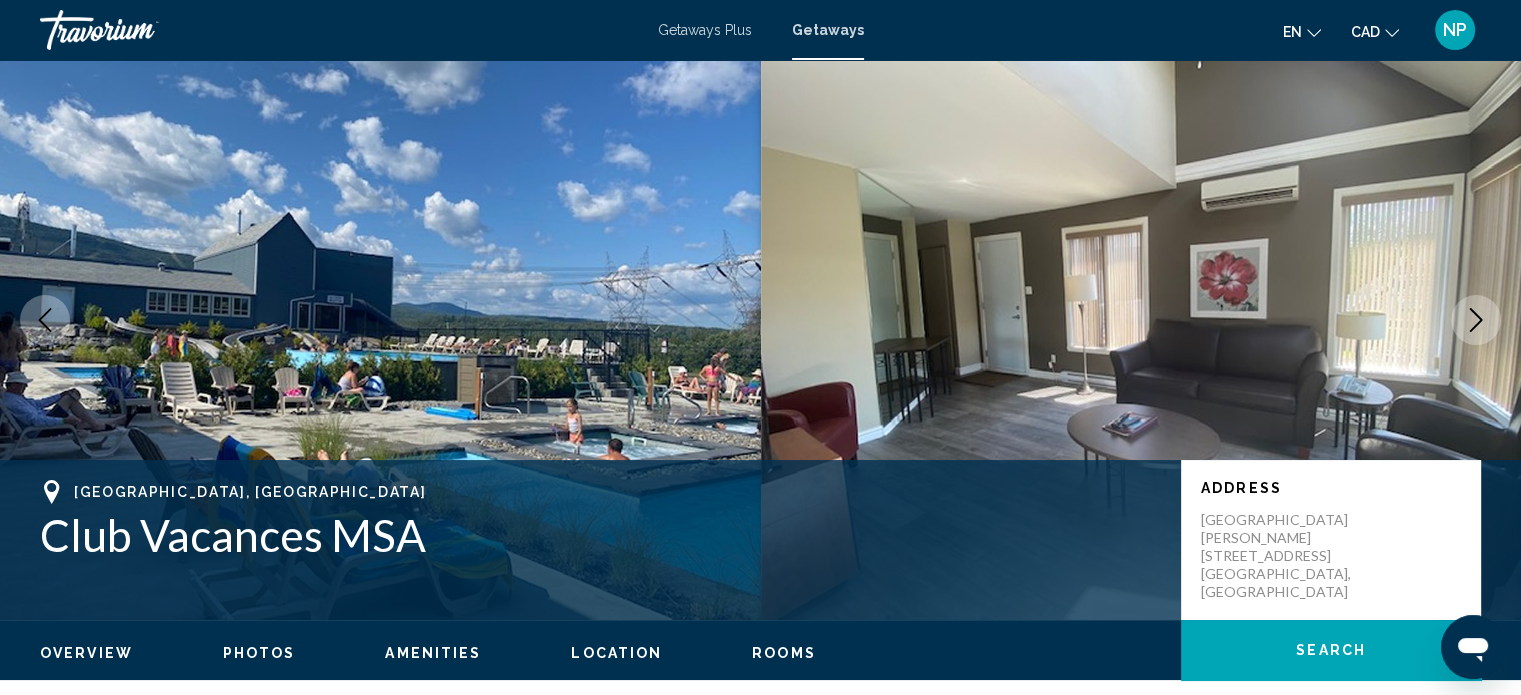 scroll, scrollTop: 80, scrollLeft: 0, axis: vertical 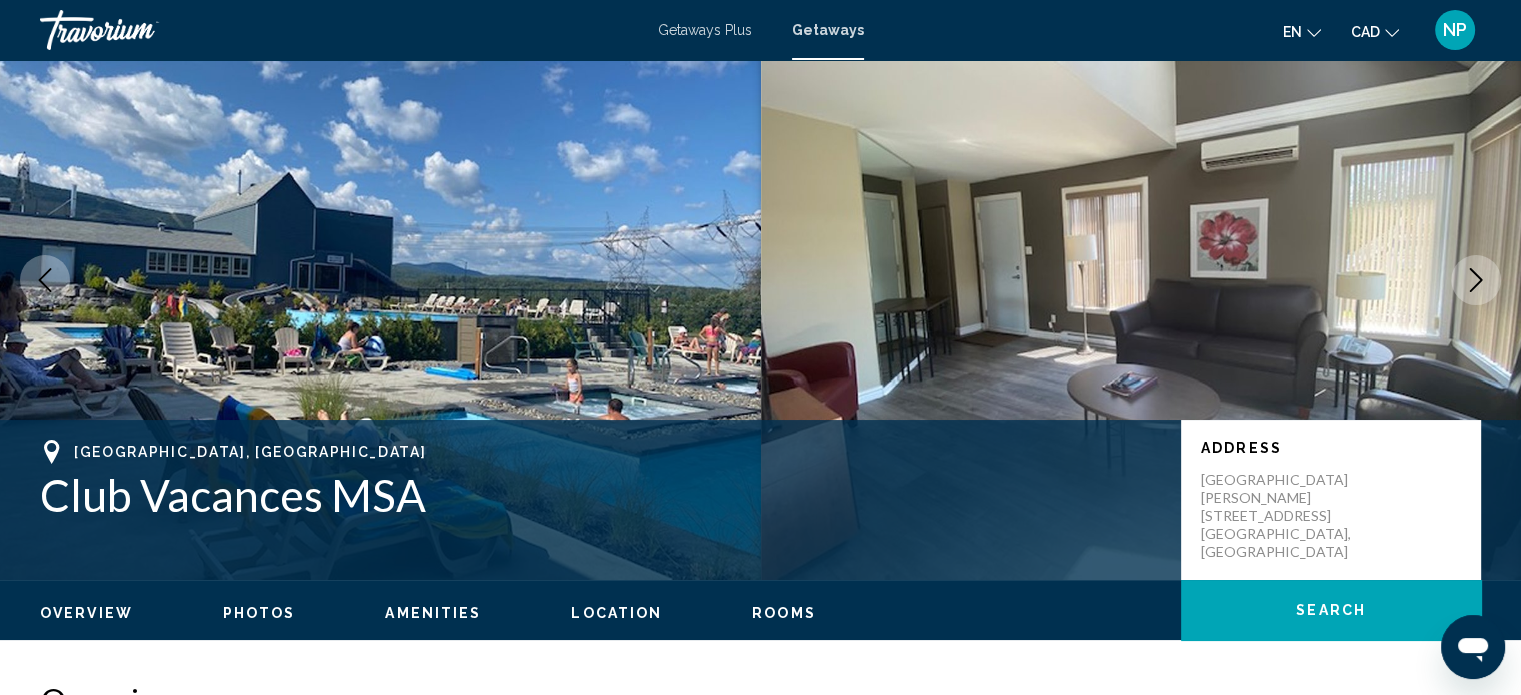 click 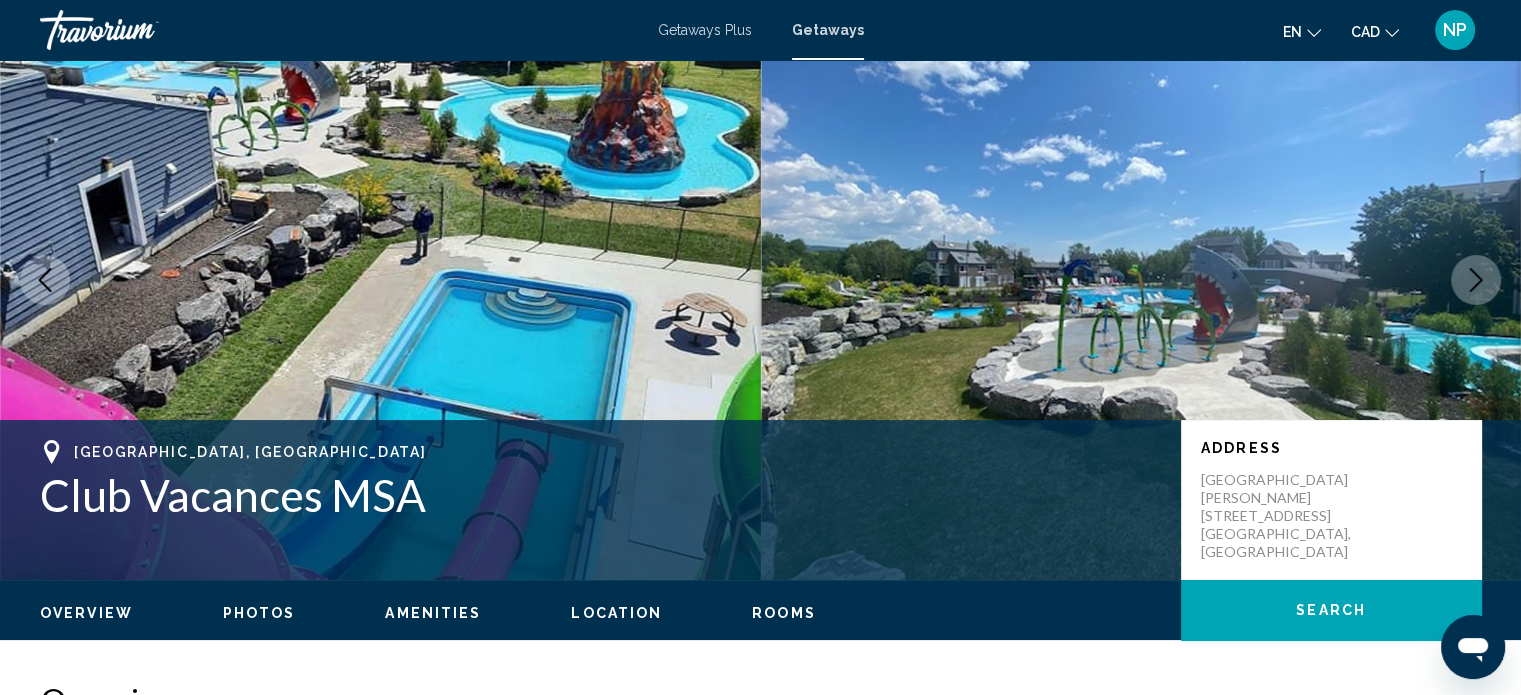 click 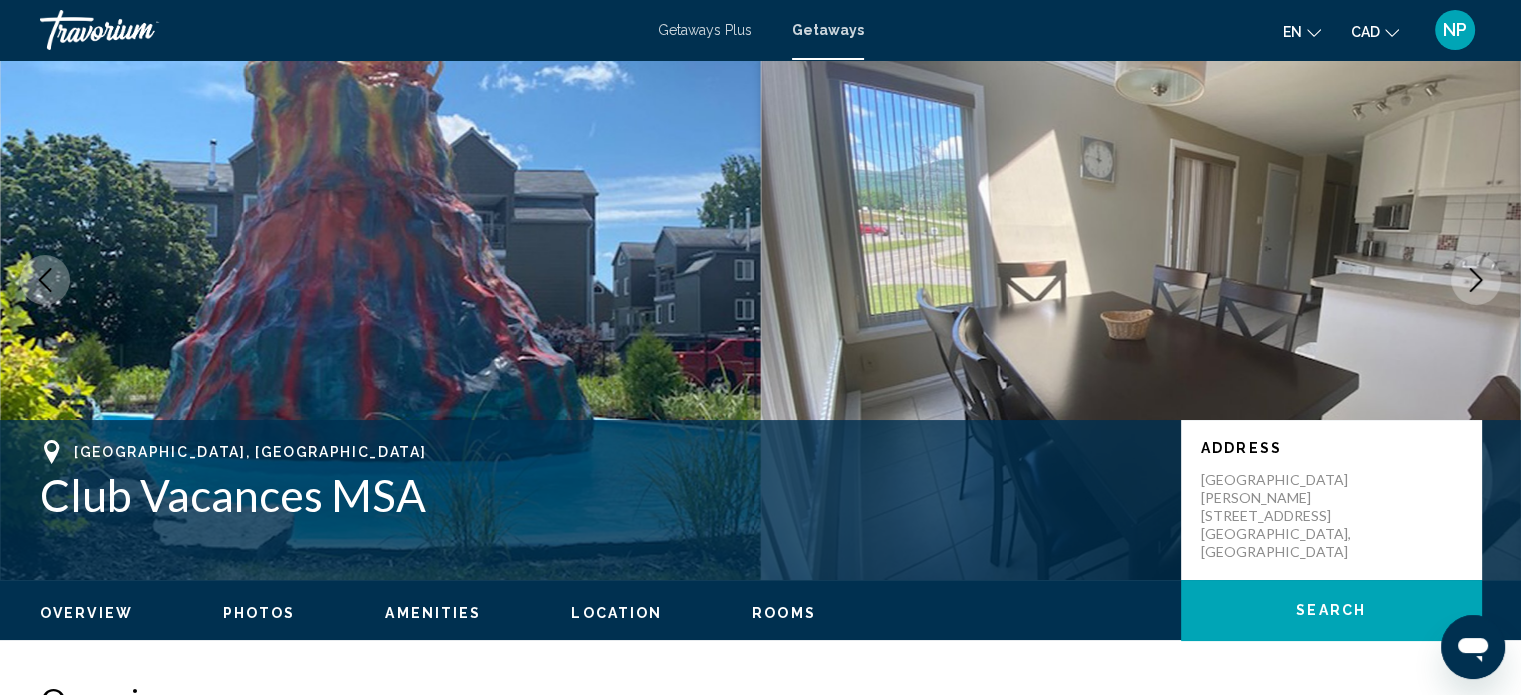 click 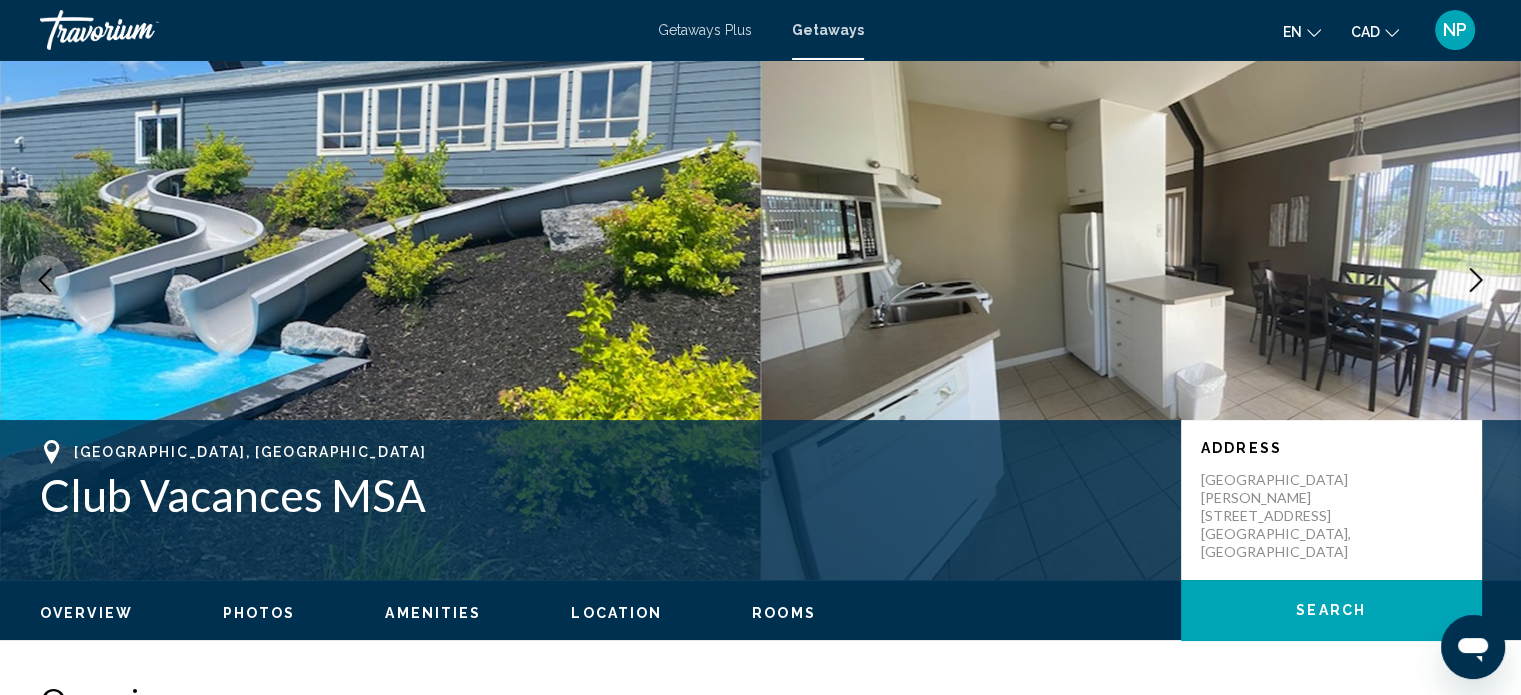 click 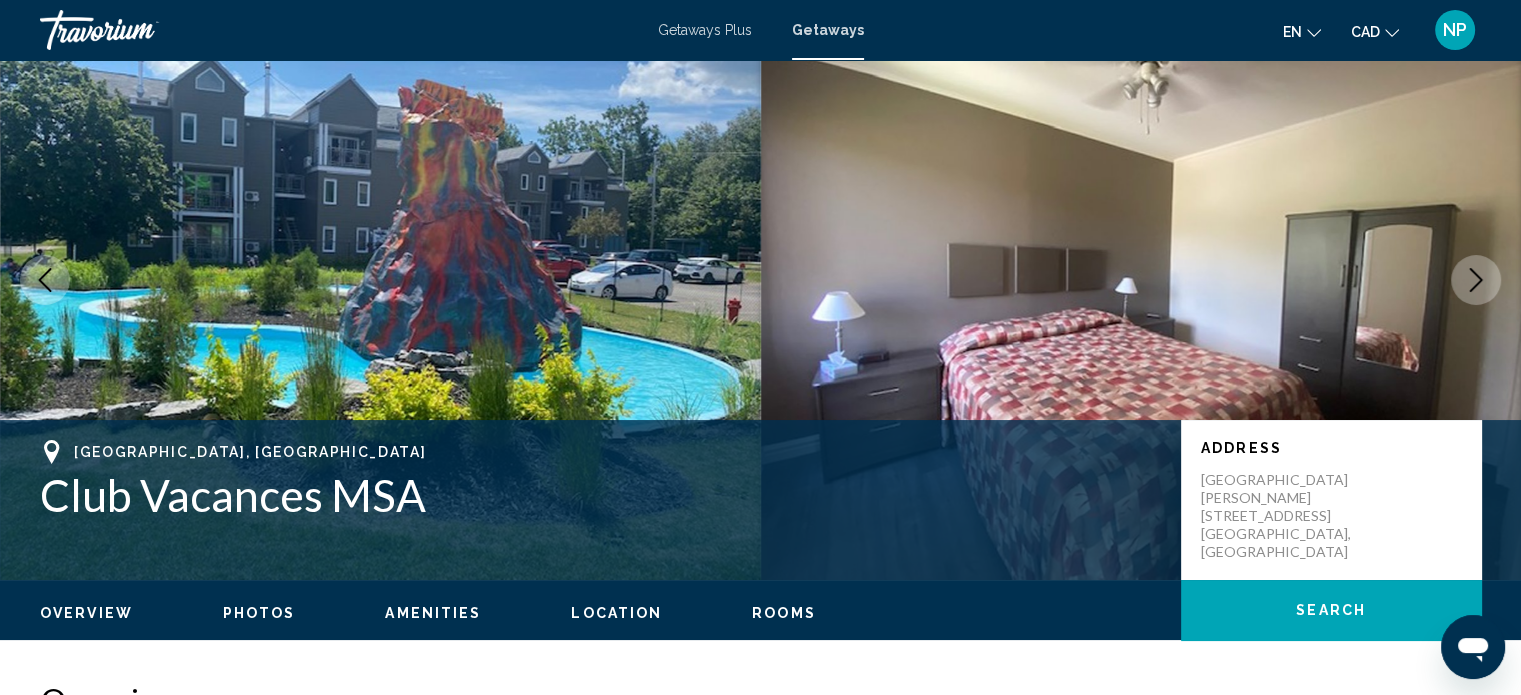 click 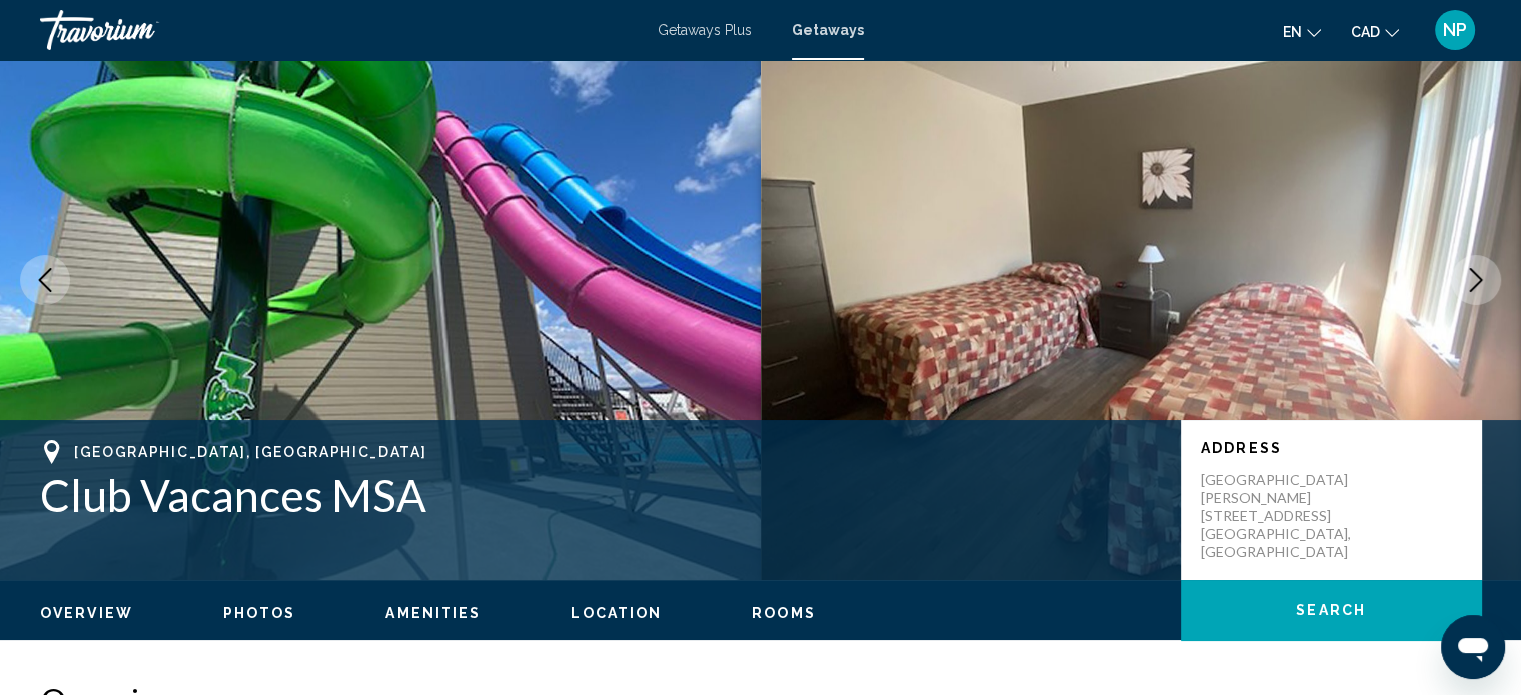 click 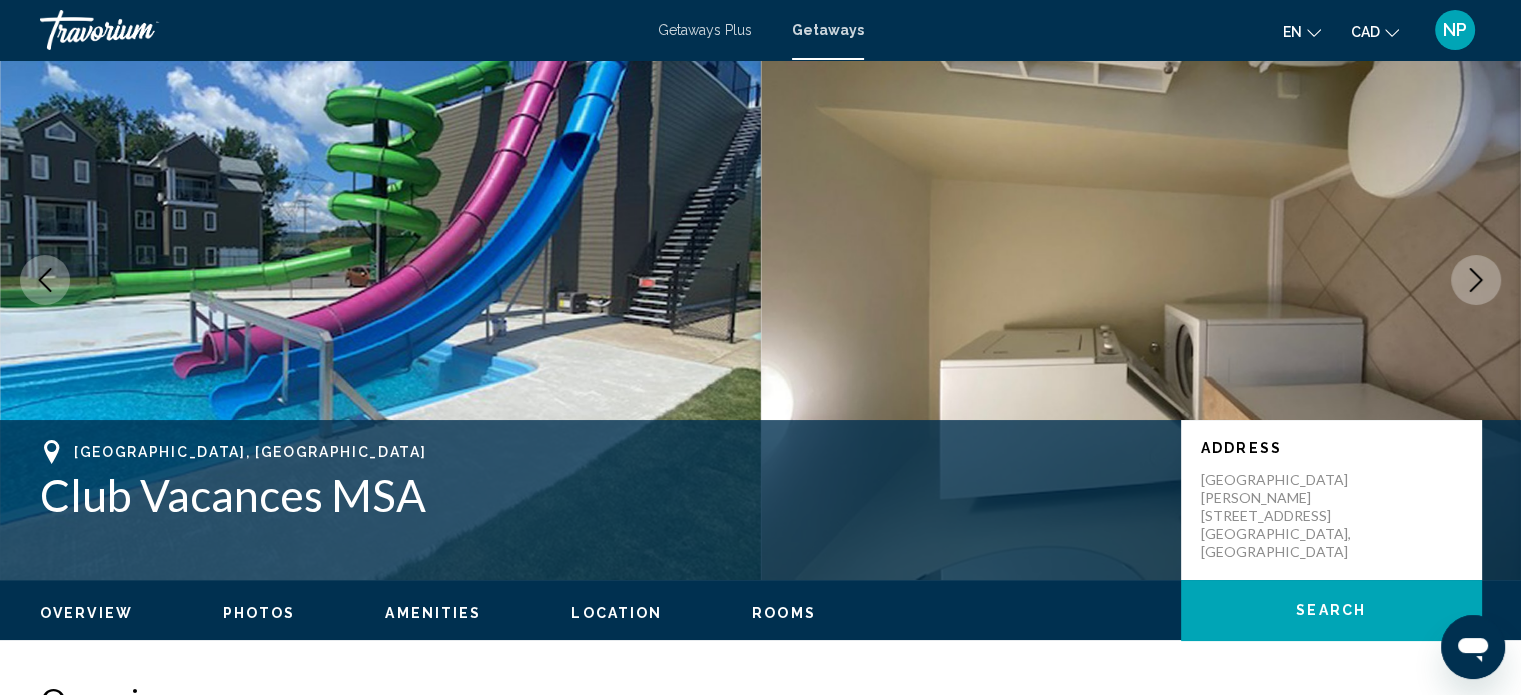 click 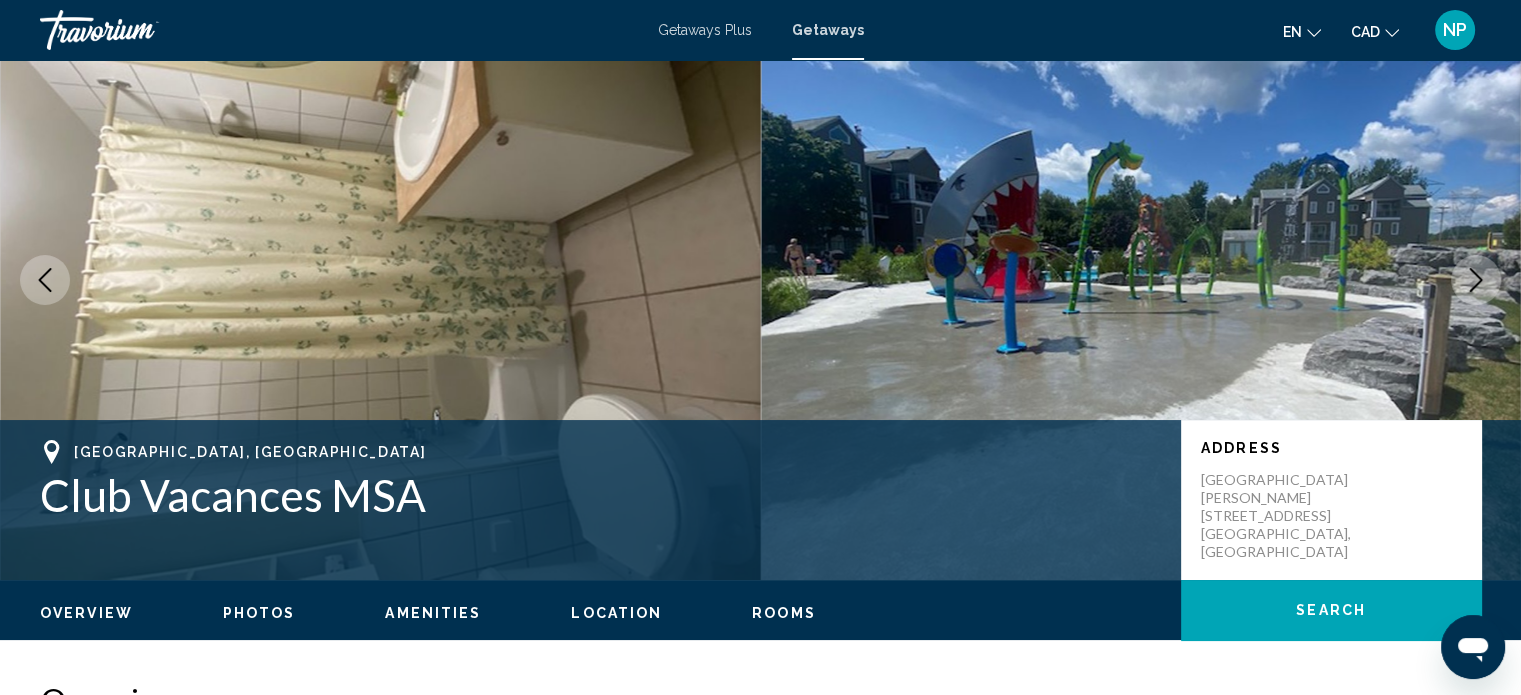 click 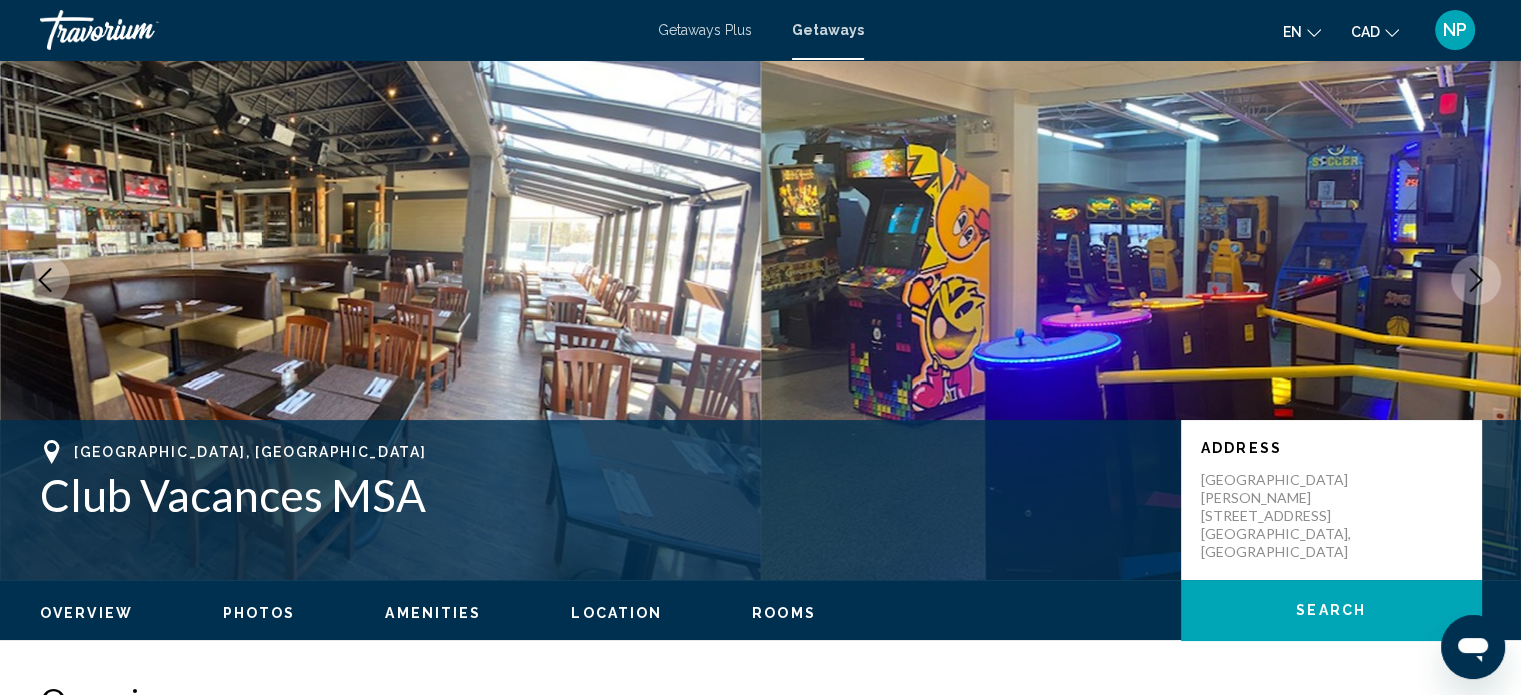 click 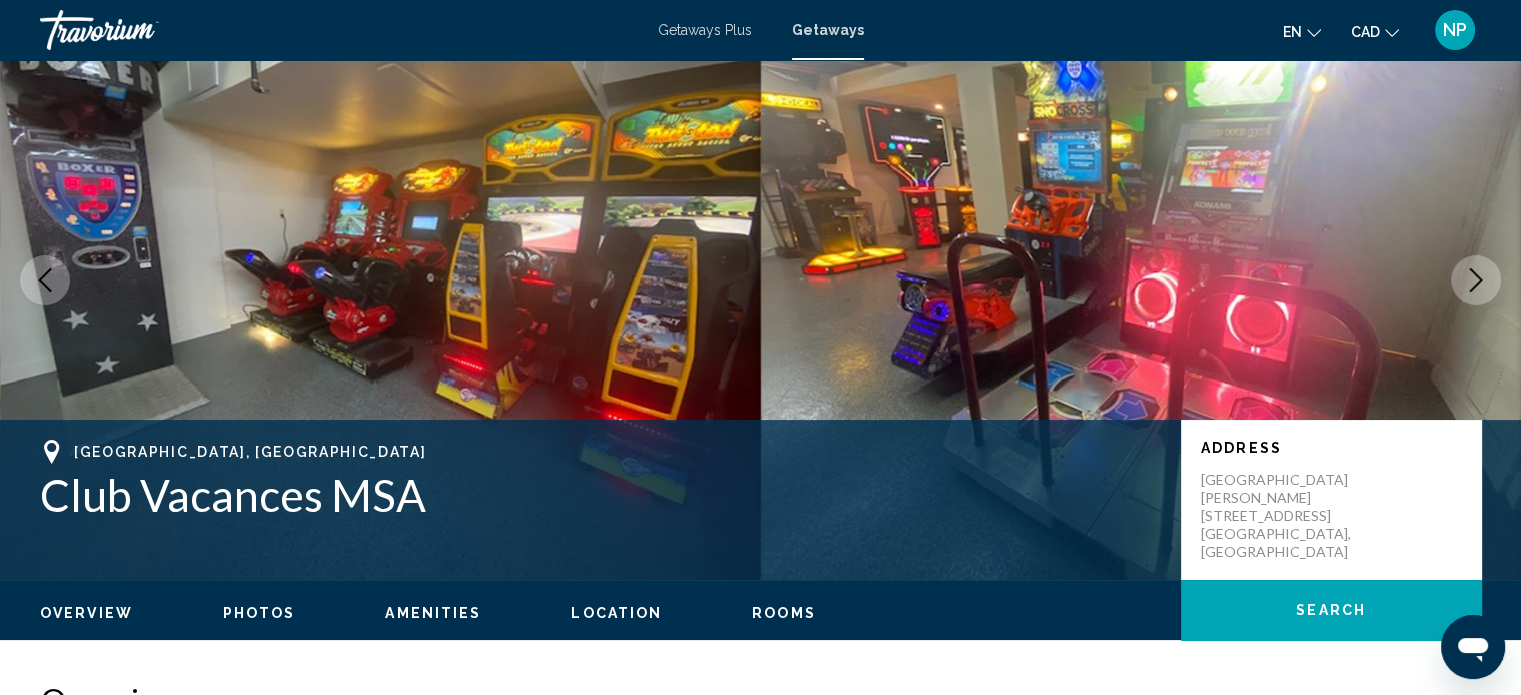 click 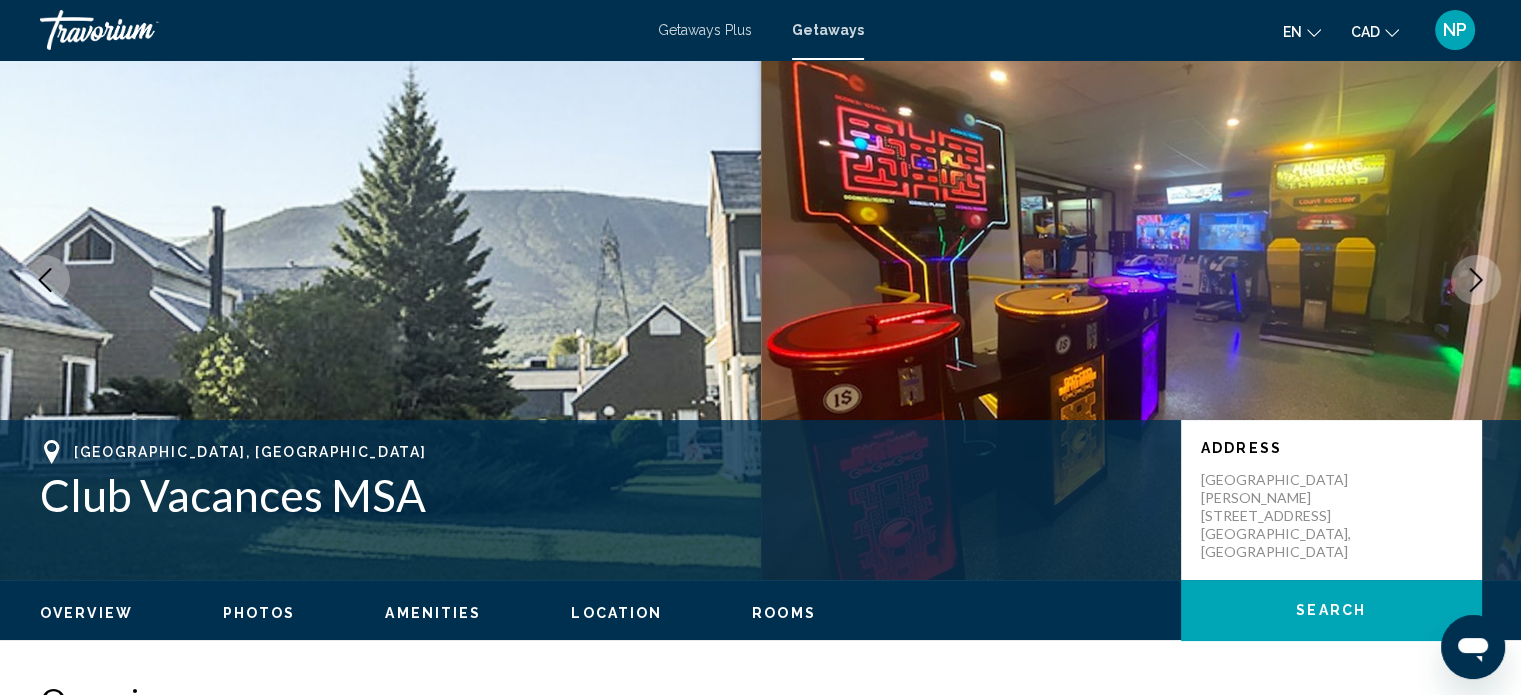 click 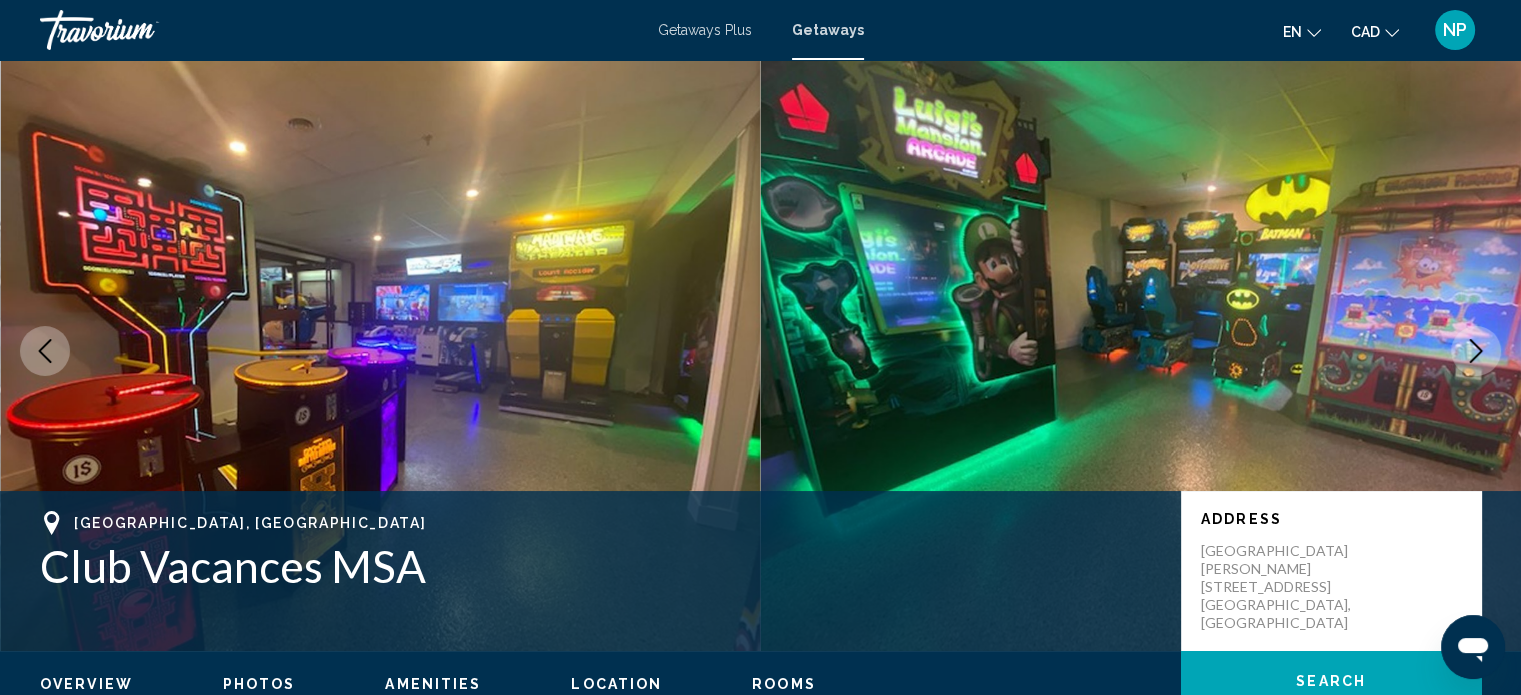 scroll, scrollTop: 0, scrollLeft: 0, axis: both 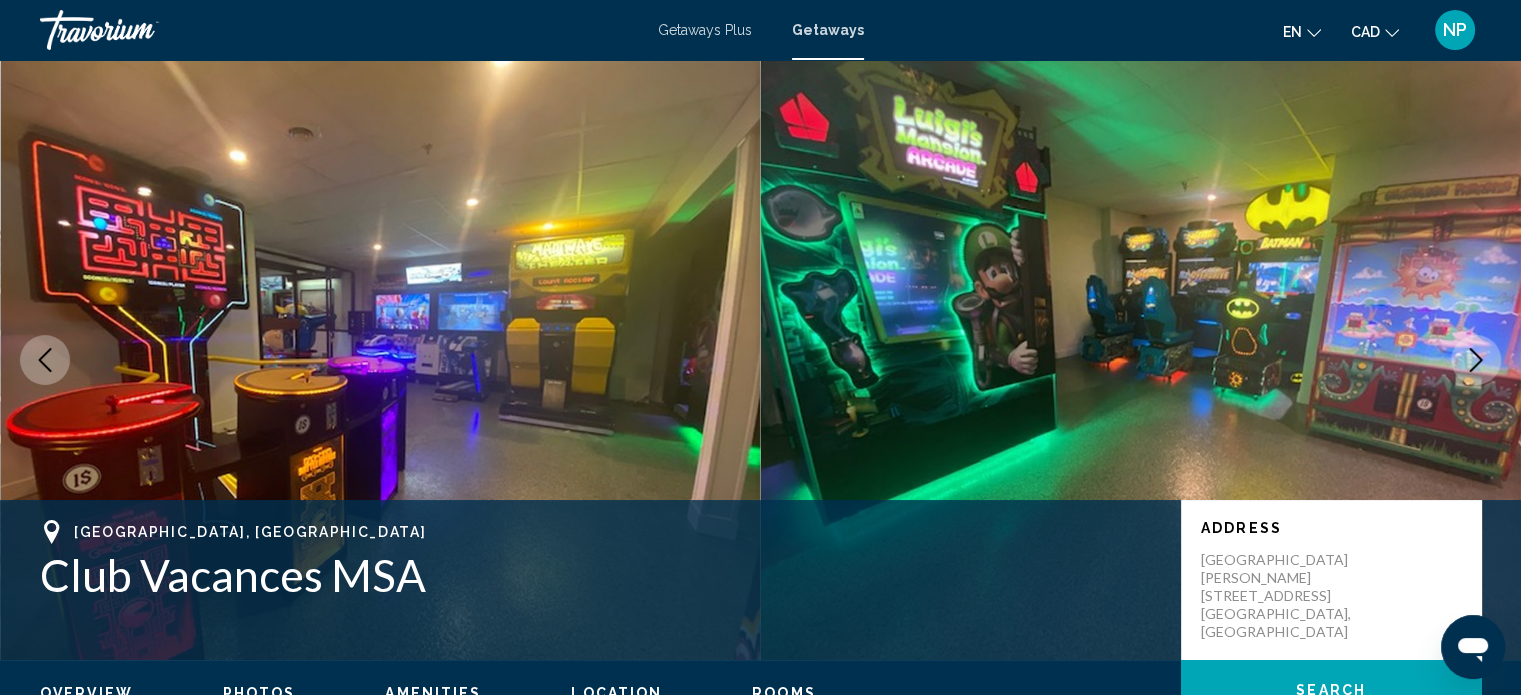click 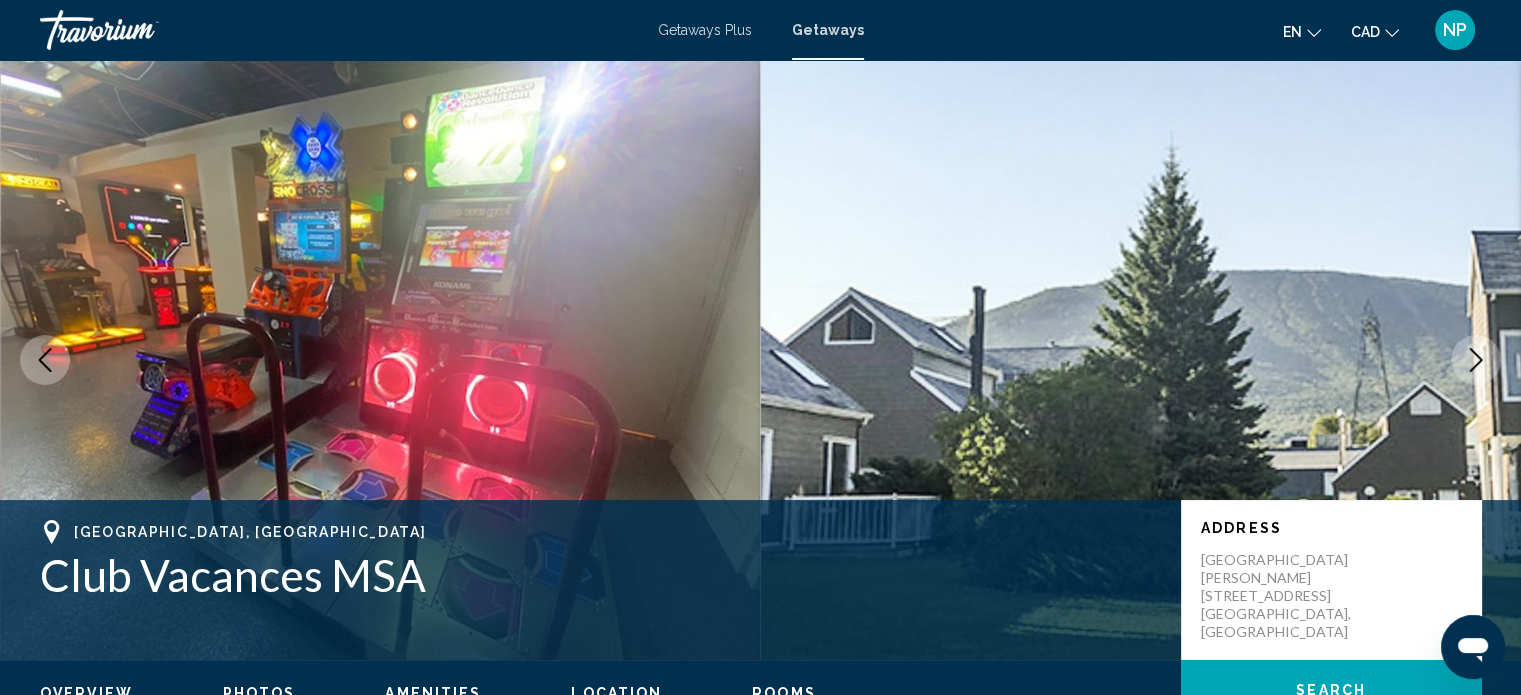 click 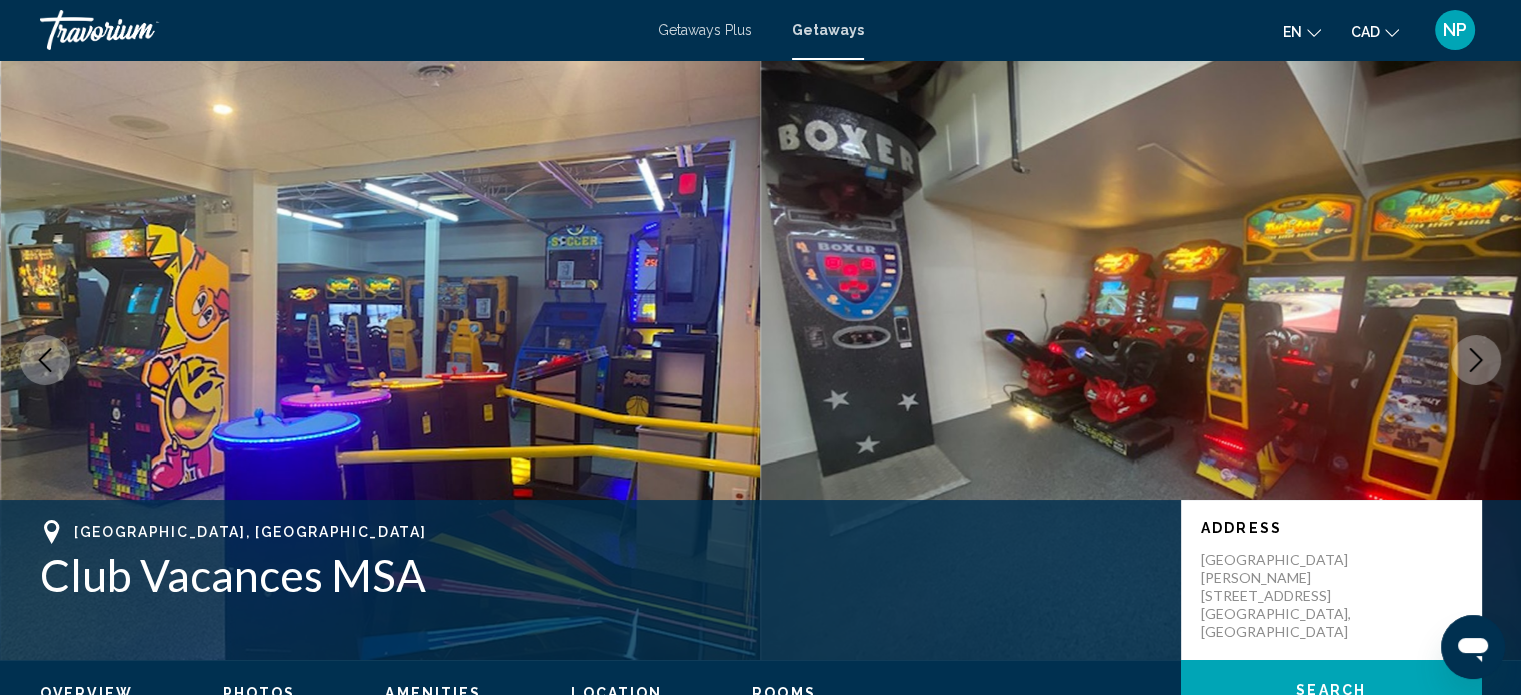 click 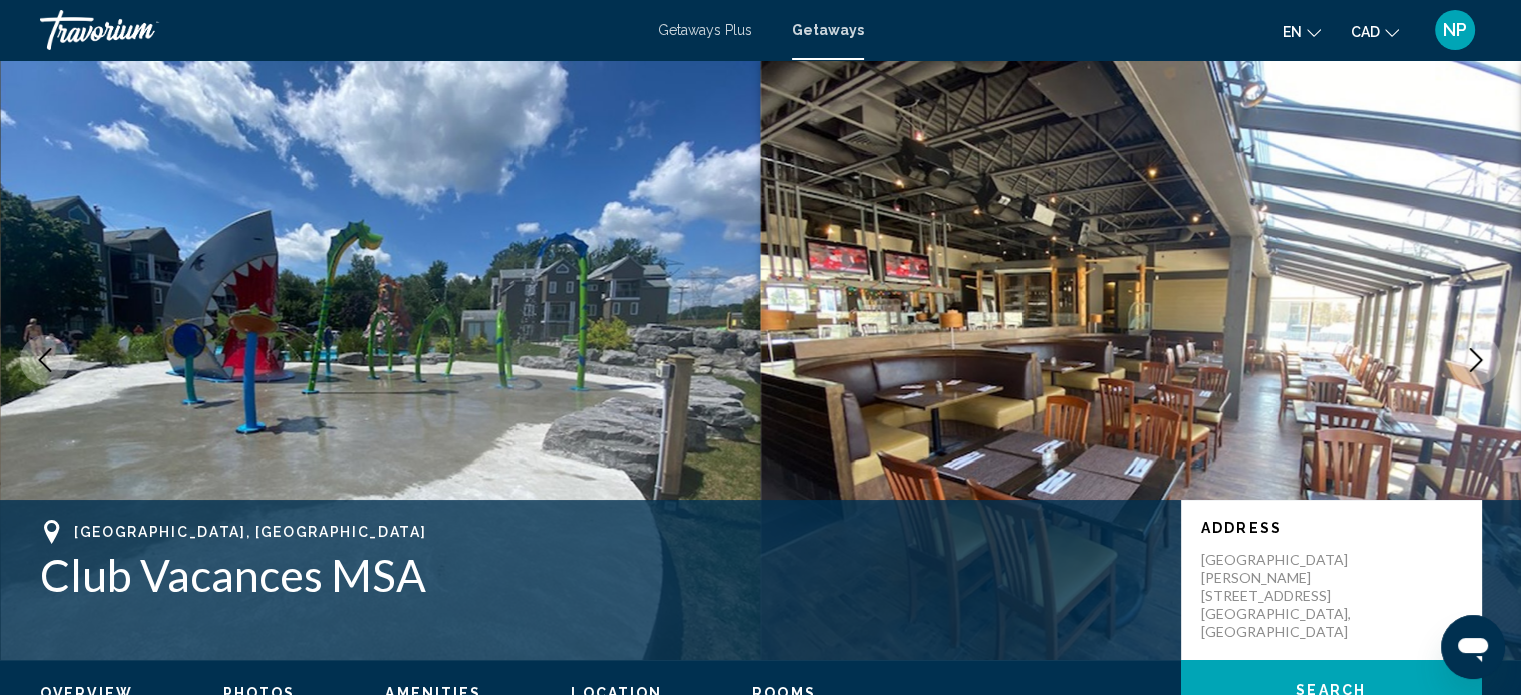 click 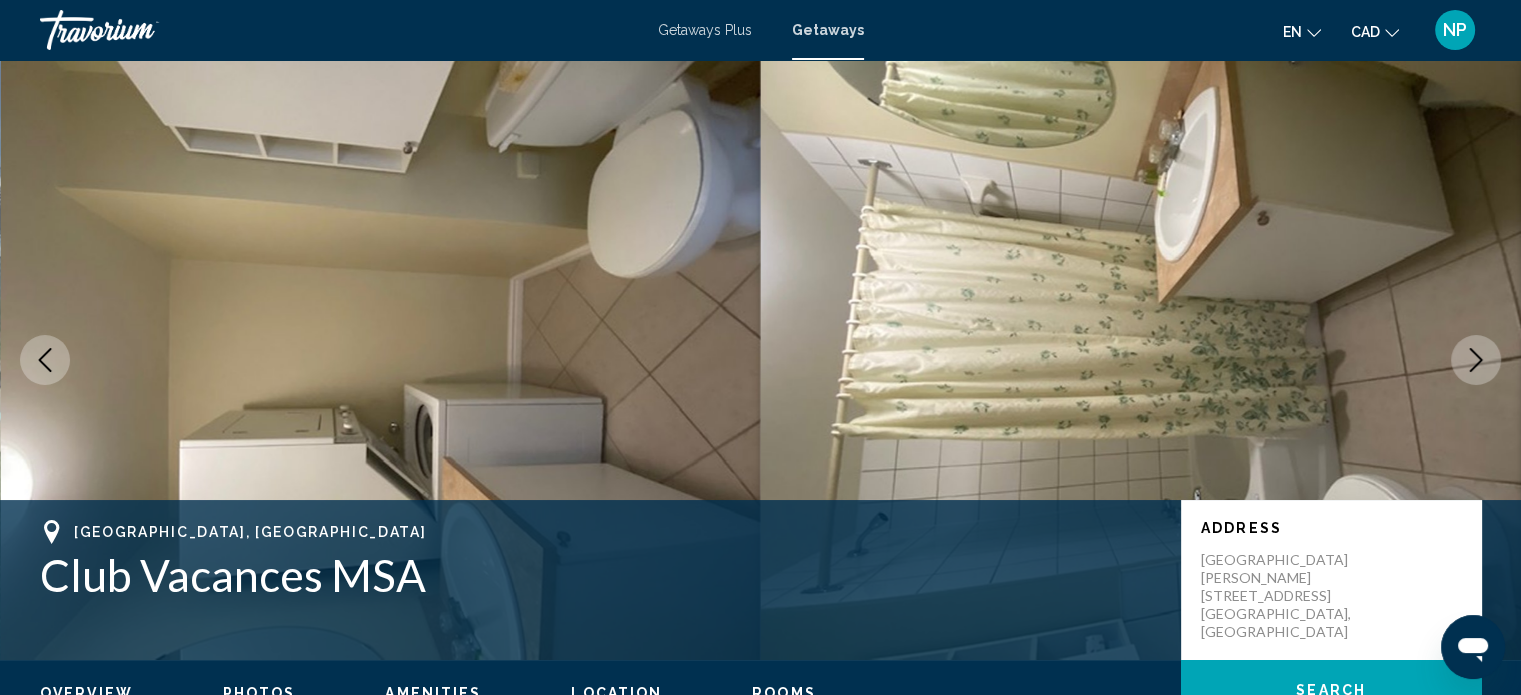 click 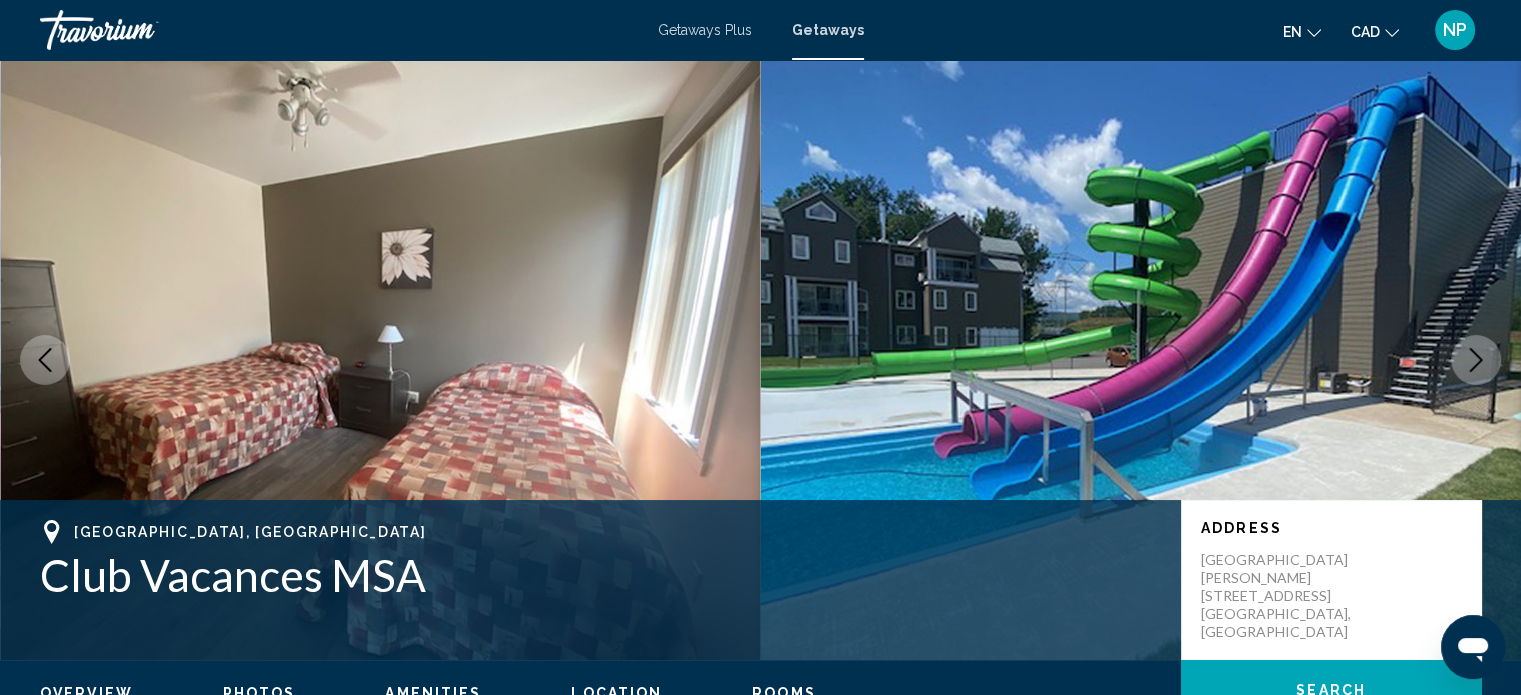 click 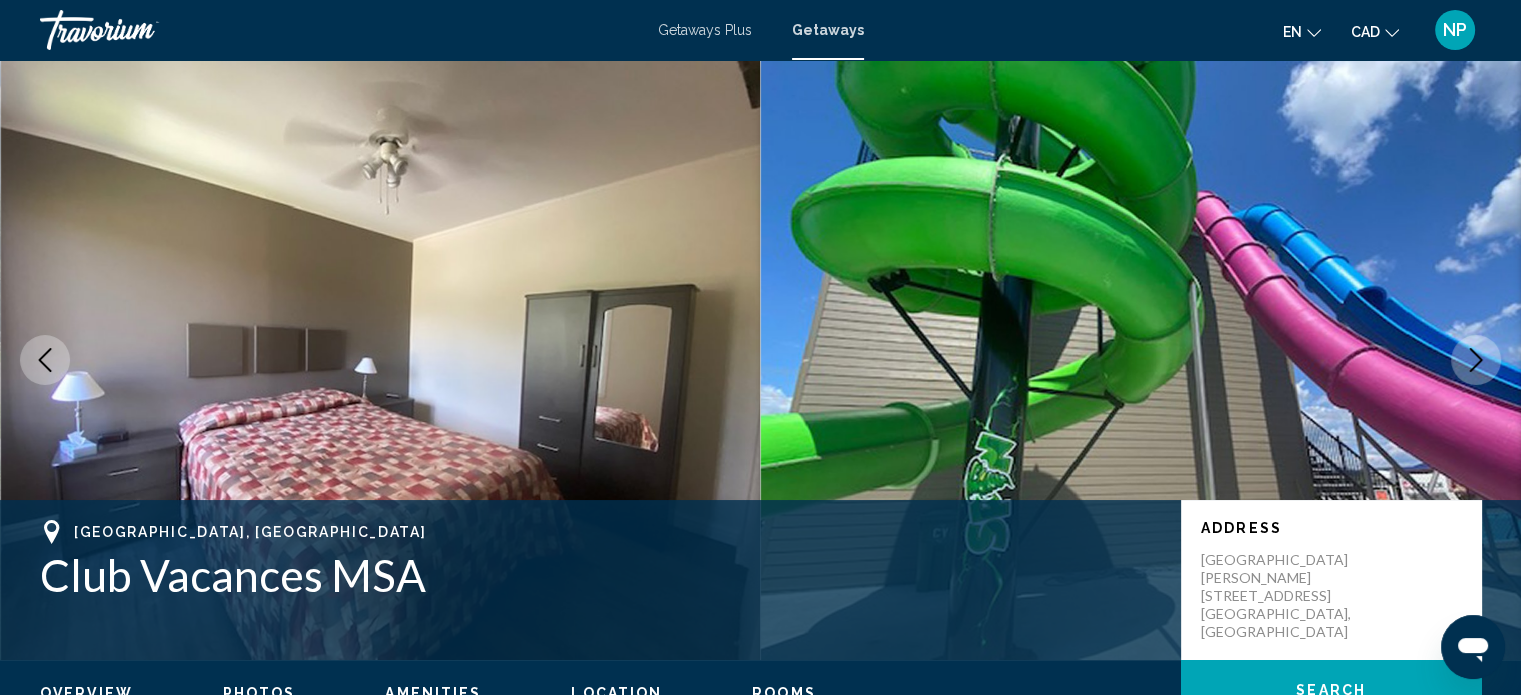 click 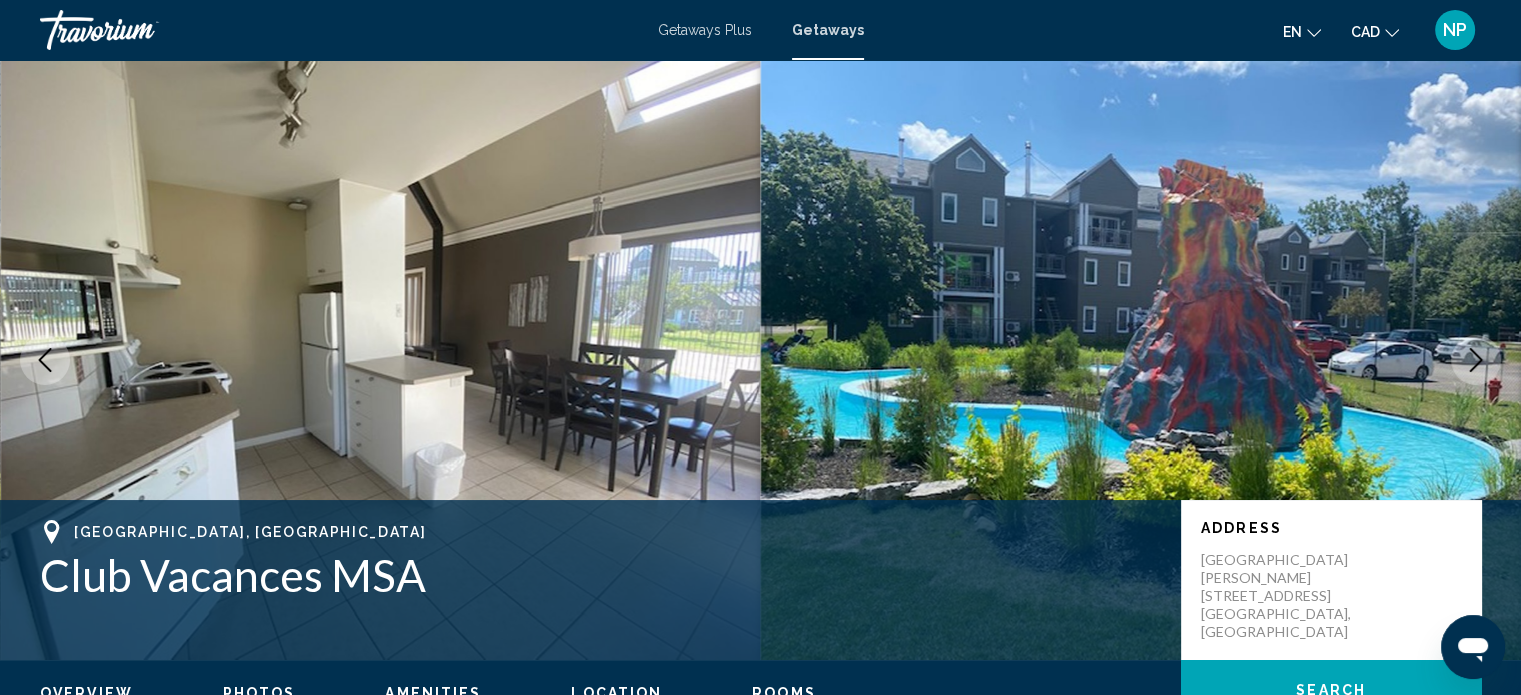 click 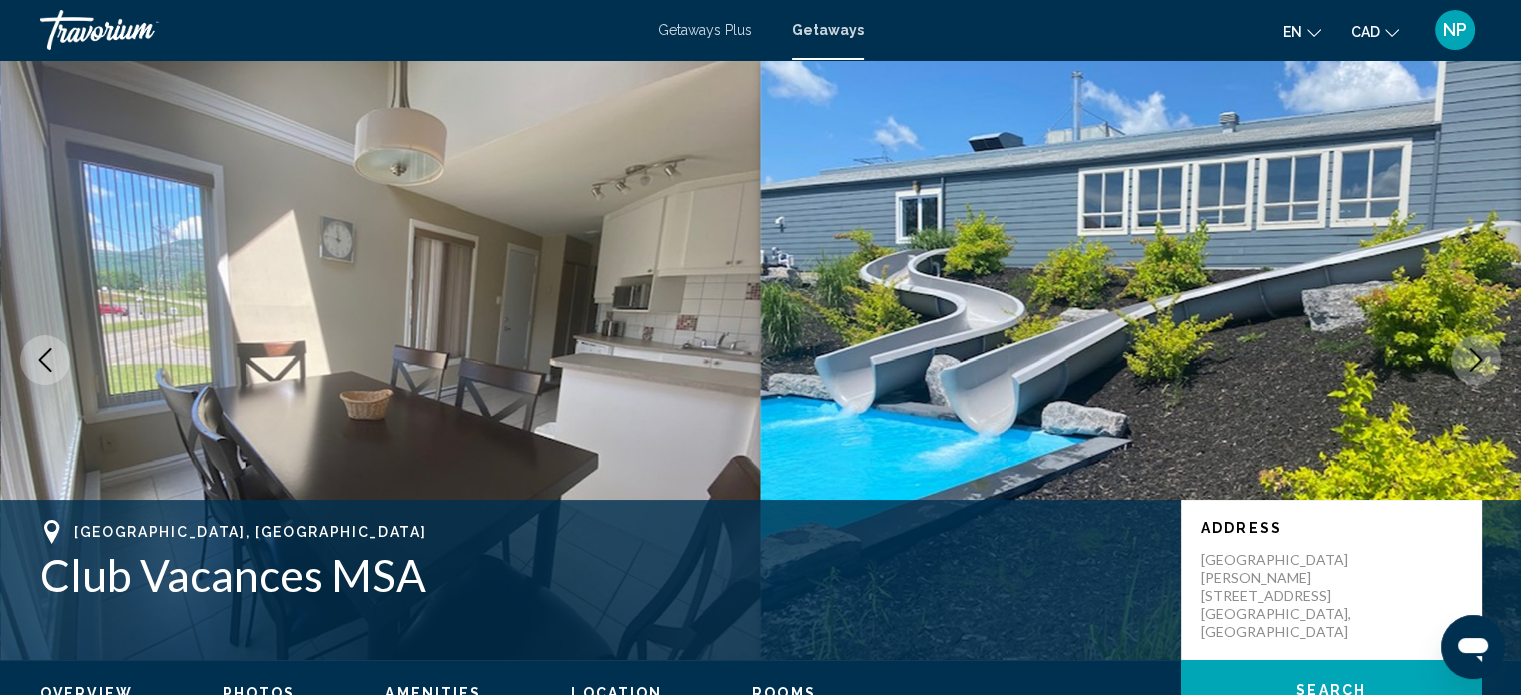 click 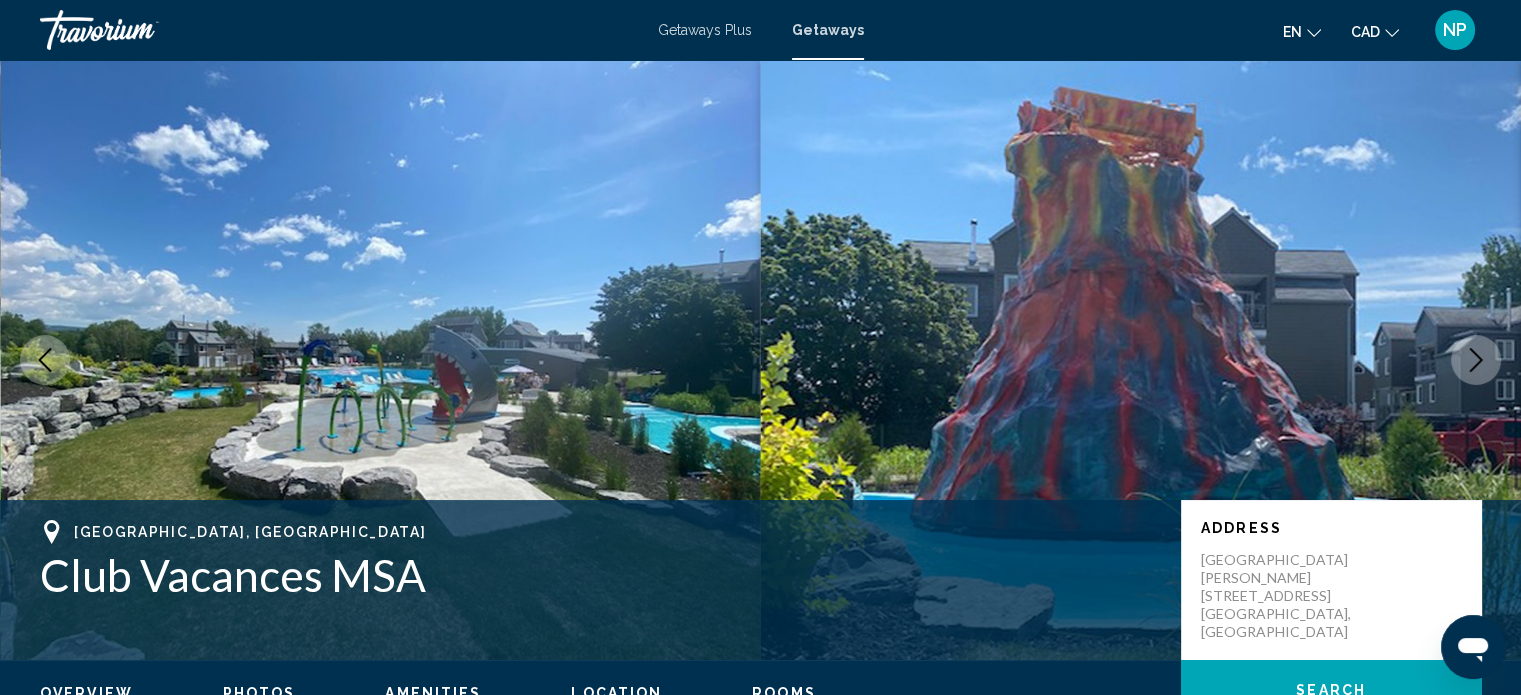 click 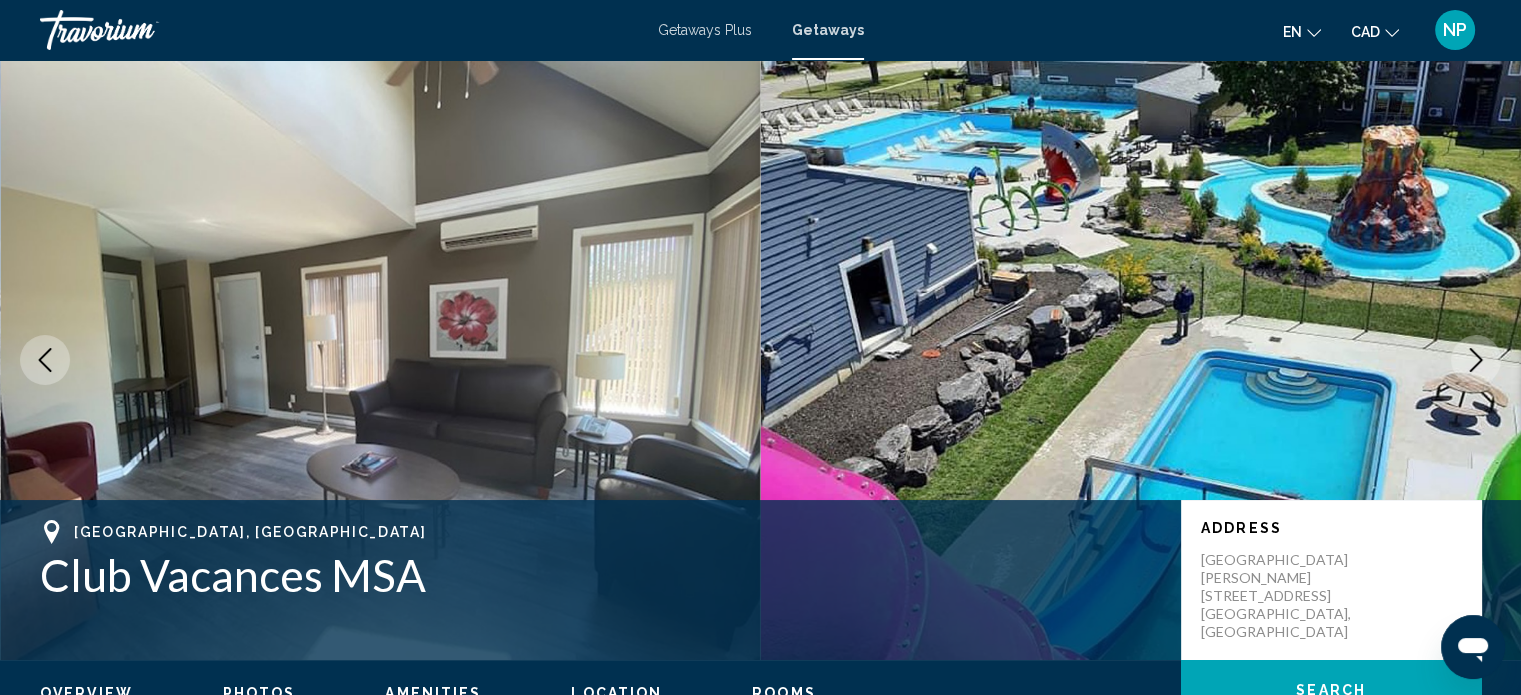 click 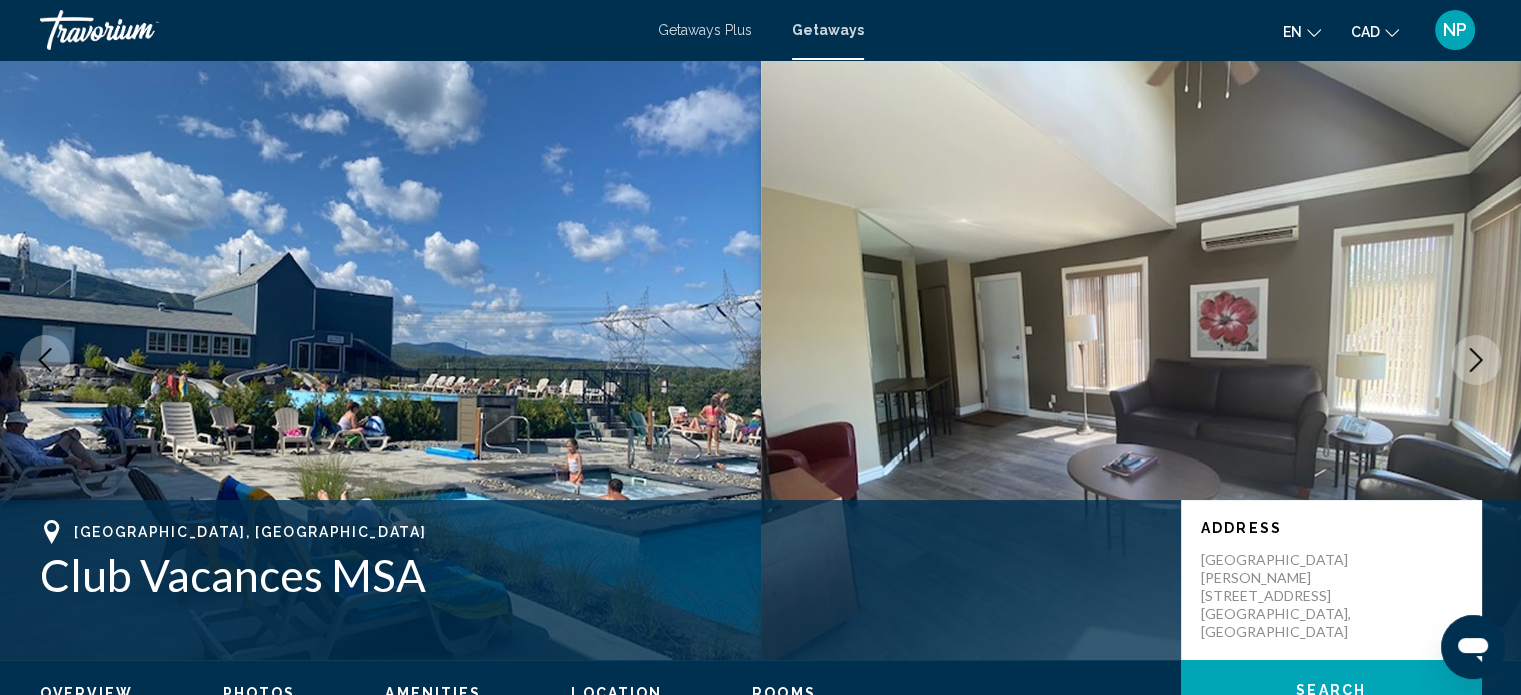 type 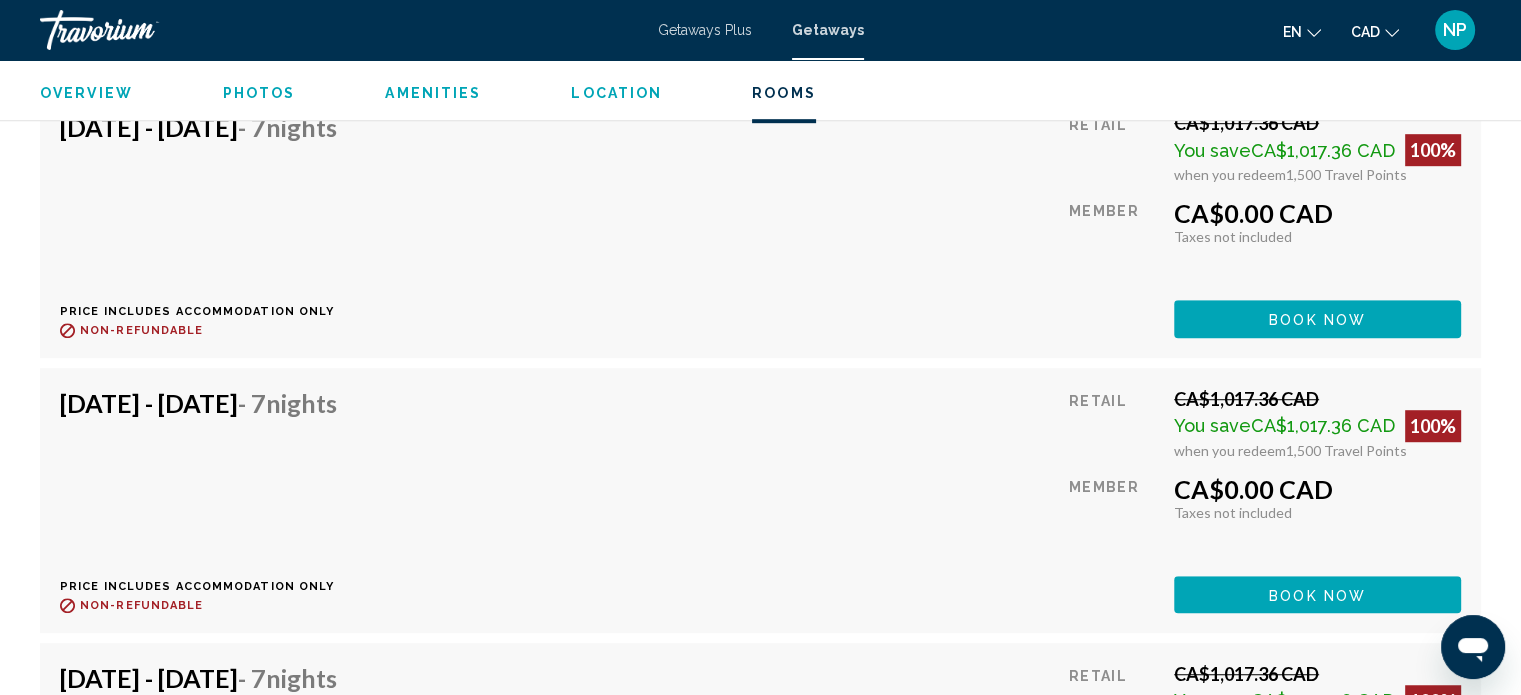 scroll, scrollTop: 8880, scrollLeft: 0, axis: vertical 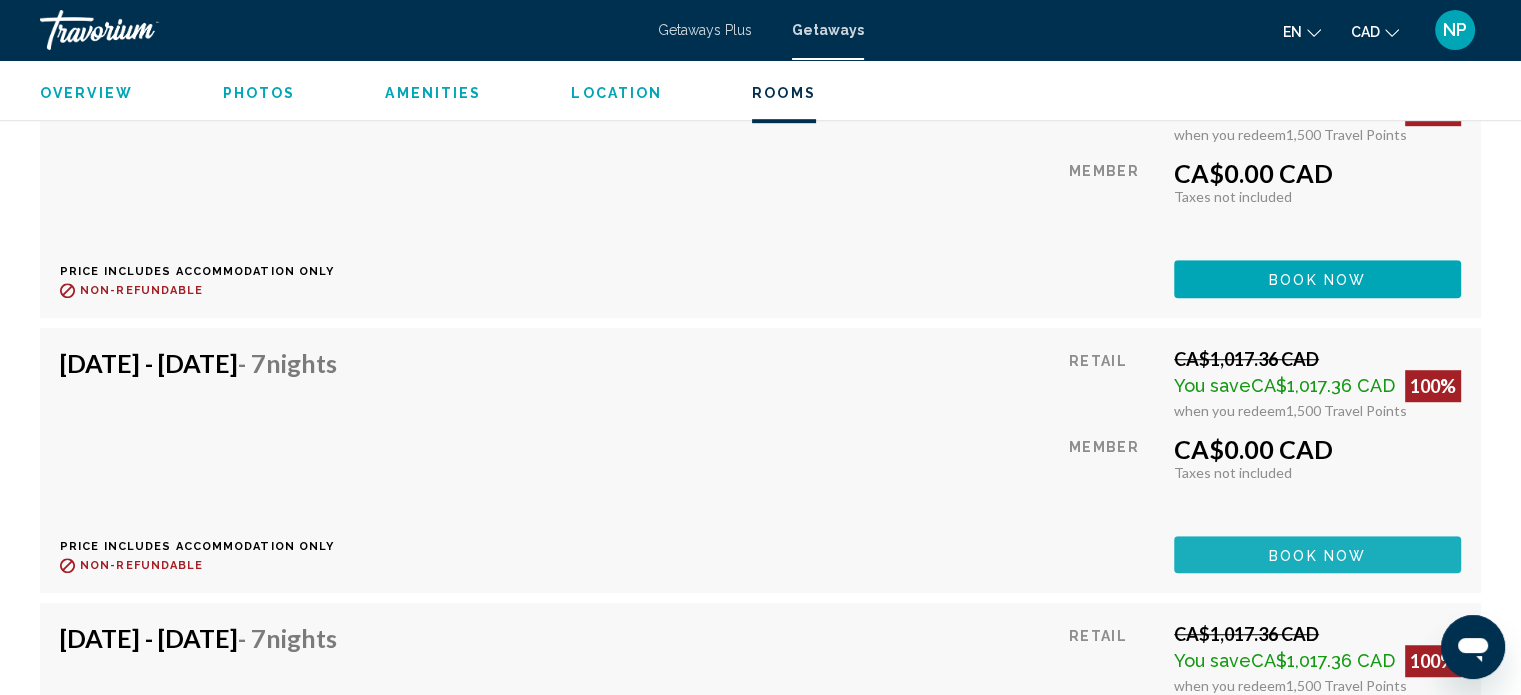 click on "Book now" at bounding box center (1317, 555) 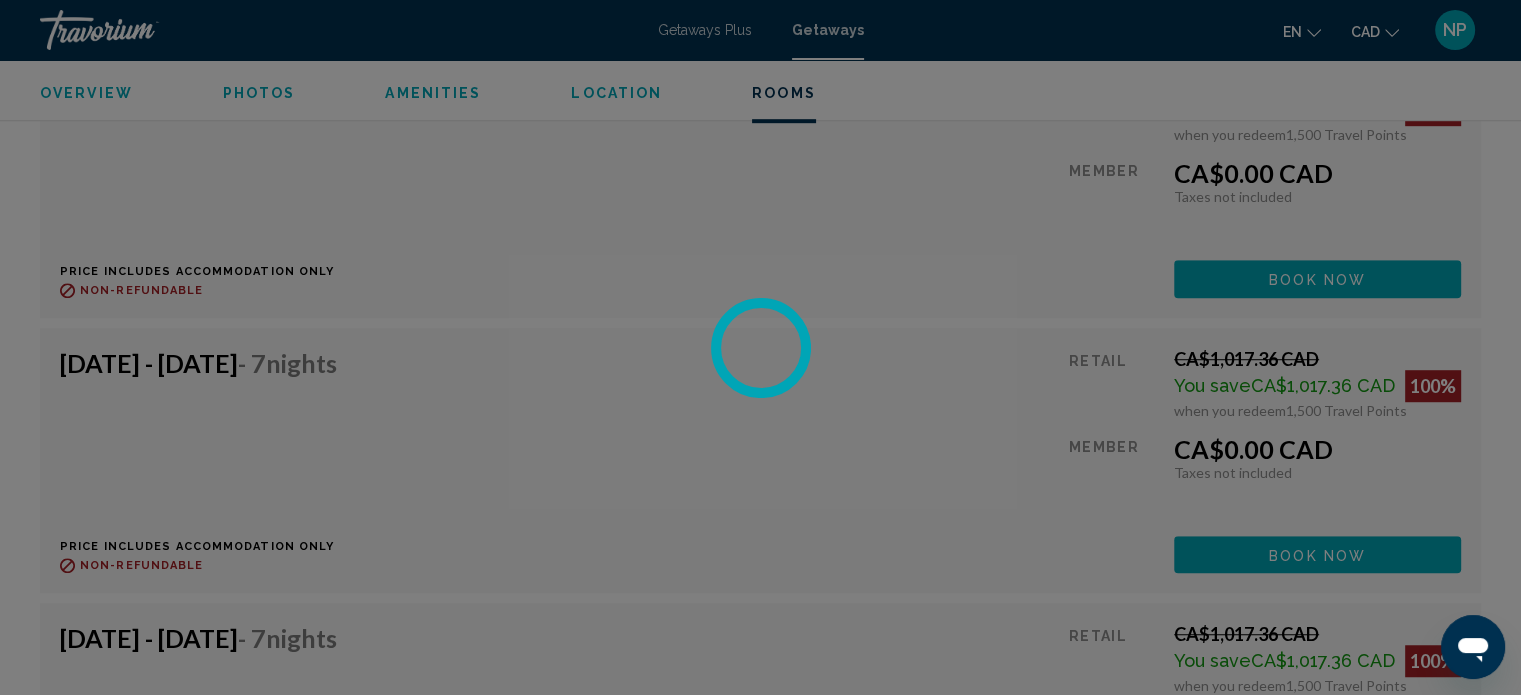 scroll, scrollTop: 0, scrollLeft: 0, axis: both 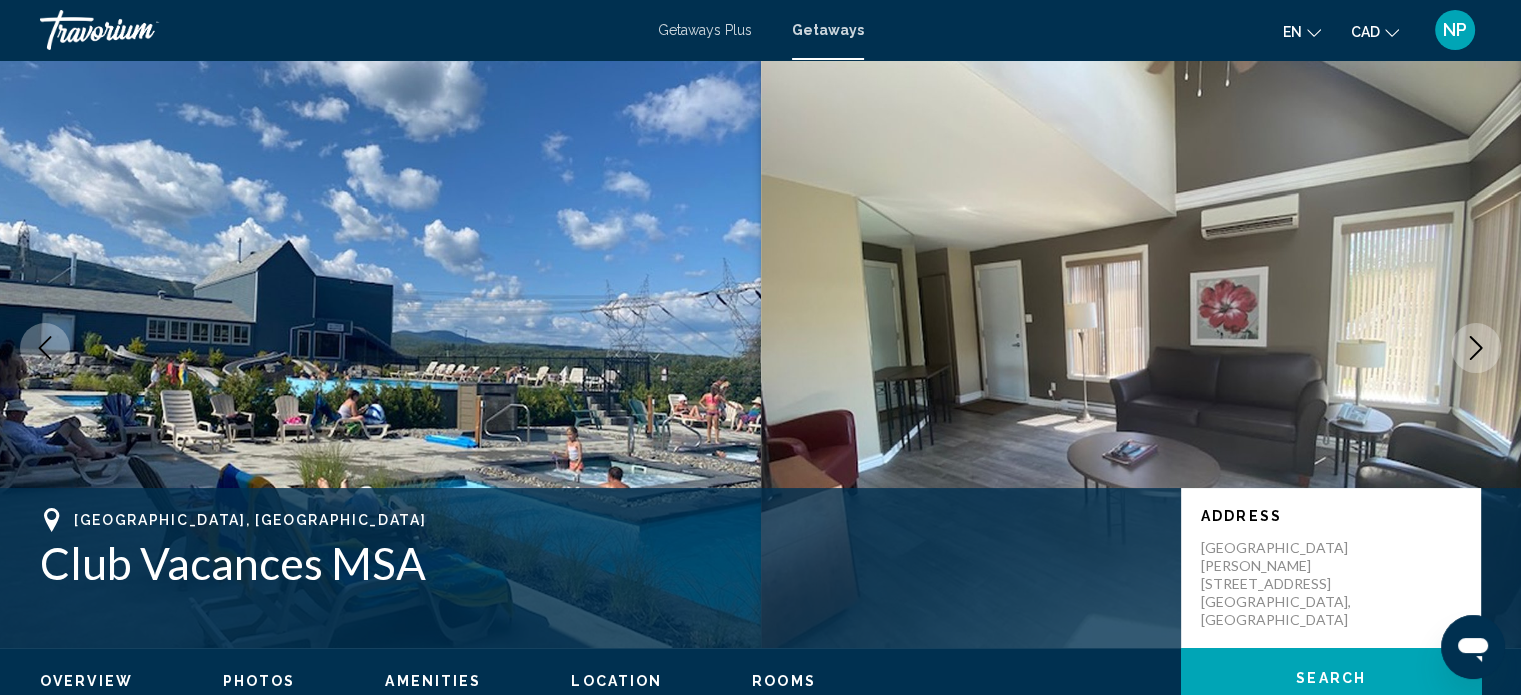 type 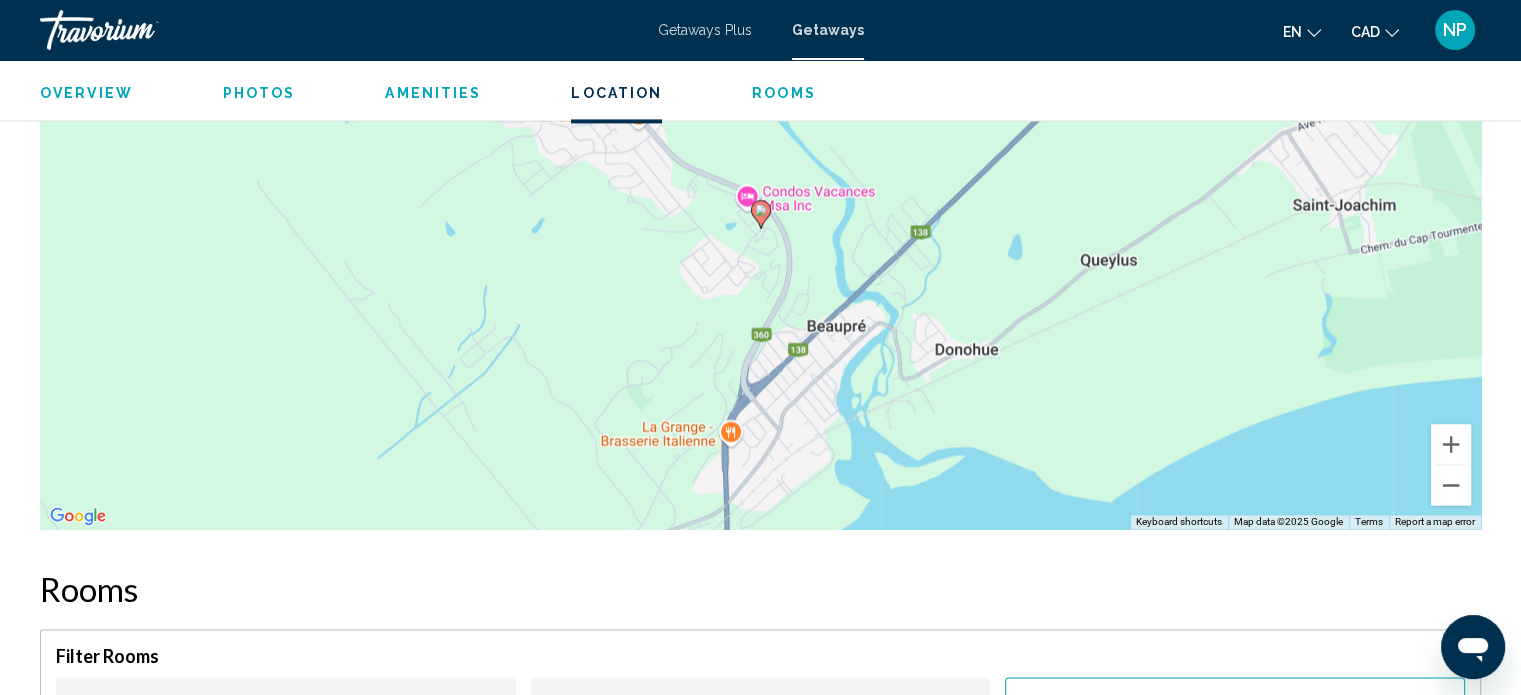 scroll, scrollTop: 3052, scrollLeft: 0, axis: vertical 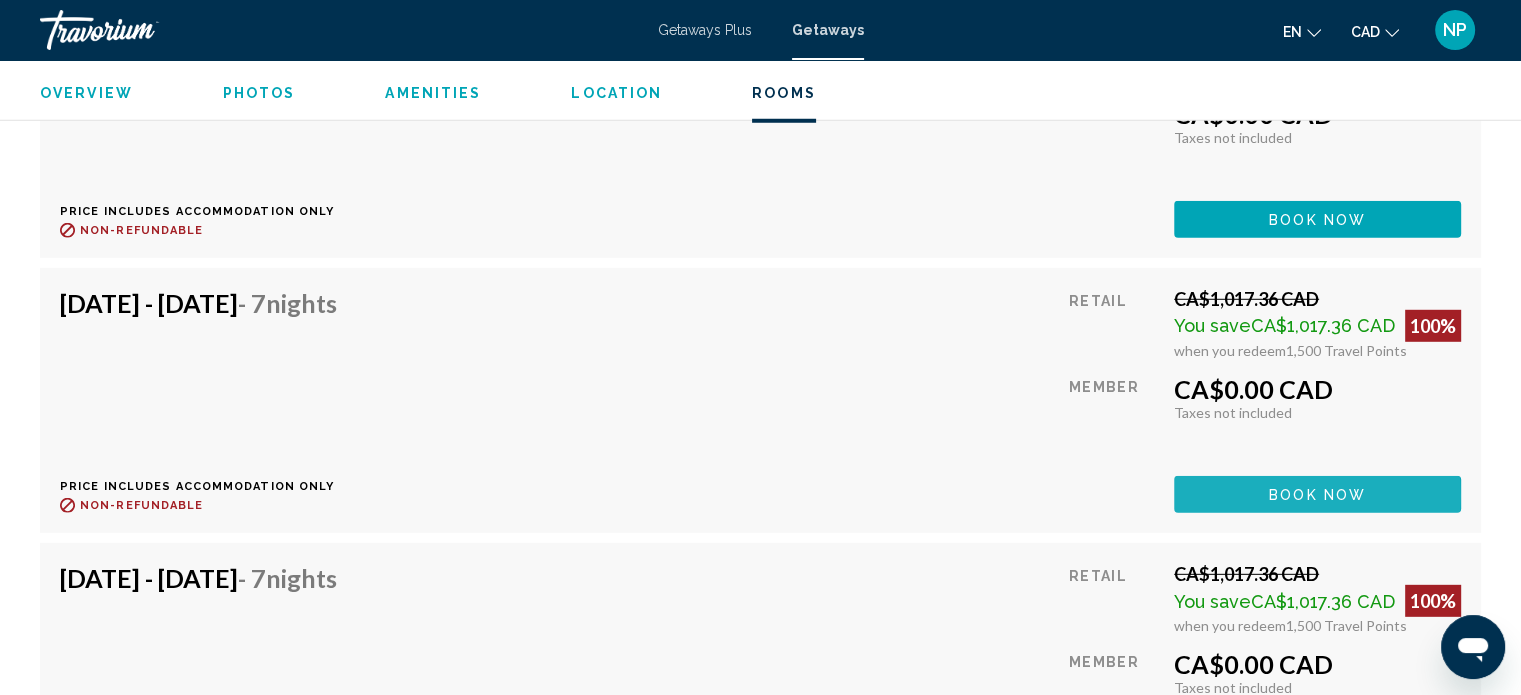 click on "Book now" at bounding box center [1317, 495] 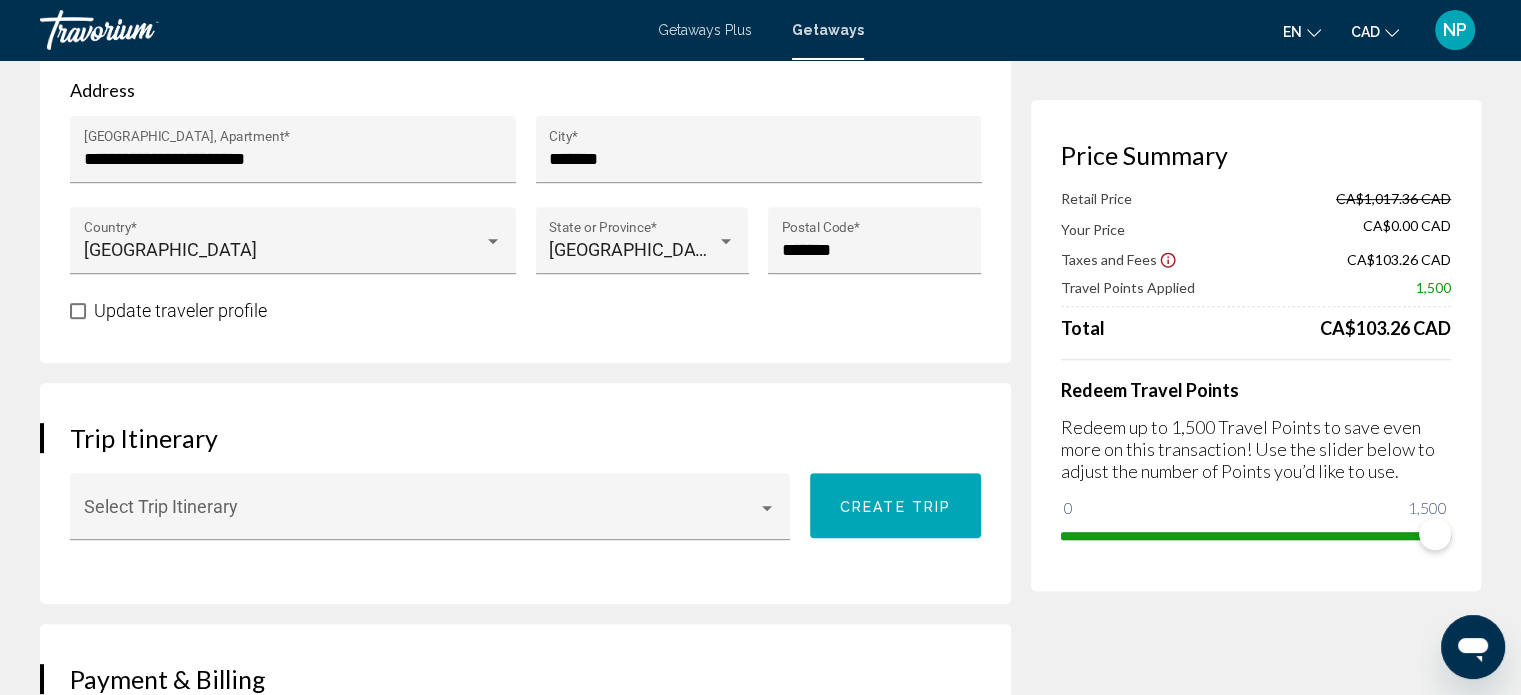 scroll, scrollTop: 600, scrollLeft: 0, axis: vertical 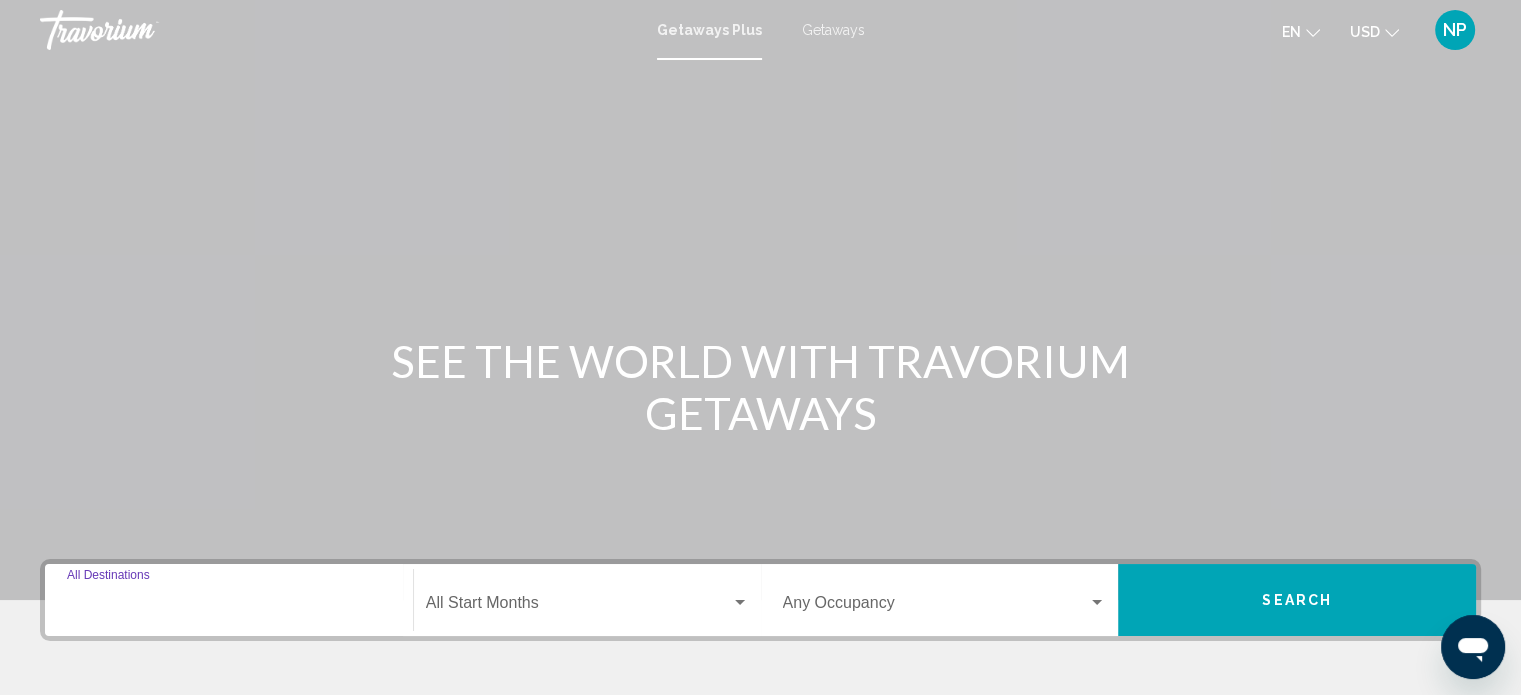 click on "Destination All Destinations" at bounding box center [229, 607] 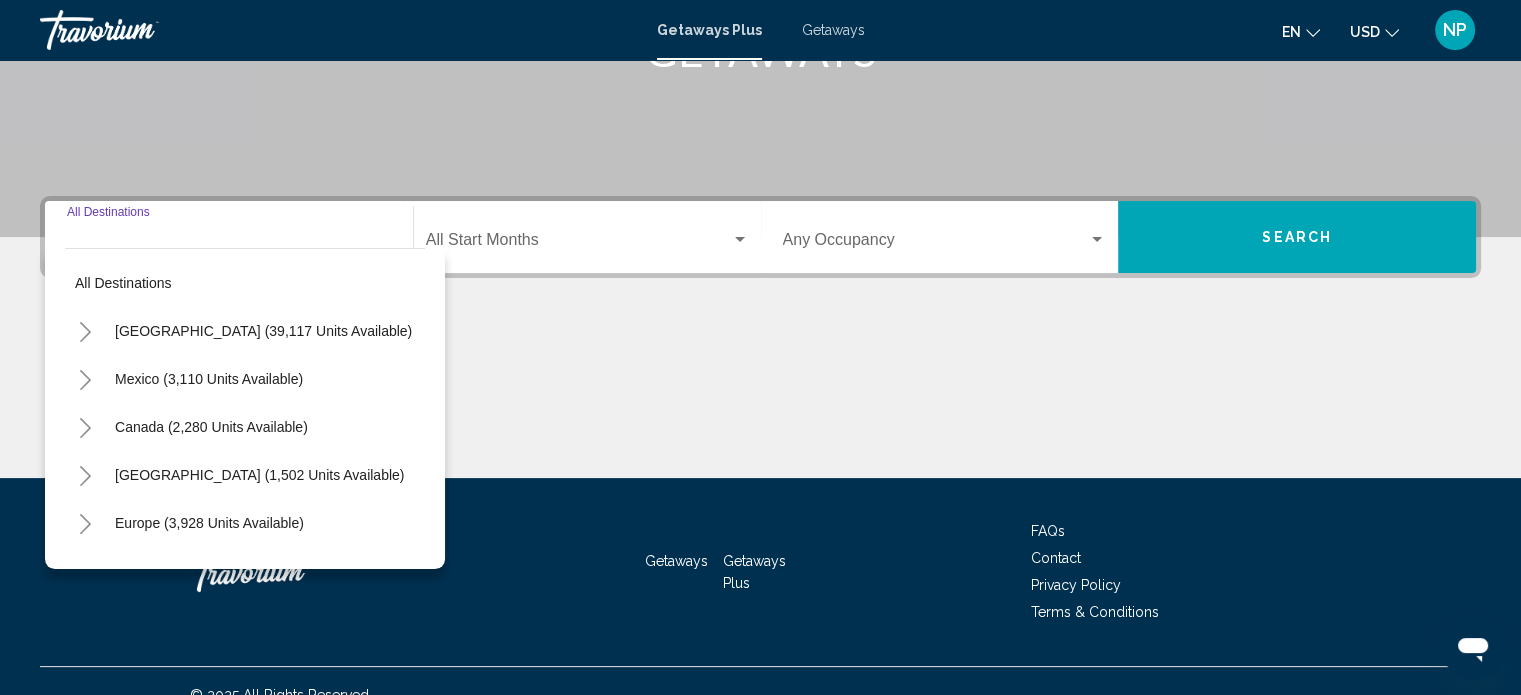 scroll, scrollTop: 390, scrollLeft: 0, axis: vertical 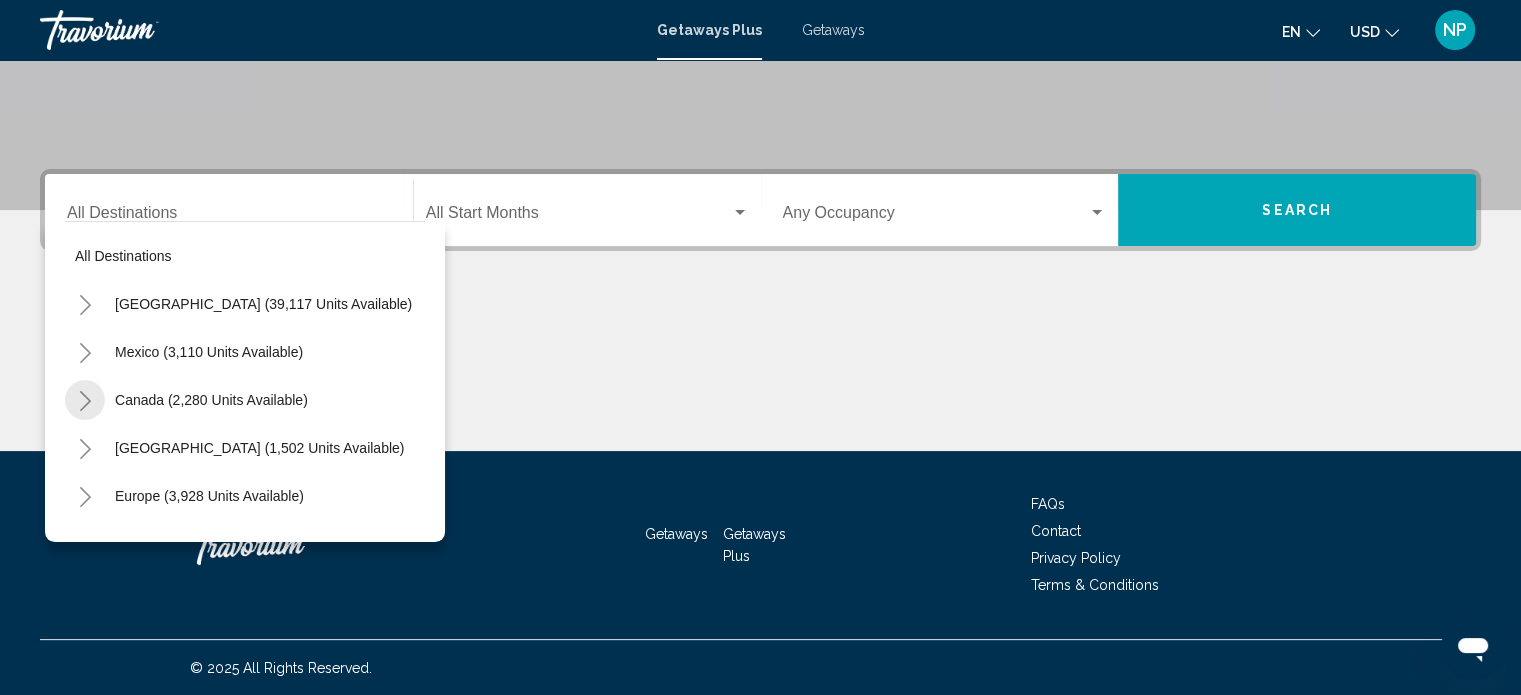 click 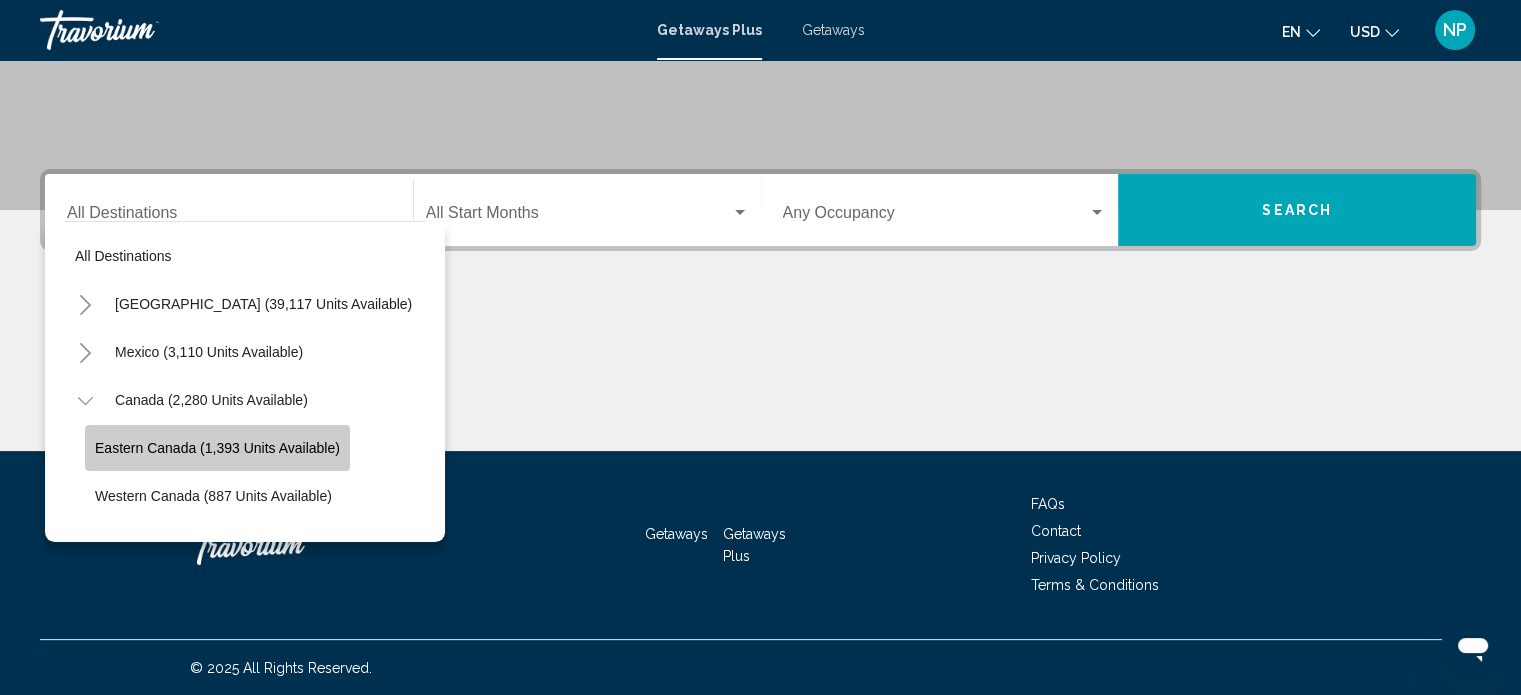click on "Eastern Canada (1,393 units available)" 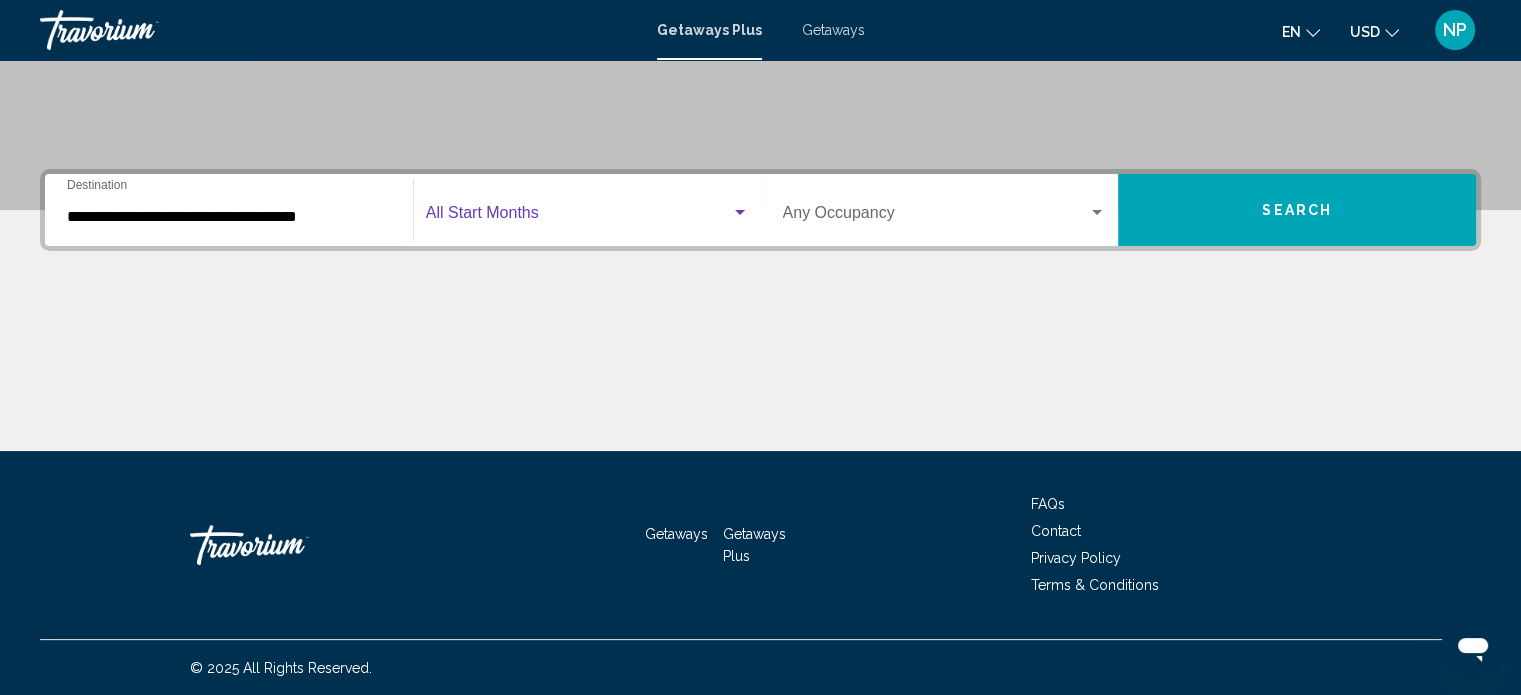 click at bounding box center [578, 217] 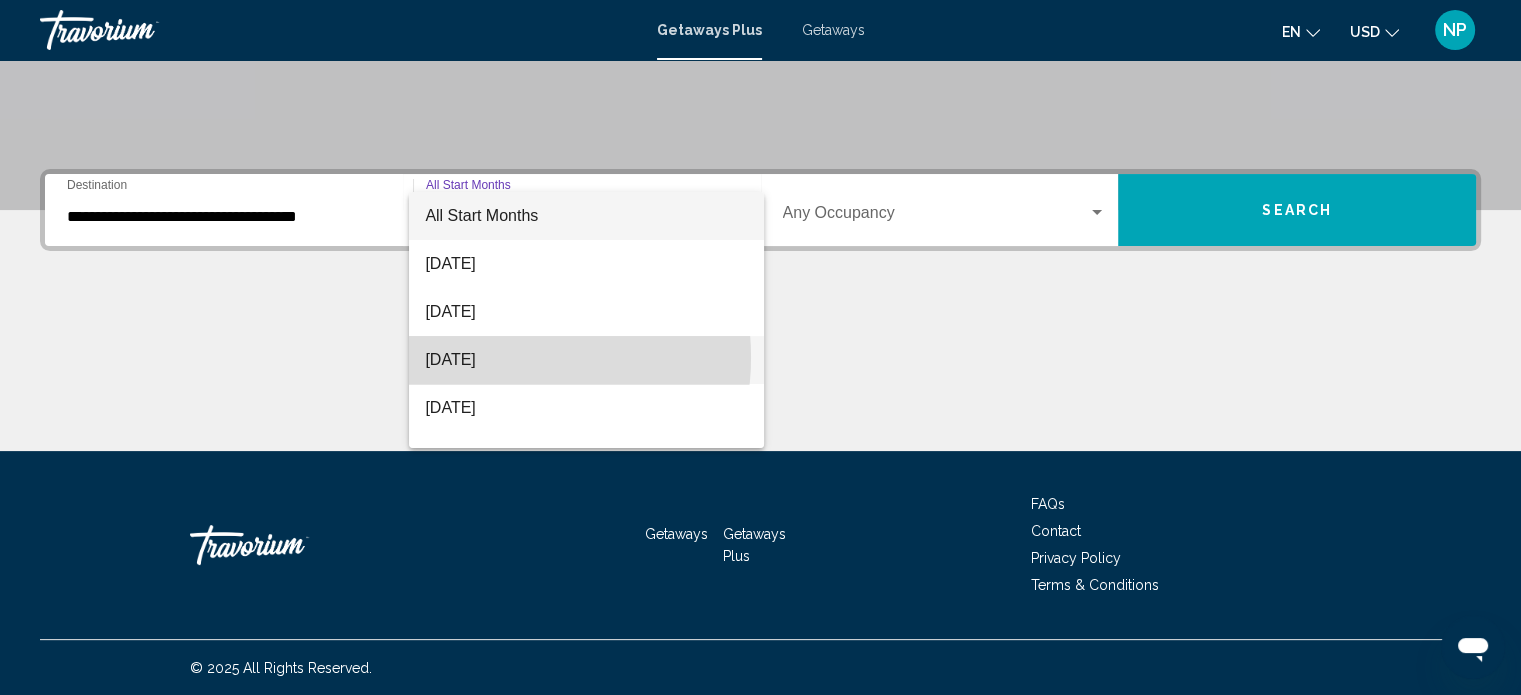 click on "[DATE]" at bounding box center [586, 360] 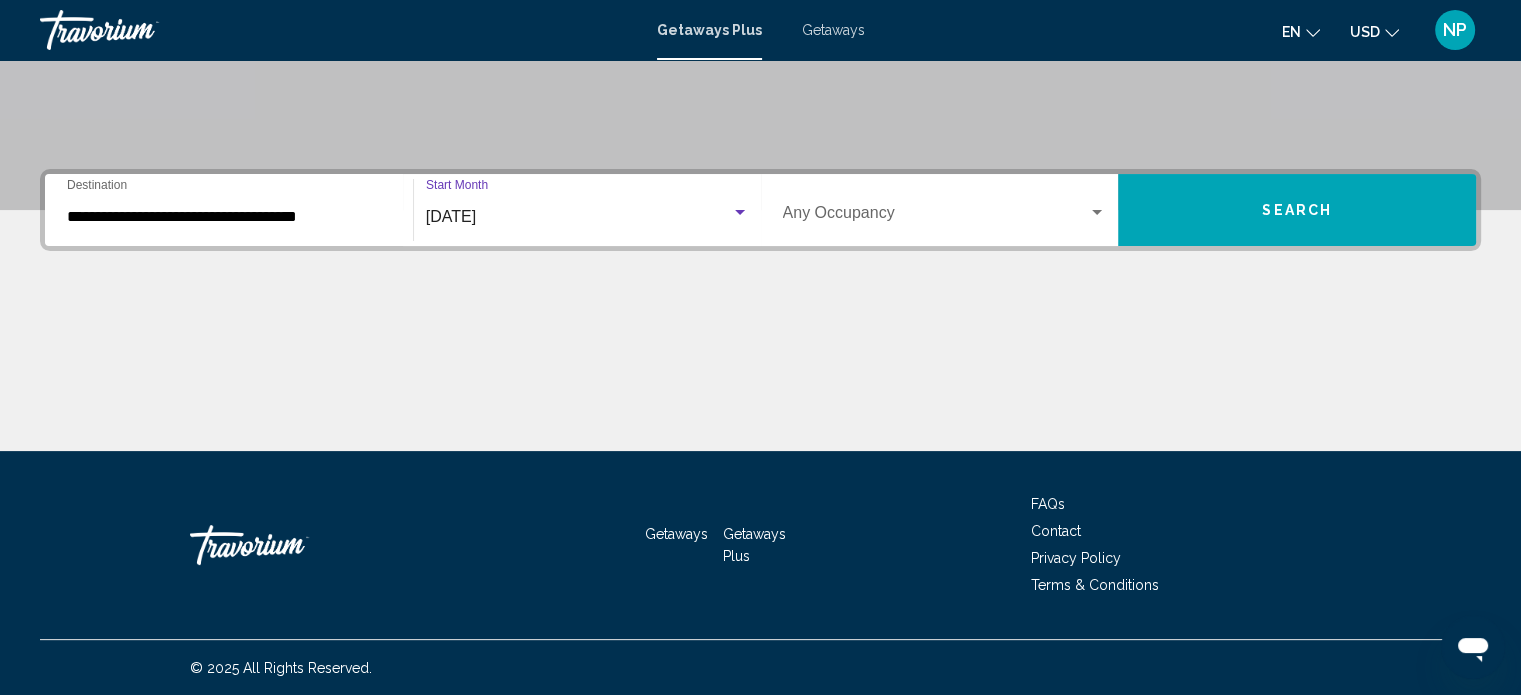 click on "Search" at bounding box center [1297, 211] 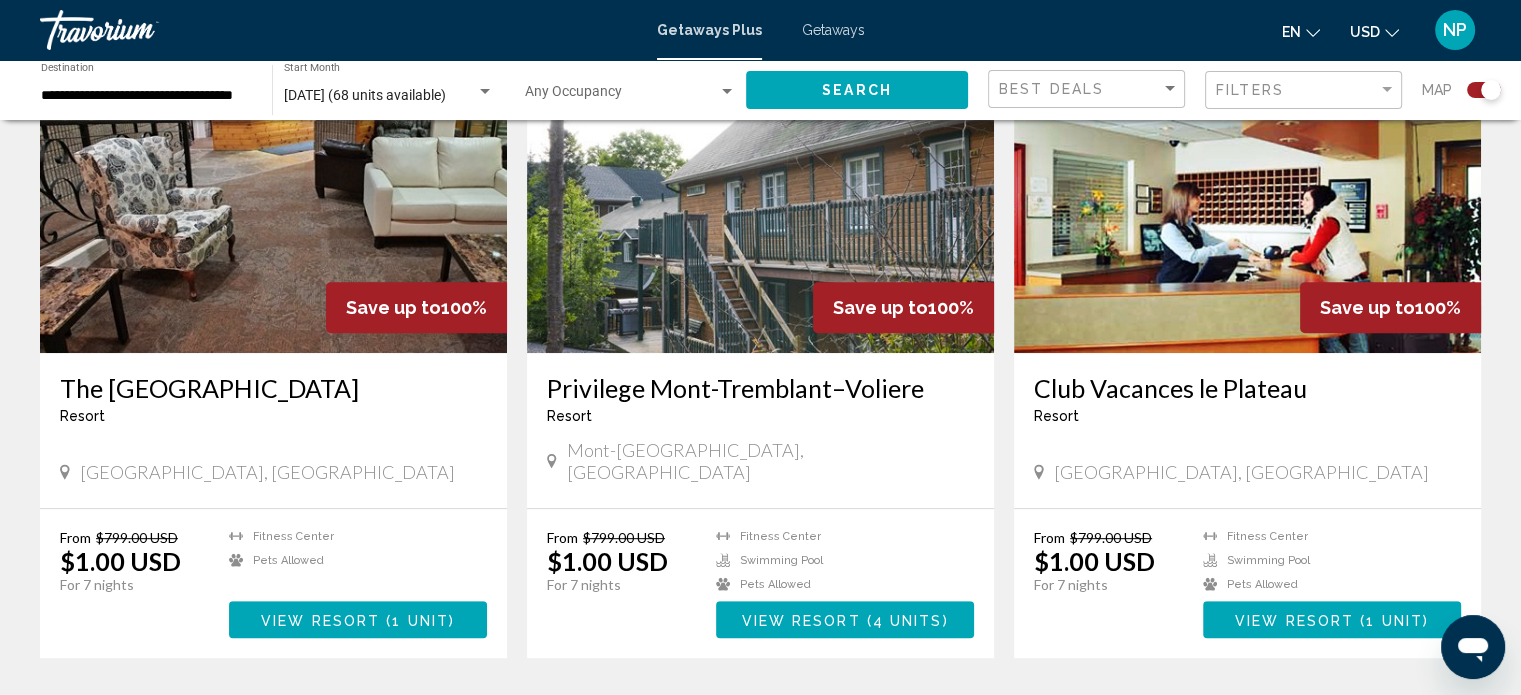 scroll, scrollTop: 800, scrollLeft: 0, axis: vertical 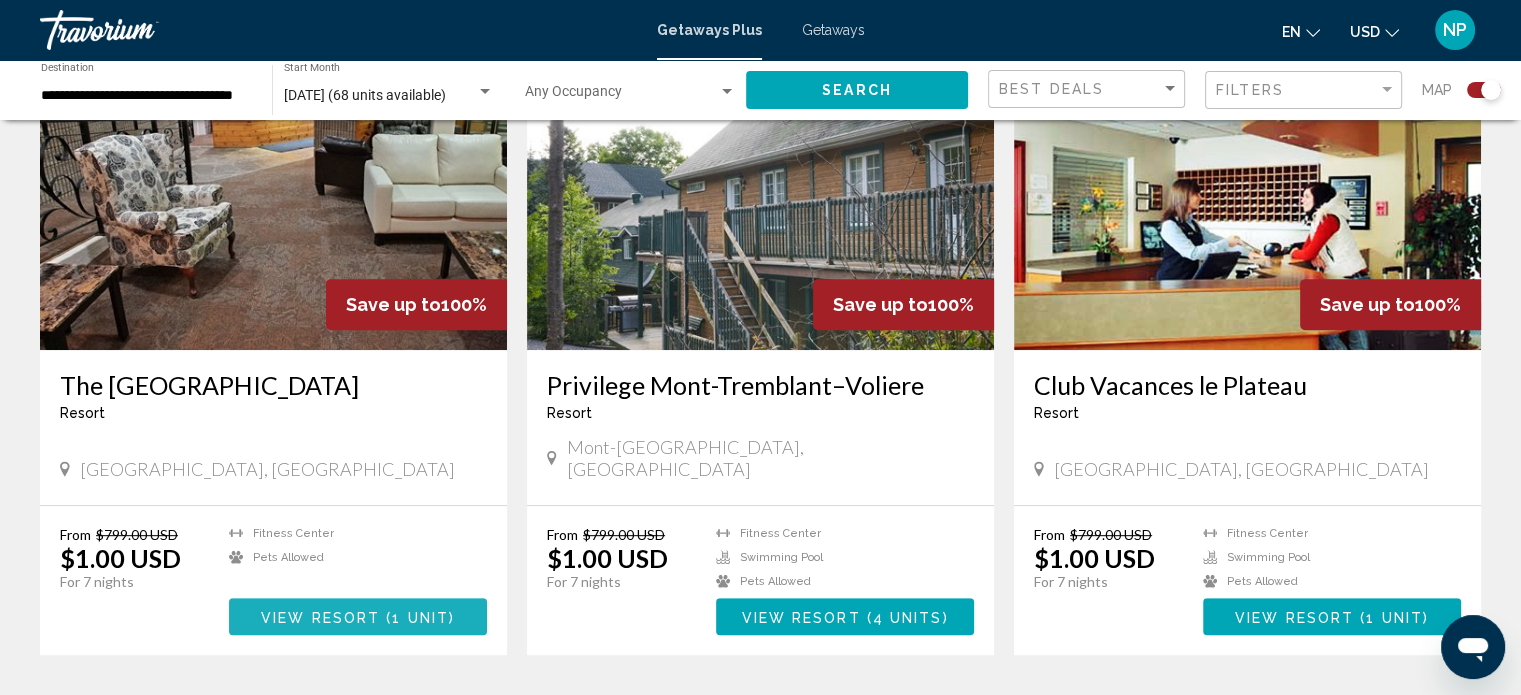 click on "View Resort" at bounding box center [320, 617] 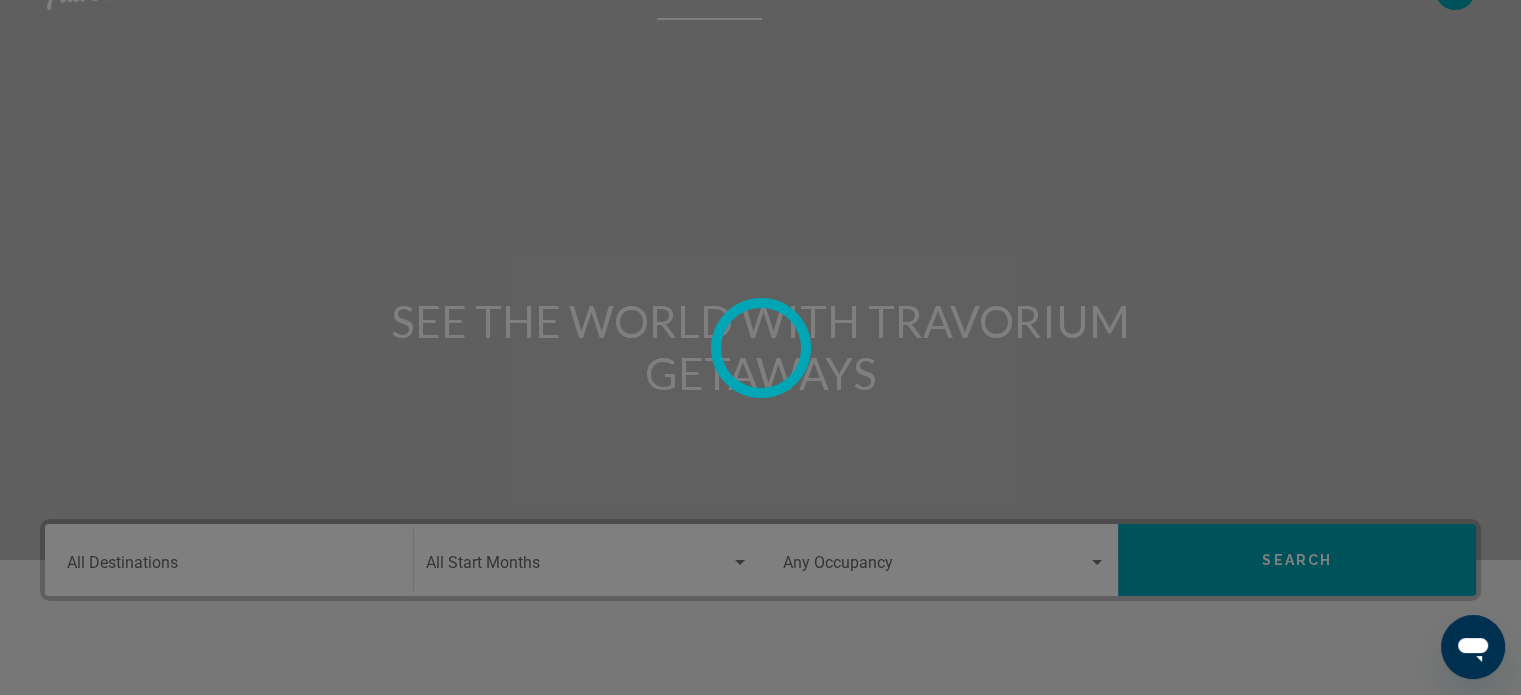 scroll, scrollTop: 80, scrollLeft: 0, axis: vertical 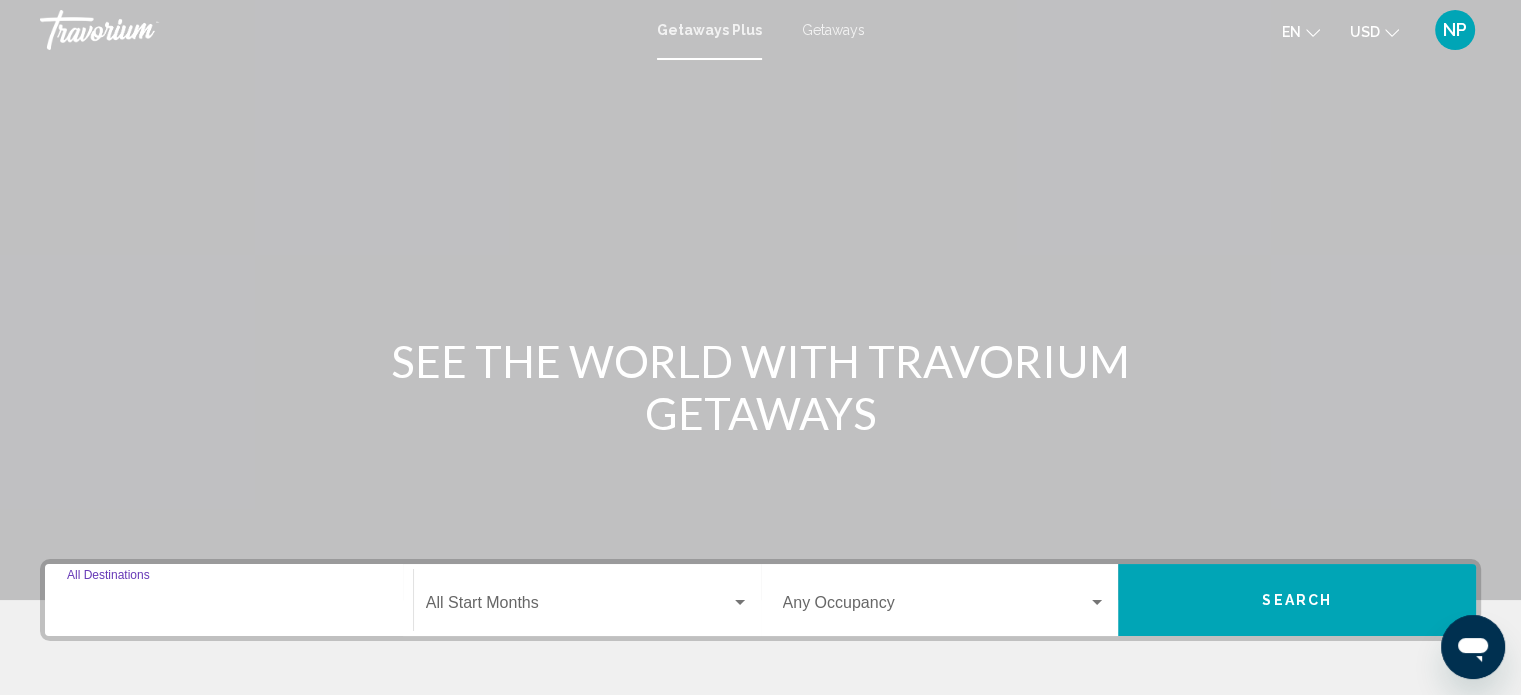 click on "Destination All Destinations" at bounding box center (229, 607) 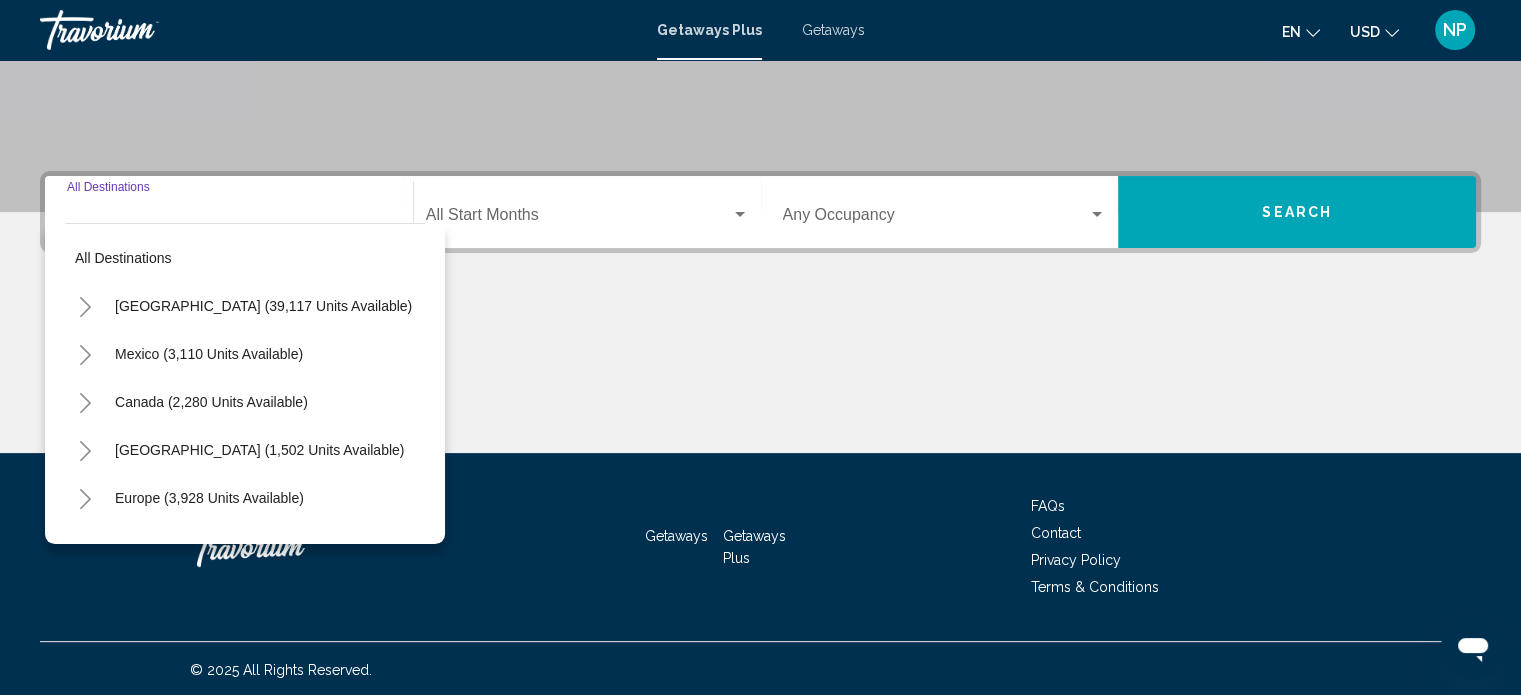 scroll, scrollTop: 390, scrollLeft: 0, axis: vertical 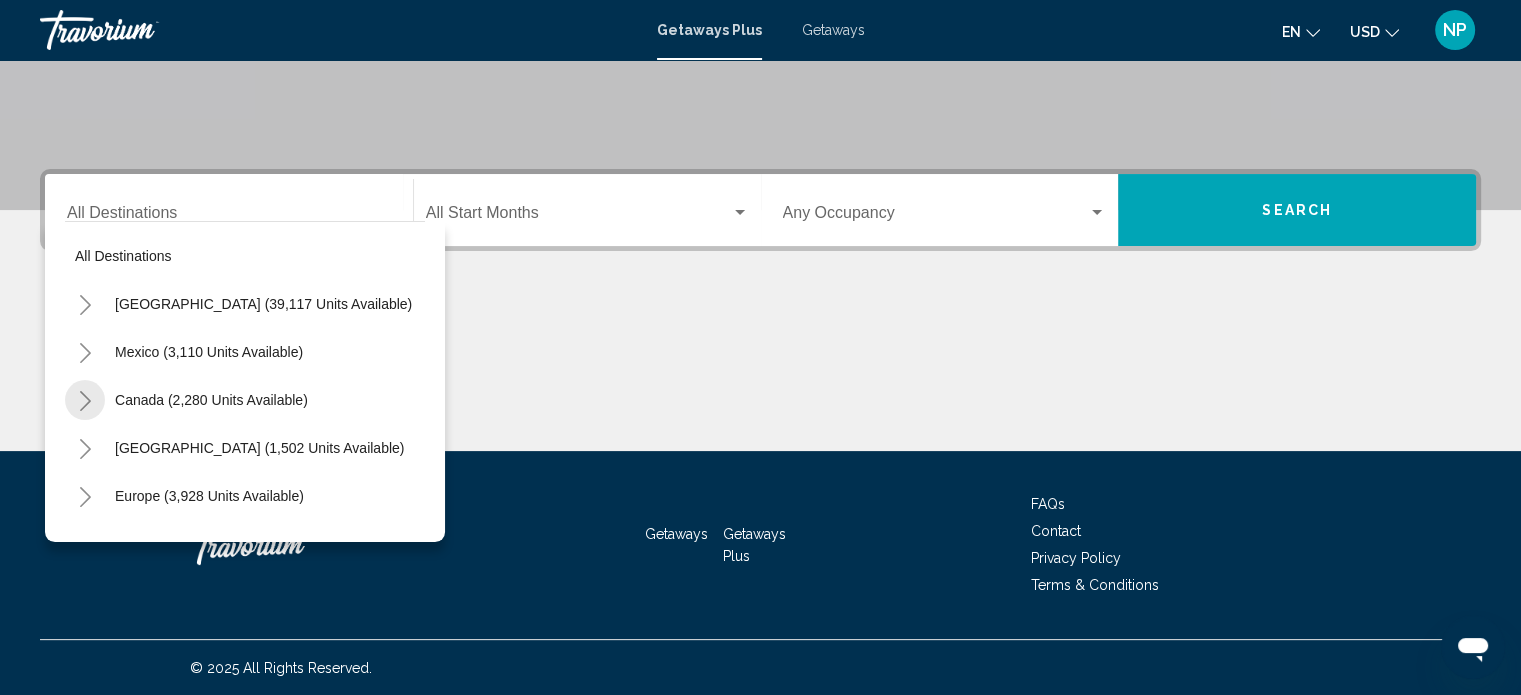click 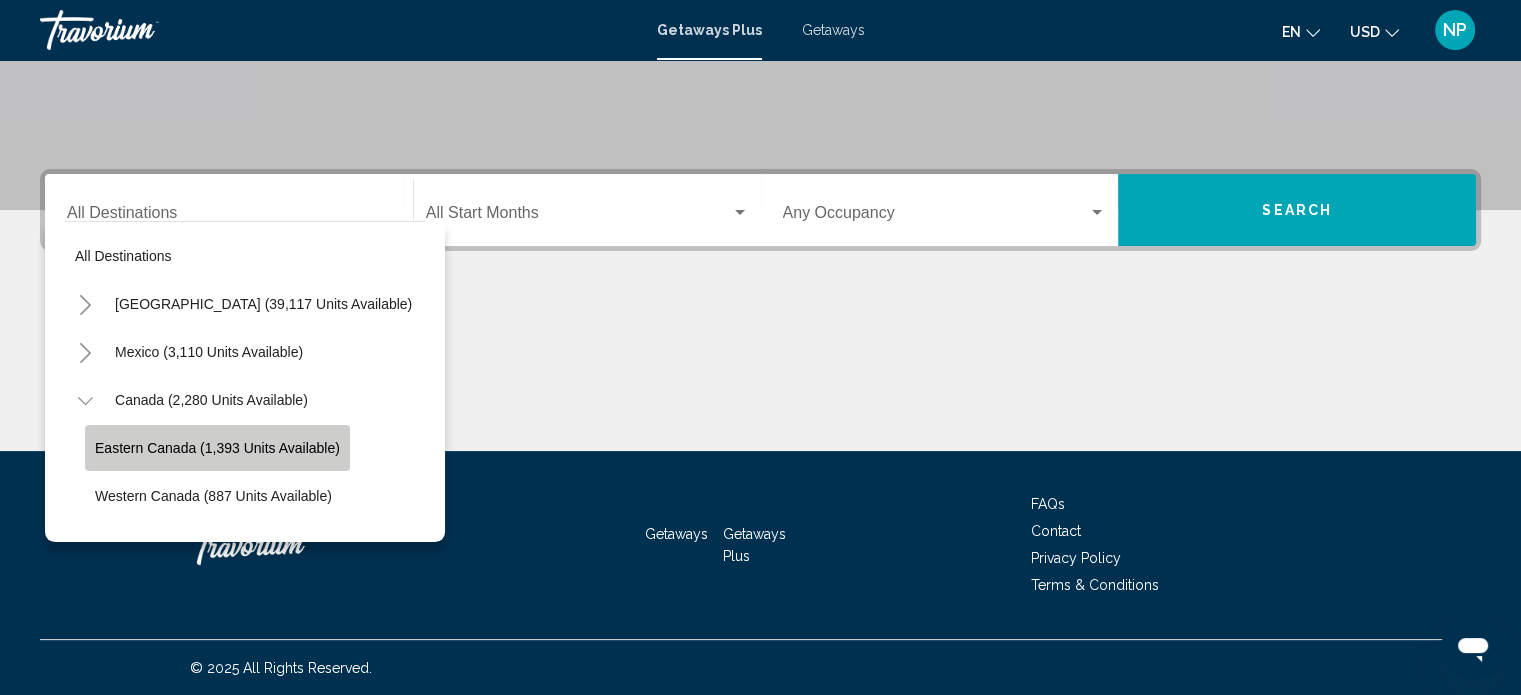 click on "Eastern Canada (1,393 units available)" 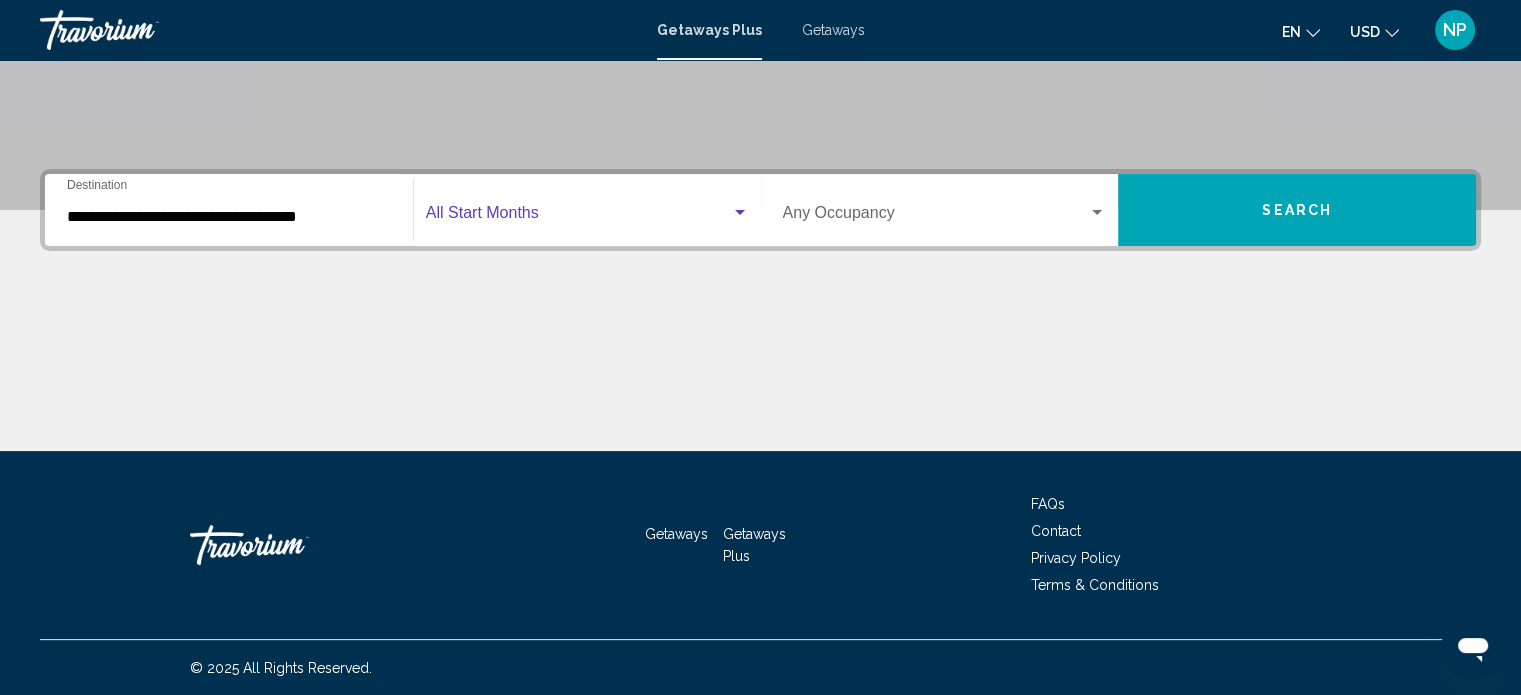 click at bounding box center (578, 217) 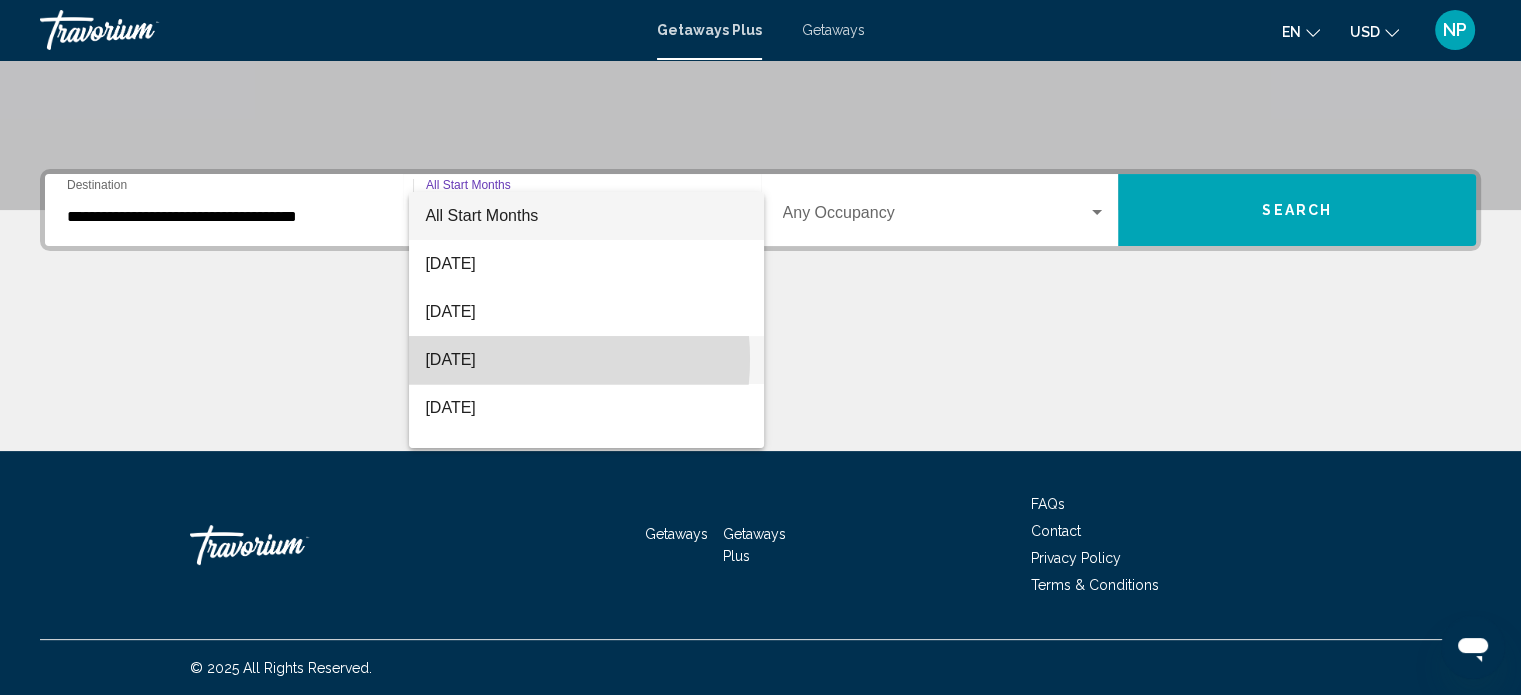 click on "[DATE]" at bounding box center (586, 360) 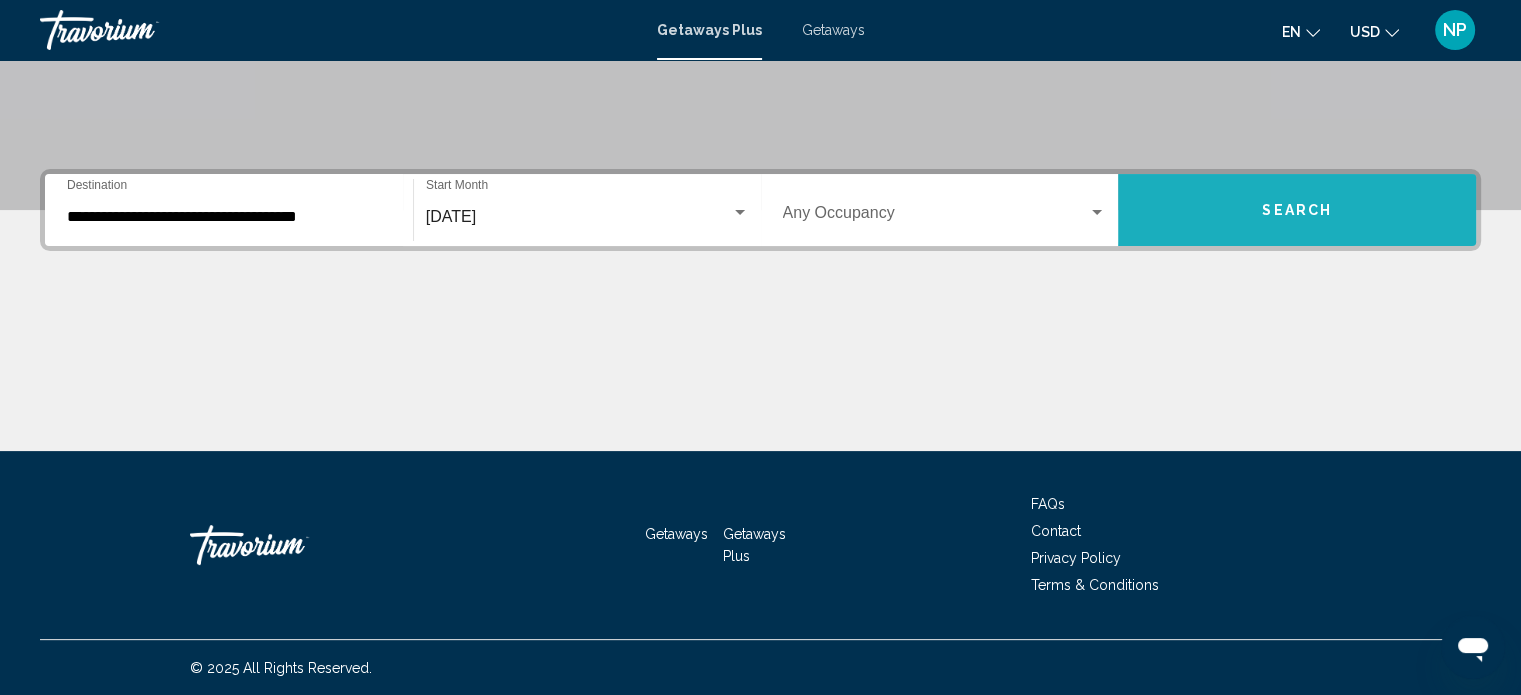 click on "Search" at bounding box center (1297, 210) 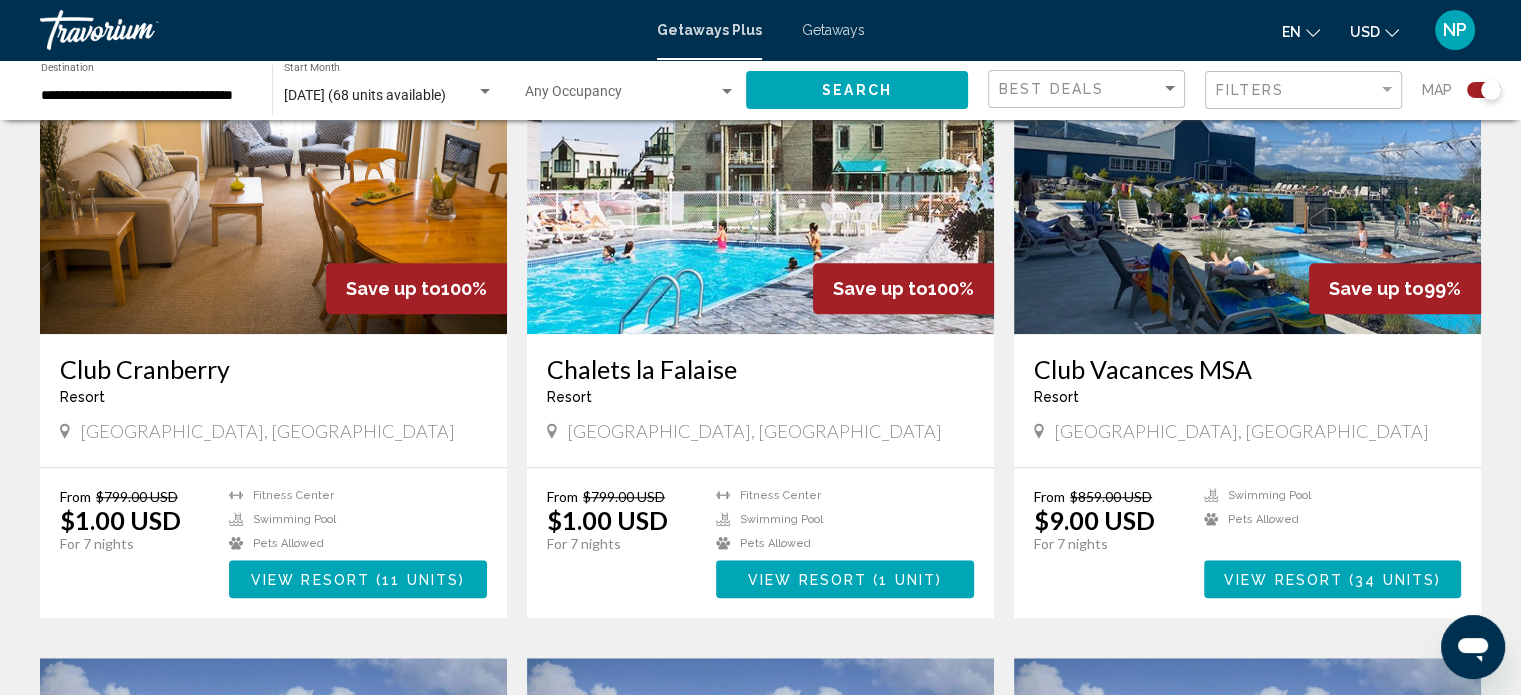 scroll, scrollTop: 1480, scrollLeft: 0, axis: vertical 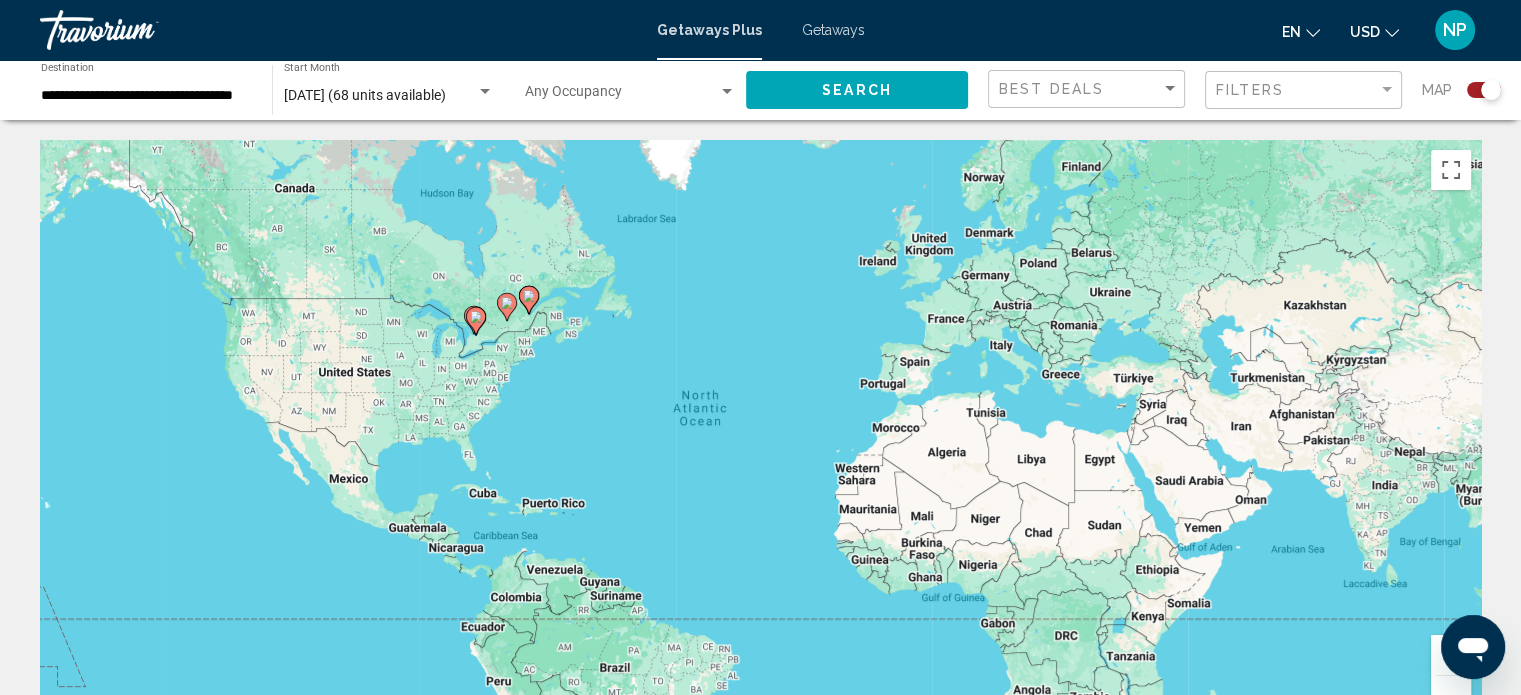 click 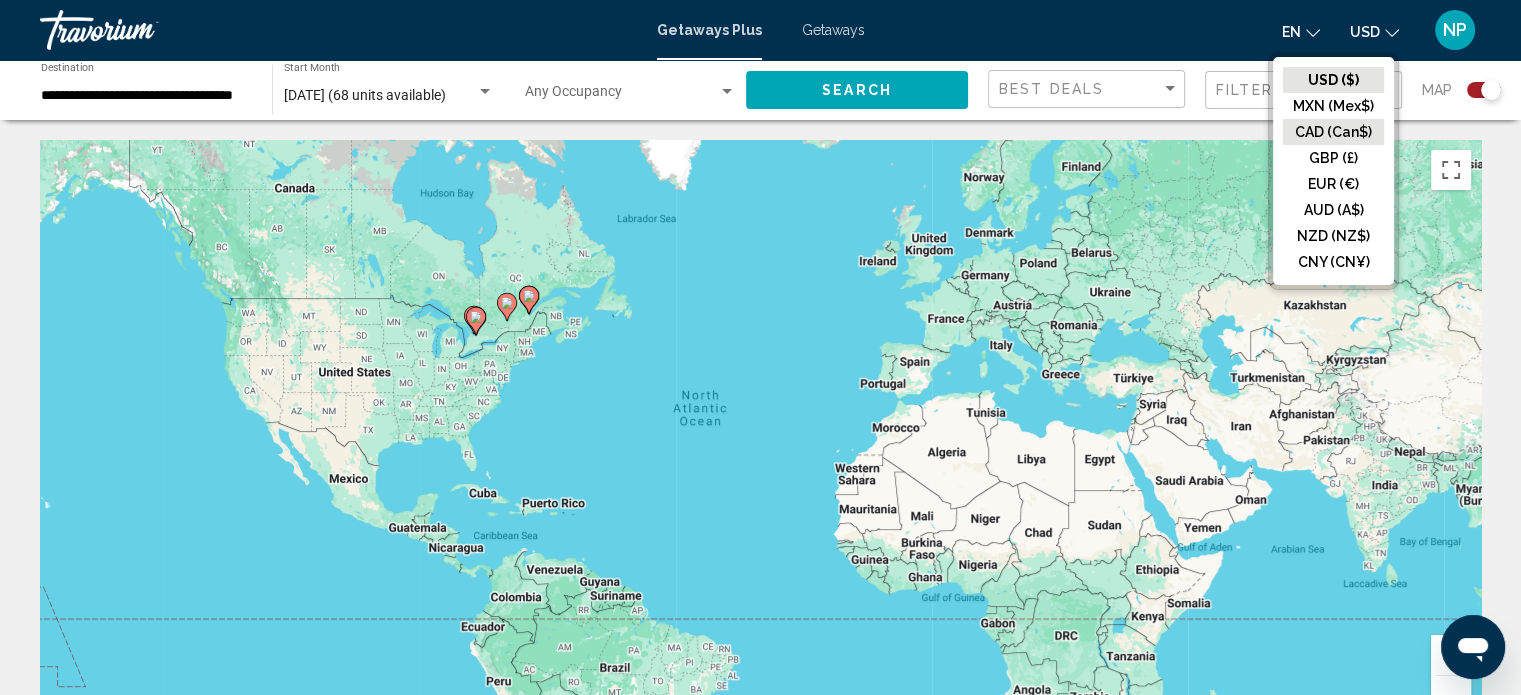 click on "CAD (Can$)" 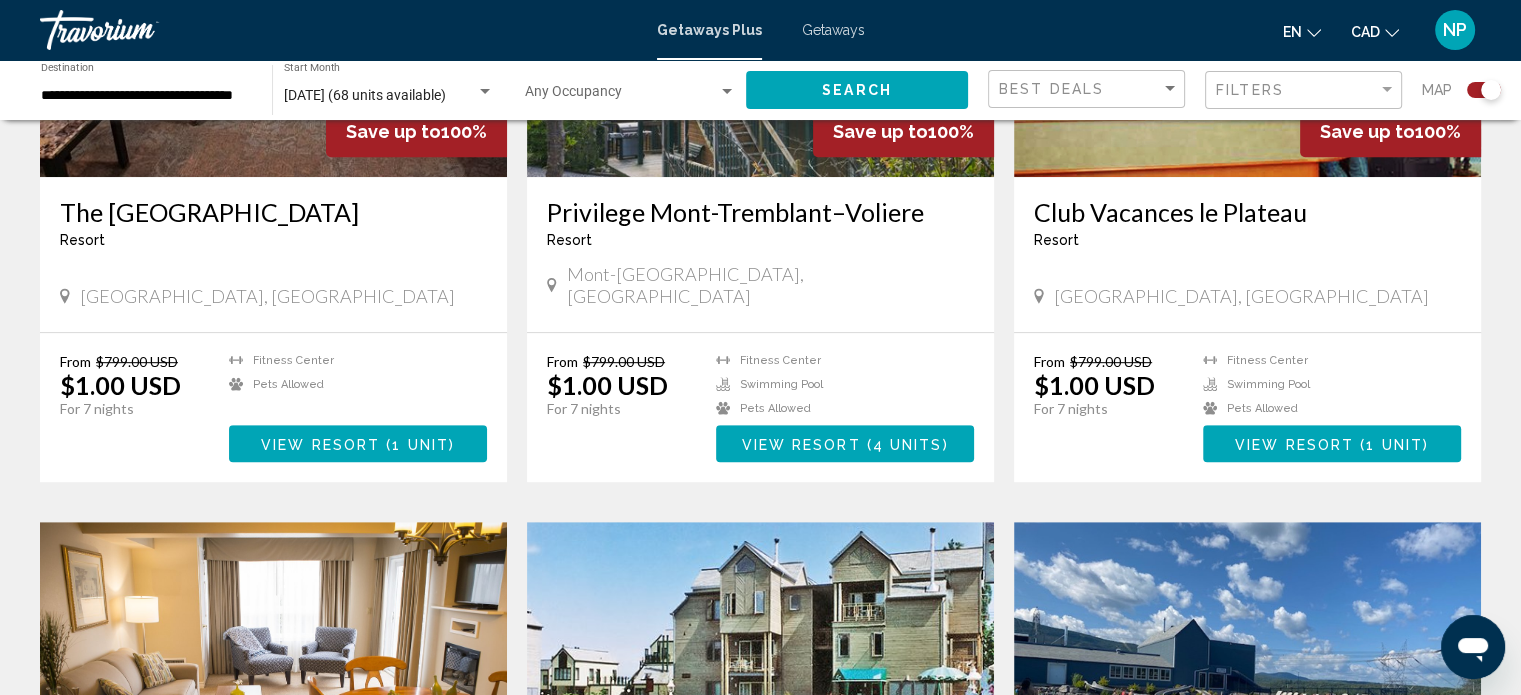scroll, scrollTop: 988, scrollLeft: 0, axis: vertical 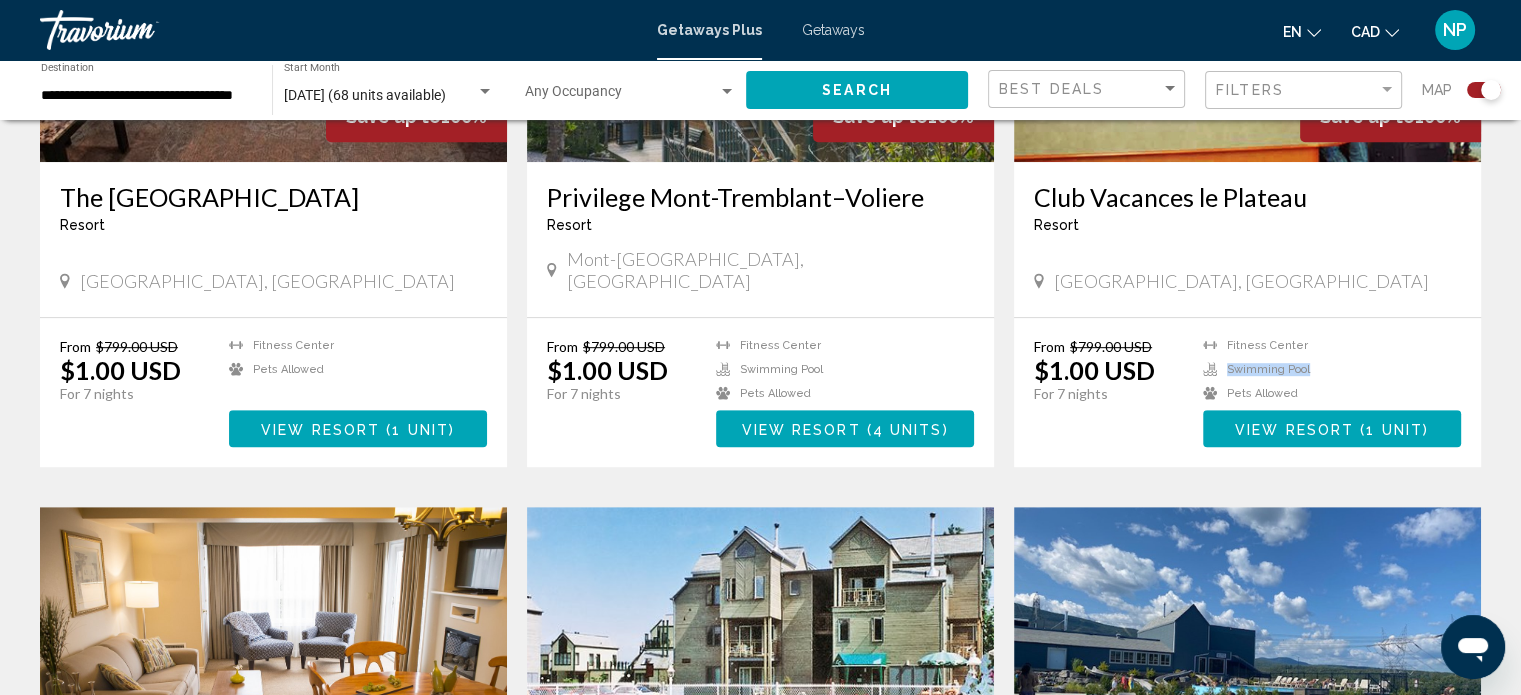 drag, startPoint x: 1516, startPoint y: 349, endPoint x: 1500, endPoint y: 301, distance: 50.596443 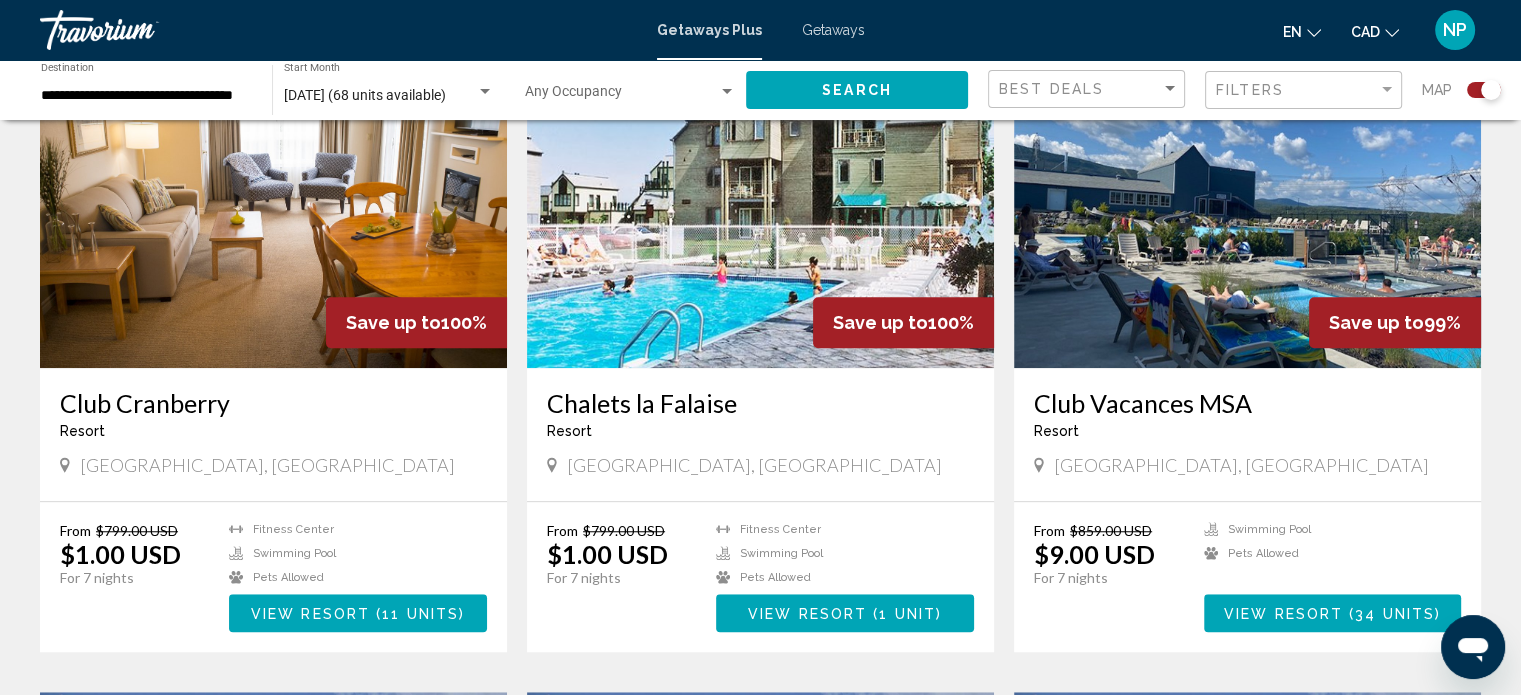 scroll, scrollTop: 1454, scrollLeft: 0, axis: vertical 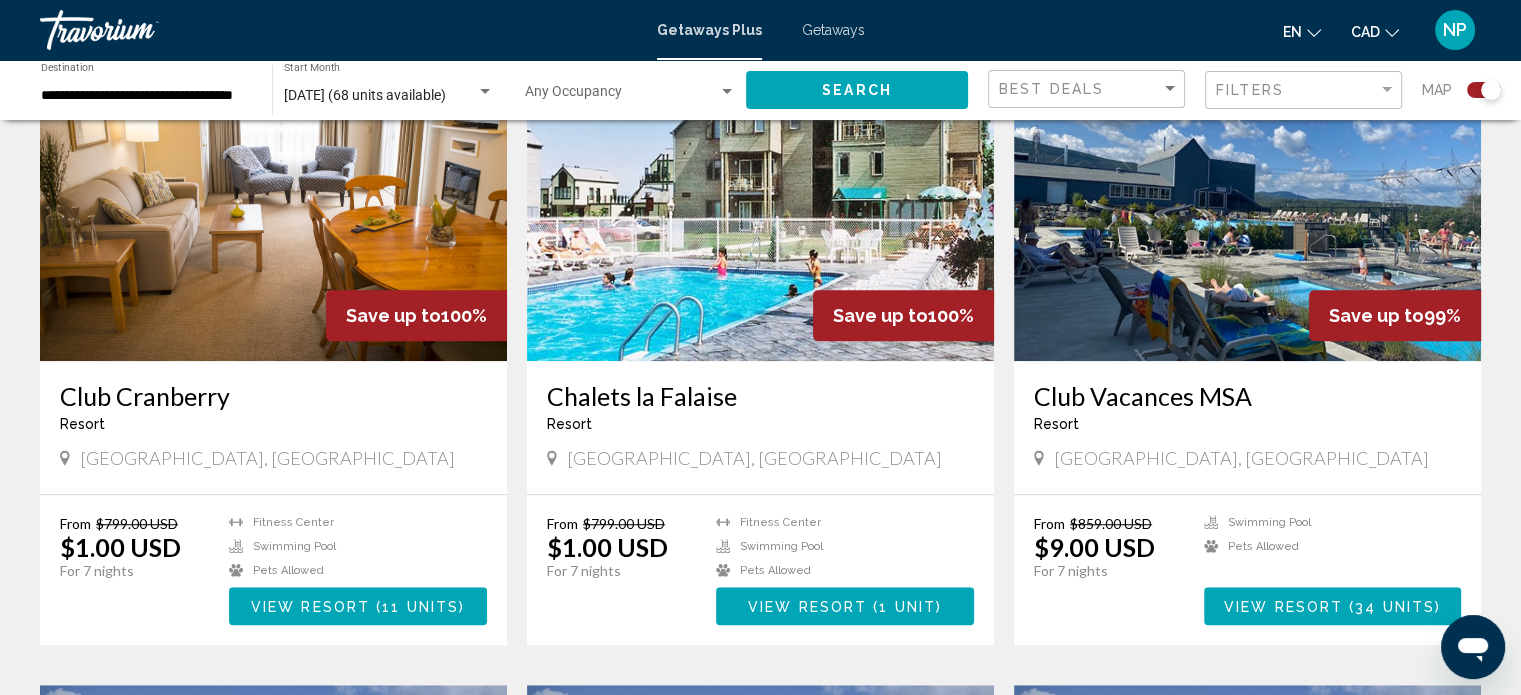 click on "View Resort" at bounding box center (1283, 607) 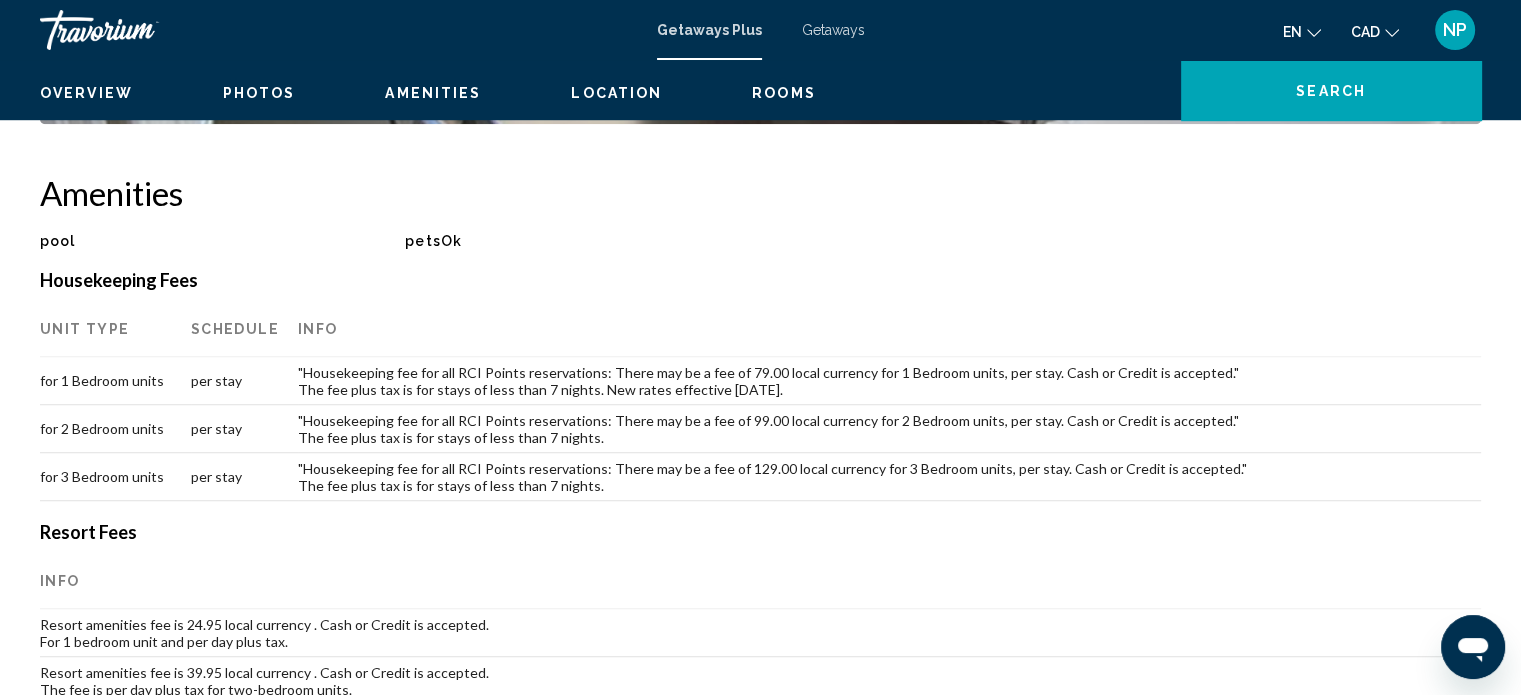 scroll, scrollTop: 12, scrollLeft: 0, axis: vertical 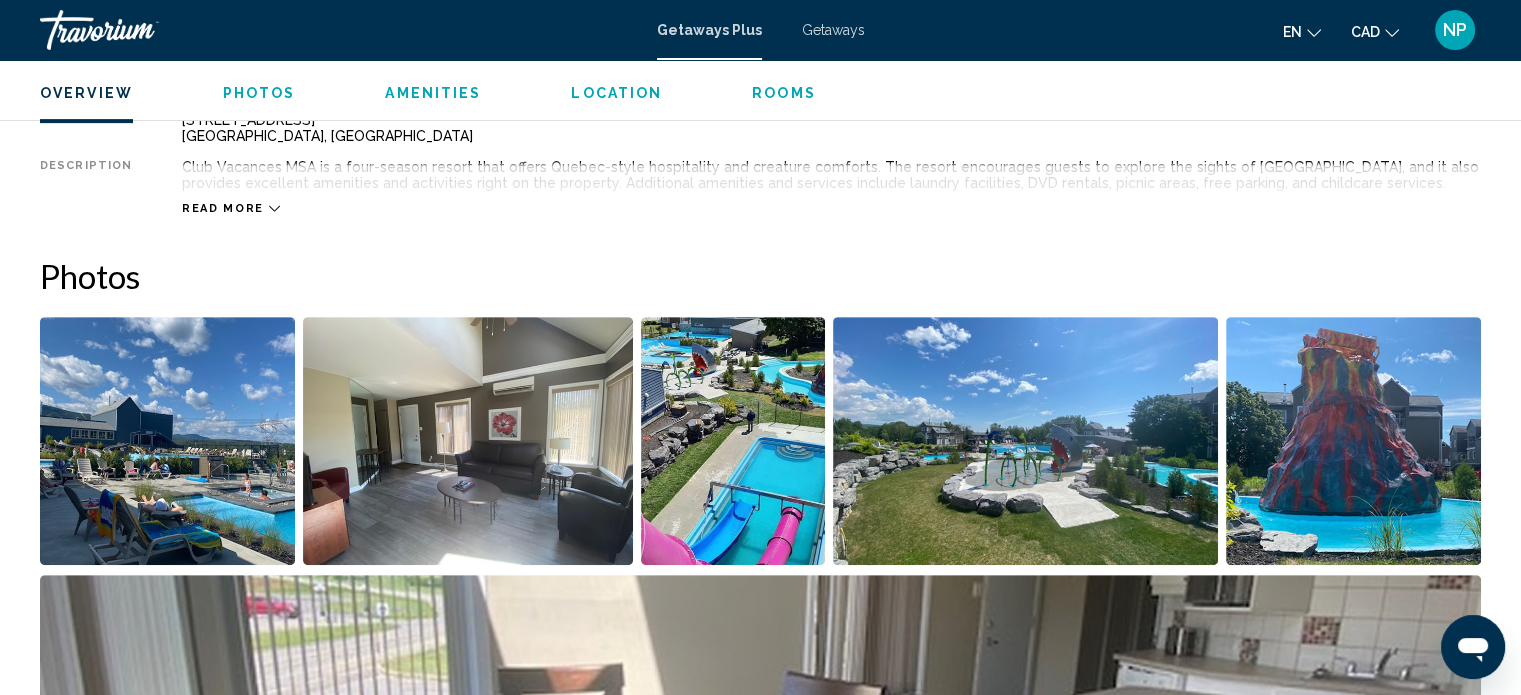 type 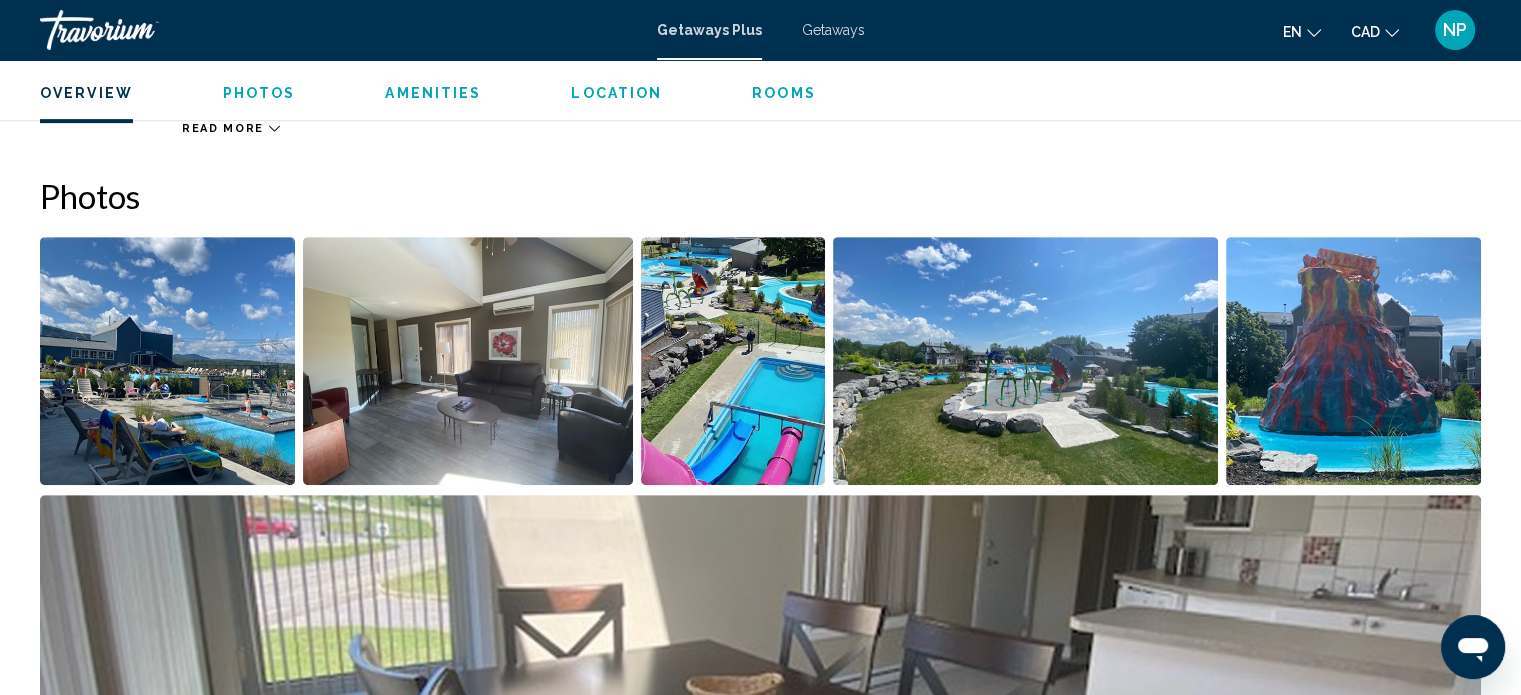 scroll, scrollTop: 796, scrollLeft: 0, axis: vertical 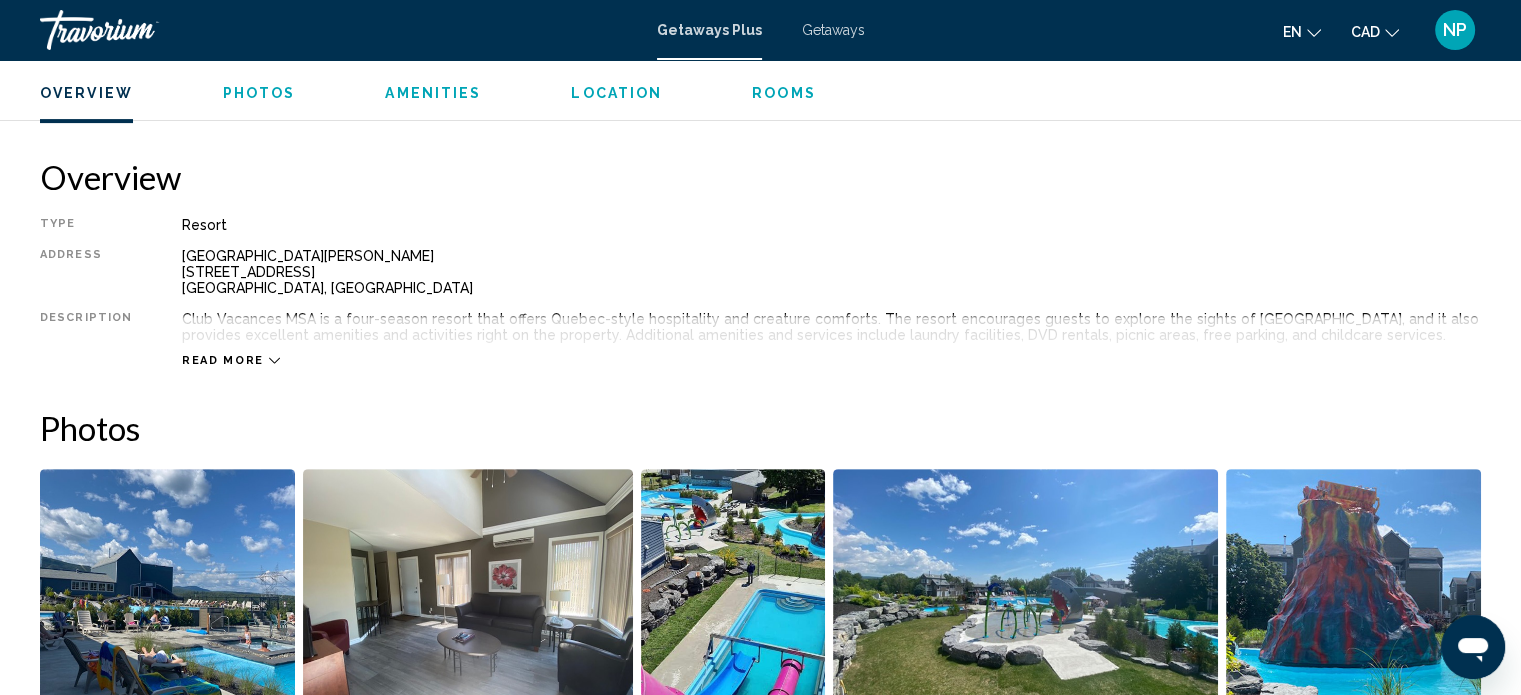 click on "Read more" at bounding box center [223, 360] 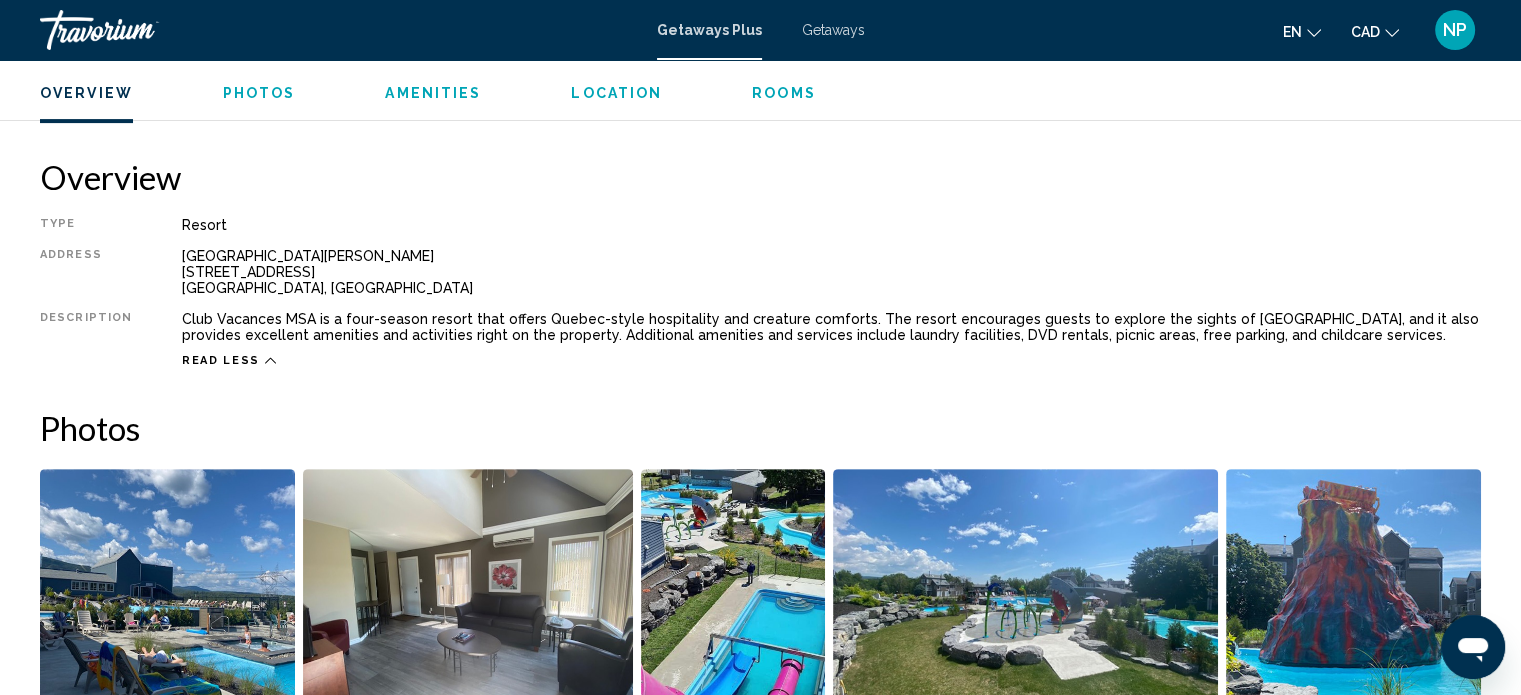 click at bounding box center (468, 593) 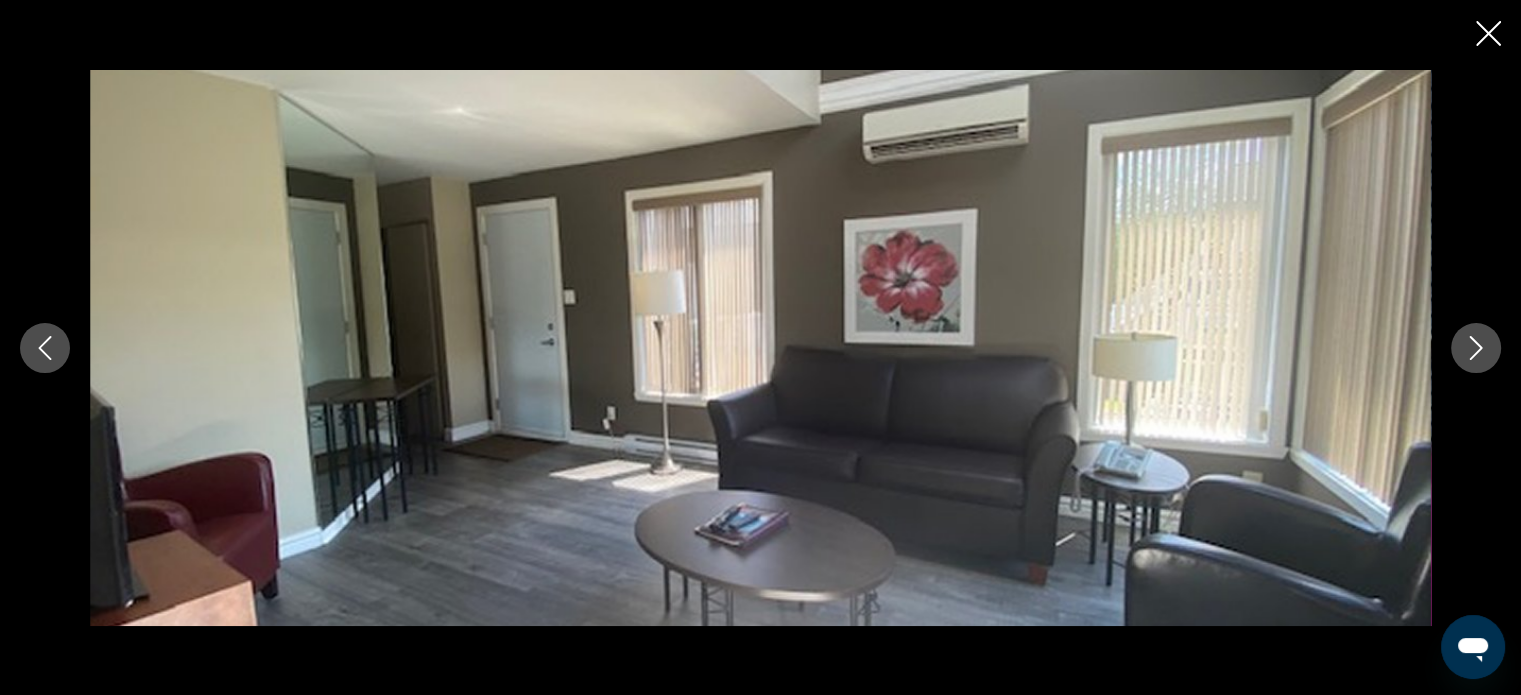 click 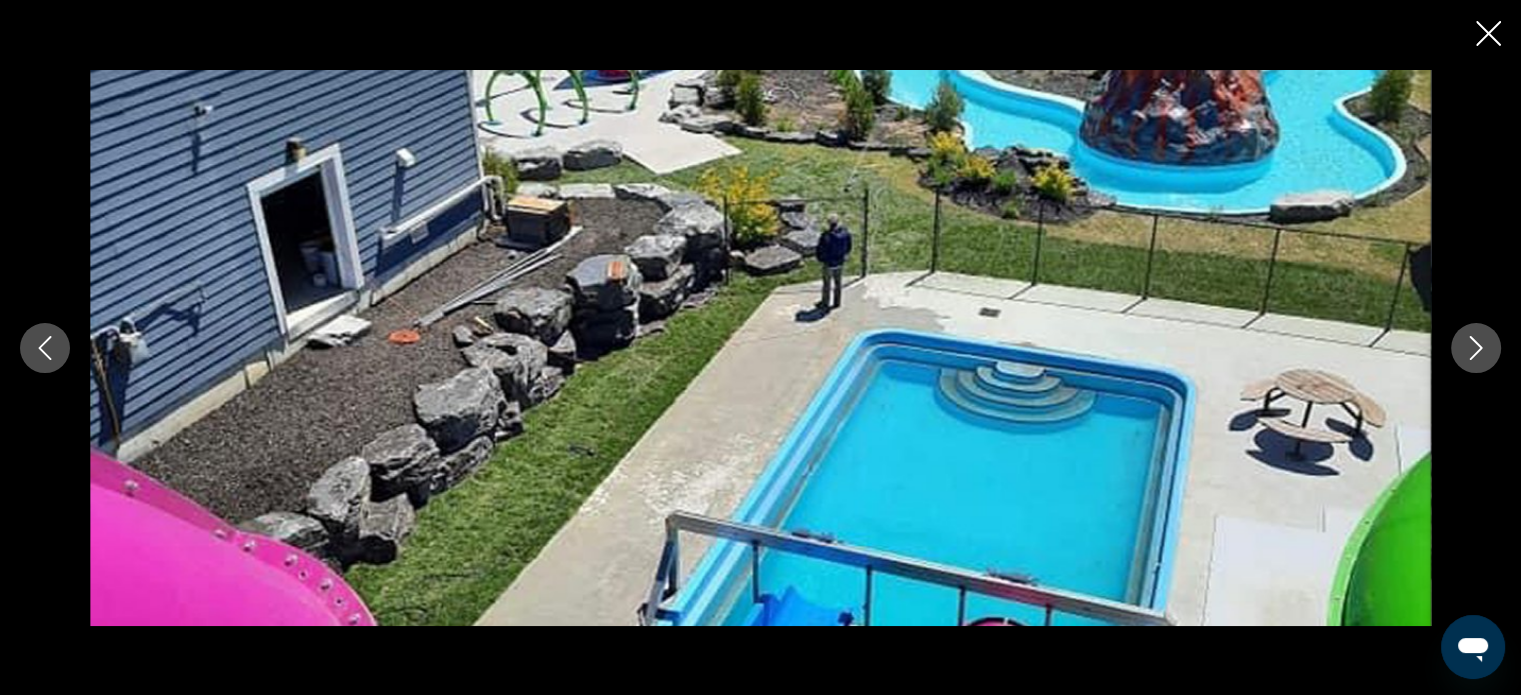 click 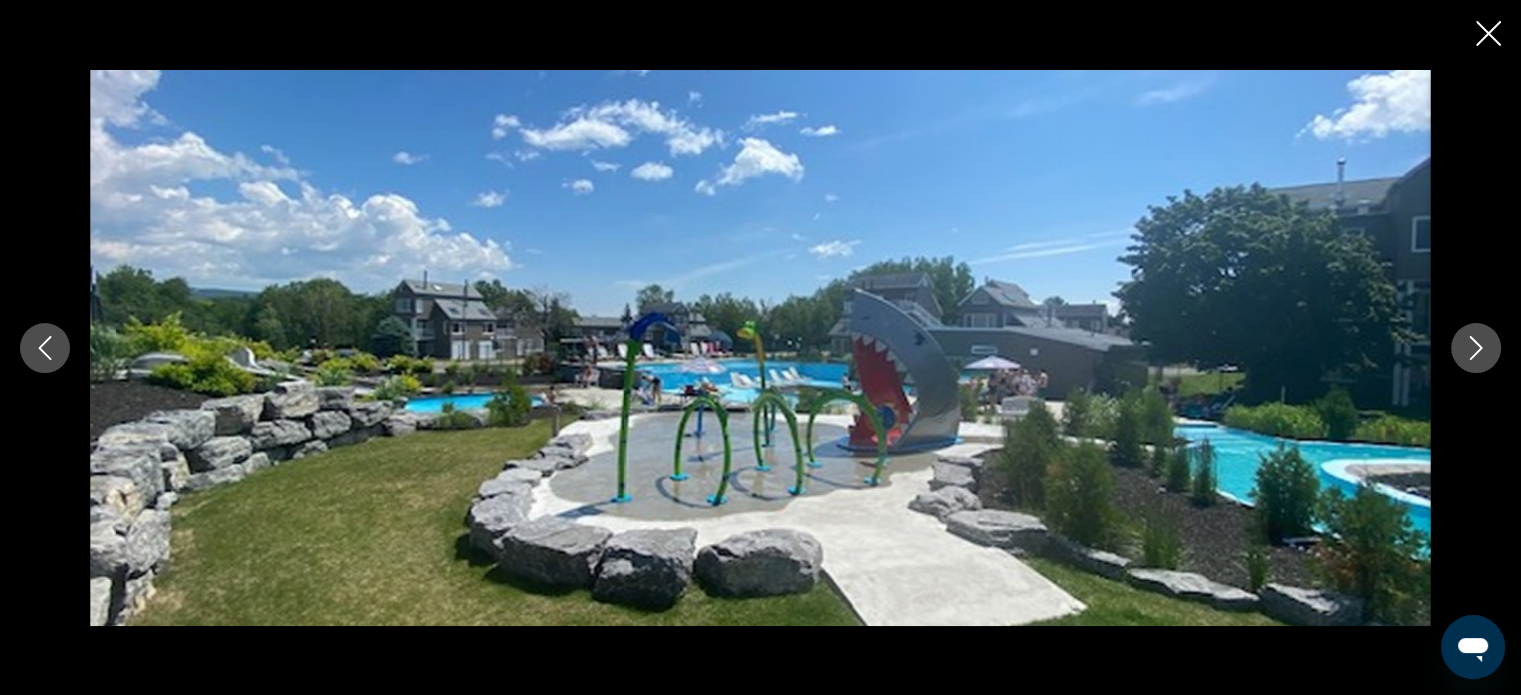 click 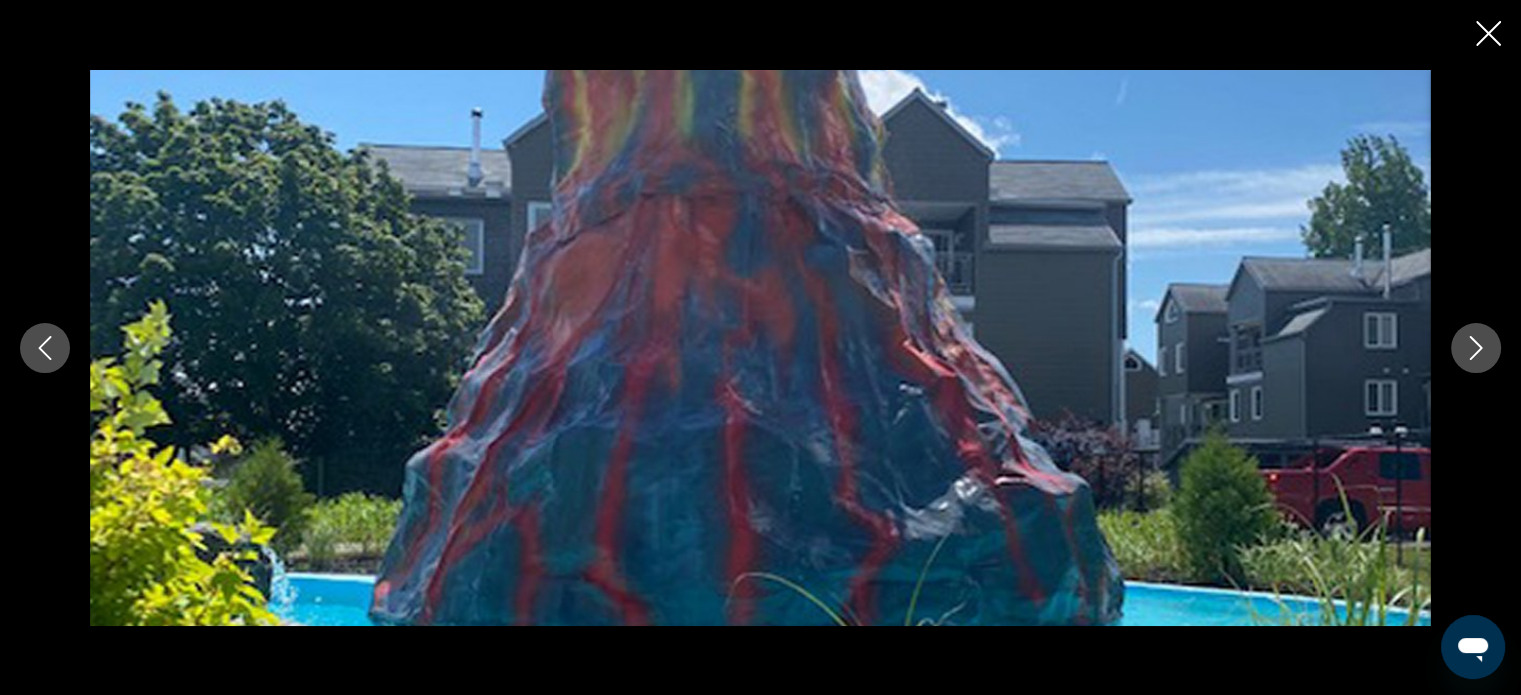 click 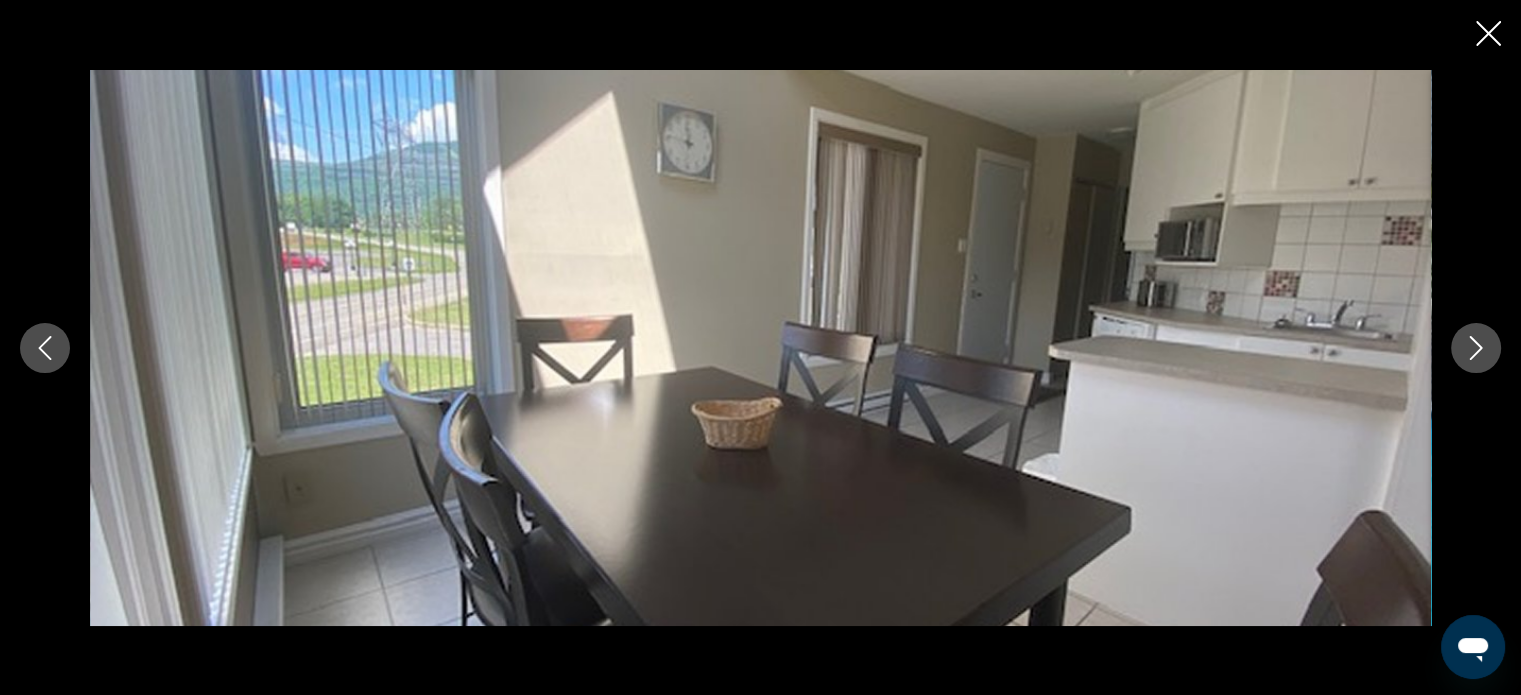 click 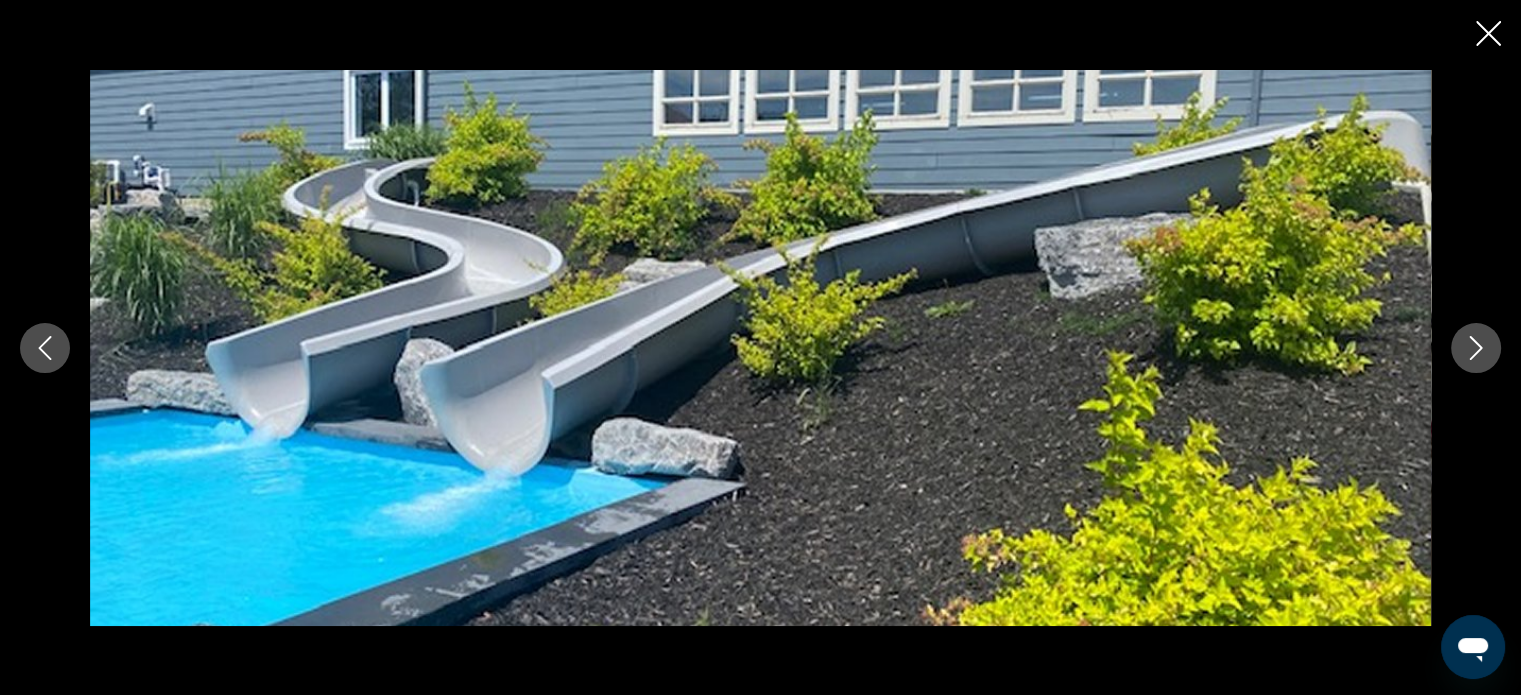 click 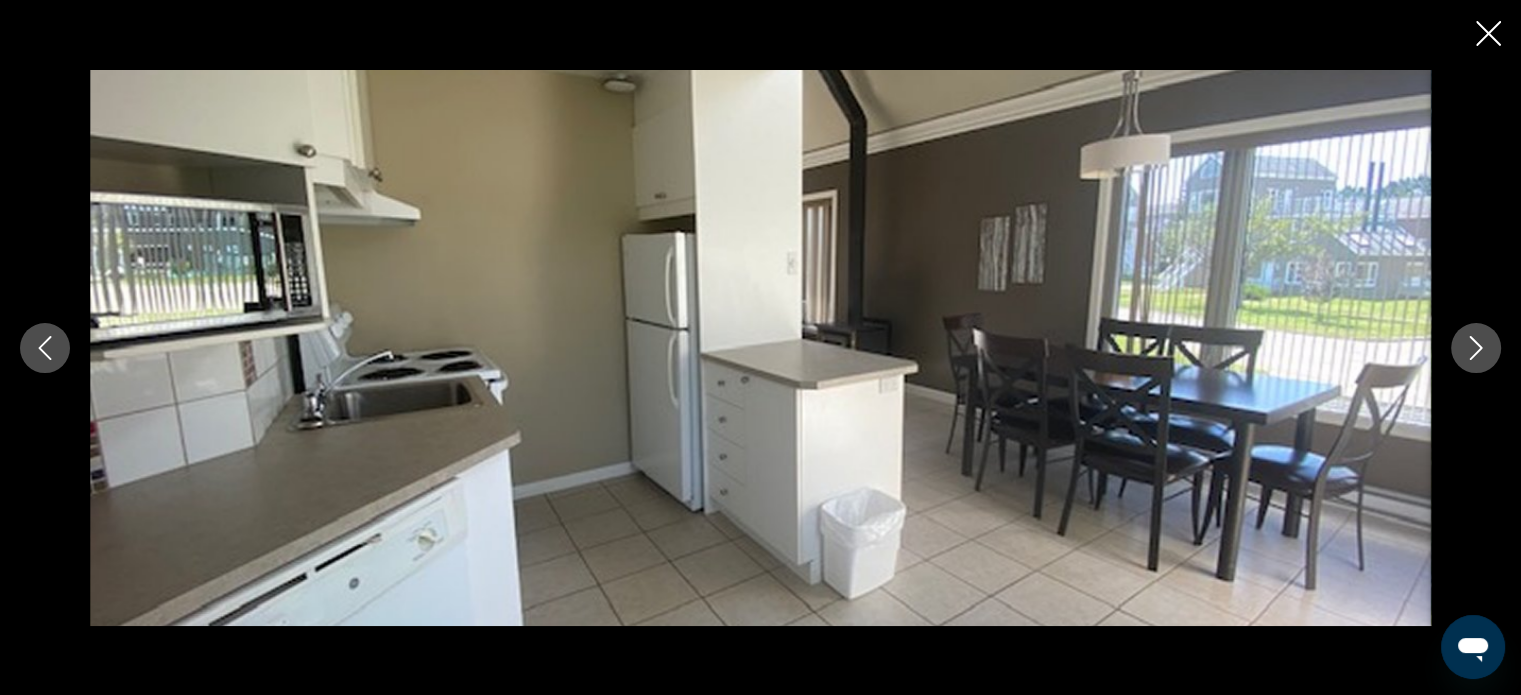click 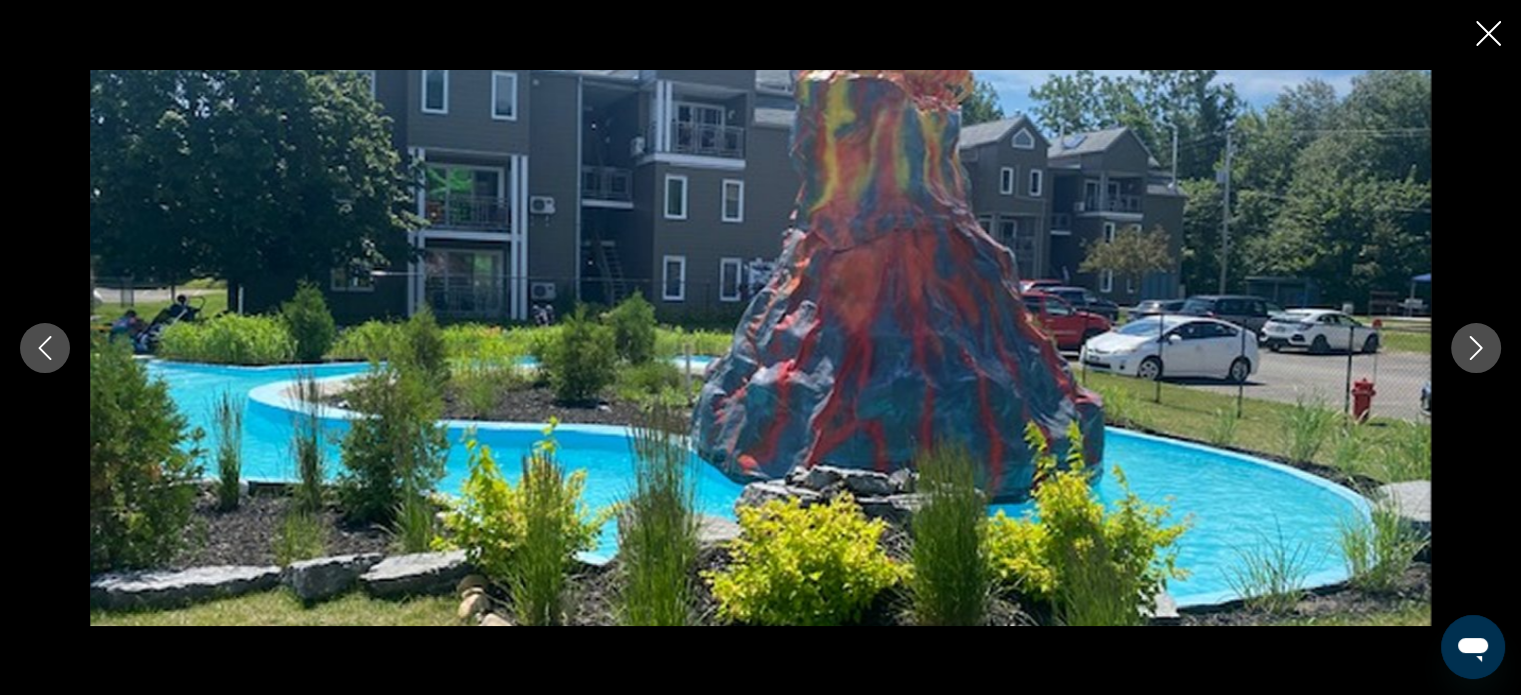 click 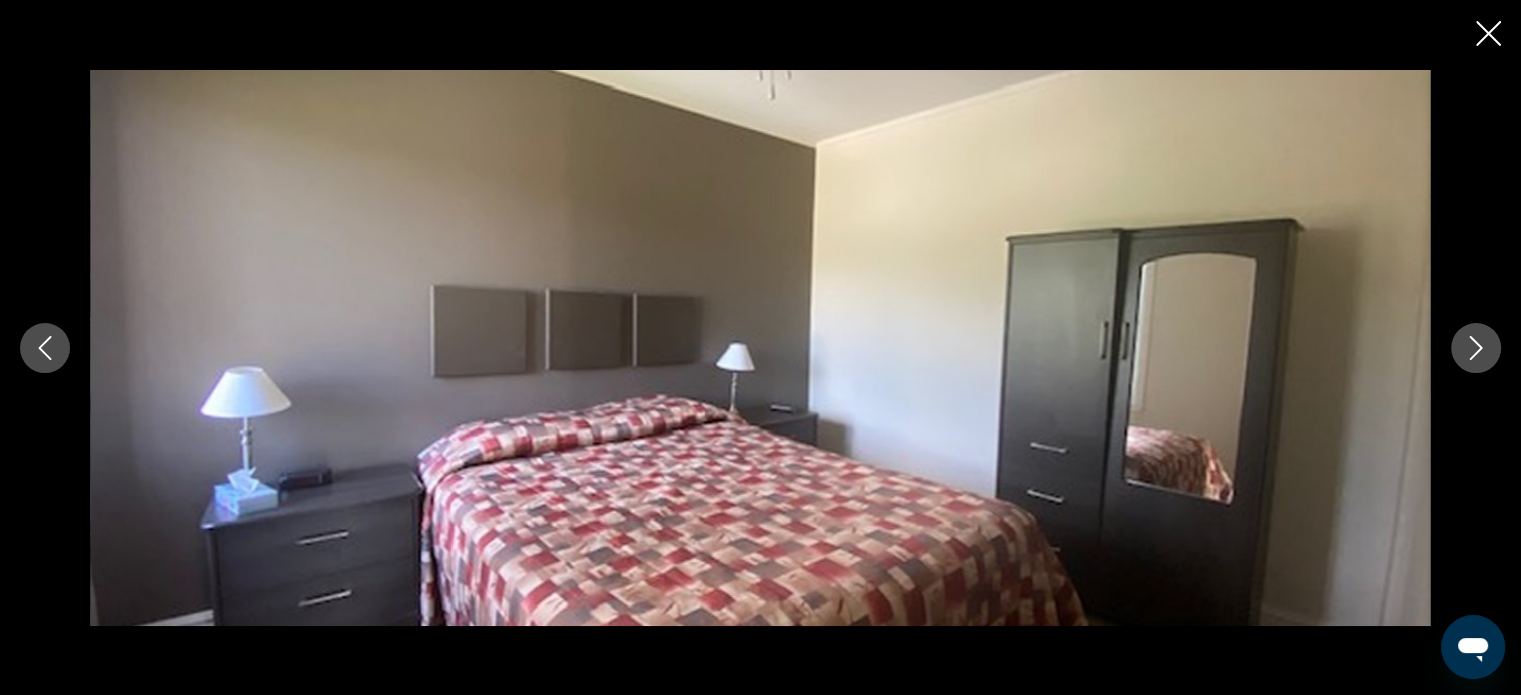 click 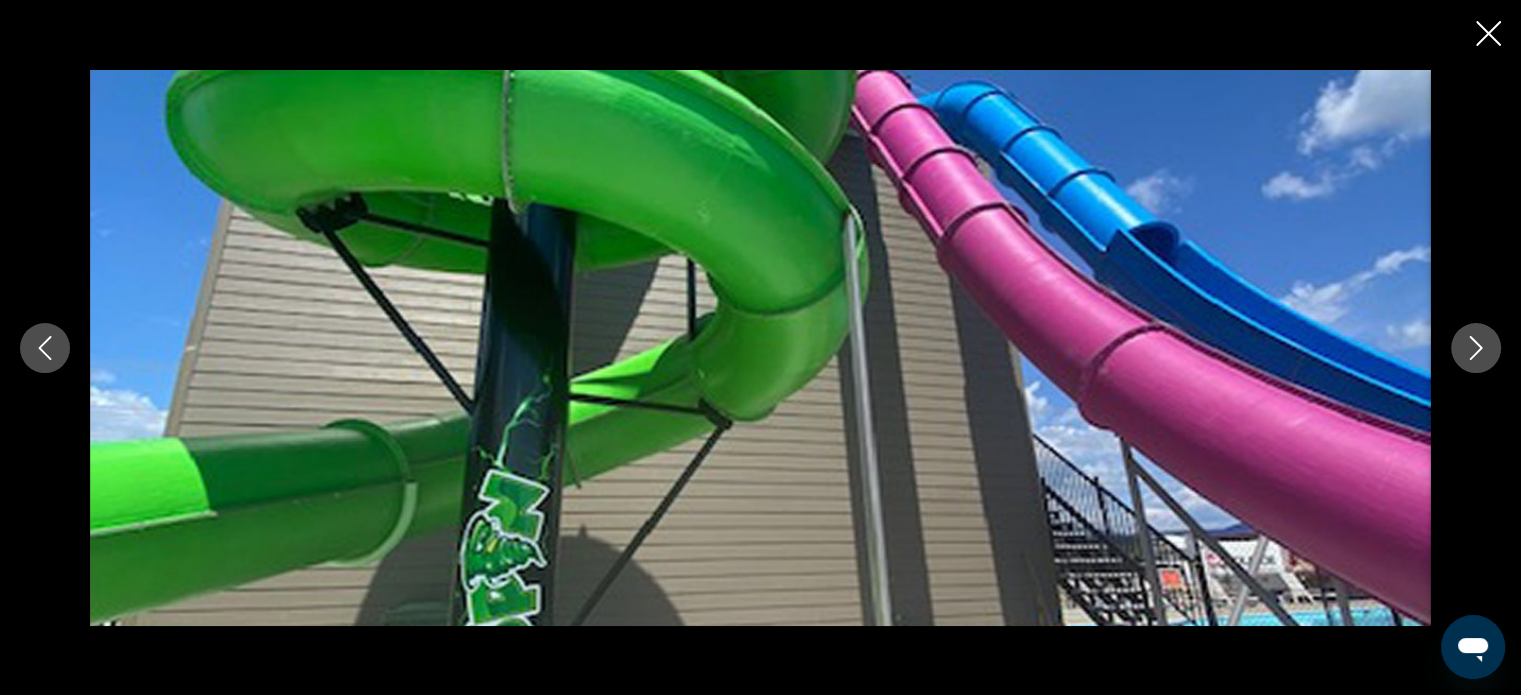 click 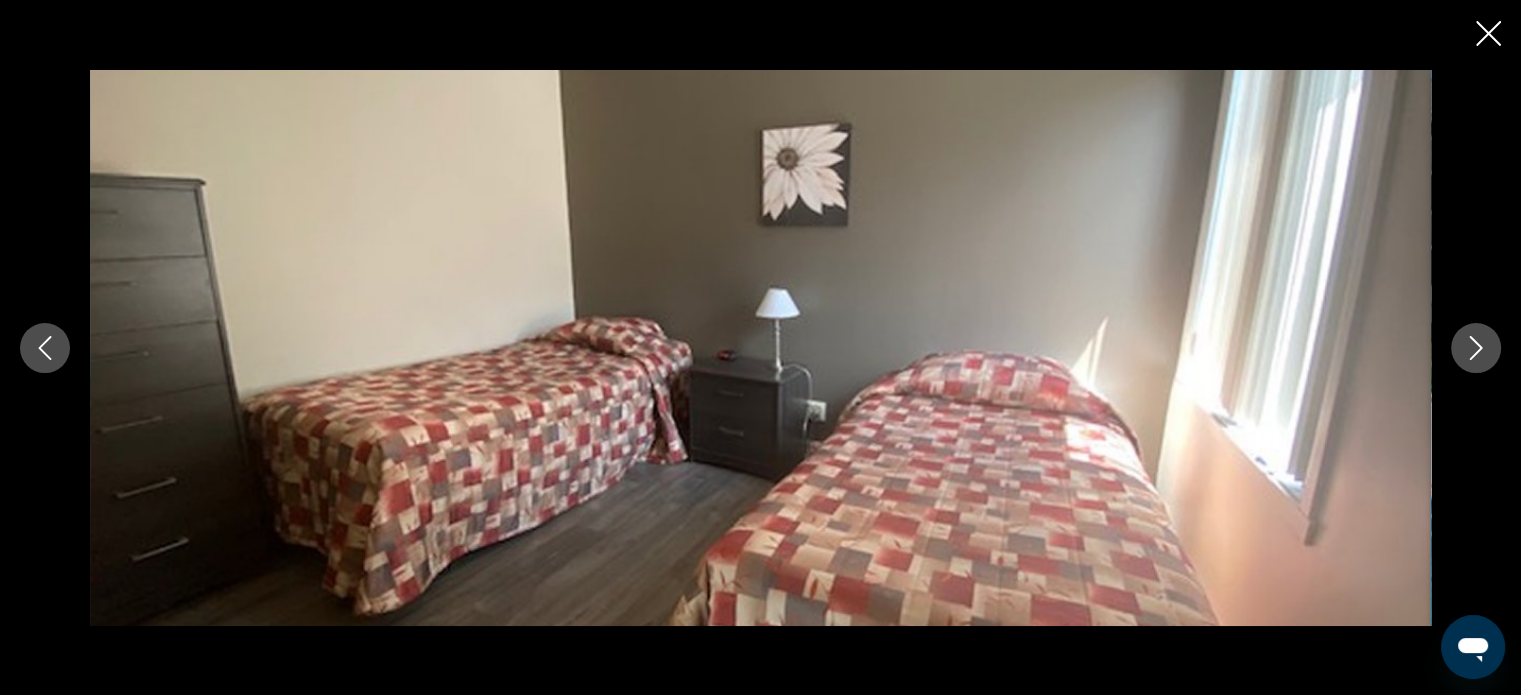 click 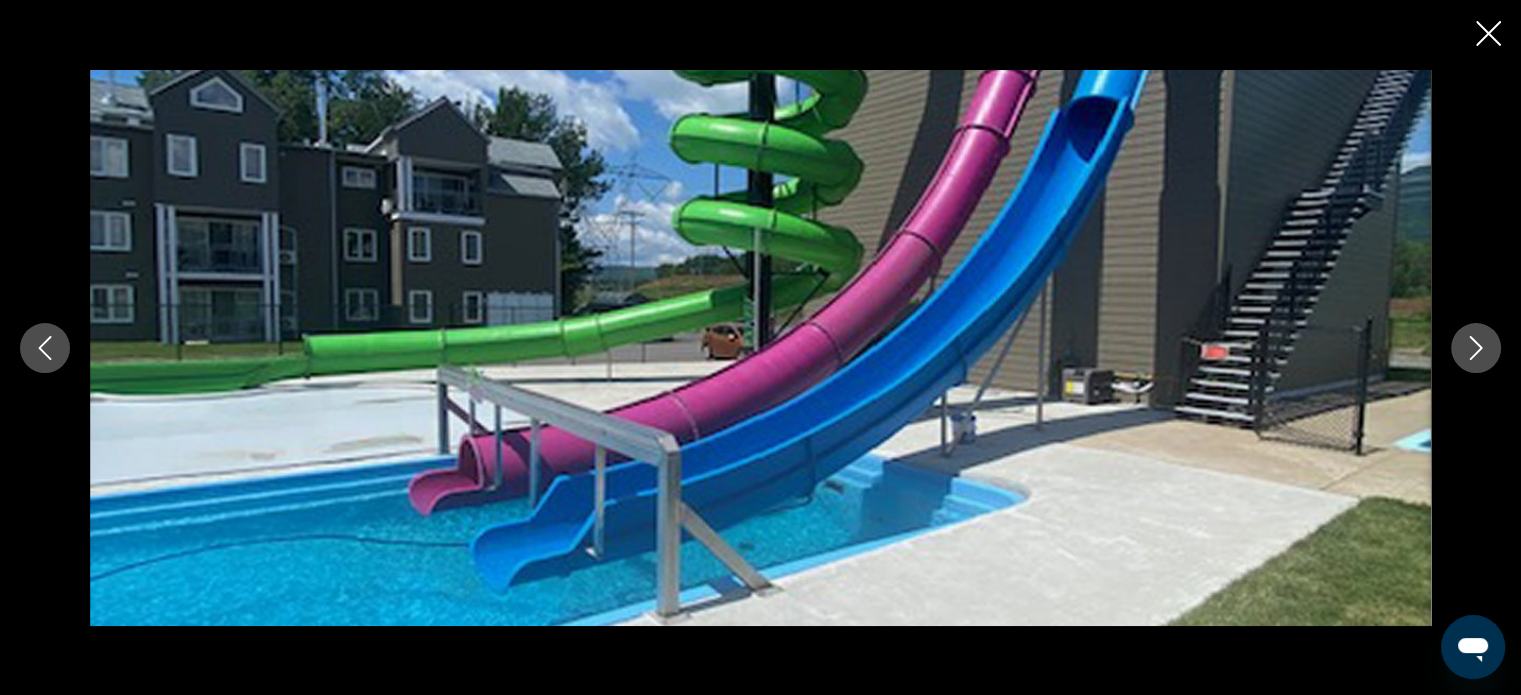 click 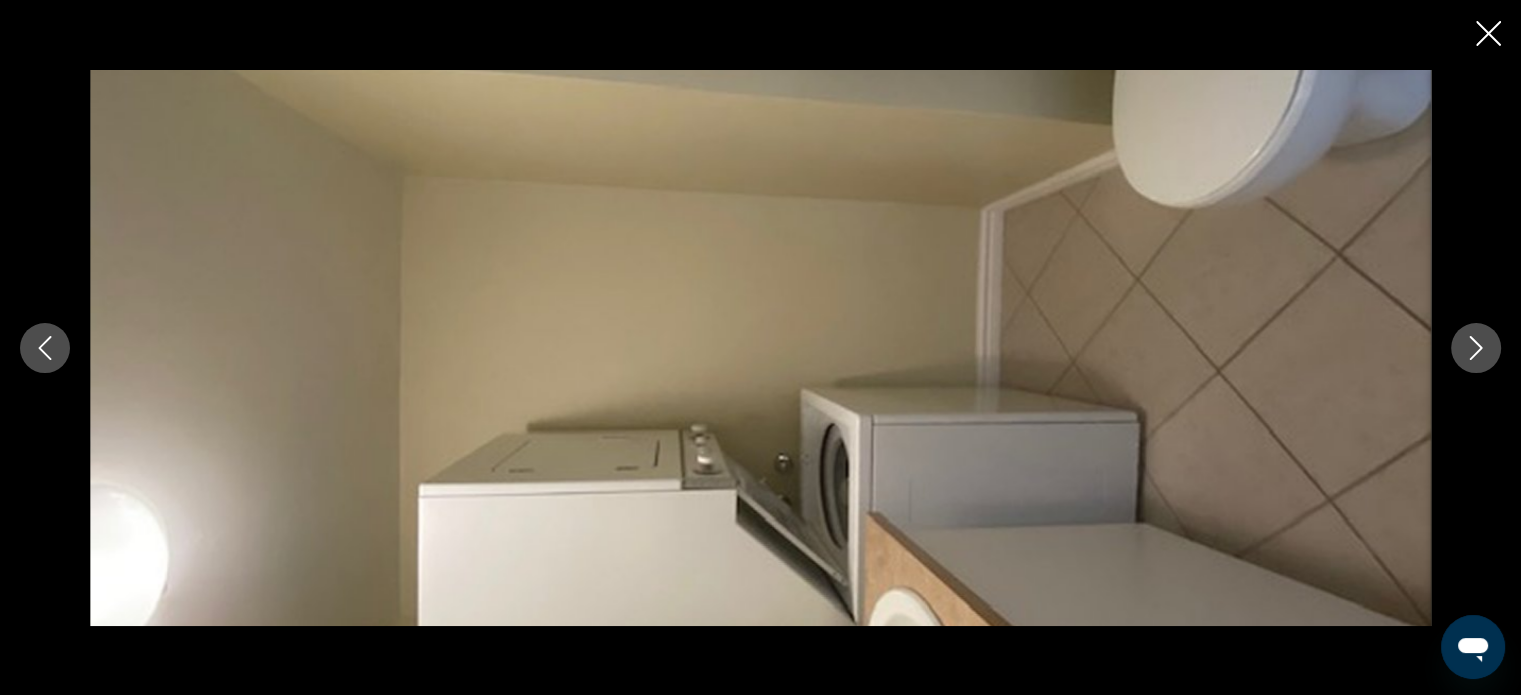 click 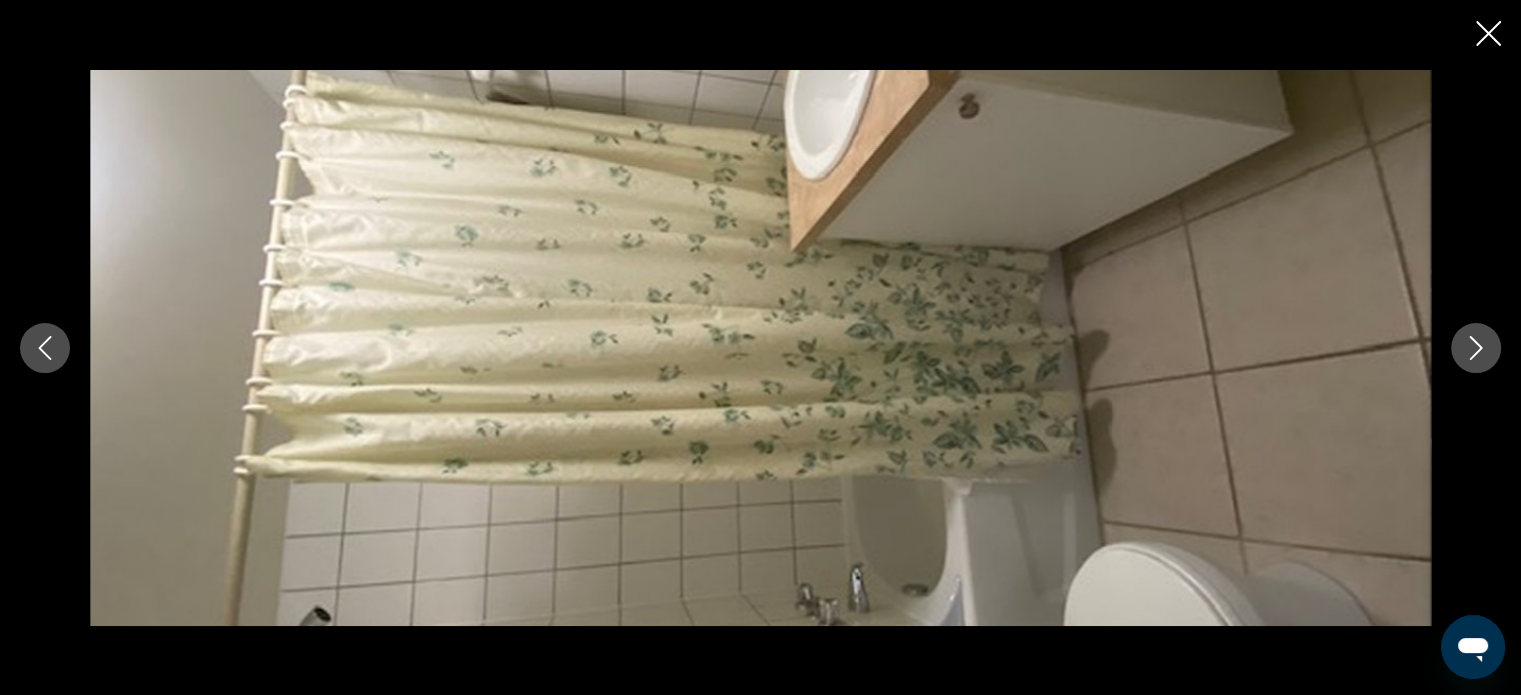 click 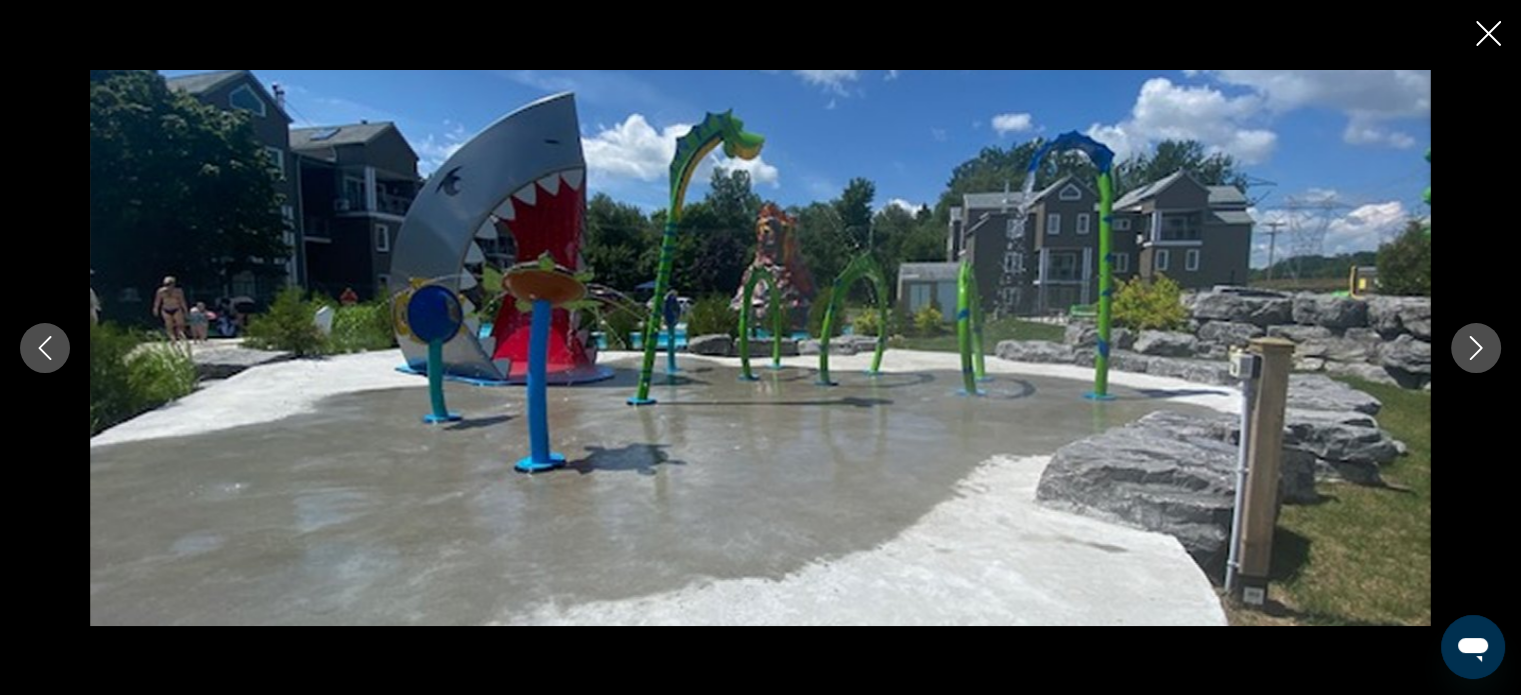 click 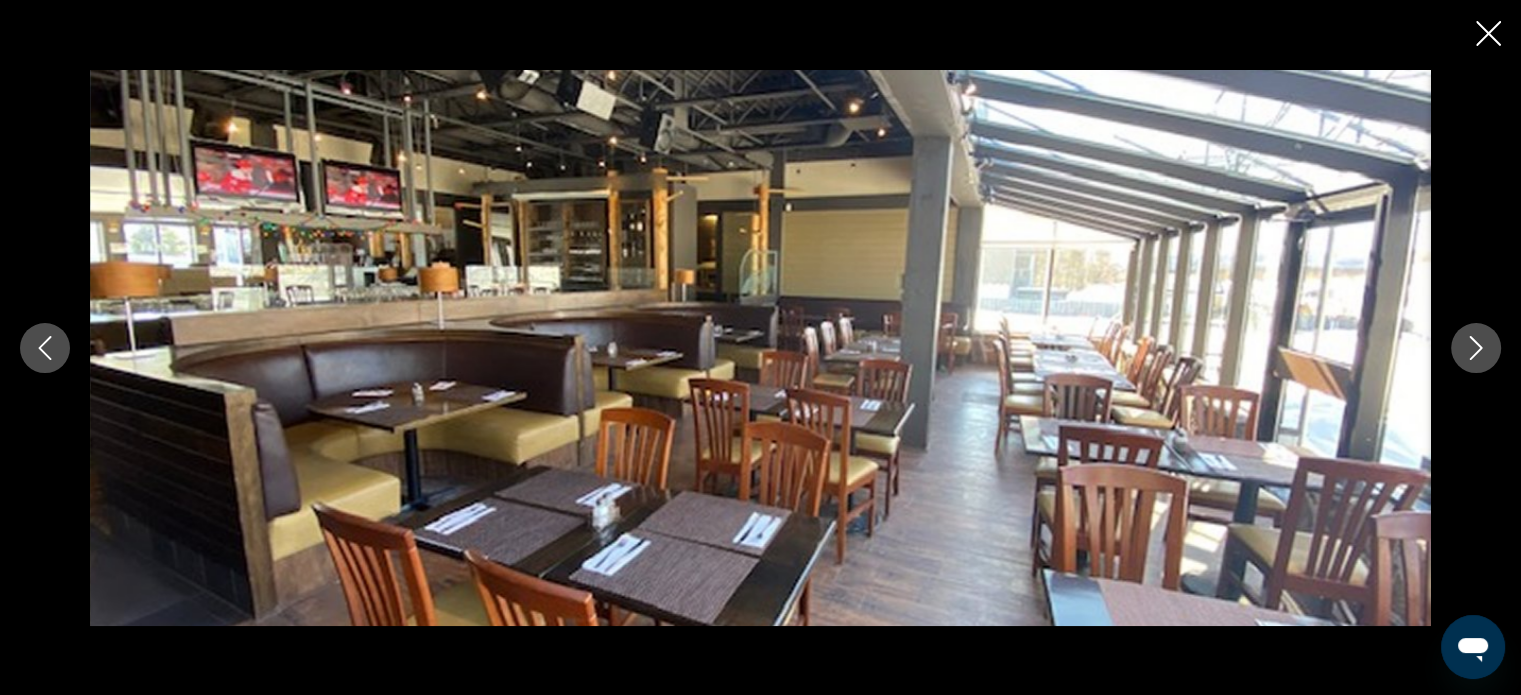 click 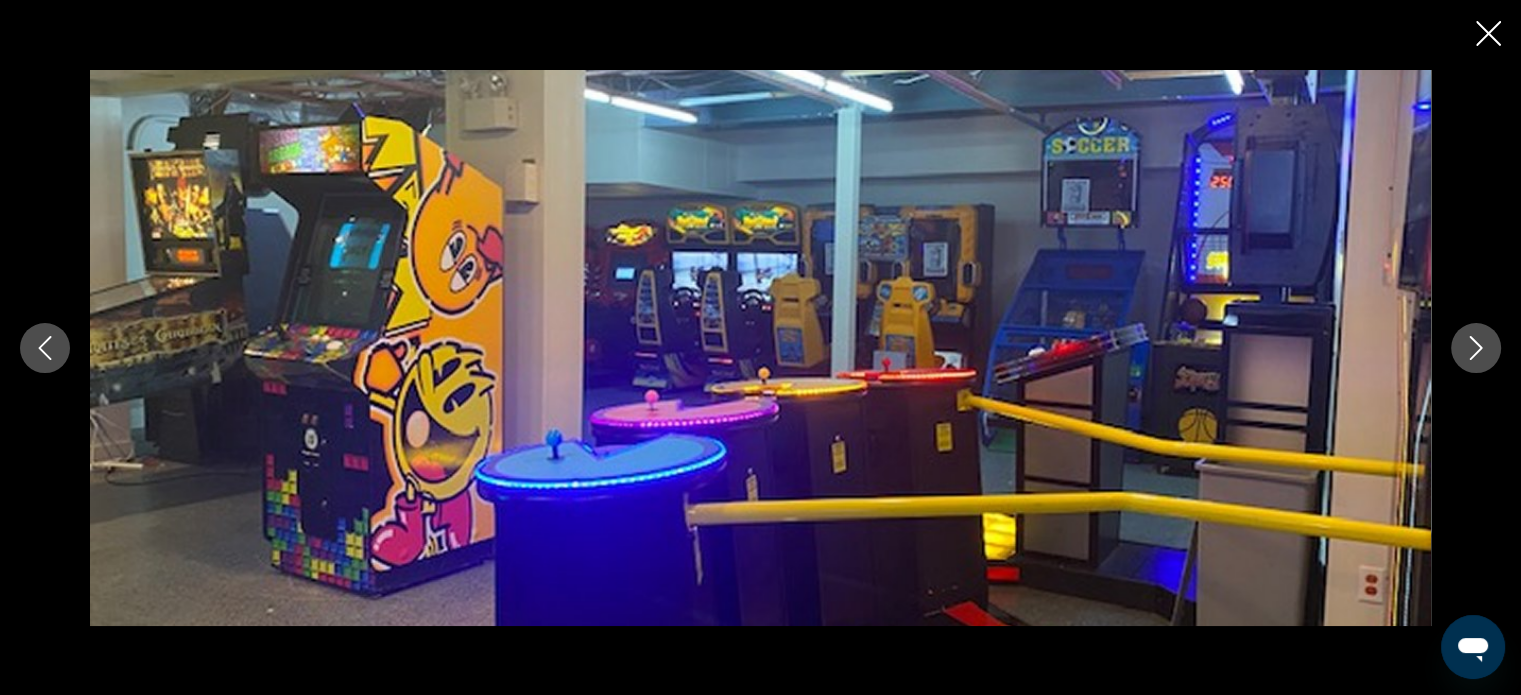 click 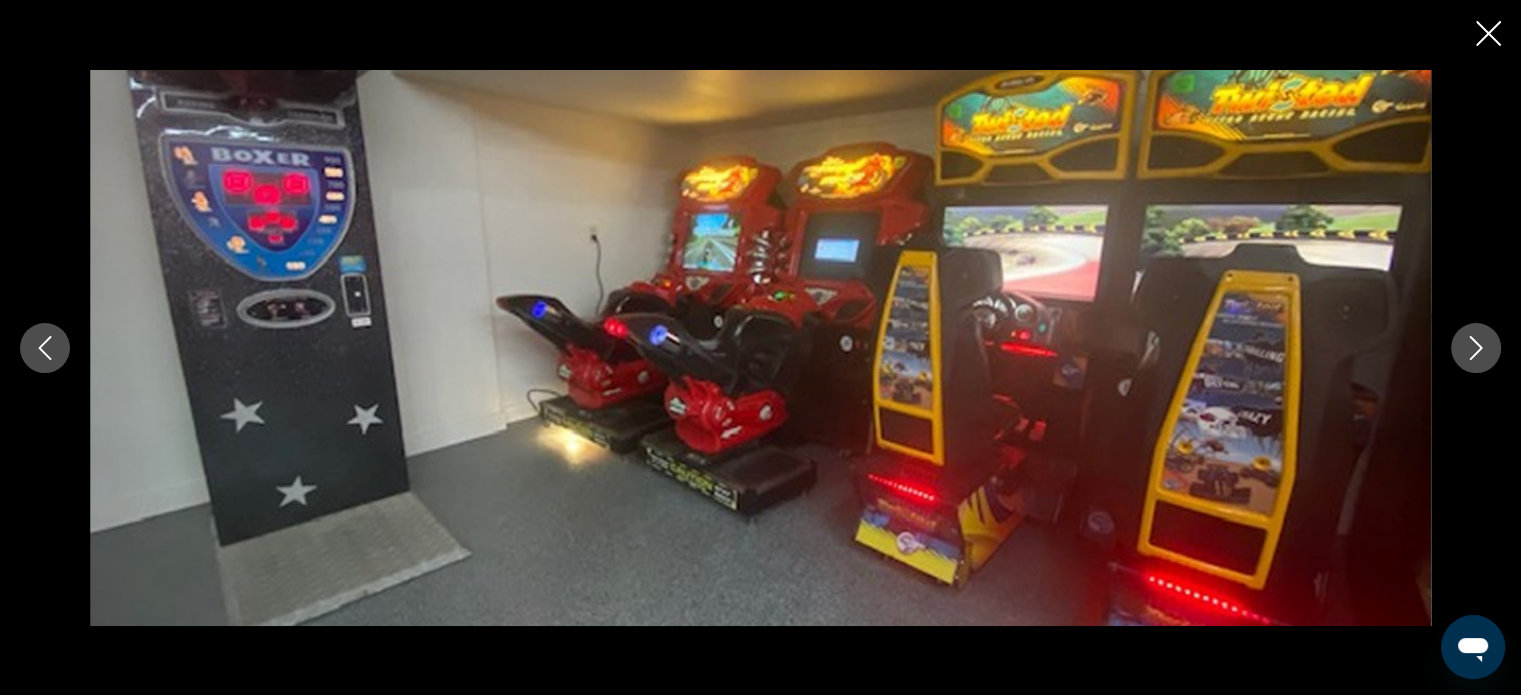 click 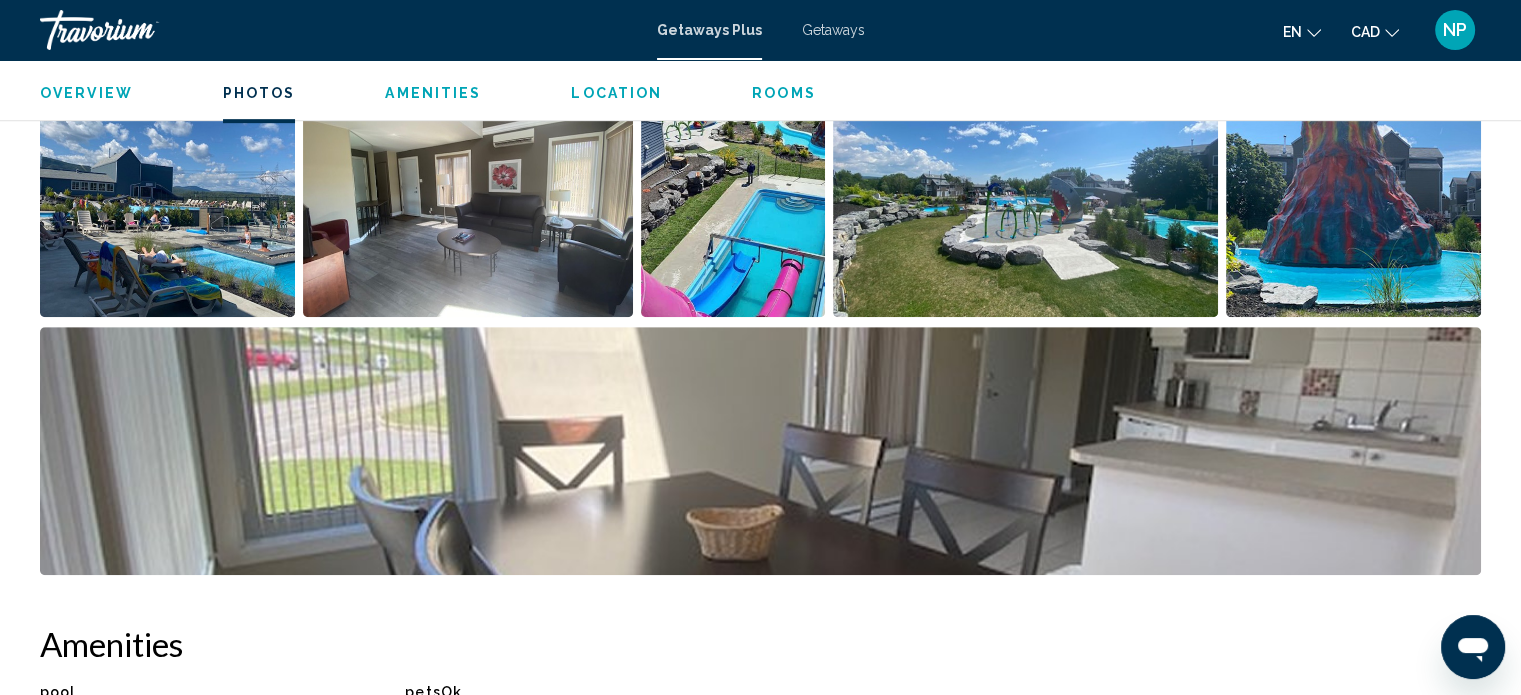 scroll, scrollTop: 1044, scrollLeft: 0, axis: vertical 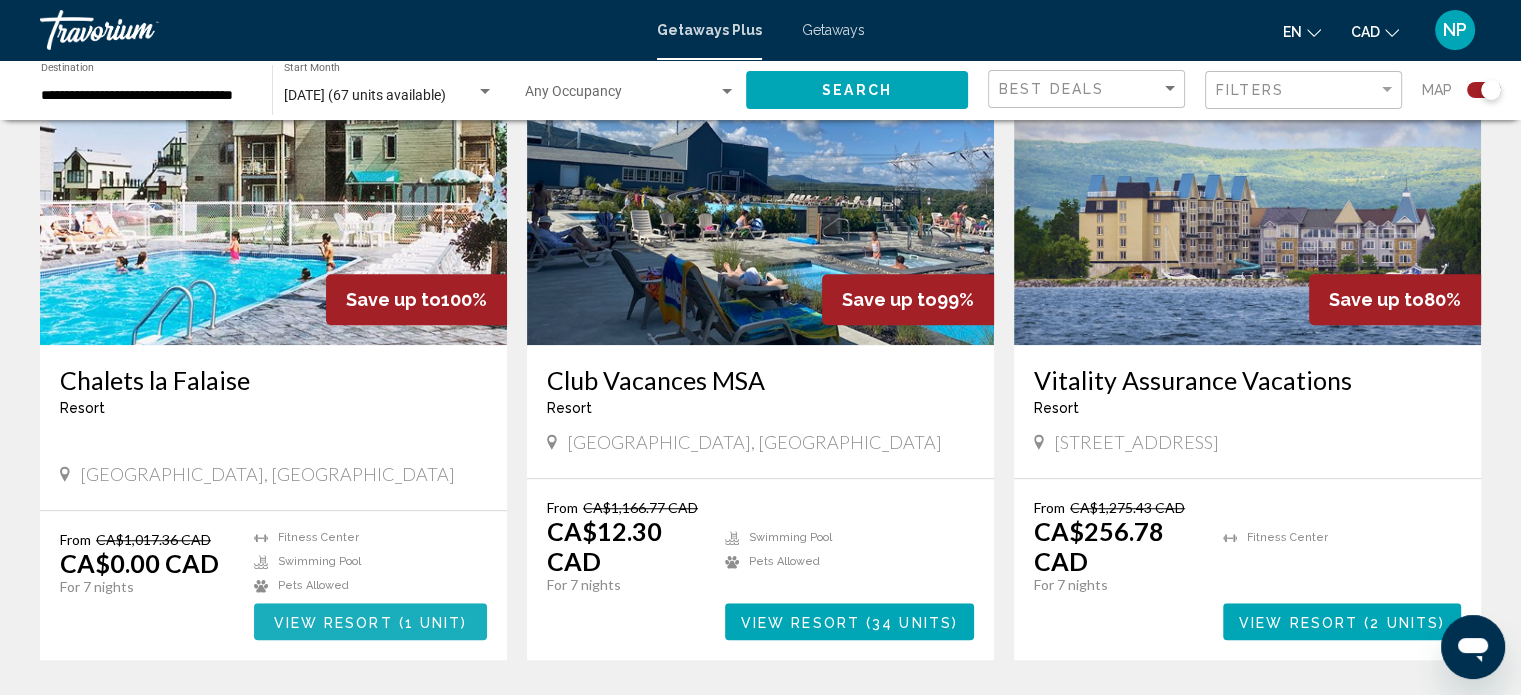 click on "View Resort" at bounding box center [332, 622] 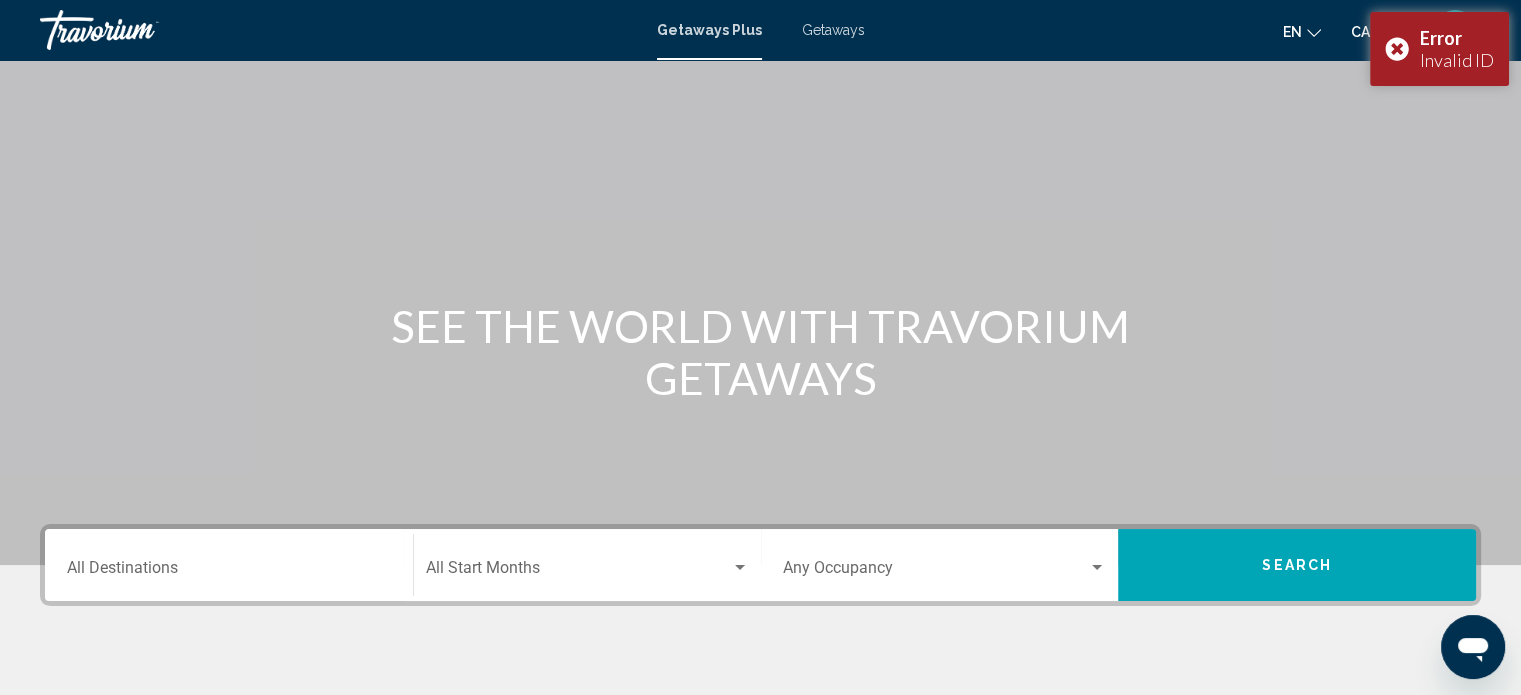 scroll, scrollTop: 30, scrollLeft: 0, axis: vertical 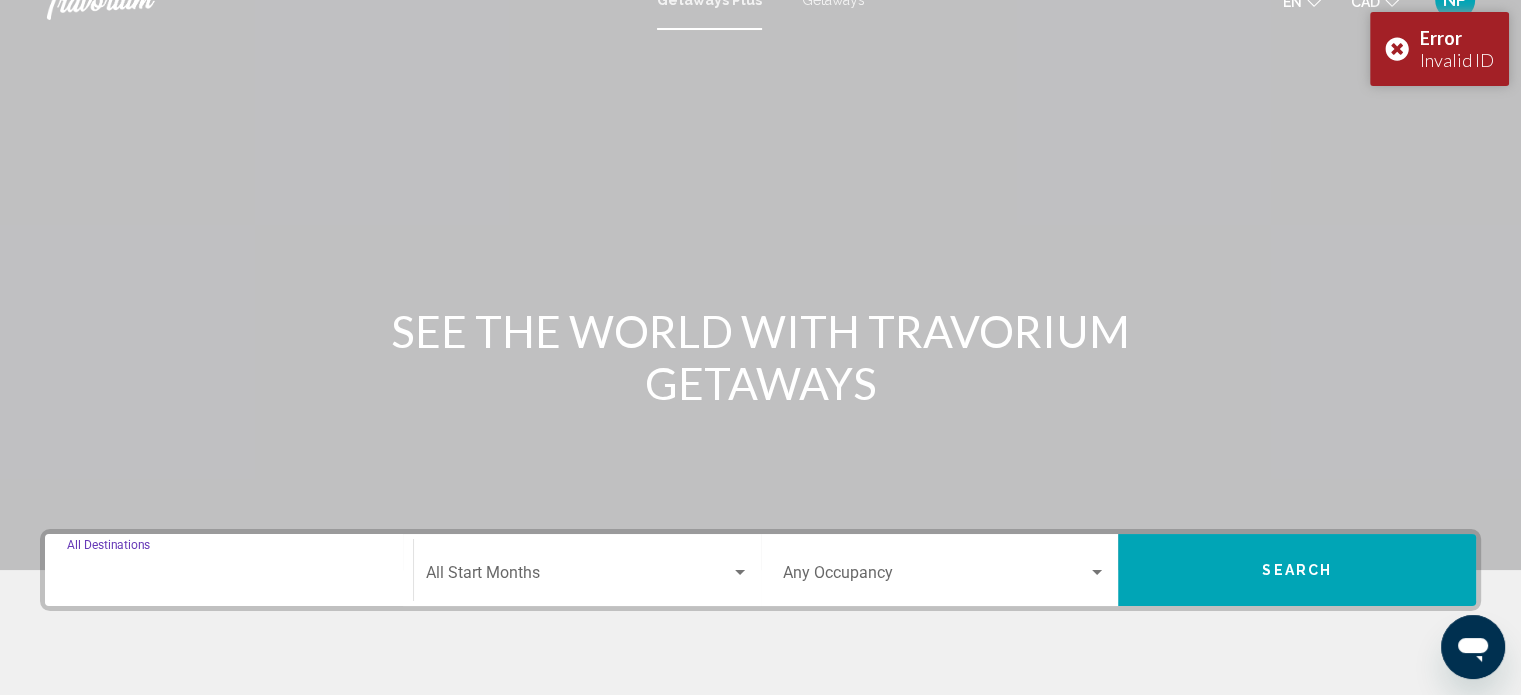 click on "Destination All Destinations" at bounding box center [229, 577] 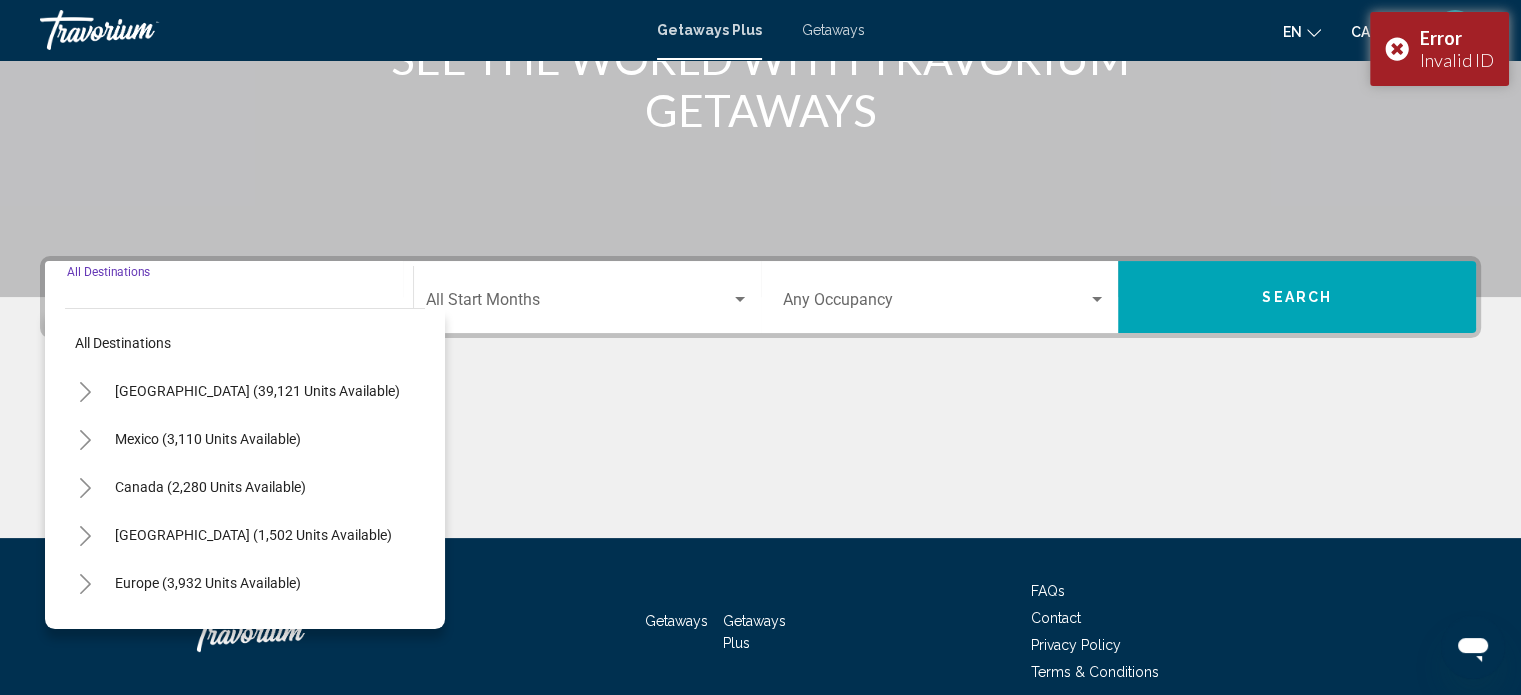 scroll, scrollTop: 390, scrollLeft: 0, axis: vertical 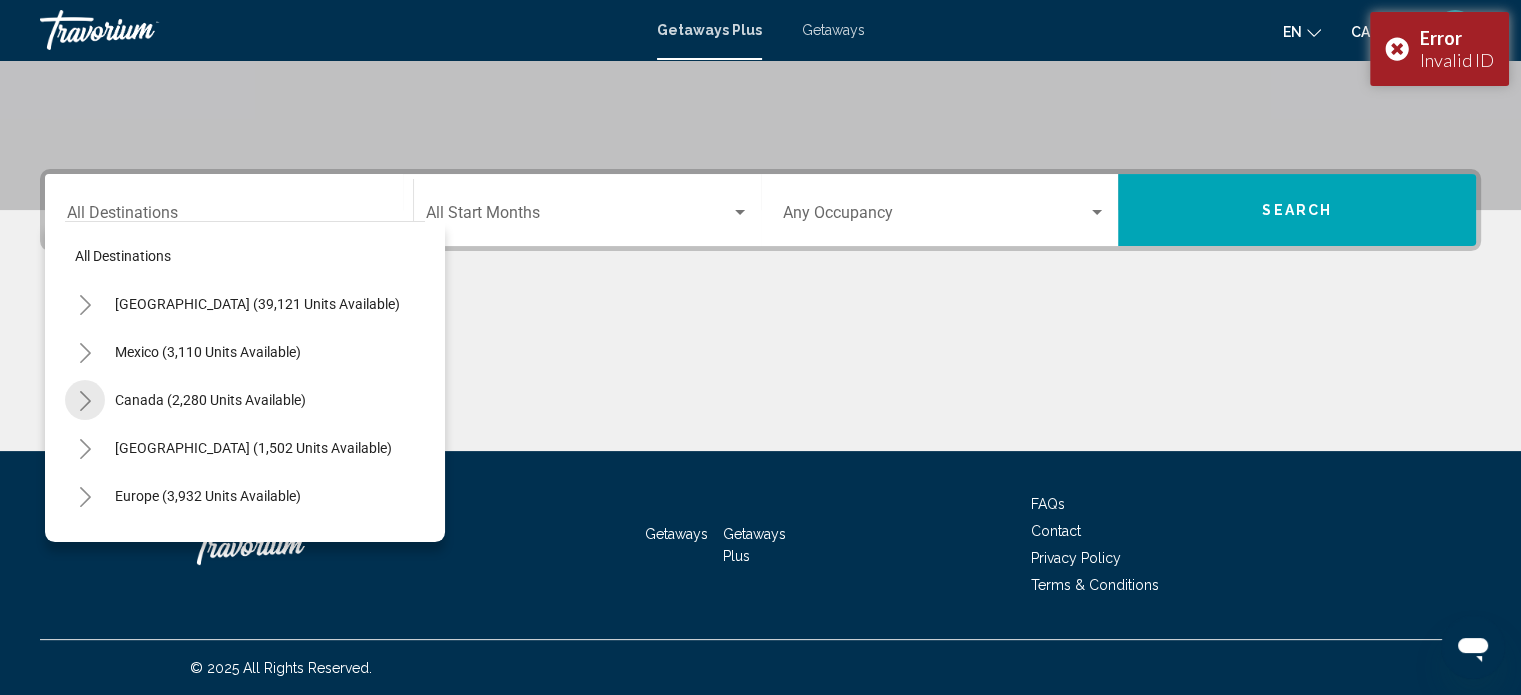 click 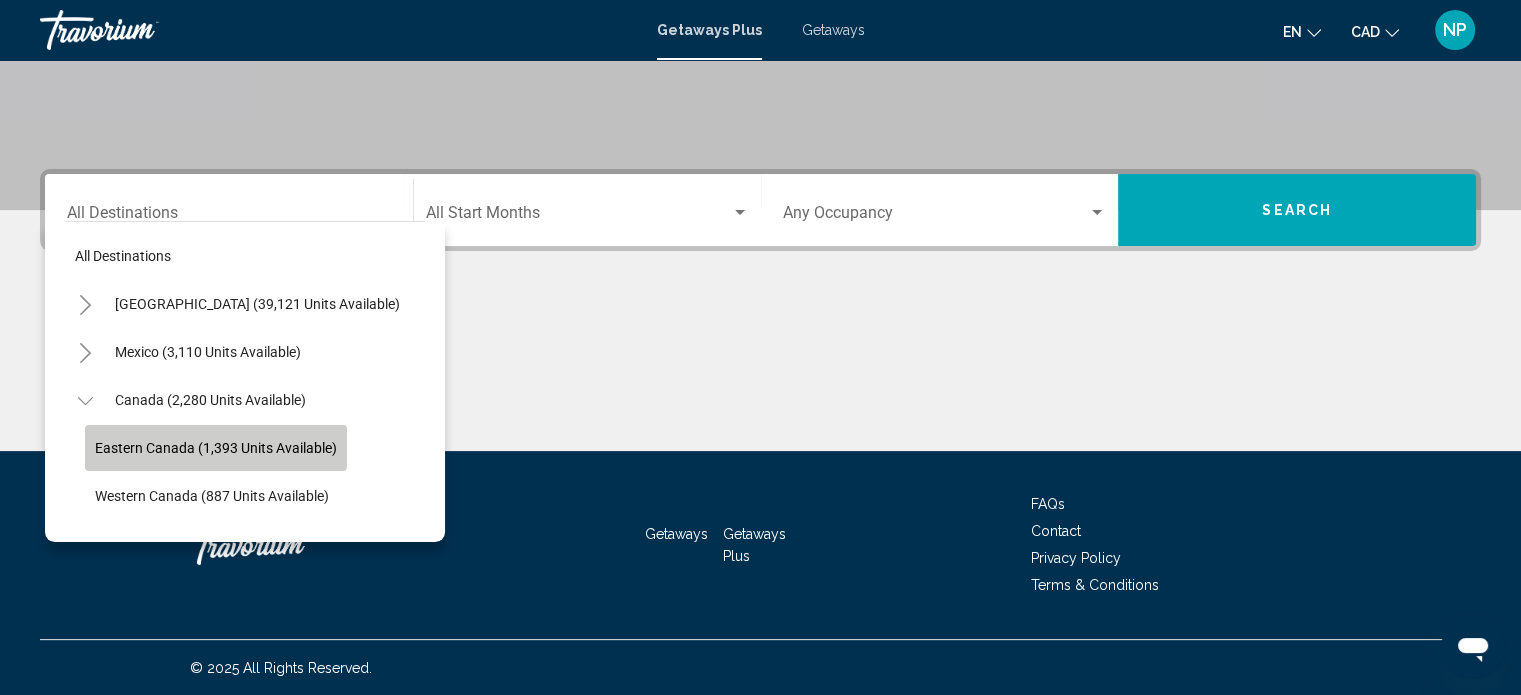 click on "Eastern Canada (1,393 units available)" 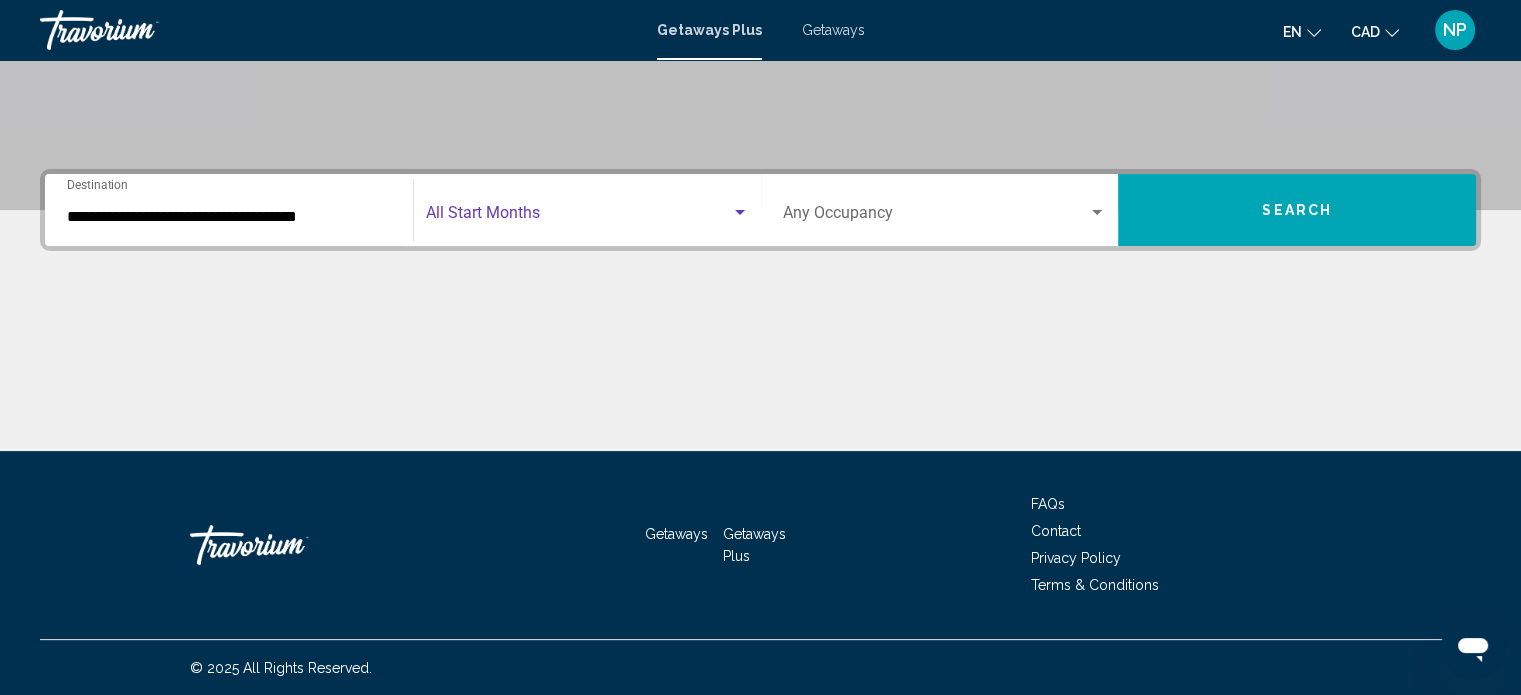 click at bounding box center [578, 217] 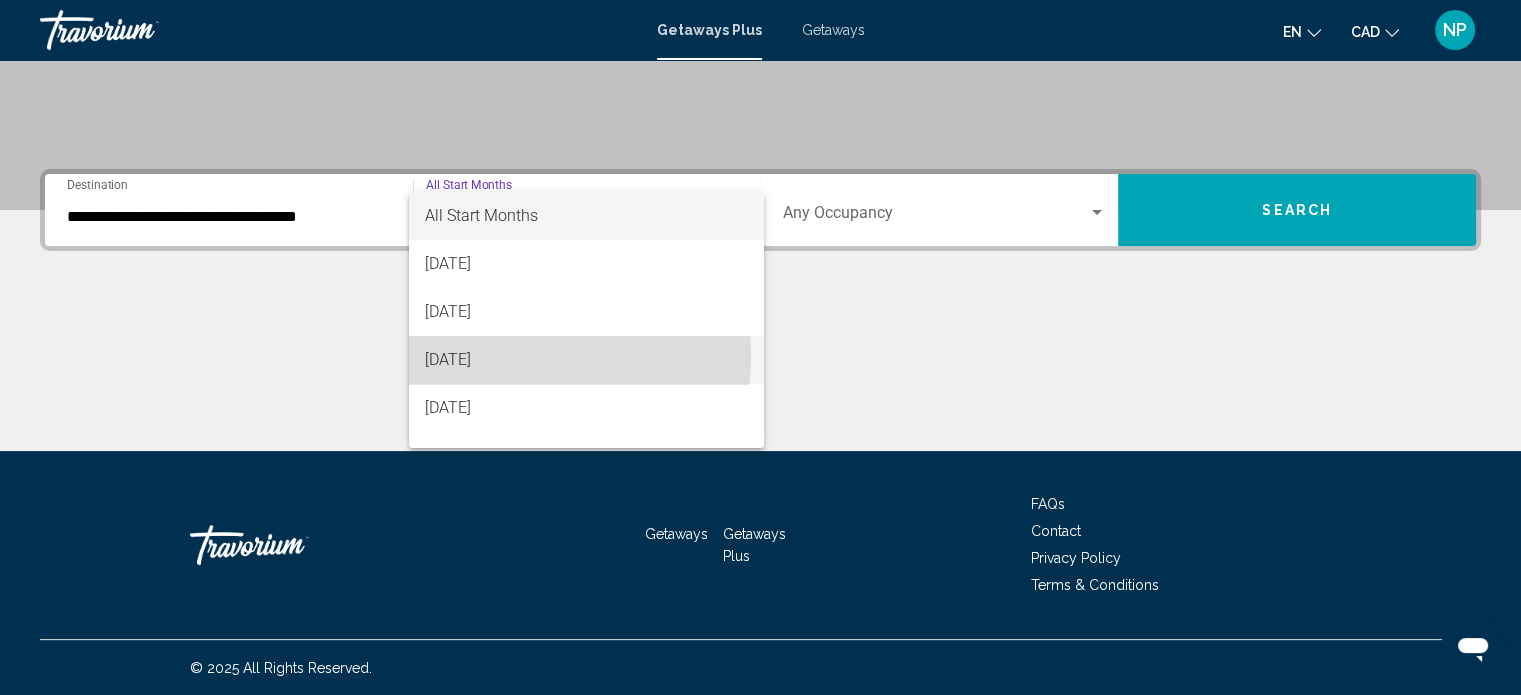 click on "[DATE]" at bounding box center (586, 360) 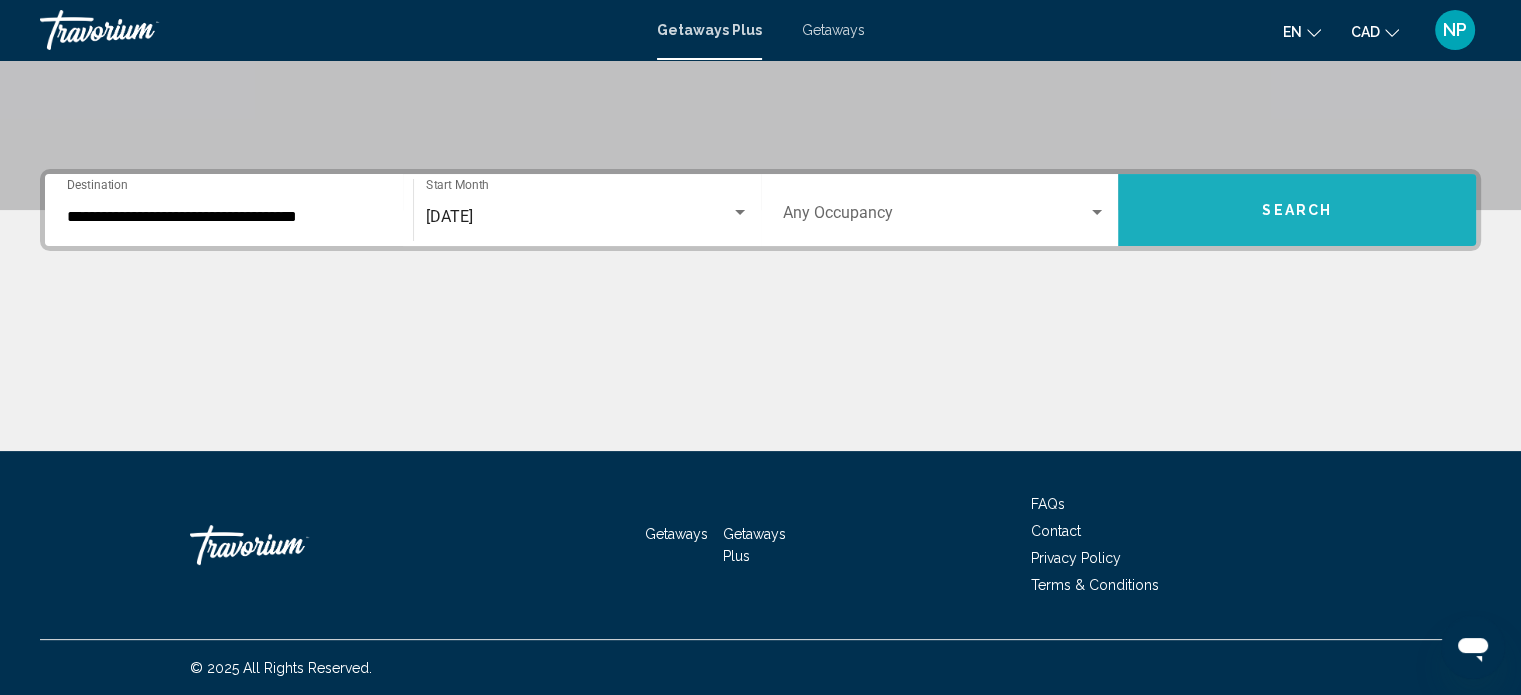 click on "Search" at bounding box center (1297, 211) 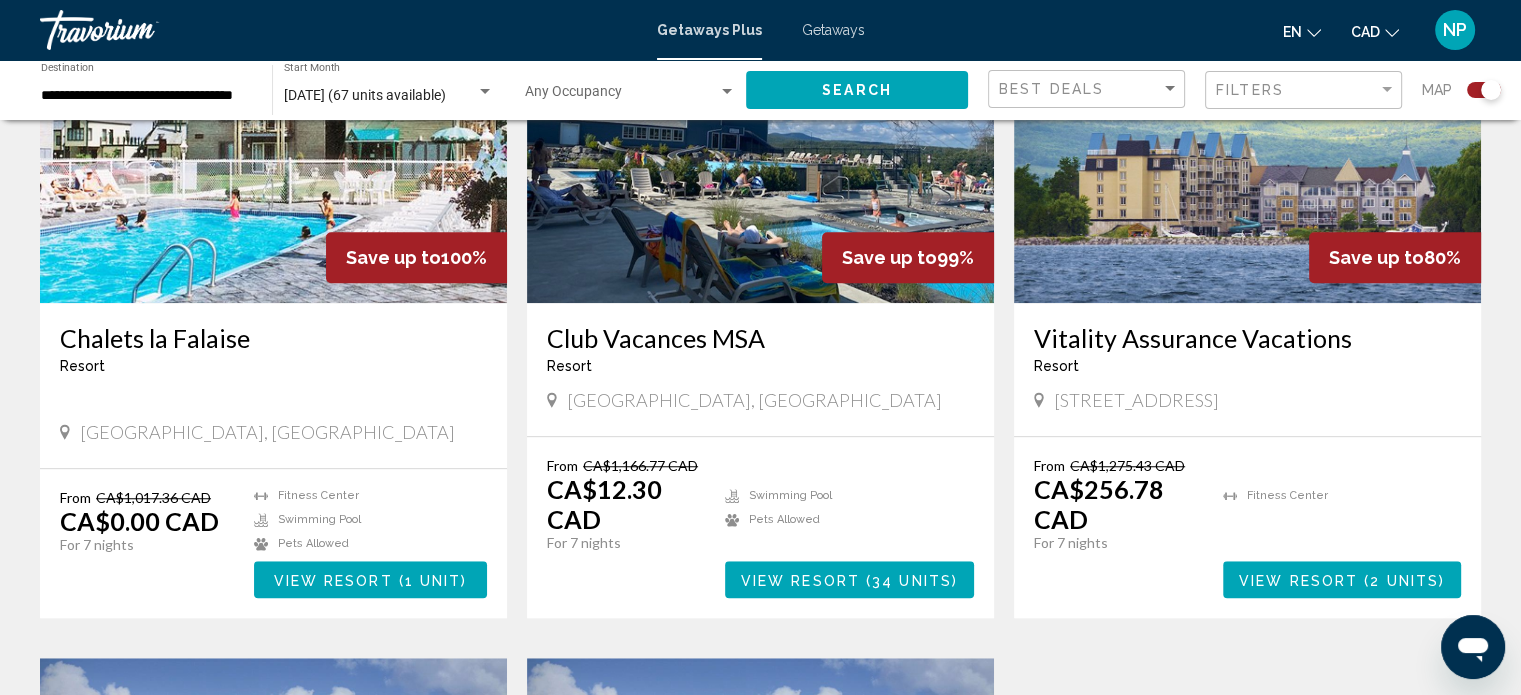 scroll, scrollTop: 1520, scrollLeft: 0, axis: vertical 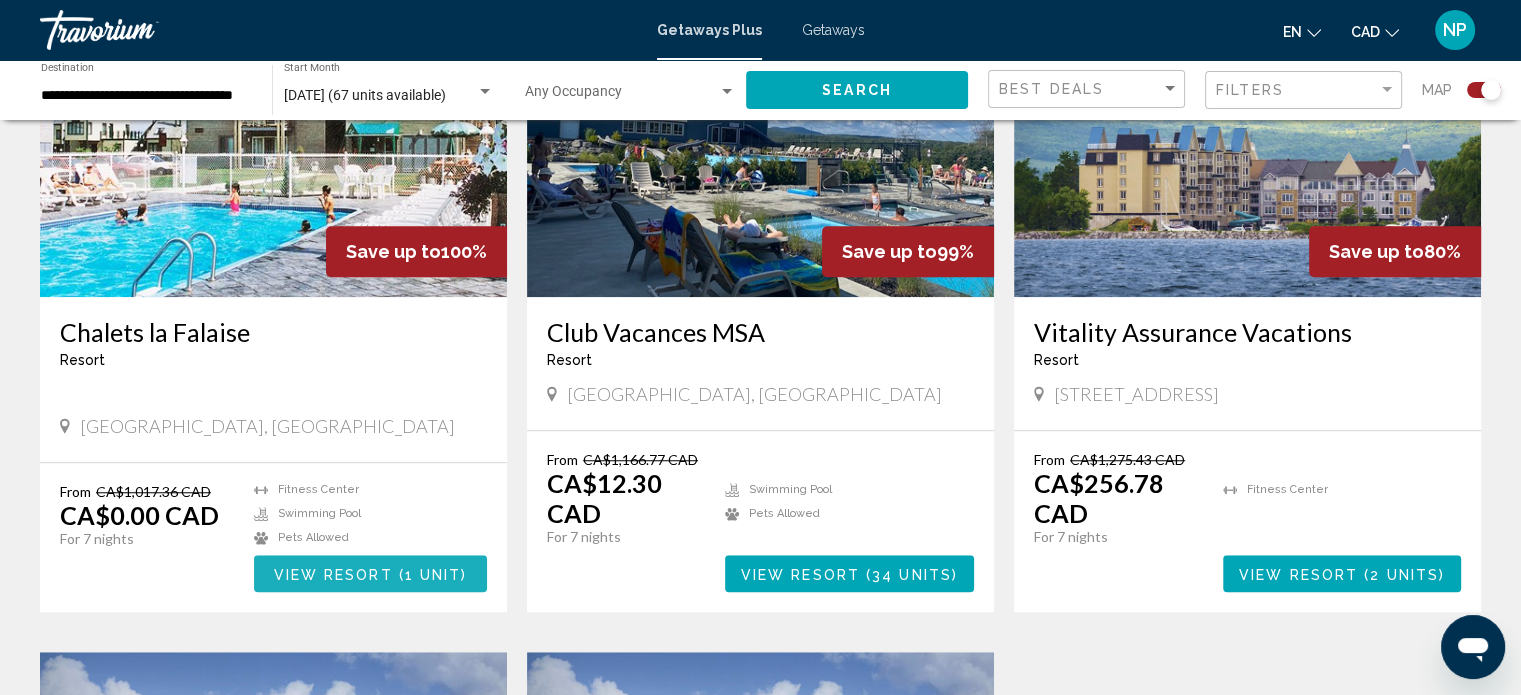 click on "( 1 unit )" at bounding box center [430, 574] 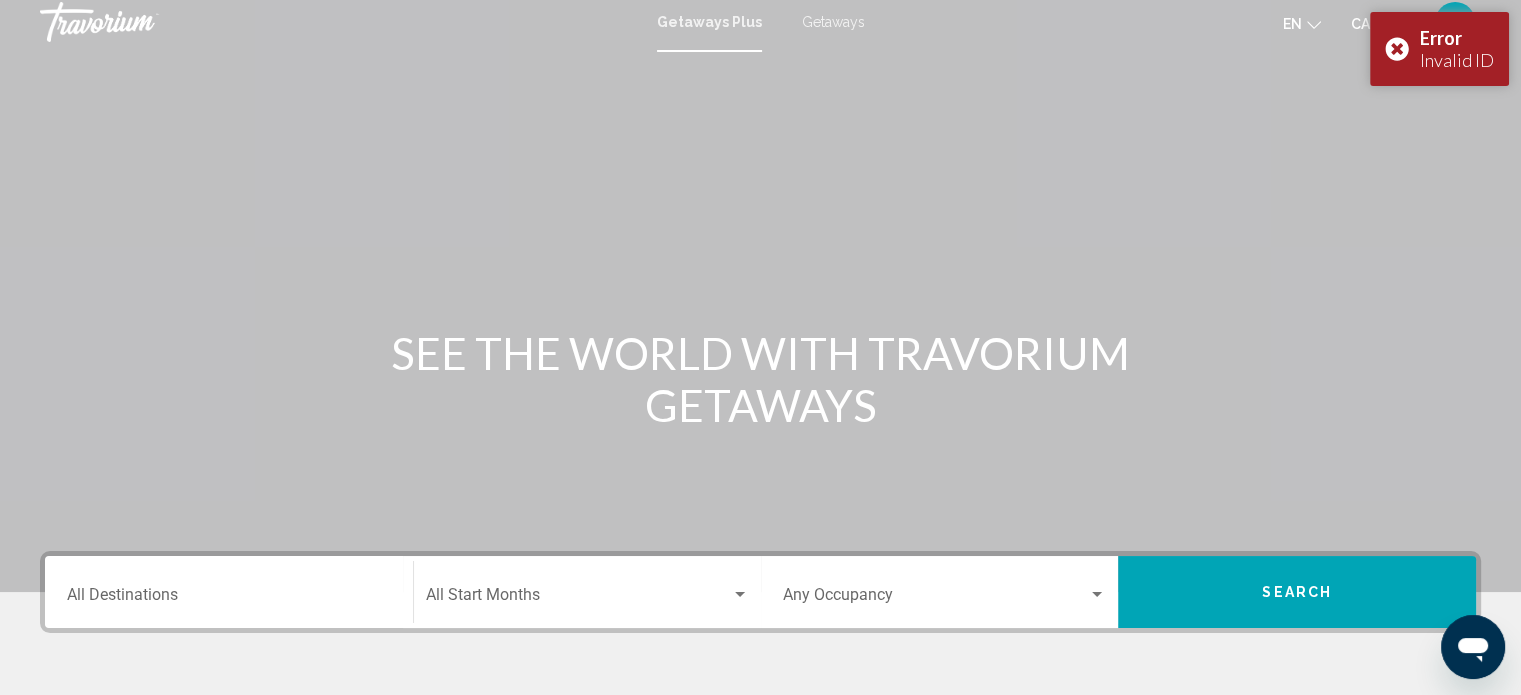 scroll, scrollTop: 0, scrollLeft: 0, axis: both 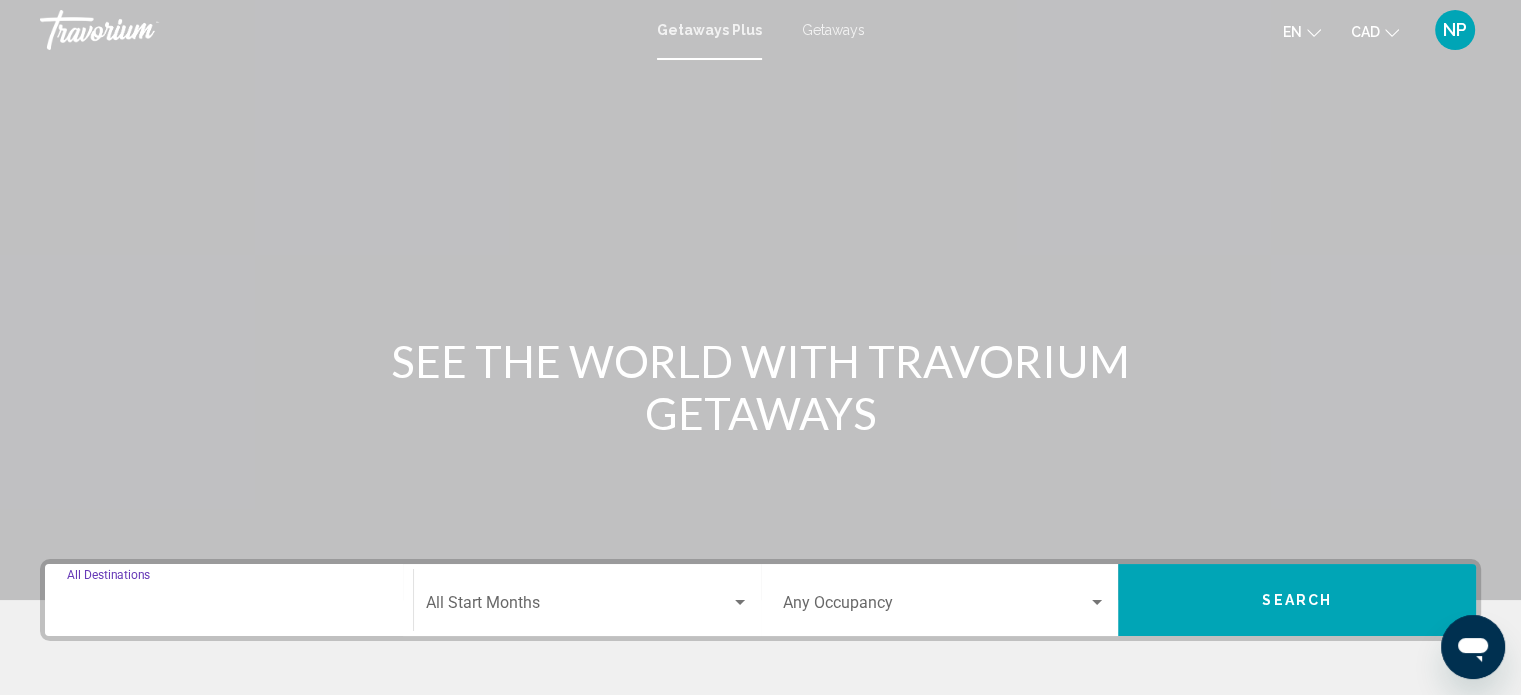 click on "Destination All Destinations" at bounding box center (229, 607) 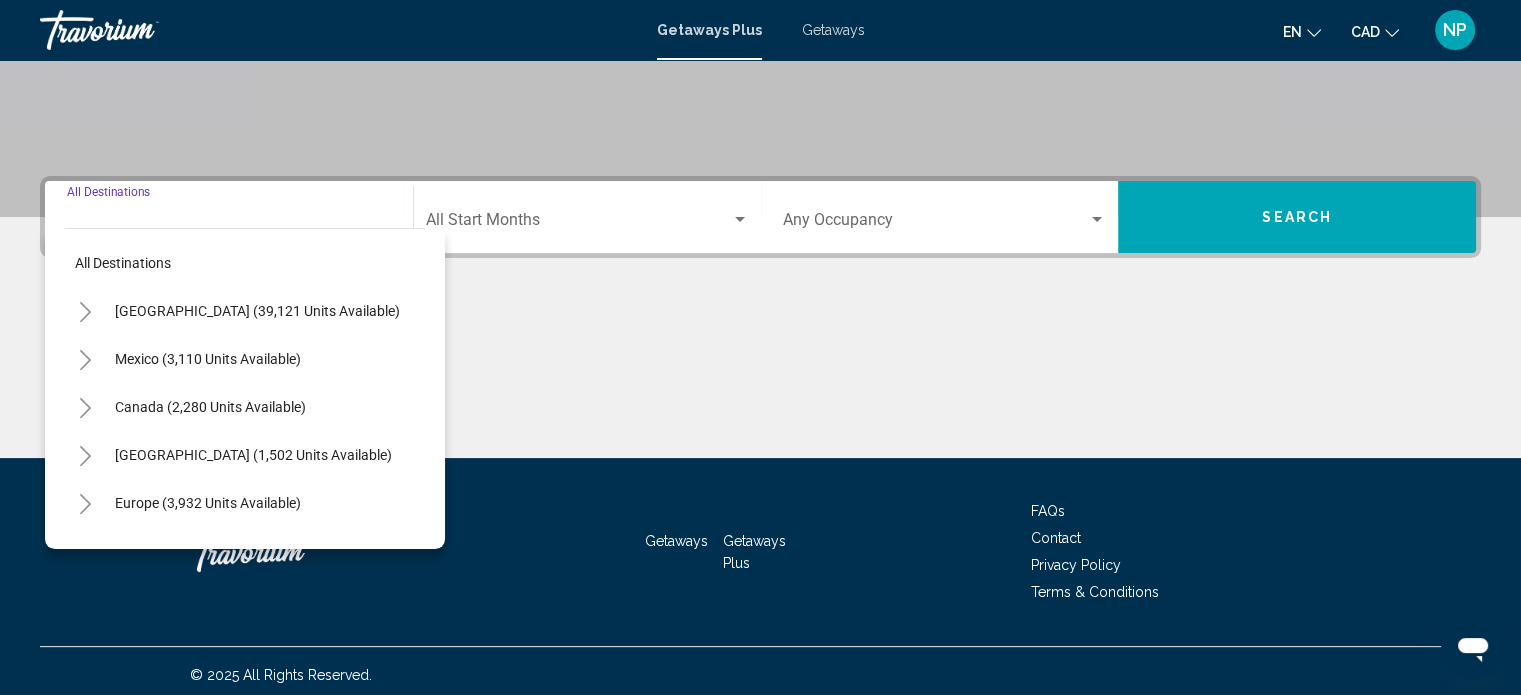 scroll, scrollTop: 390, scrollLeft: 0, axis: vertical 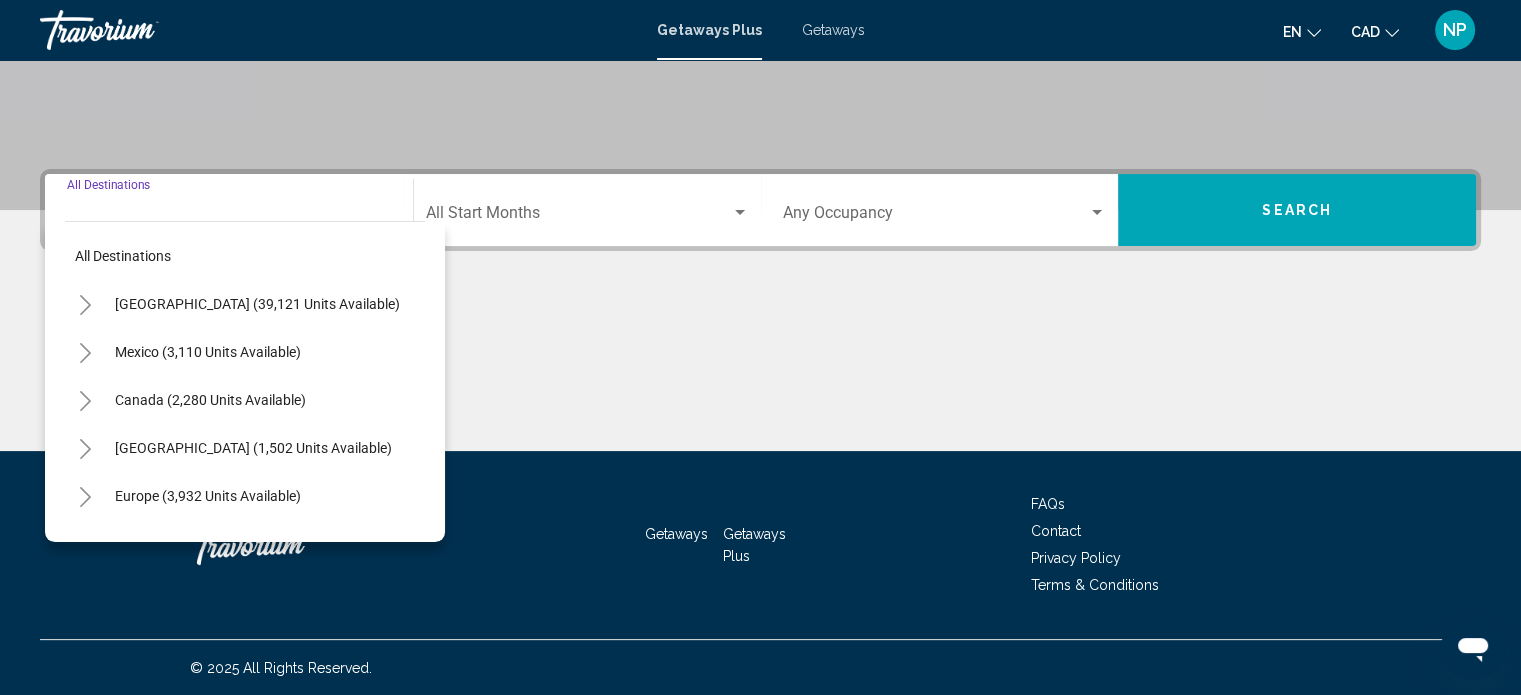 click 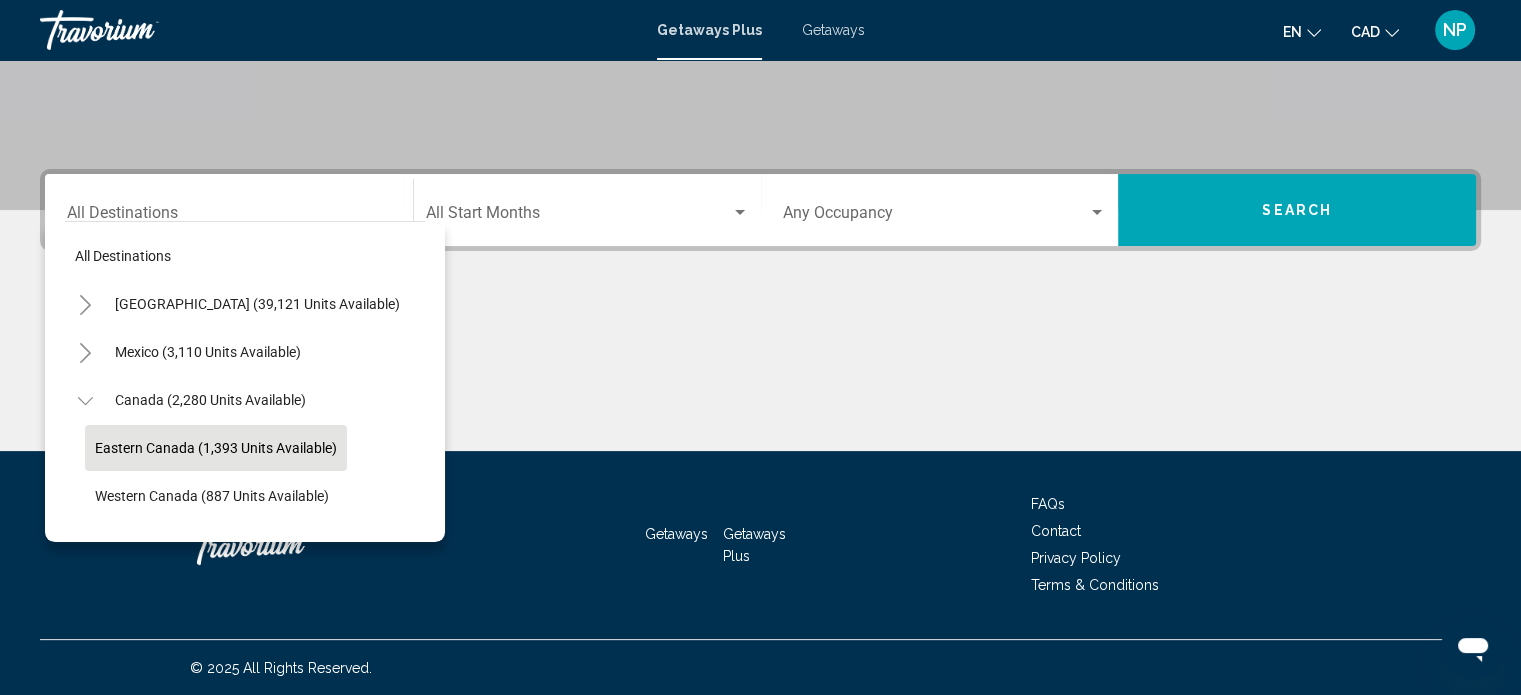 click on "Eastern Canada (1,393 units available)" 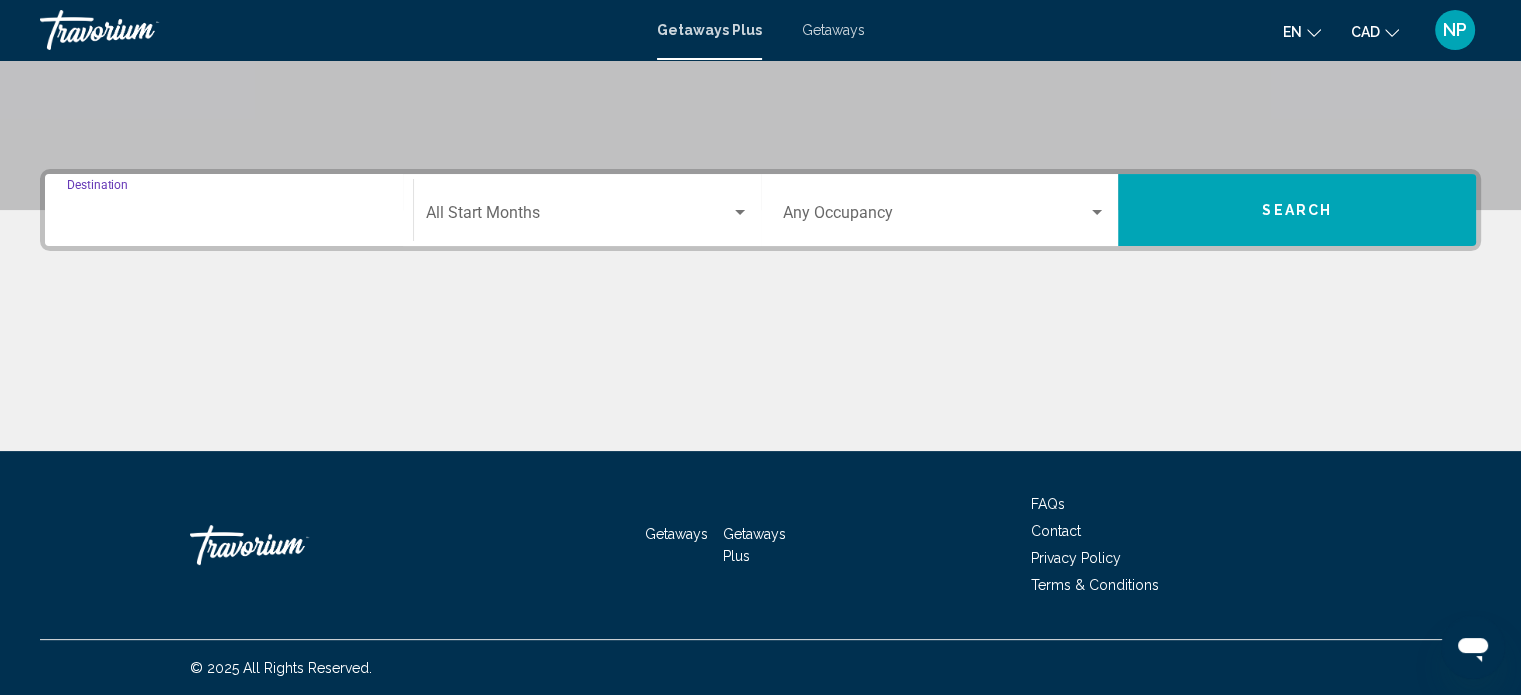 type on "**********" 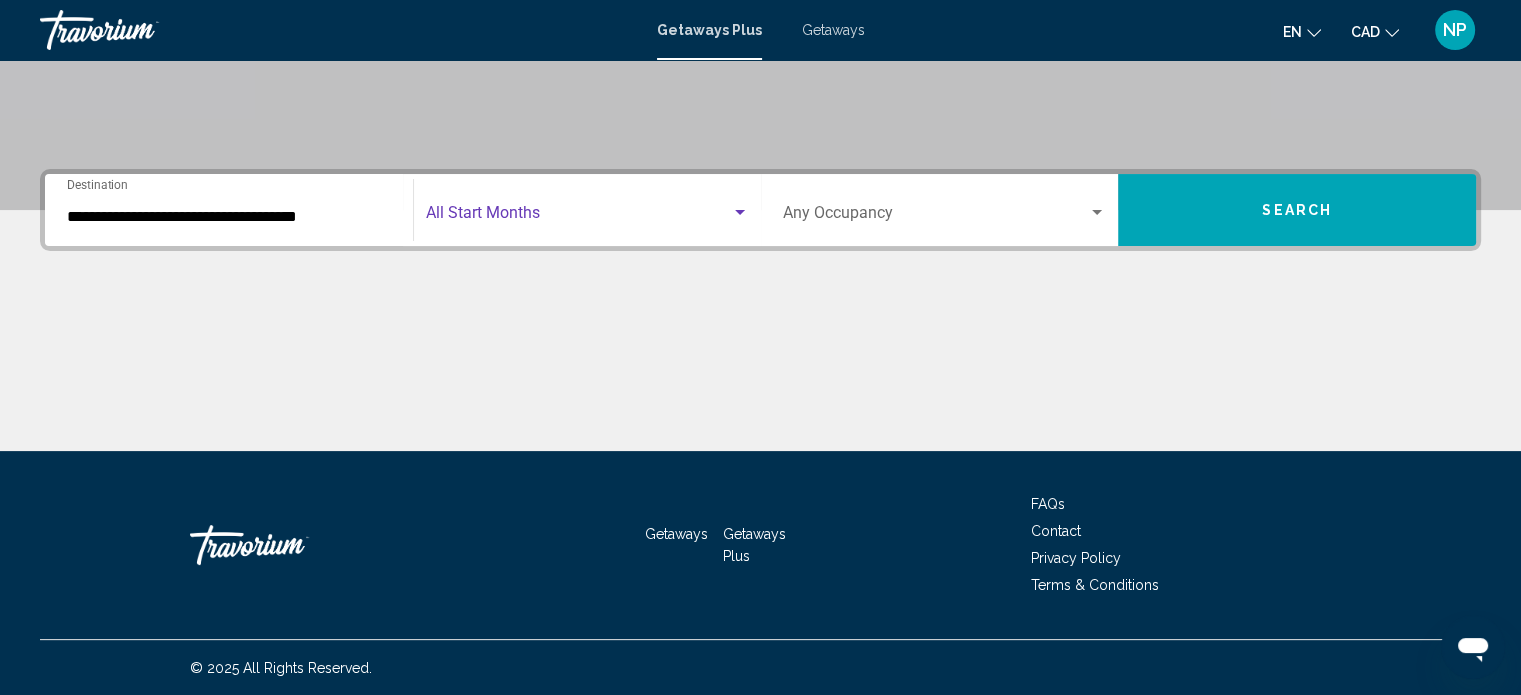 click at bounding box center (578, 217) 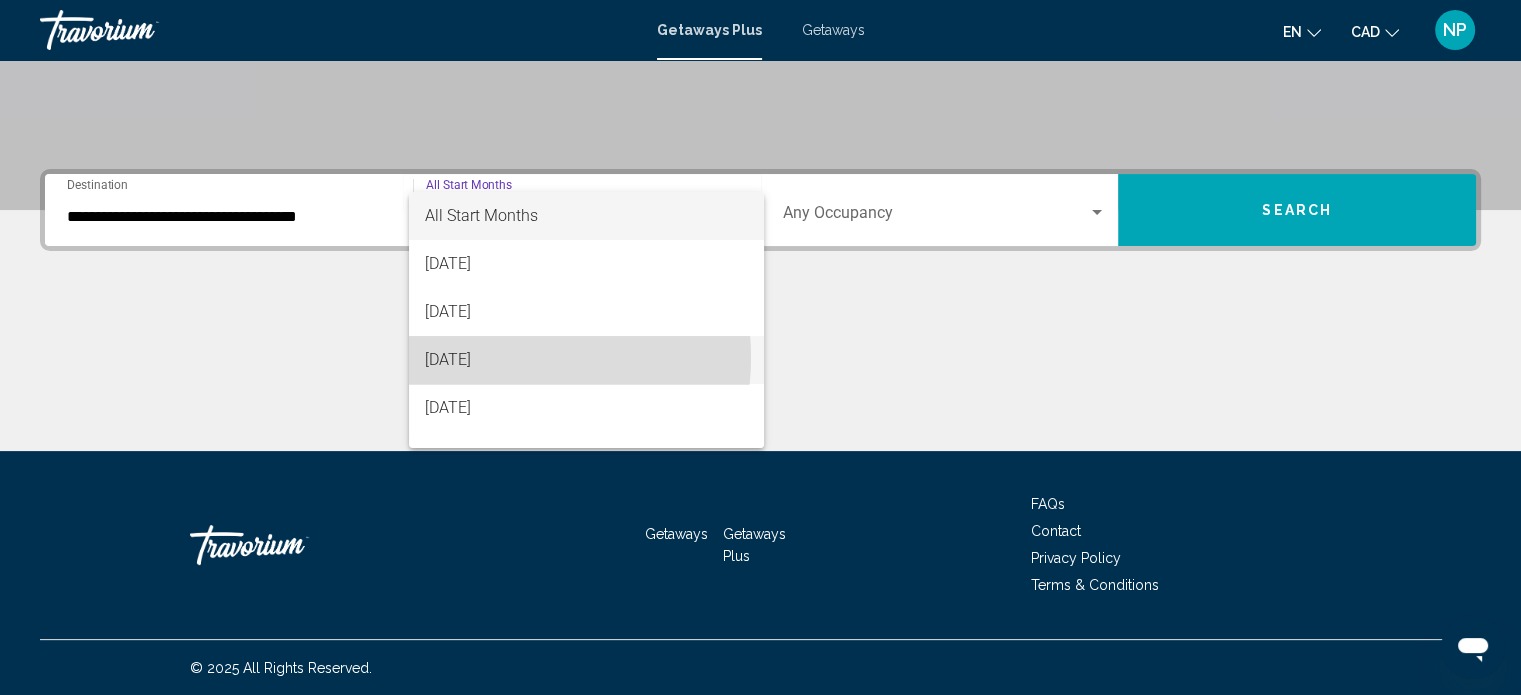 click on "[DATE]" at bounding box center [586, 360] 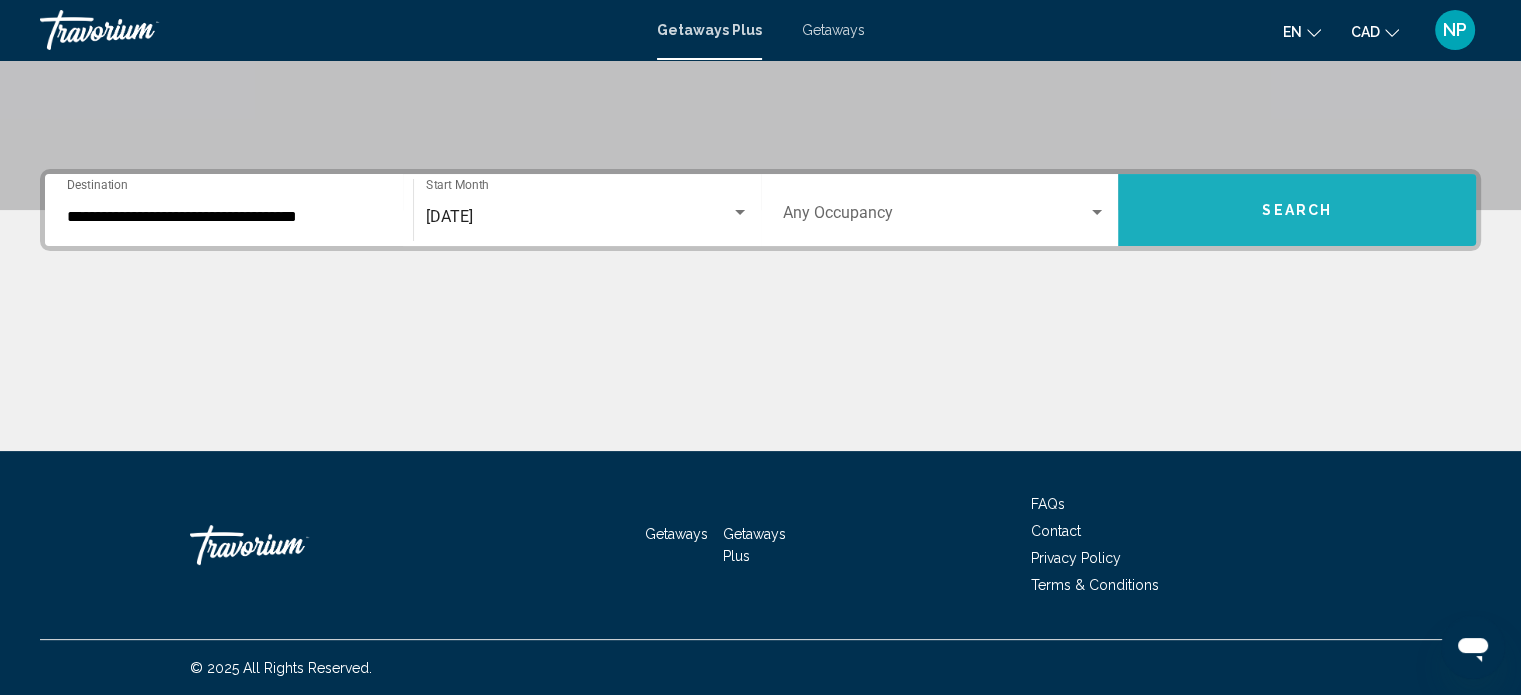 click on "Search" at bounding box center [1297, 211] 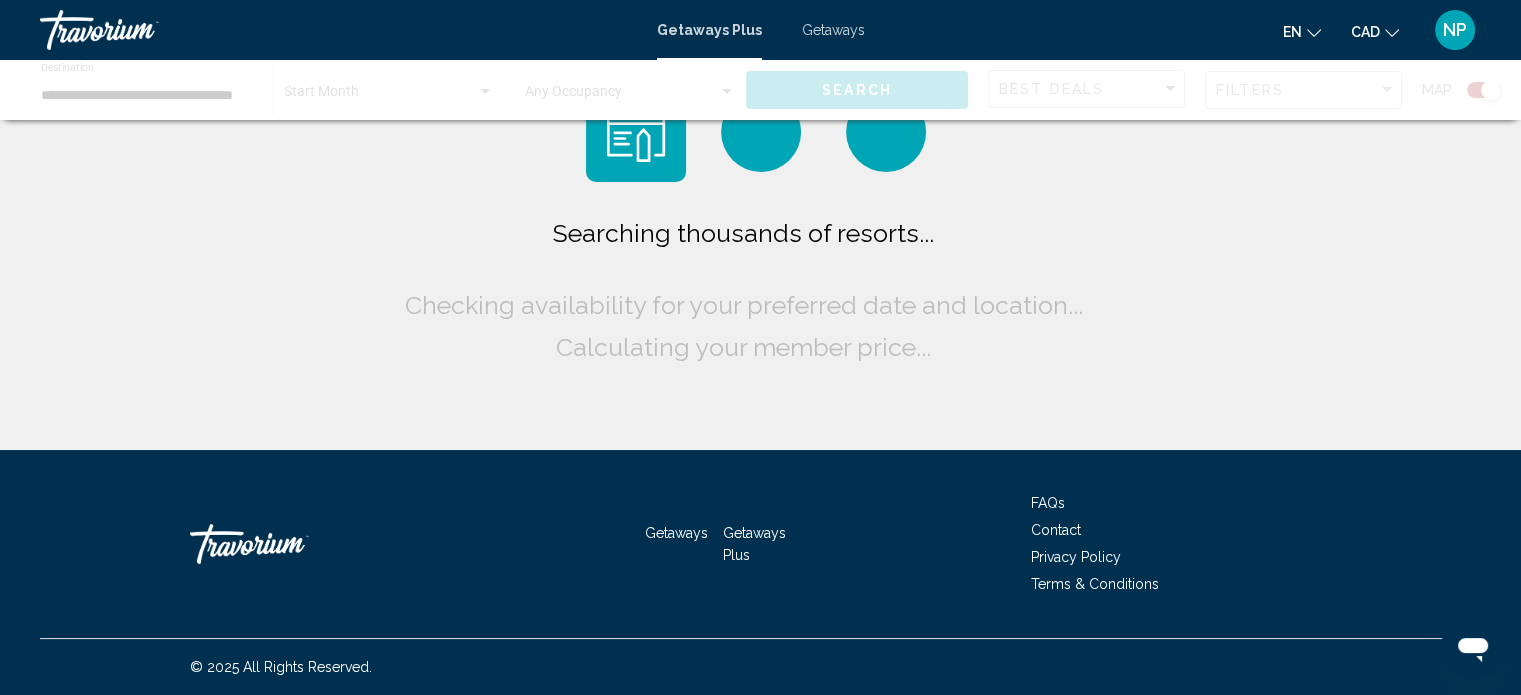 scroll, scrollTop: 0, scrollLeft: 0, axis: both 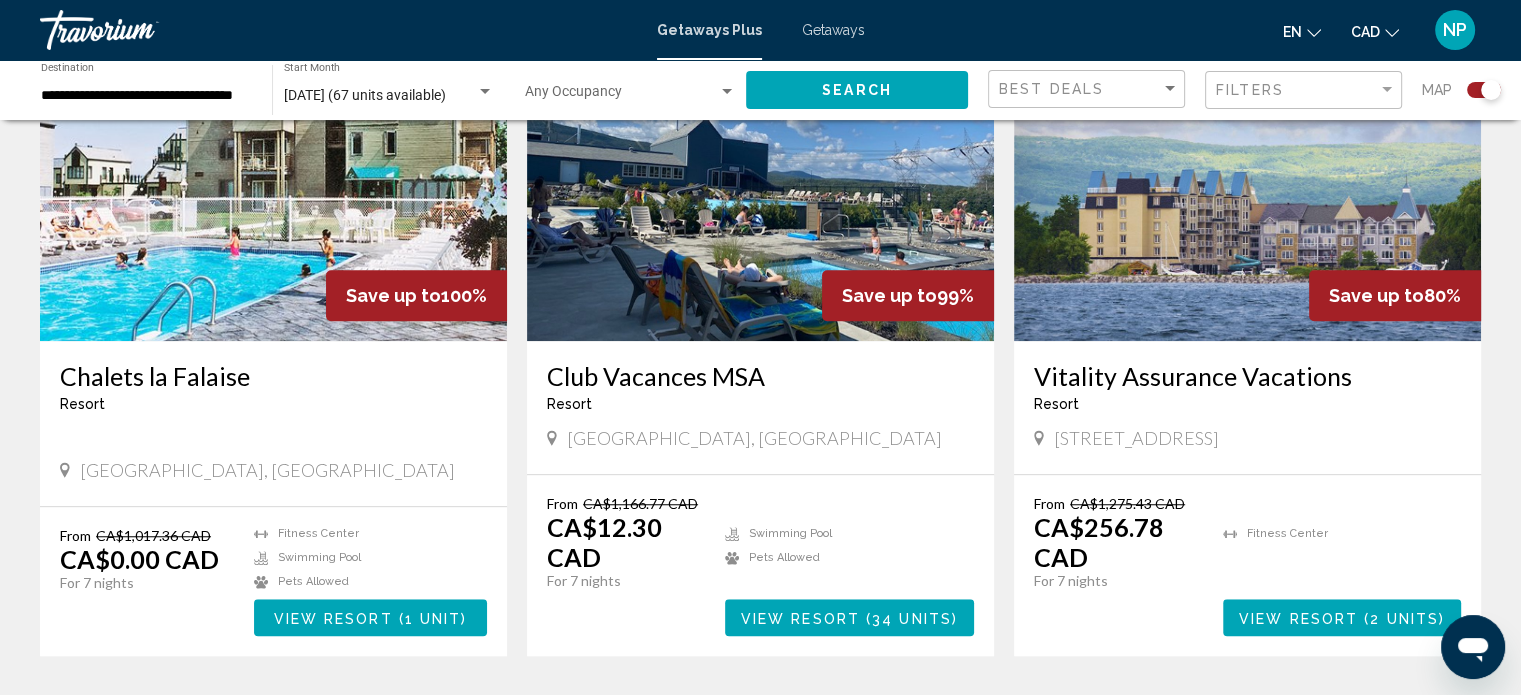 click on "Save up to  100%" at bounding box center [416, 295] 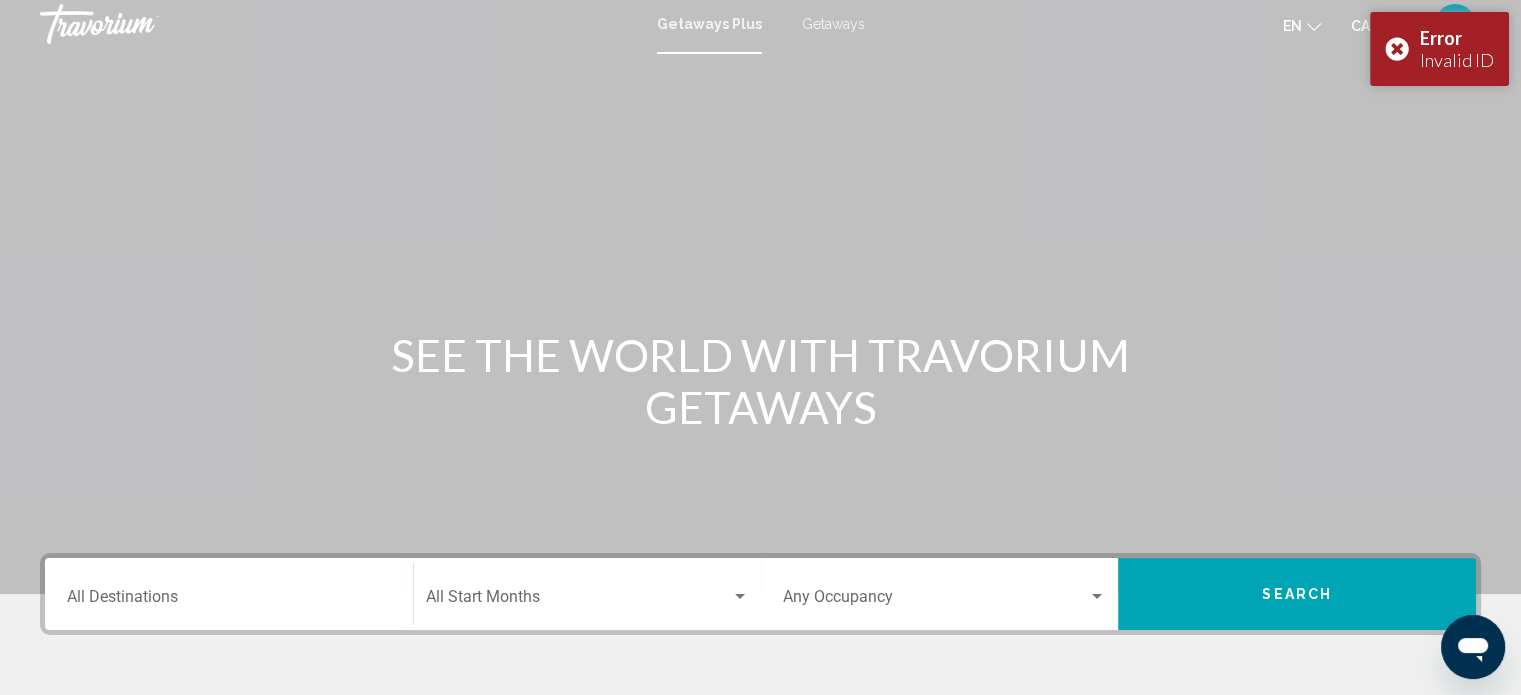 scroll, scrollTop: 0, scrollLeft: 0, axis: both 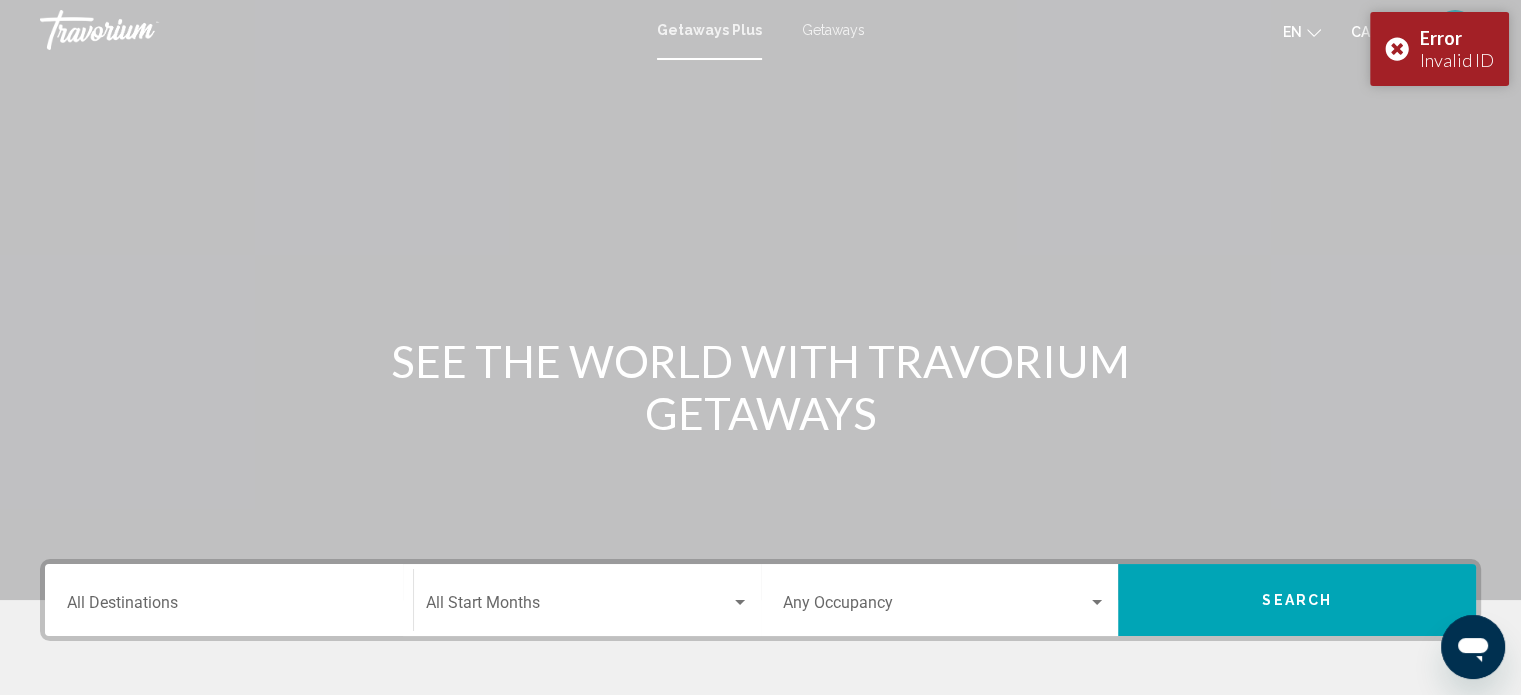 click on "Getaways" at bounding box center (833, 30) 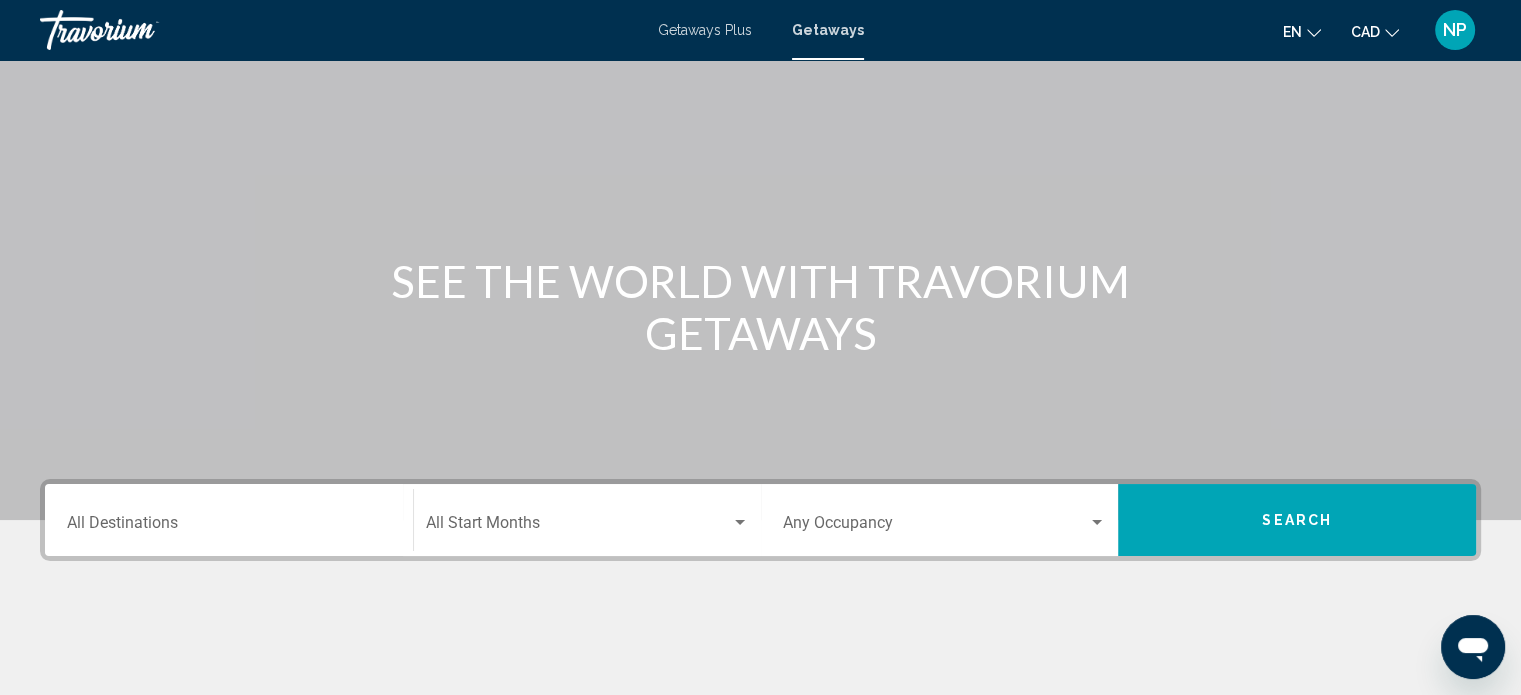 scroll, scrollTop: 120, scrollLeft: 0, axis: vertical 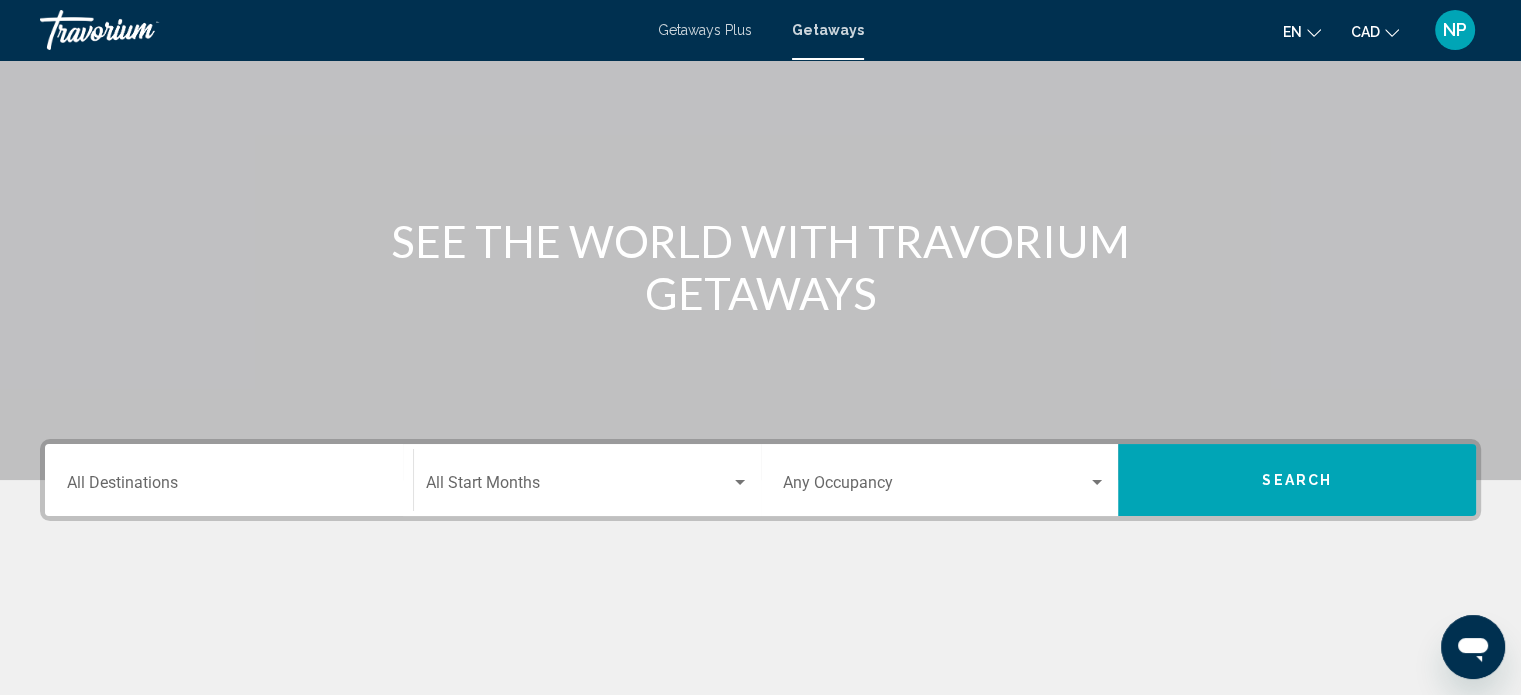 click on "Destination All Destinations" at bounding box center [229, 480] 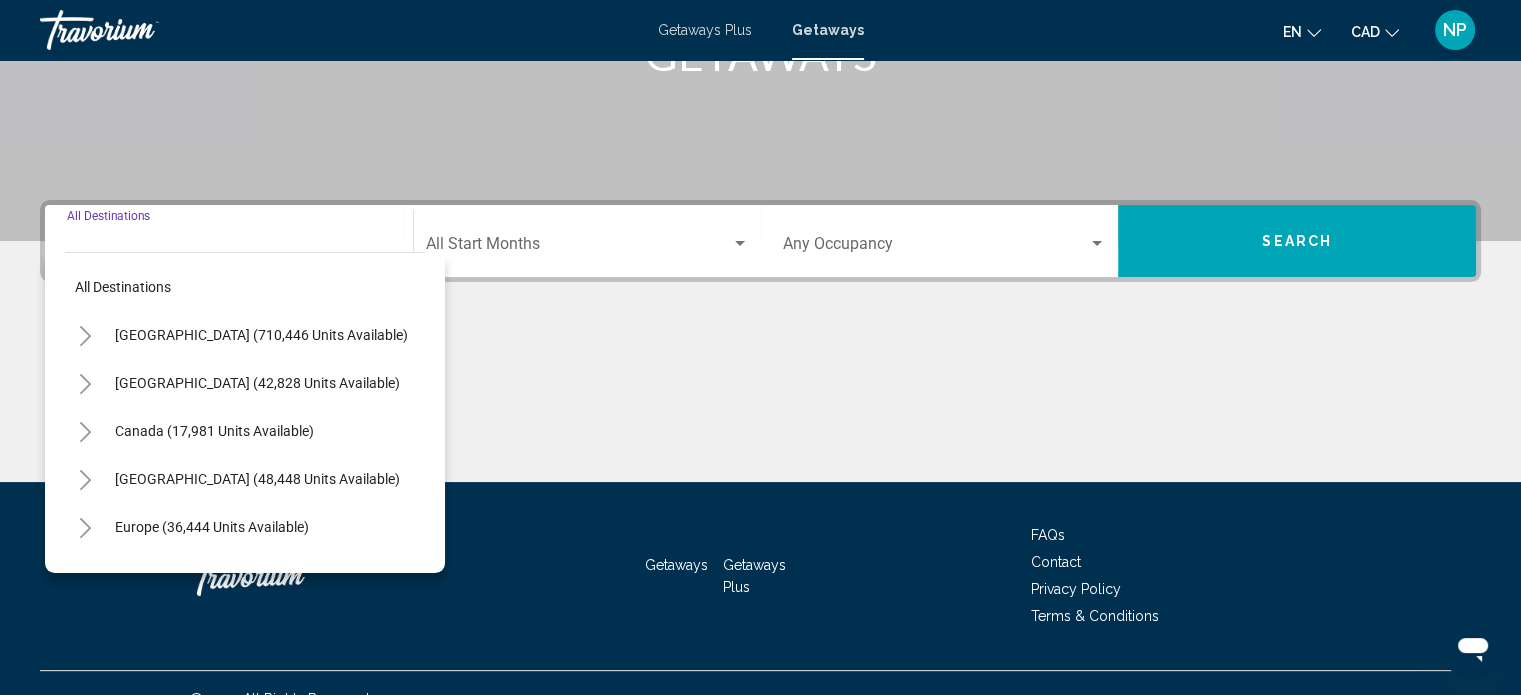 scroll, scrollTop: 390, scrollLeft: 0, axis: vertical 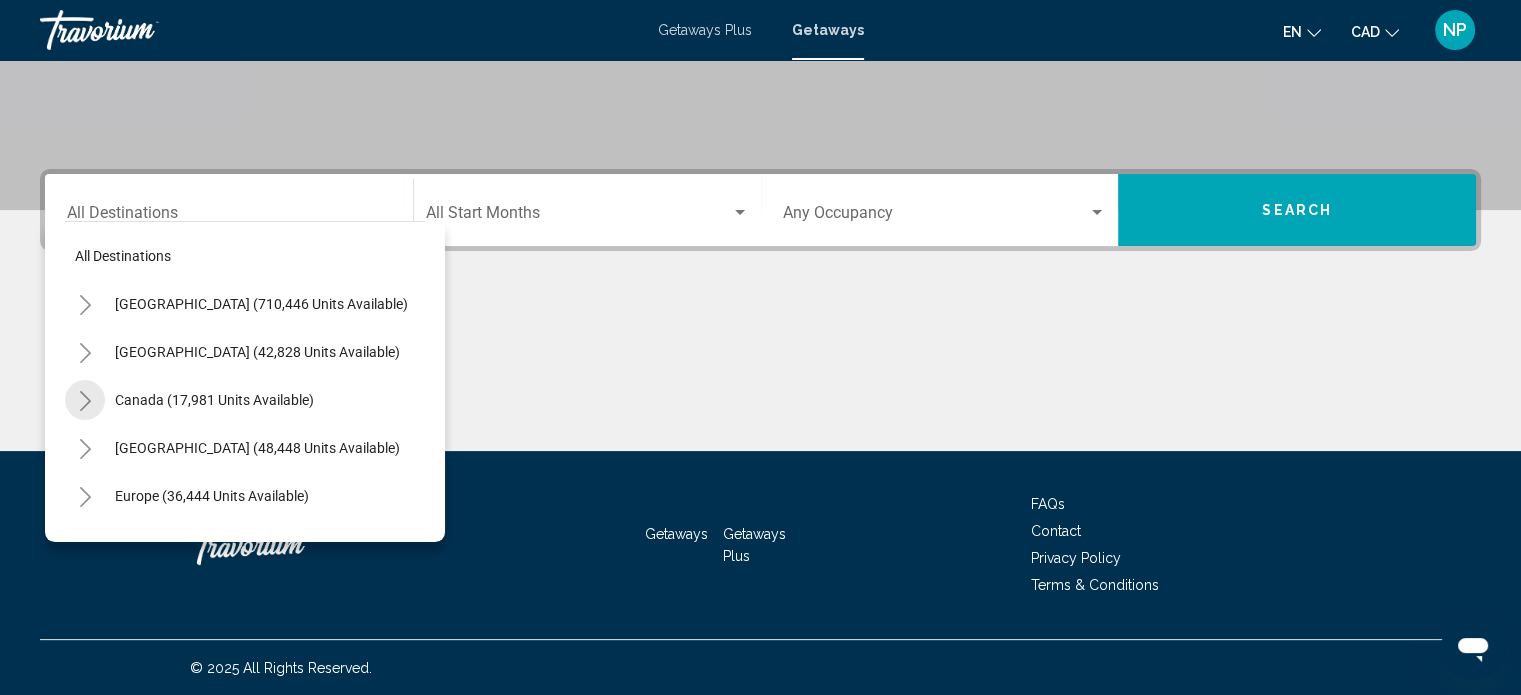 click 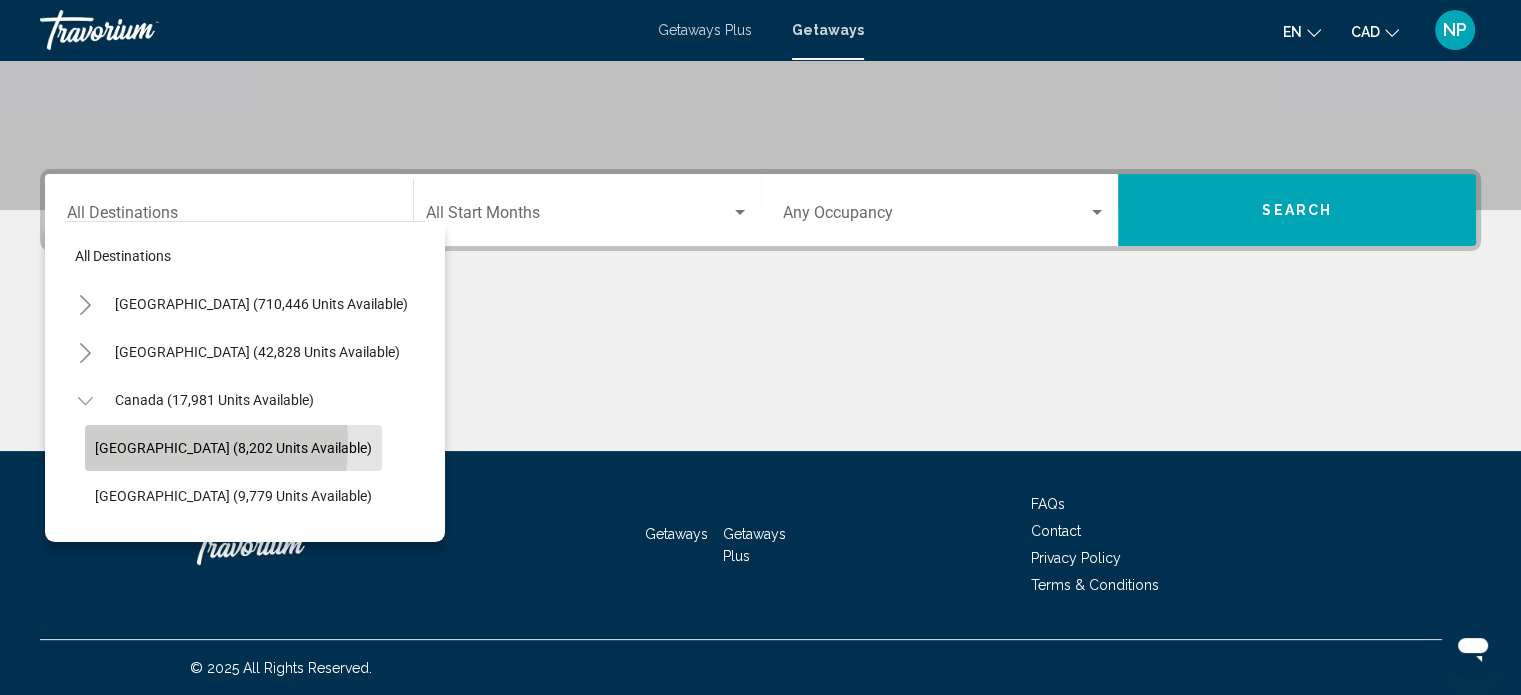 click on "Eastern Canada (8,202 units available)" 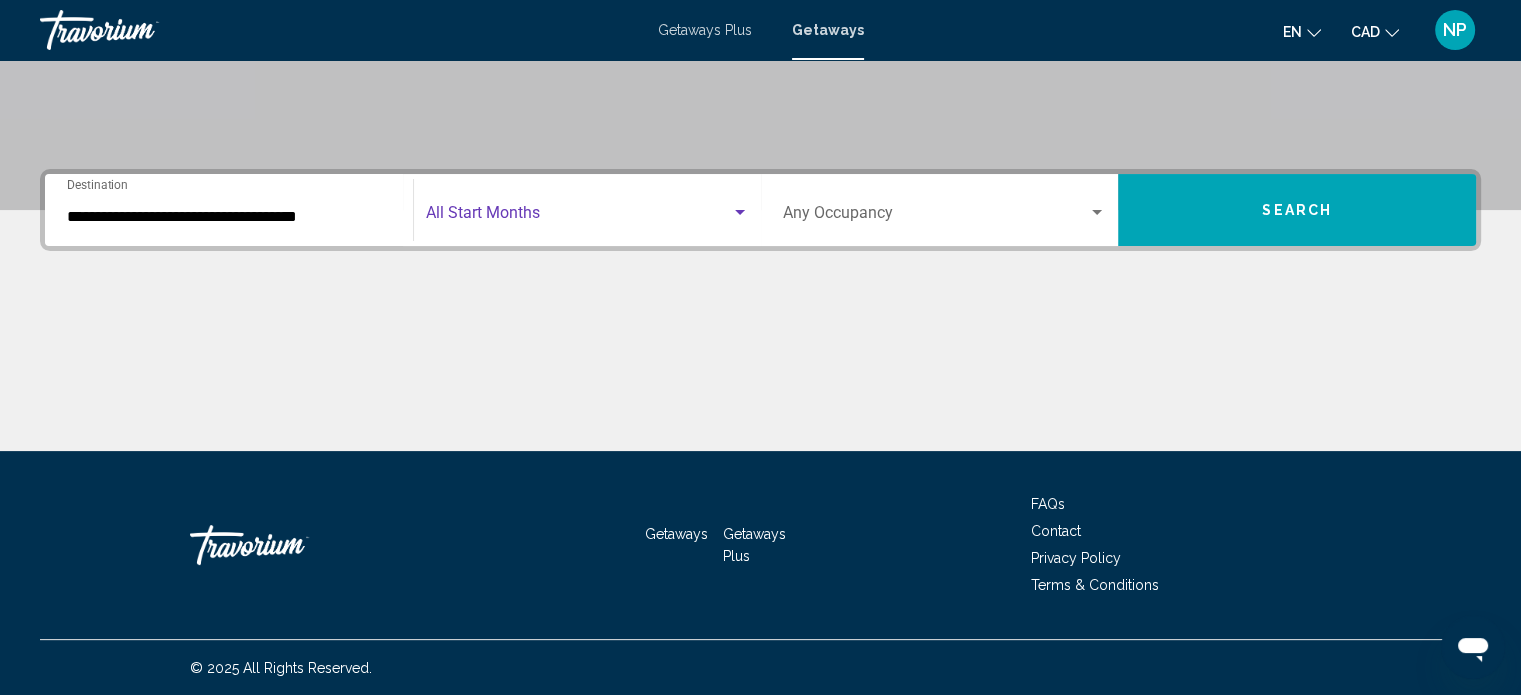 click at bounding box center (578, 217) 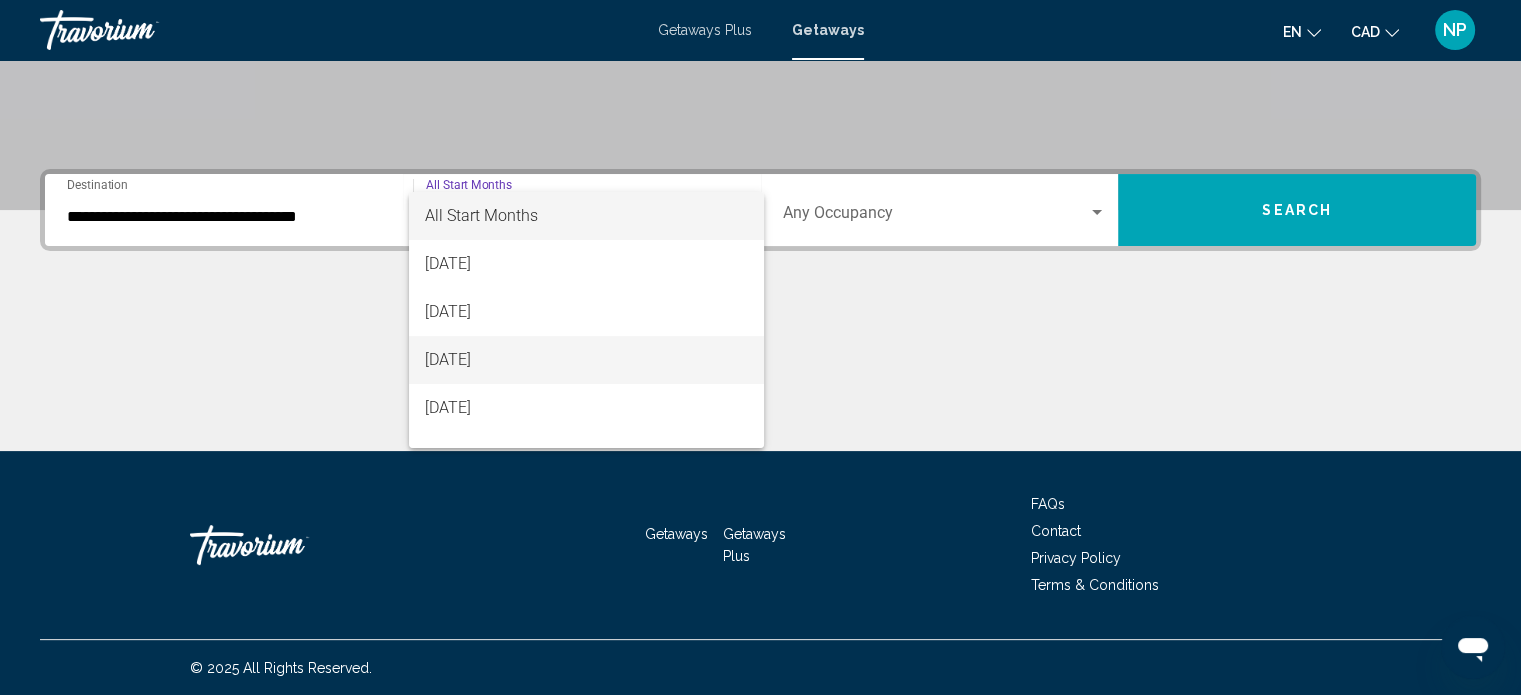 click on "[DATE]" at bounding box center [586, 360] 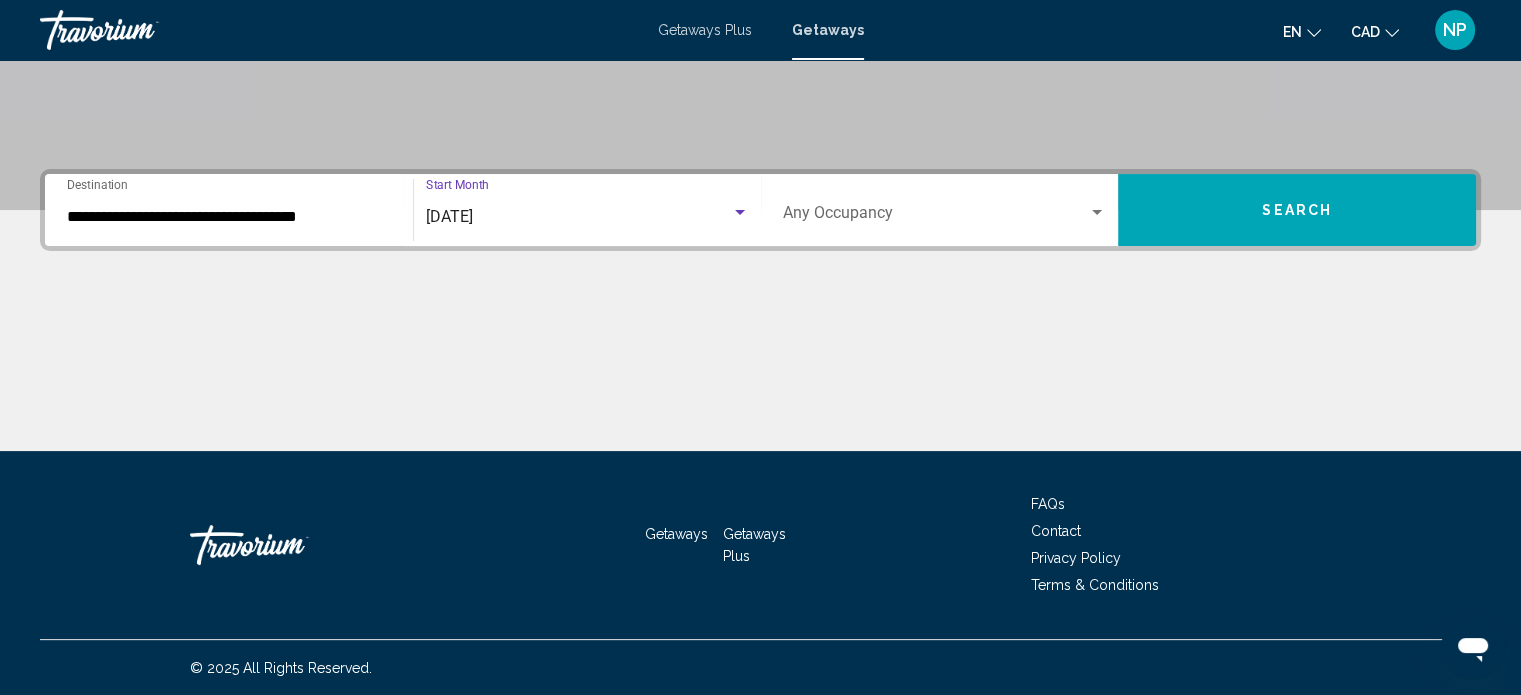 click on "Search" at bounding box center [1297, 211] 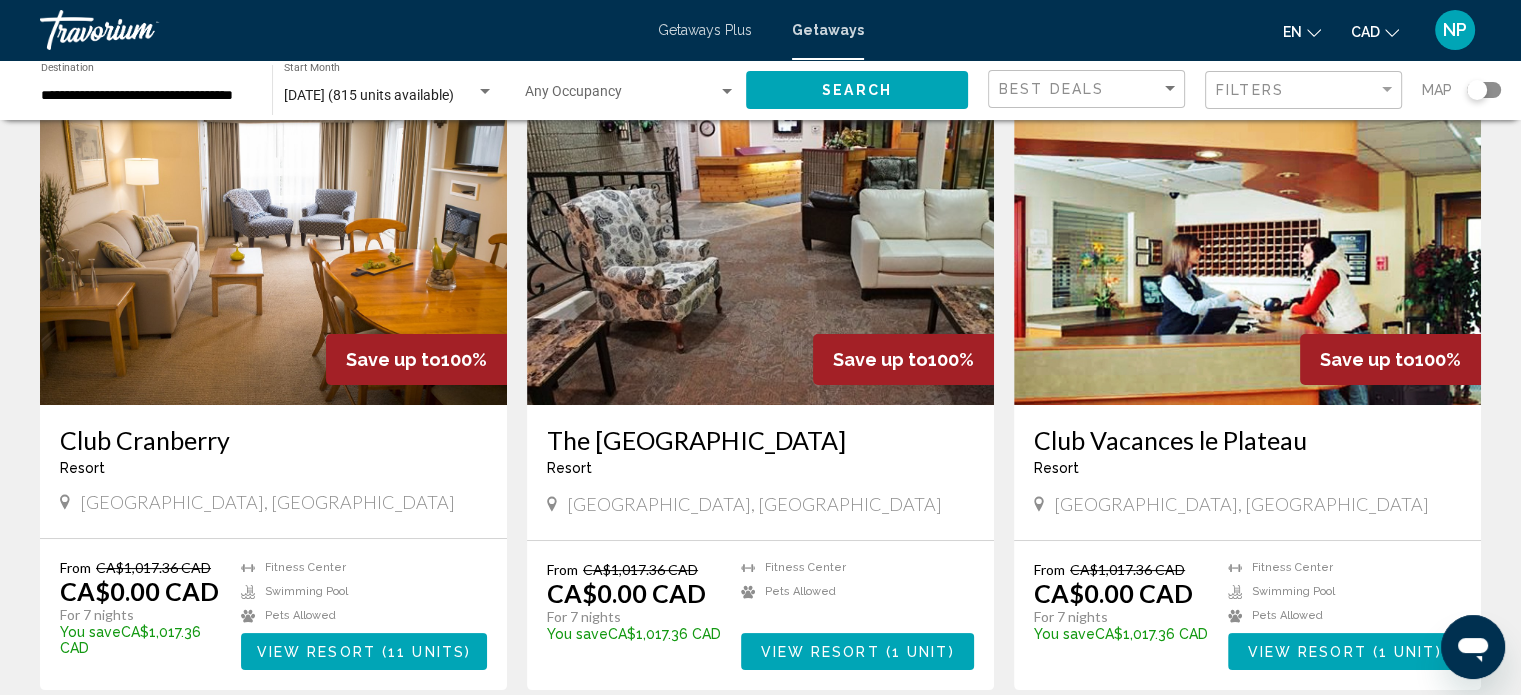 scroll, scrollTop: 120, scrollLeft: 0, axis: vertical 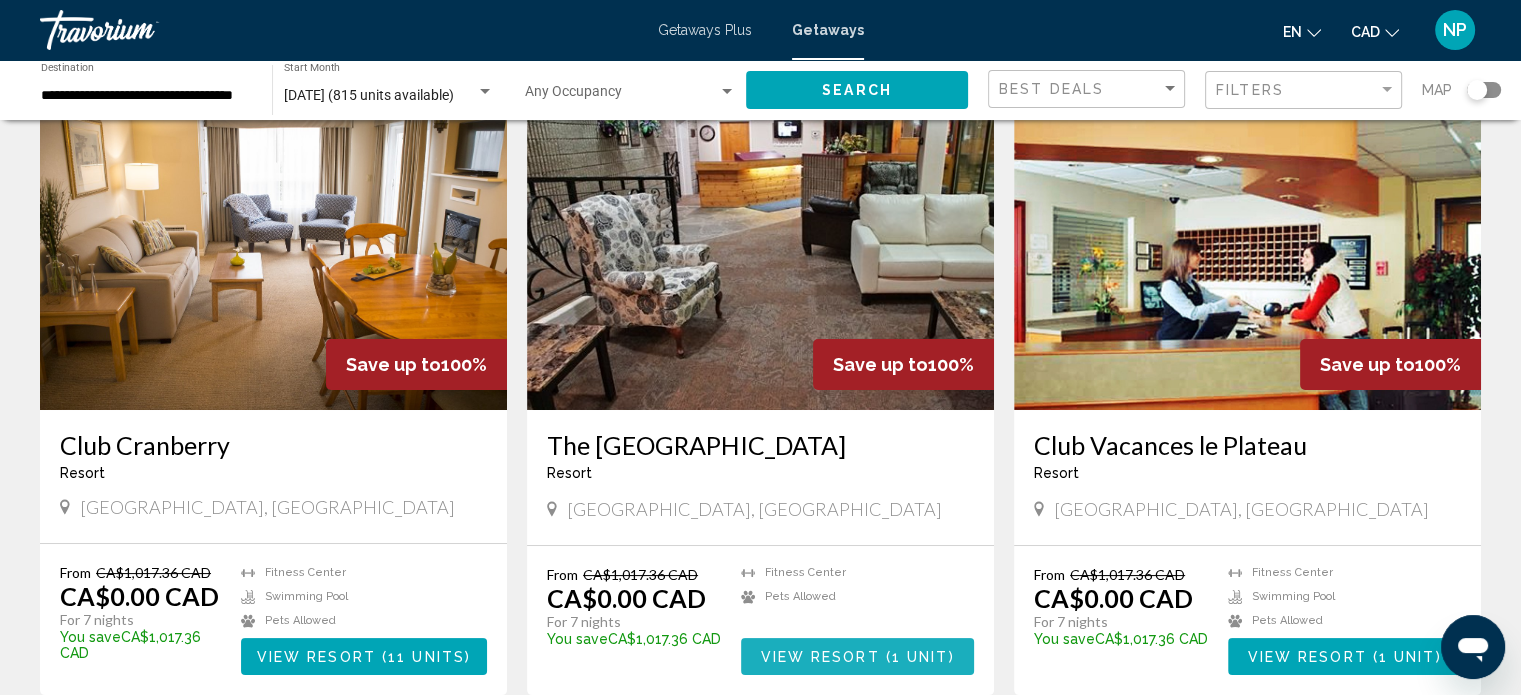 click on "View Resort" at bounding box center (819, 657) 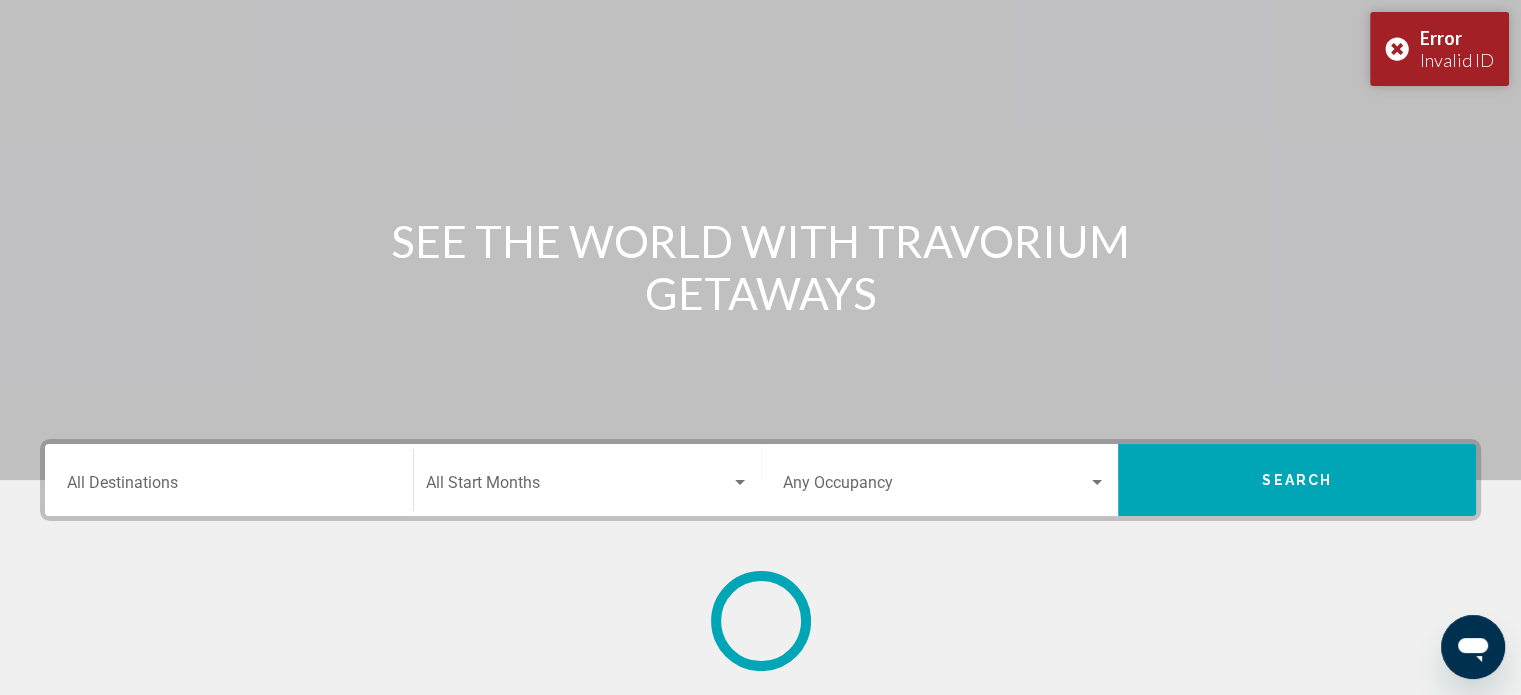 scroll, scrollTop: 0, scrollLeft: 0, axis: both 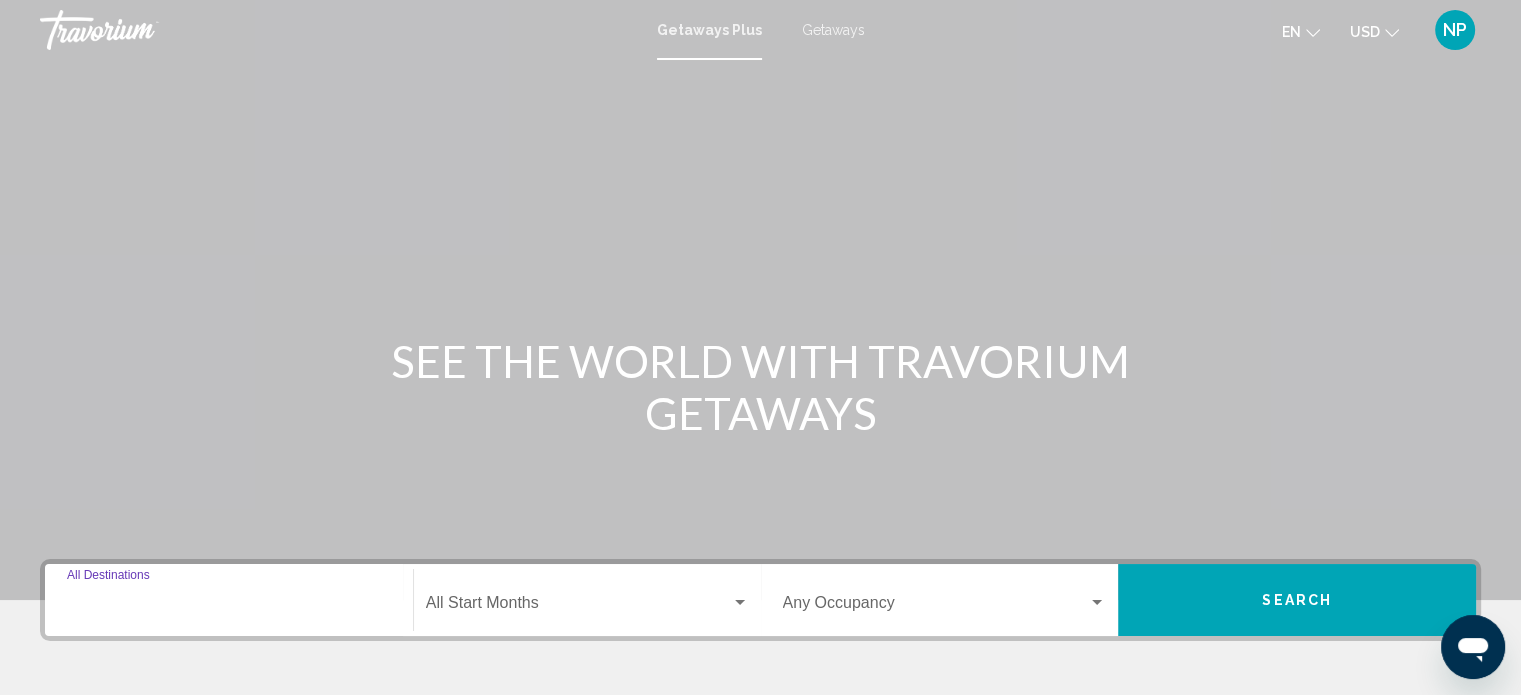click on "Destination All Destinations" at bounding box center (229, 607) 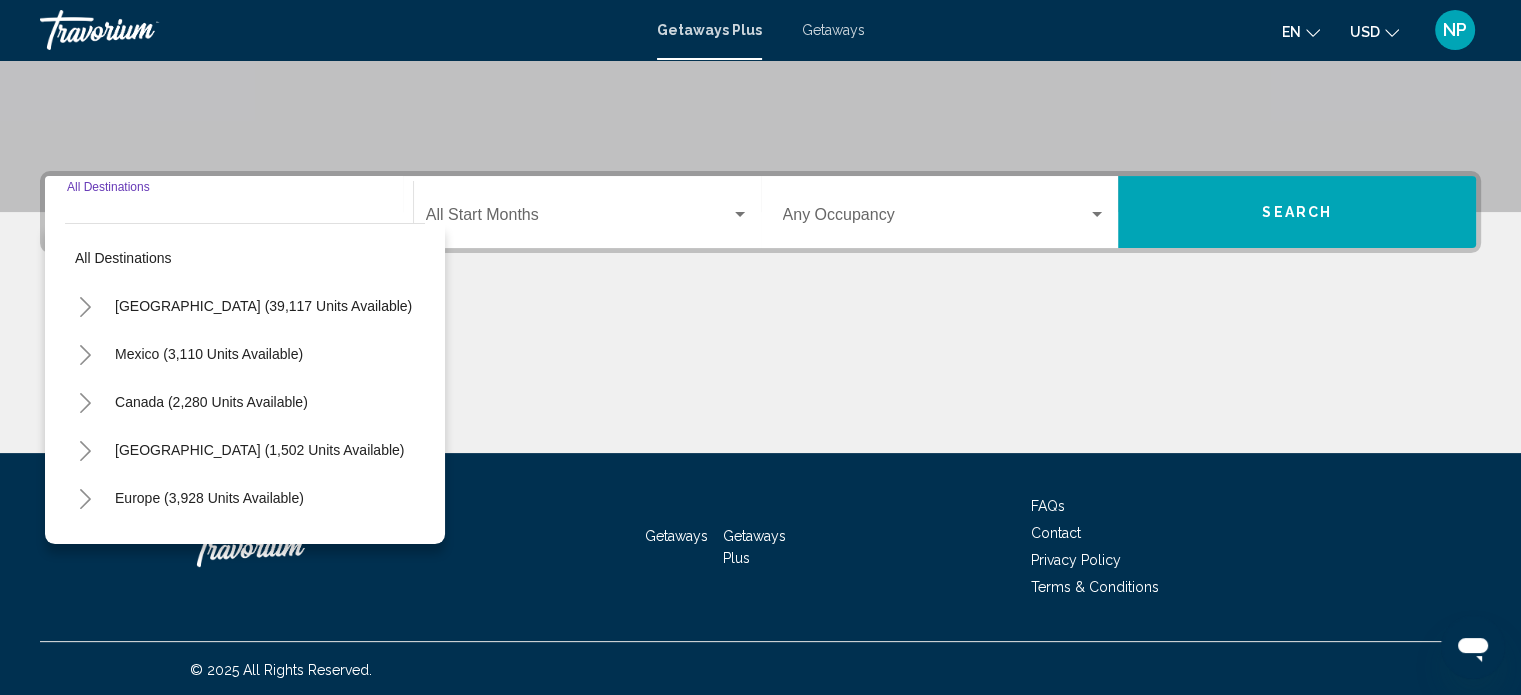 scroll, scrollTop: 390, scrollLeft: 0, axis: vertical 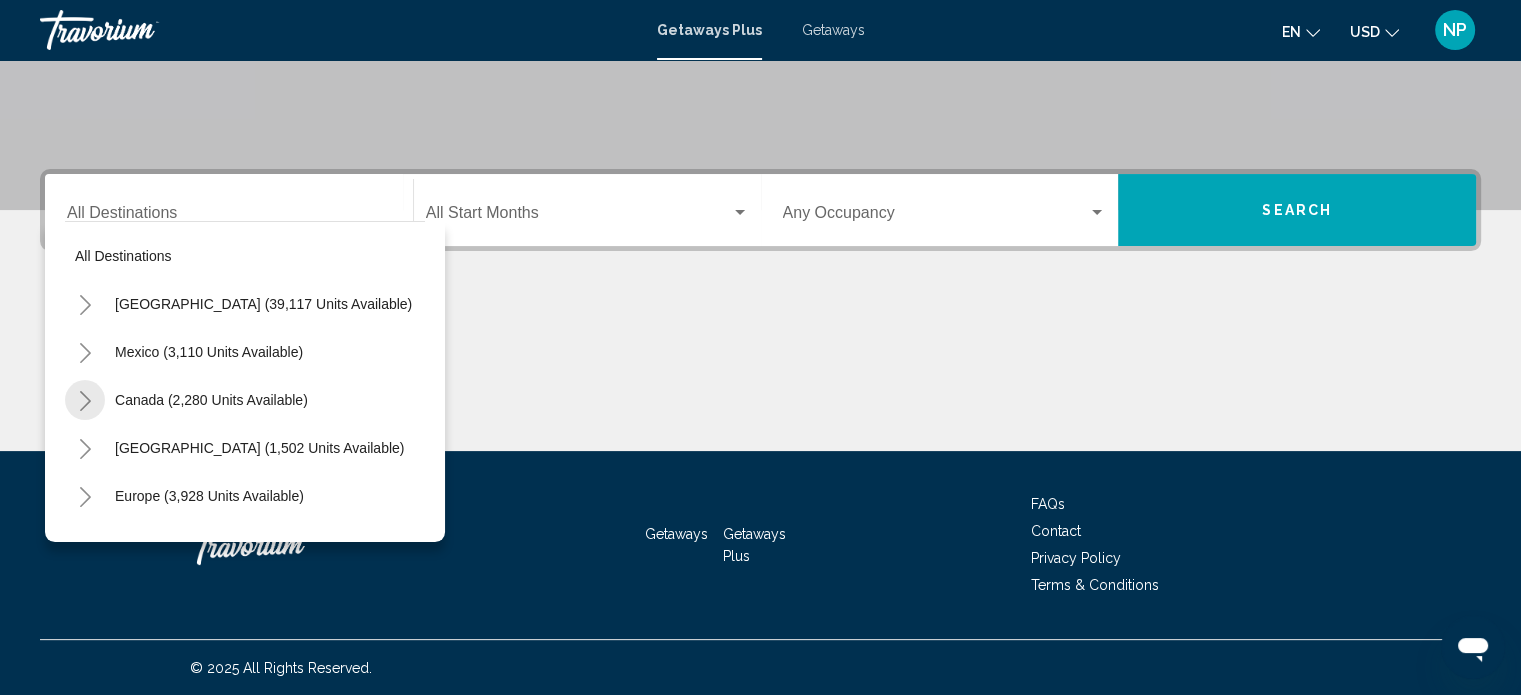 click 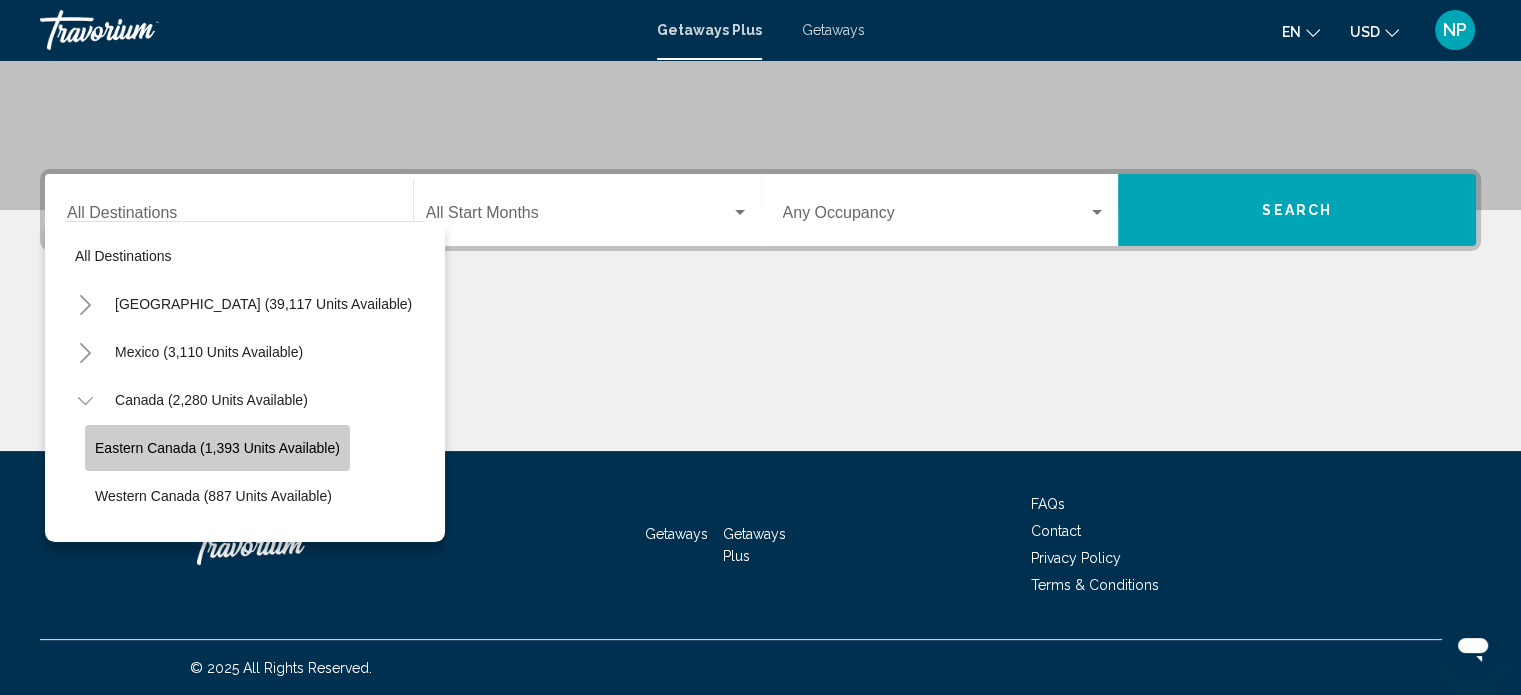 click on "Eastern Canada (1,393 units available)" 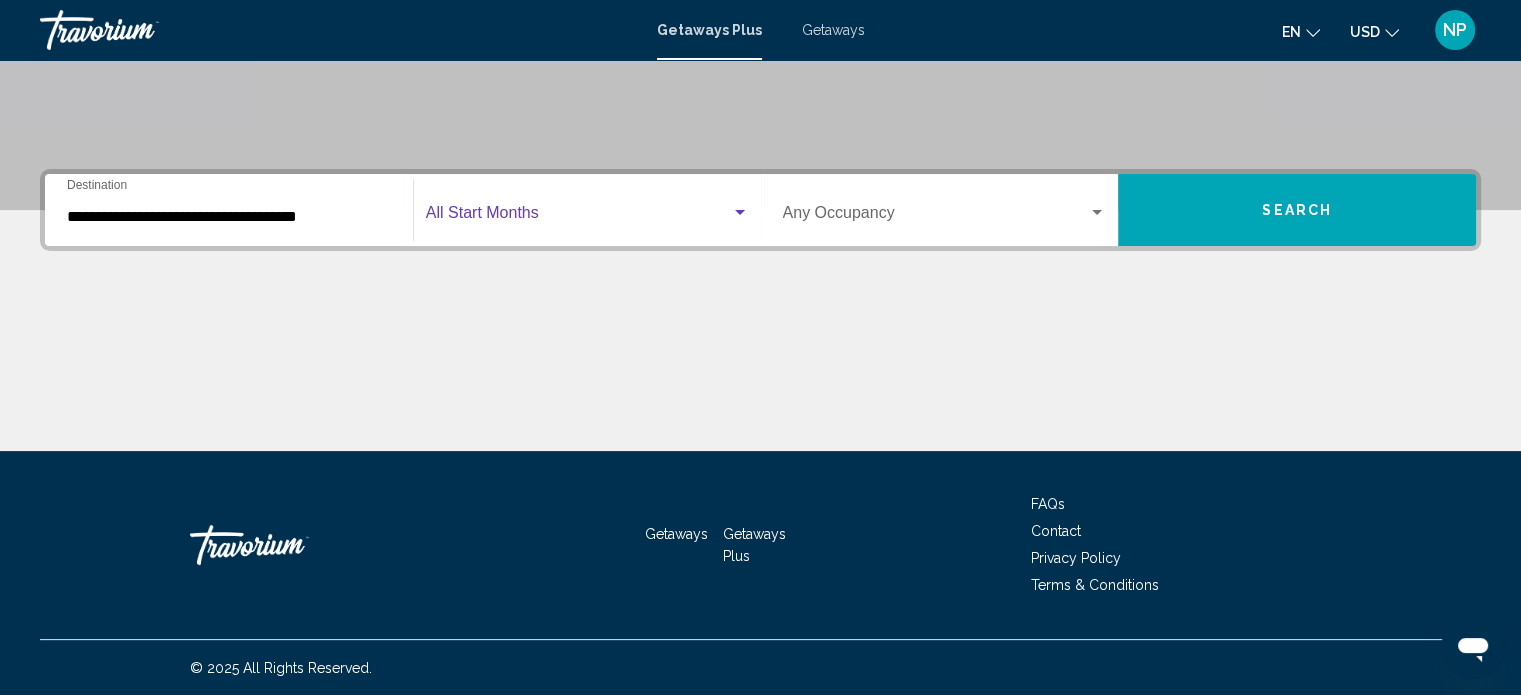 click at bounding box center [578, 217] 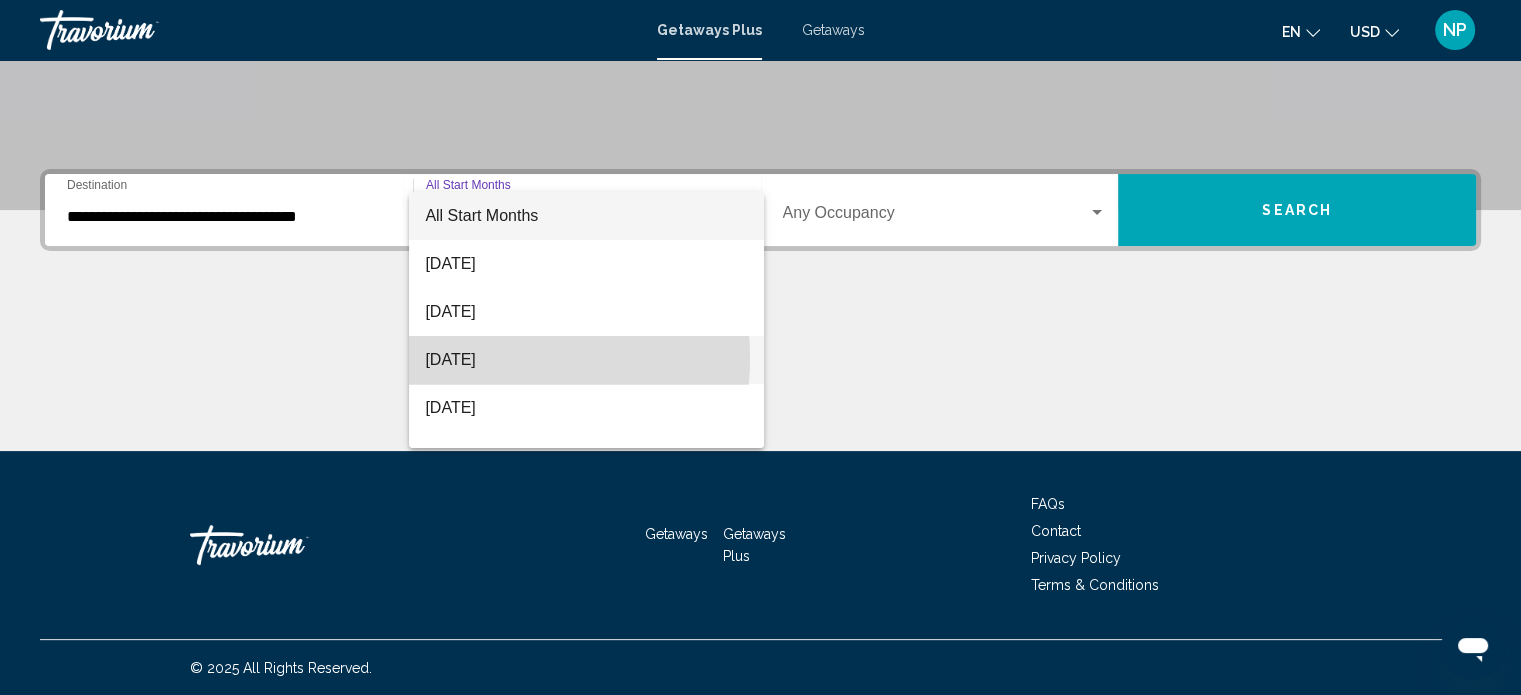 click on "[DATE]" at bounding box center (586, 360) 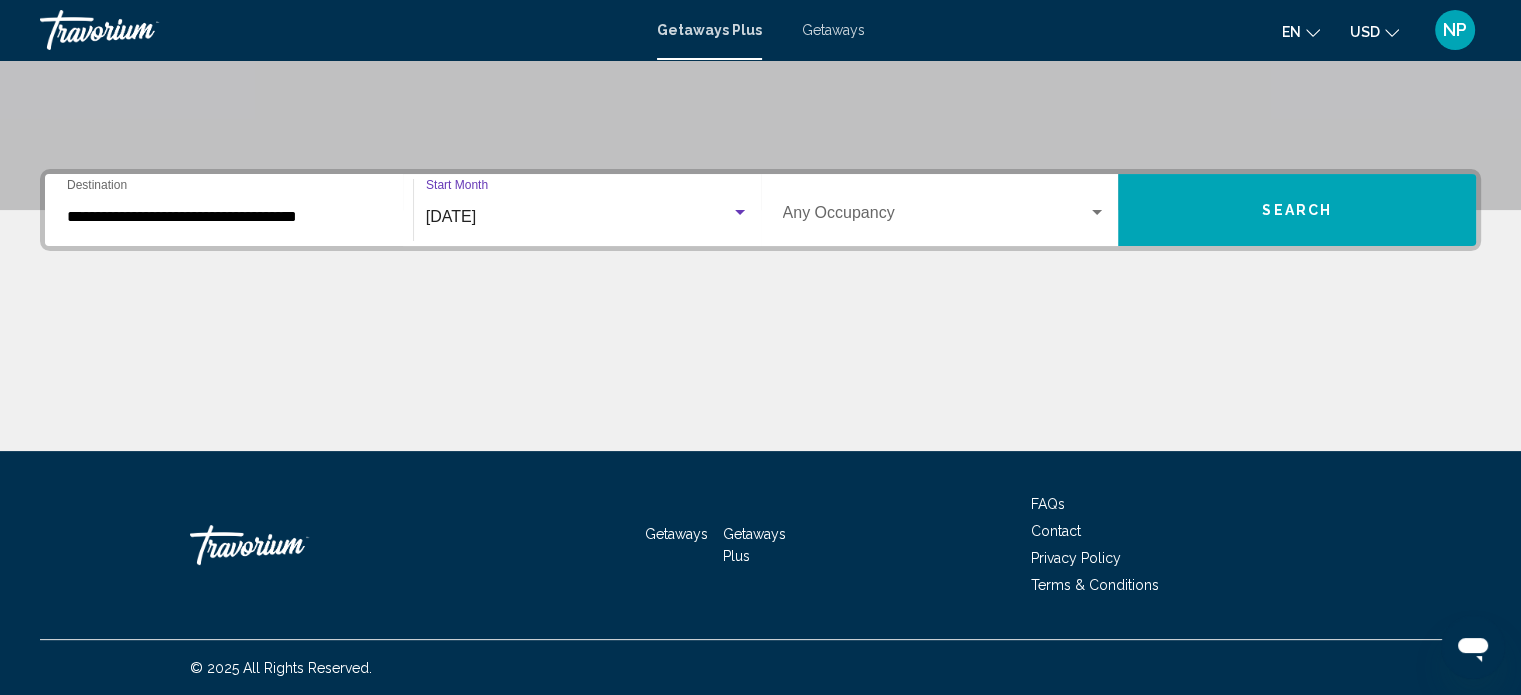 click on "Search" at bounding box center (1297, 211) 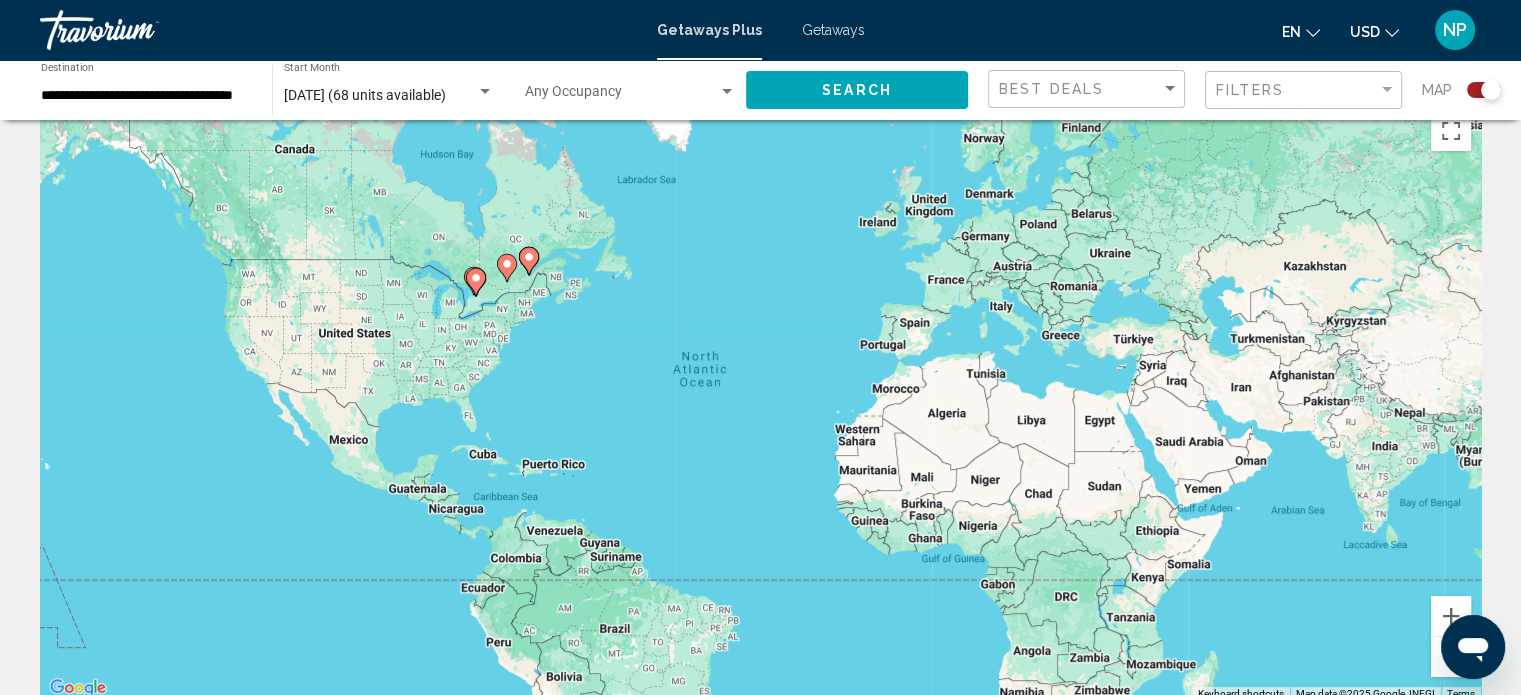 scroll, scrollTop: 40, scrollLeft: 0, axis: vertical 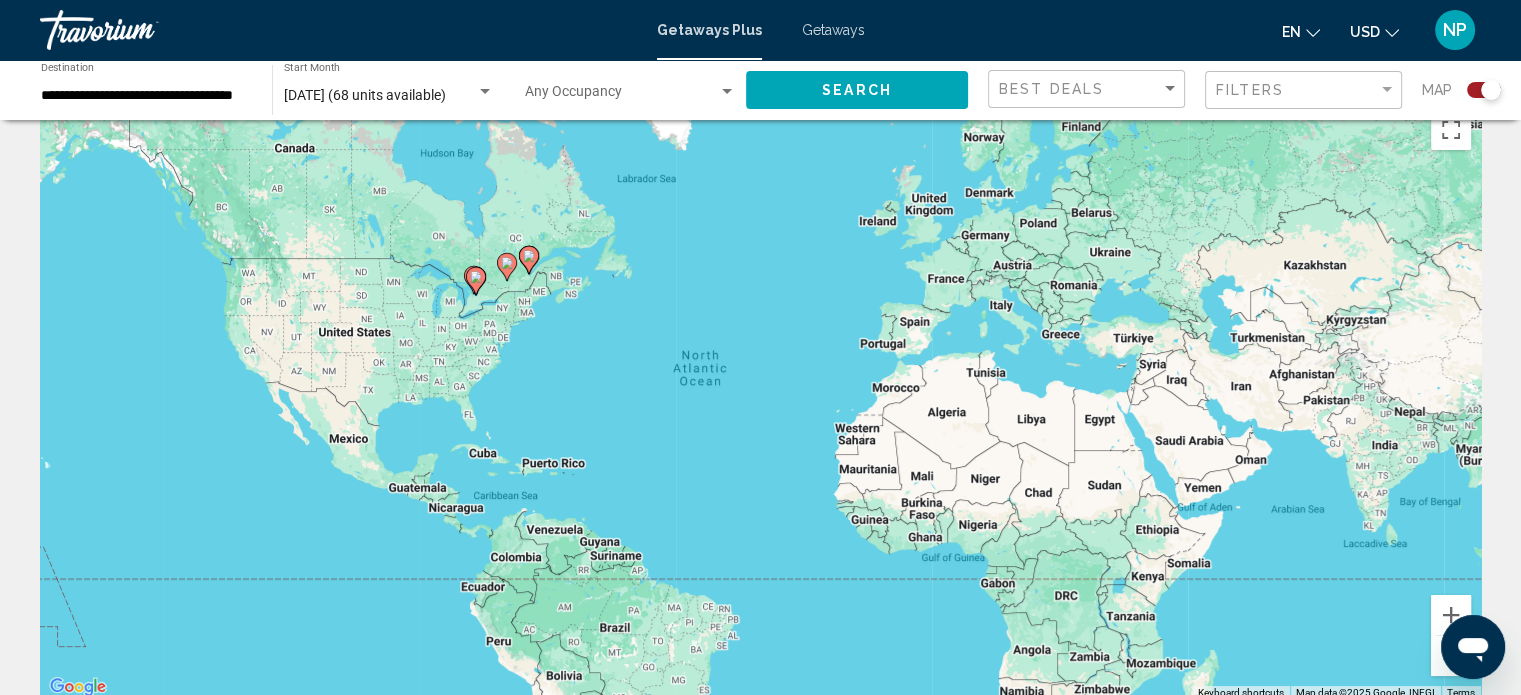 click on "Getaways" at bounding box center [833, 30] 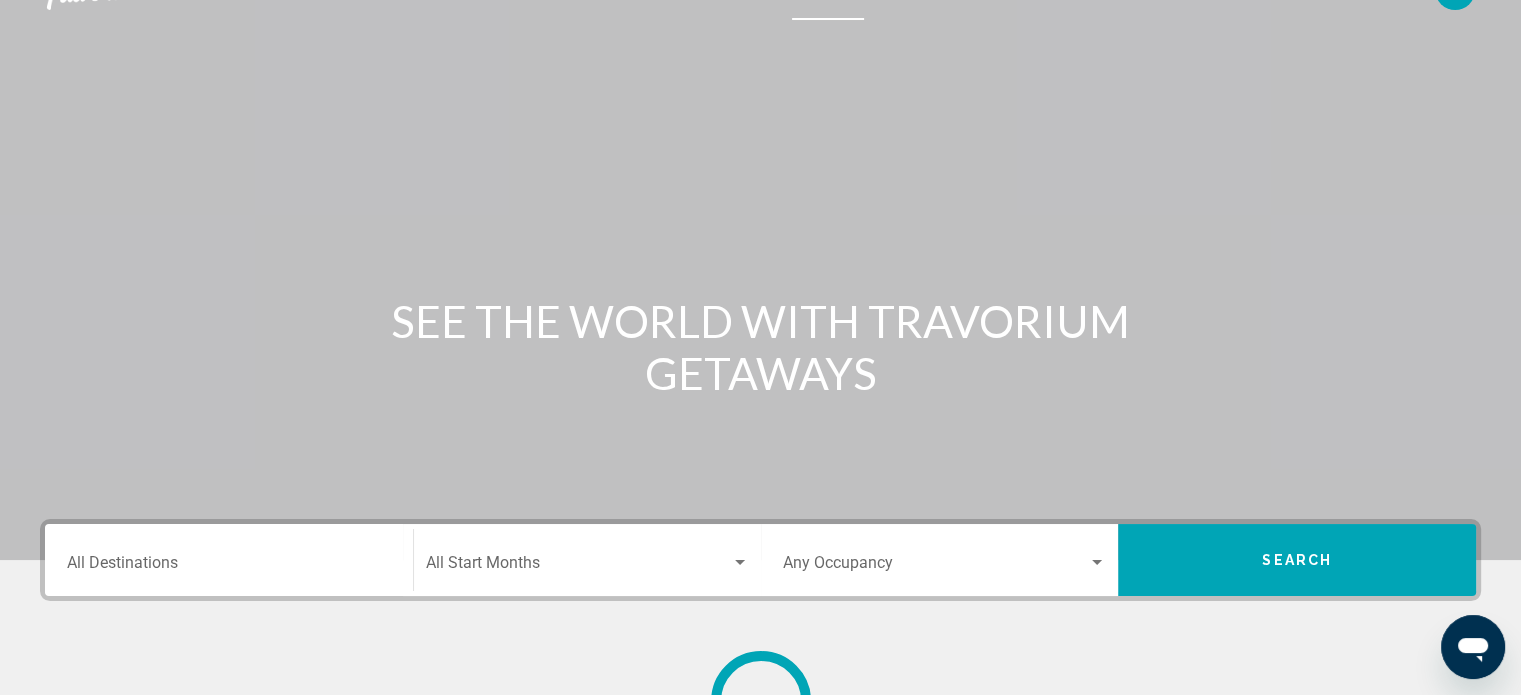 scroll, scrollTop: 0, scrollLeft: 0, axis: both 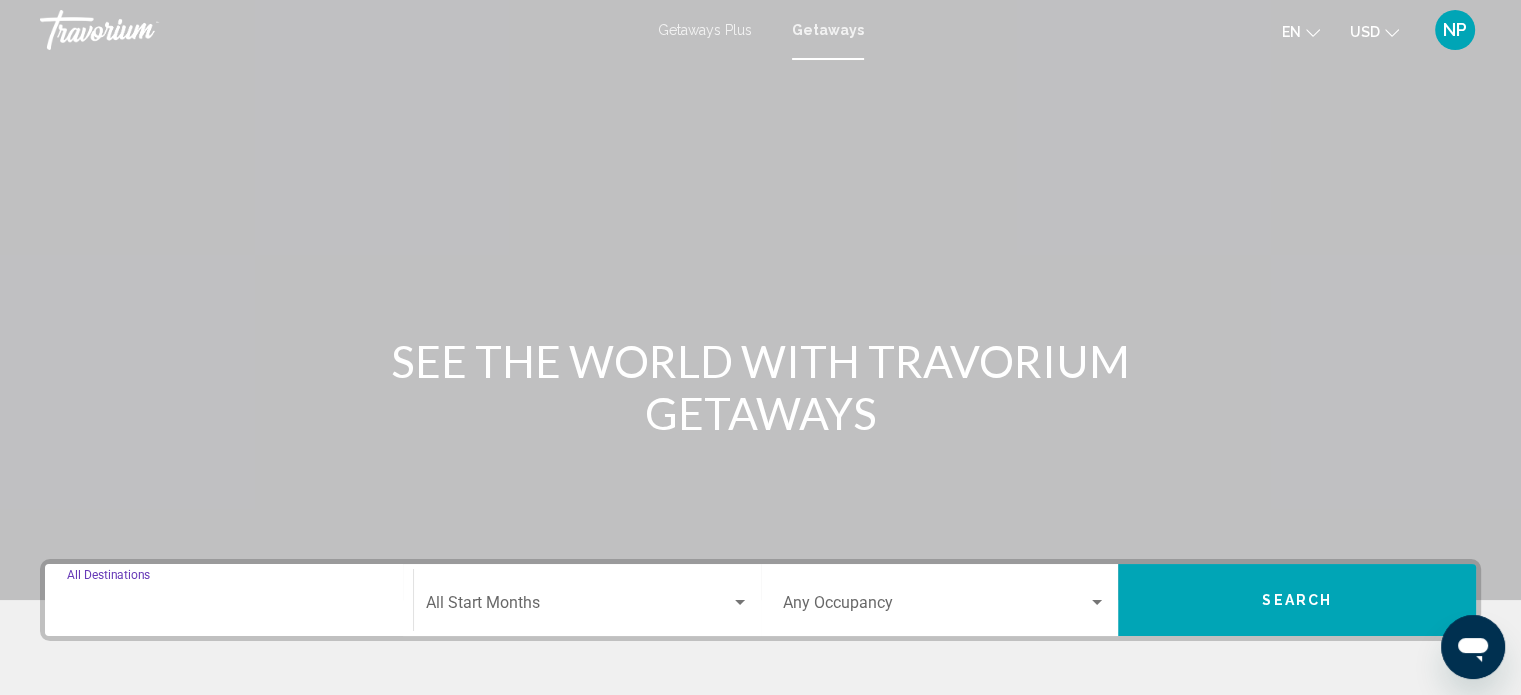 click on "Destination All Destinations" at bounding box center (229, 607) 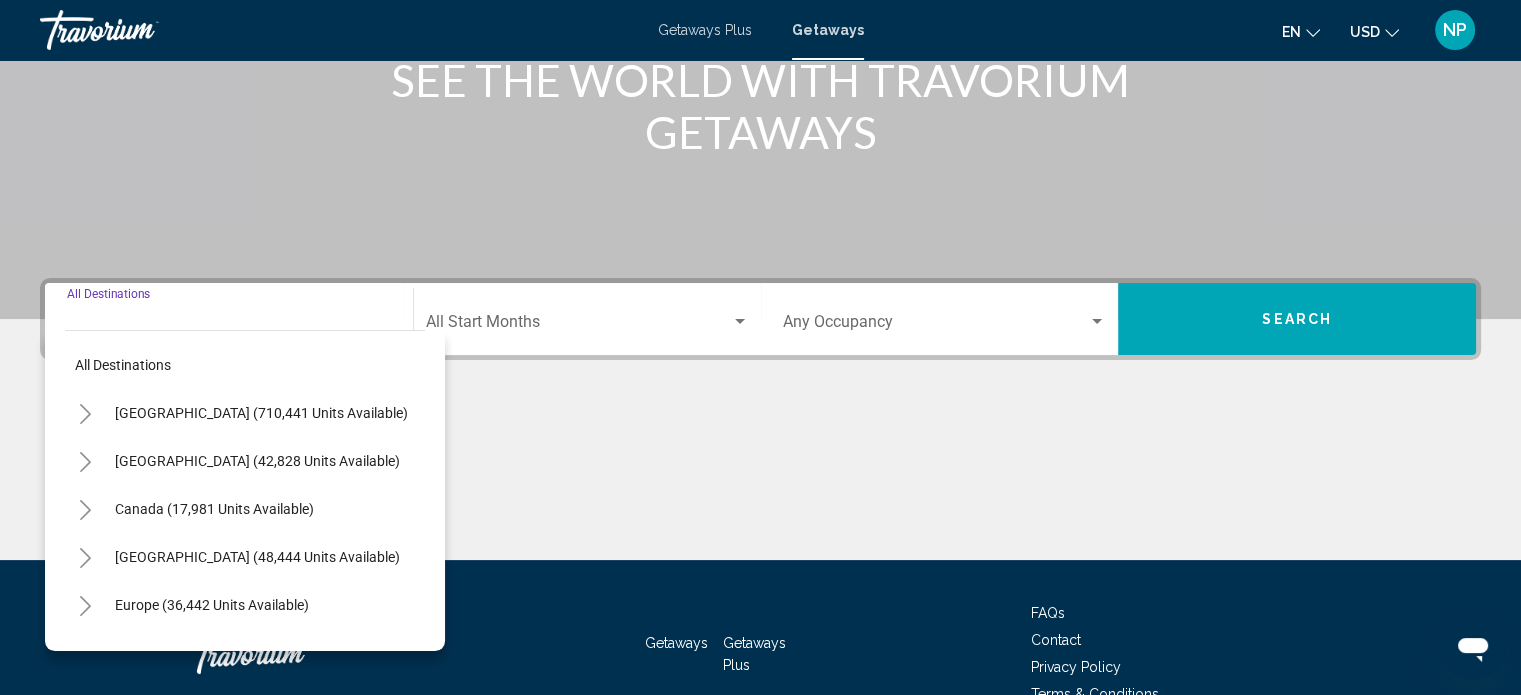 scroll, scrollTop: 390, scrollLeft: 0, axis: vertical 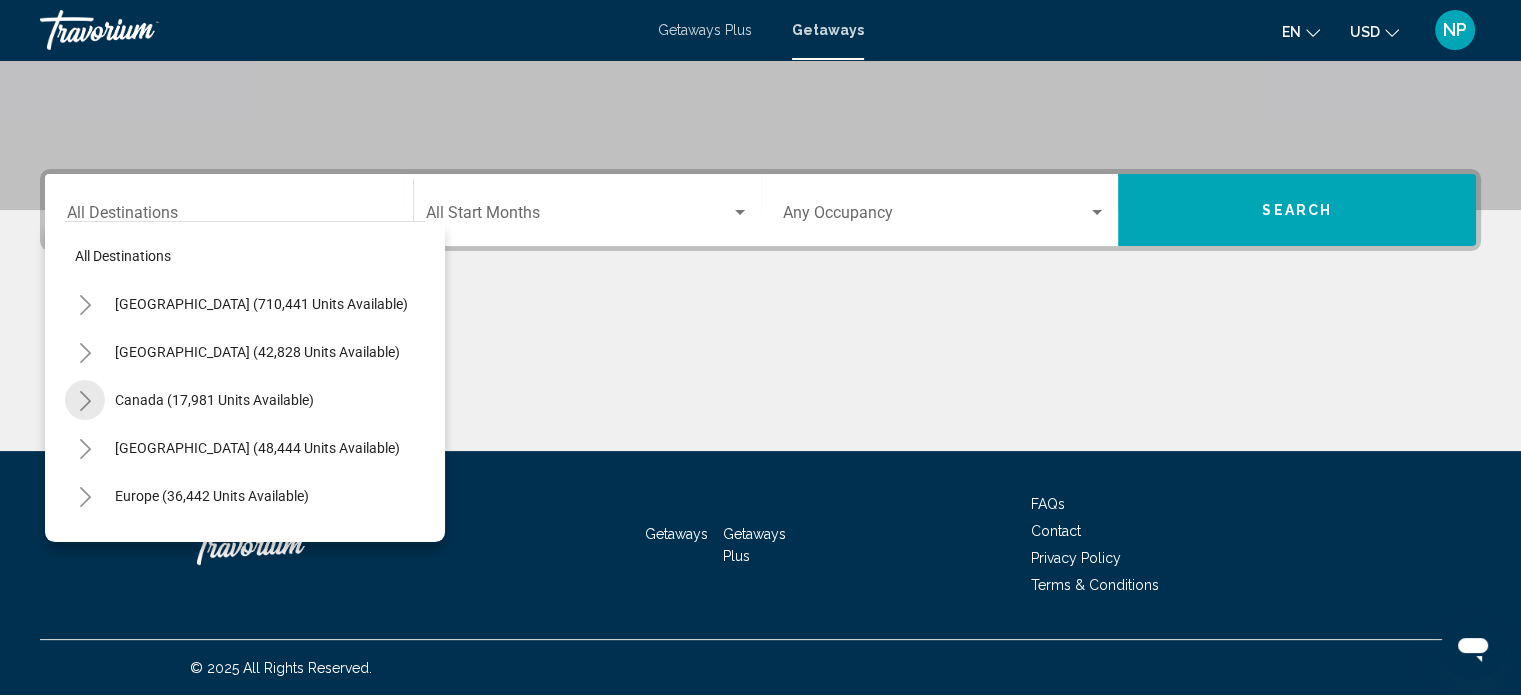 click 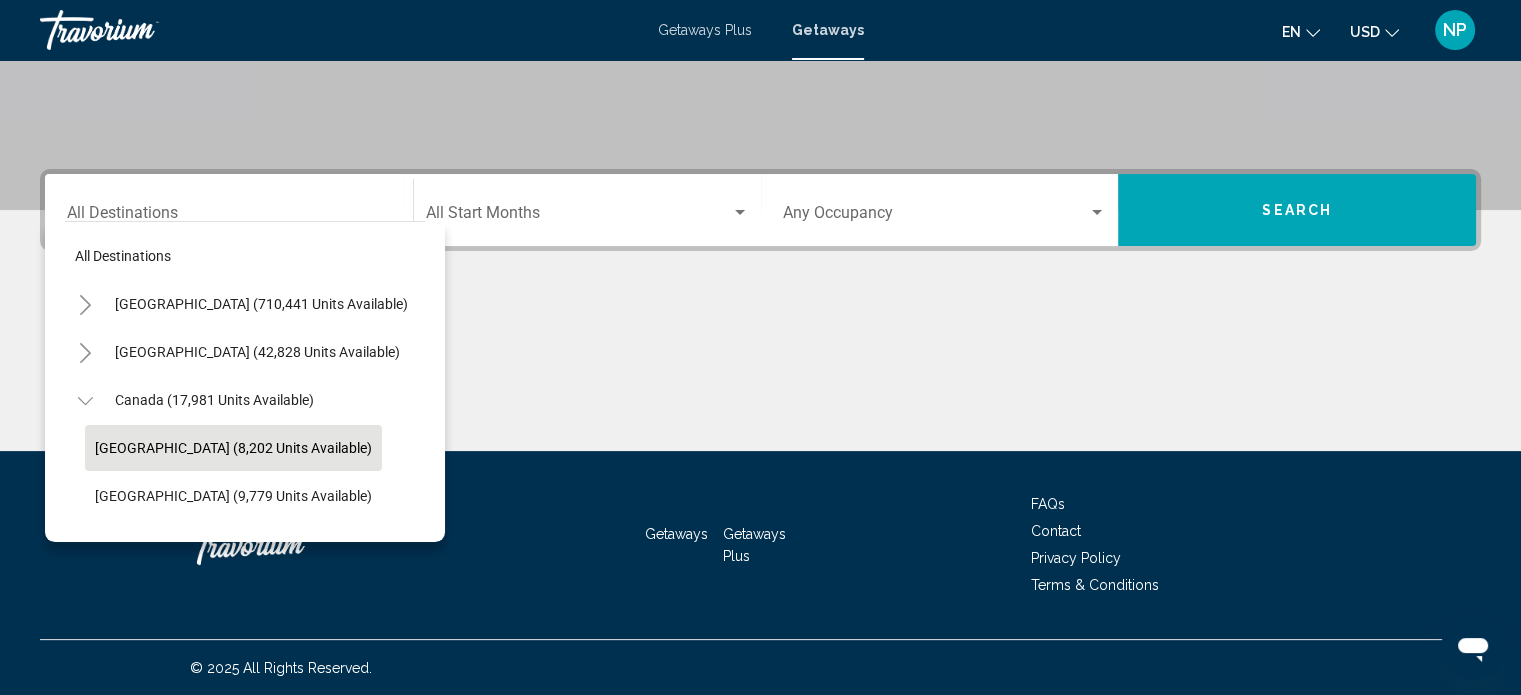 click on "[GEOGRAPHIC_DATA] (8,202 units available)" 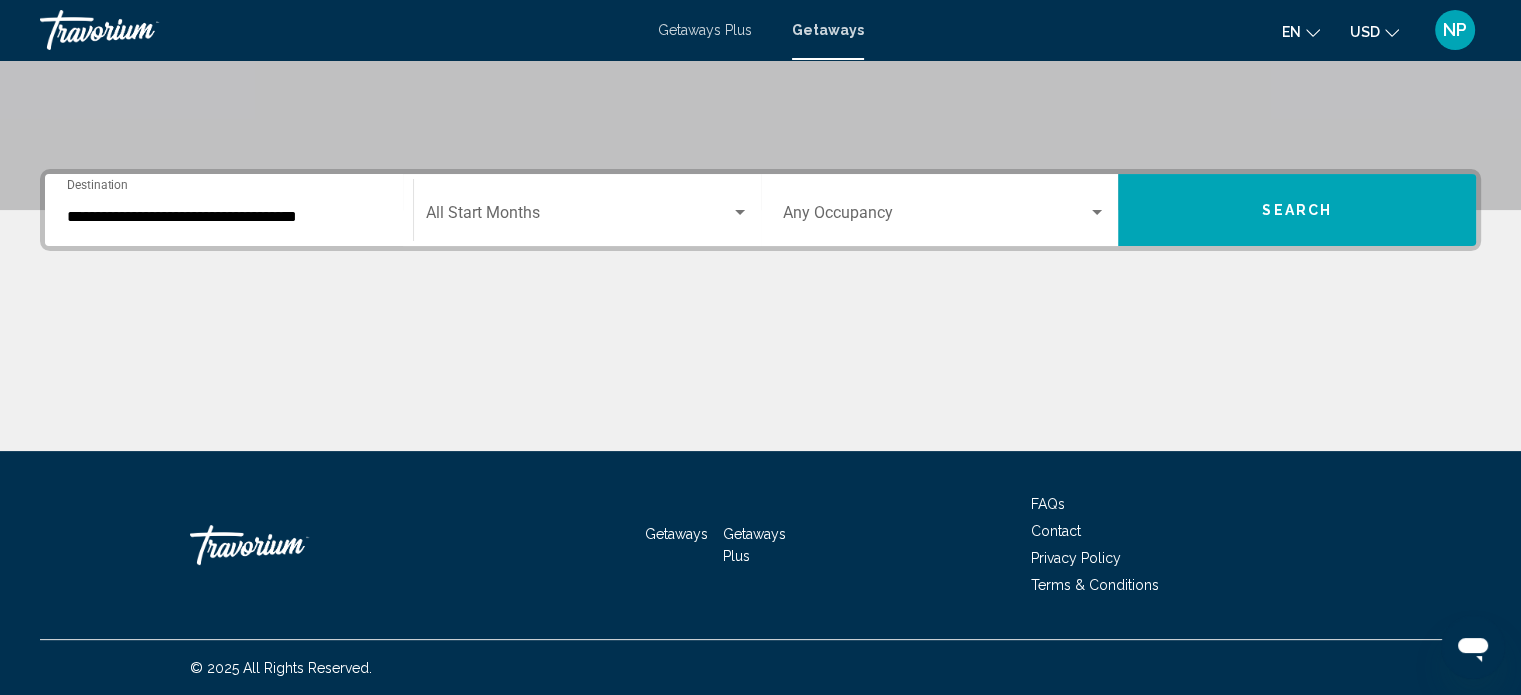 click on "Start Month All Start Months" 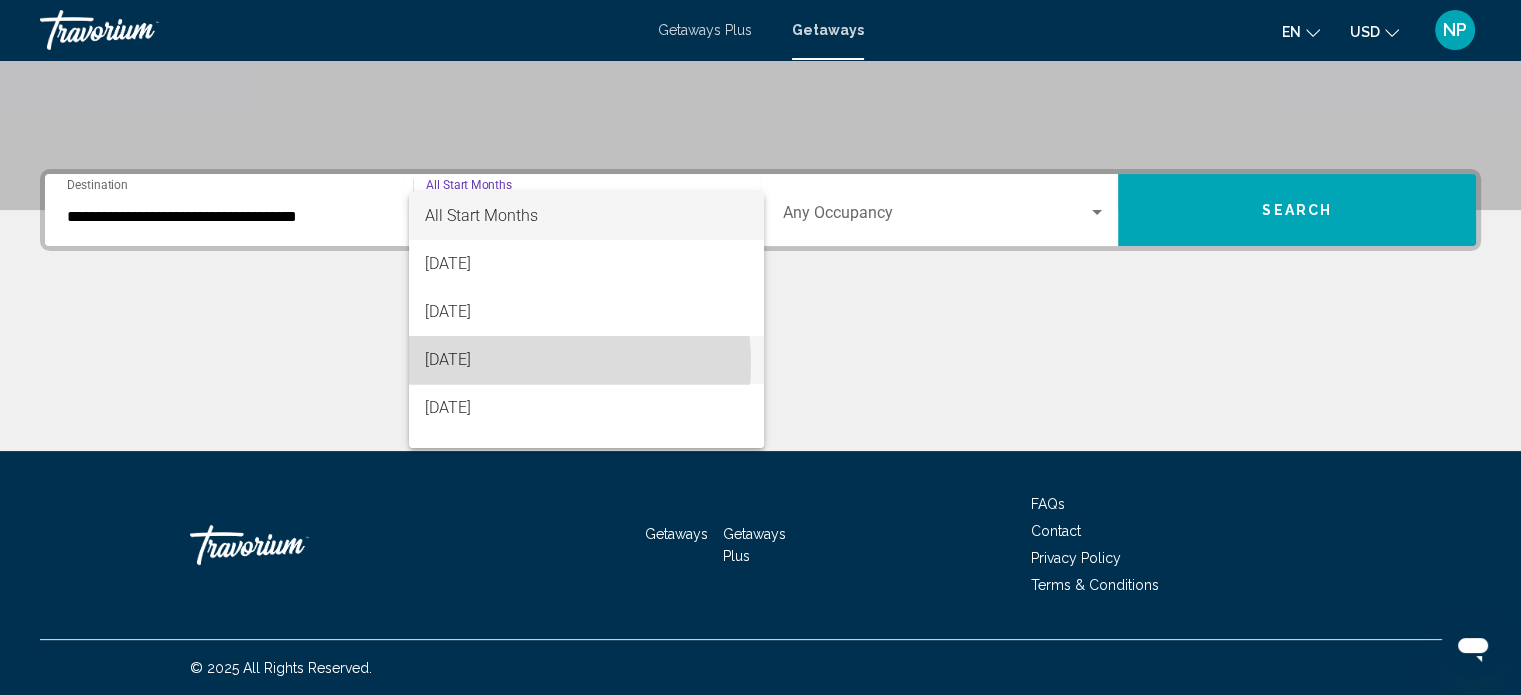 click on "[DATE]" at bounding box center [586, 360] 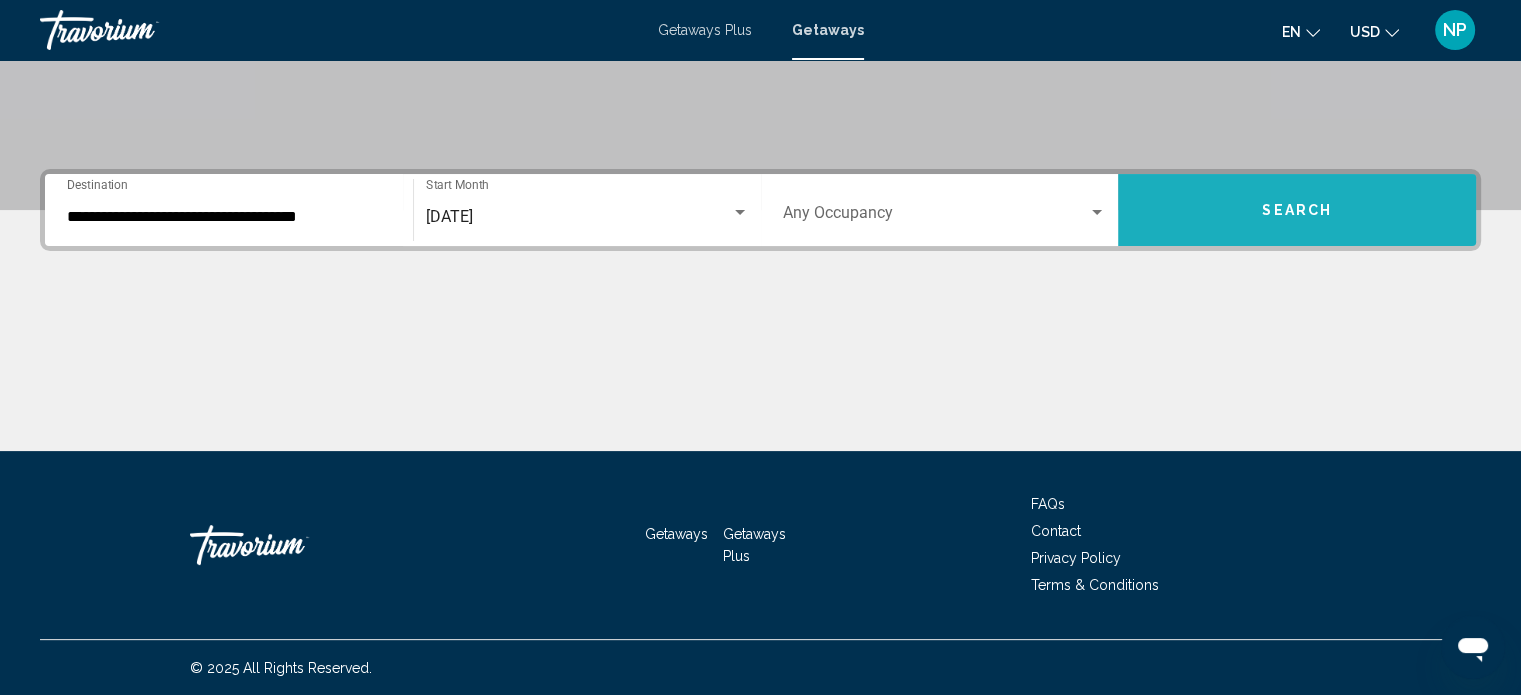 click on "Search" at bounding box center [1297, 211] 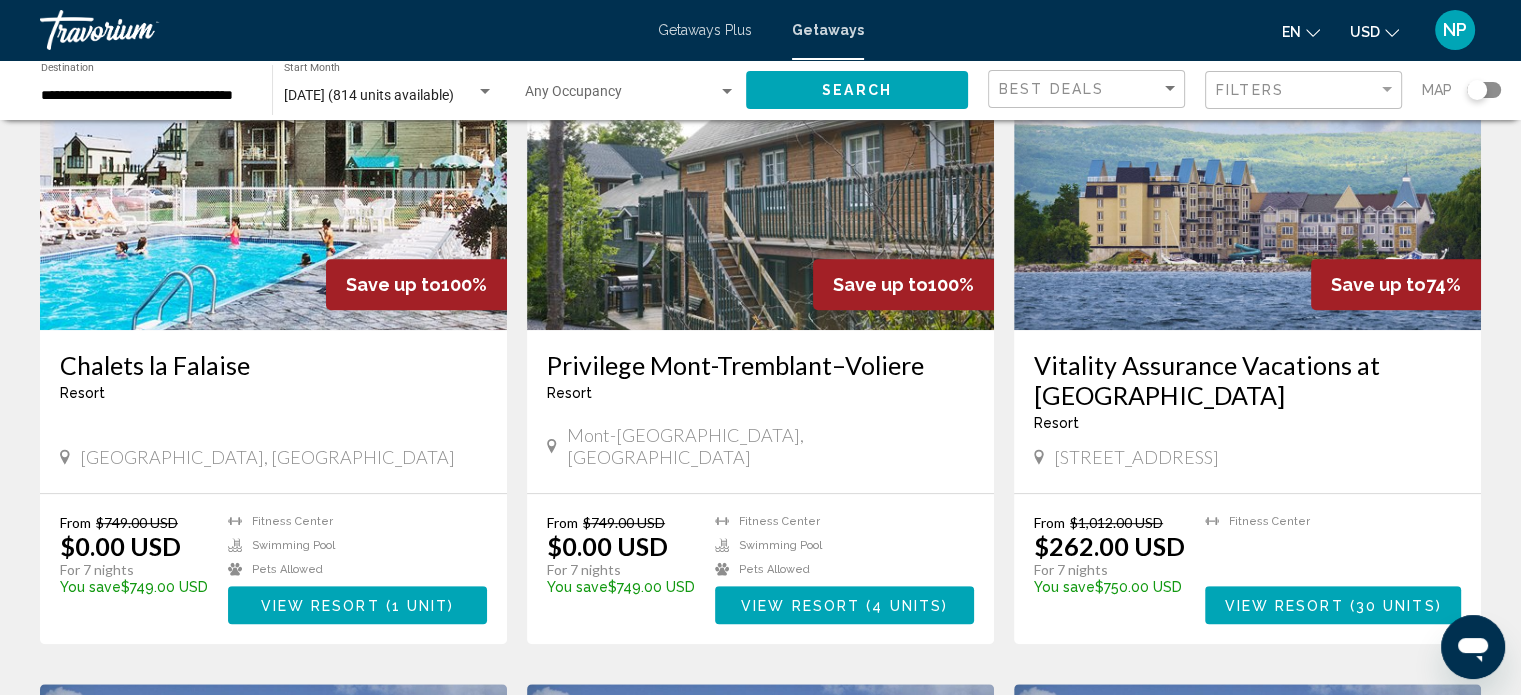 scroll, scrollTop: 840, scrollLeft: 0, axis: vertical 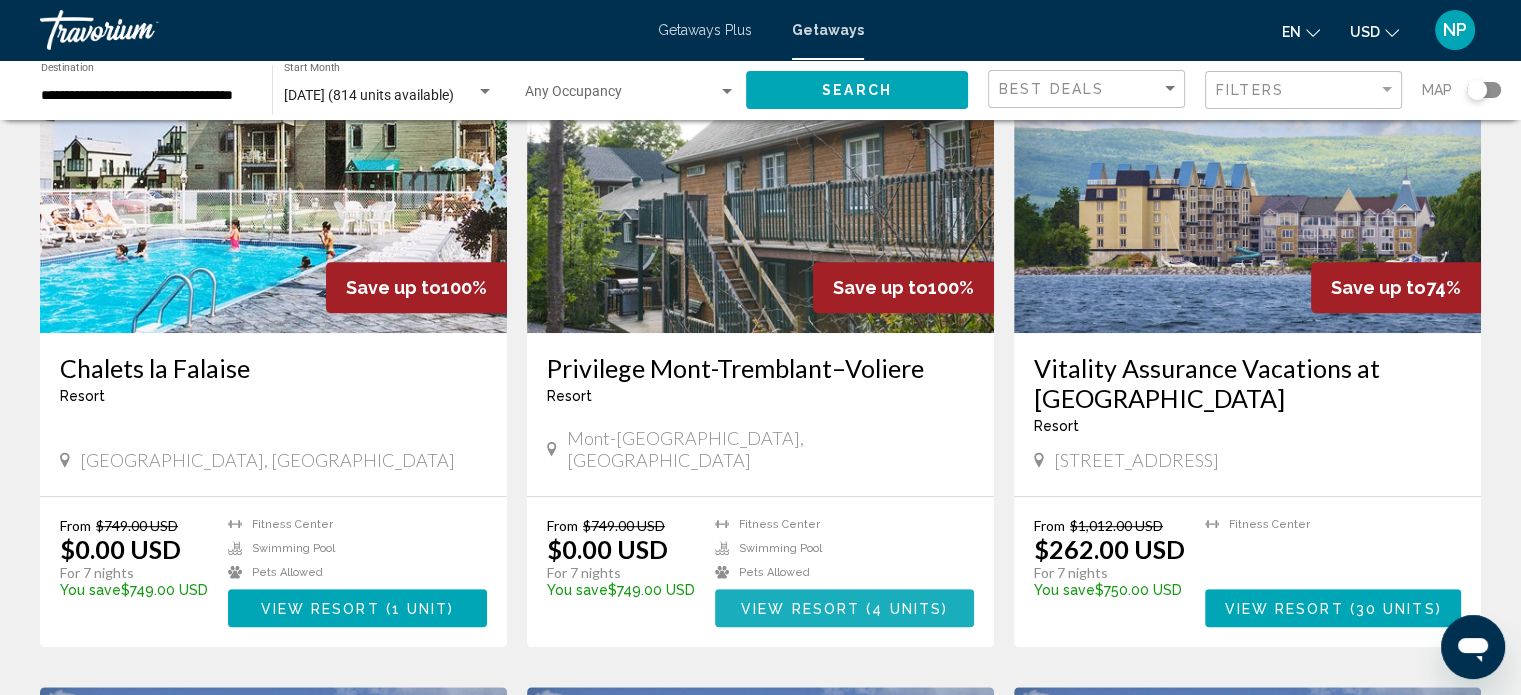 click on "View Resort" at bounding box center [800, 609] 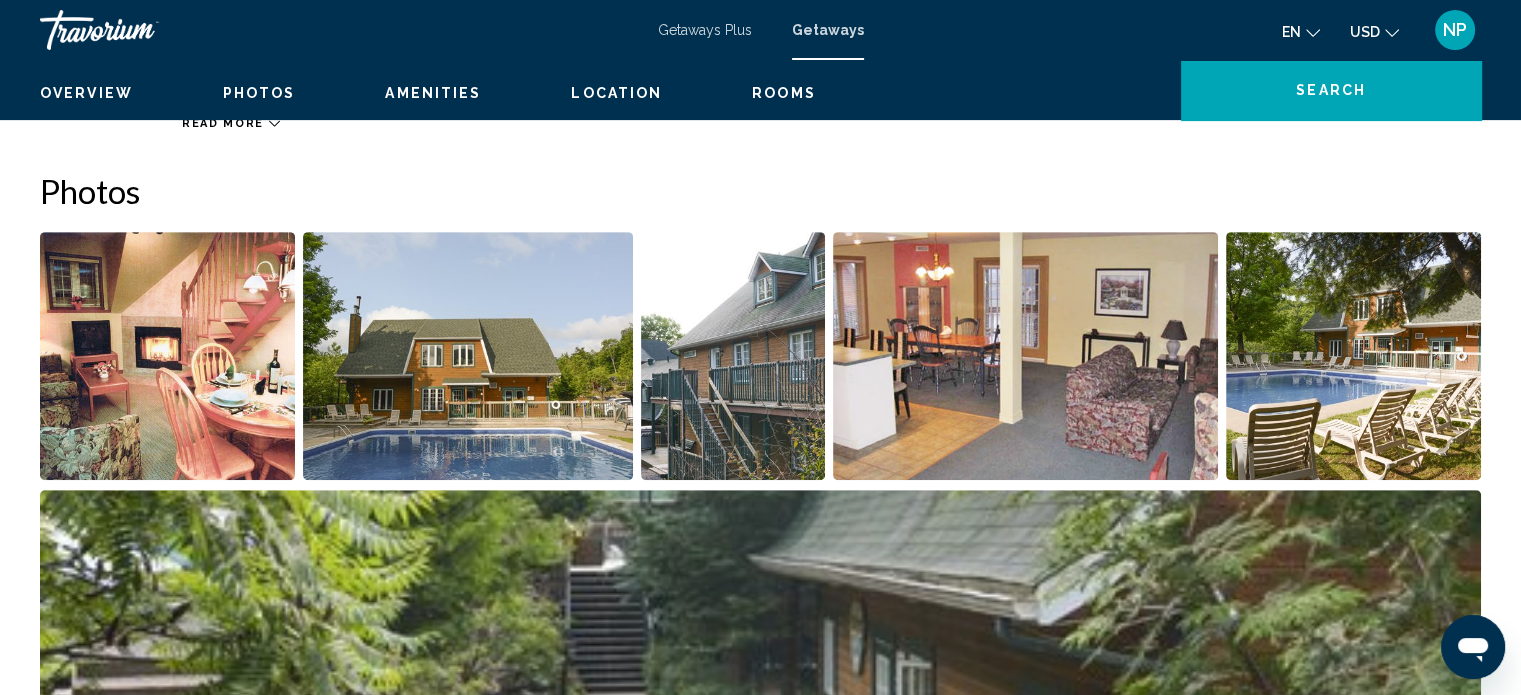 scroll, scrollTop: 12, scrollLeft: 0, axis: vertical 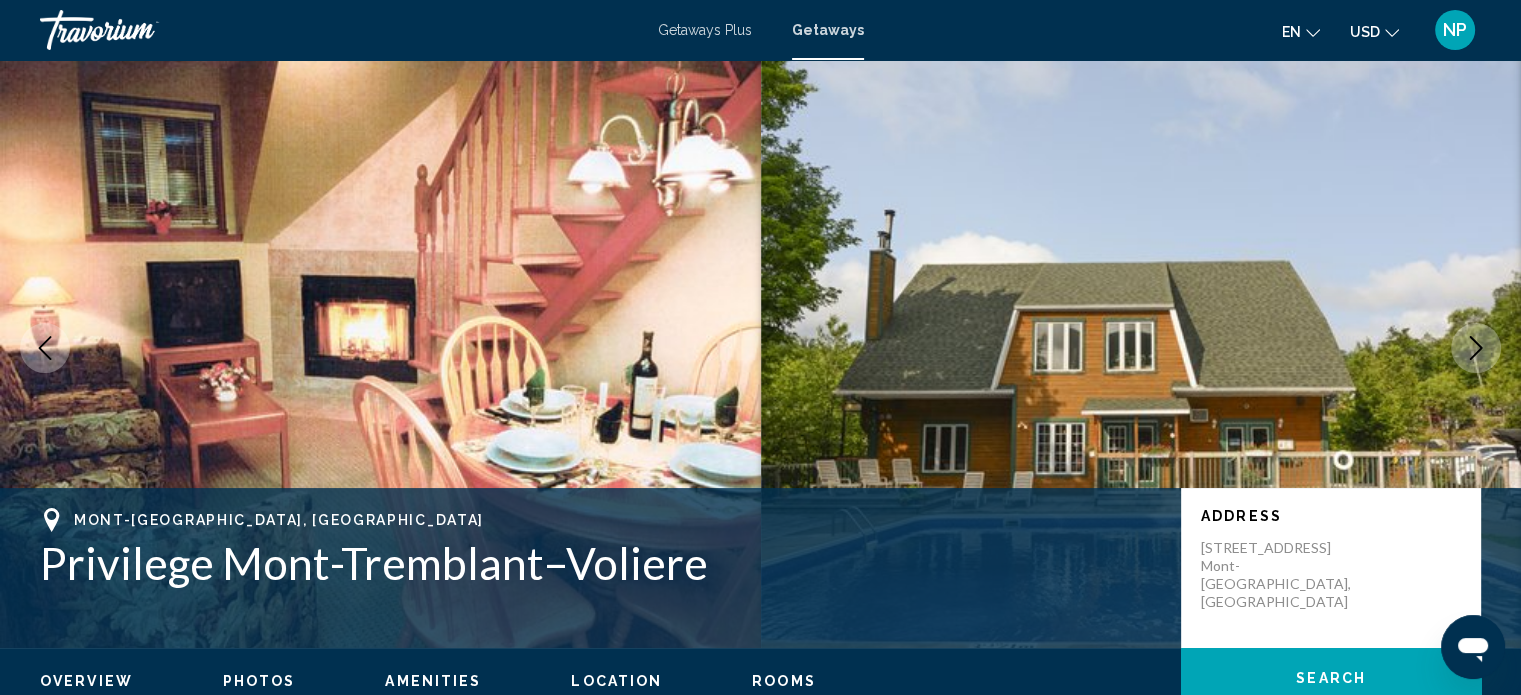 type 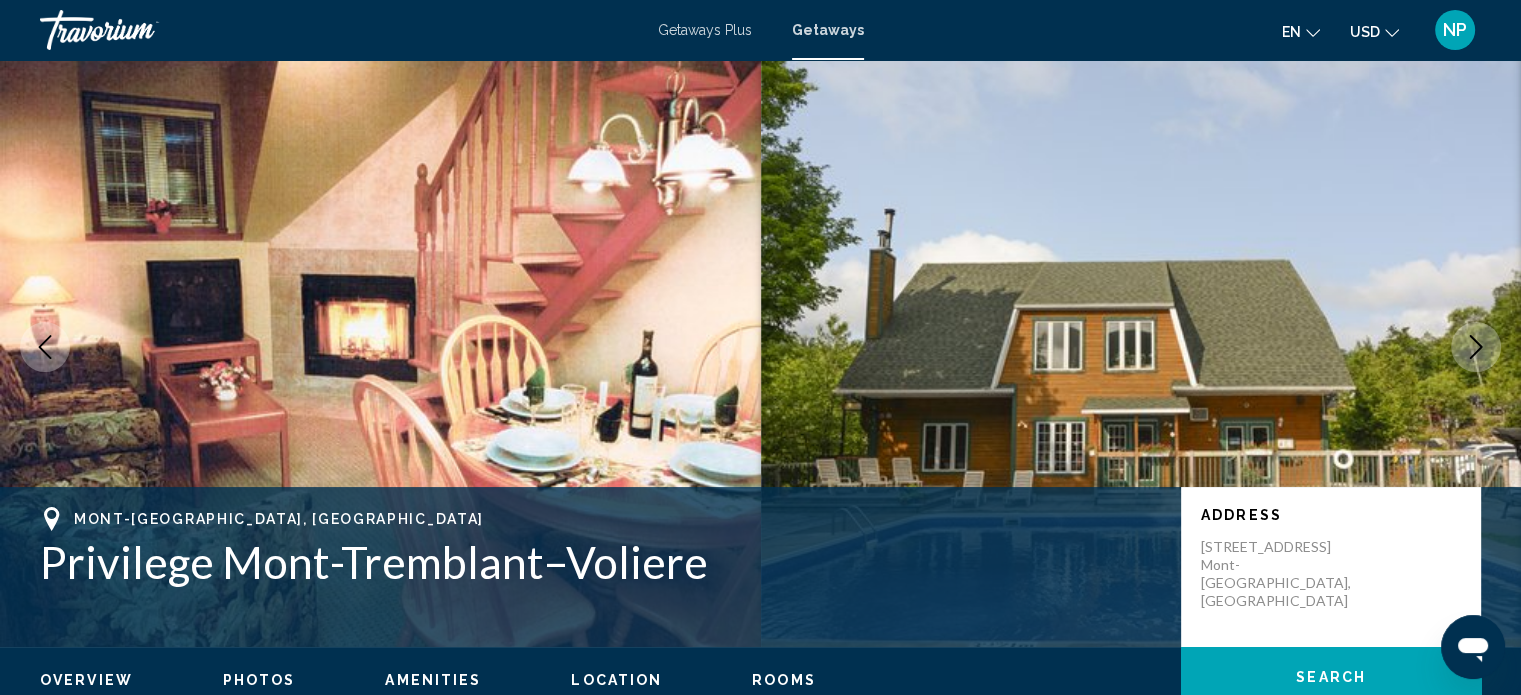 scroll, scrollTop: 12, scrollLeft: 0, axis: vertical 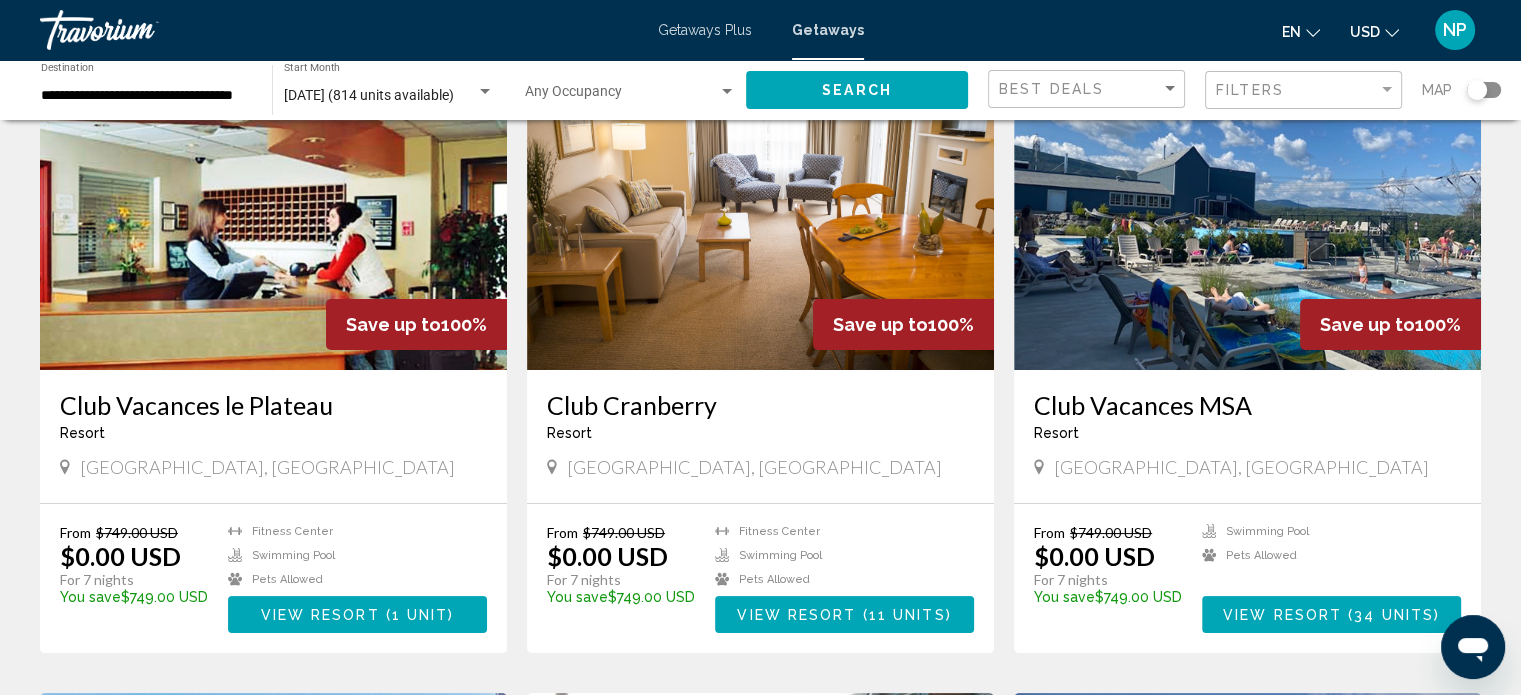 click at bounding box center (1247, 210) 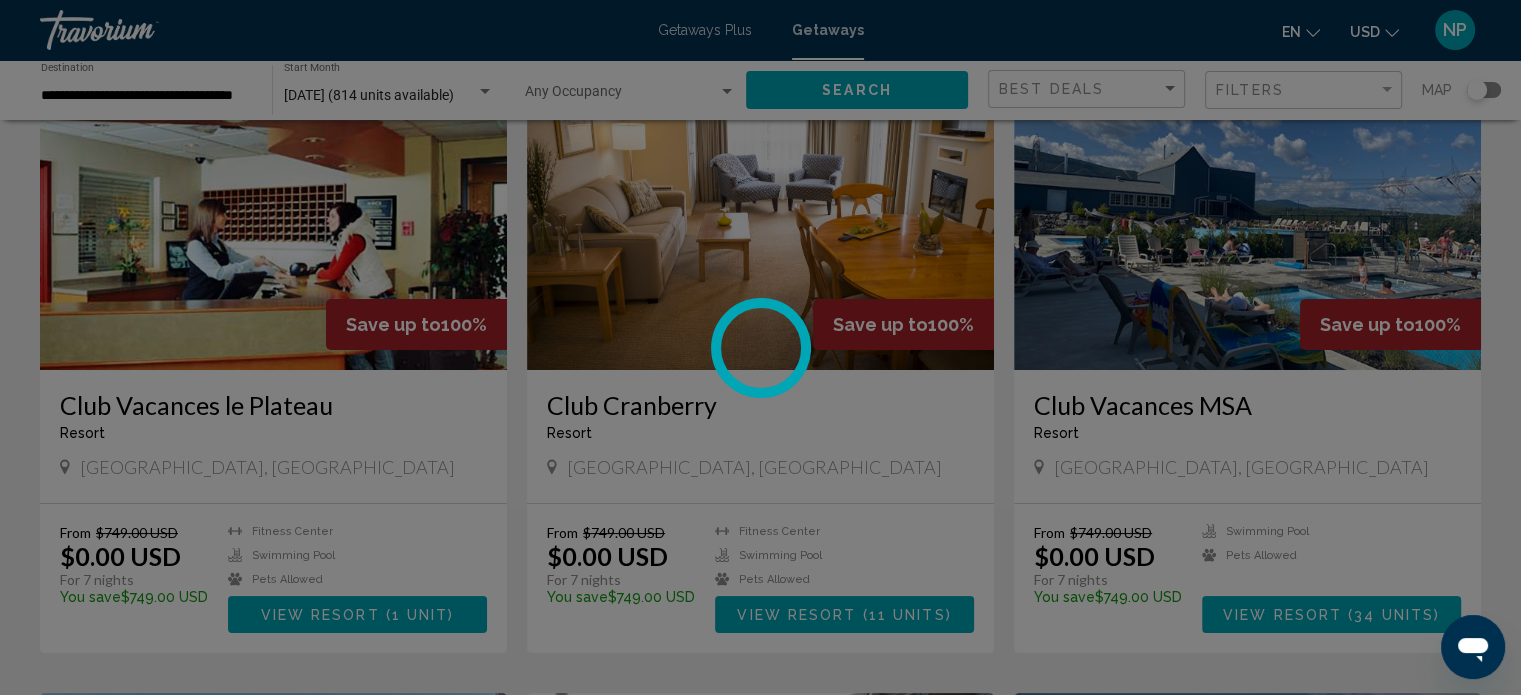 scroll, scrollTop: 12, scrollLeft: 0, axis: vertical 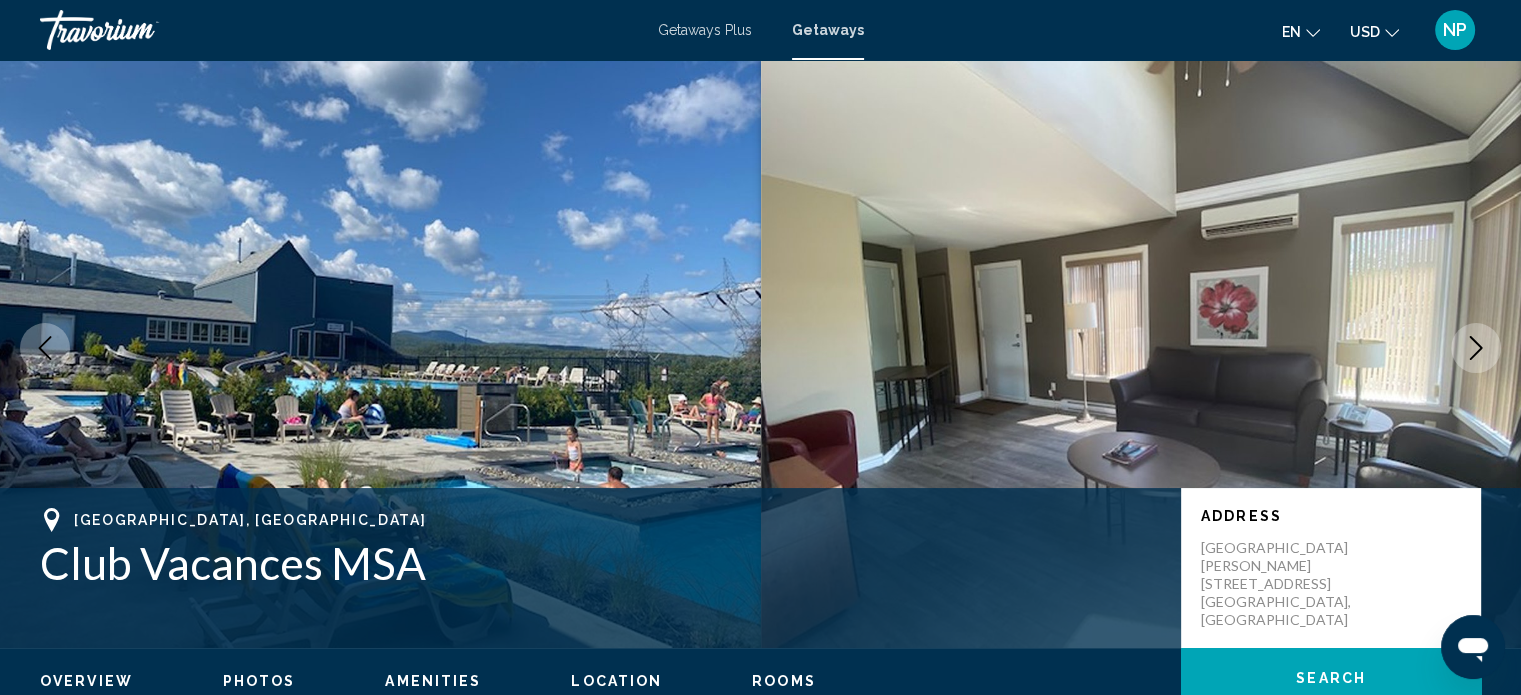 type 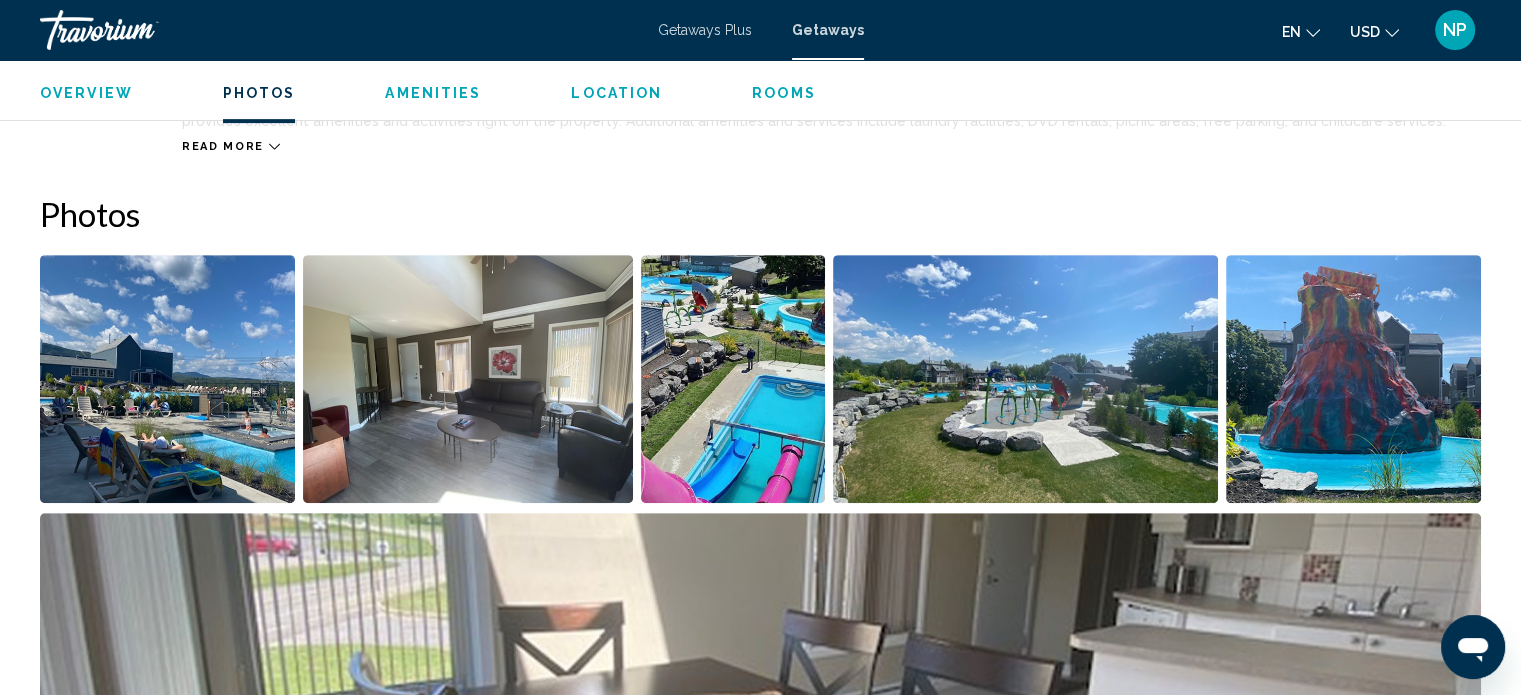 scroll, scrollTop: 772, scrollLeft: 0, axis: vertical 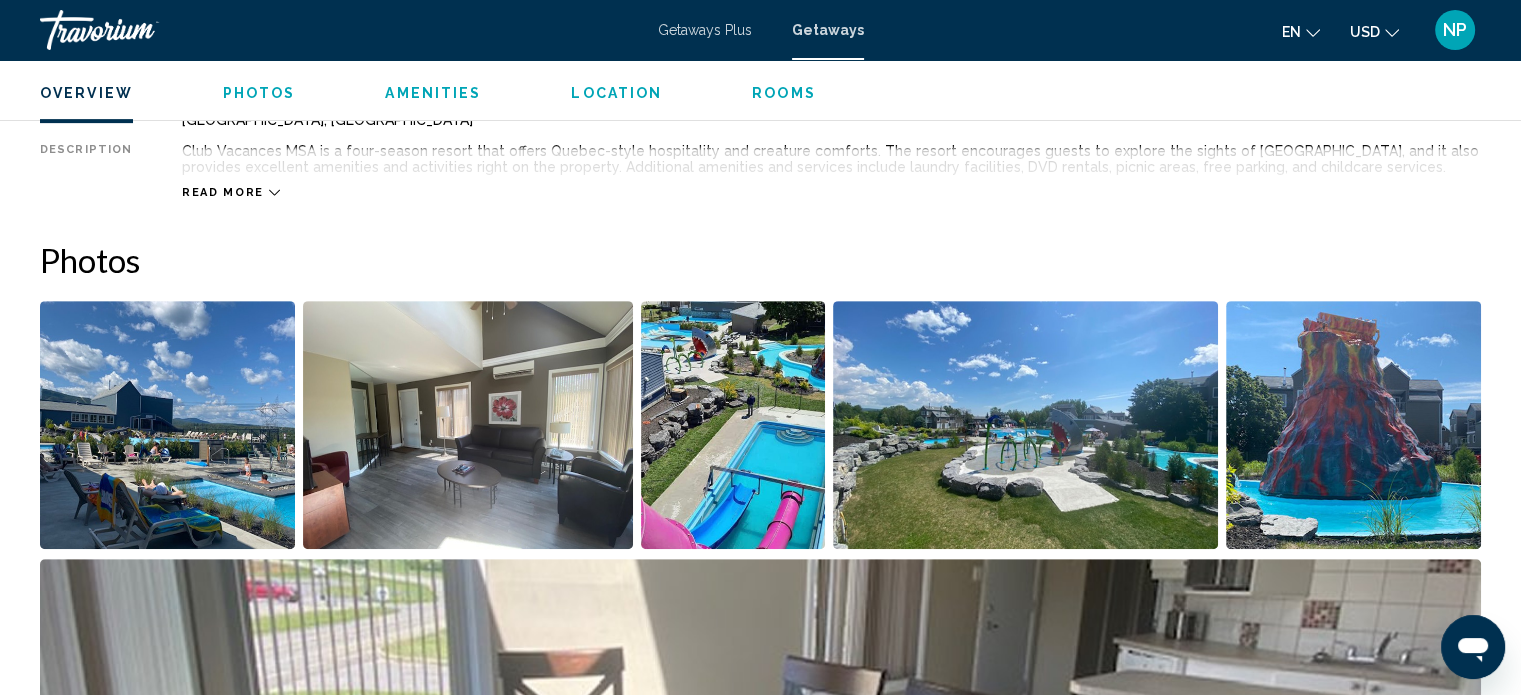 click at bounding box center (468, 425) 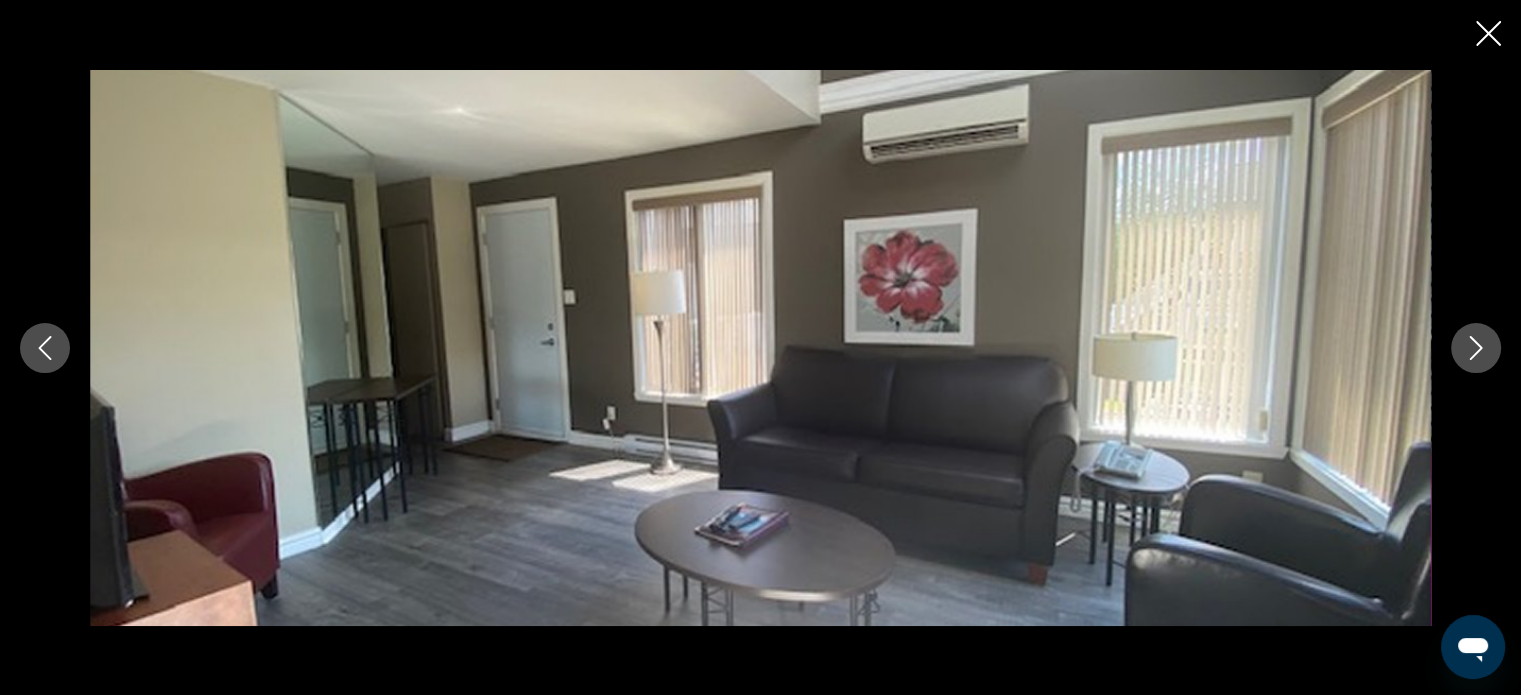 type 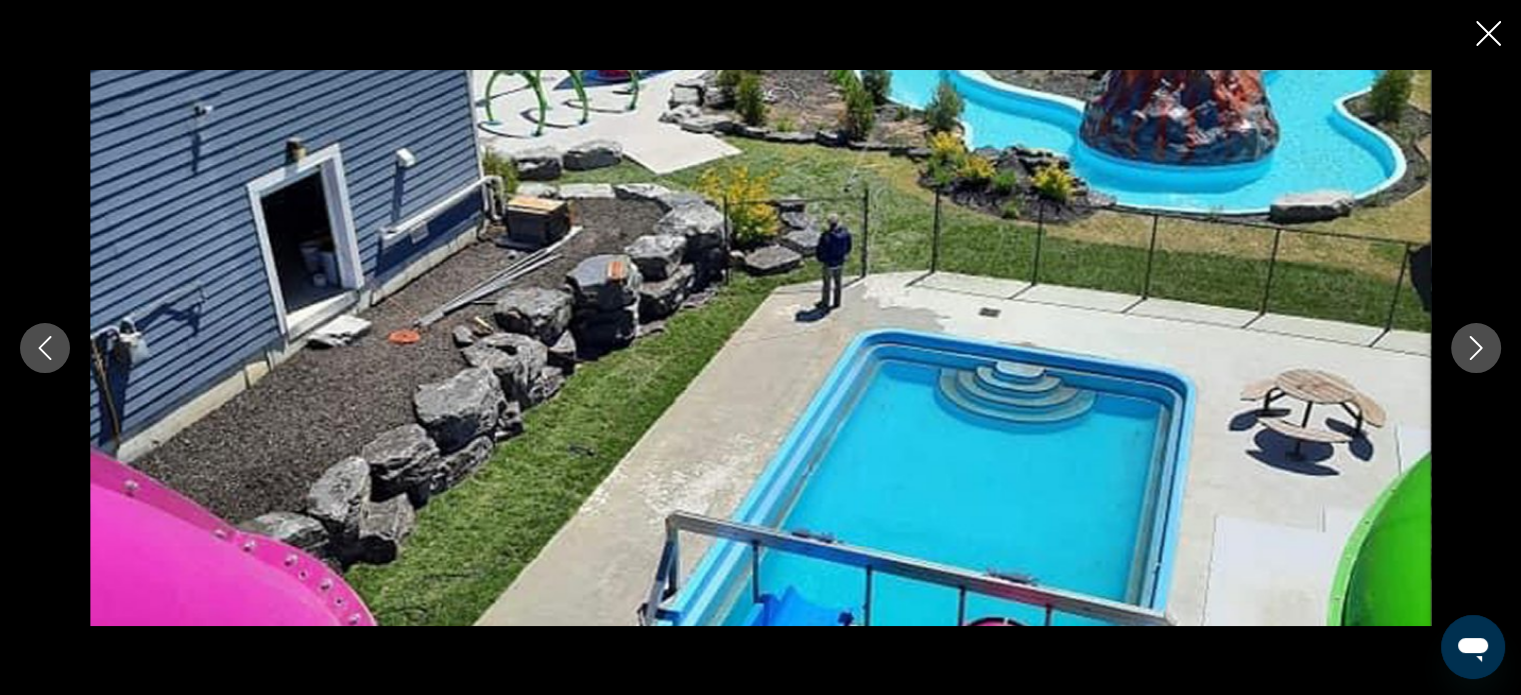 click 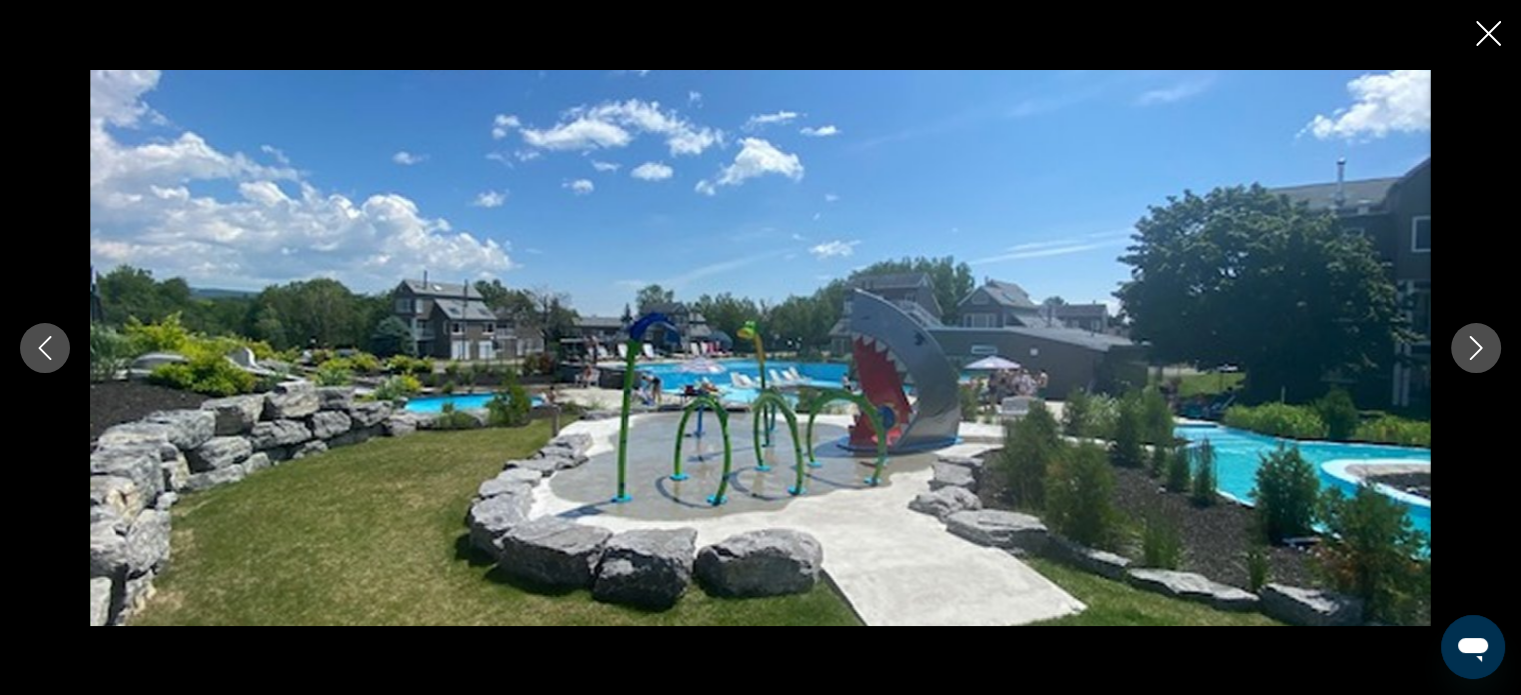 click 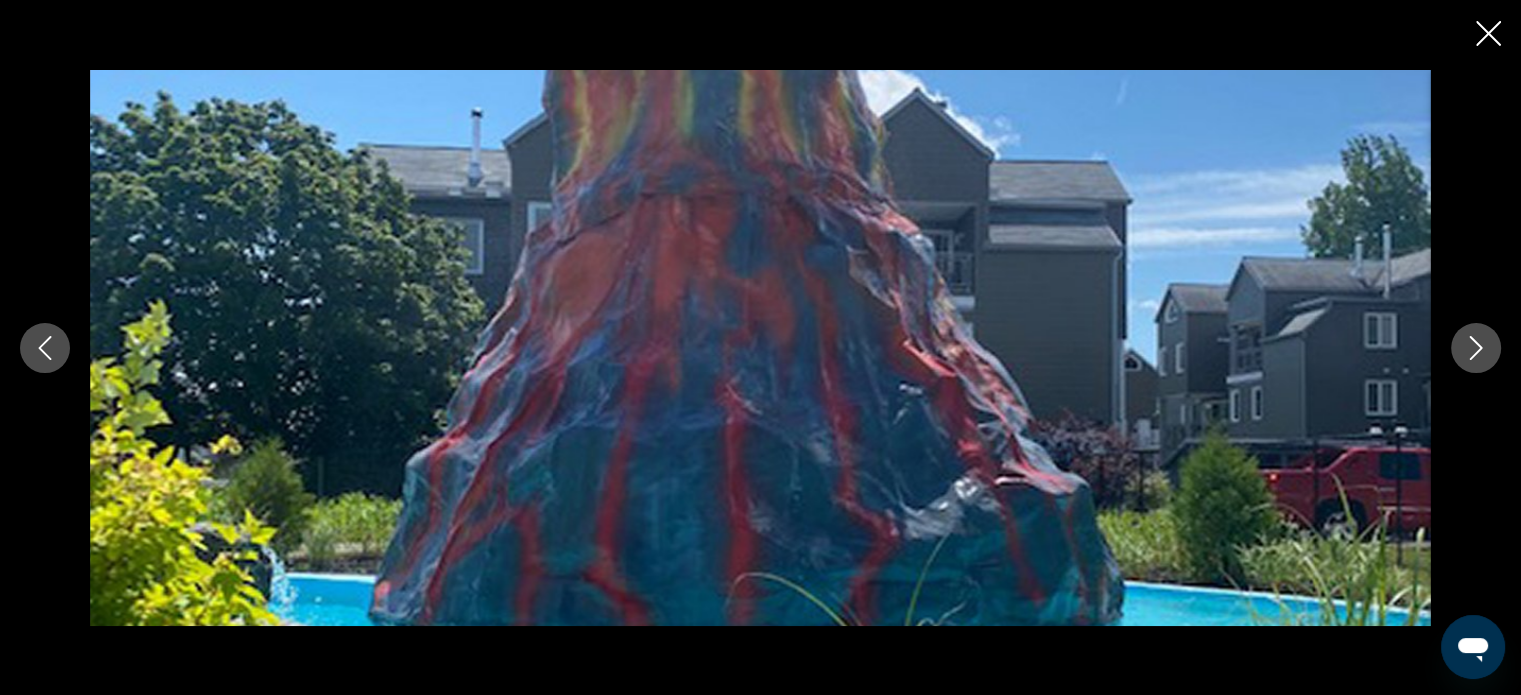 click 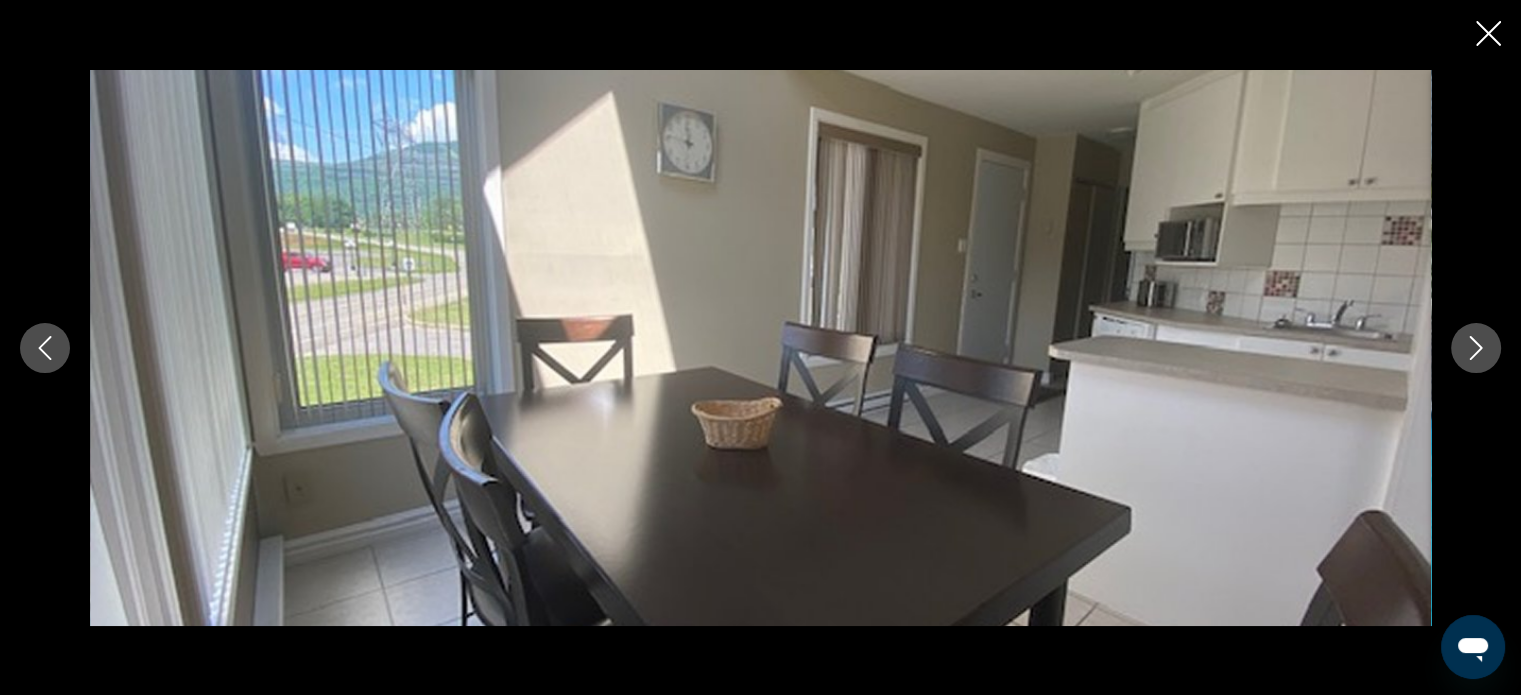 click 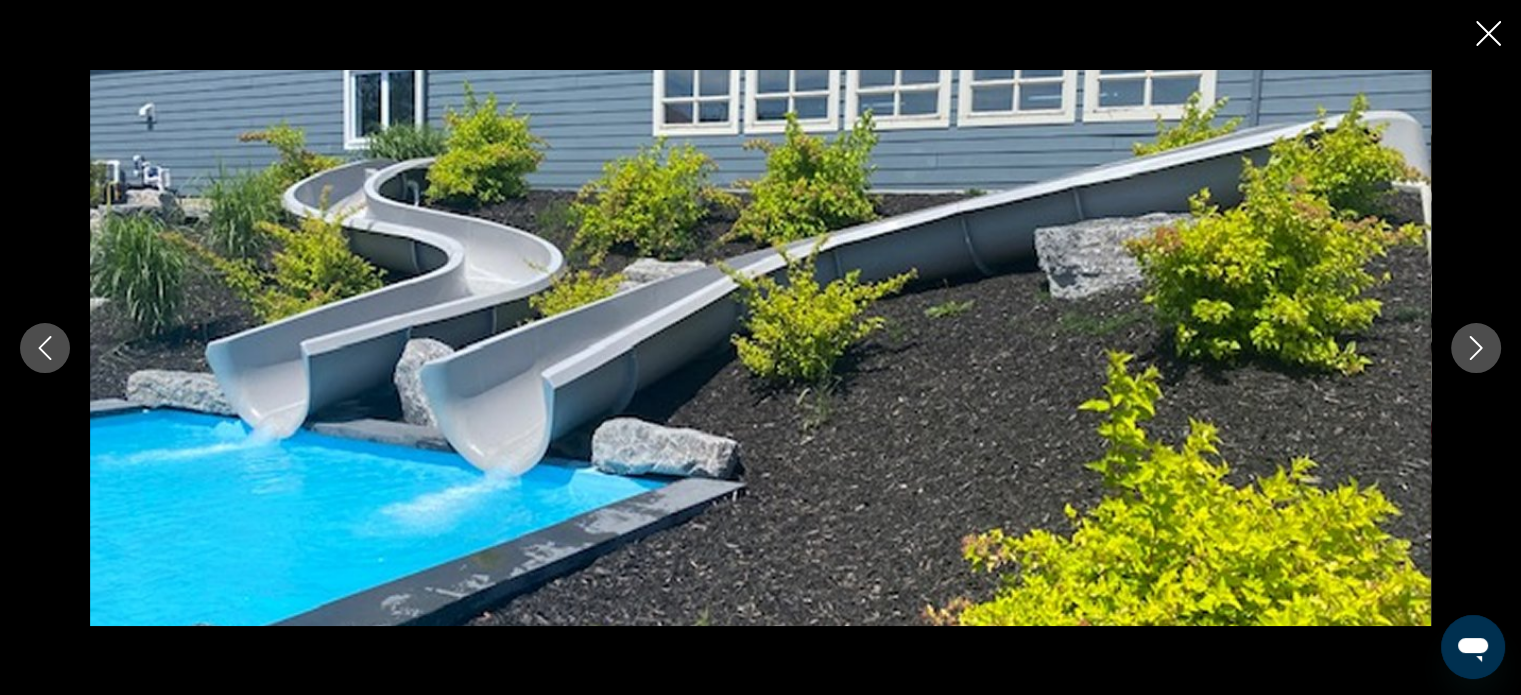 click 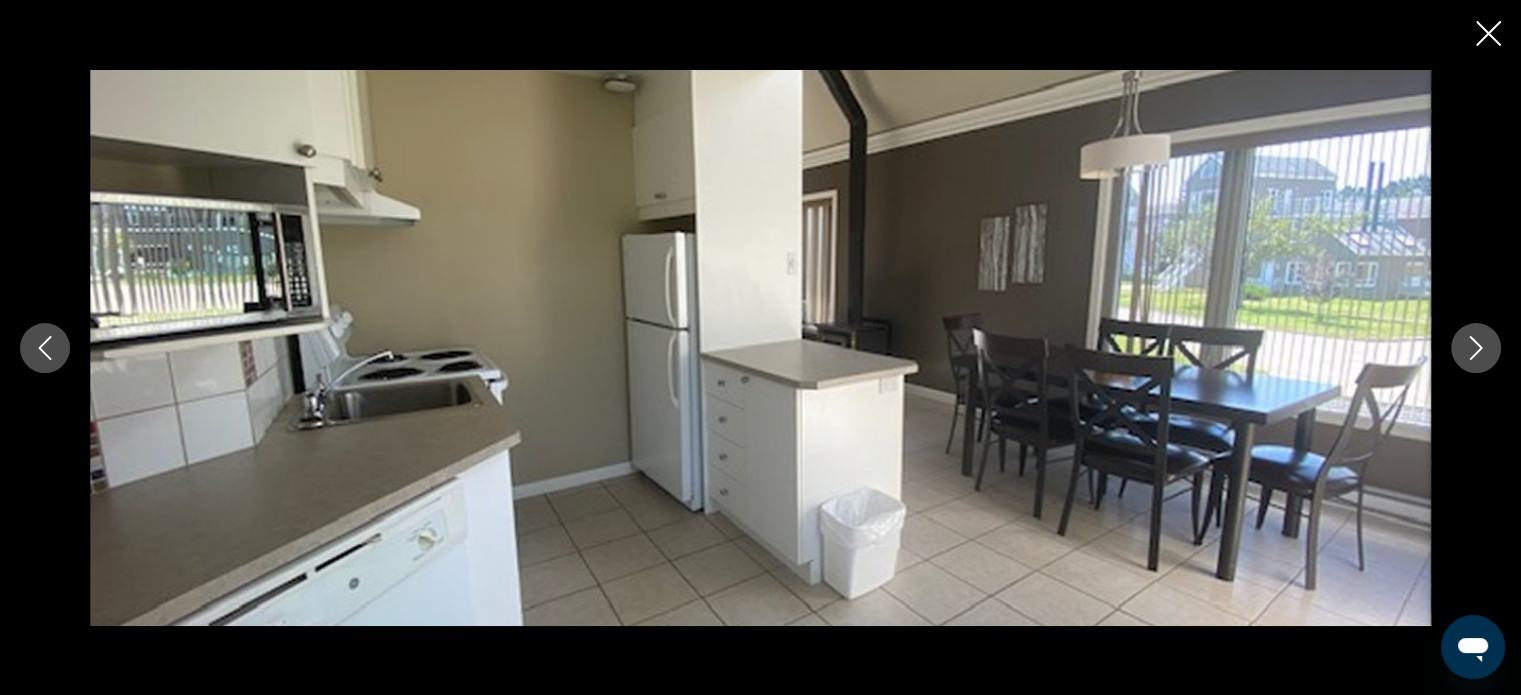 click 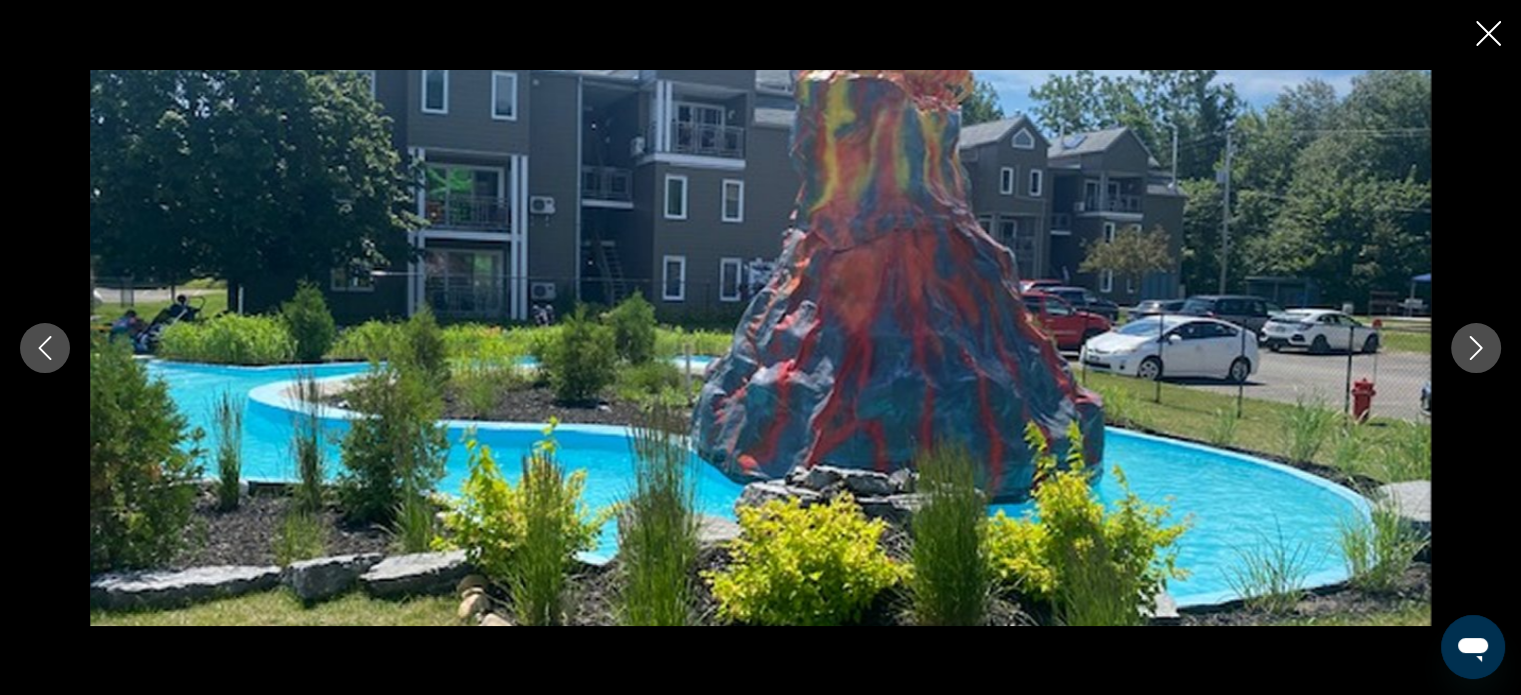 click 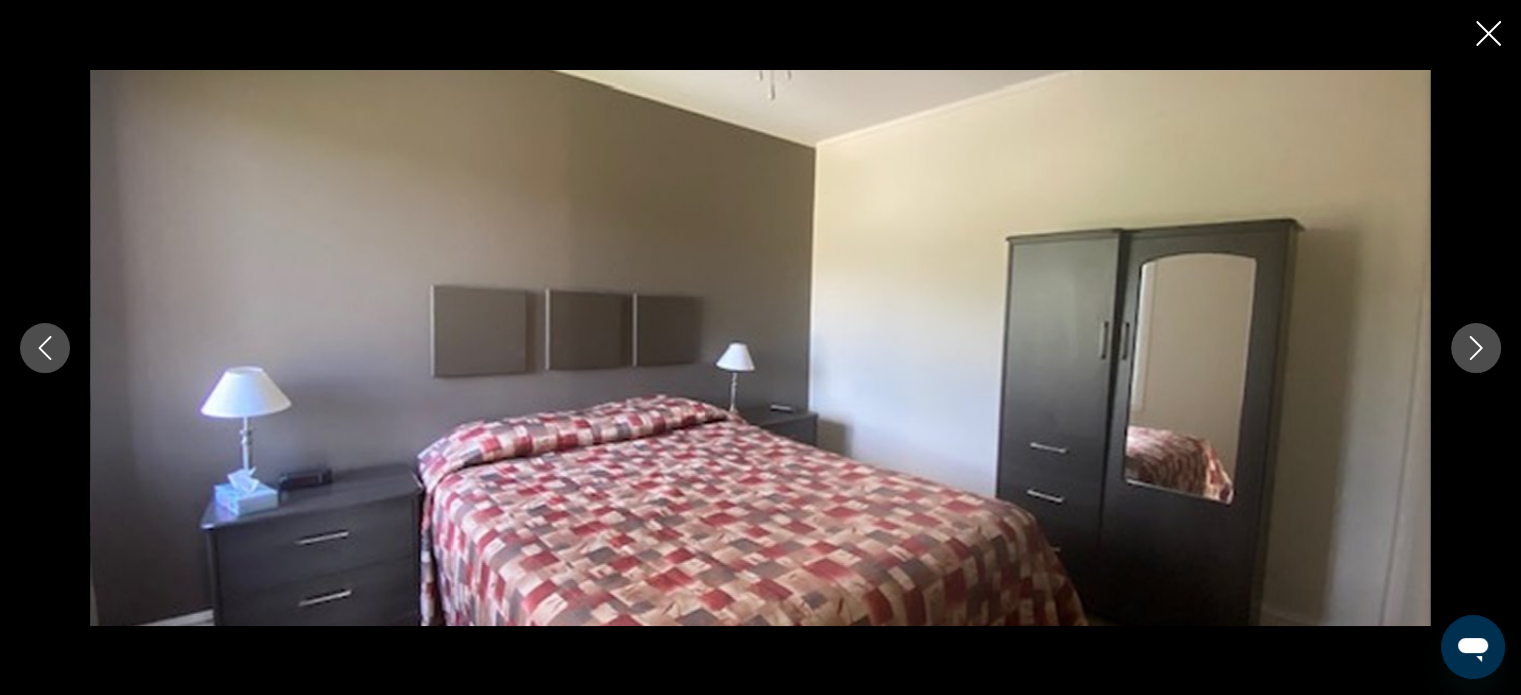 click 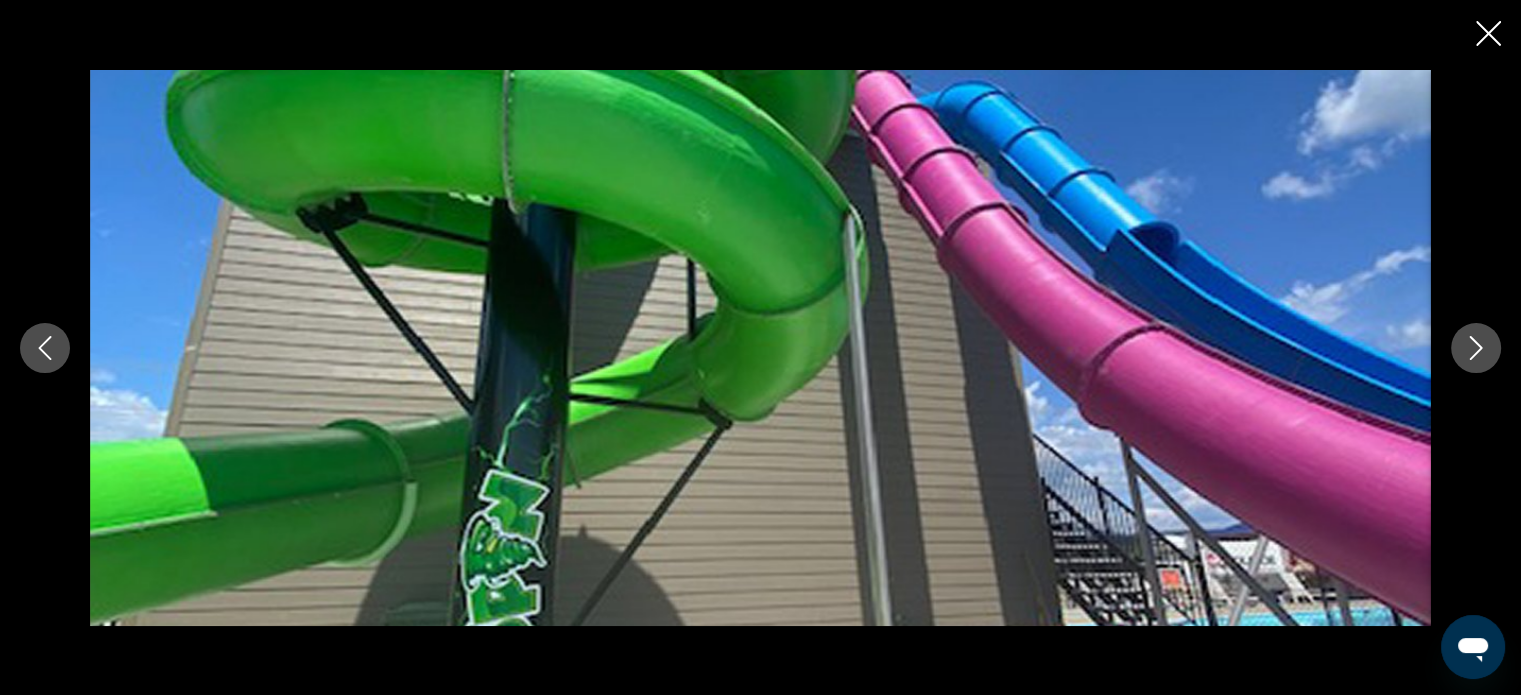 click 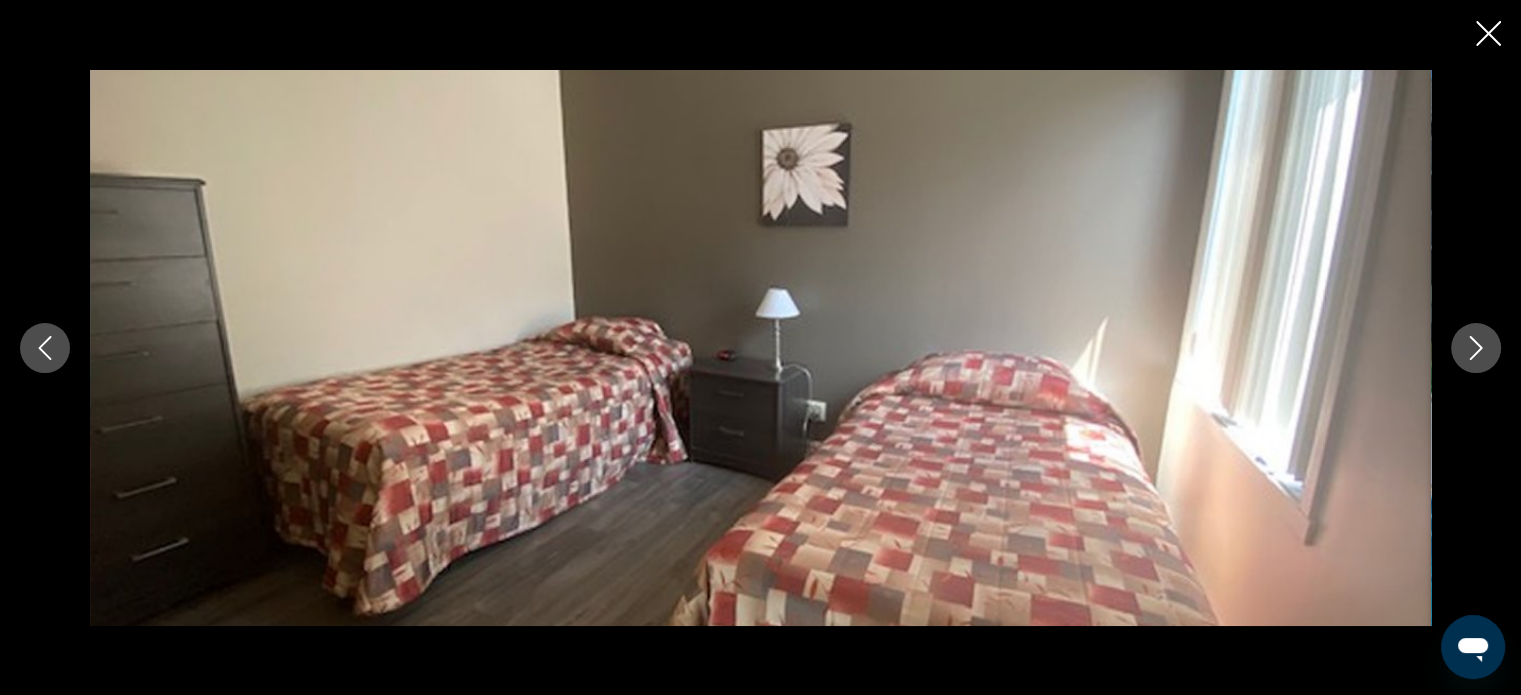 click 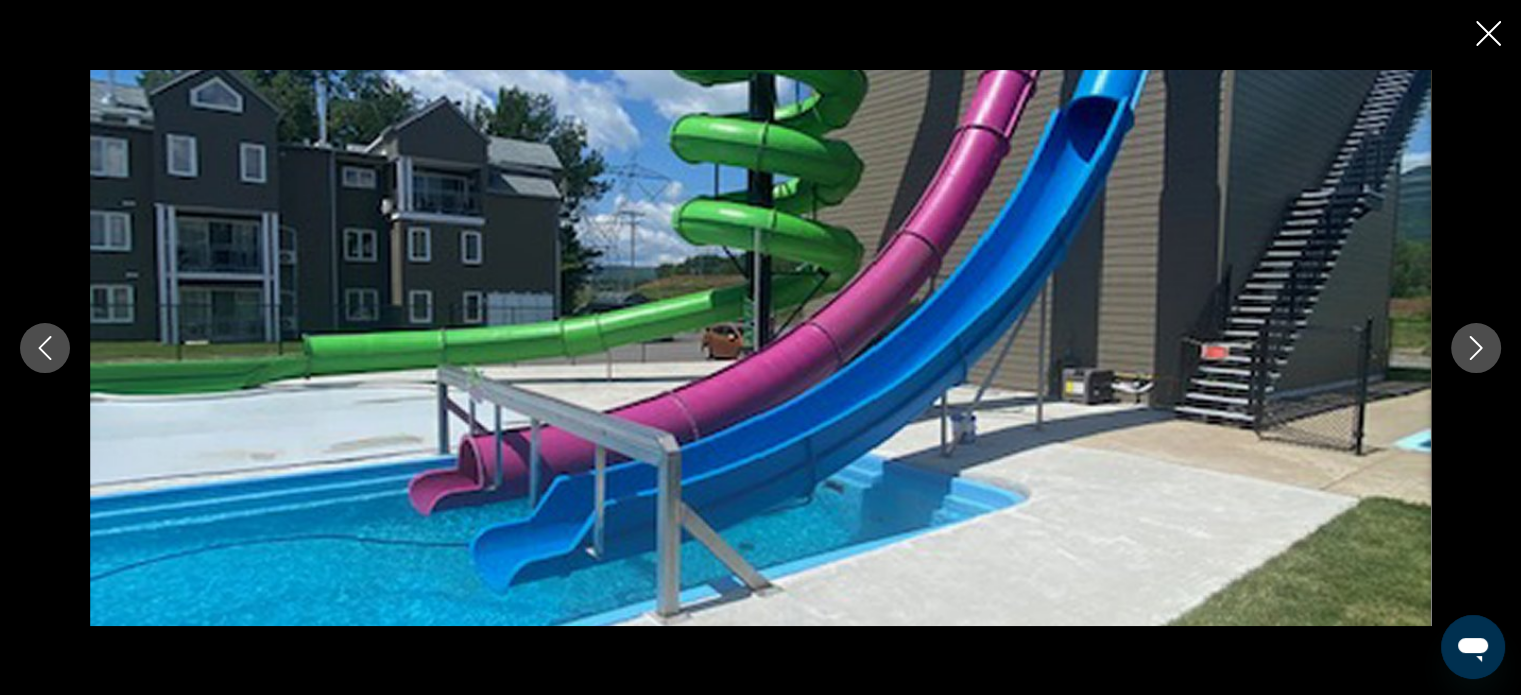 click 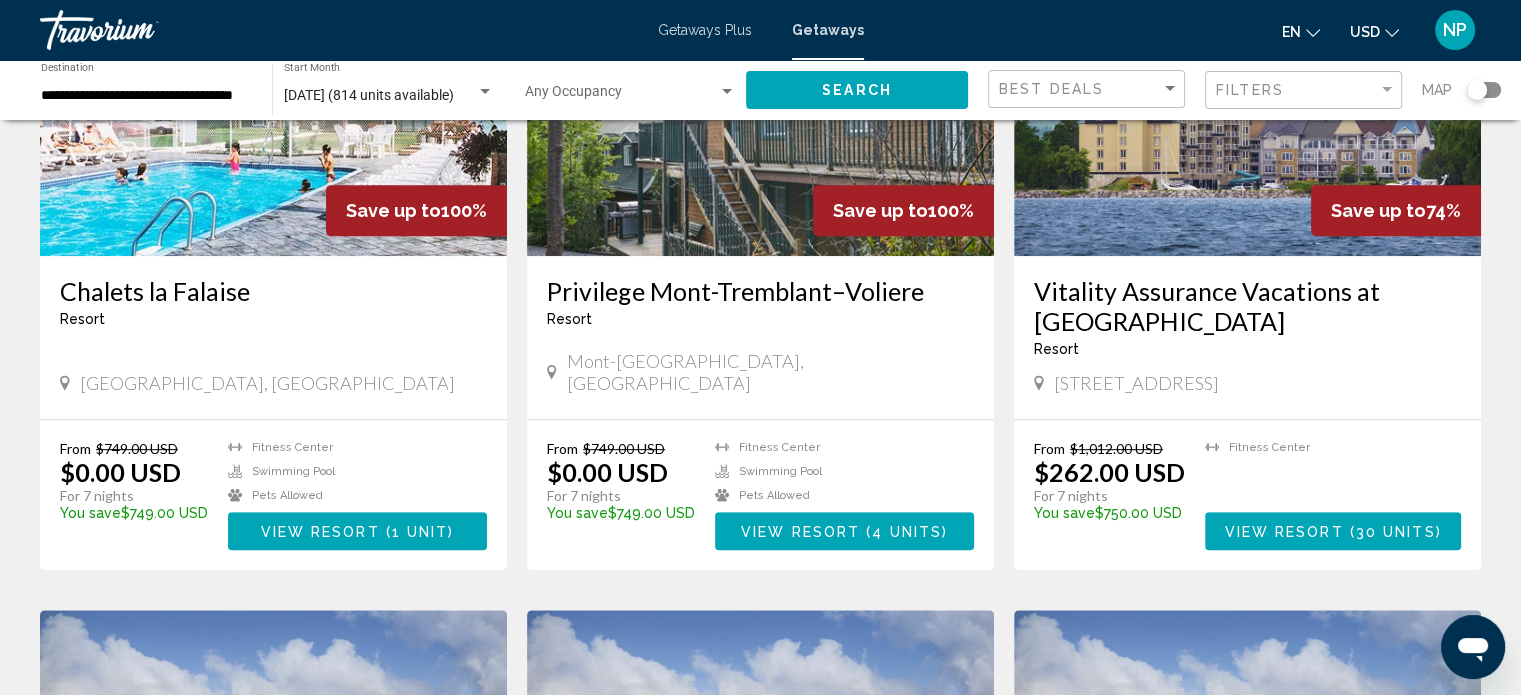 scroll, scrollTop: 920, scrollLeft: 0, axis: vertical 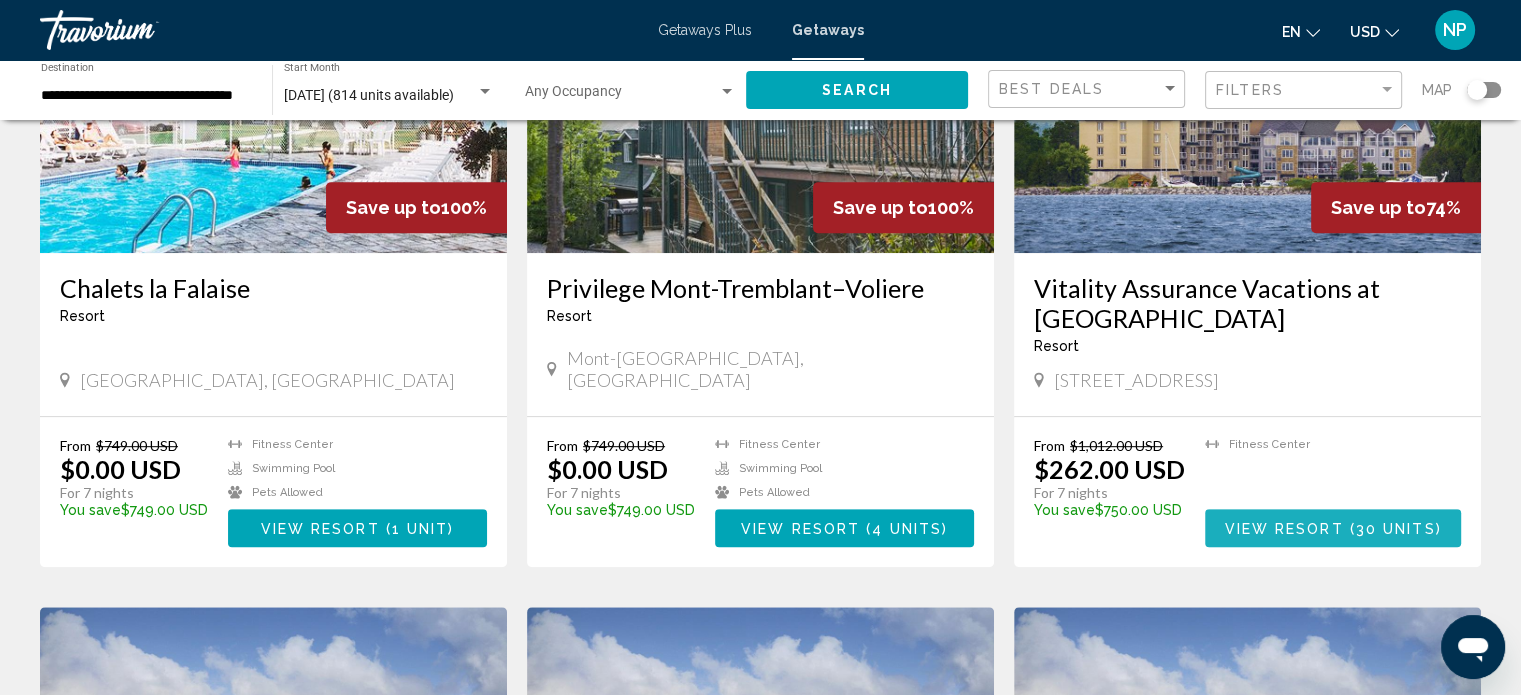 click on "View Resort" at bounding box center [1283, 529] 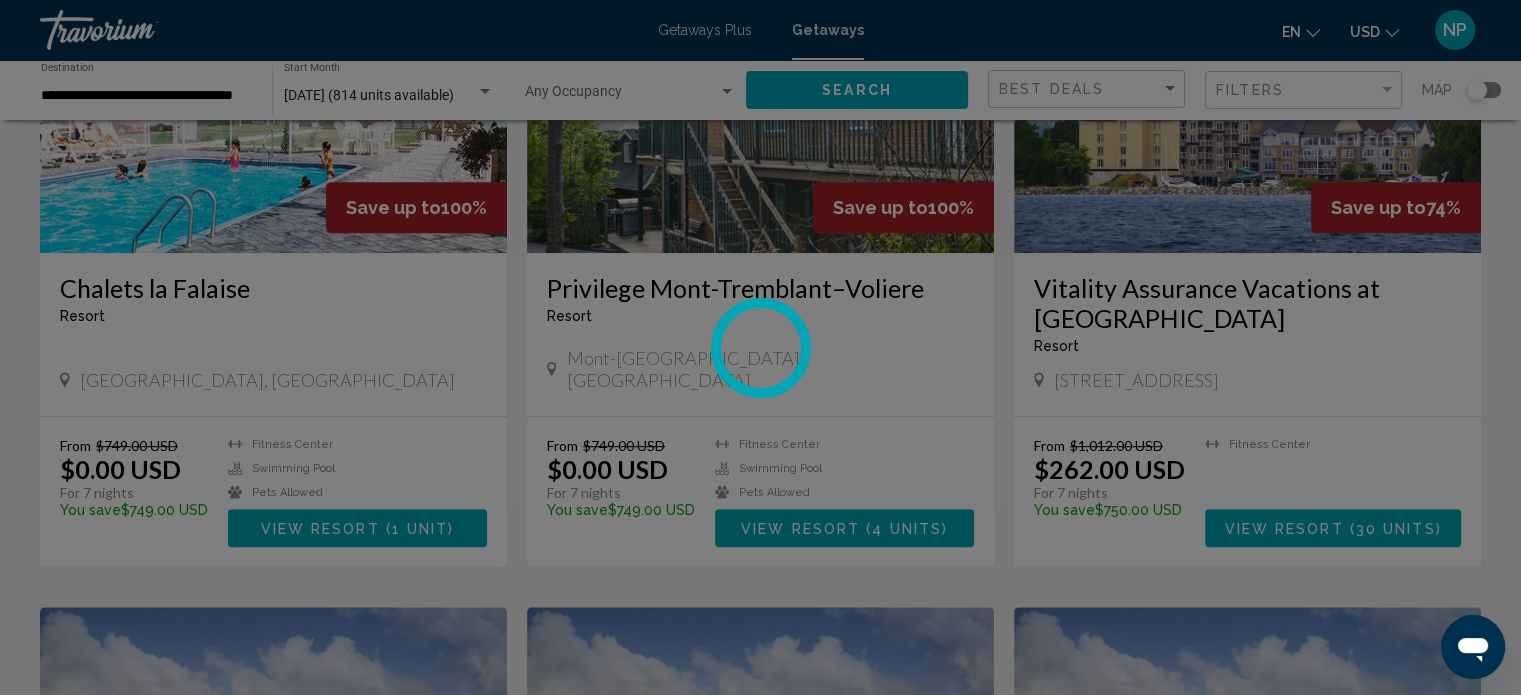 scroll, scrollTop: 12, scrollLeft: 0, axis: vertical 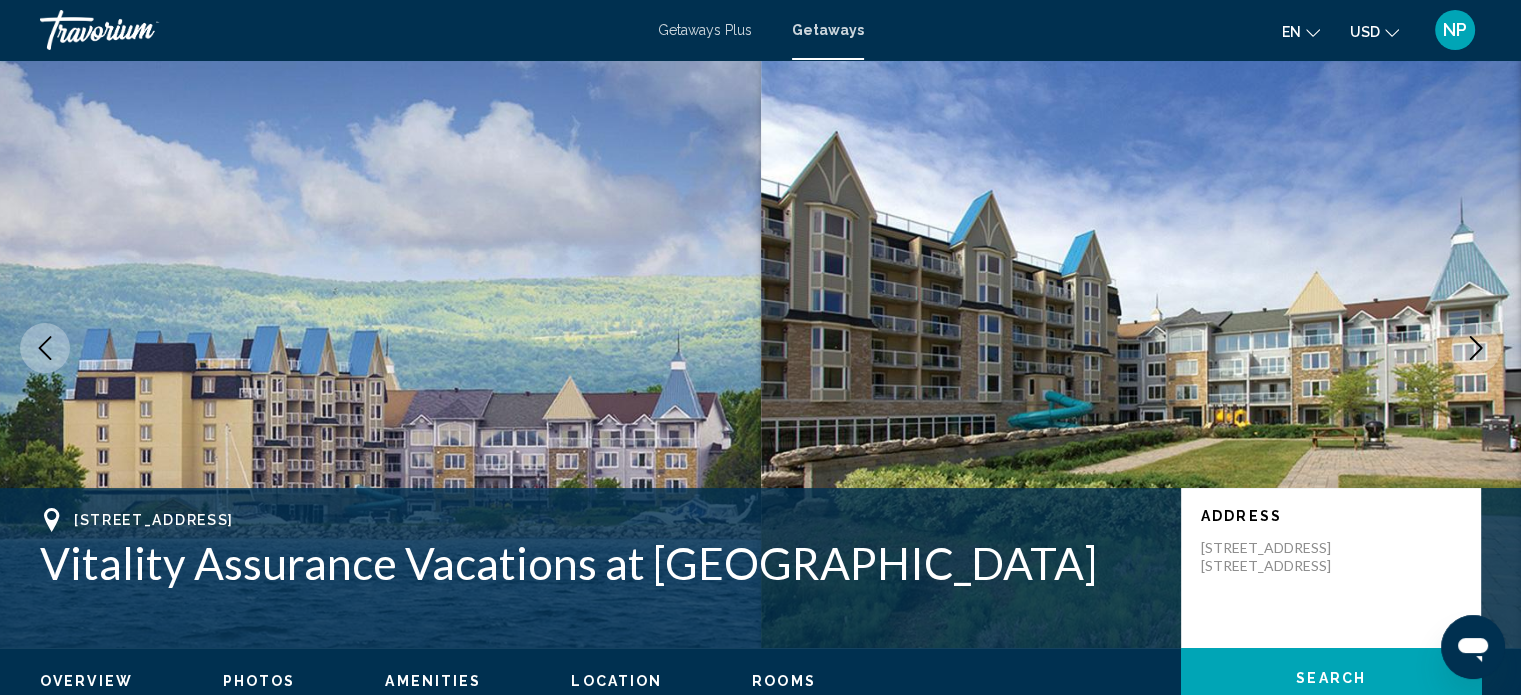 type 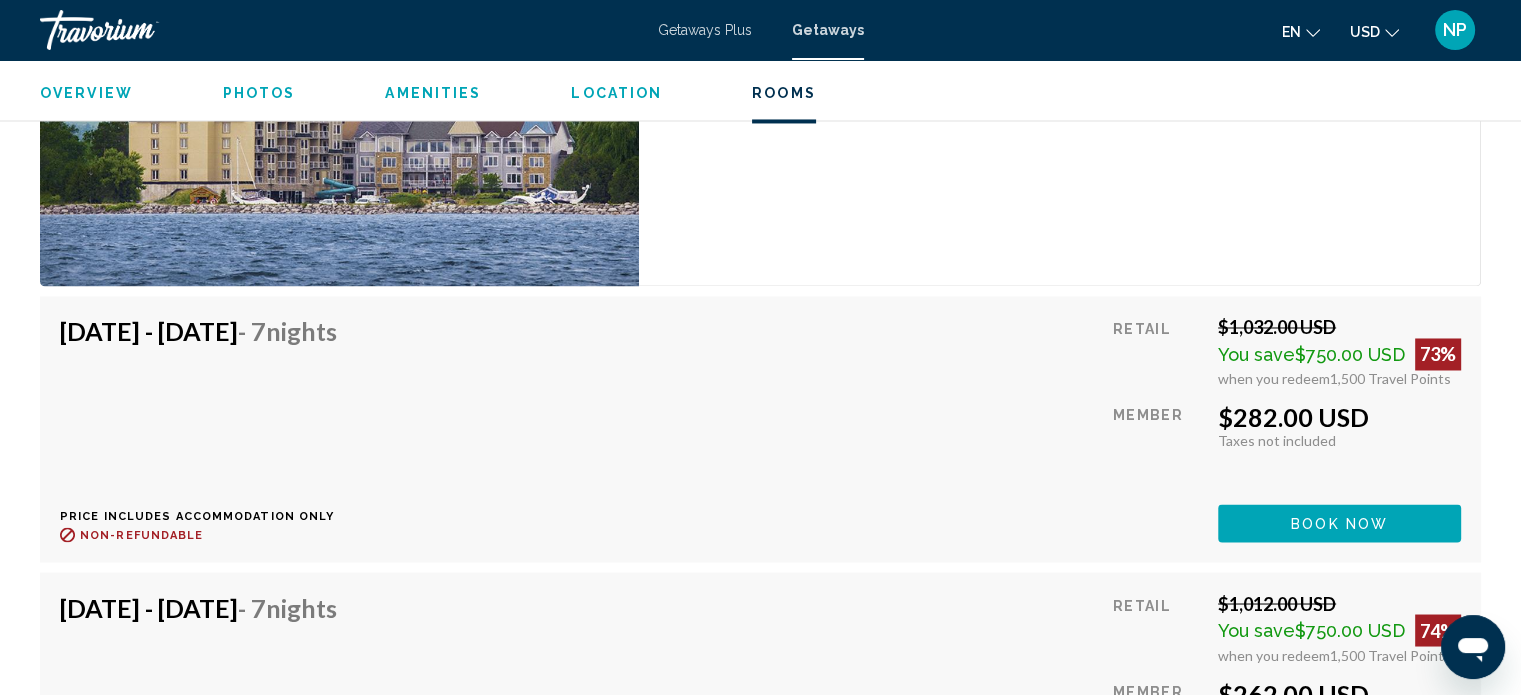scroll, scrollTop: 3412, scrollLeft: 0, axis: vertical 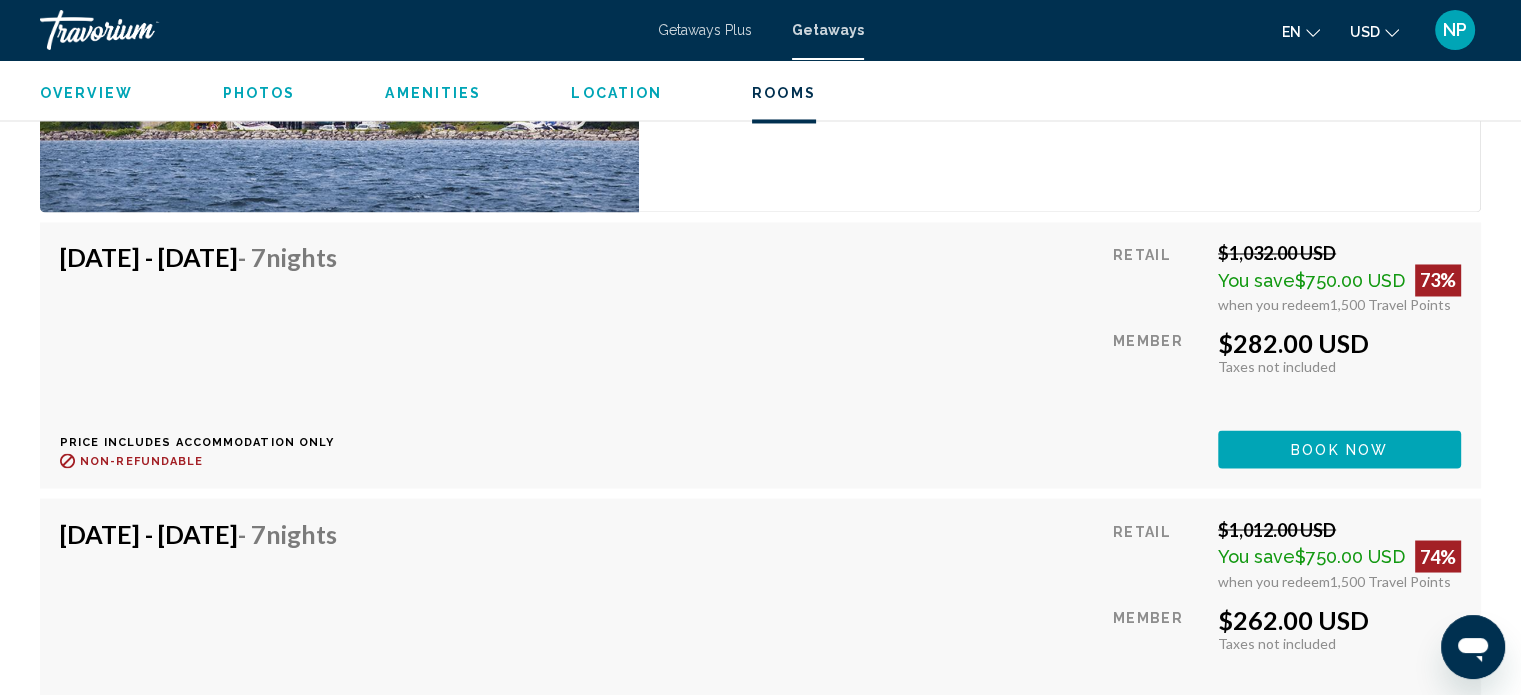 click 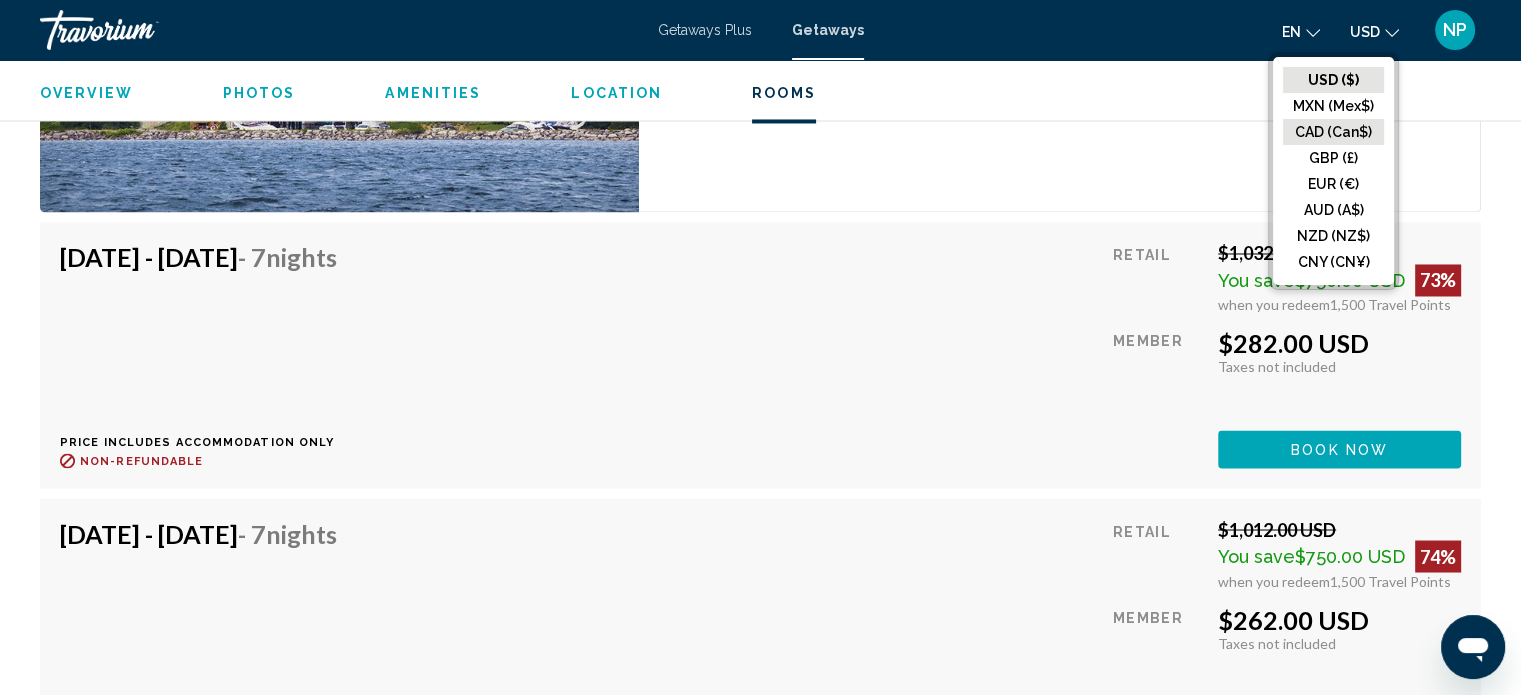 click on "CAD (Can$)" 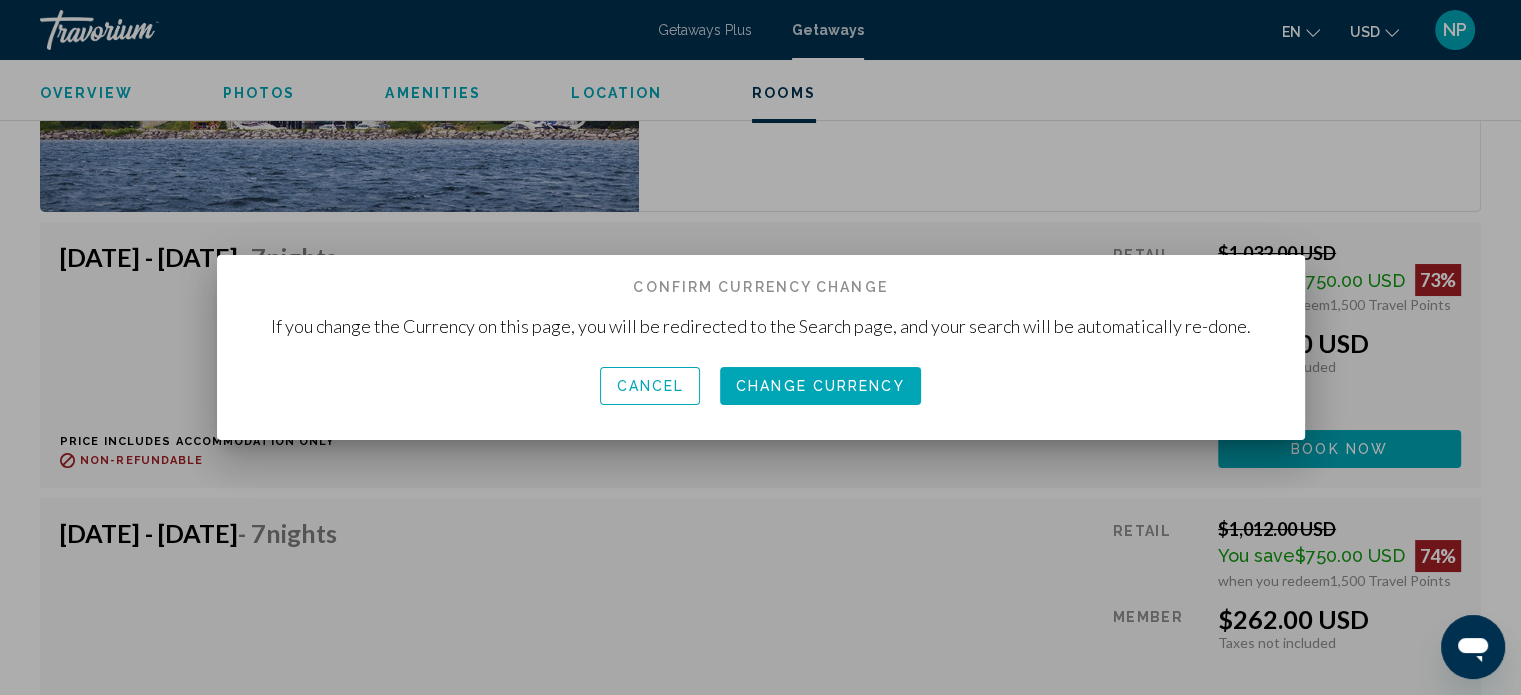 click on "Change Currency" at bounding box center [820, 385] 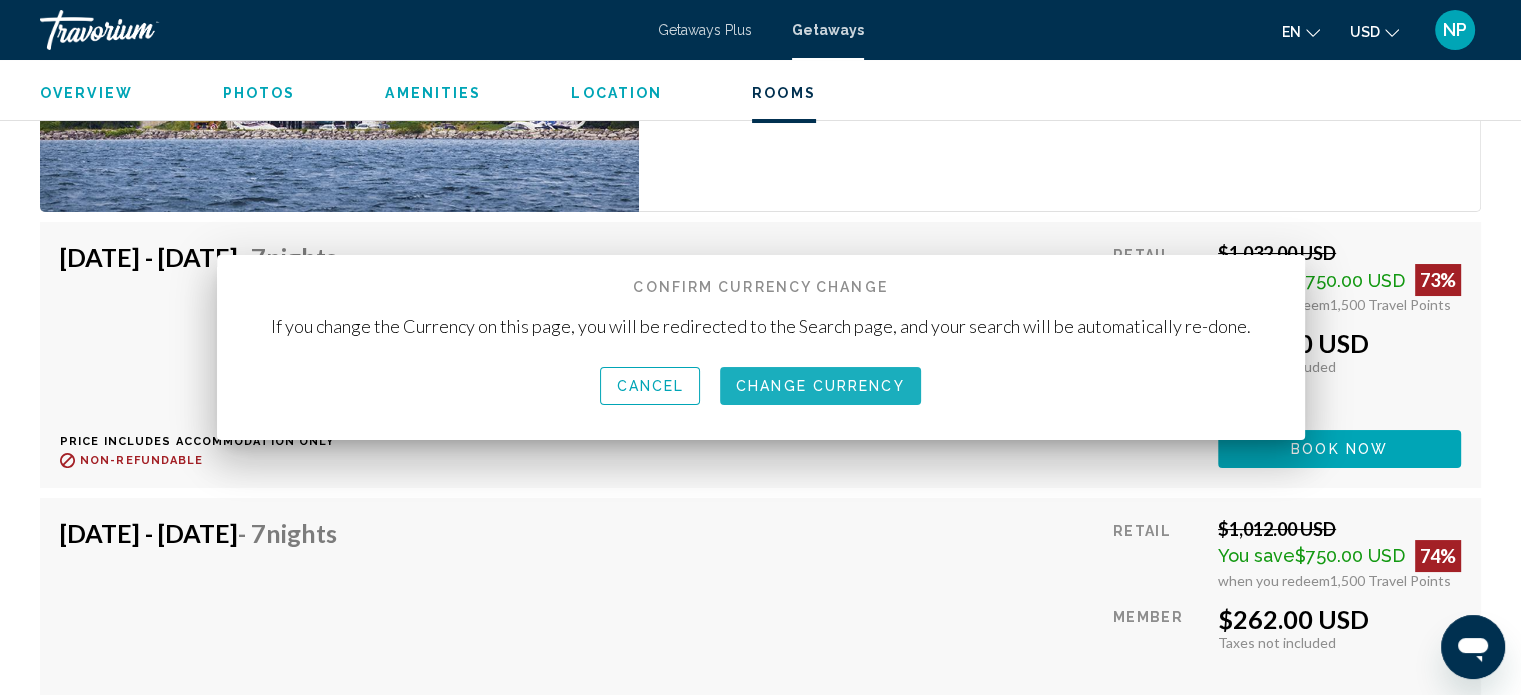scroll, scrollTop: 3412, scrollLeft: 0, axis: vertical 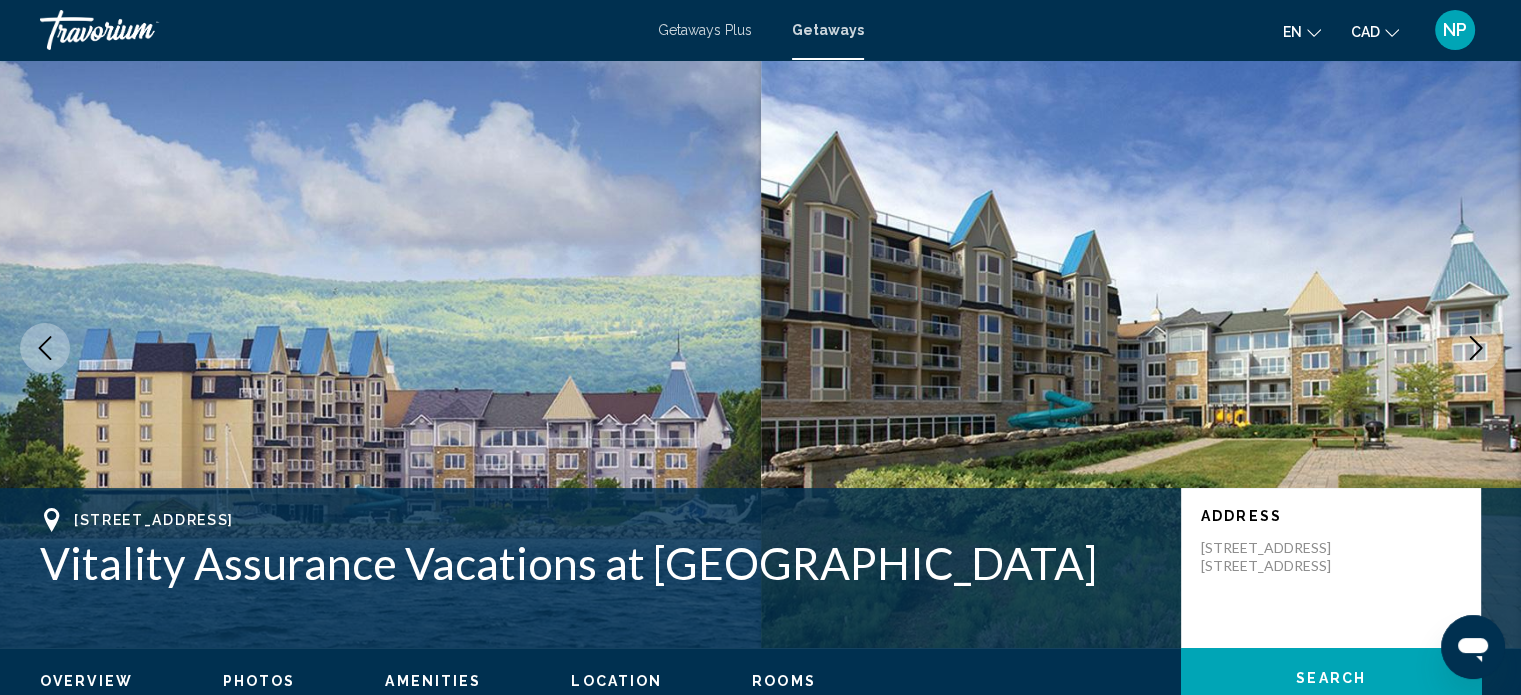 type 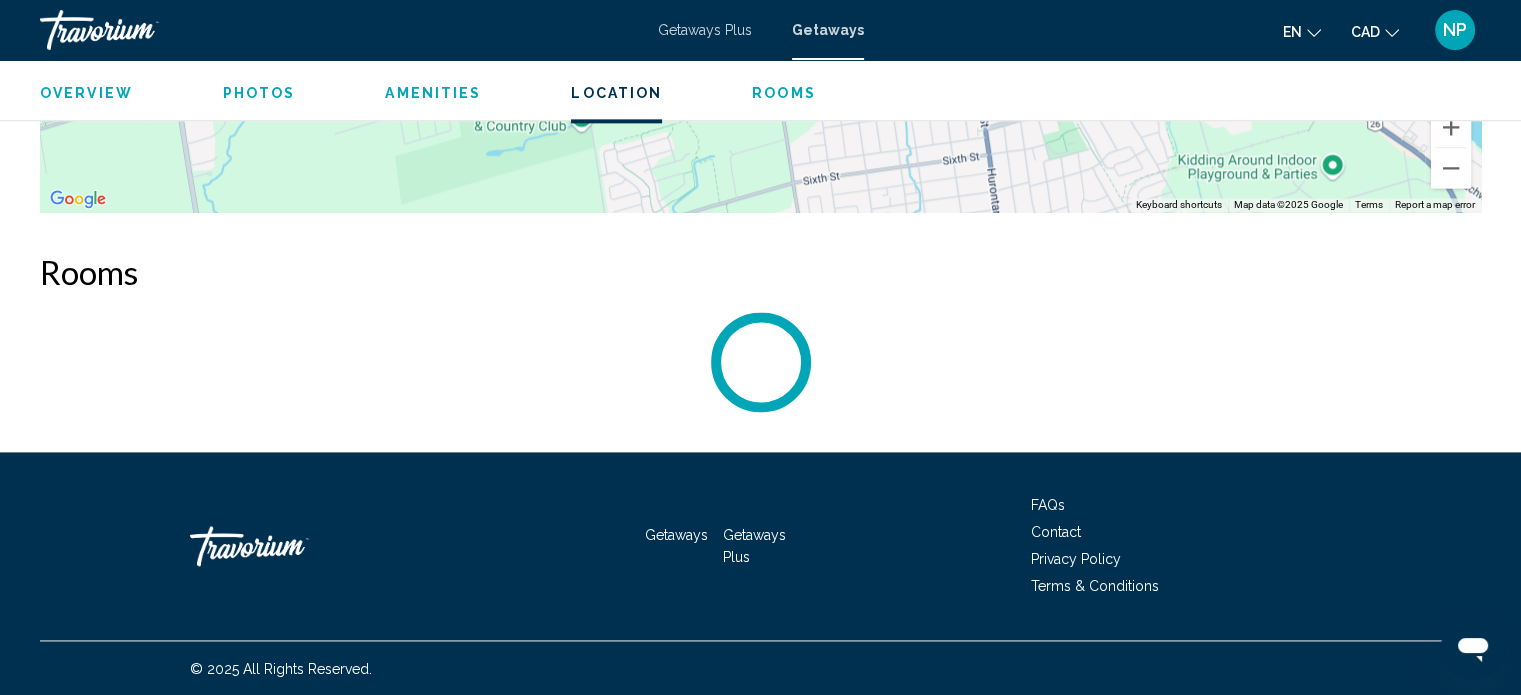 scroll, scrollTop: 2711, scrollLeft: 0, axis: vertical 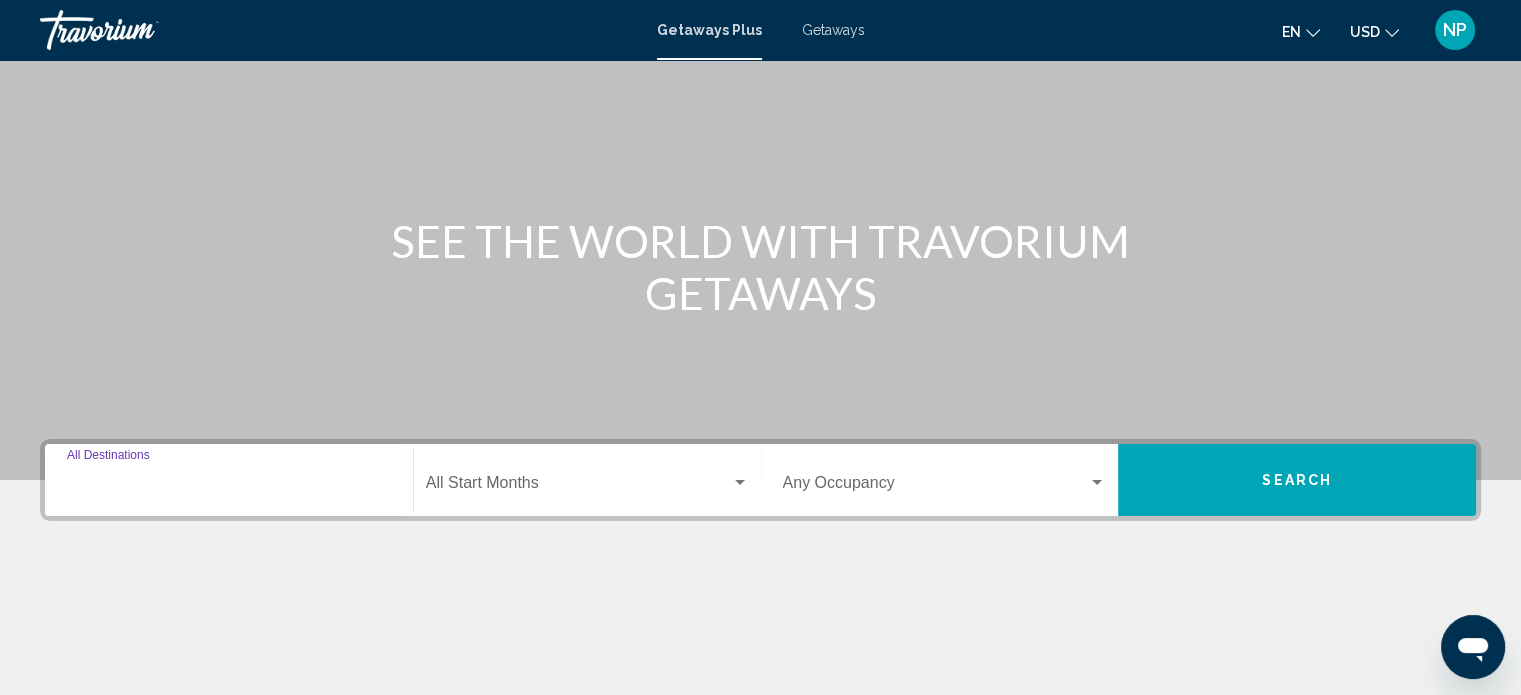 click on "Destination All Destinations" at bounding box center [229, 487] 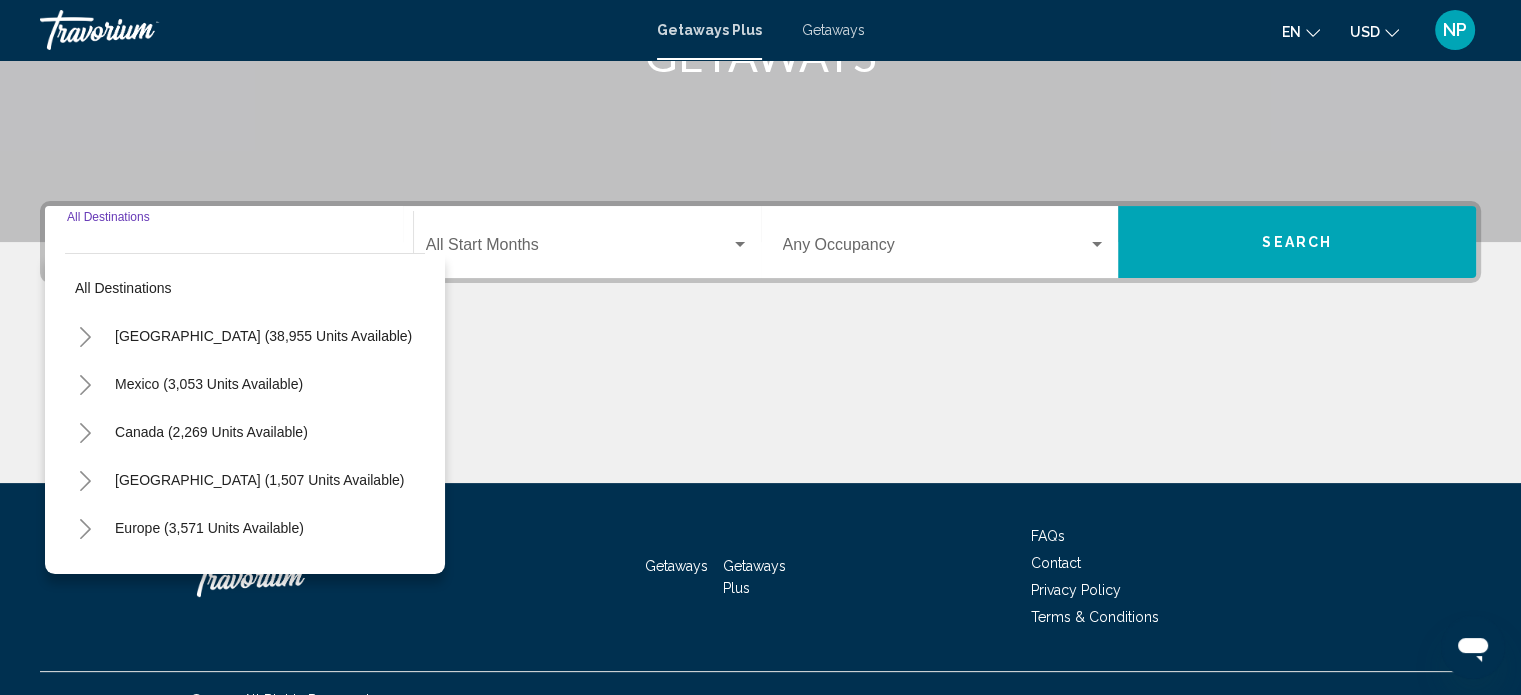 scroll, scrollTop: 390, scrollLeft: 0, axis: vertical 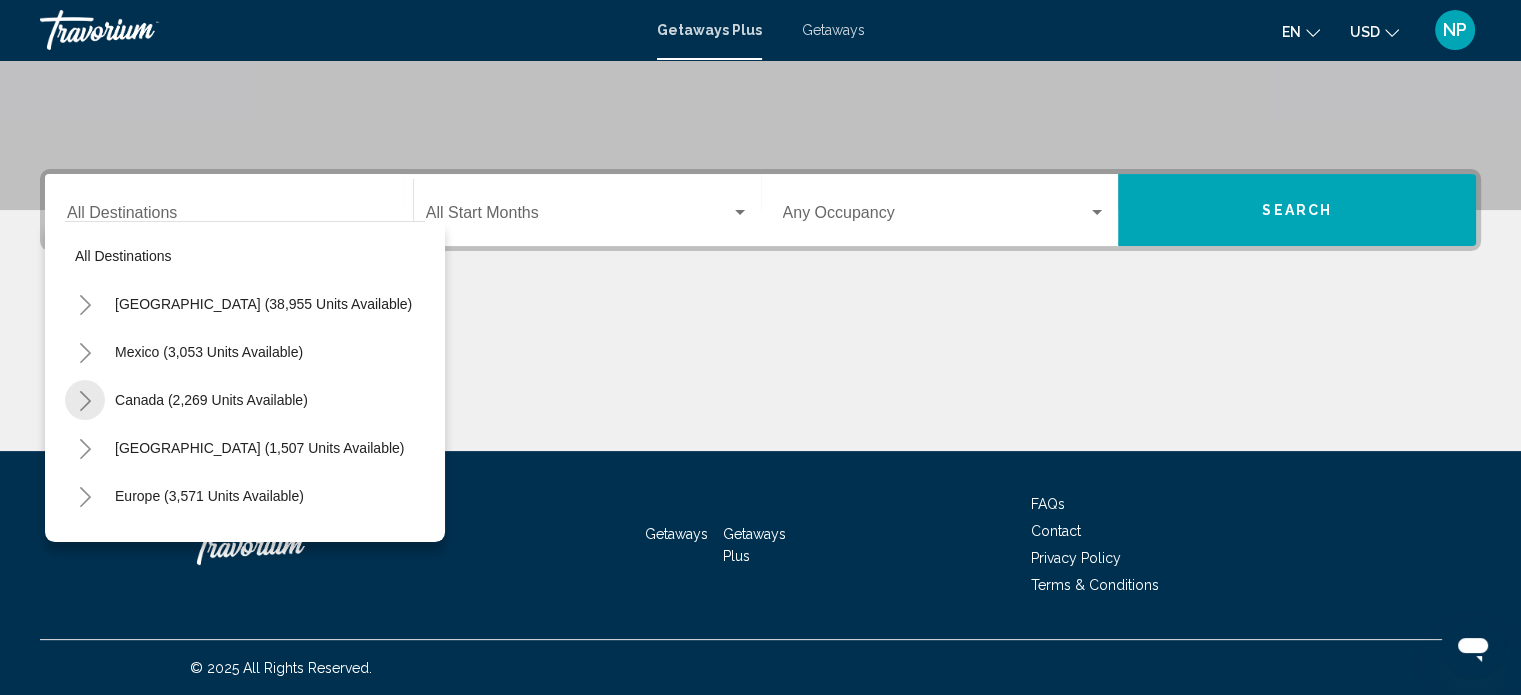click 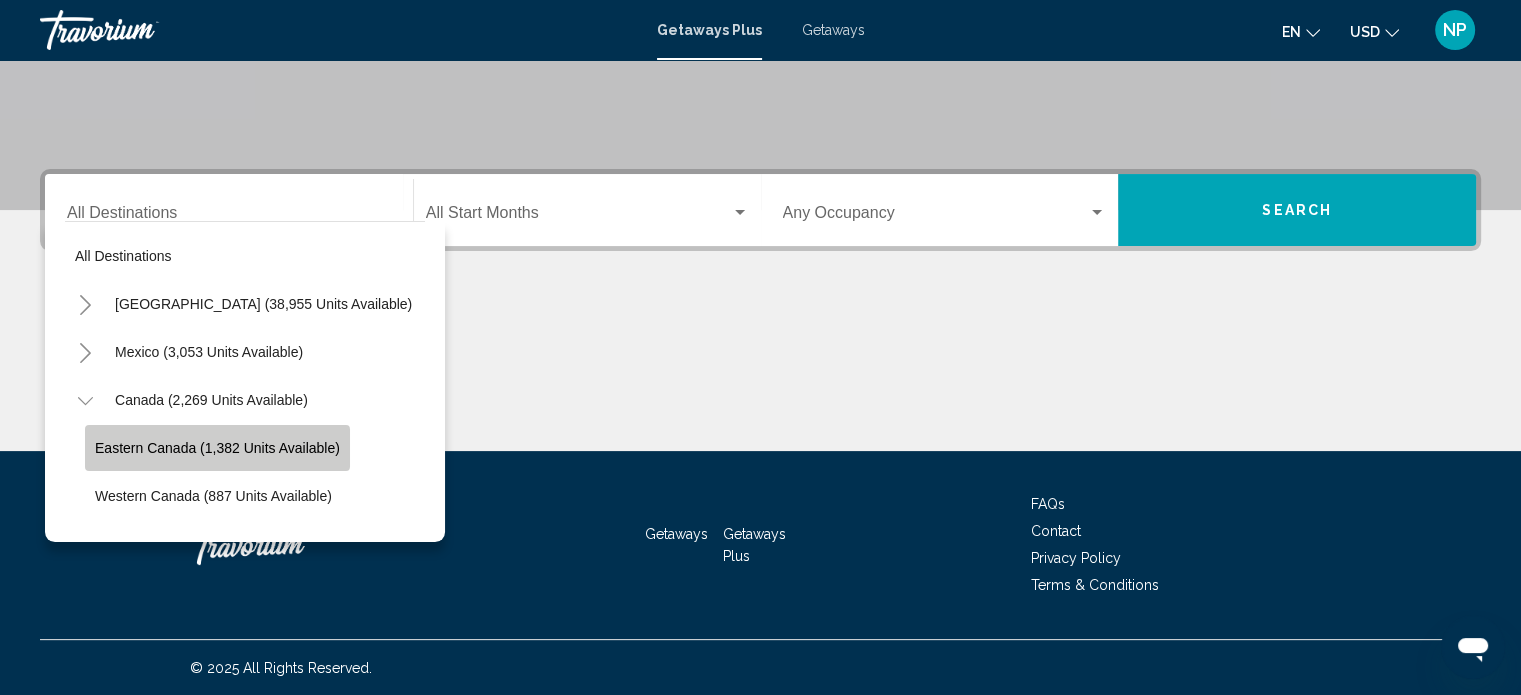 click on "Eastern Canada (1,382 units available)" 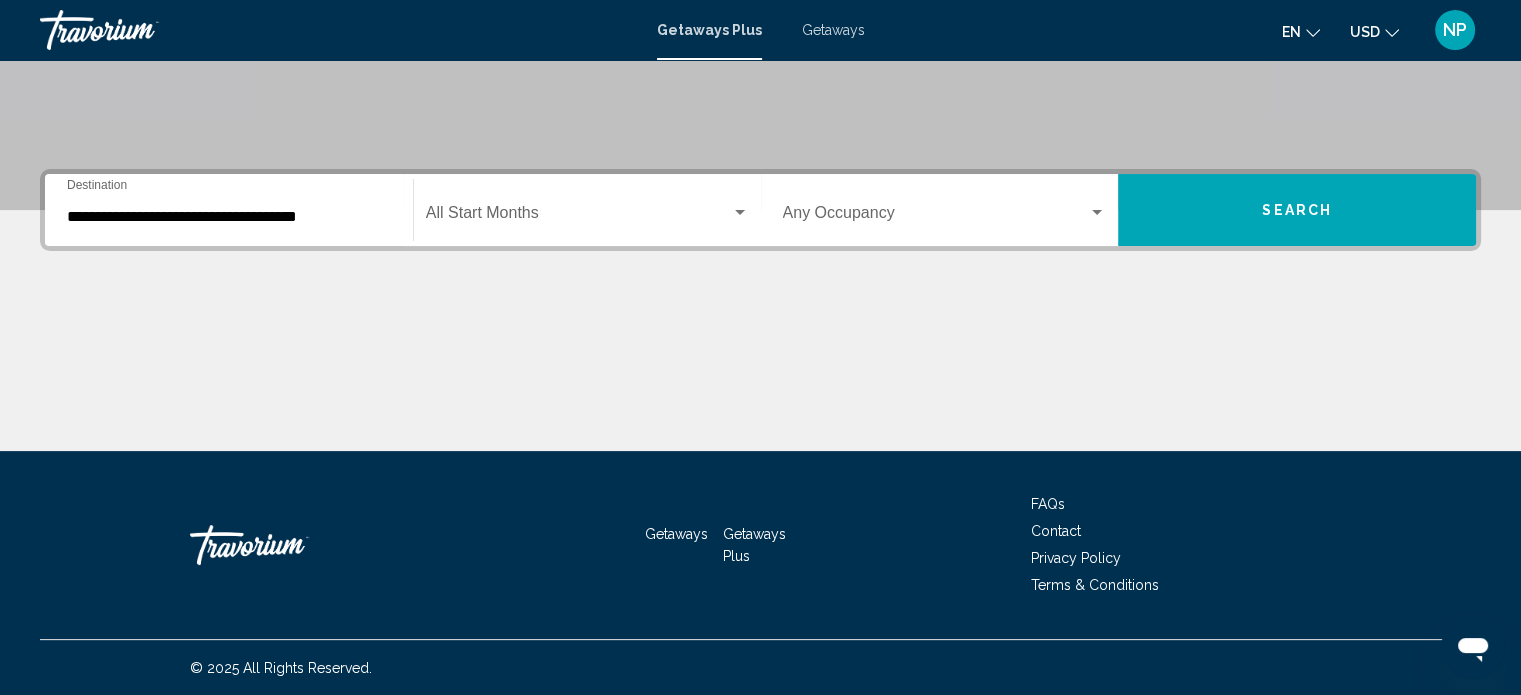 click on "Start Month All Start Months" 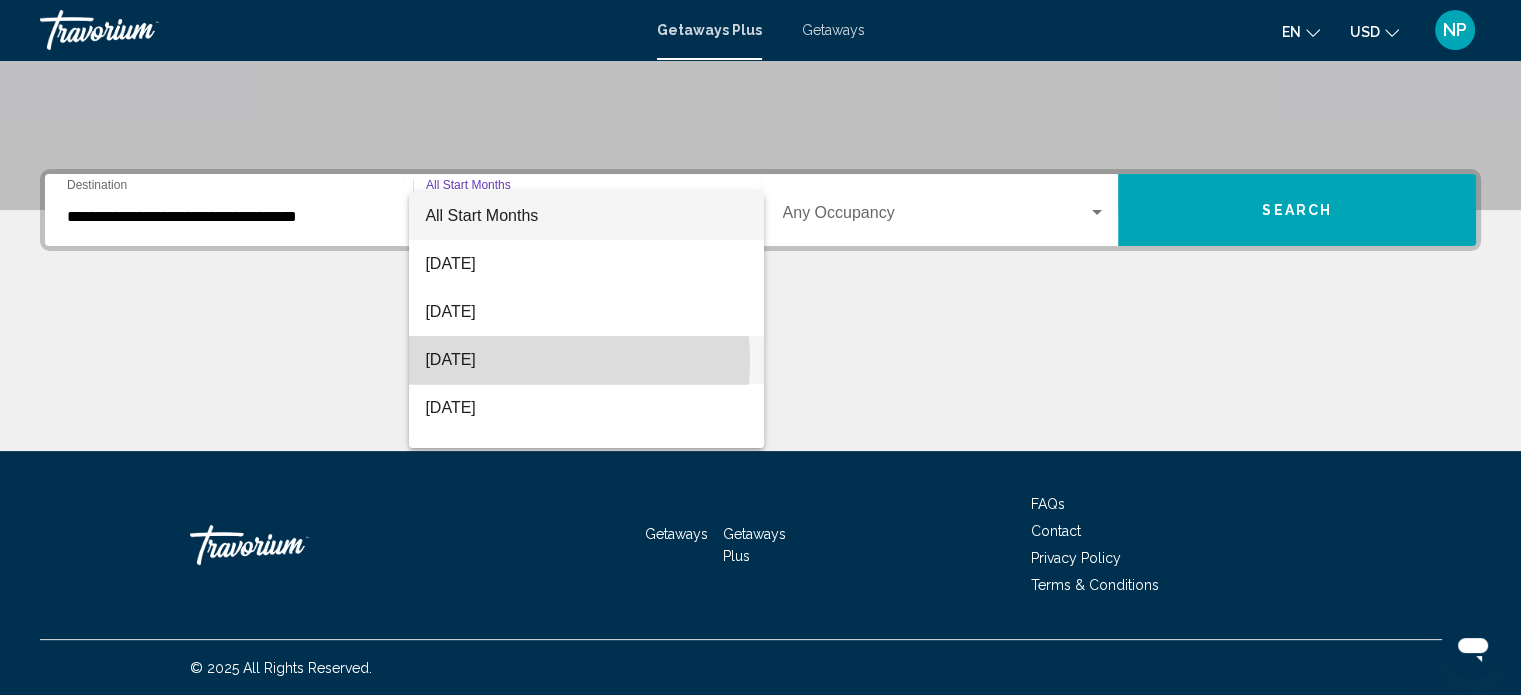 click on "[DATE]" at bounding box center (586, 360) 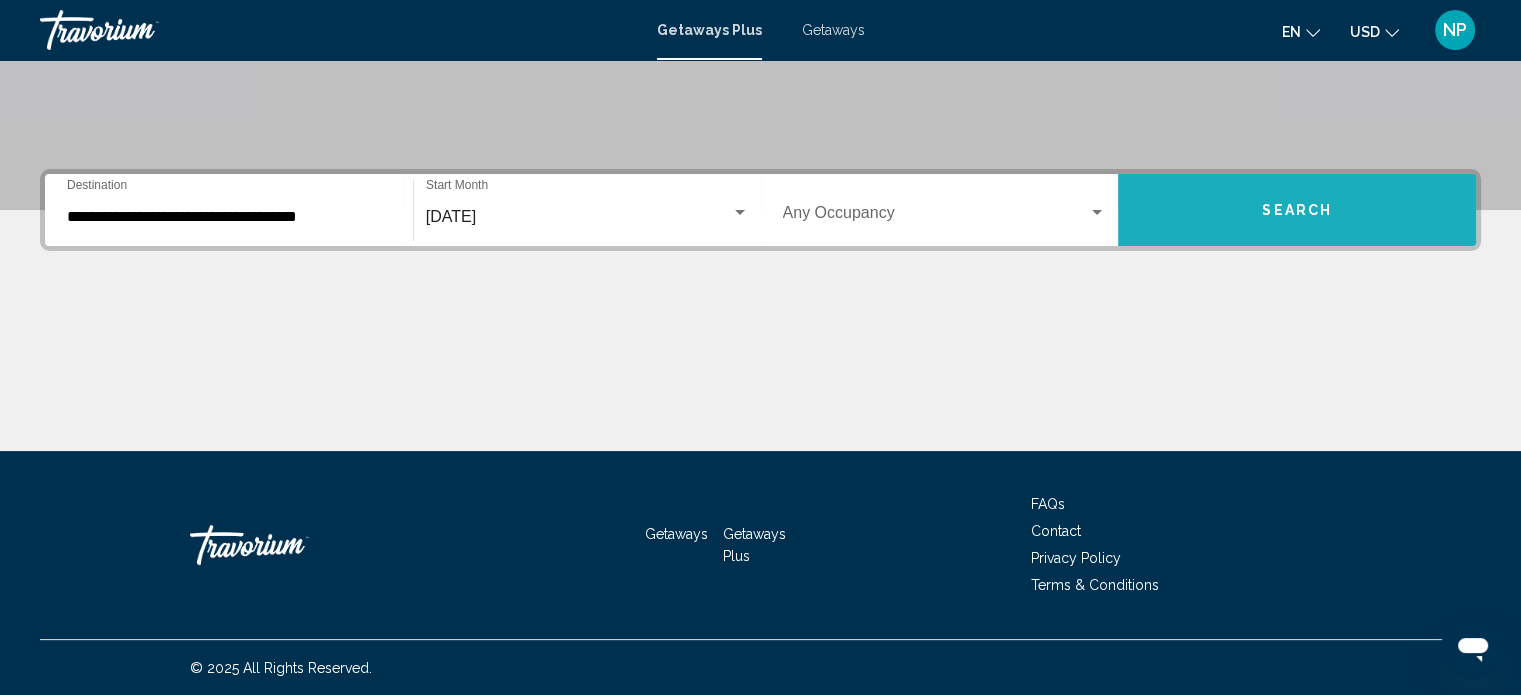 click on "Search" at bounding box center (1297, 211) 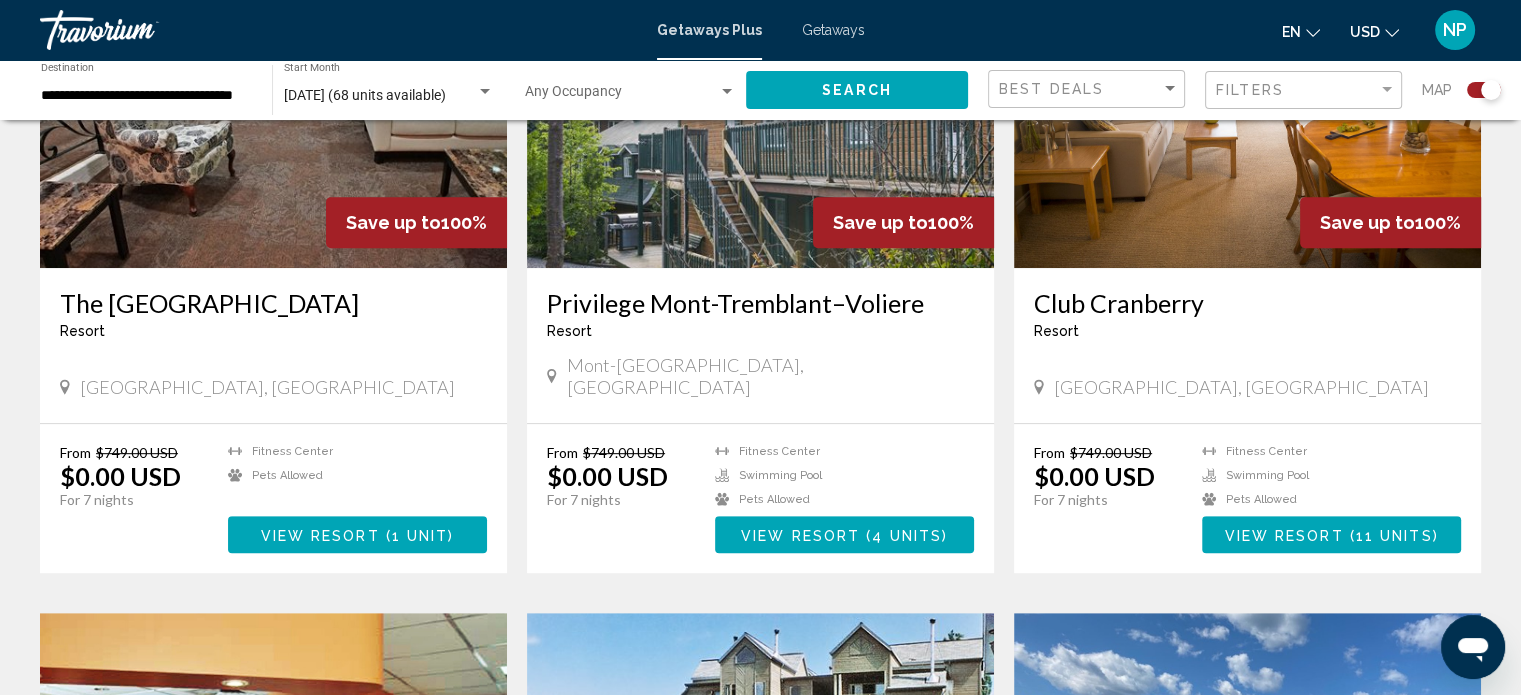 scroll, scrollTop: 880, scrollLeft: 0, axis: vertical 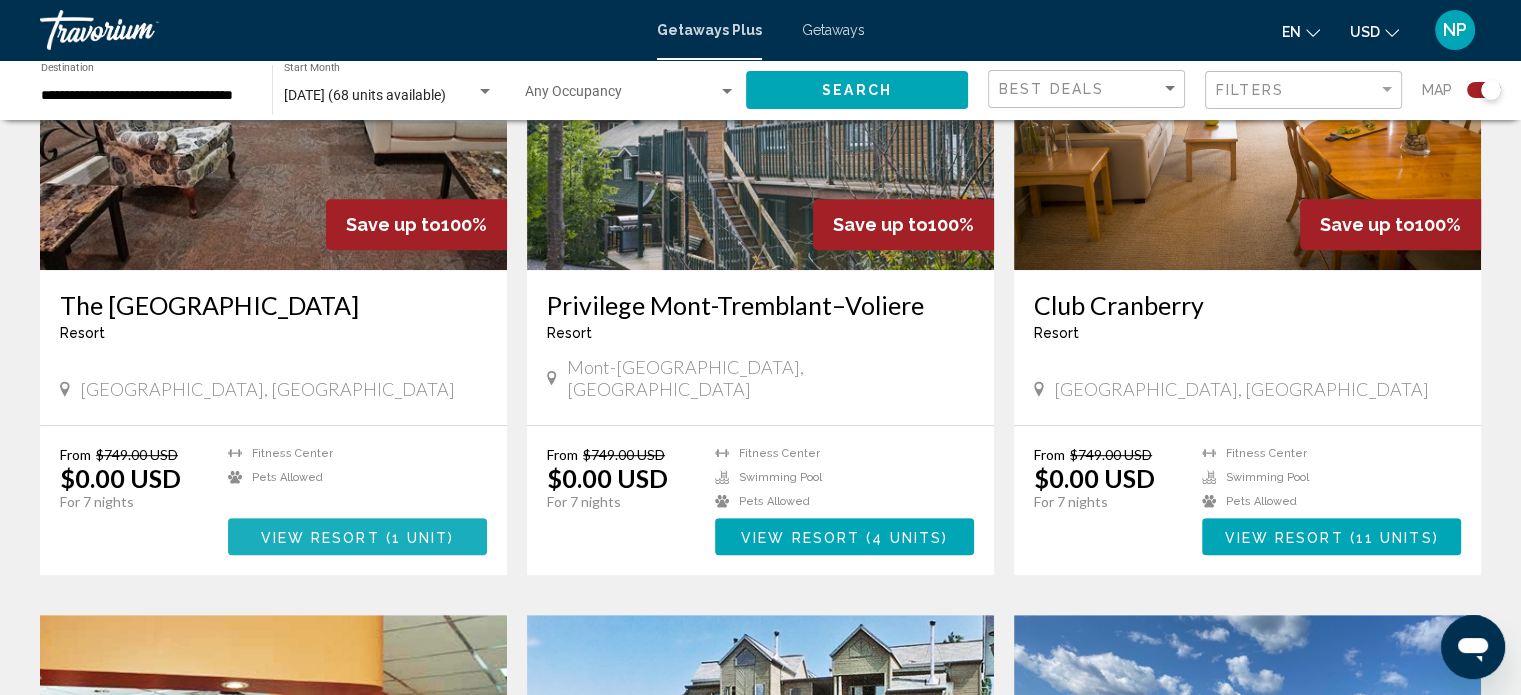 click on "View Resort" at bounding box center [319, 537] 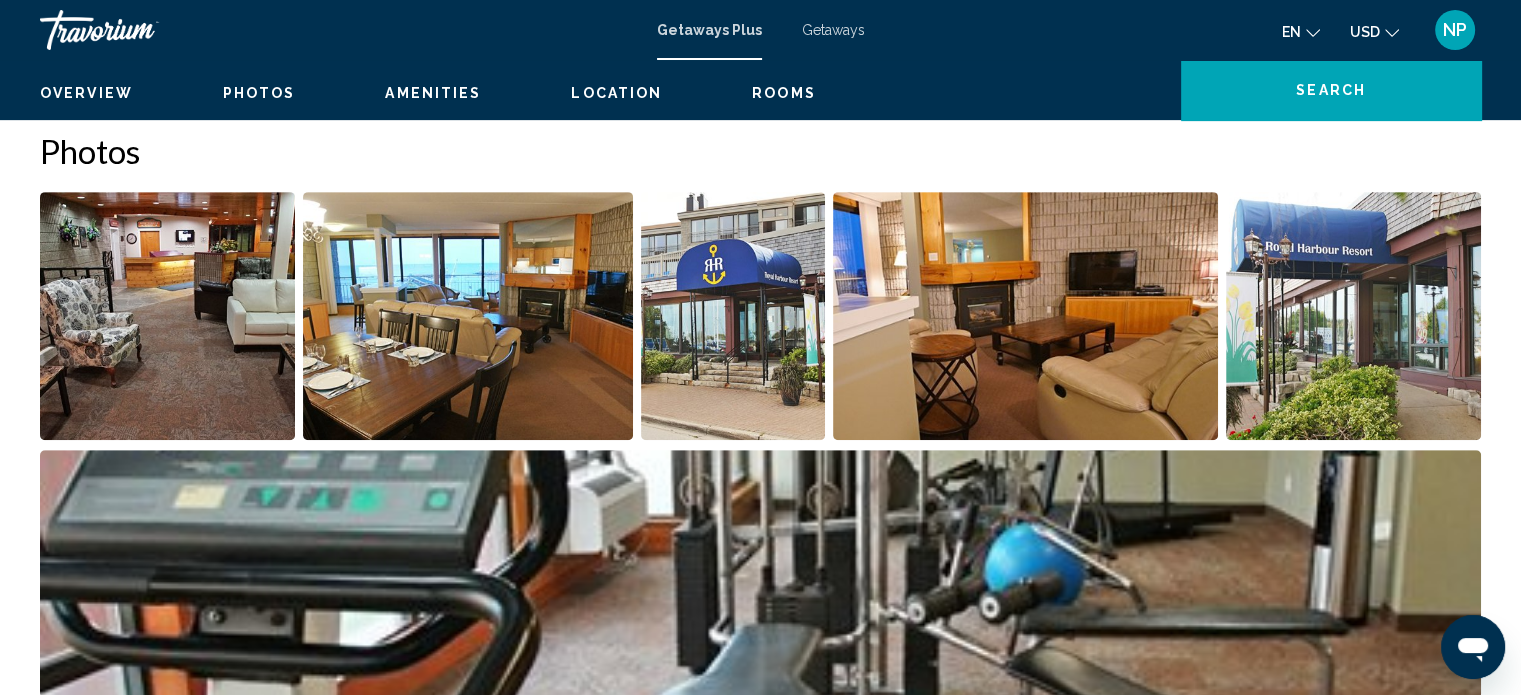 scroll, scrollTop: 12, scrollLeft: 0, axis: vertical 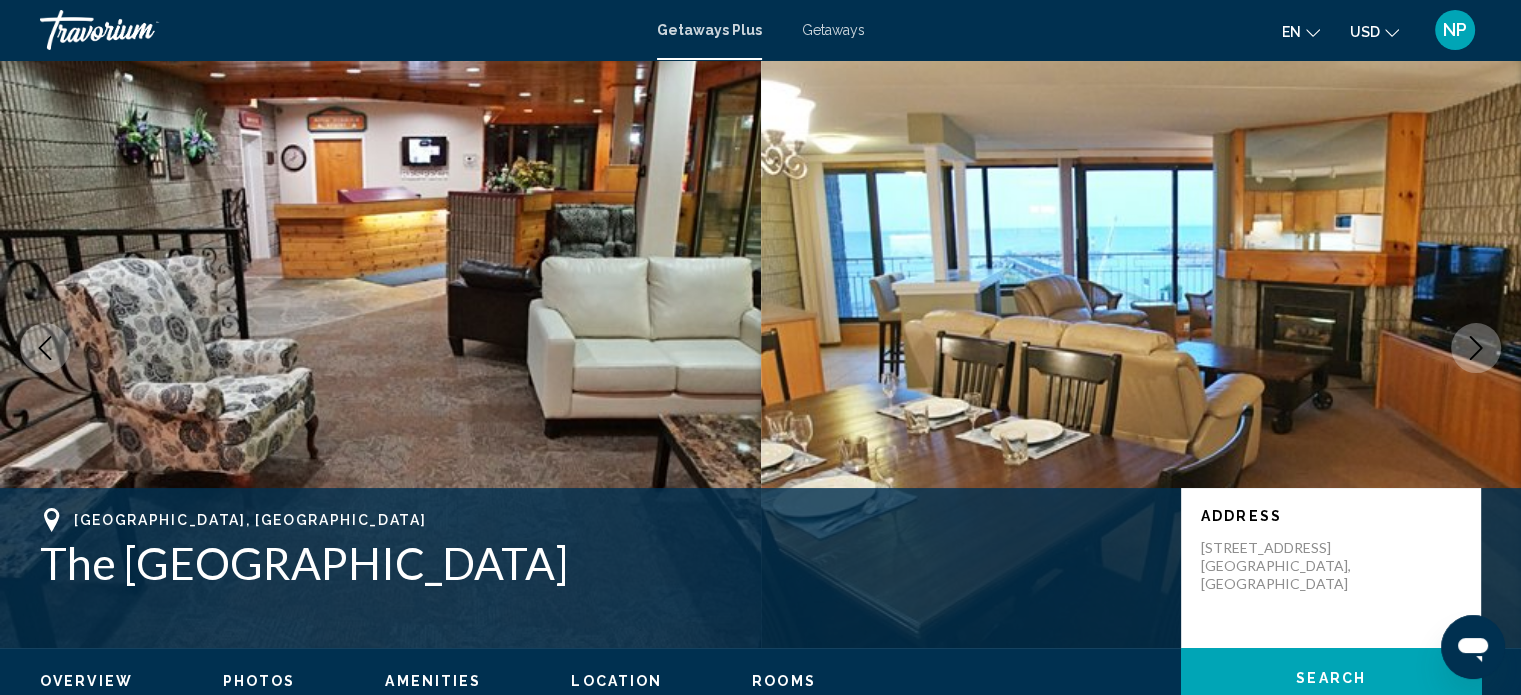 type 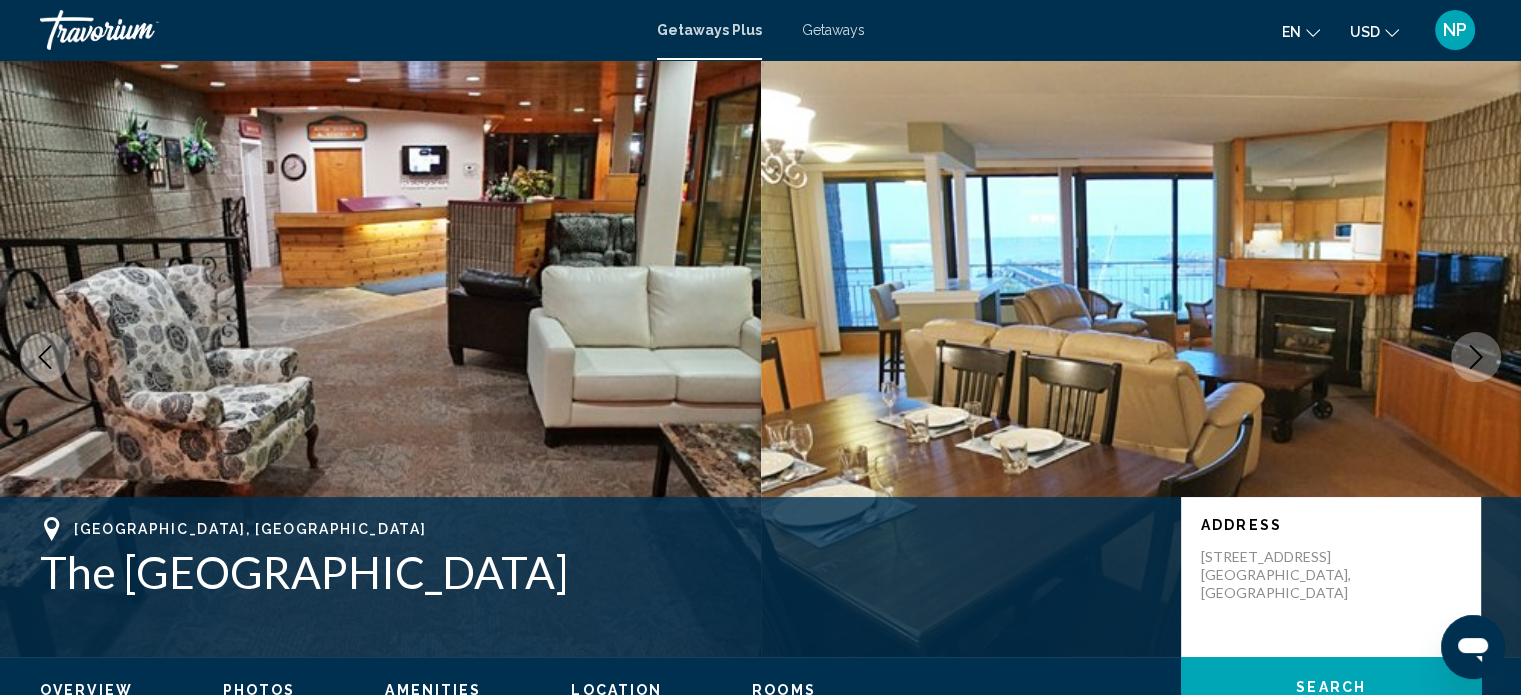 scroll, scrollTop: 0, scrollLeft: 0, axis: both 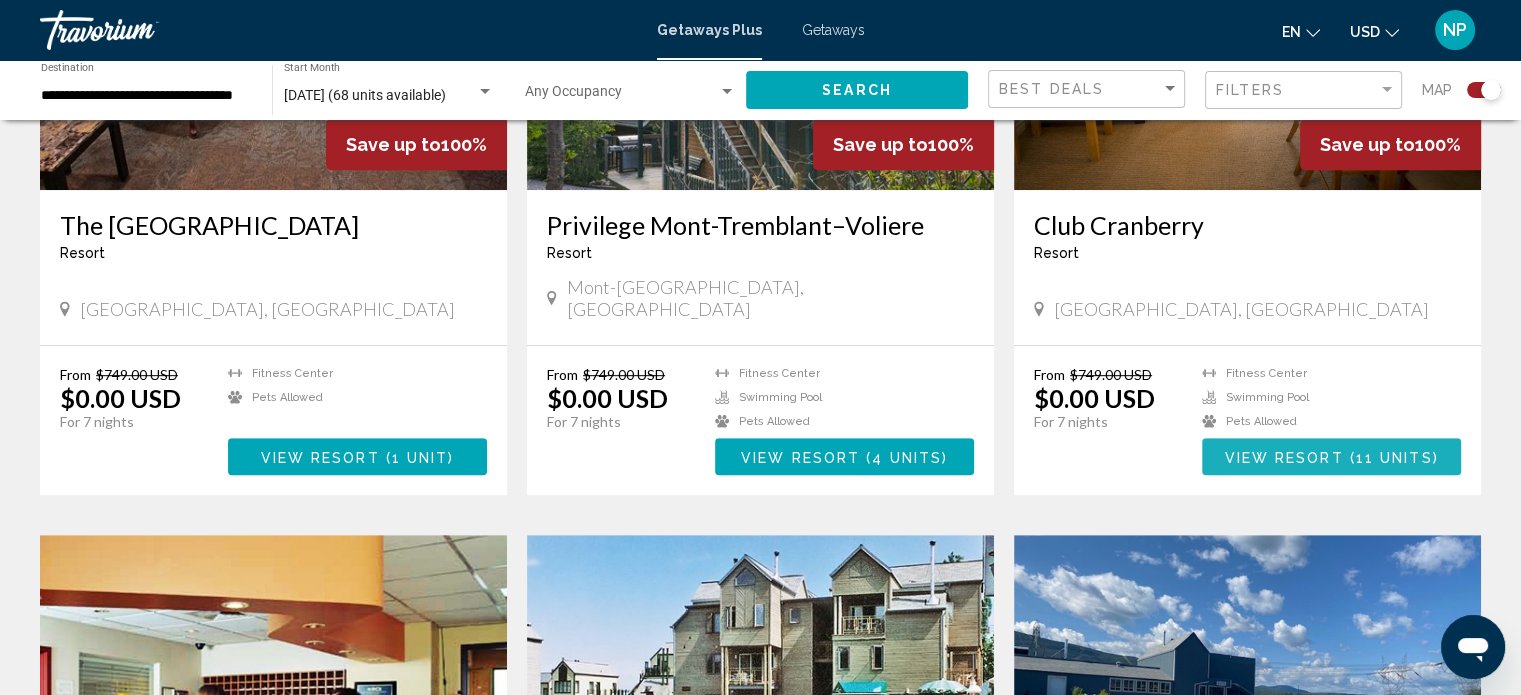 click on "11 units" at bounding box center [1394, 457] 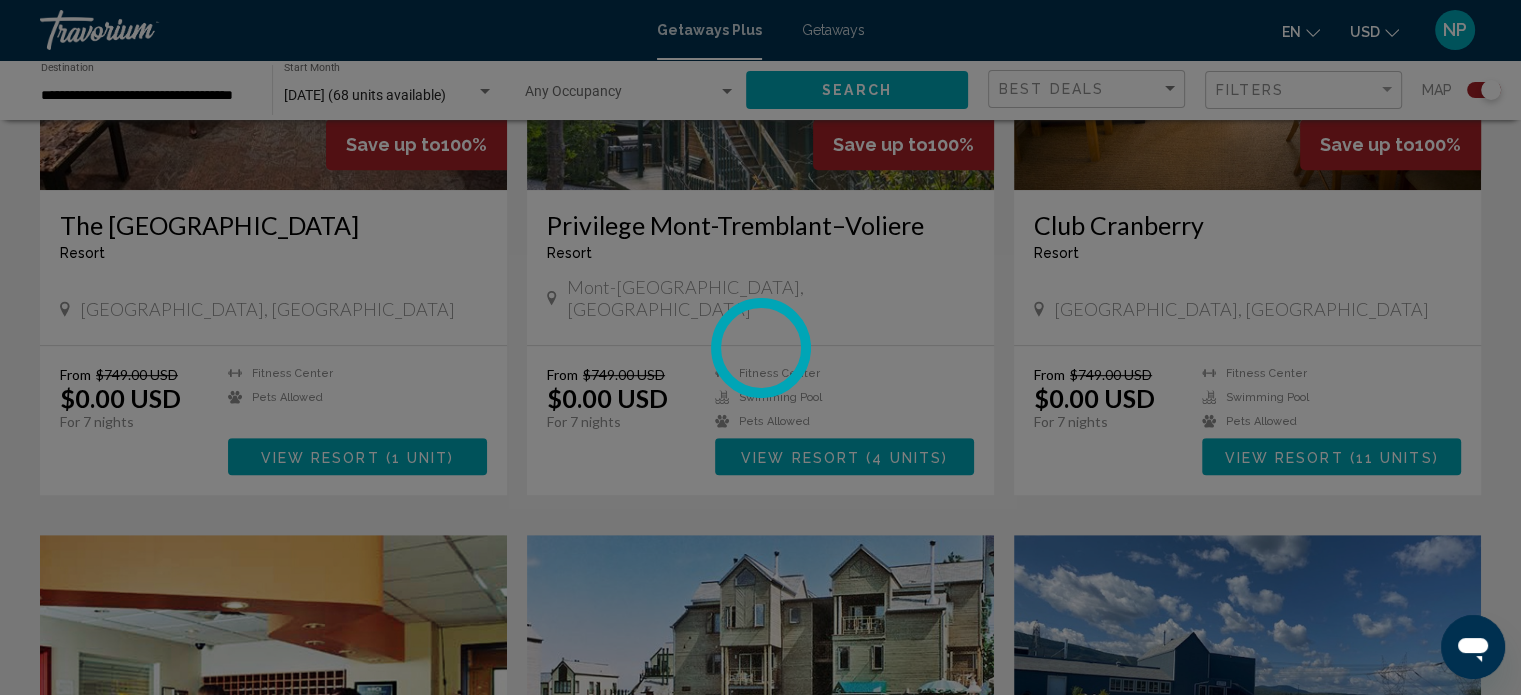scroll, scrollTop: 12, scrollLeft: 0, axis: vertical 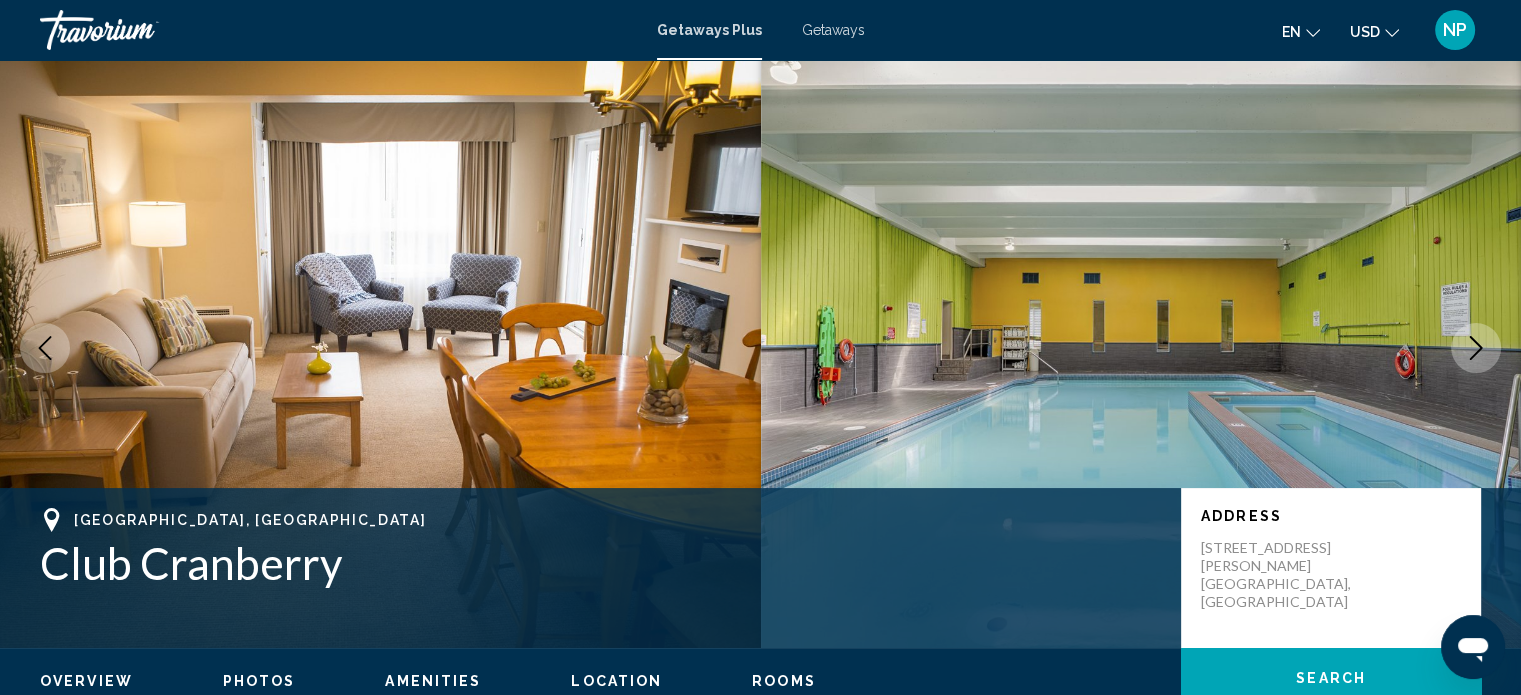 type 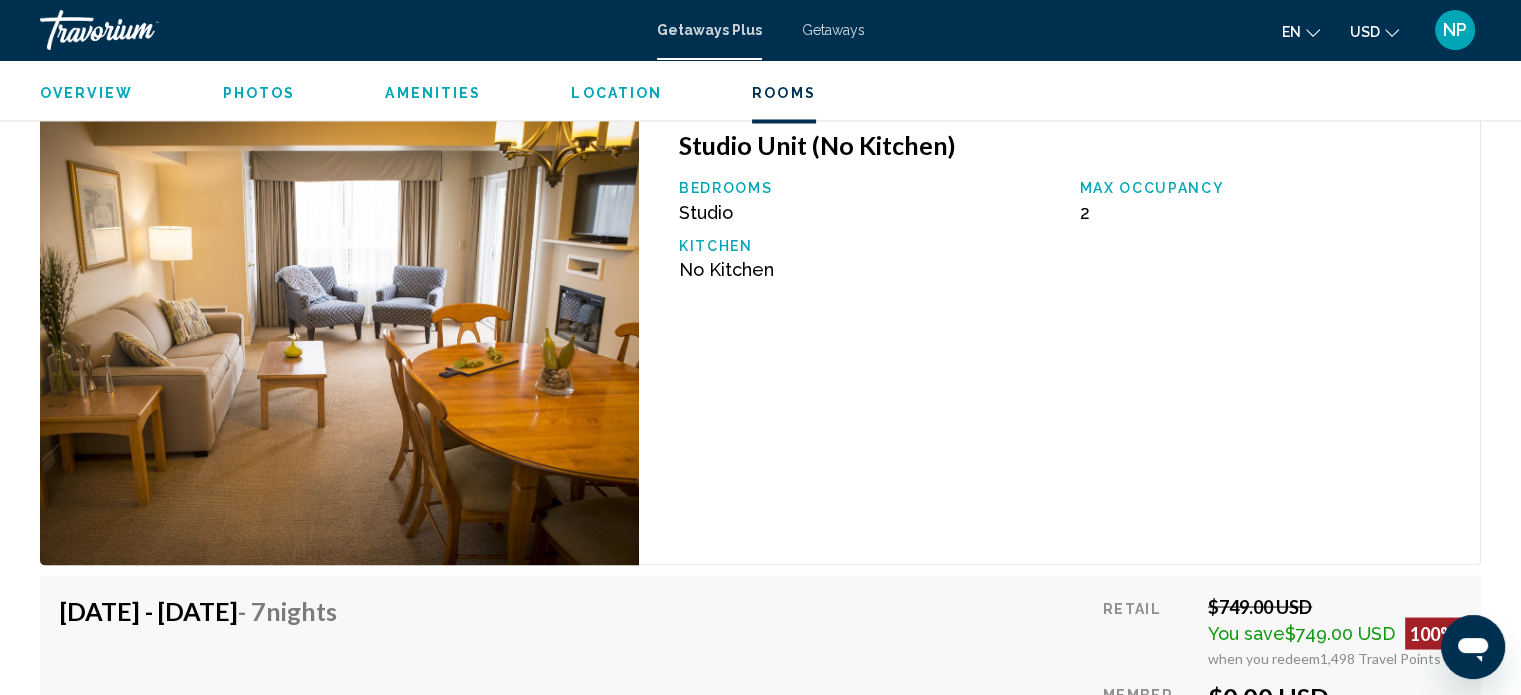 scroll, scrollTop: 3518, scrollLeft: 0, axis: vertical 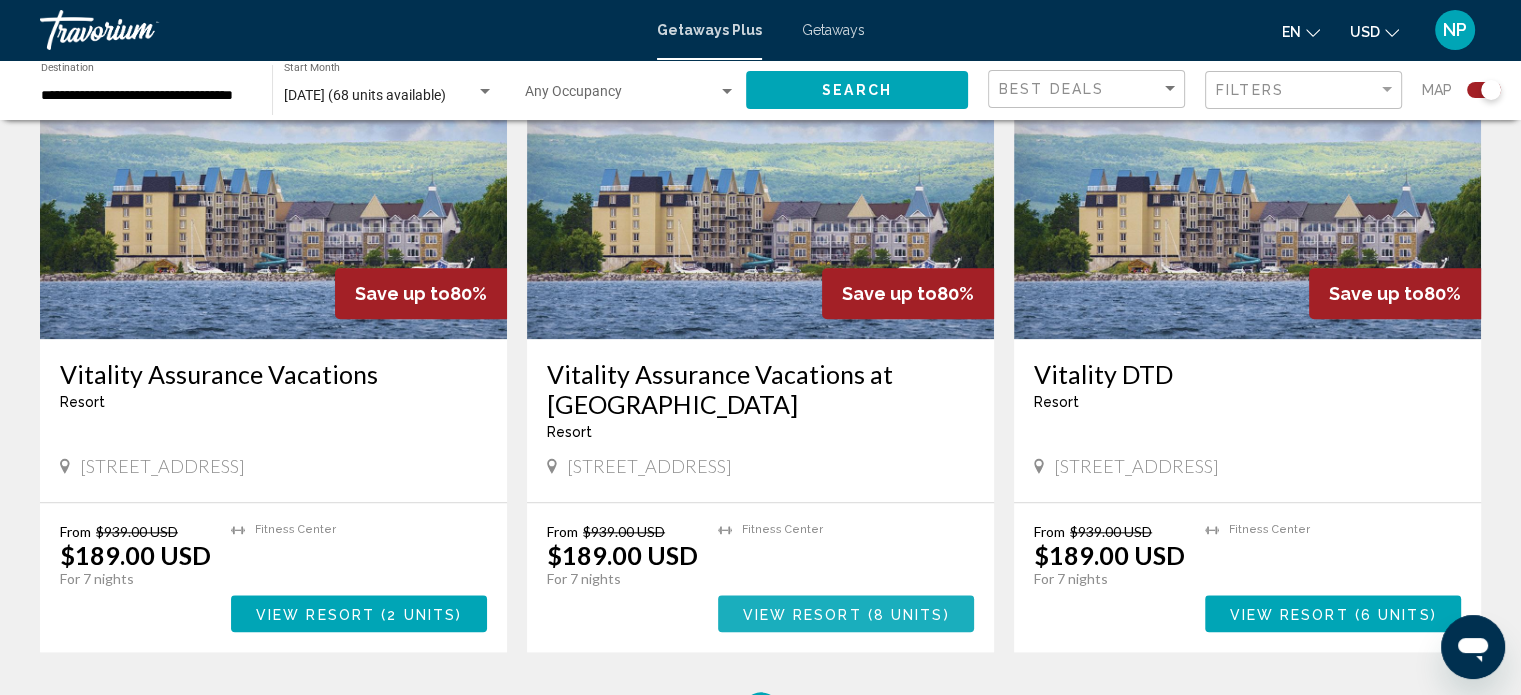 click on "8 units" at bounding box center [909, 614] 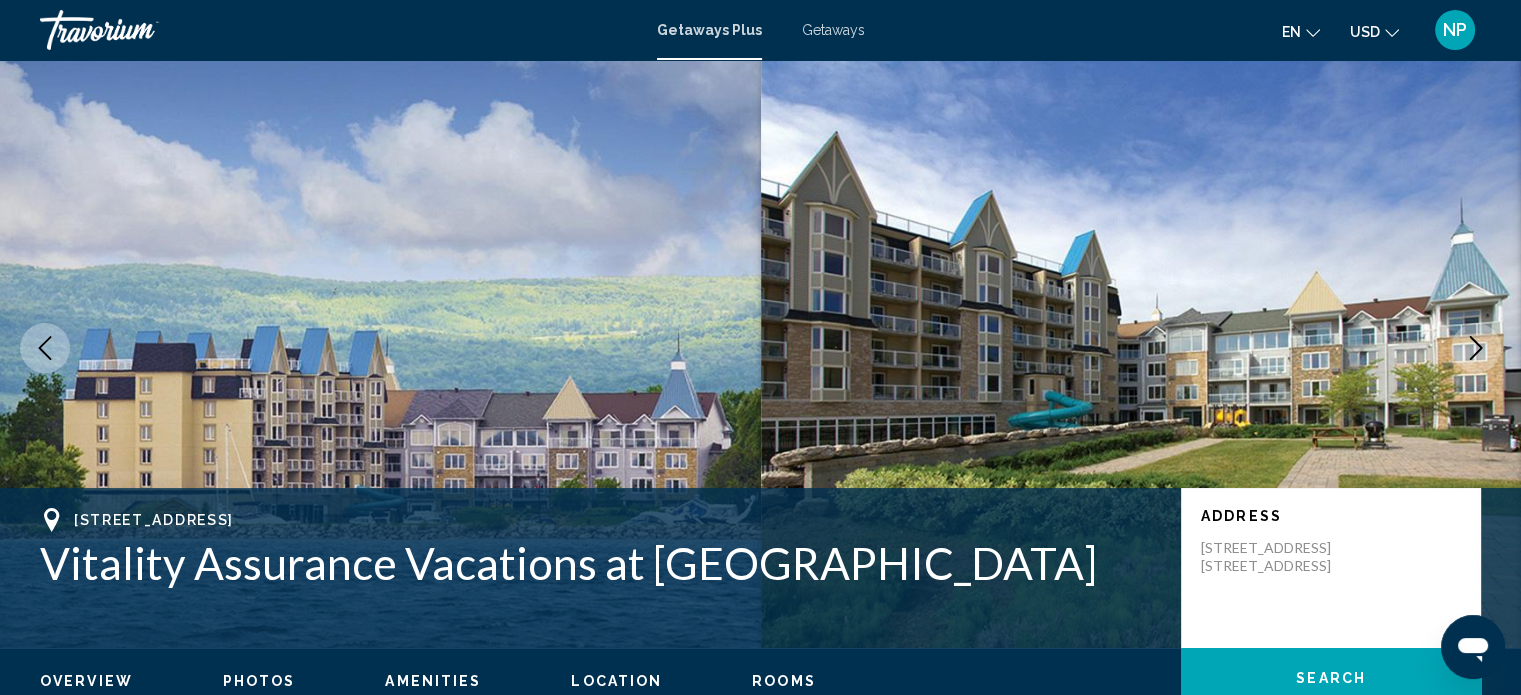 type 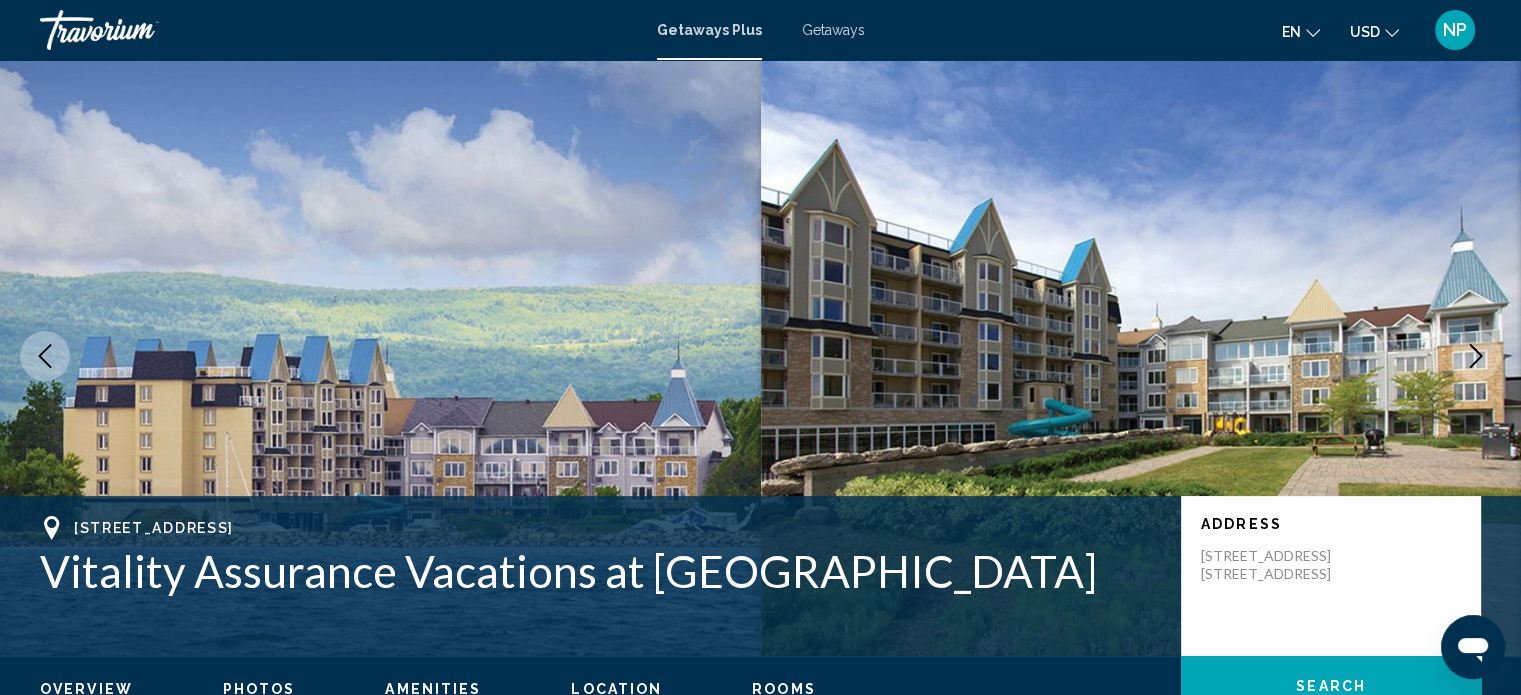 scroll, scrollTop: 0, scrollLeft: 0, axis: both 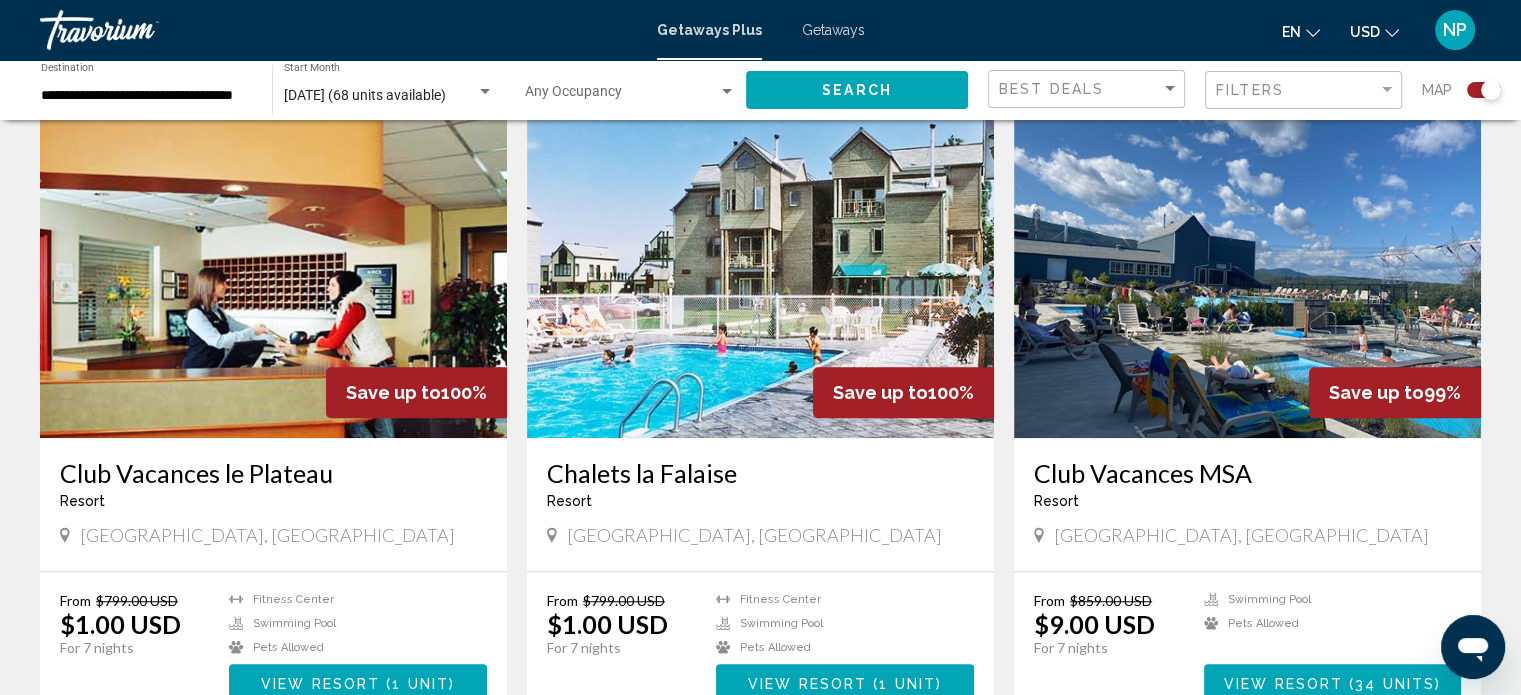 click on "Getaways" at bounding box center (833, 30) 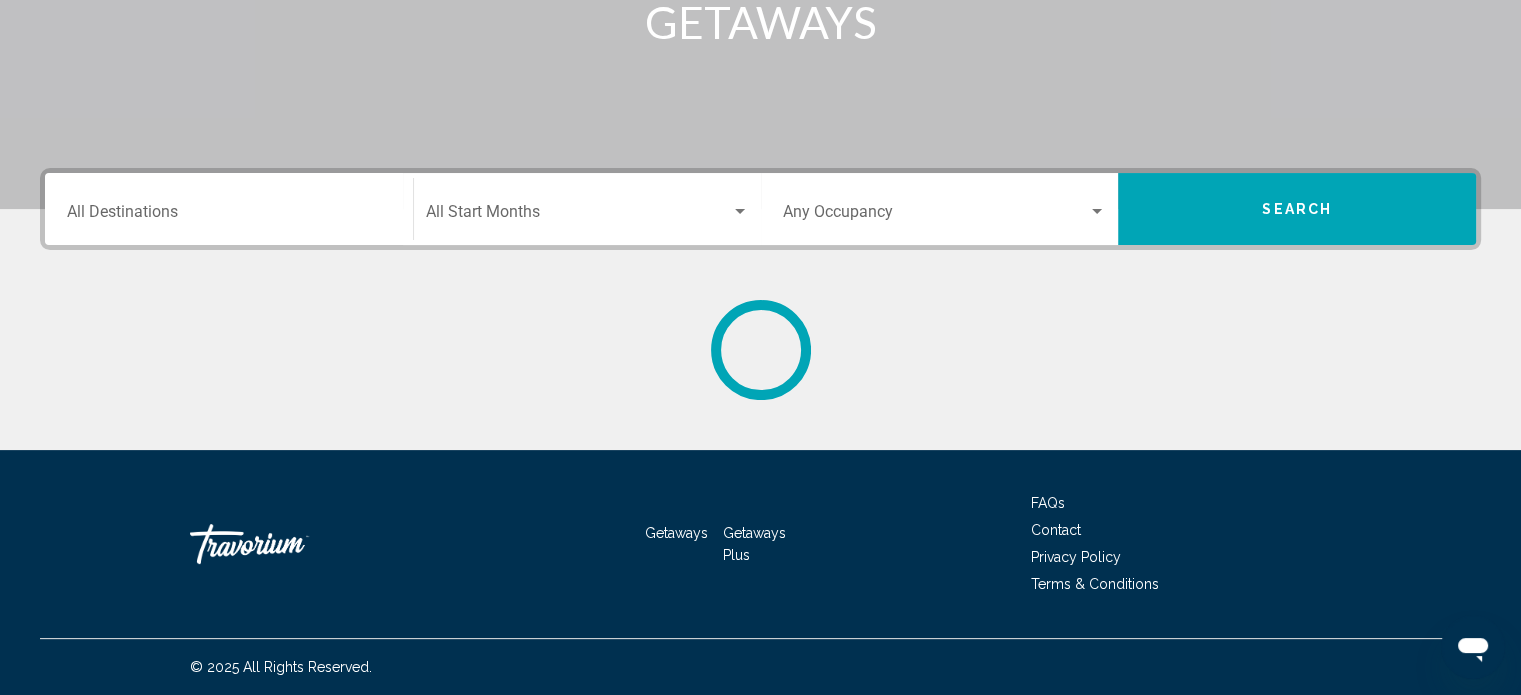scroll, scrollTop: 0, scrollLeft: 0, axis: both 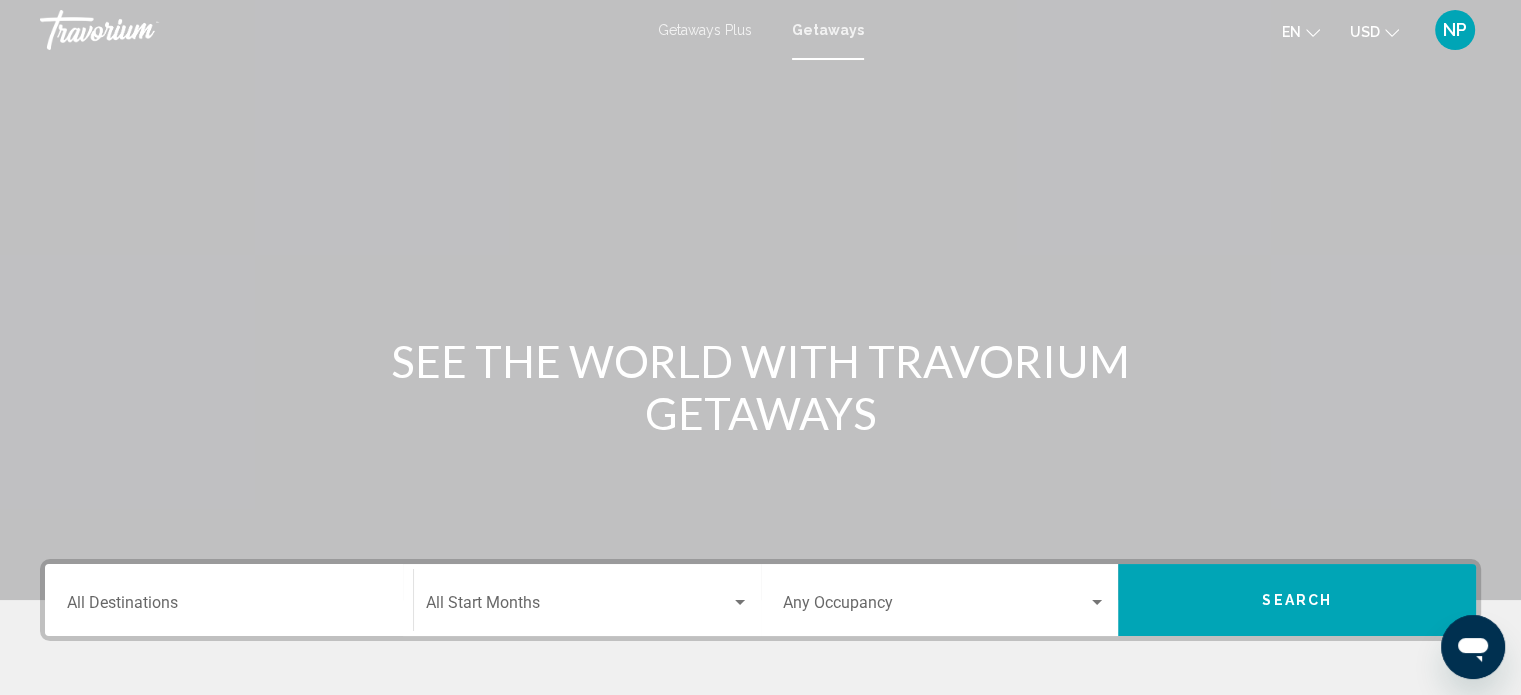 click on "Getaways" at bounding box center (828, 30) 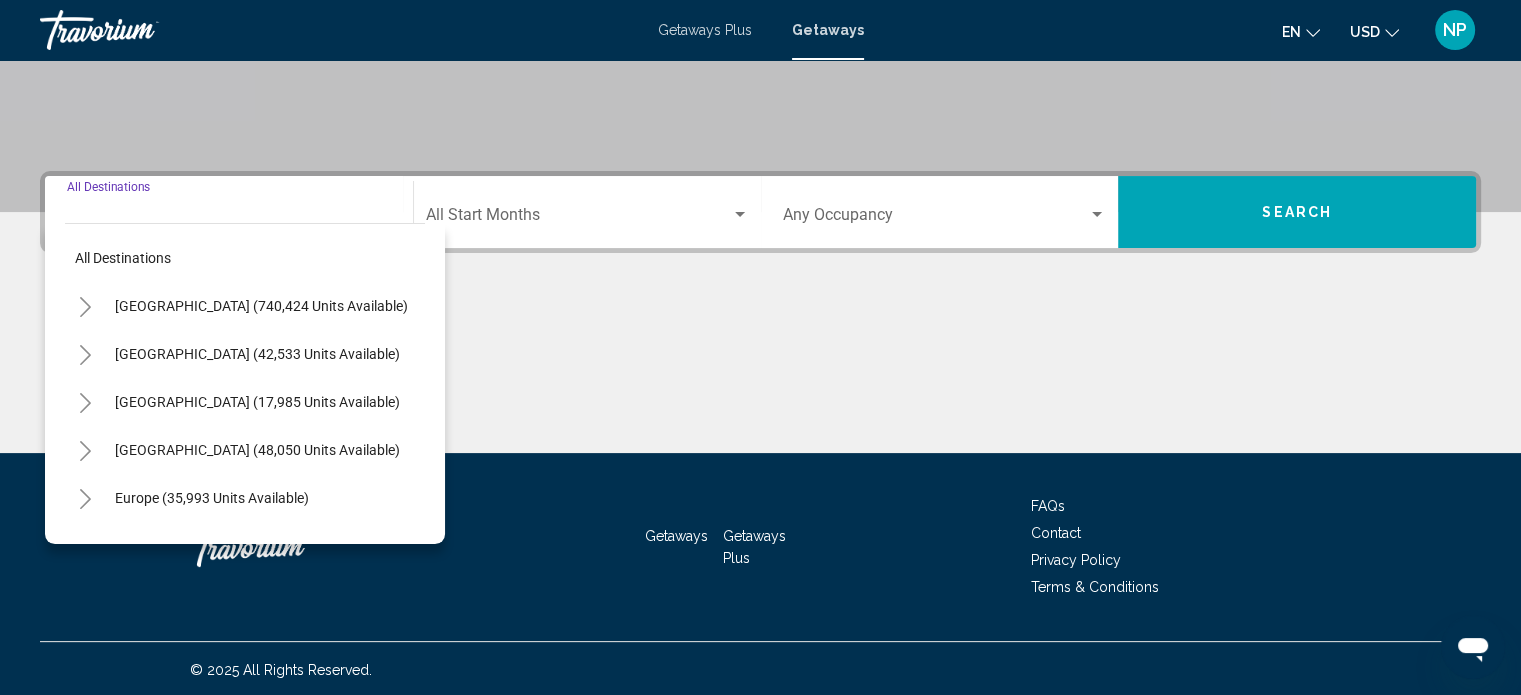 scroll, scrollTop: 390, scrollLeft: 0, axis: vertical 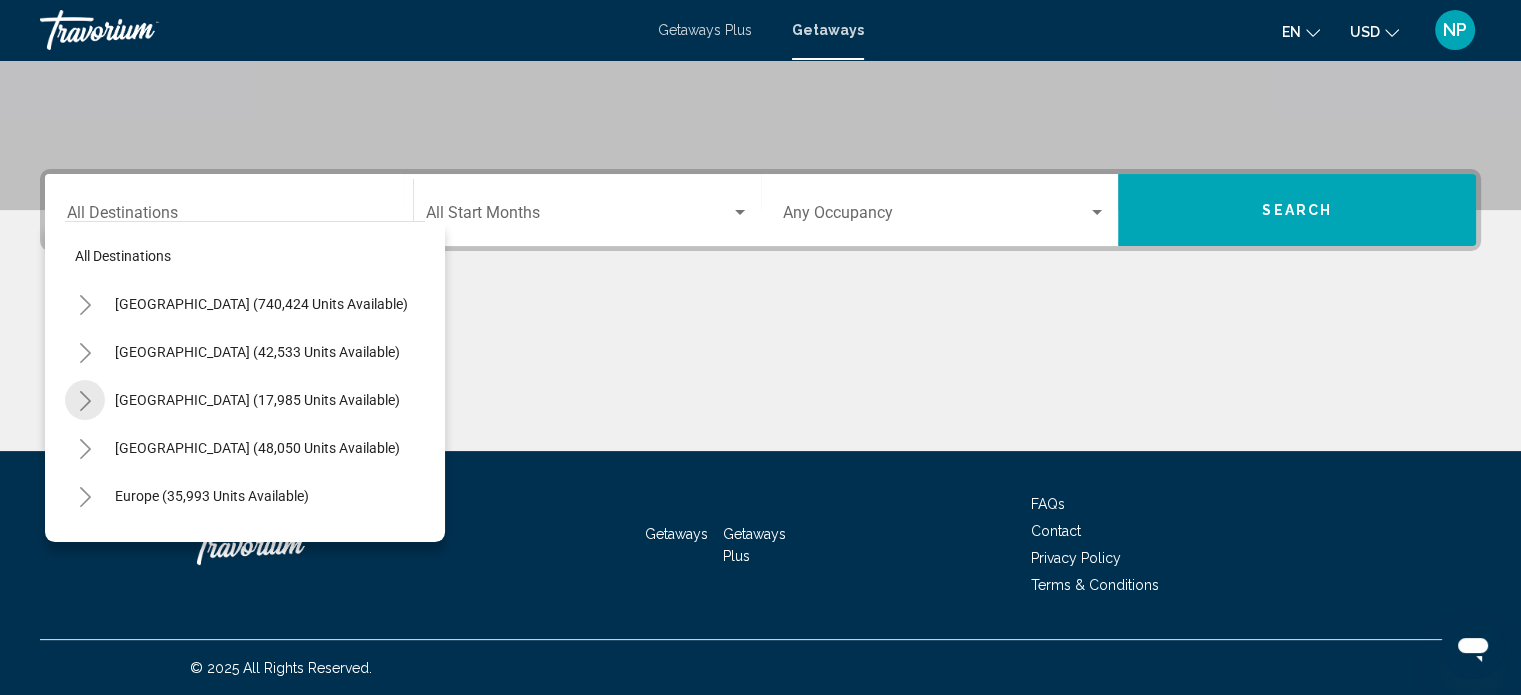 click 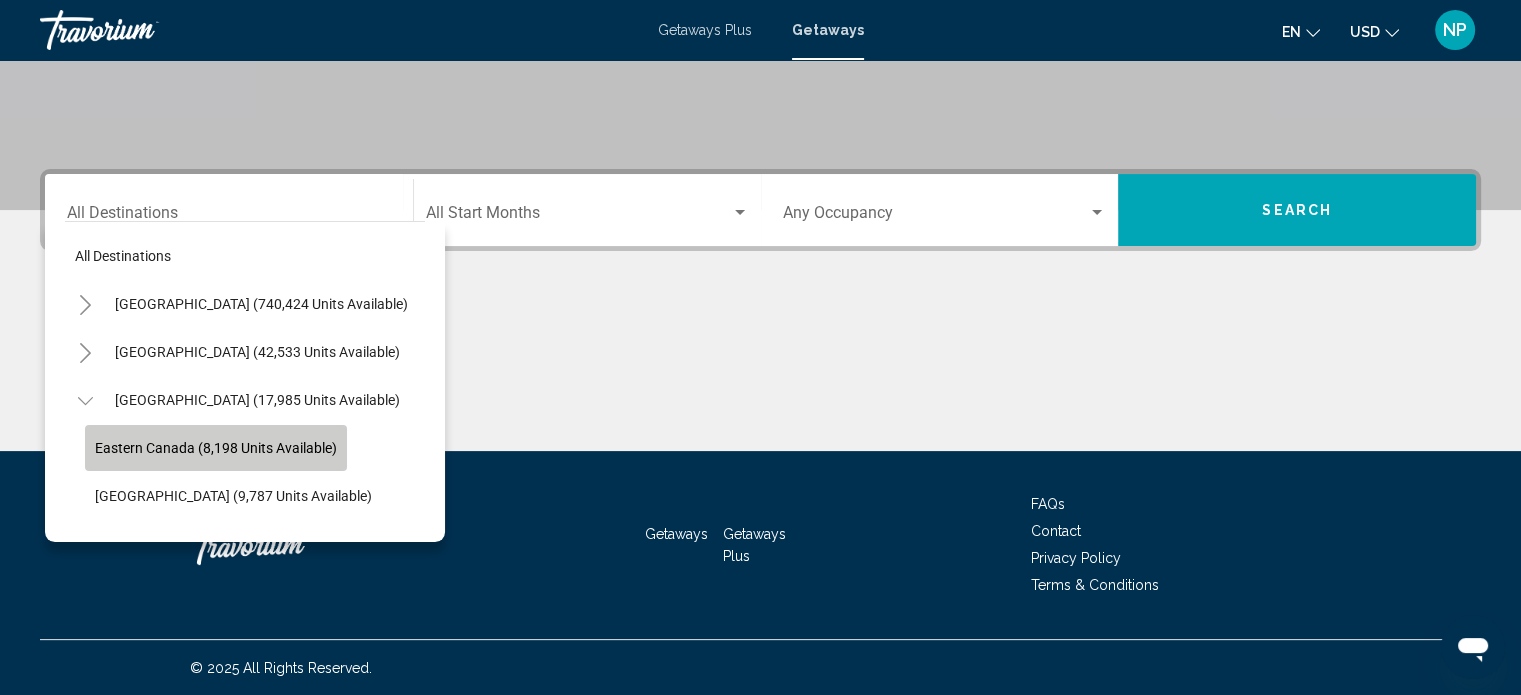 click on "Eastern Canada (8,198 units available)" 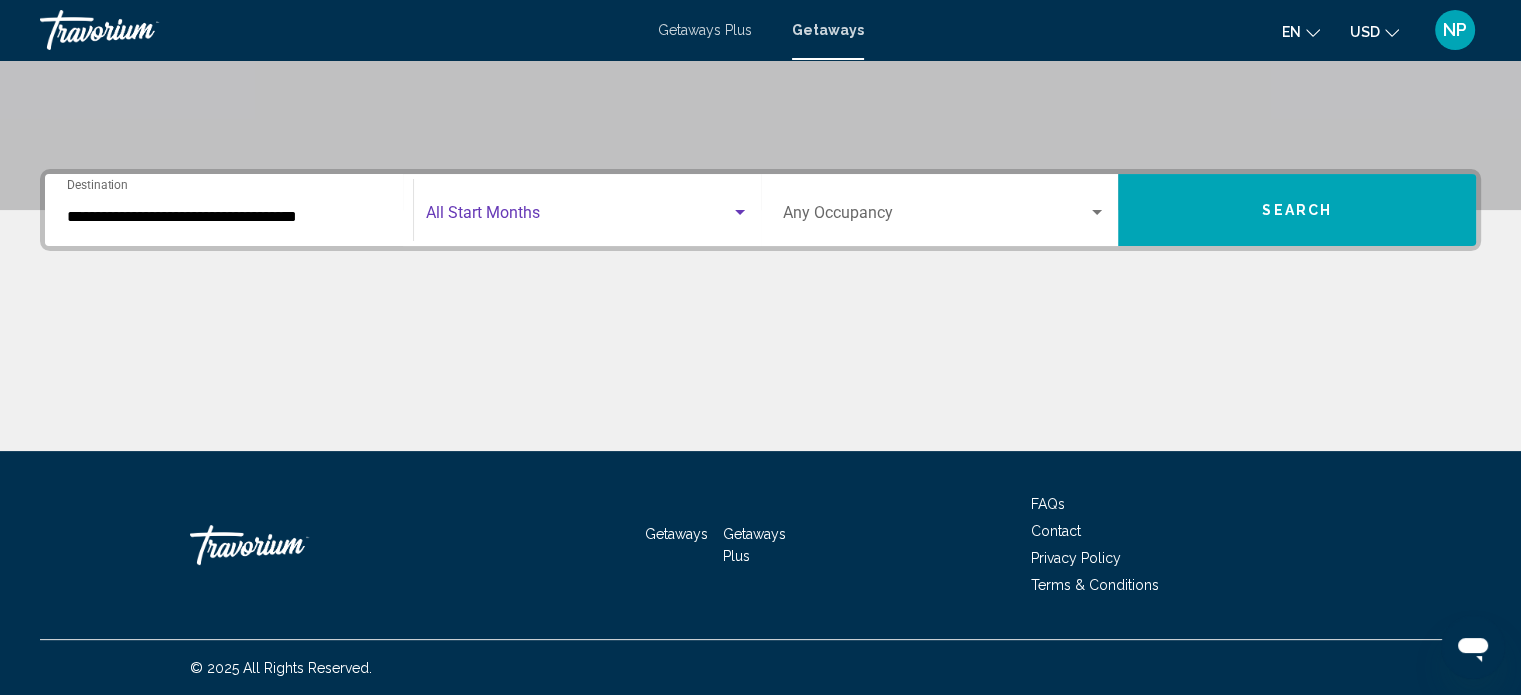 click at bounding box center [578, 217] 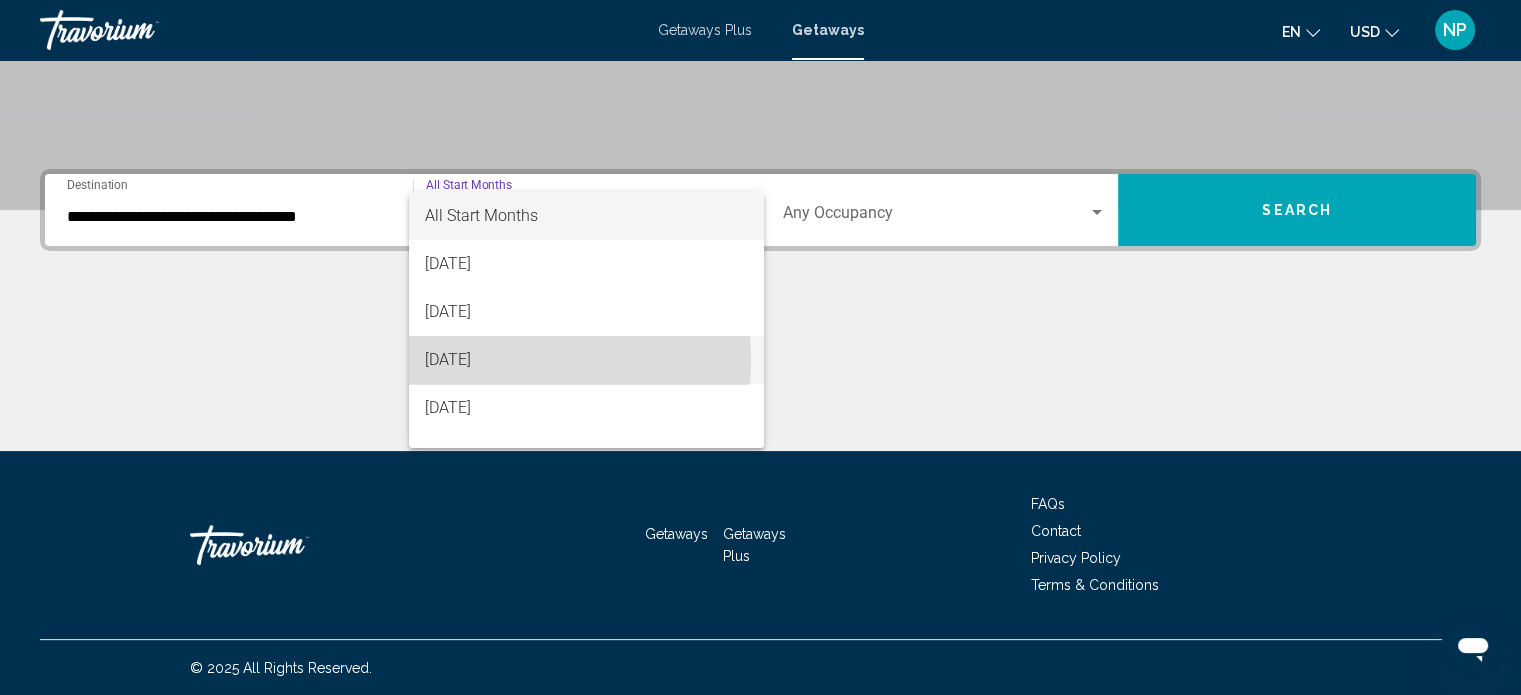 click on "September 2025" at bounding box center (586, 360) 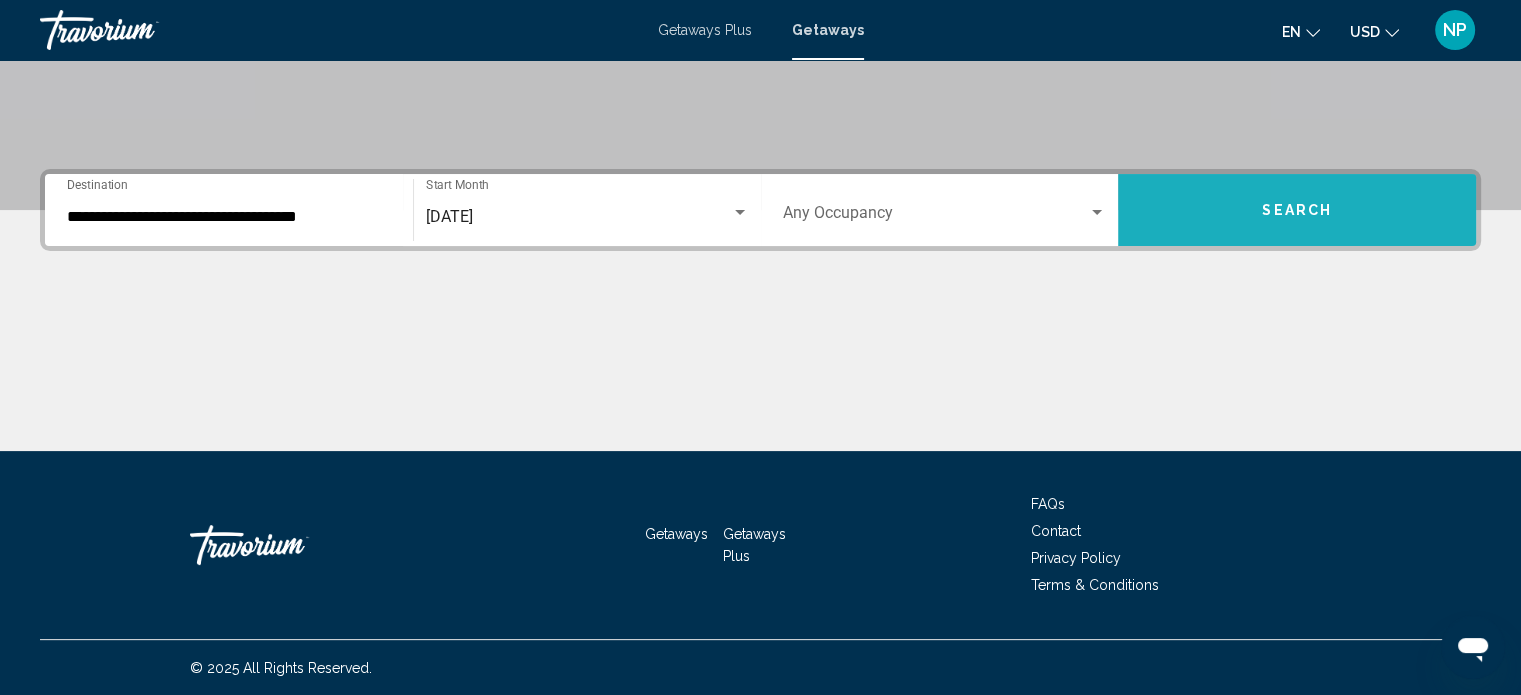 click on "Search" at bounding box center (1297, 211) 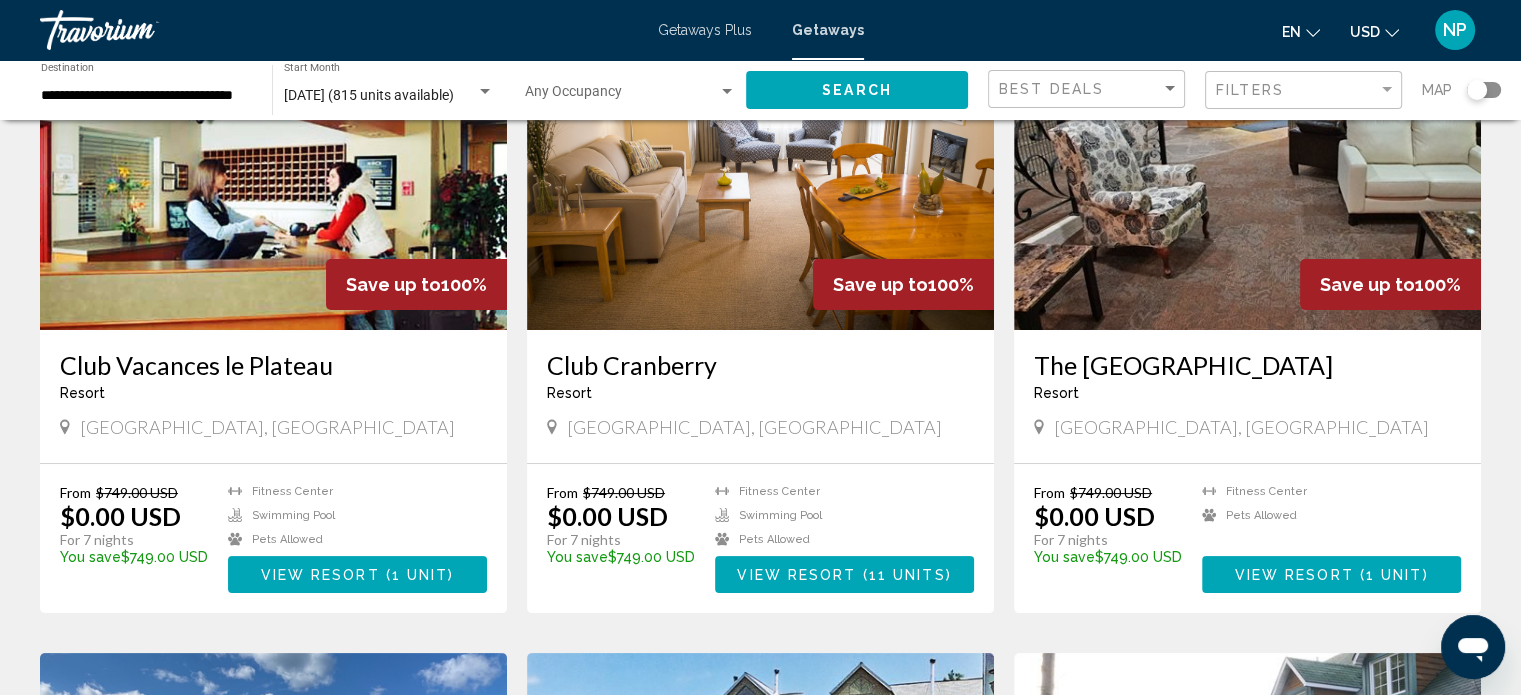 scroll, scrollTop: 240, scrollLeft: 0, axis: vertical 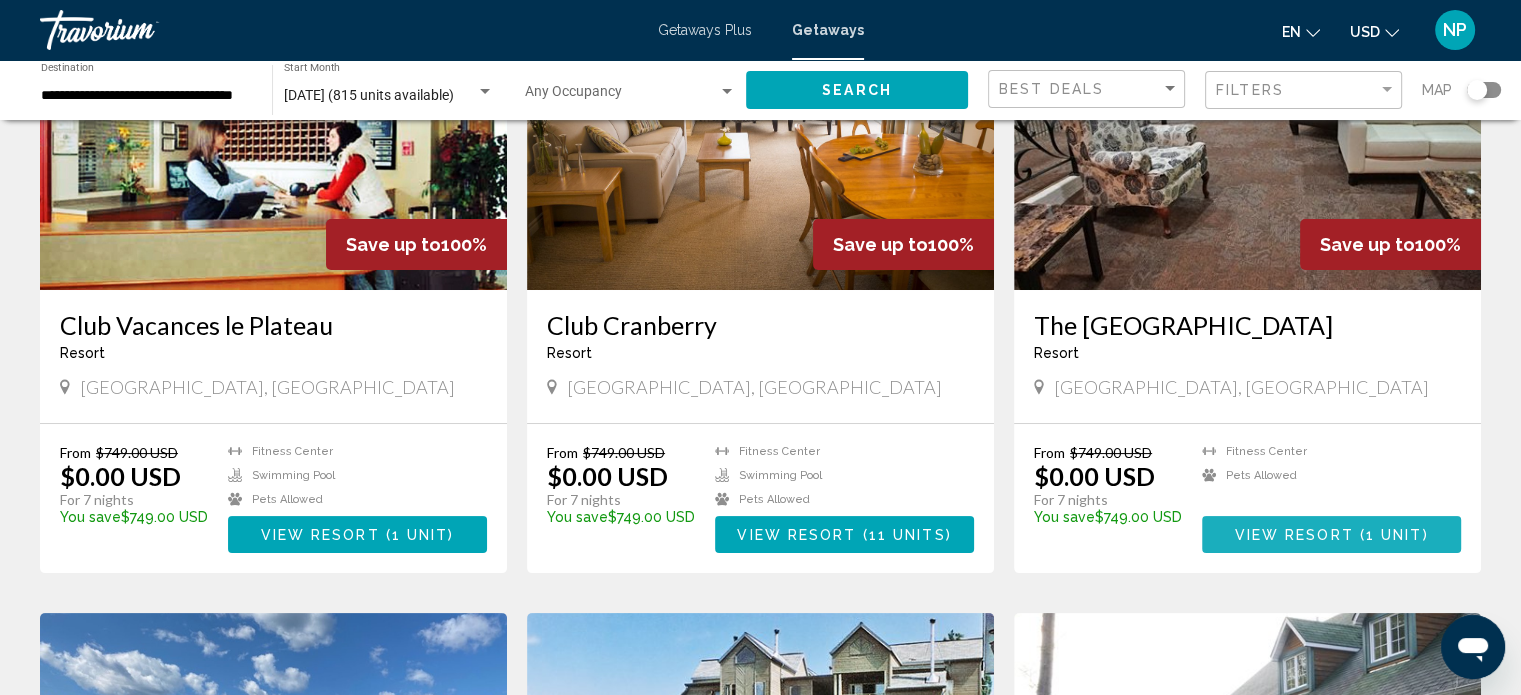 click on "View Resort" at bounding box center (1293, 535) 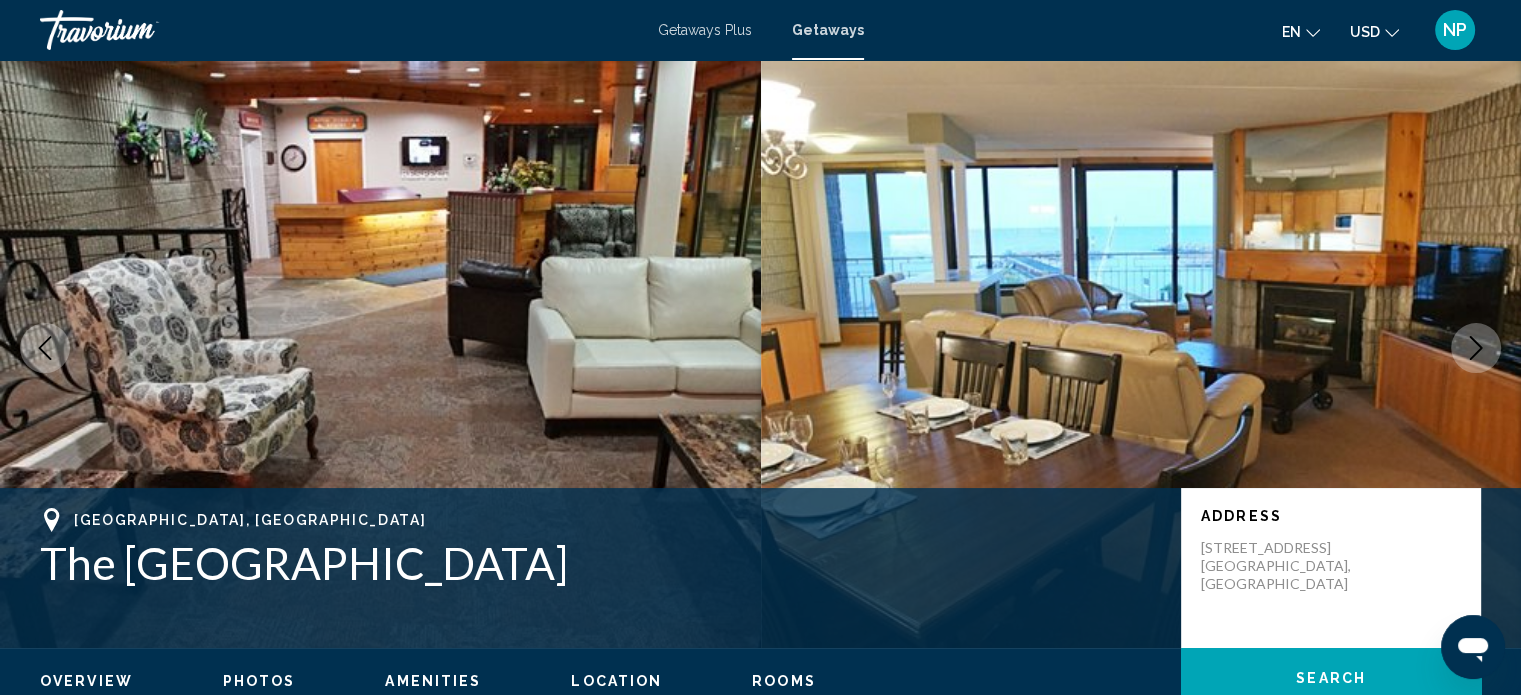 type 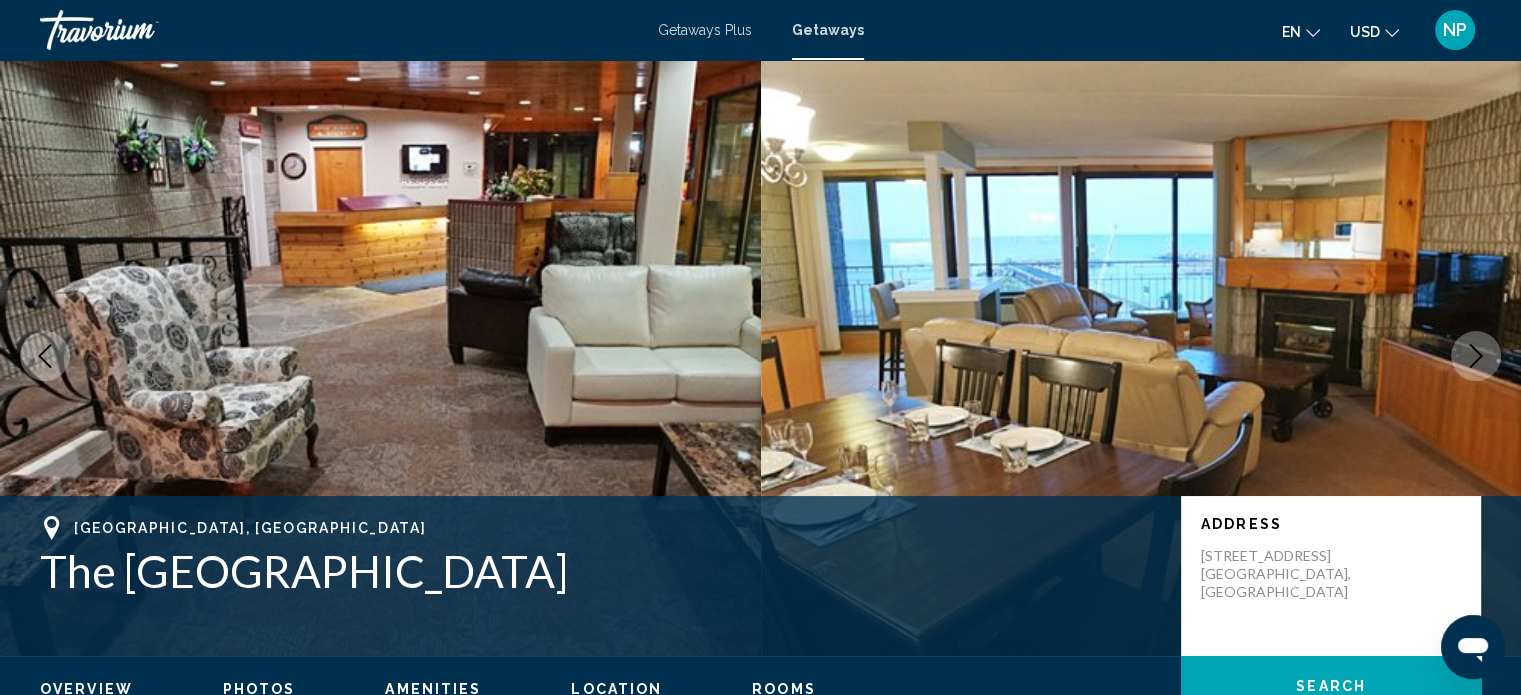 scroll, scrollTop: 0, scrollLeft: 0, axis: both 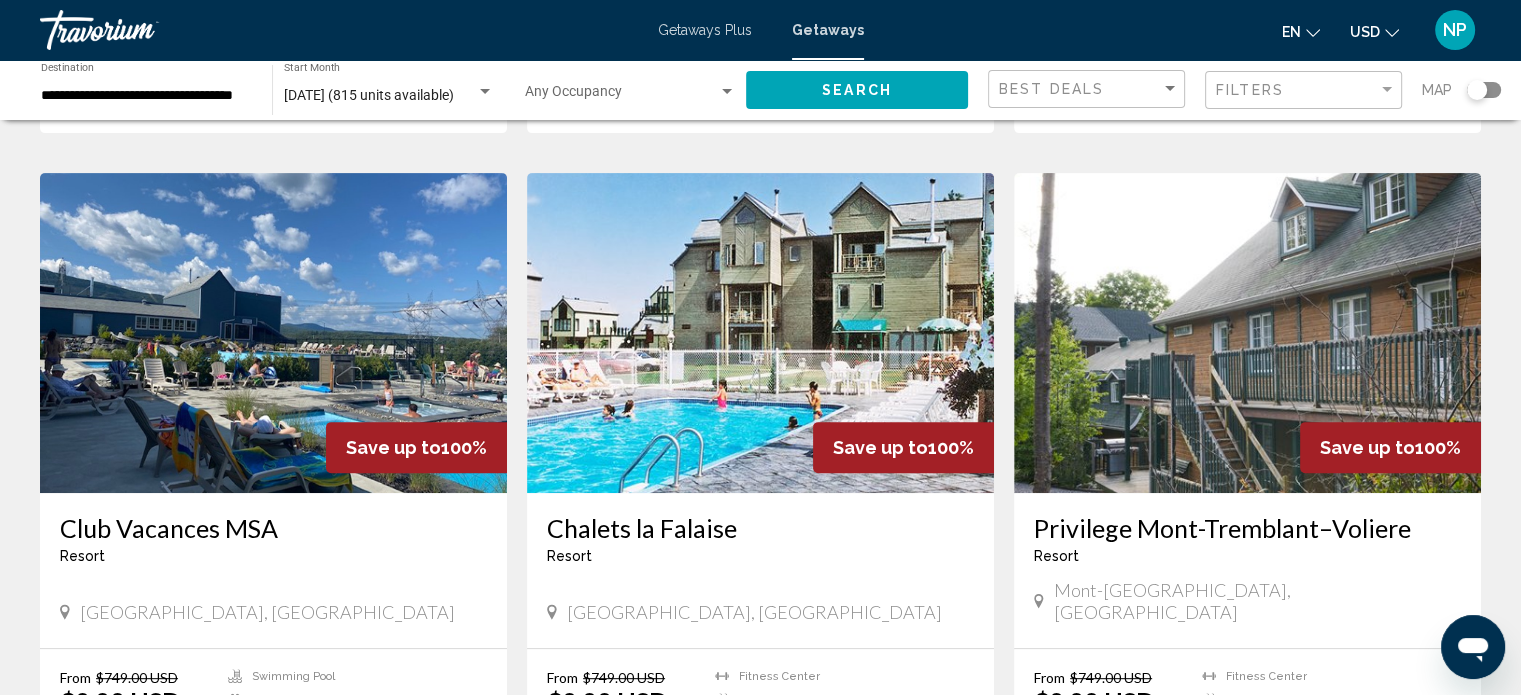 click at bounding box center [760, 333] 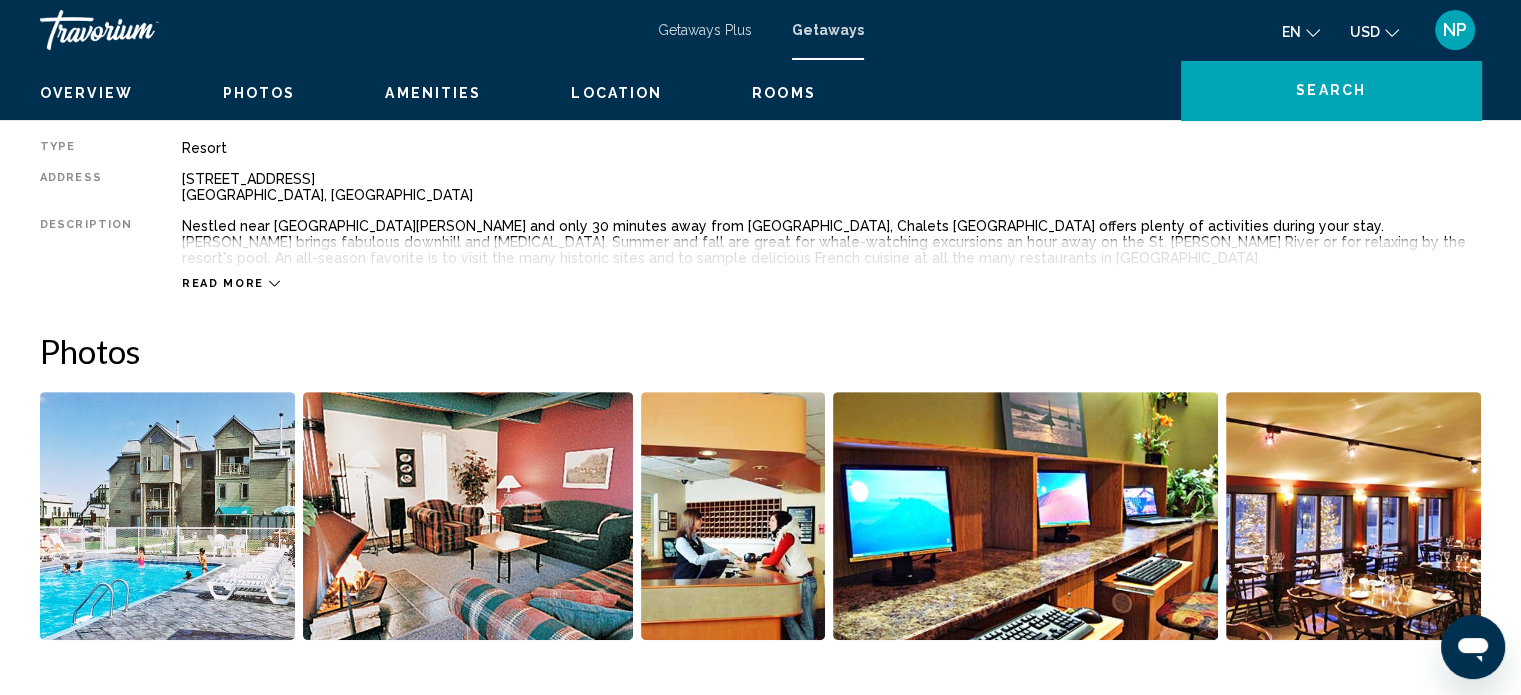 scroll, scrollTop: 12, scrollLeft: 0, axis: vertical 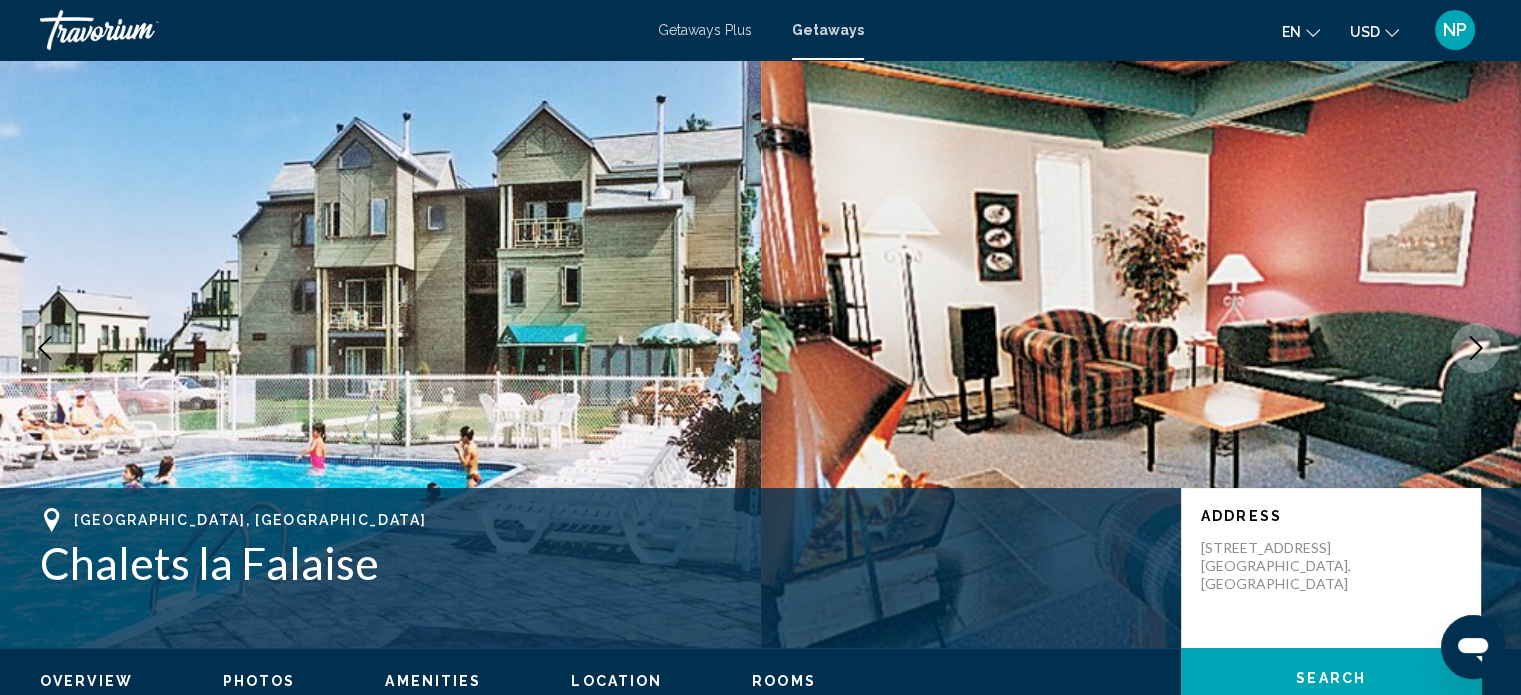 type 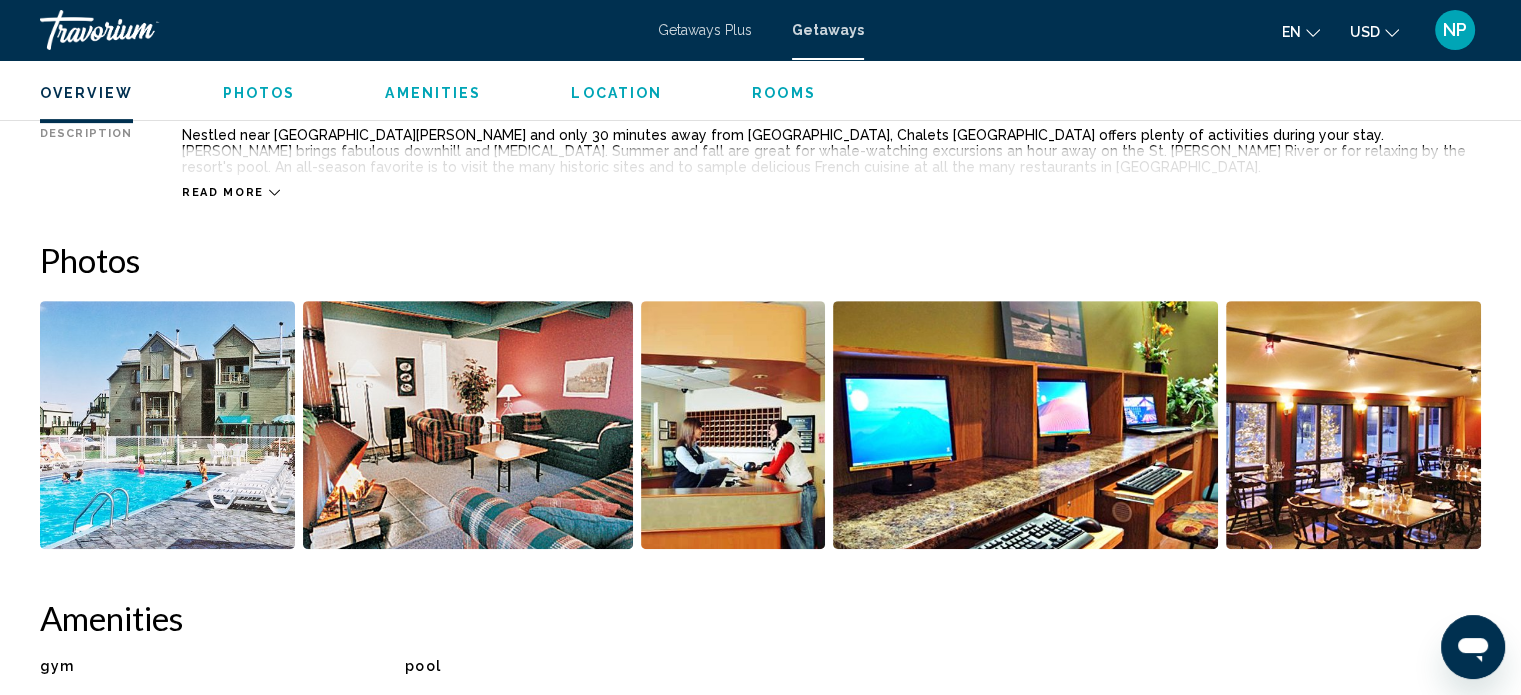 scroll, scrollTop: 772, scrollLeft: 0, axis: vertical 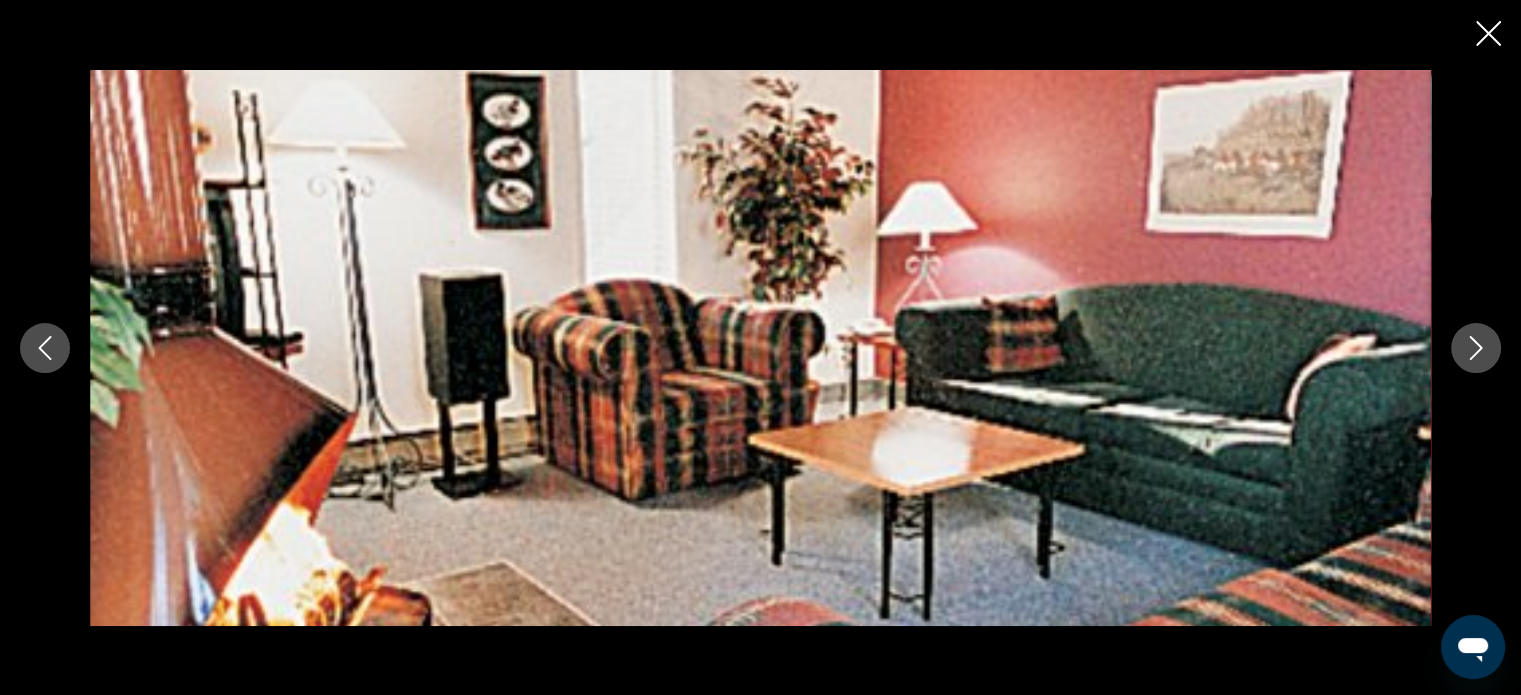 click 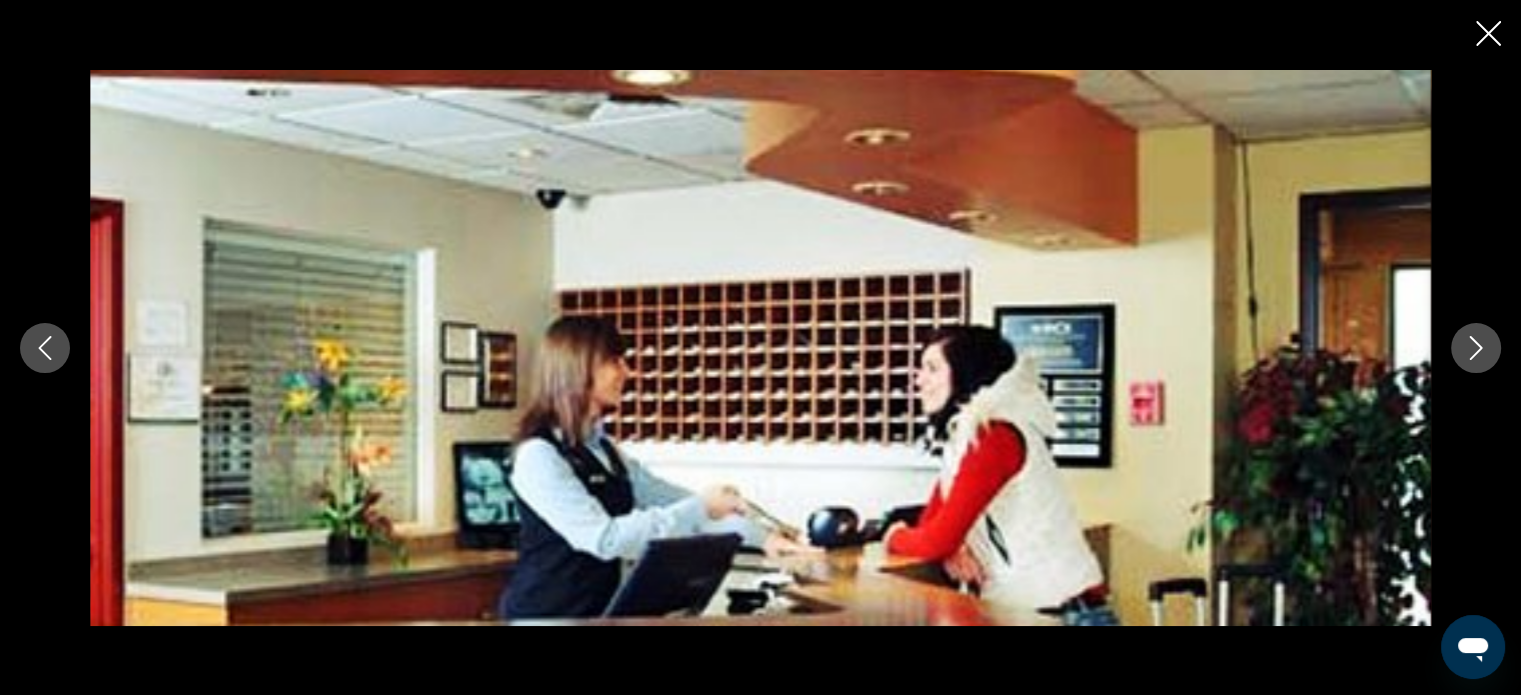 click 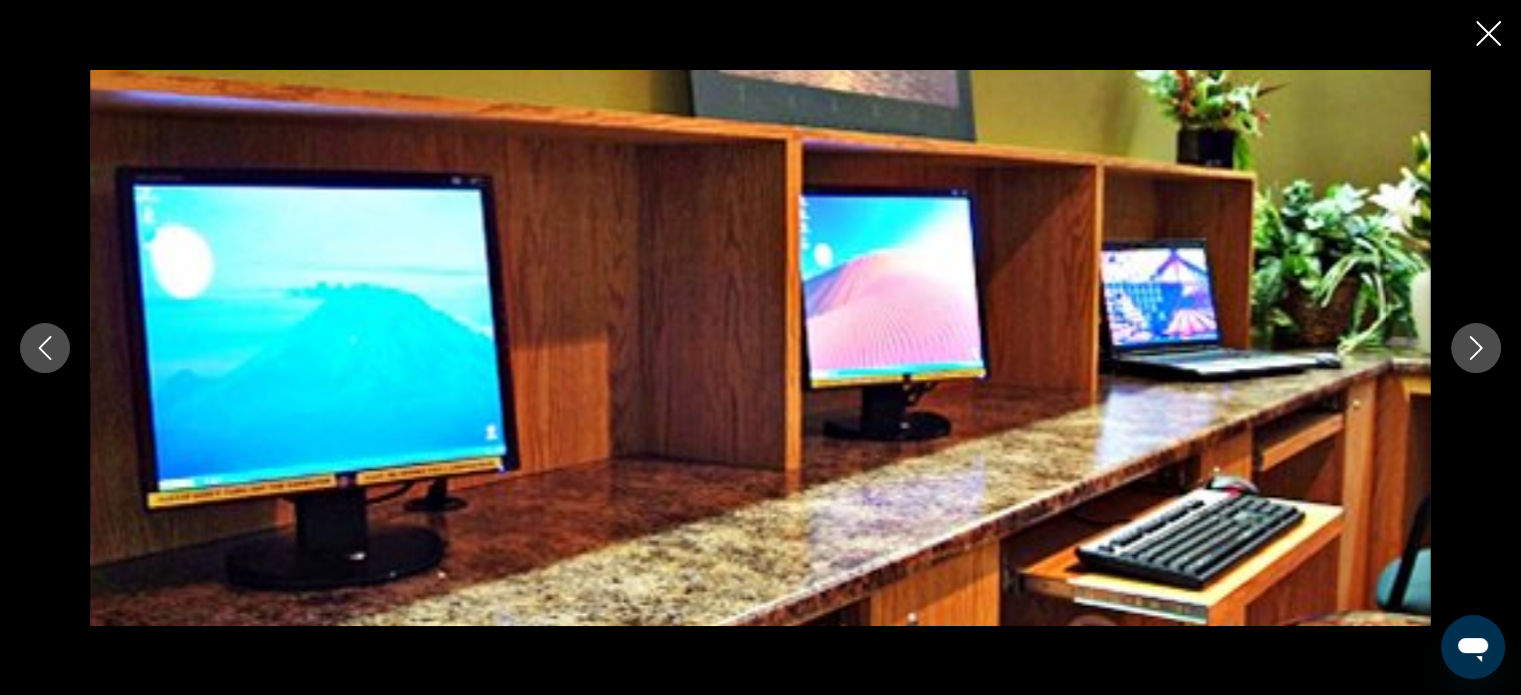 click 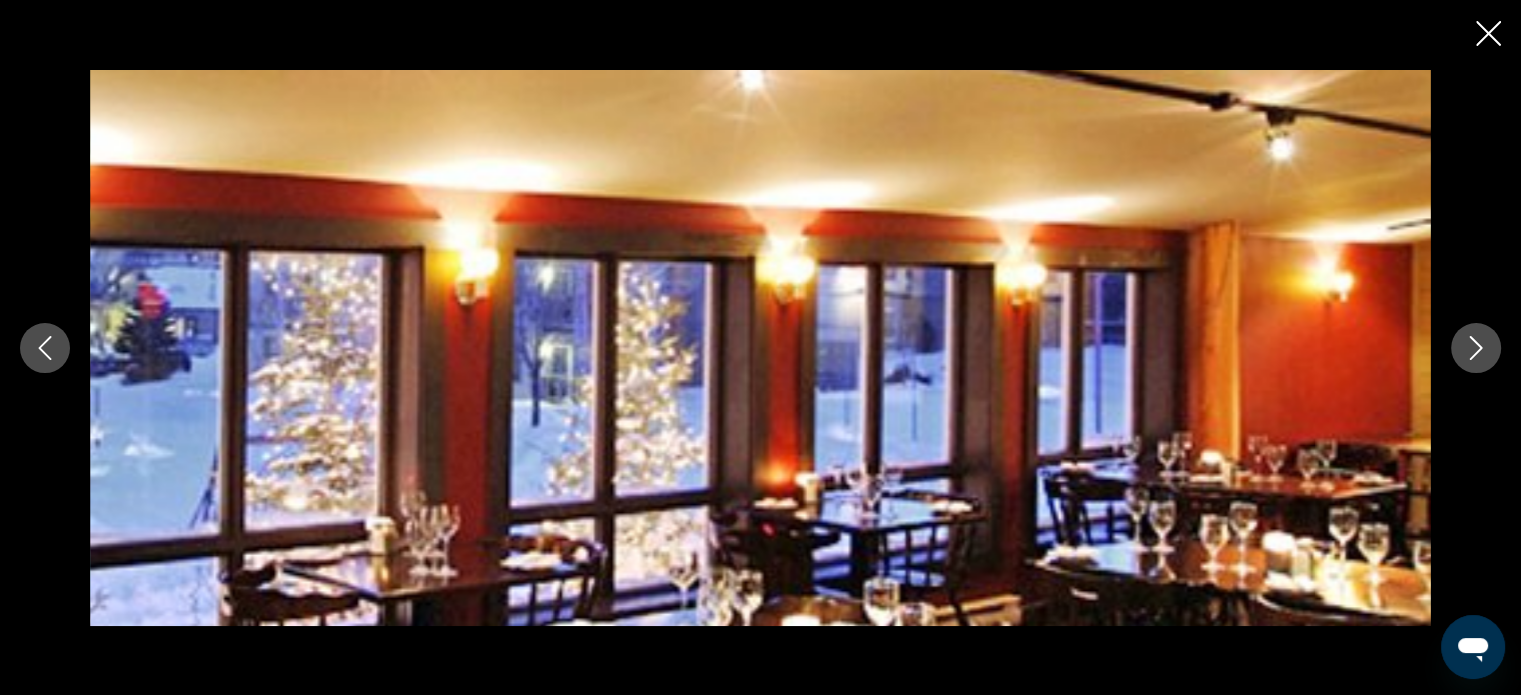 click 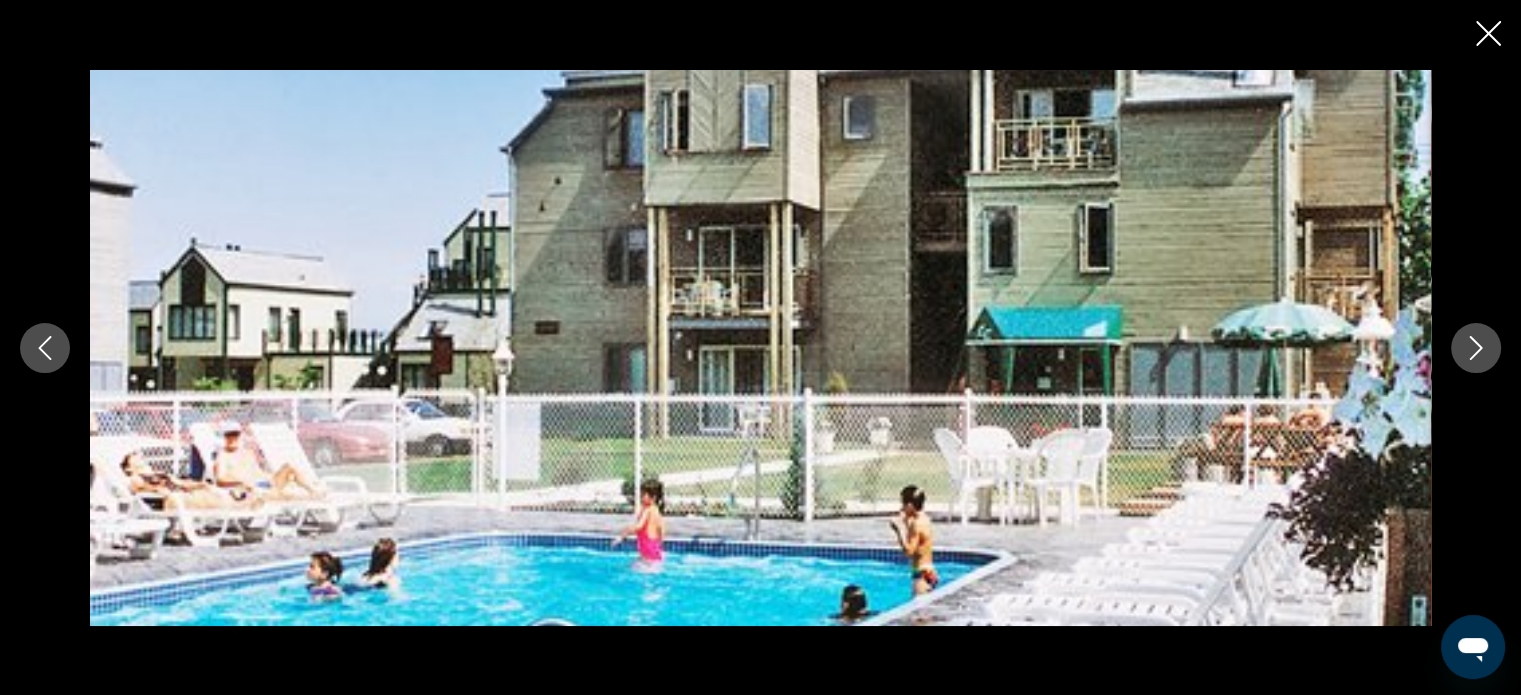 click 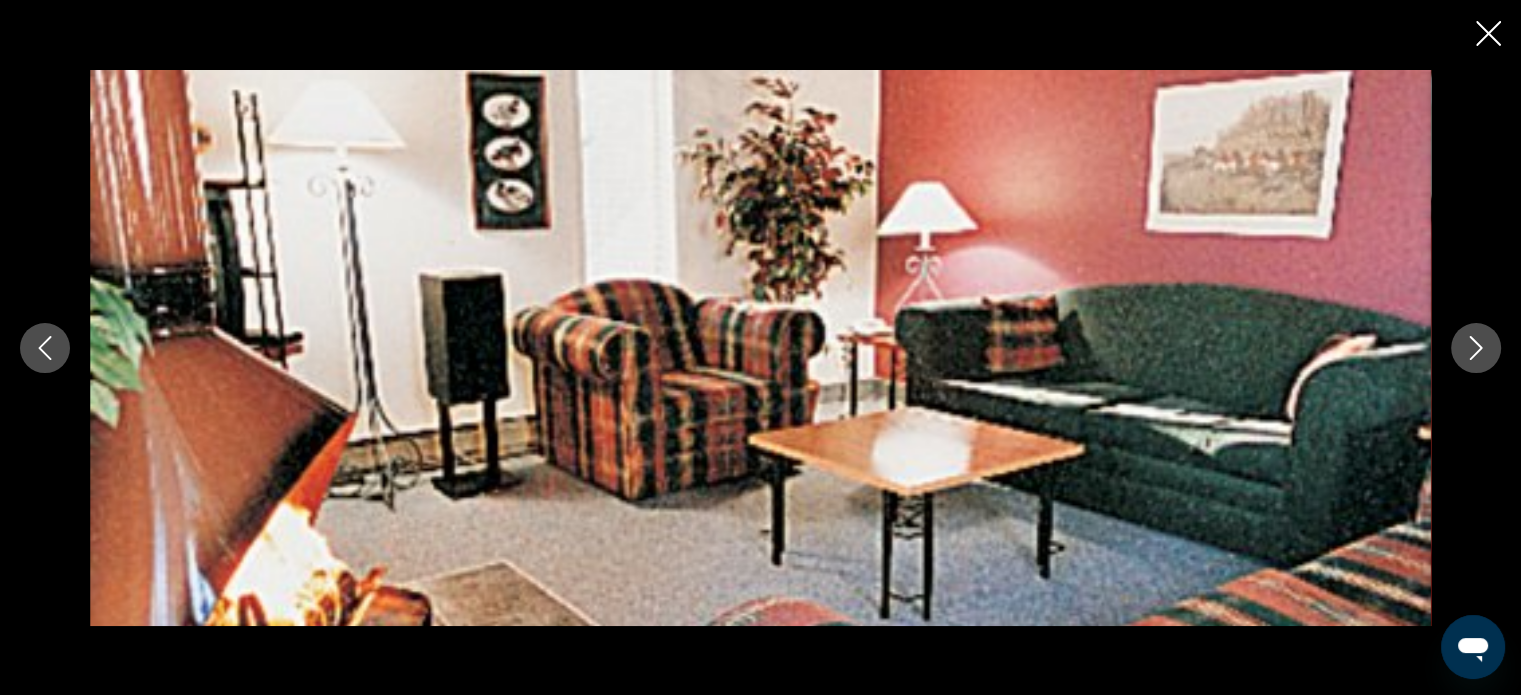 type 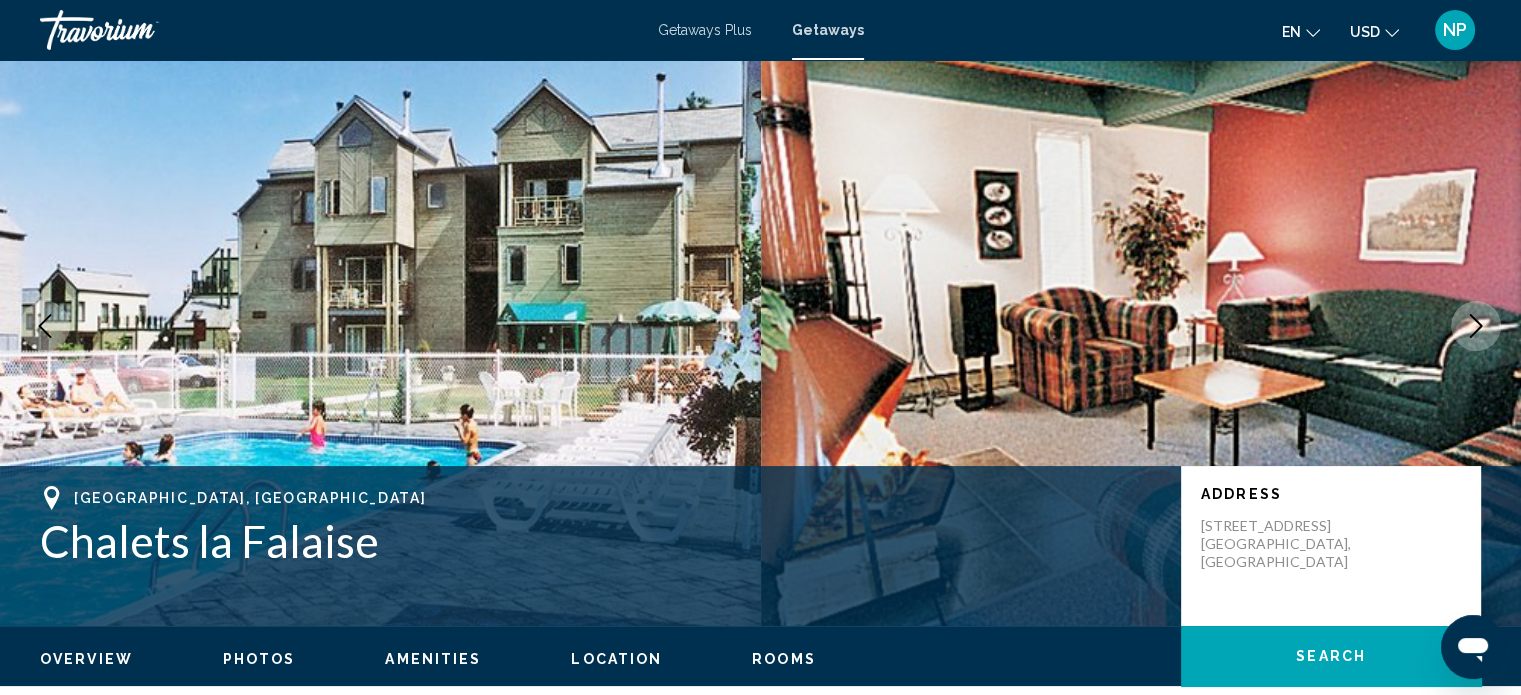 scroll, scrollTop: 40, scrollLeft: 0, axis: vertical 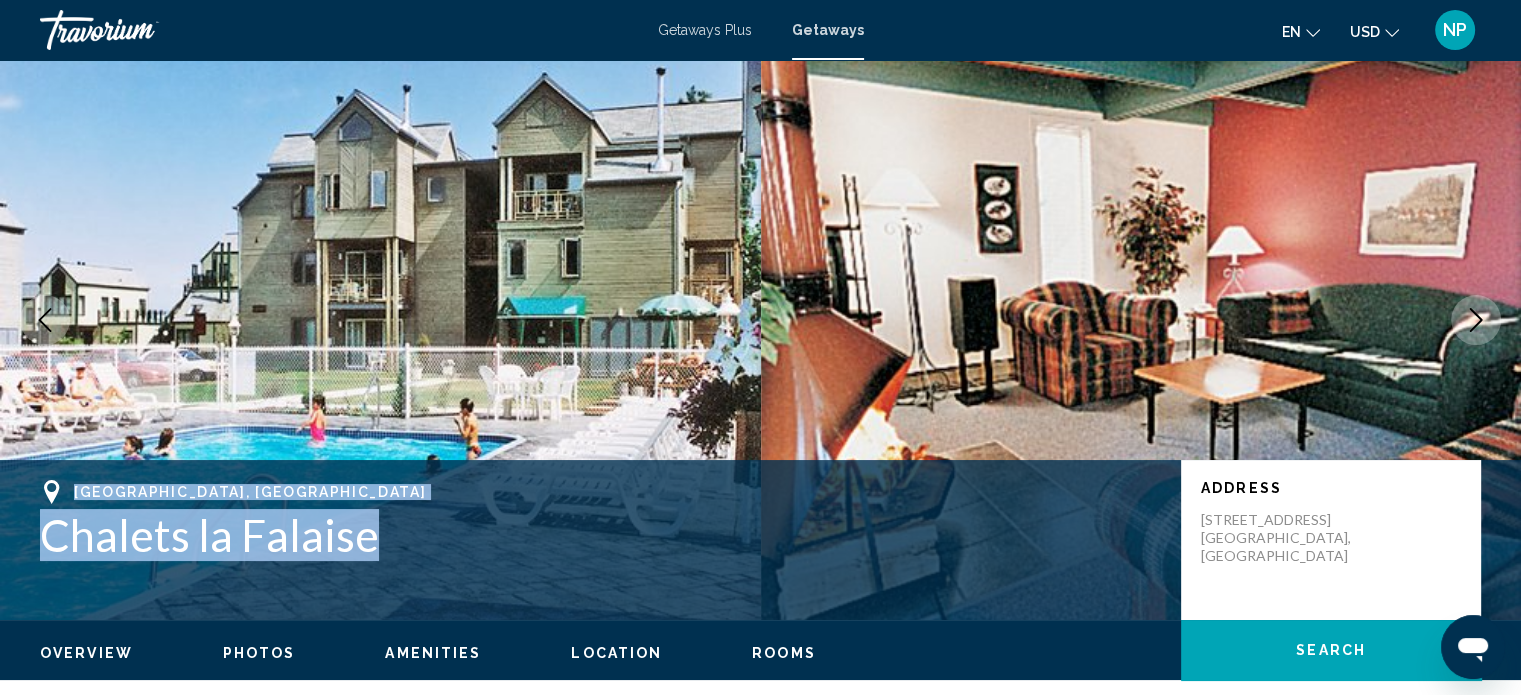 drag, startPoint x: 76, startPoint y: 483, endPoint x: 380, endPoint y: 549, distance: 311.08197 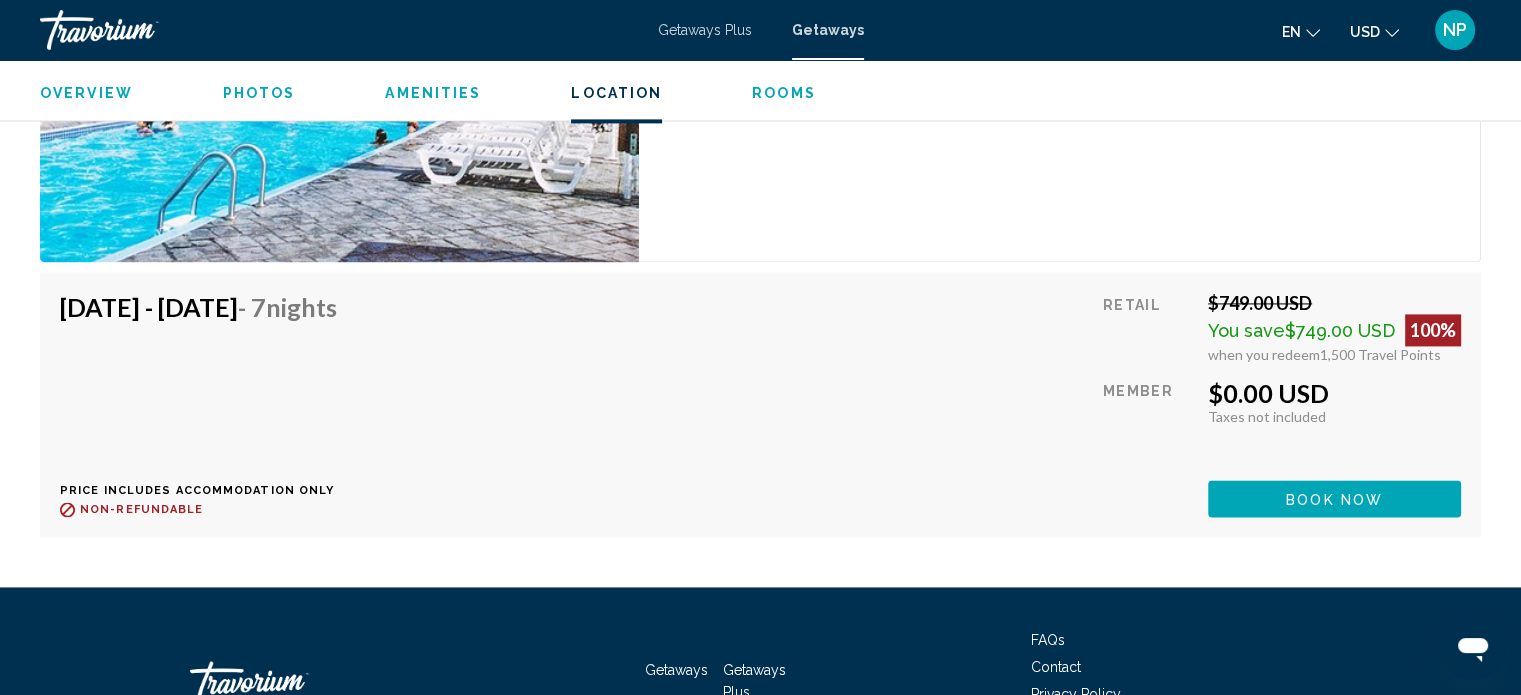 scroll, scrollTop: 3010, scrollLeft: 0, axis: vertical 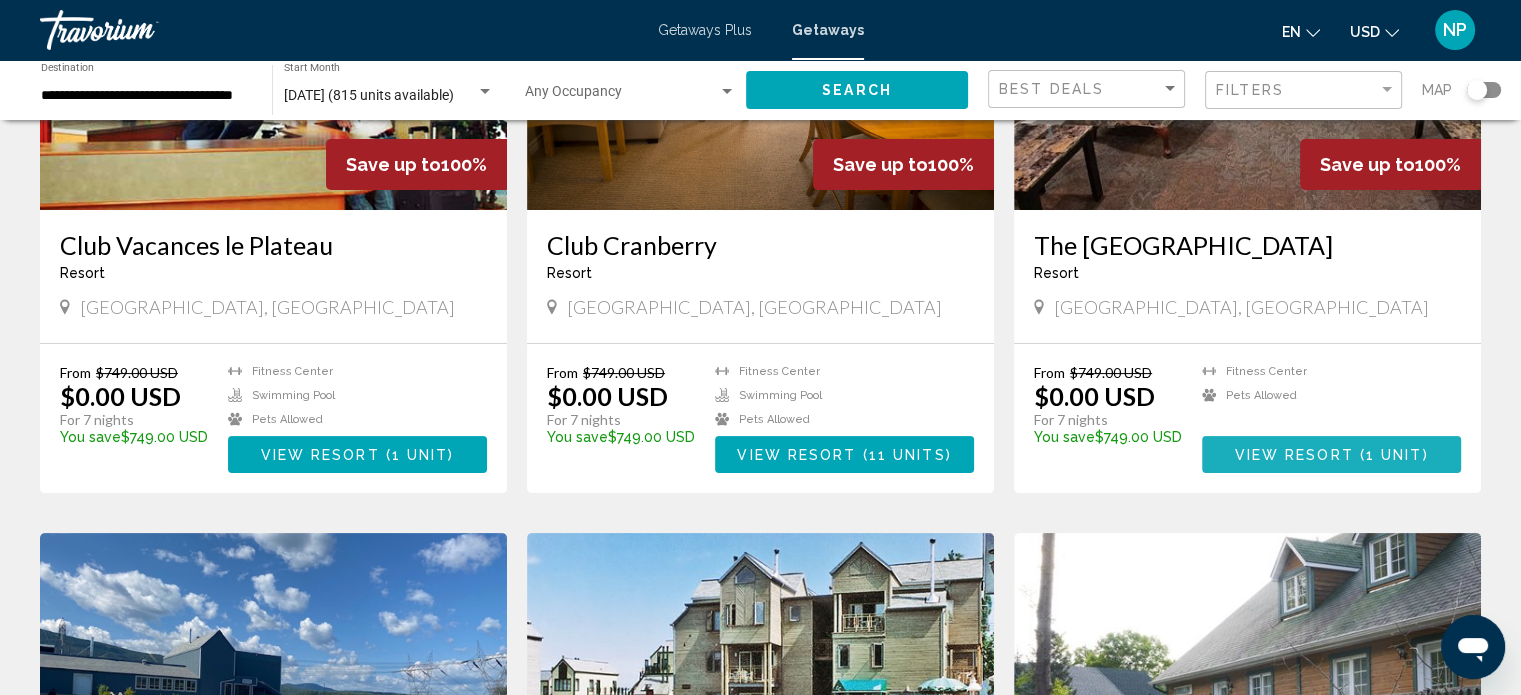 click on "View Resort" at bounding box center [1293, 455] 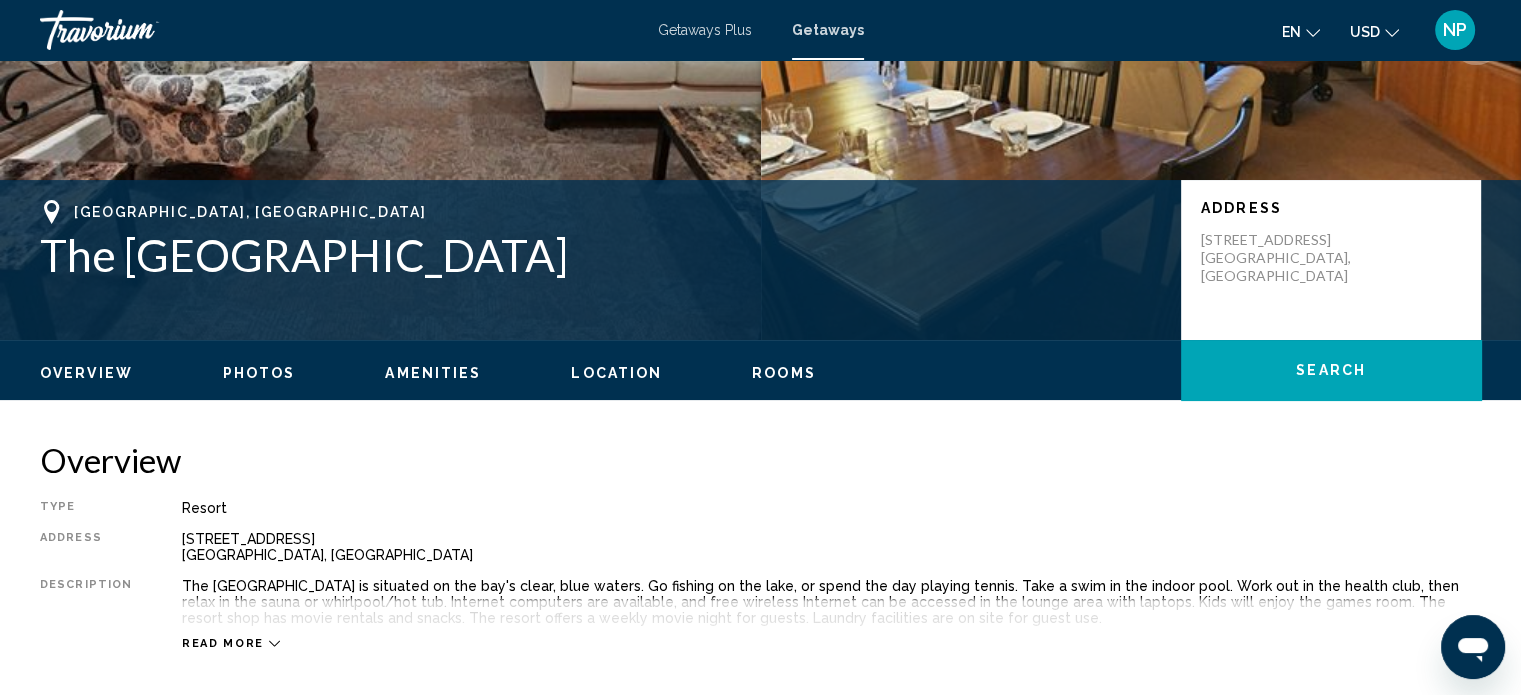 scroll, scrollTop: 12, scrollLeft: 0, axis: vertical 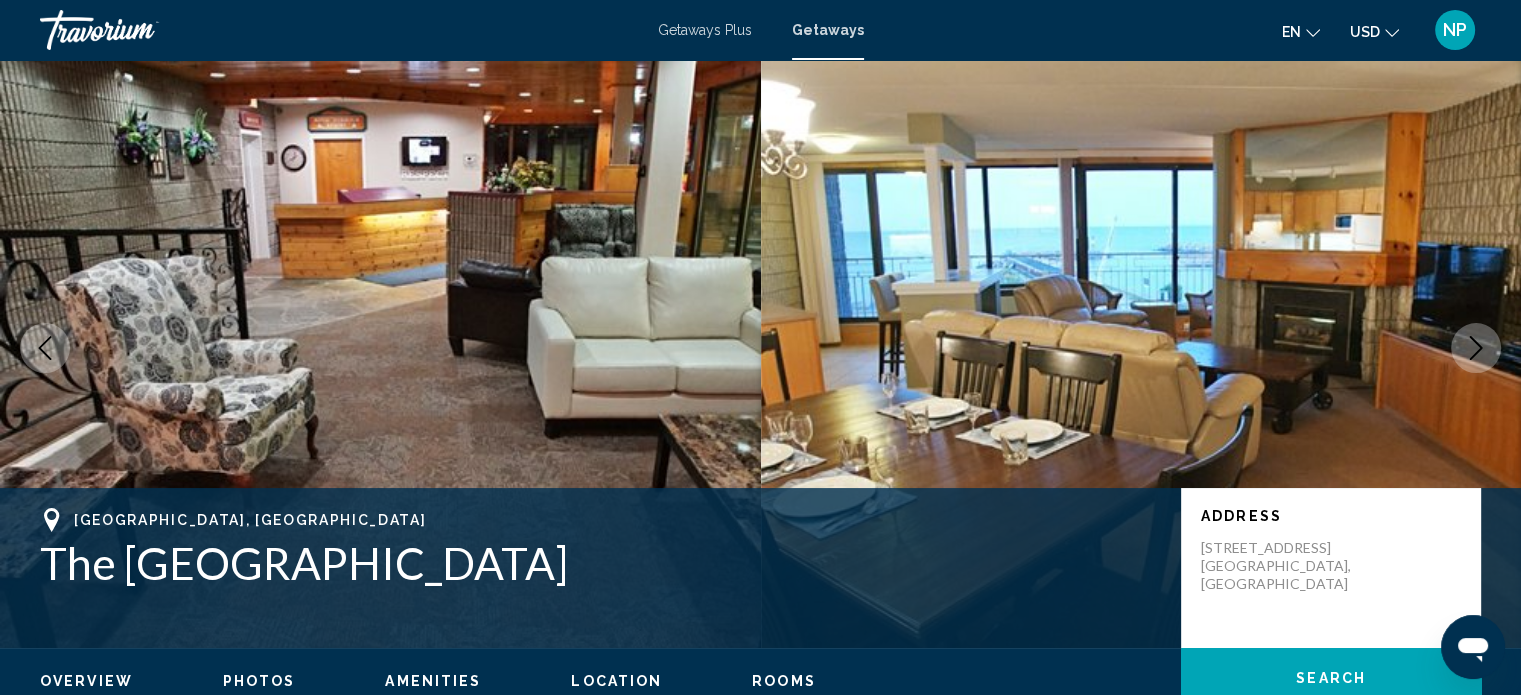 type 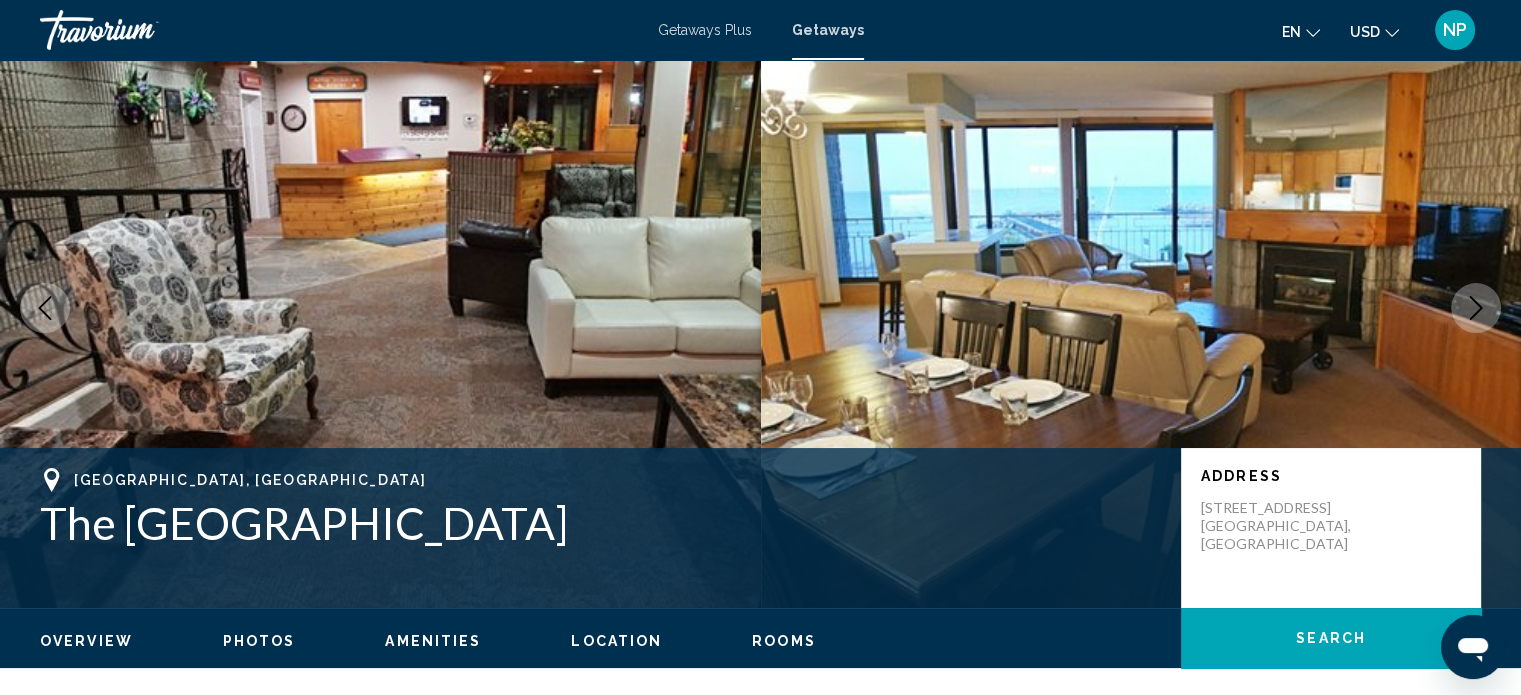 scroll, scrollTop: 12, scrollLeft: 0, axis: vertical 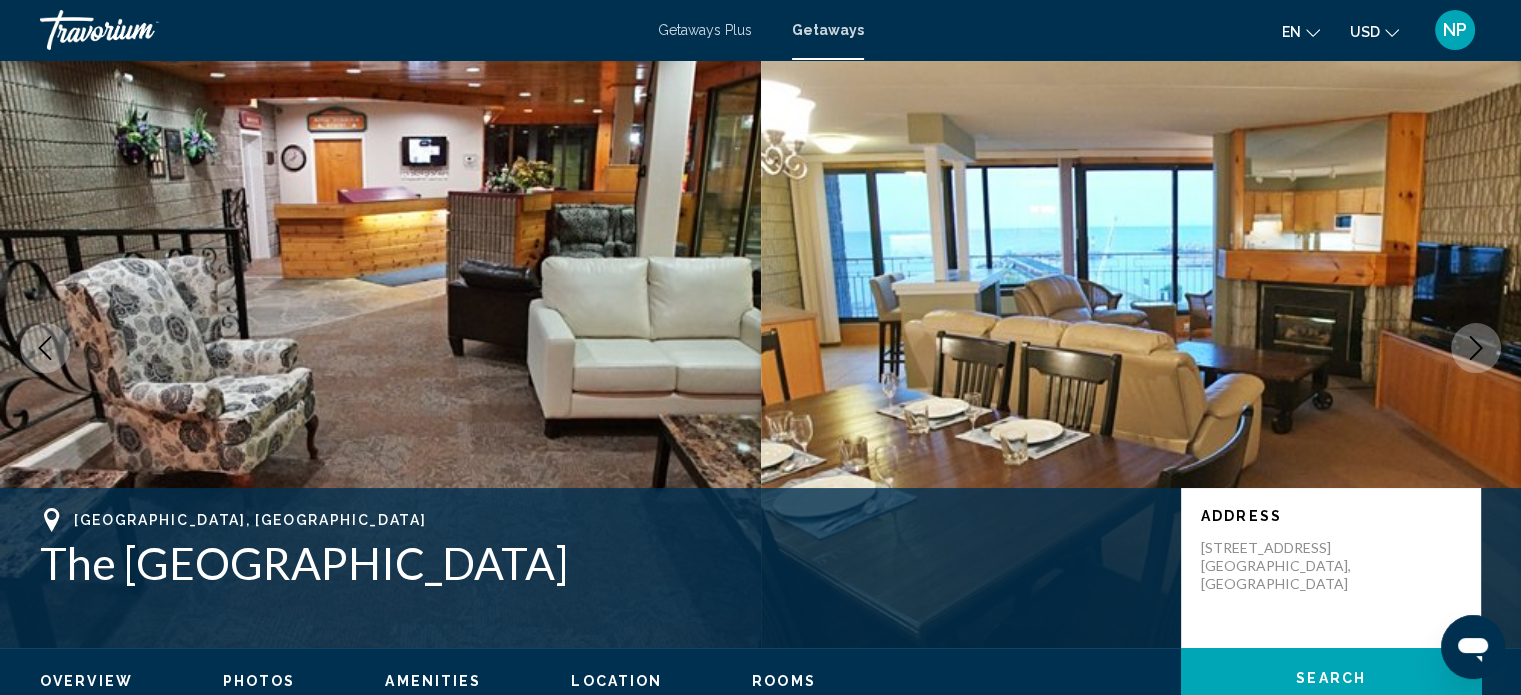 click 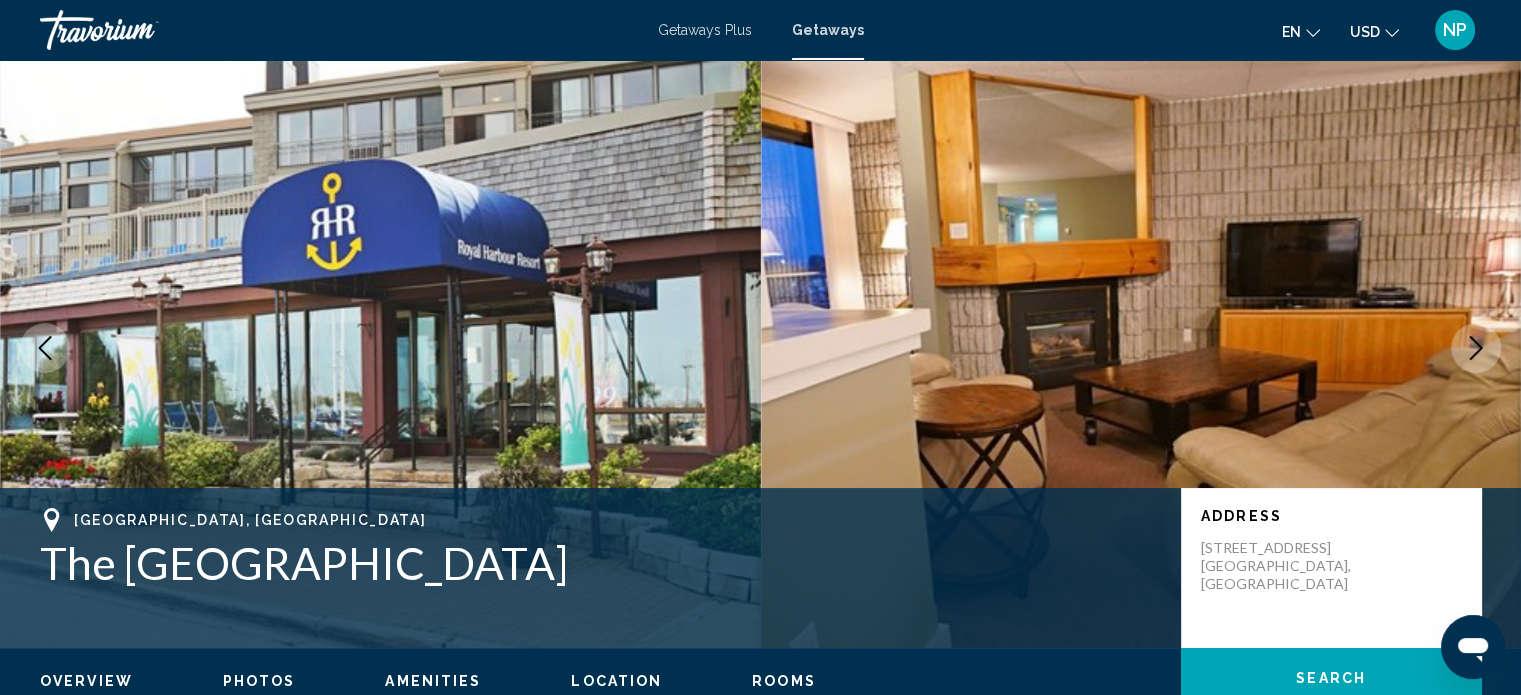 click 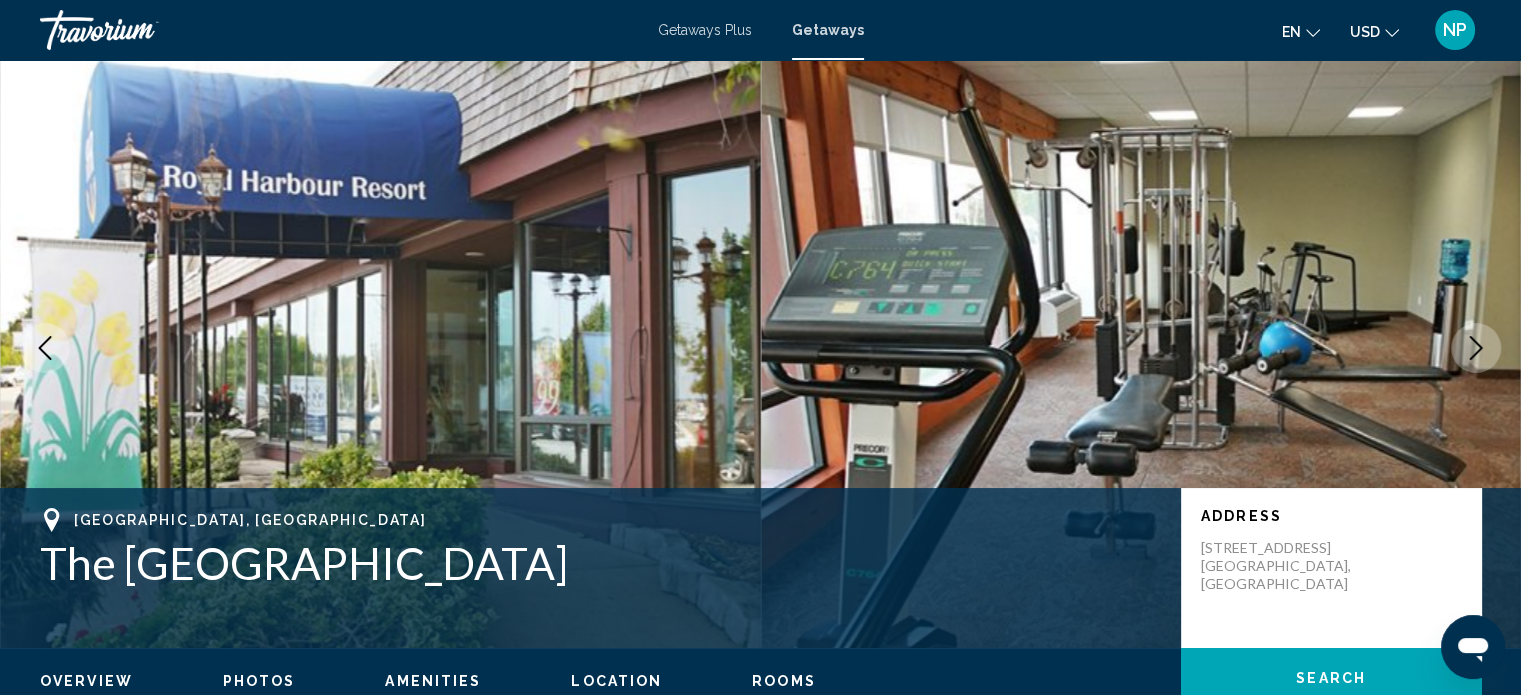 click 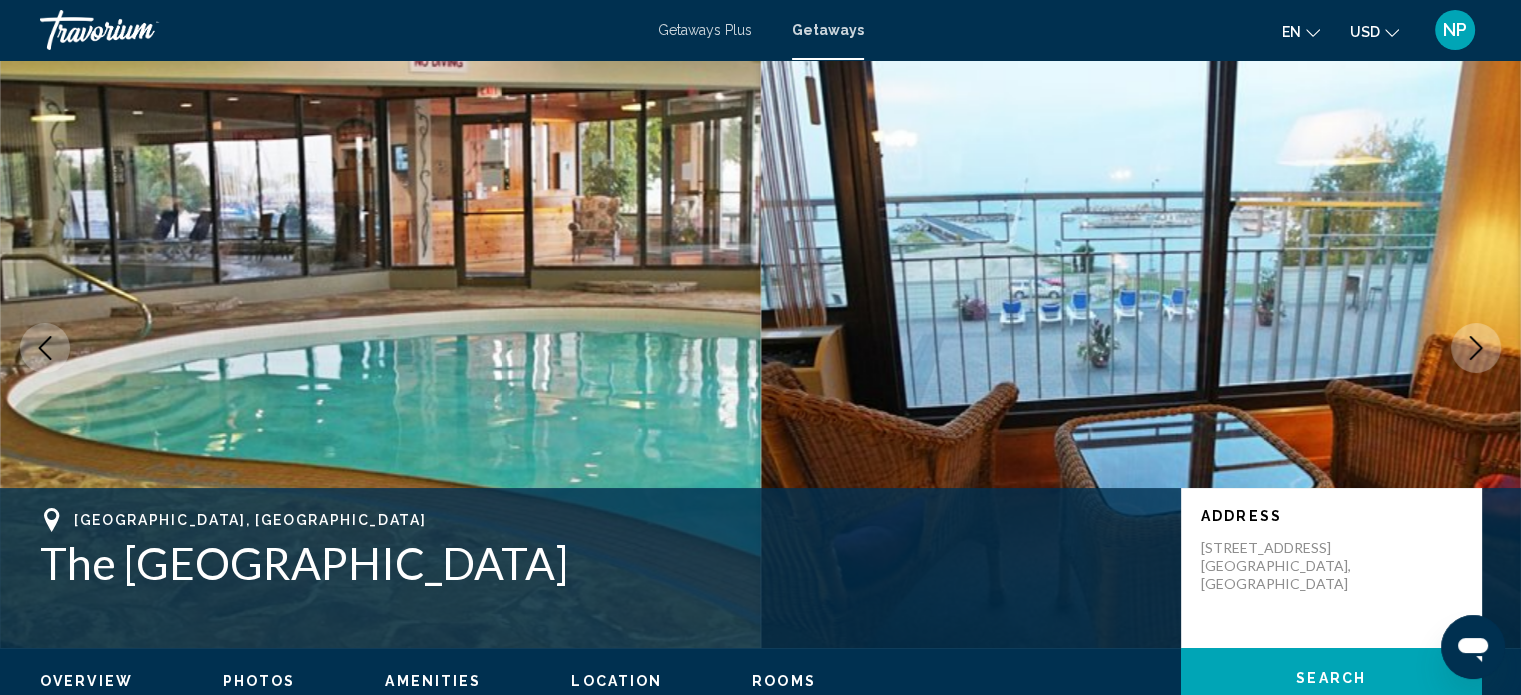 click 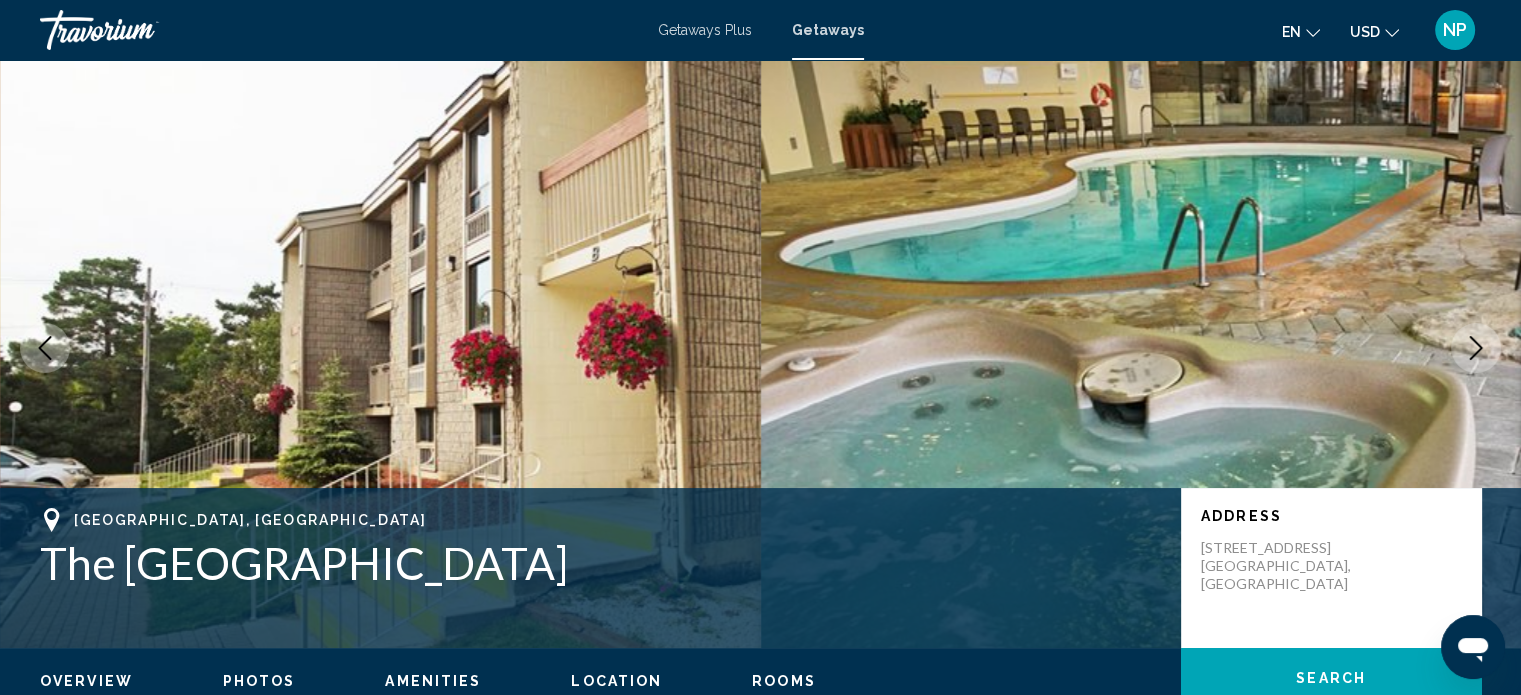 click 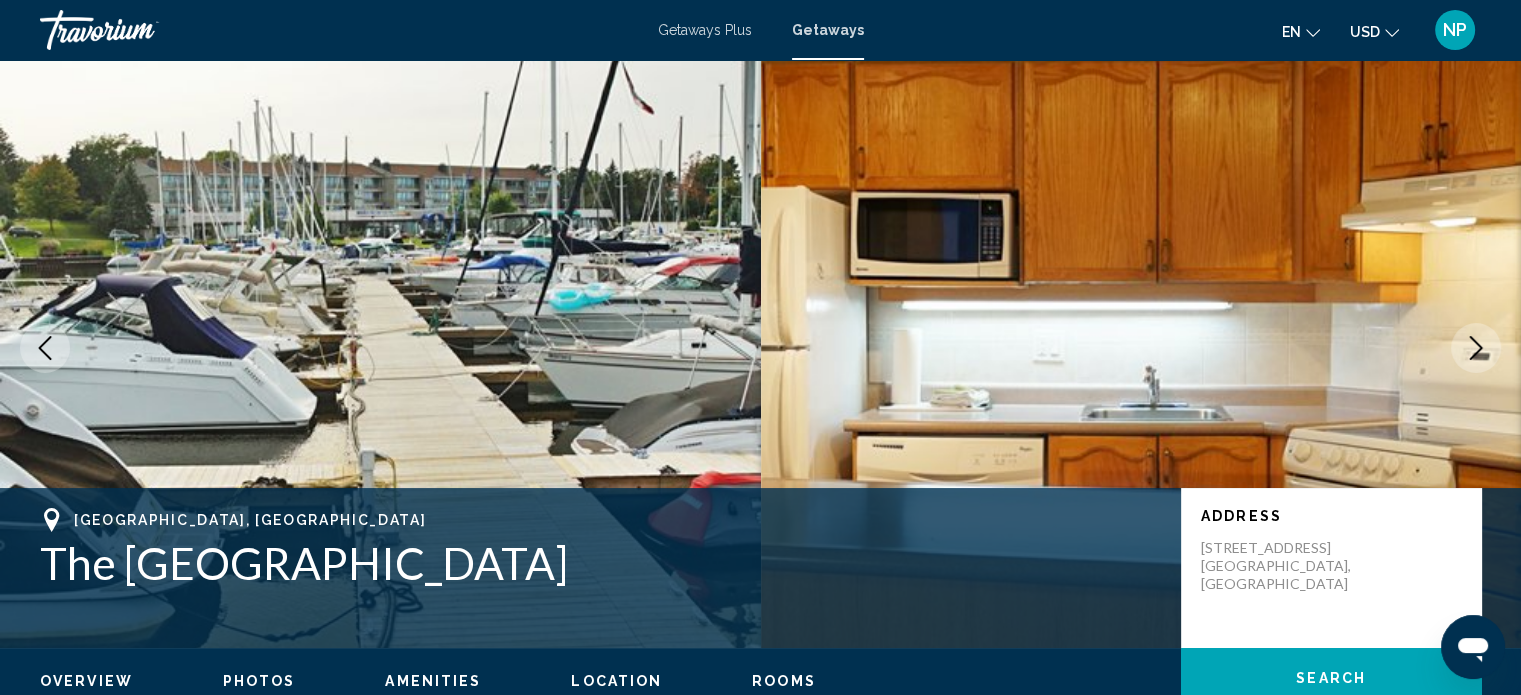 click 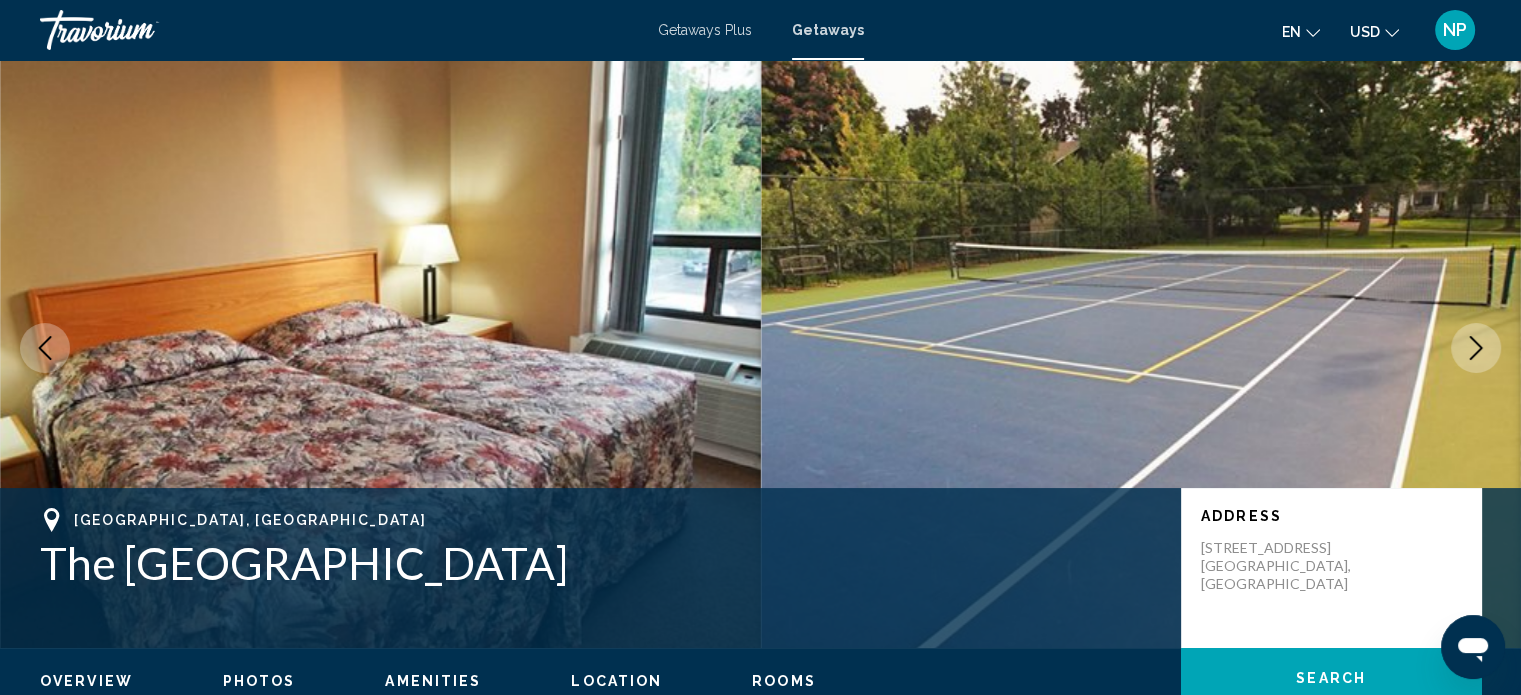 click 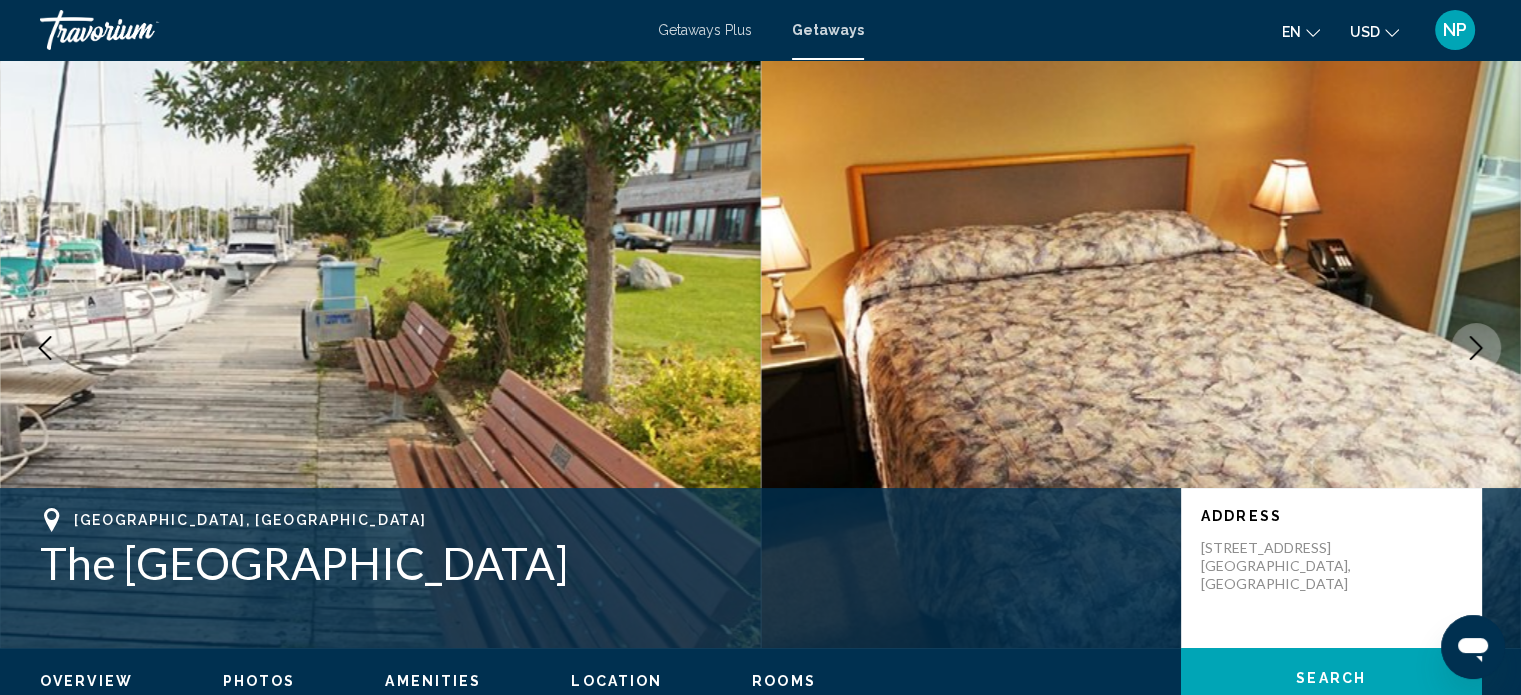 click 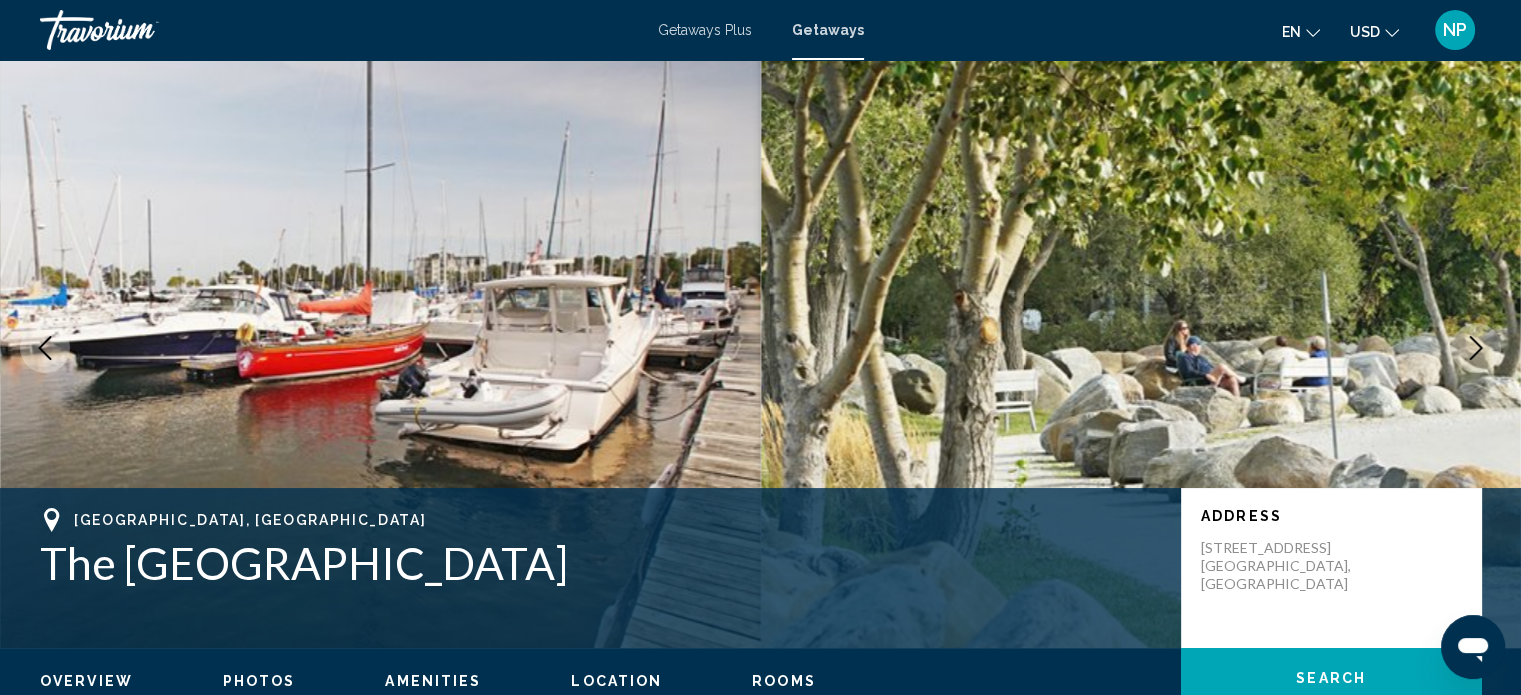 click 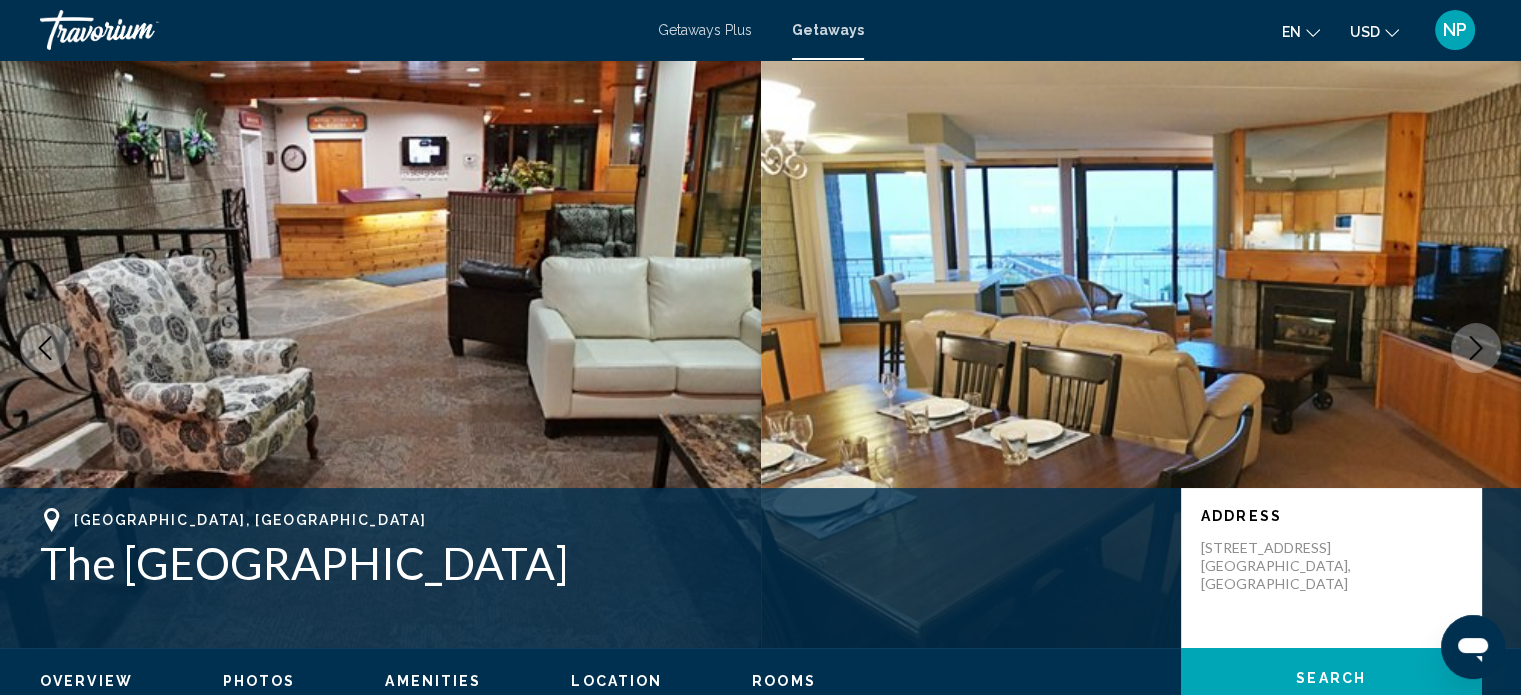 click 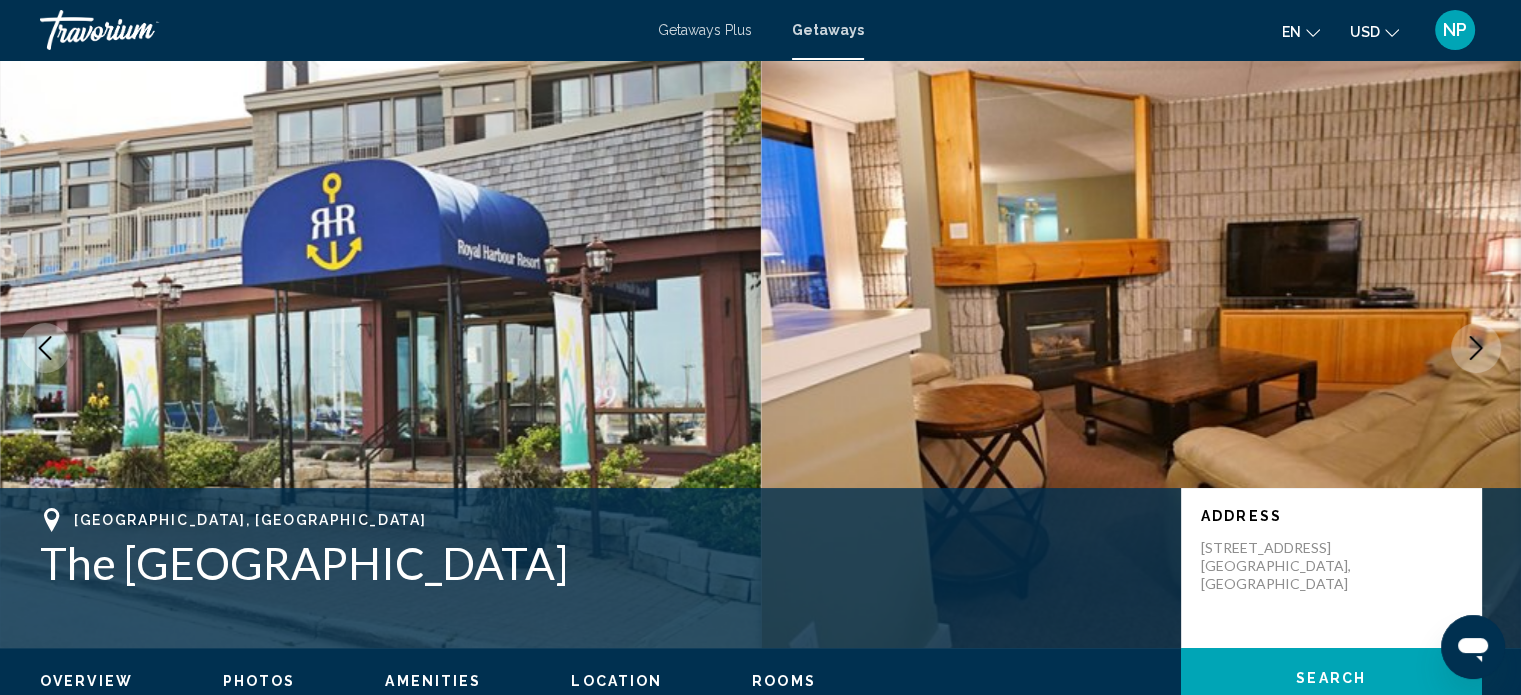 scroll, scrollTop: 0, scrollLeft: 0, axis: both 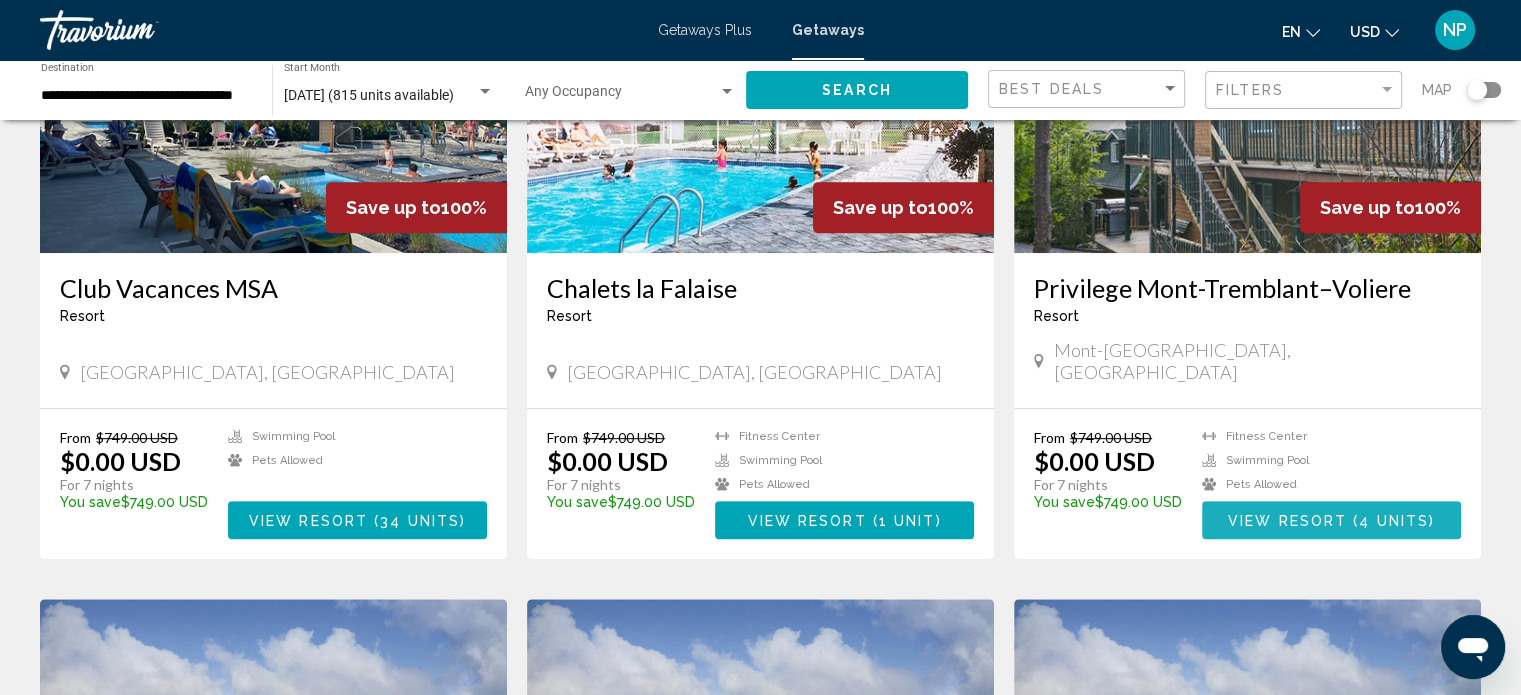 click at bounding box center (1350, 521) 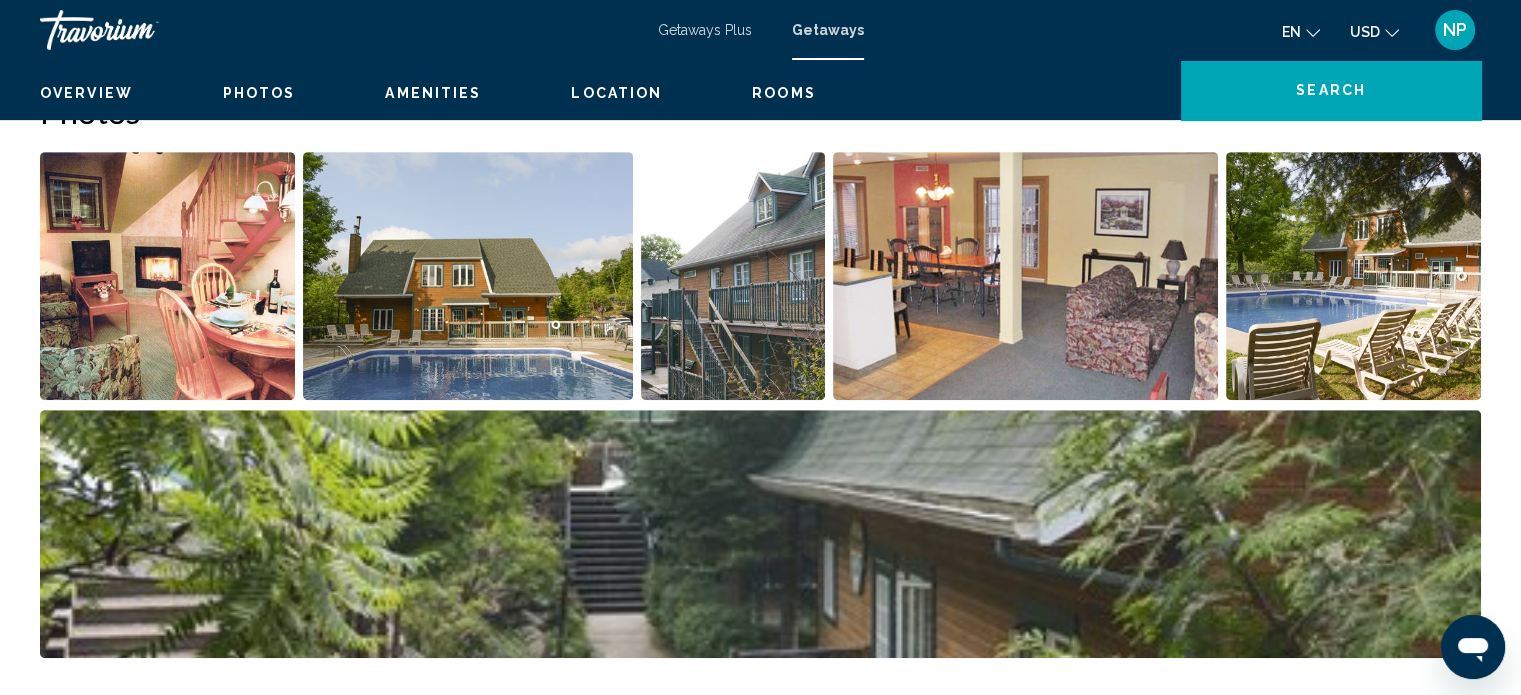 scroll, scrollTop: 12, scrollLeft: 0, axis: vertical 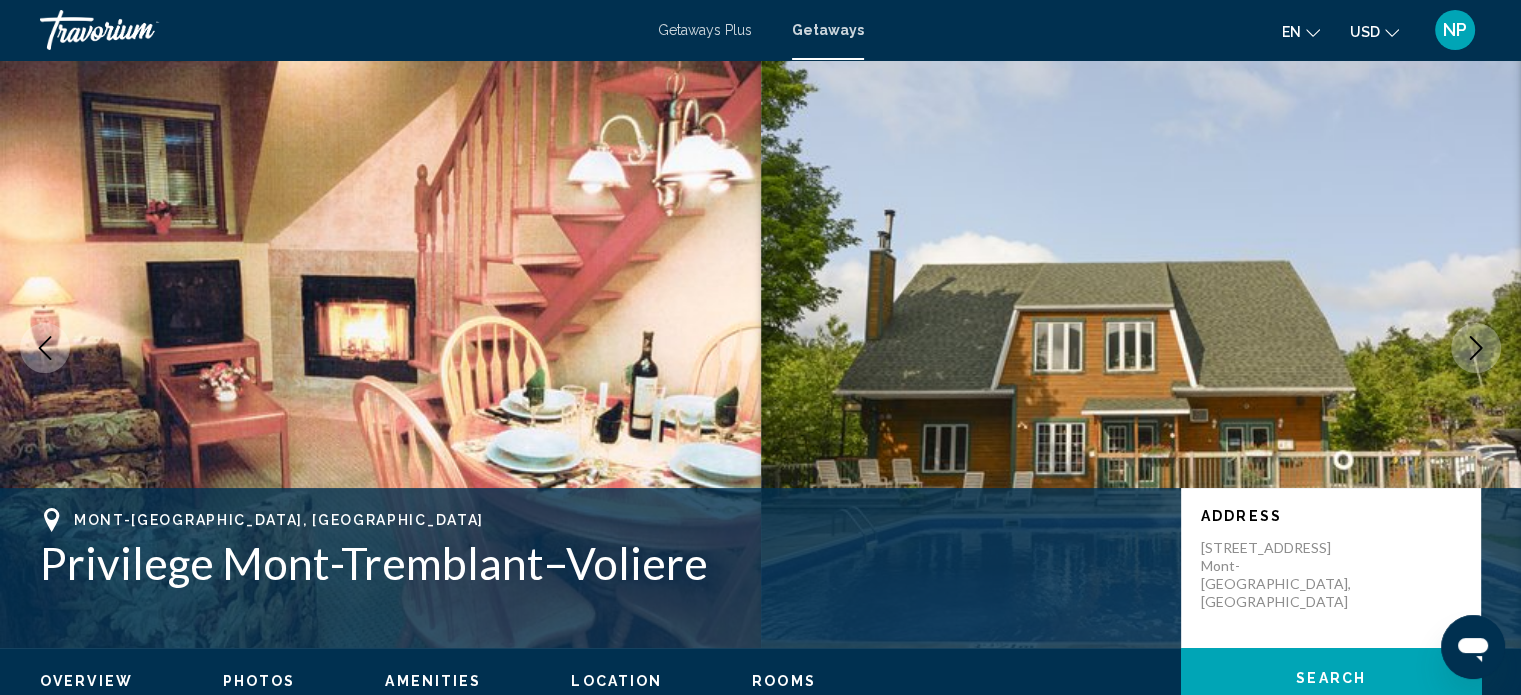 click 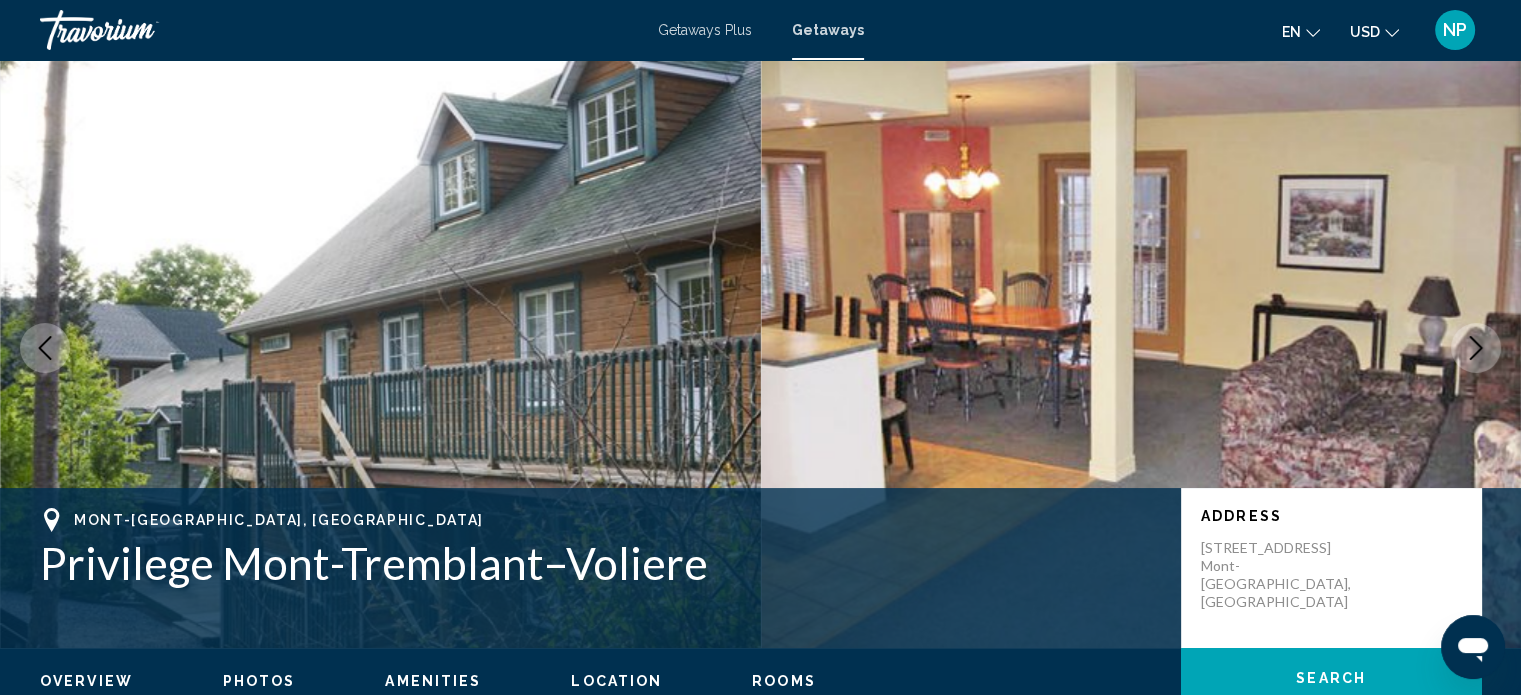click 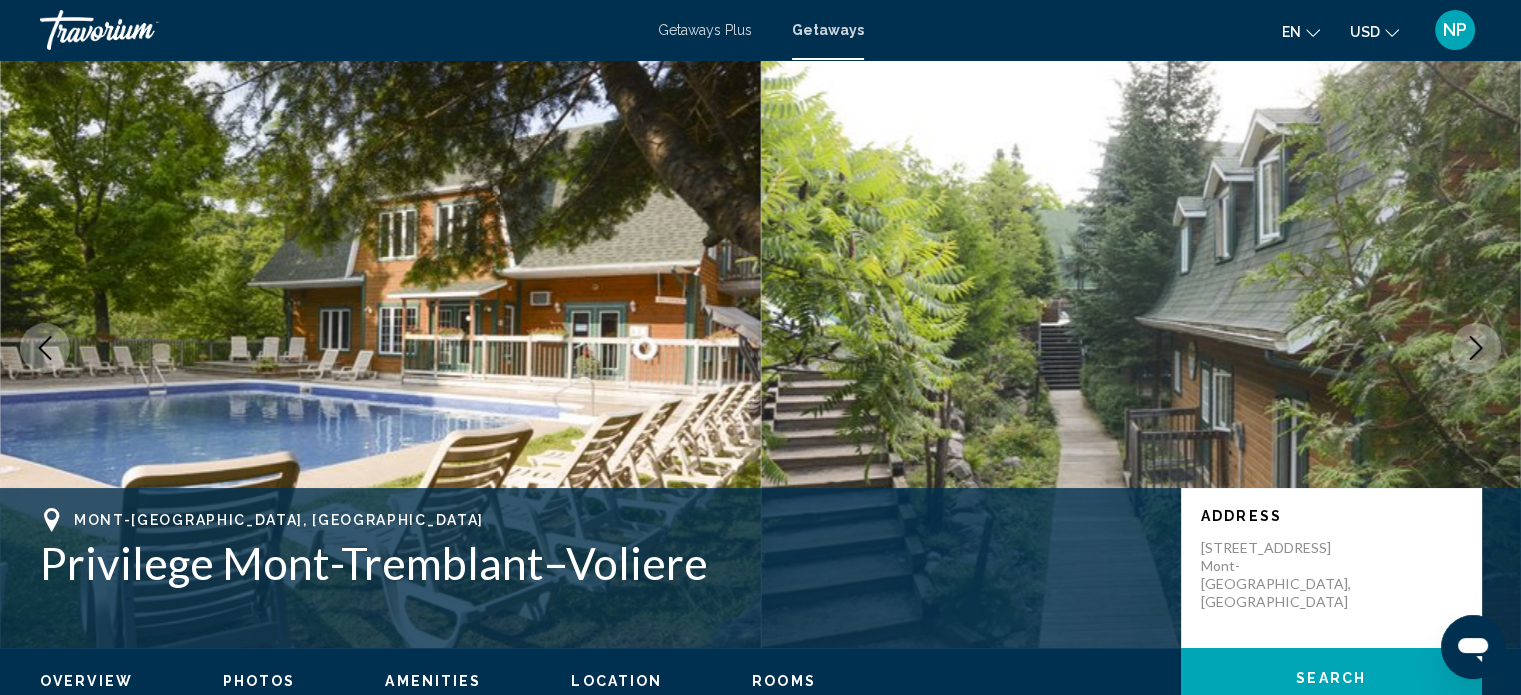 click 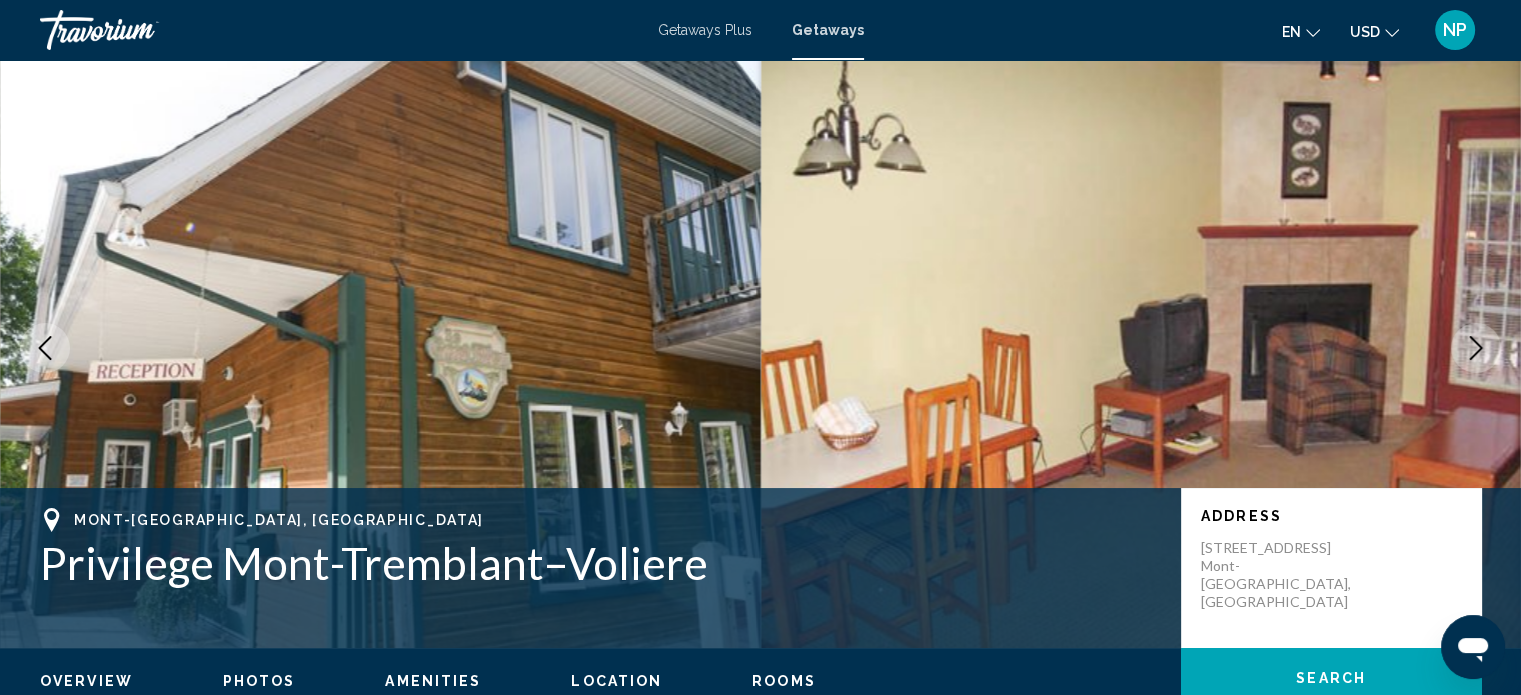 click 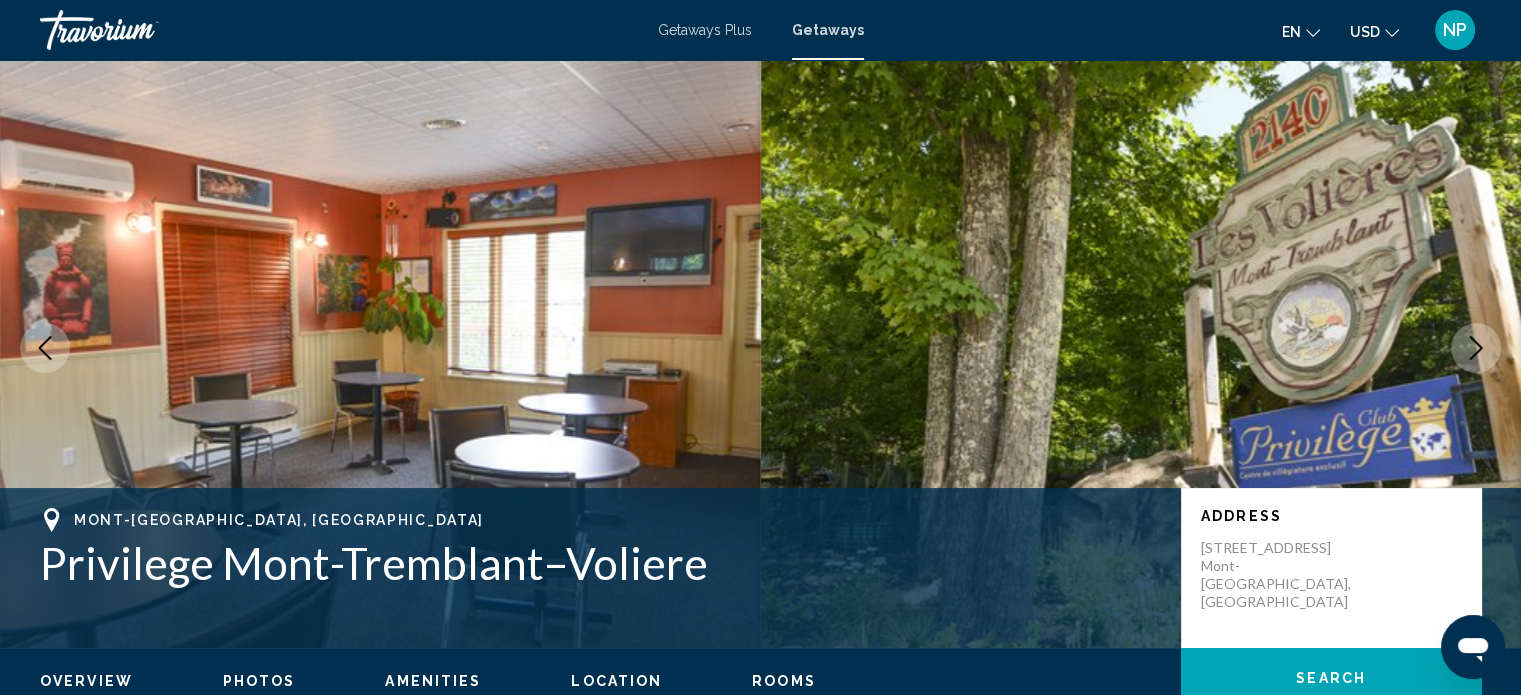 click 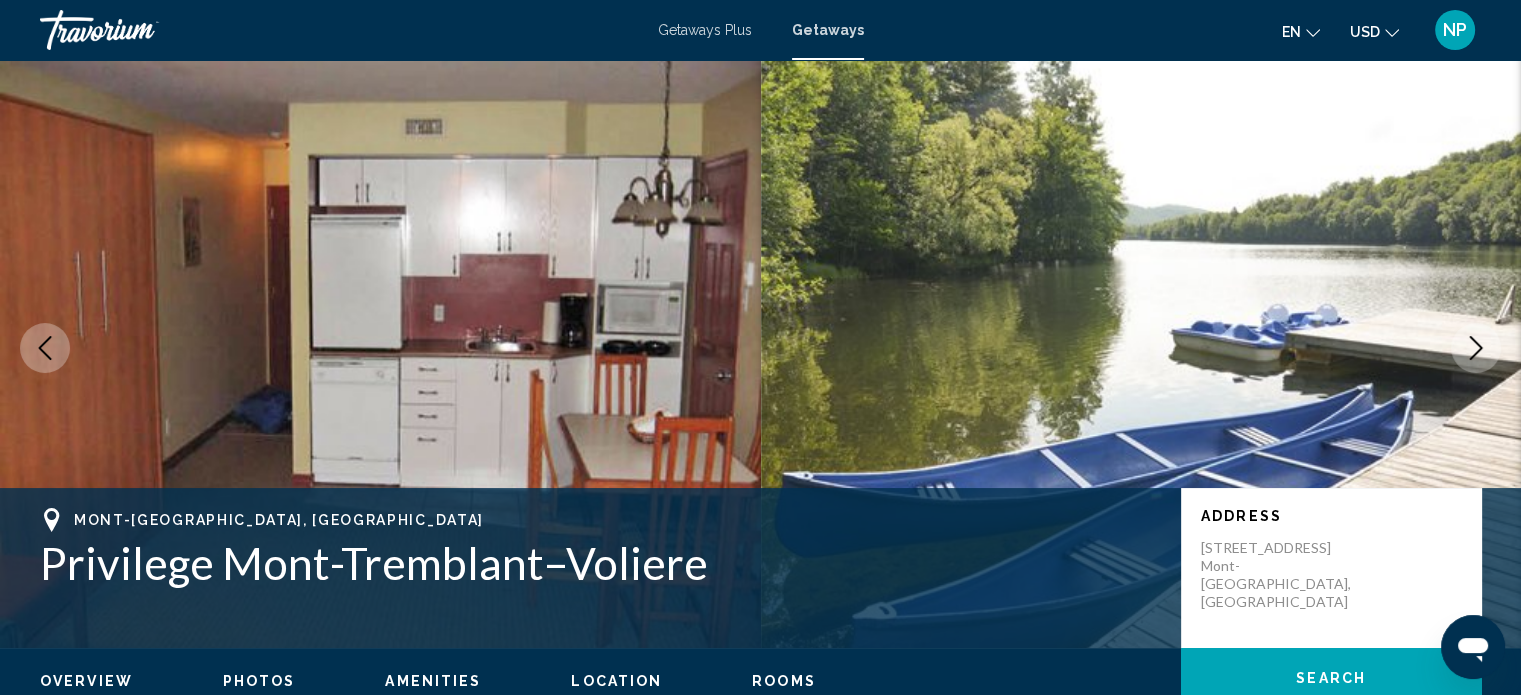 click 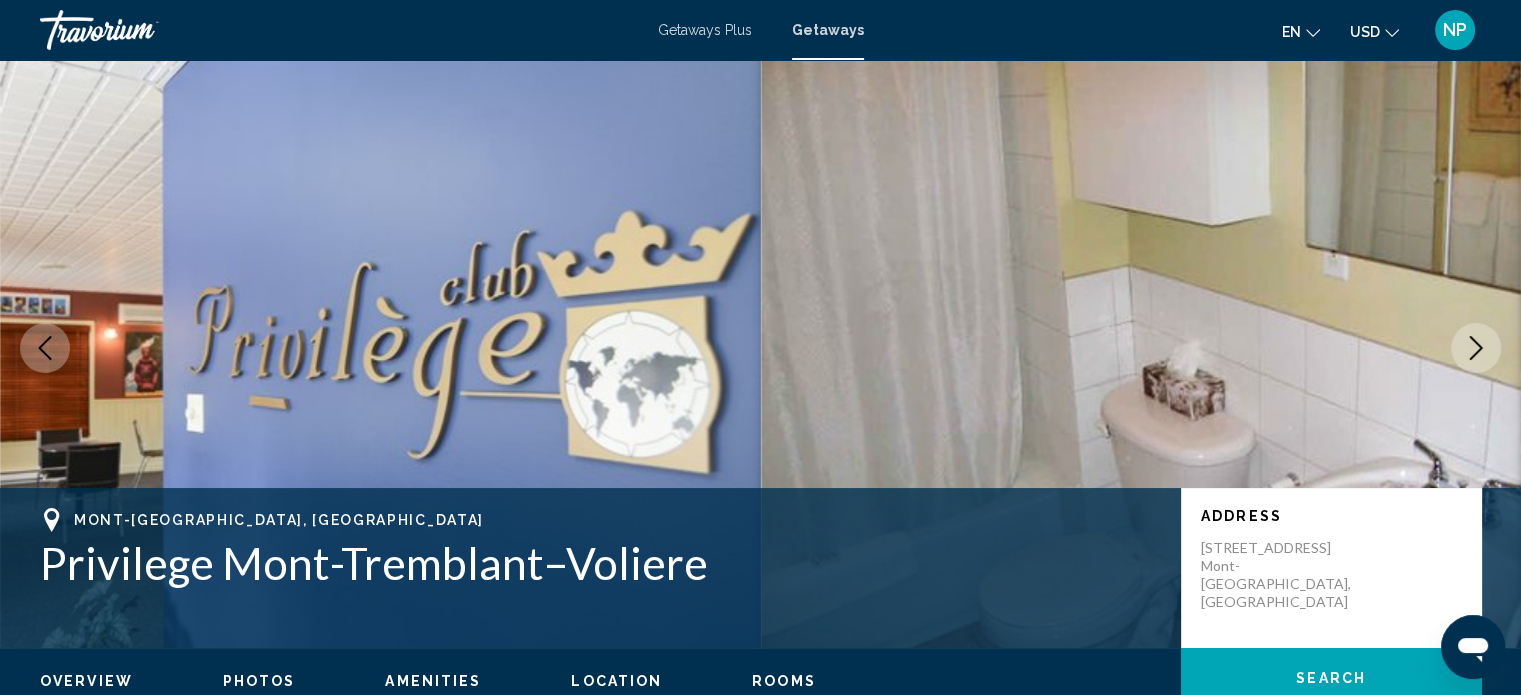 click 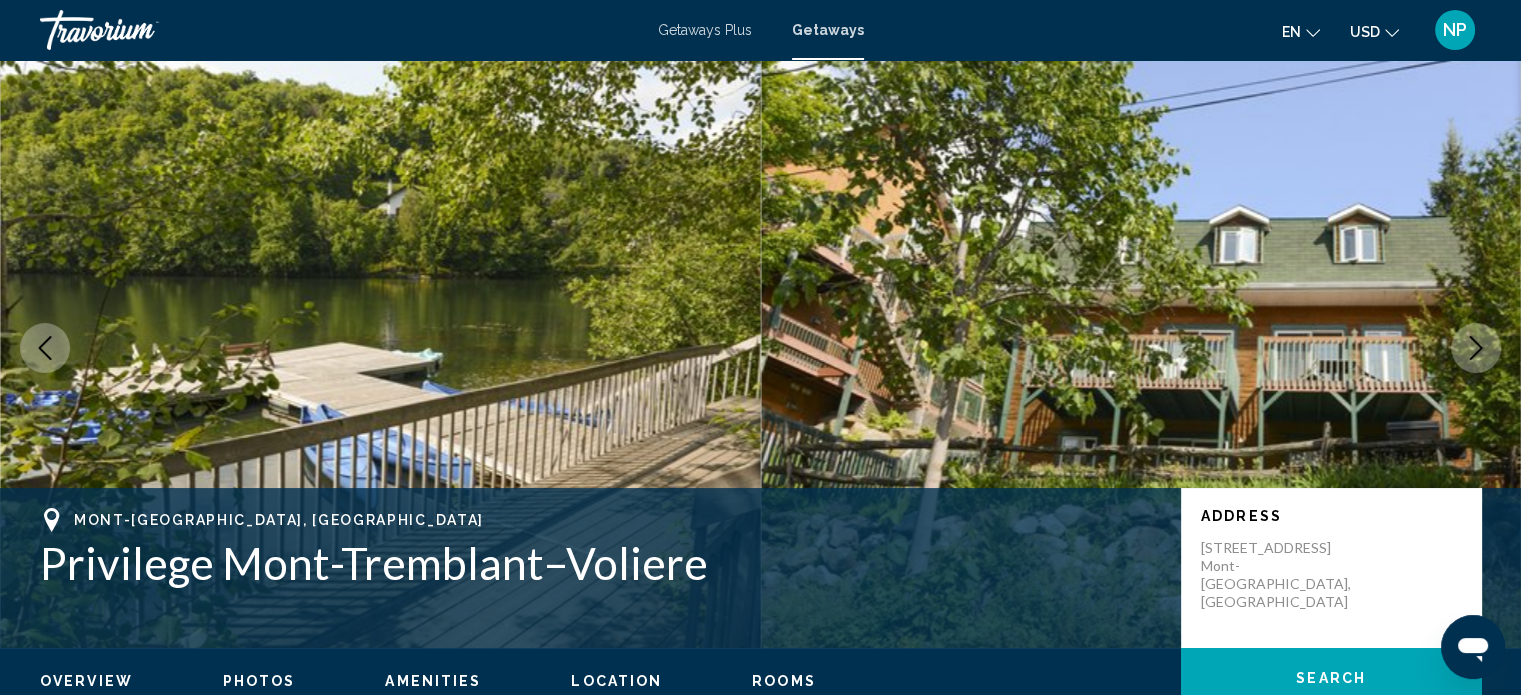 click 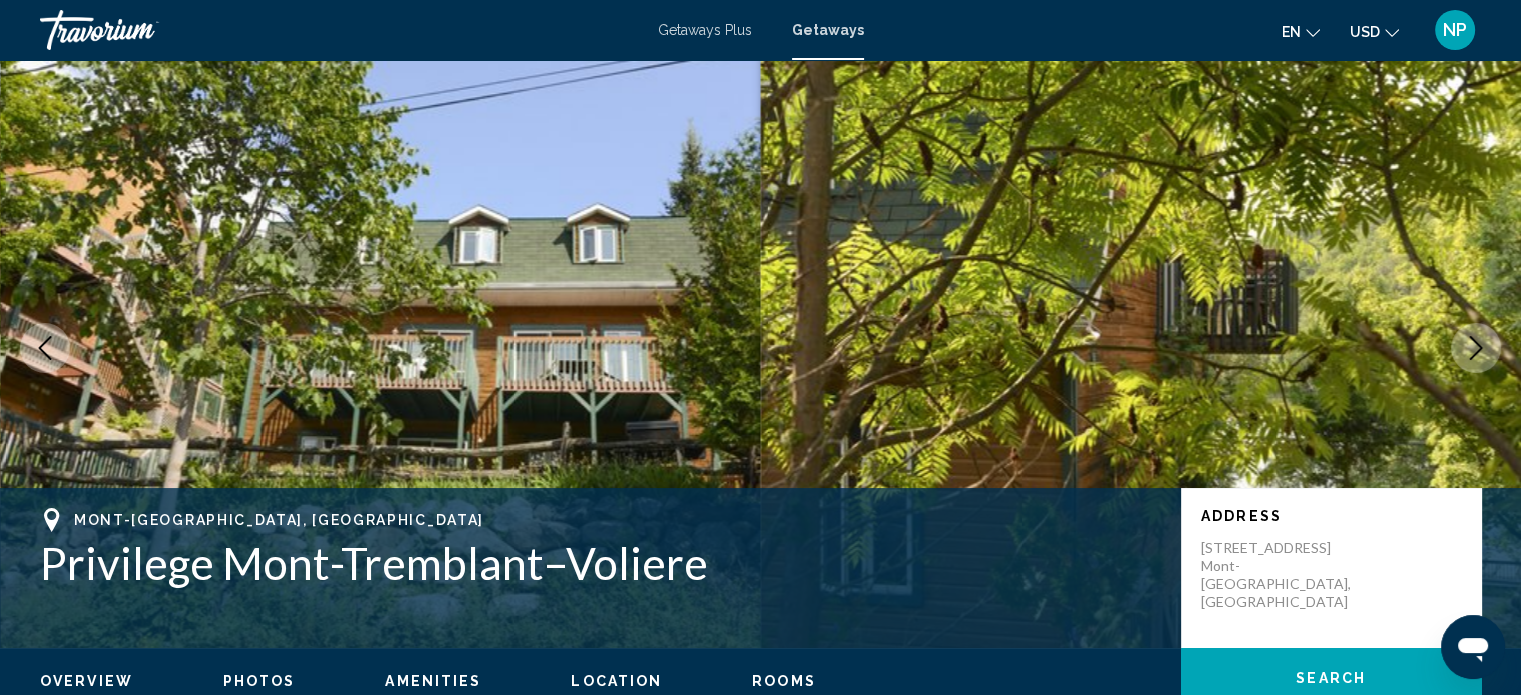 click 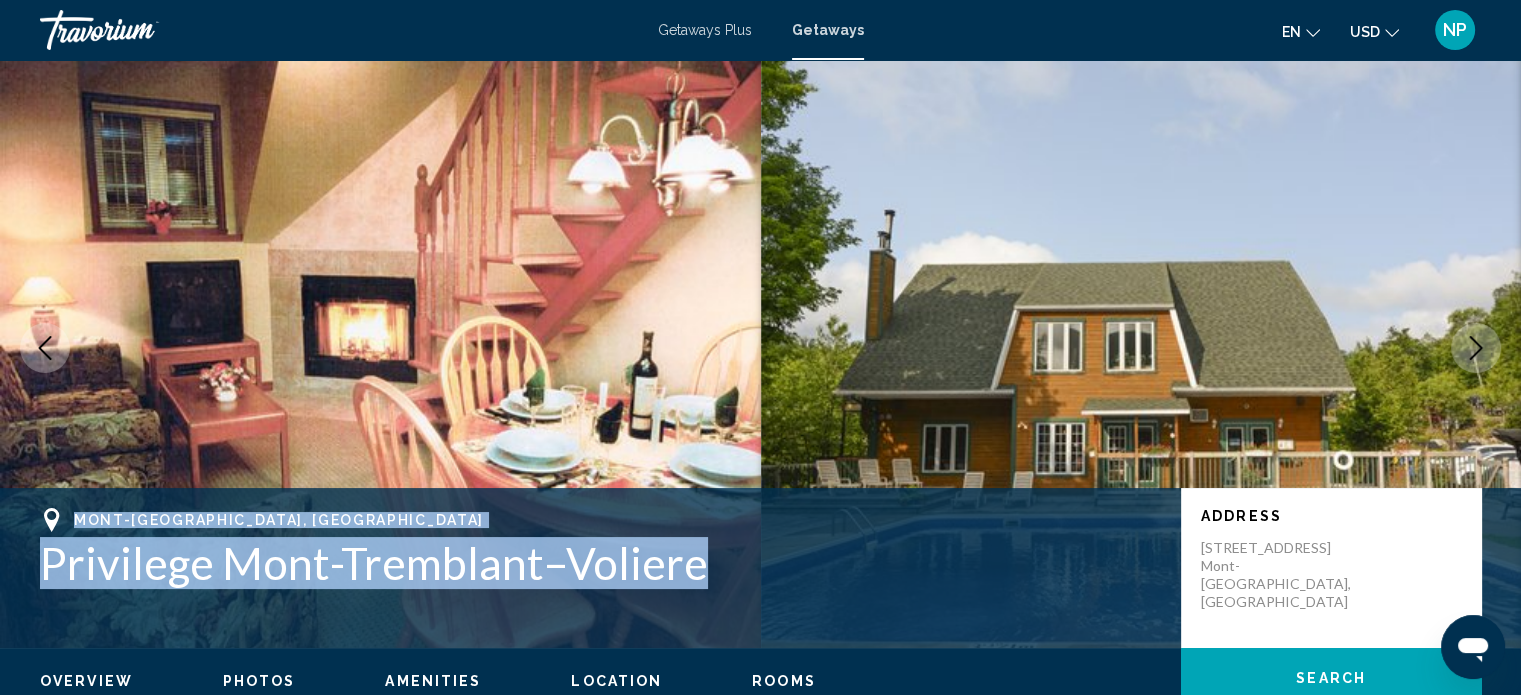 drag, startPoint x: 74, startPoint y: 516, endPoint x: 700, endPoint y: 594, distance: 630.8407 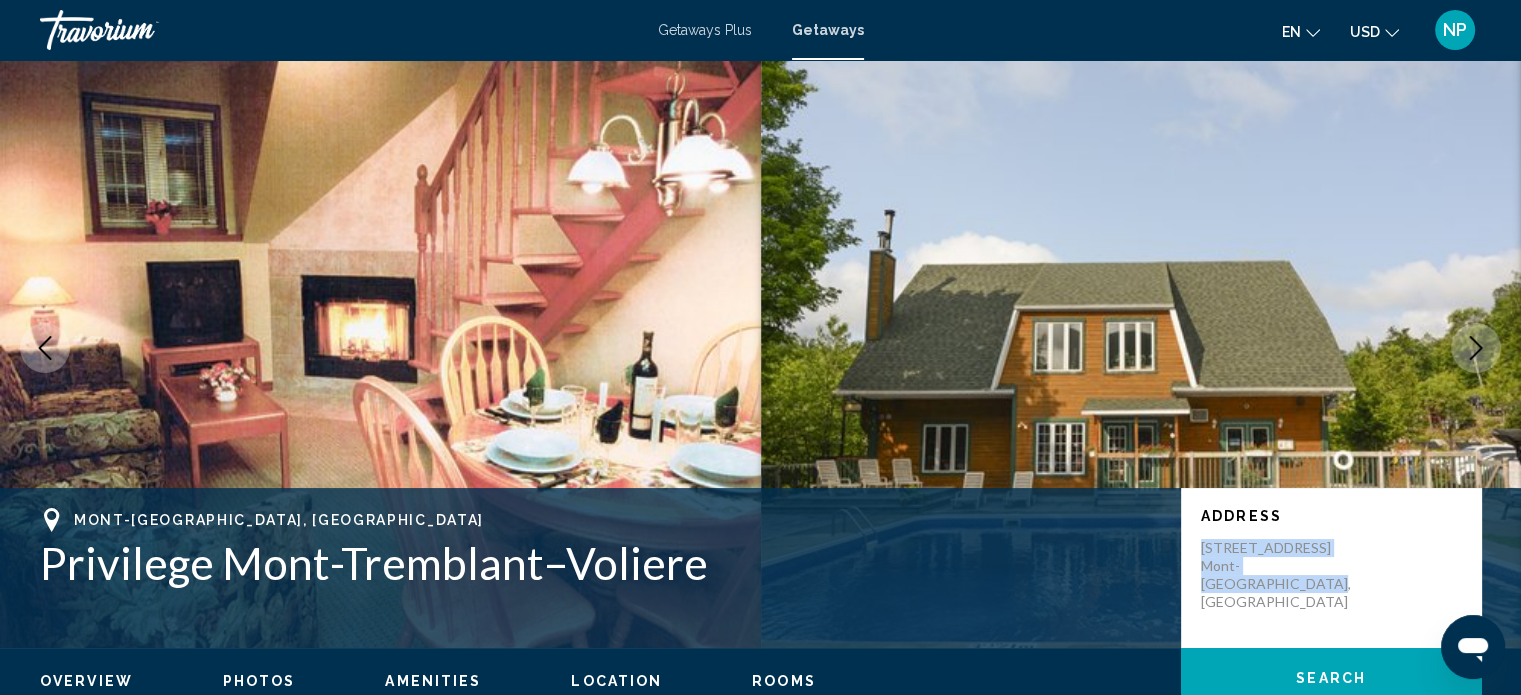 drag, startPoint x: 1200, startPoint y: 529, endPoint x: 1373, endPoint y: 567, distance: 177.12425 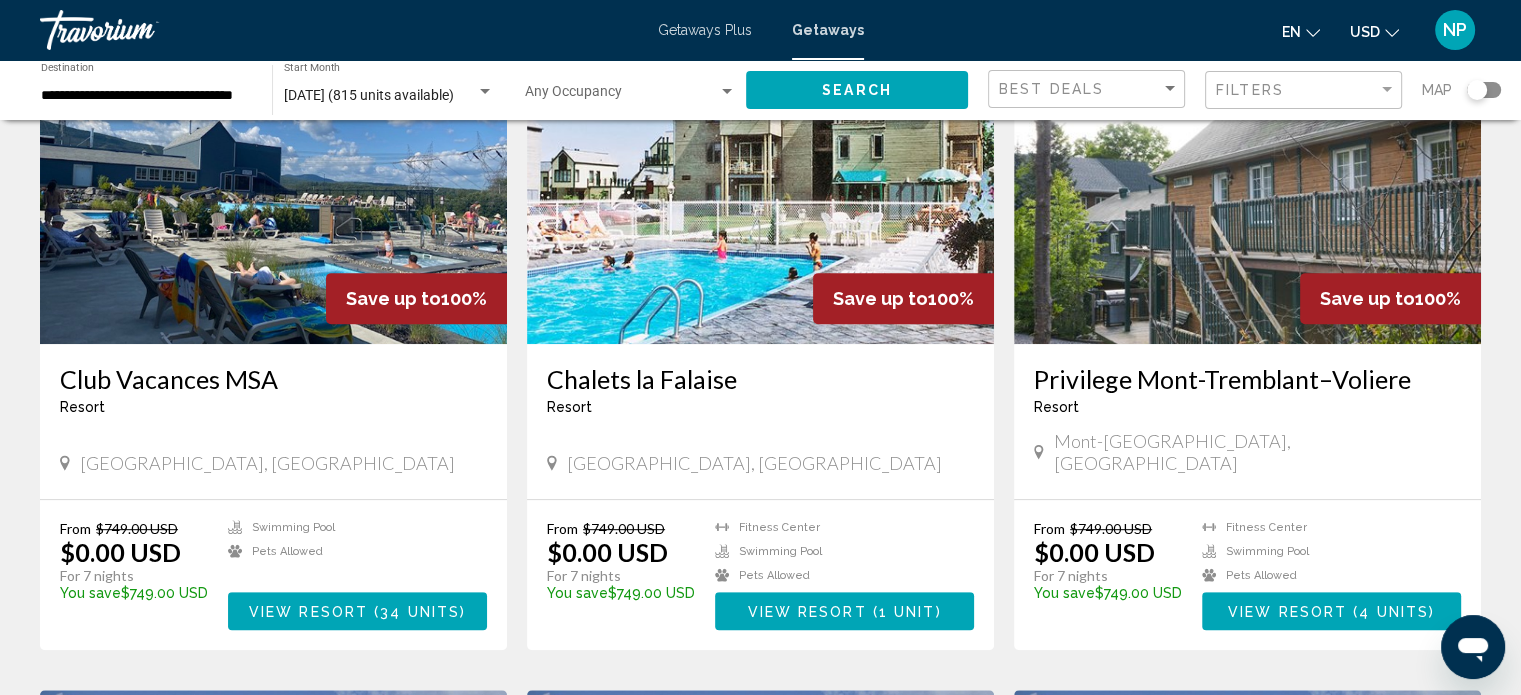 scroll, scrollTop: 840, scrollLeft: 0, axis: vertical 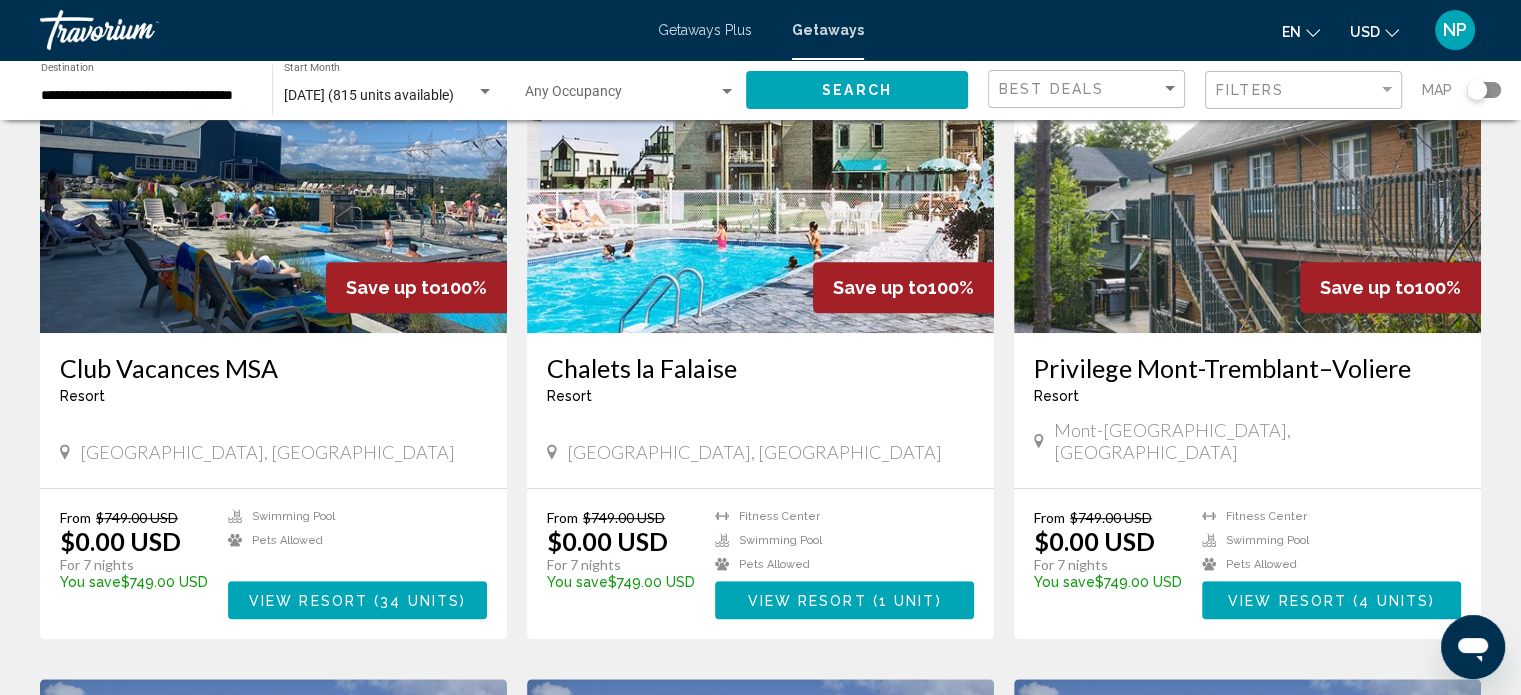 click at bounding box center [273, 173] 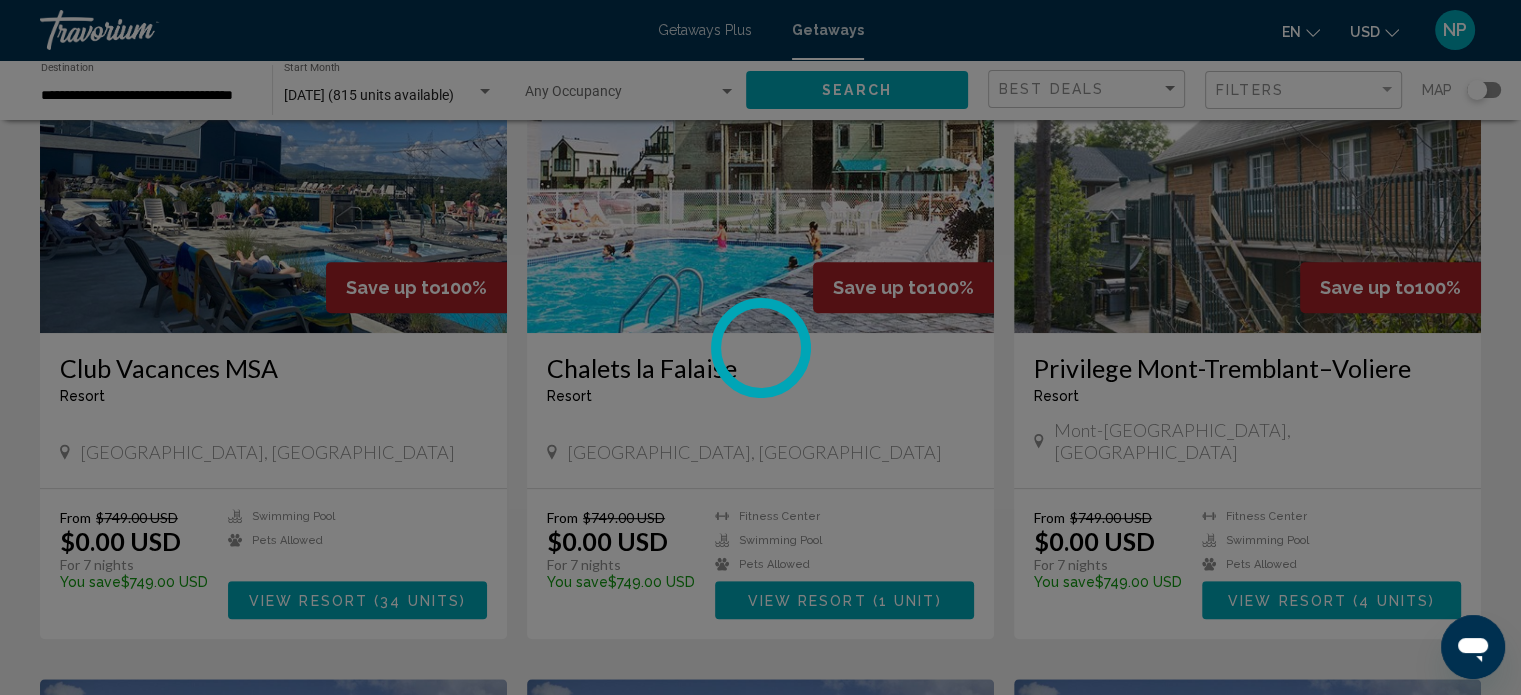 scroll, scrollTop: 12, scrollLeft: 0, axis: vertical 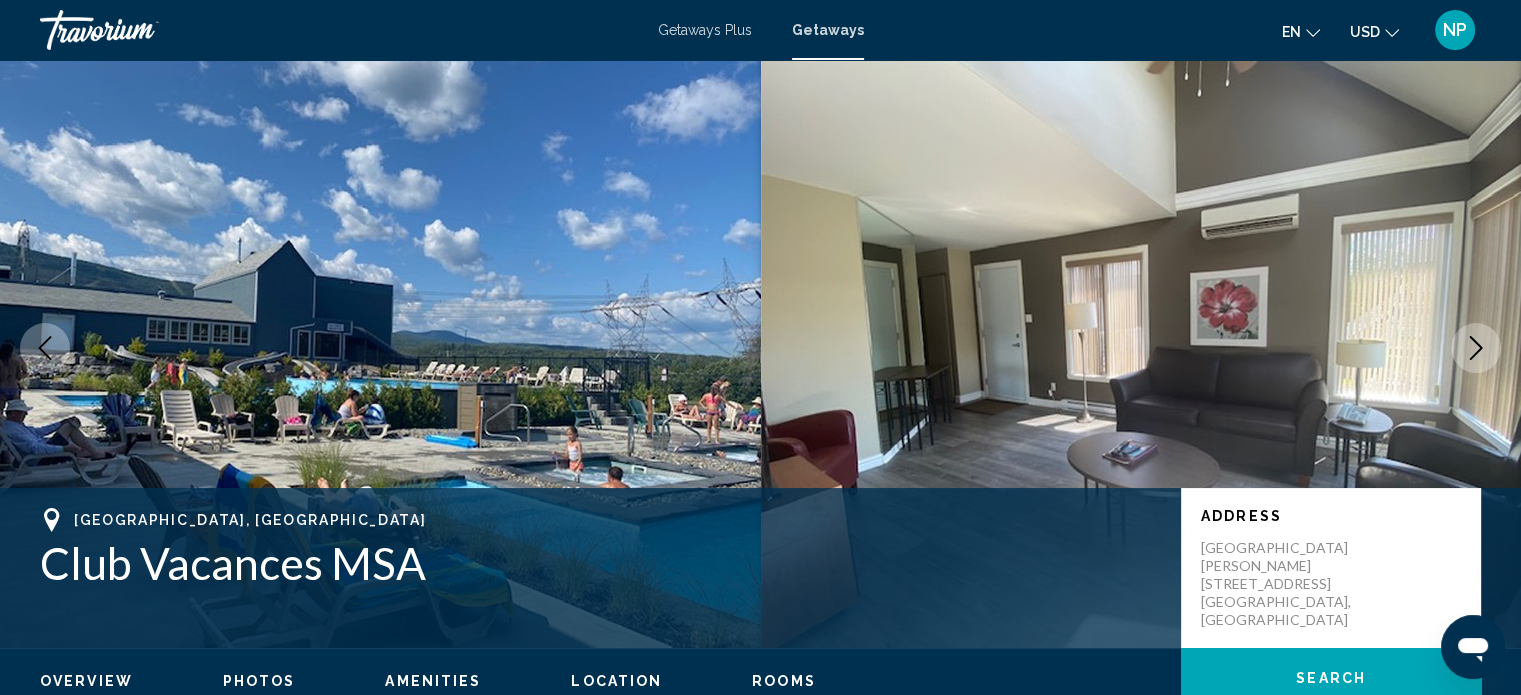 click 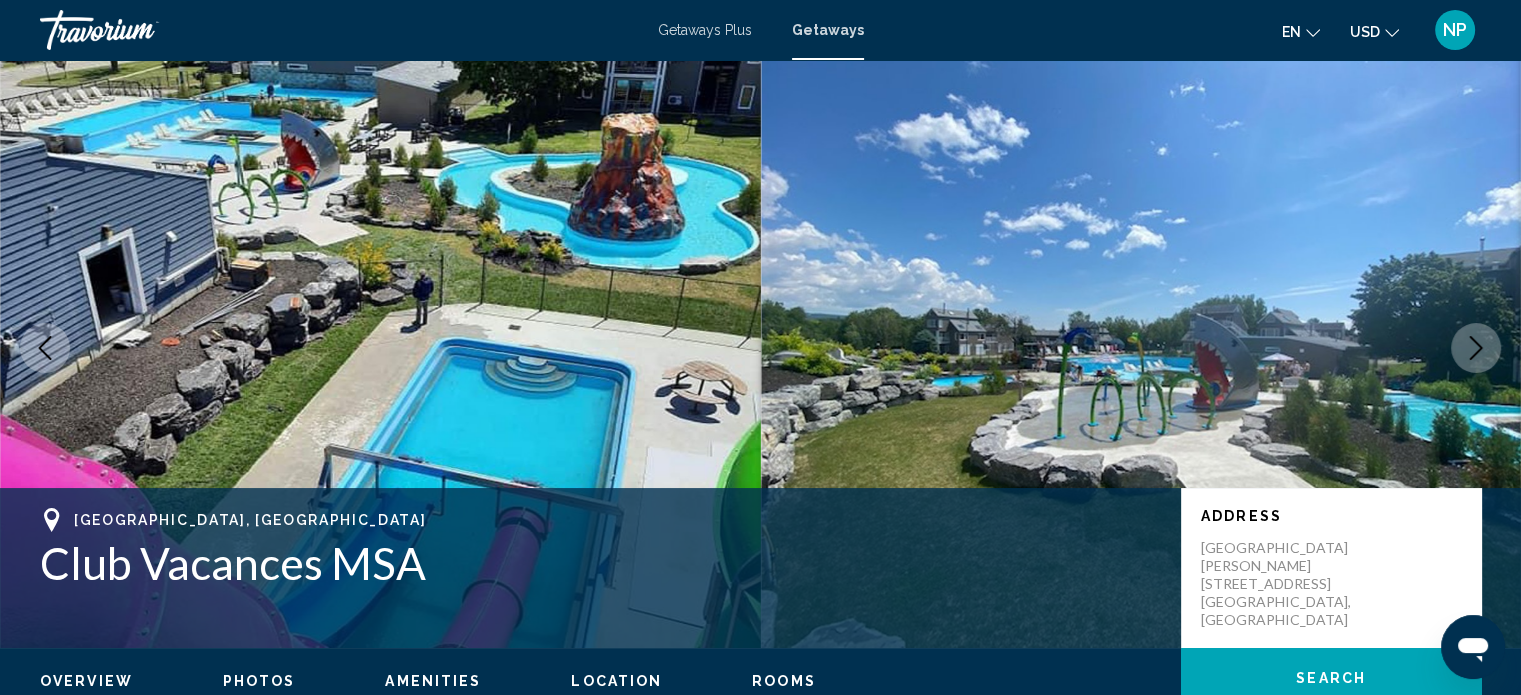 click 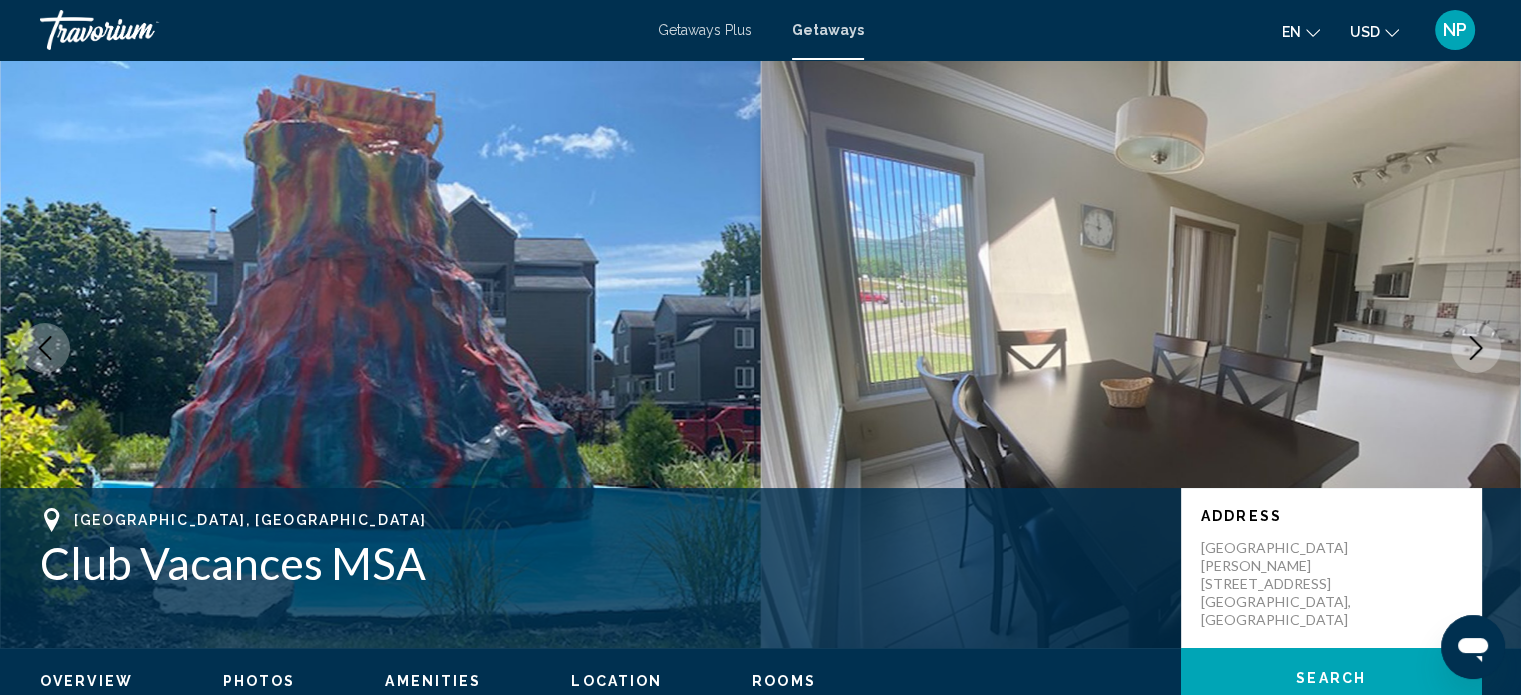 click 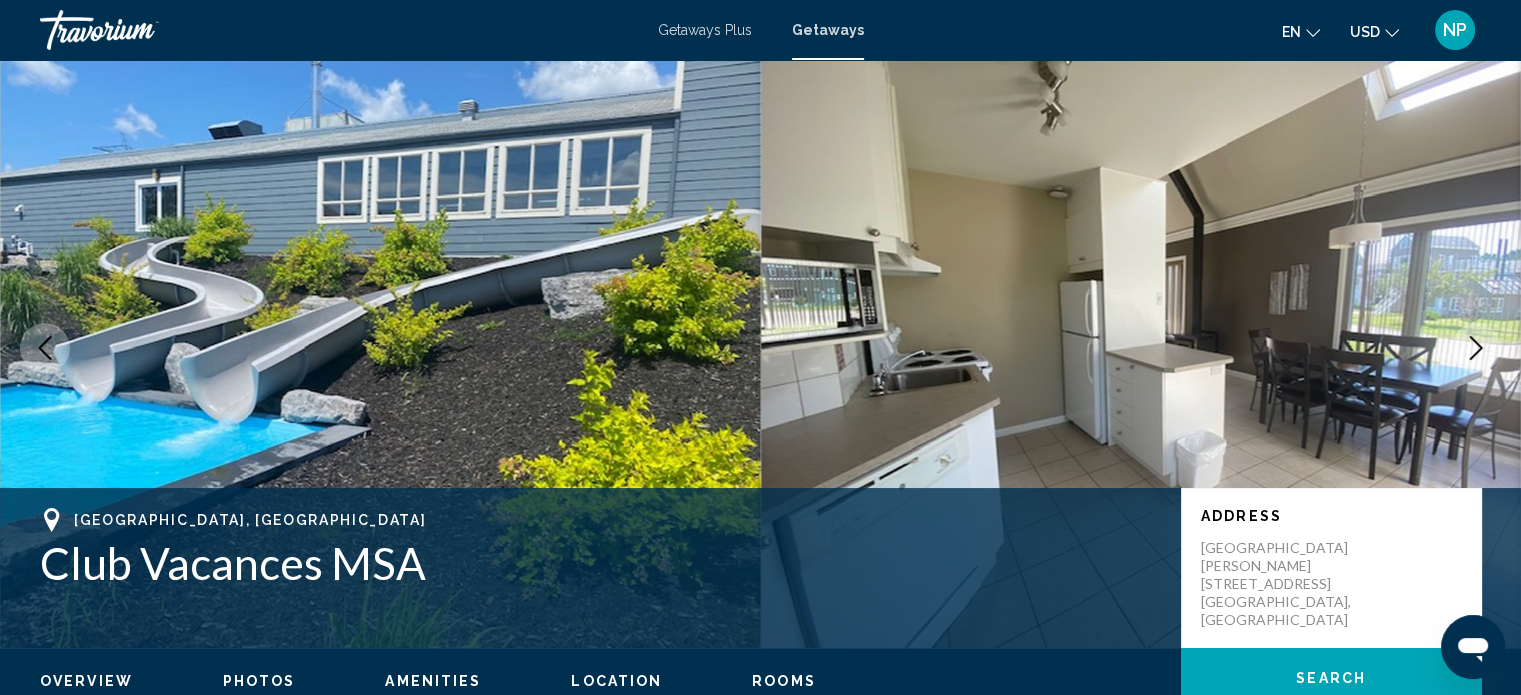 click 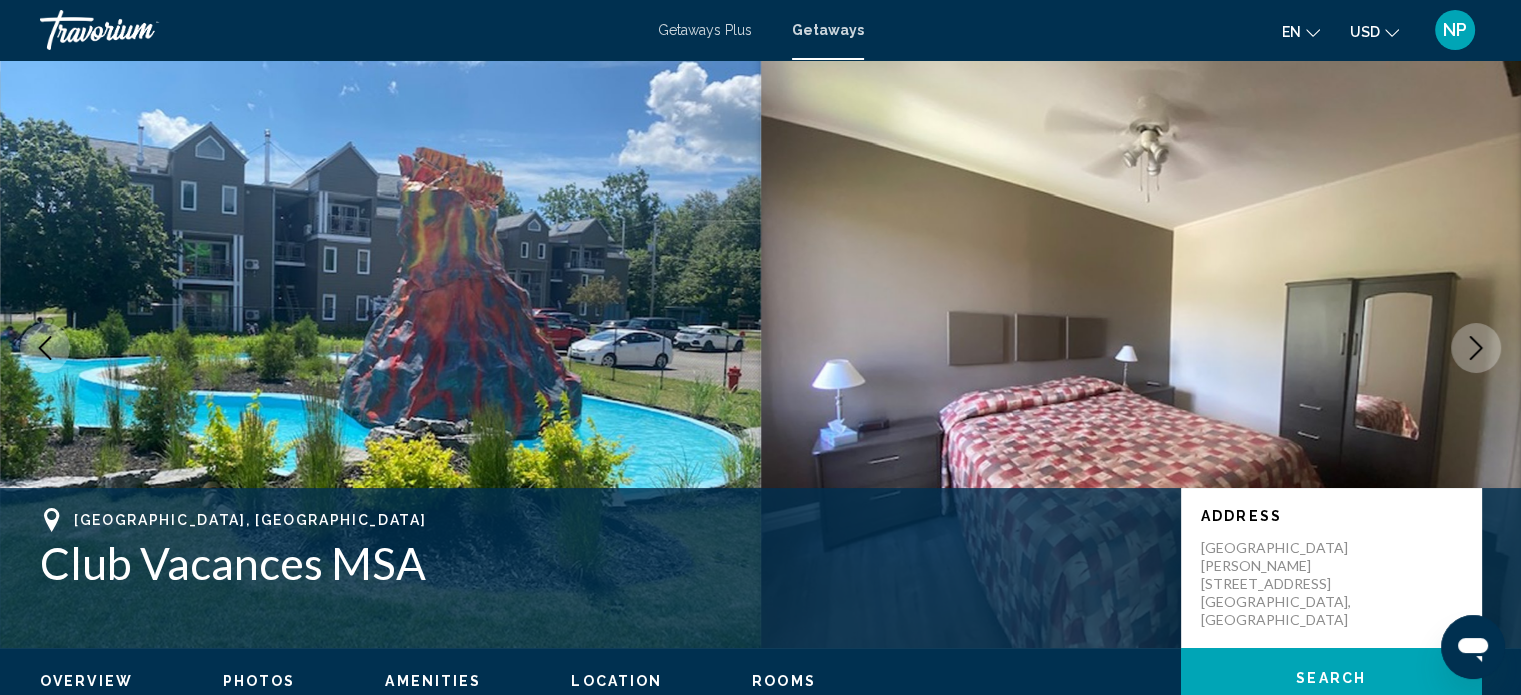 click 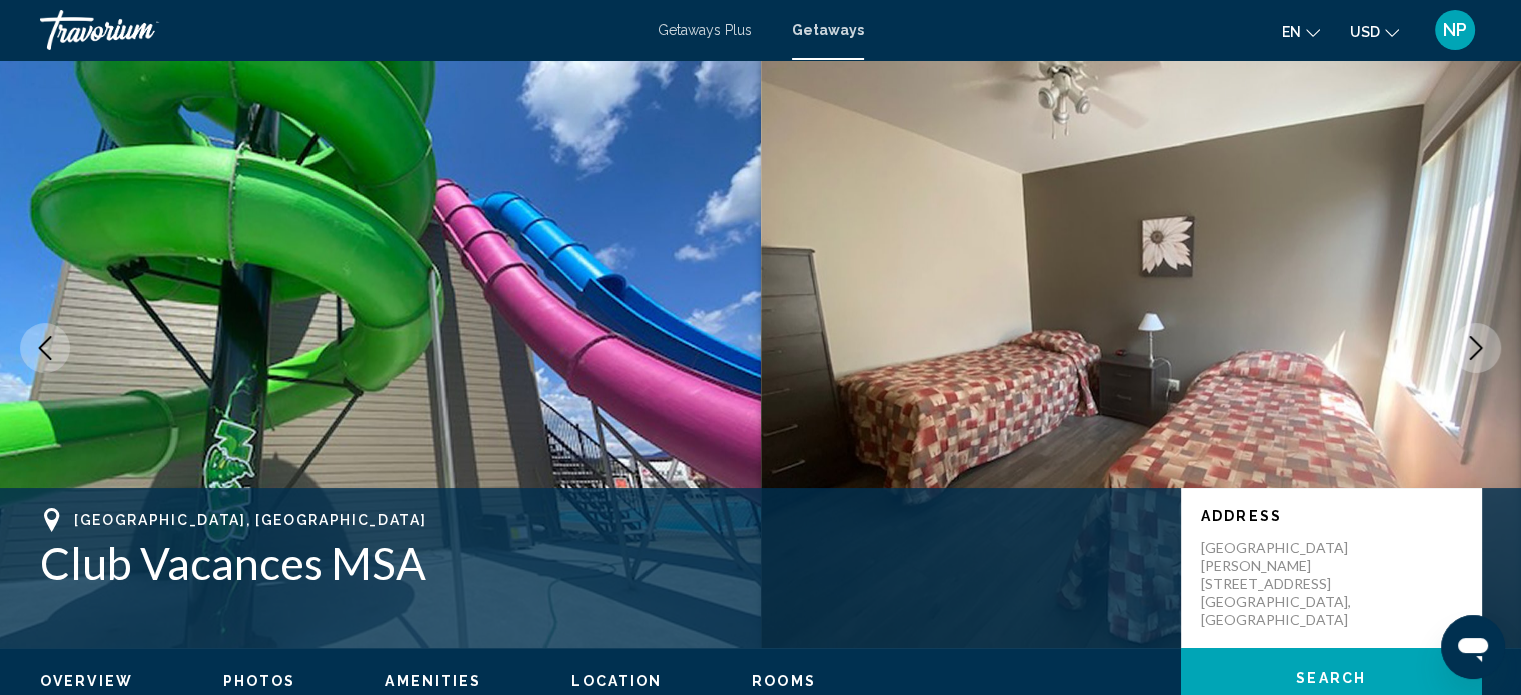 click 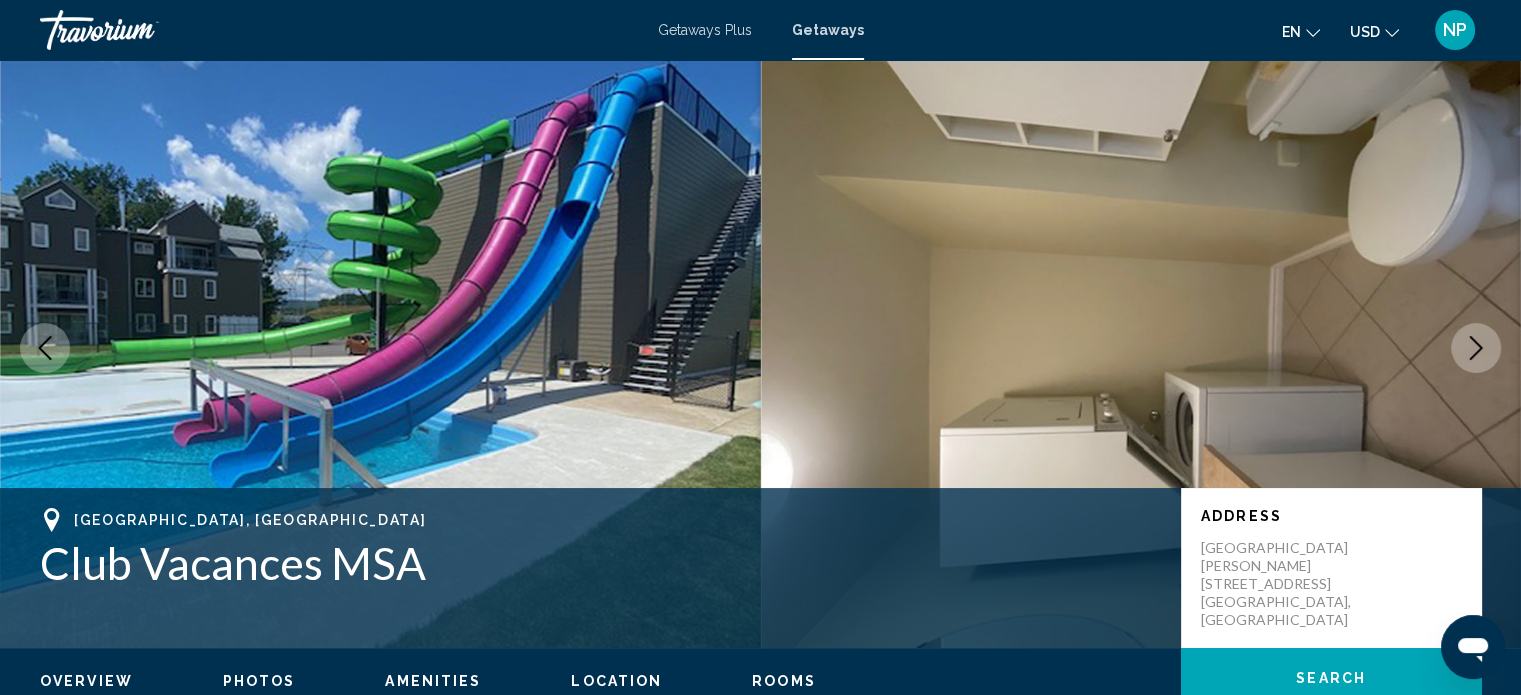 click 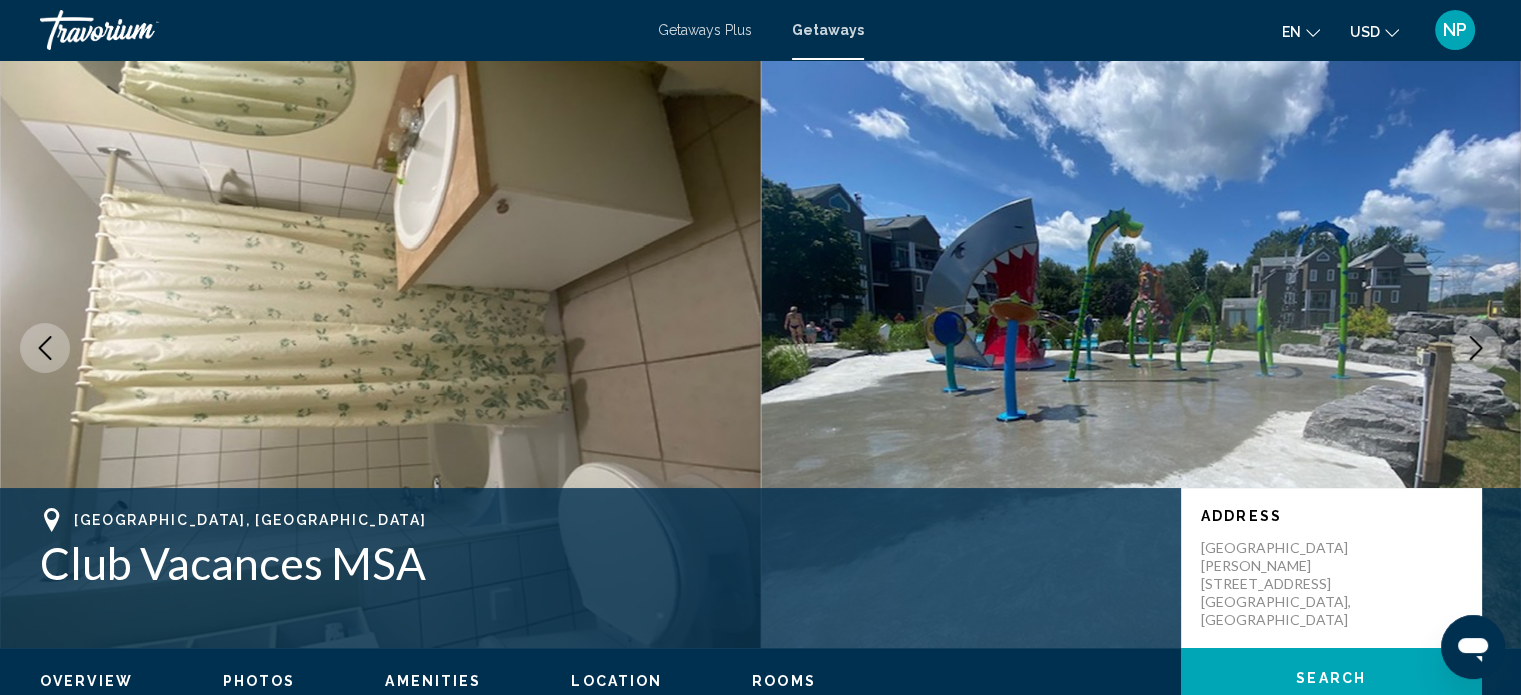 click 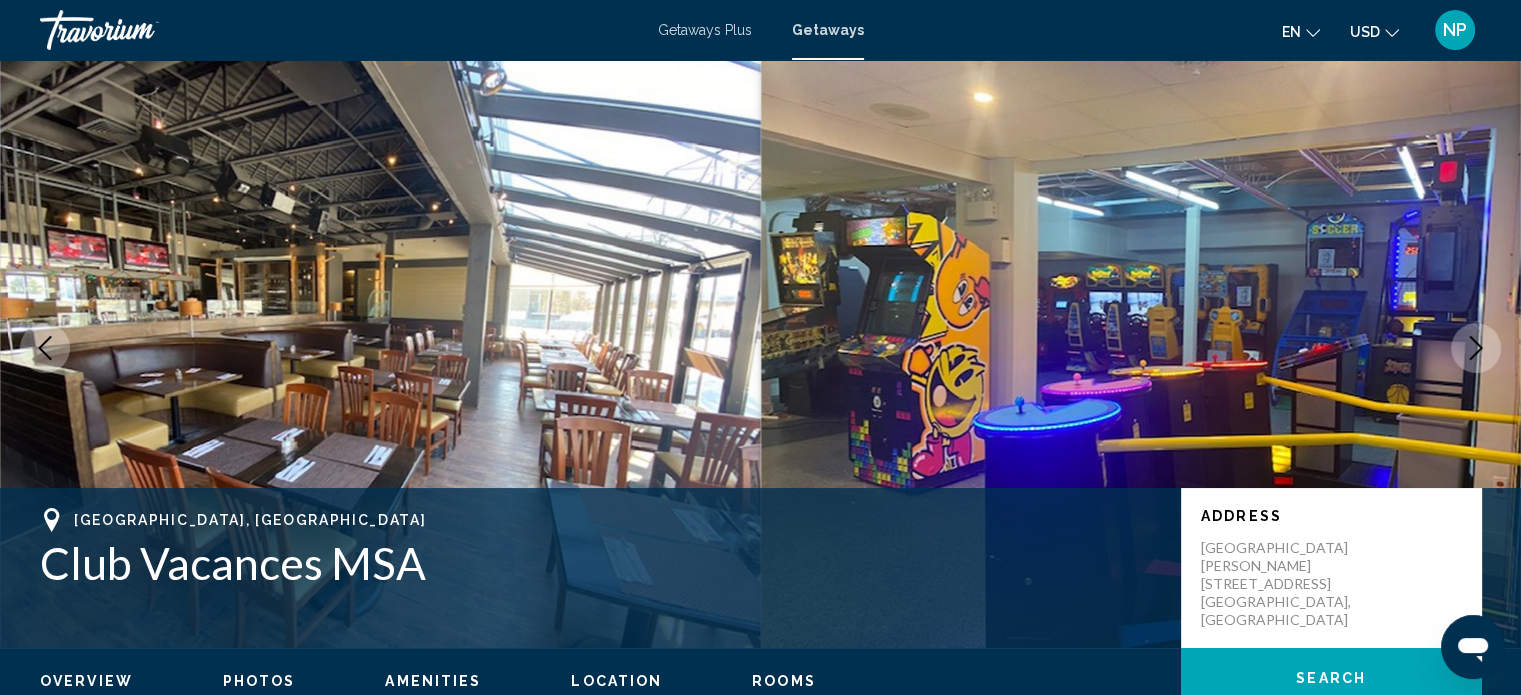 click 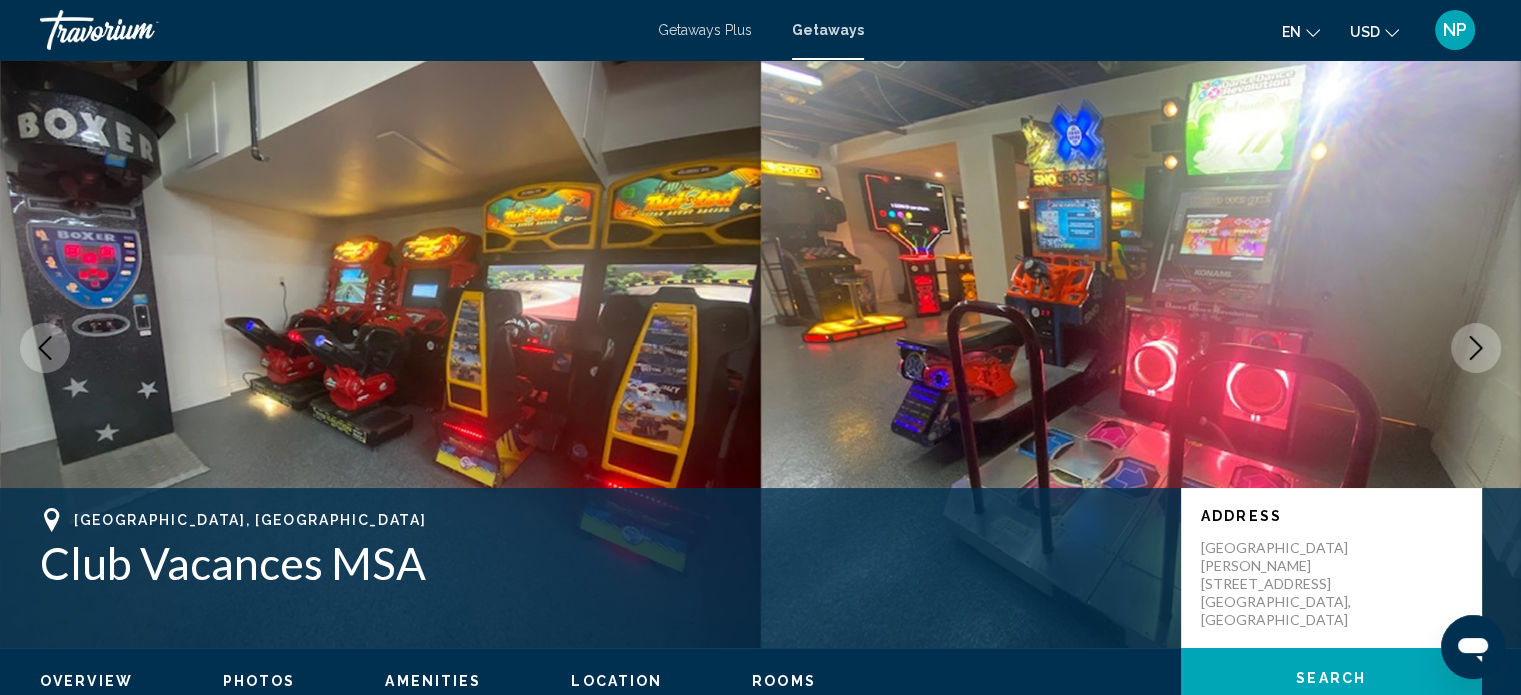 click 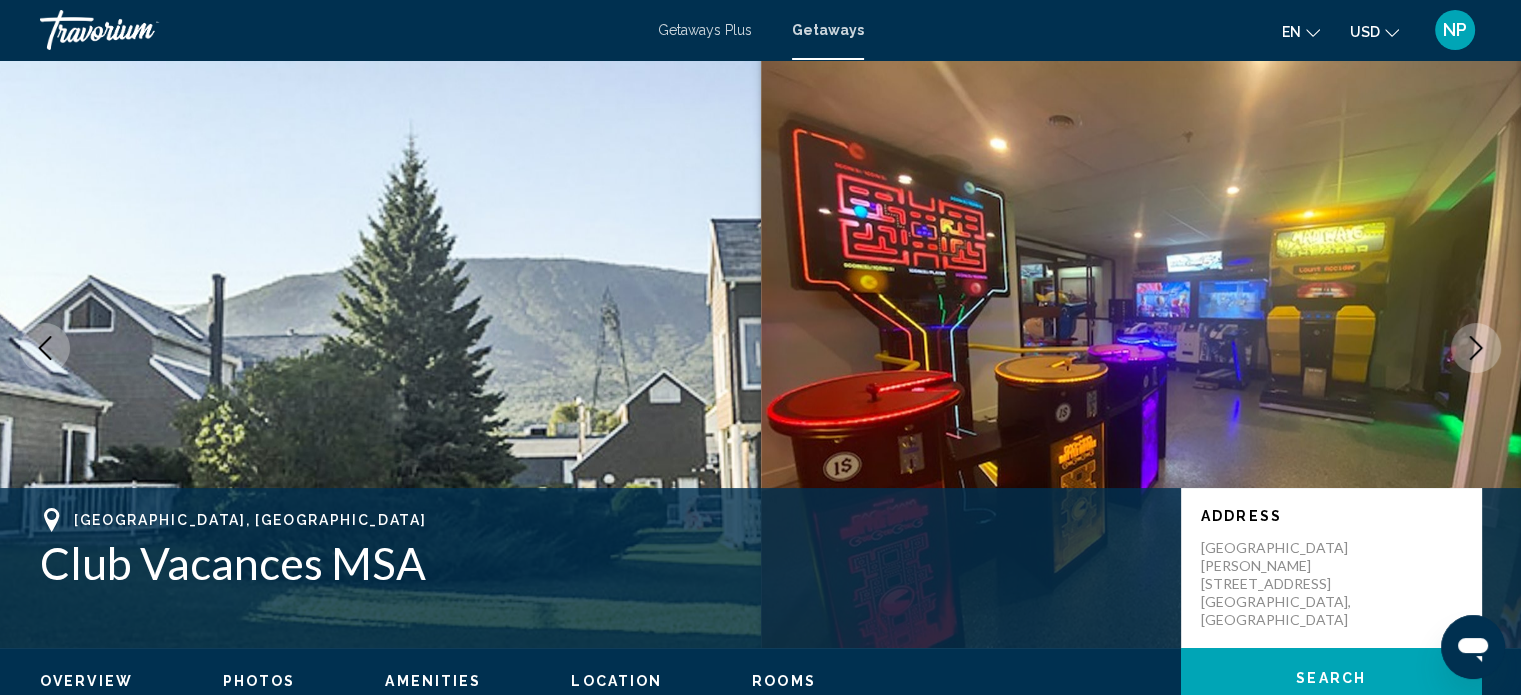 click 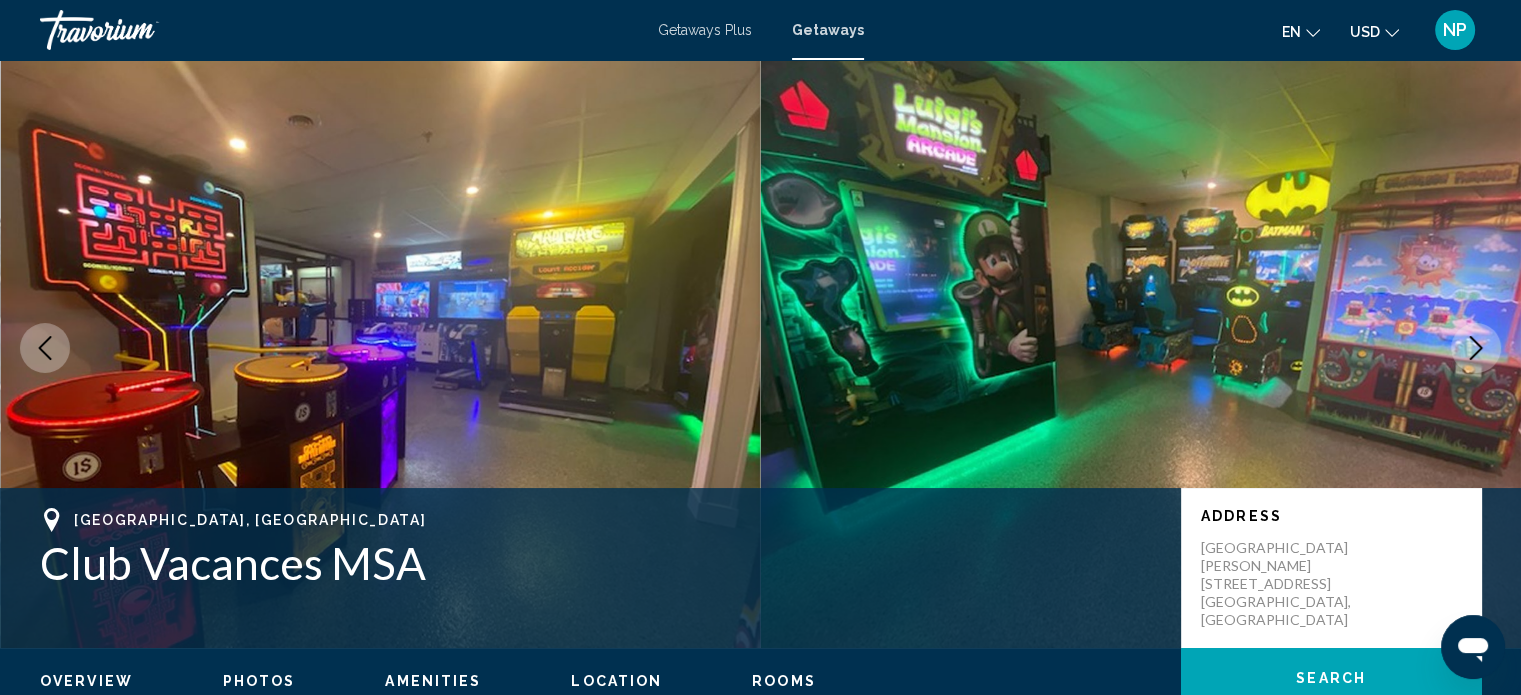 click 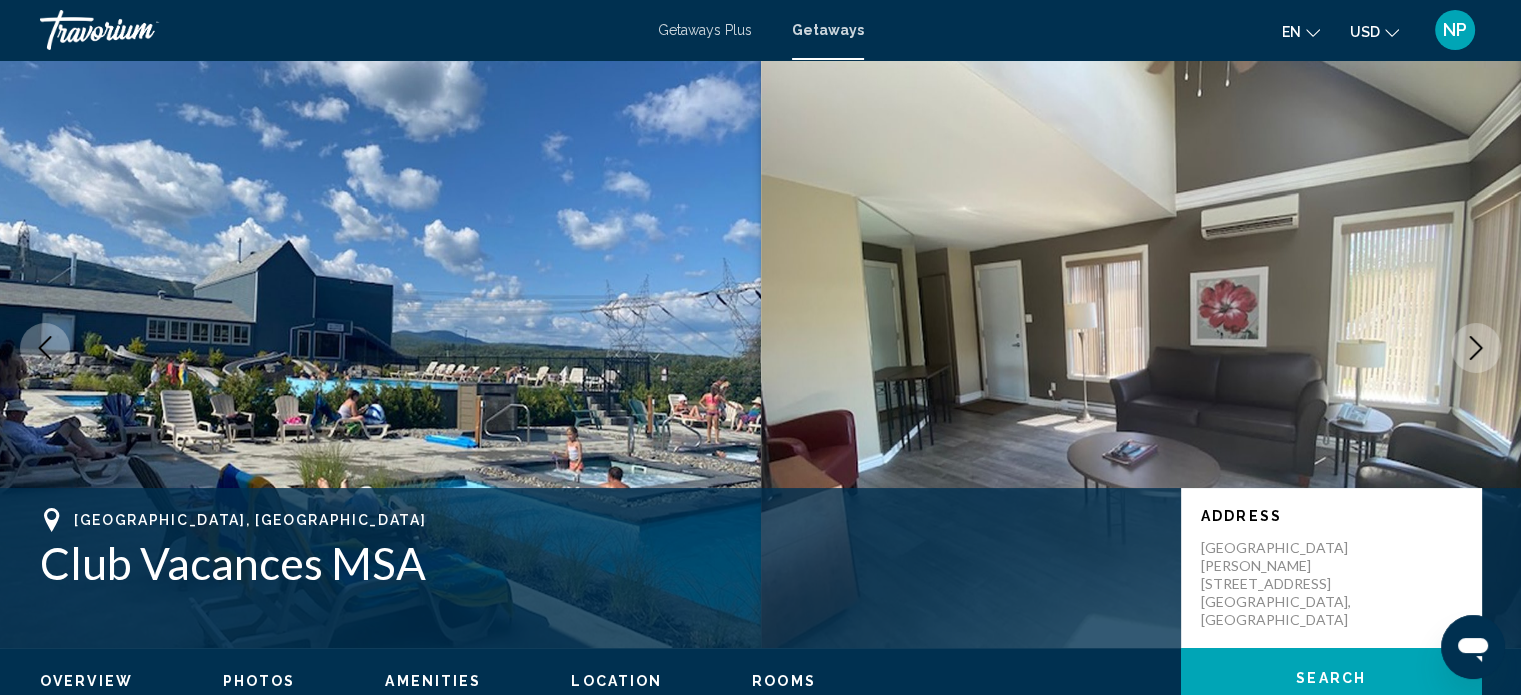 click 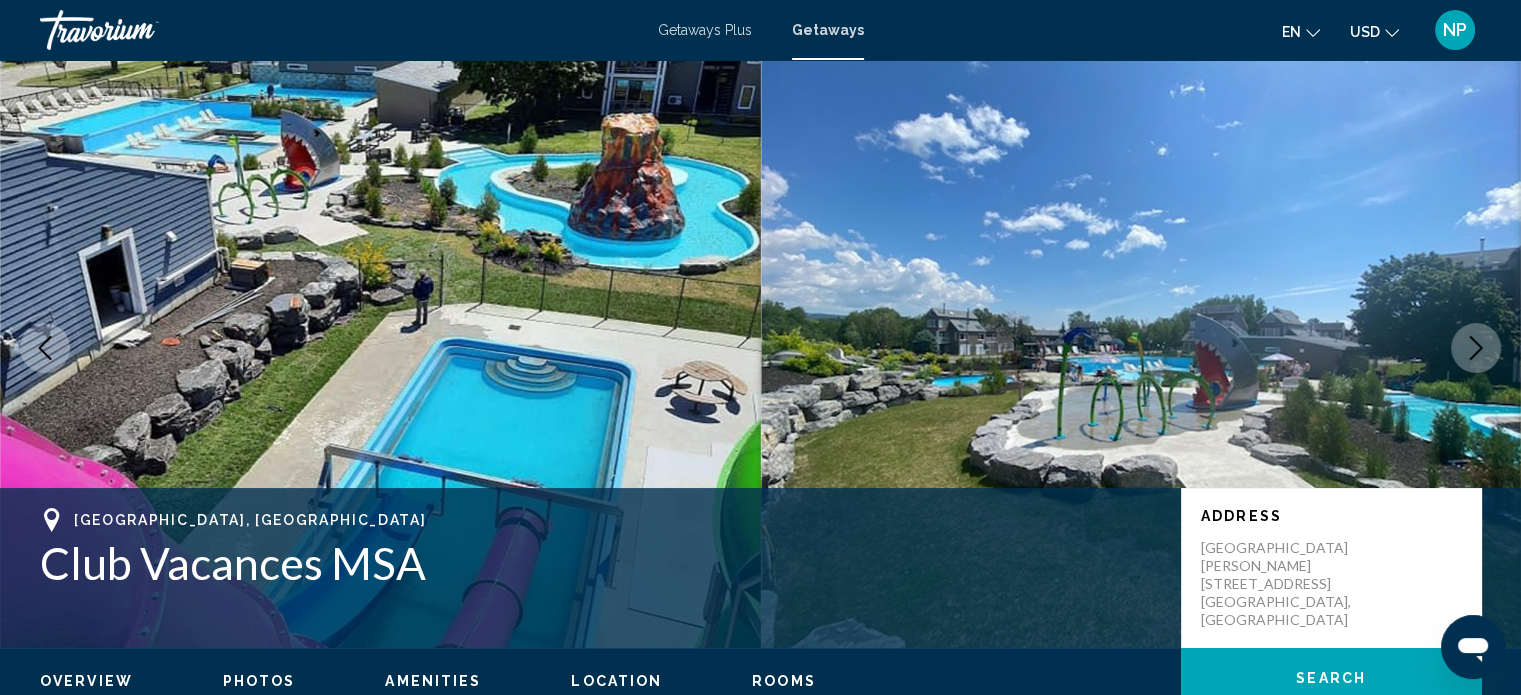 click 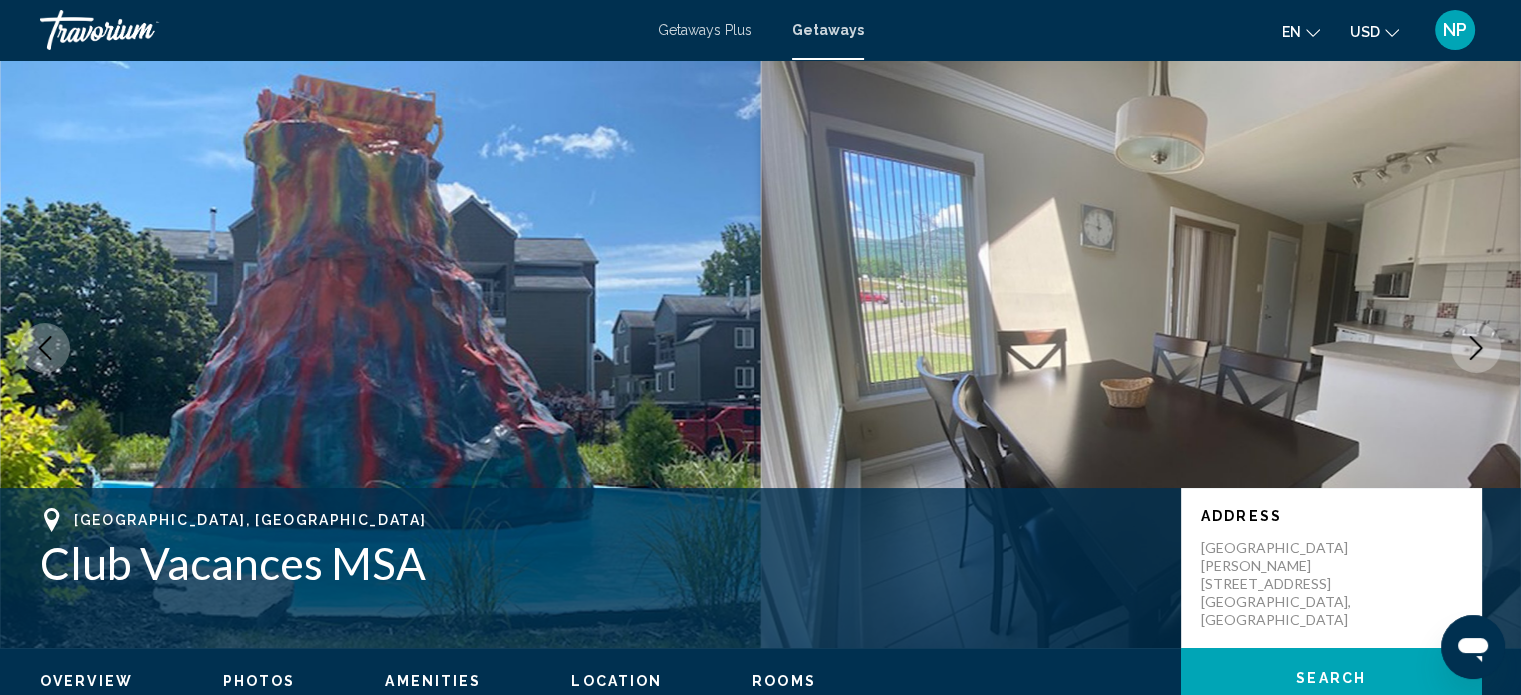 click 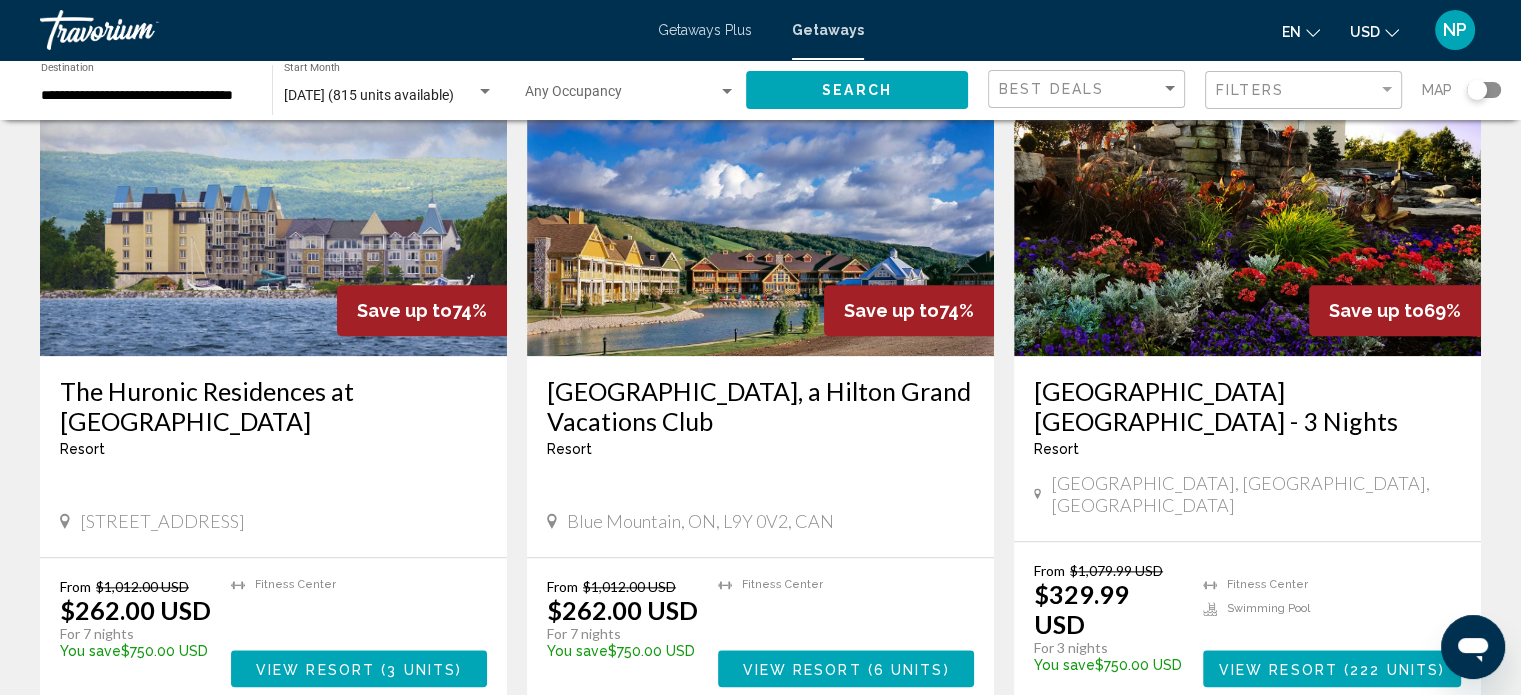 scroll, scrollTop: 2160, scrollLeft: 0, axis: vertical 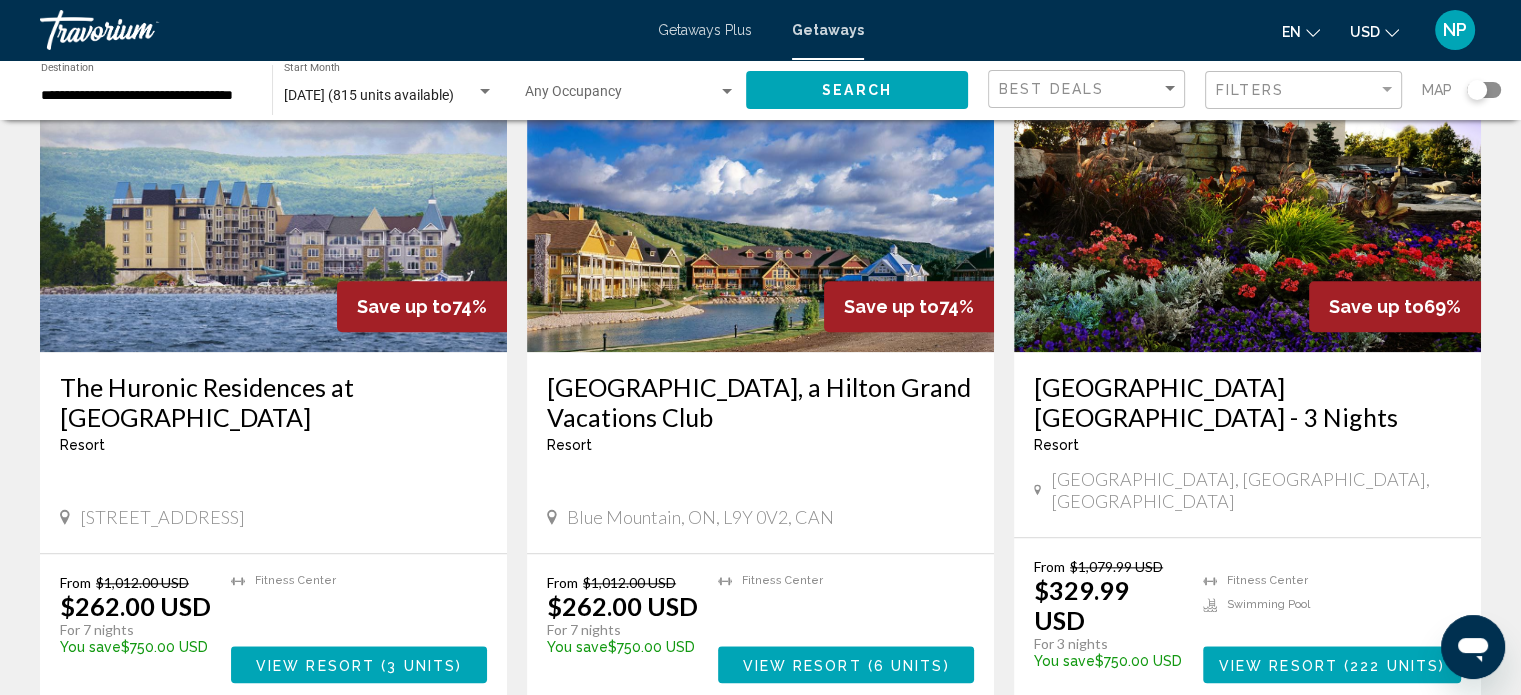 click at bounding box center [760, 192] 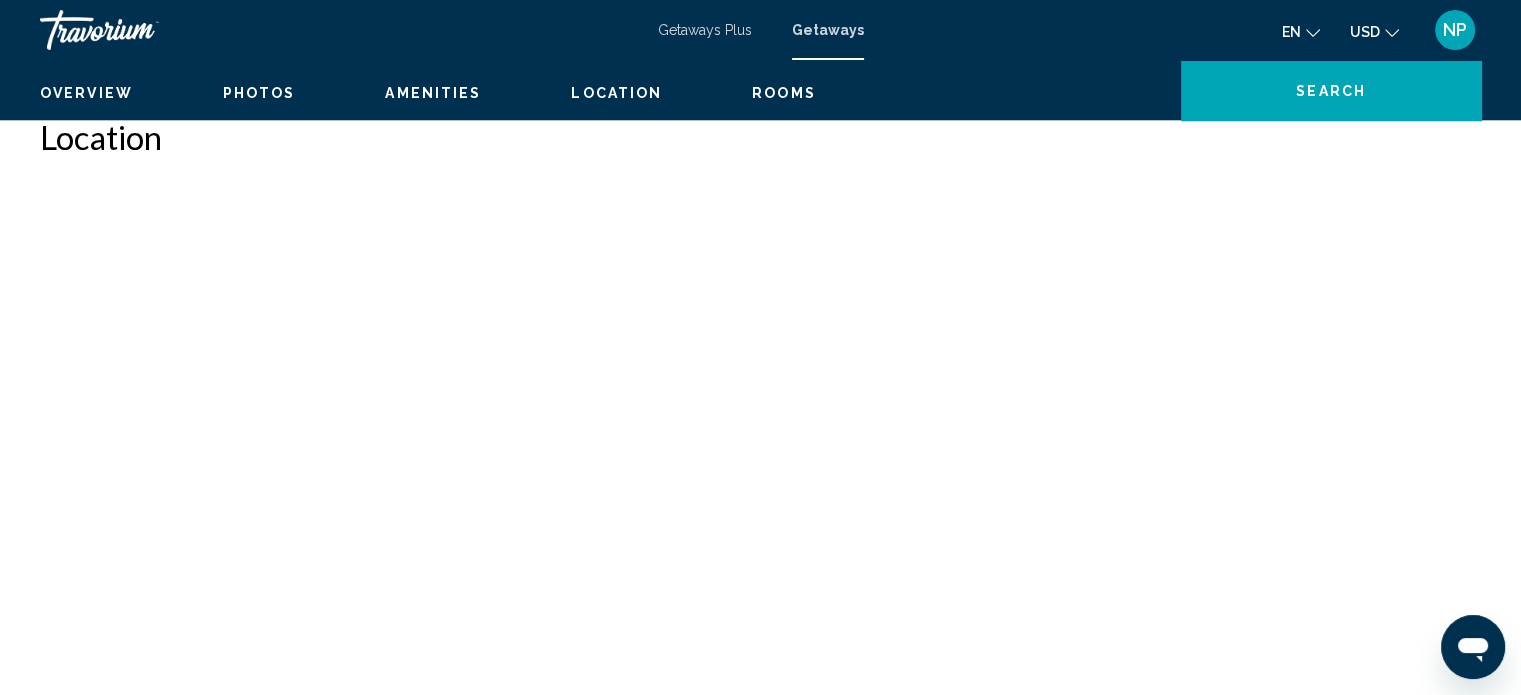 scroll, scrollTop: 12, scrollLeft: 0, axis: vertical 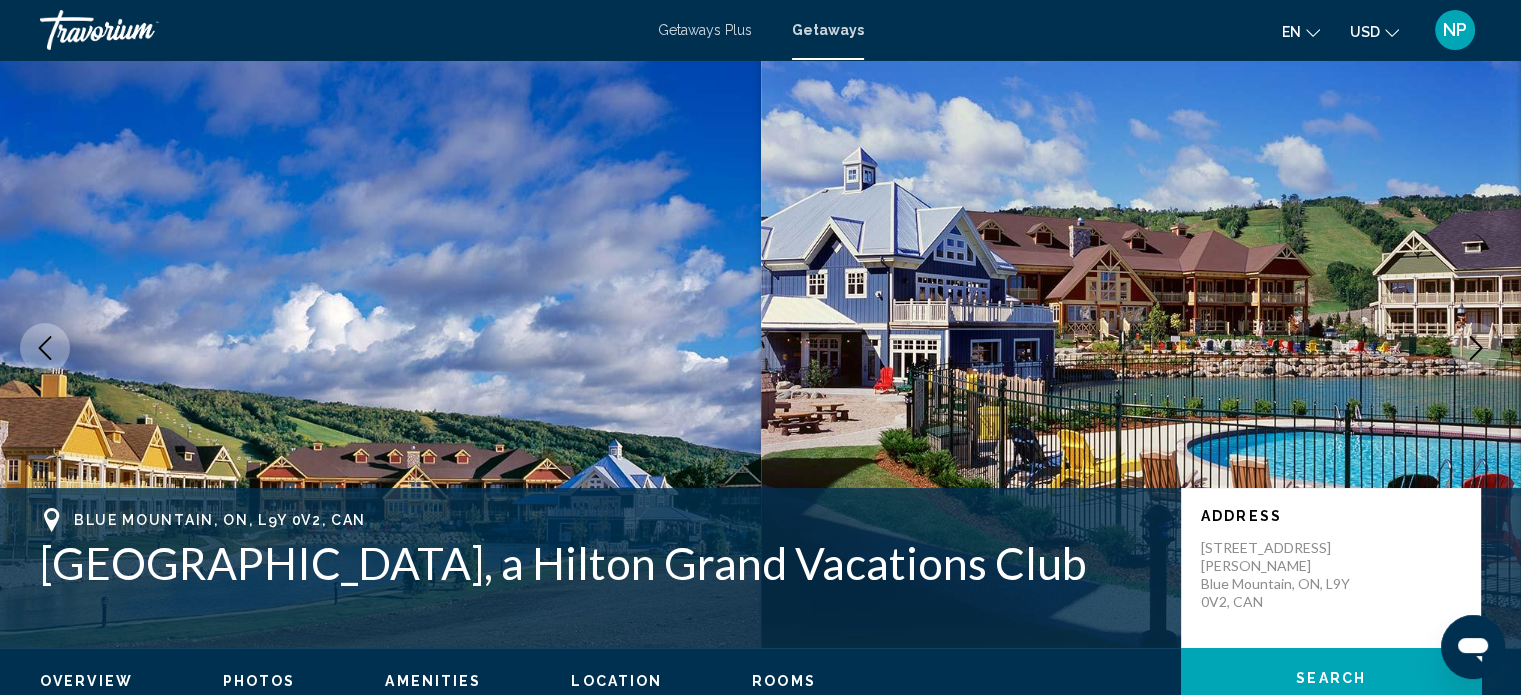 type 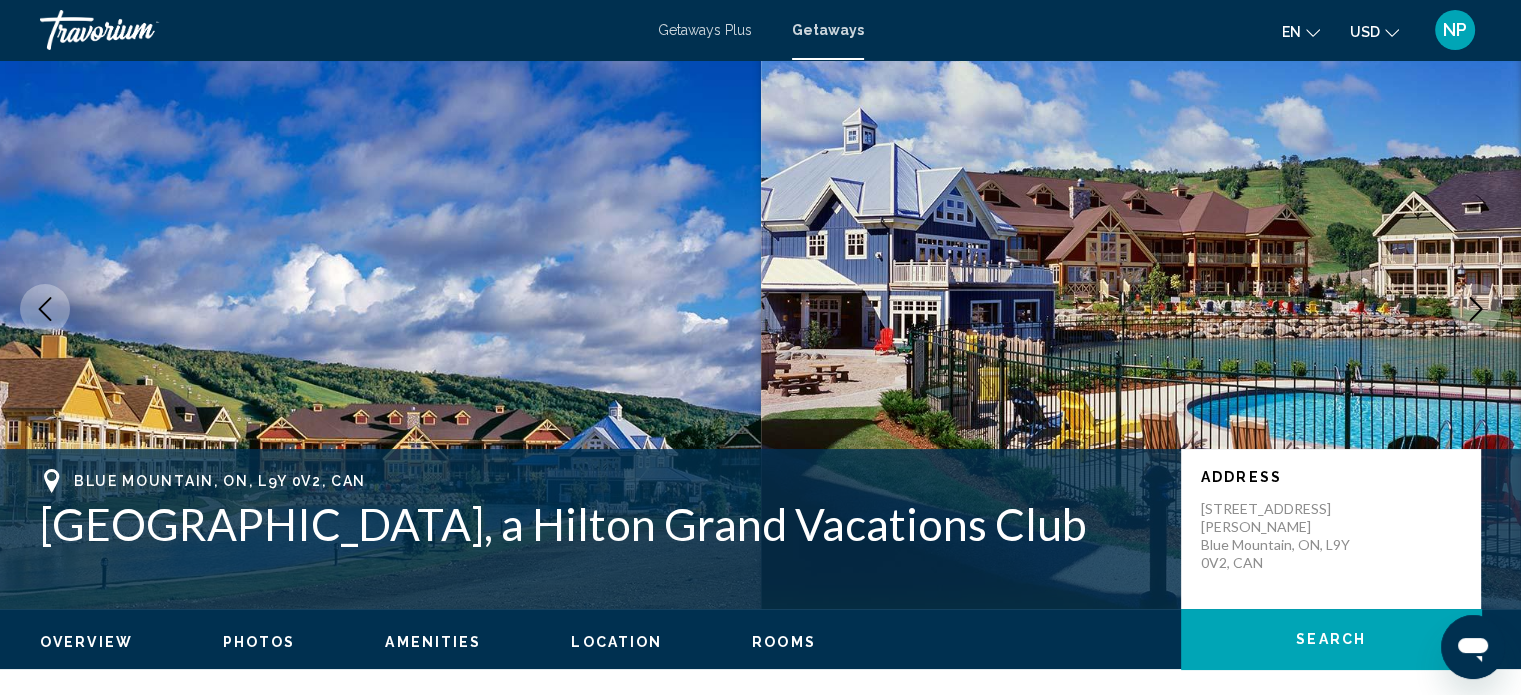 scroll, scrollTop: 52, scrollLeft: 0, axis: vertical 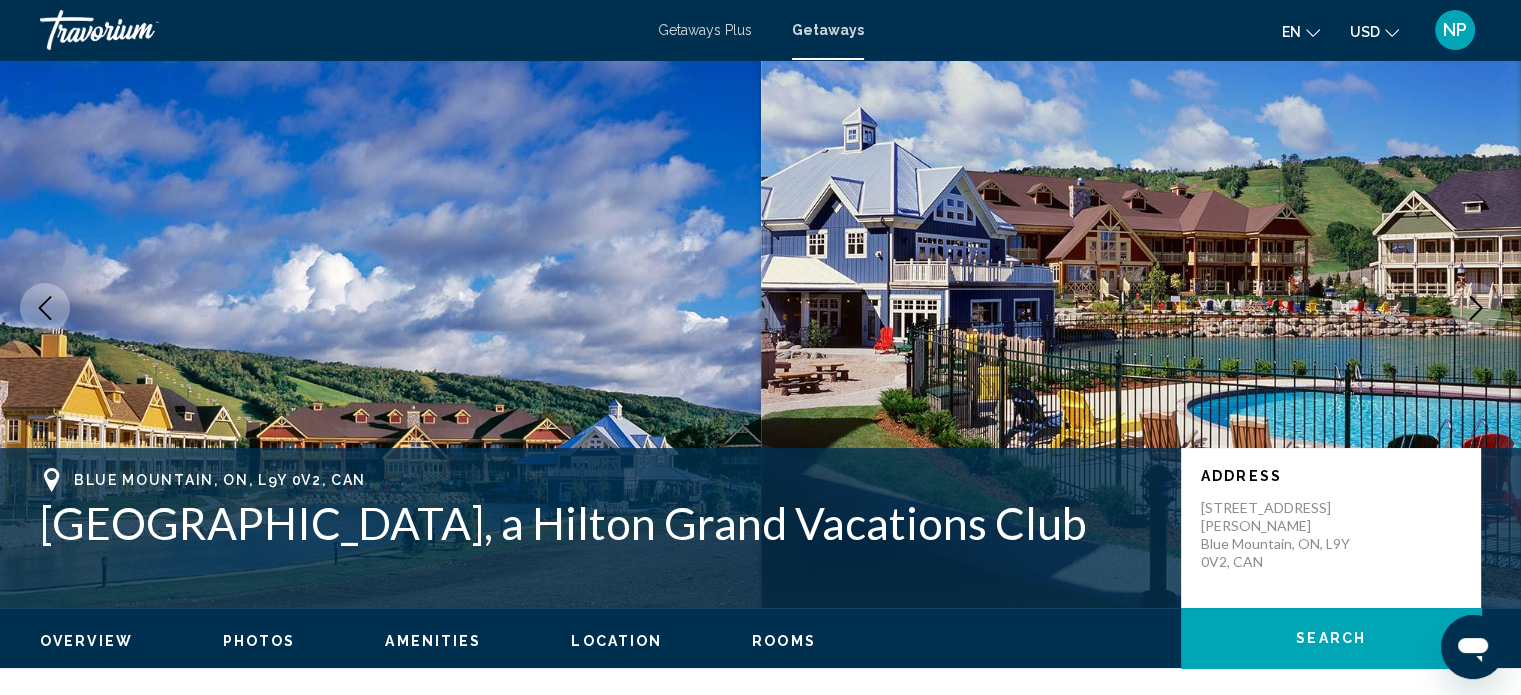 click 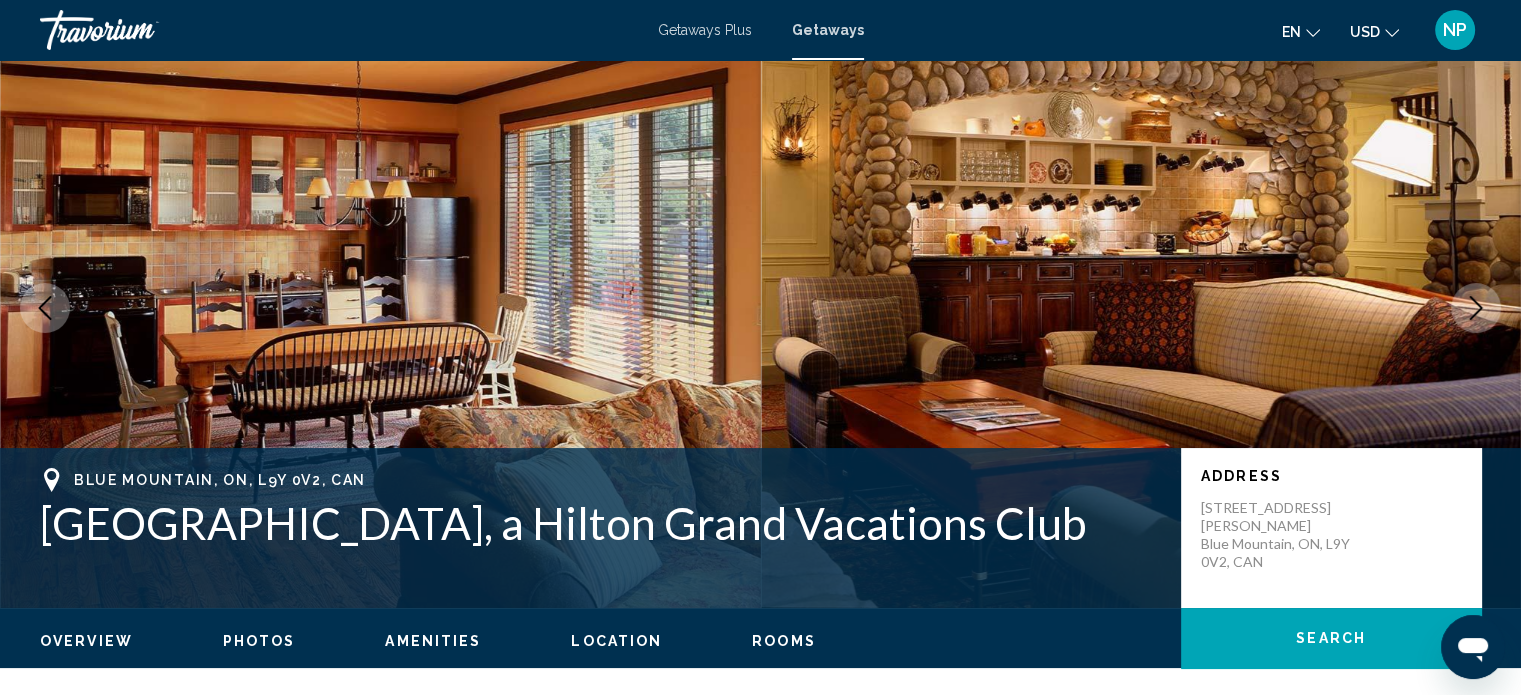 click 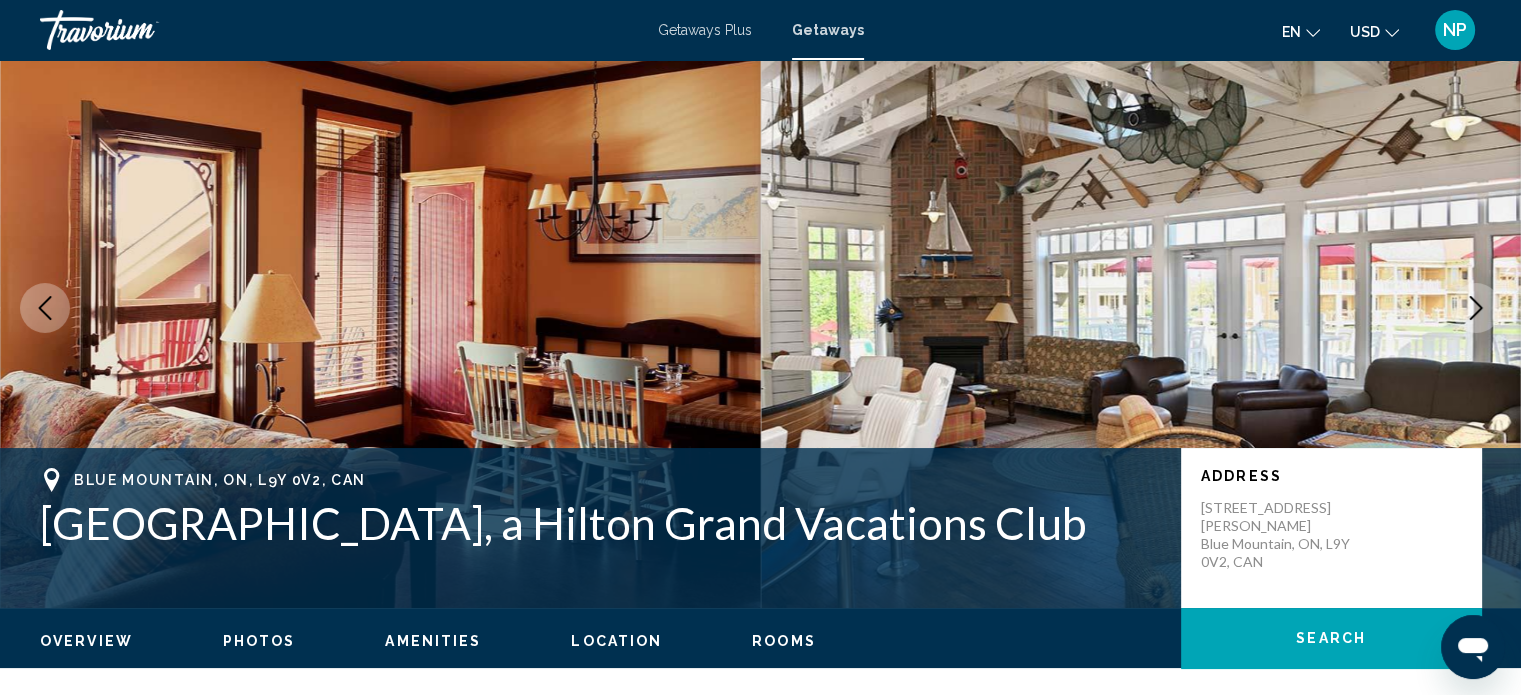 click 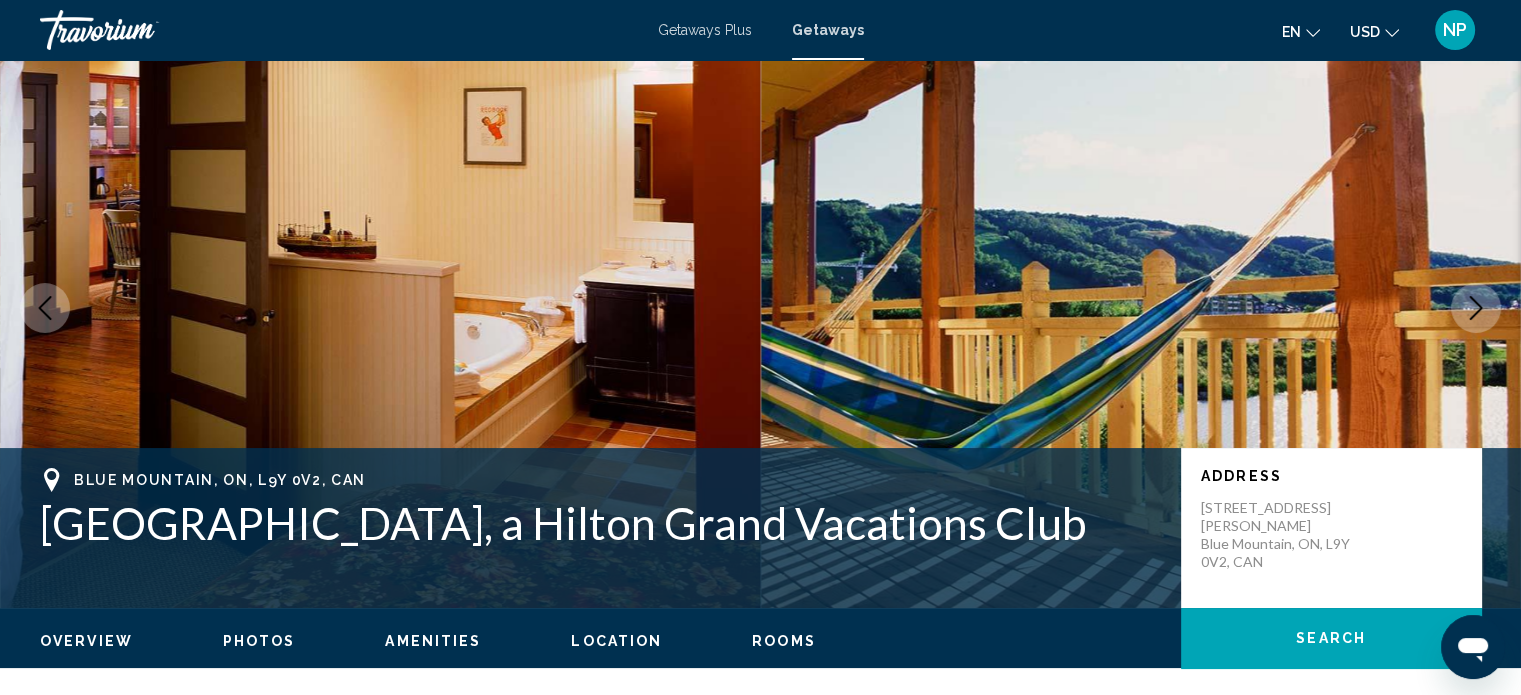 click 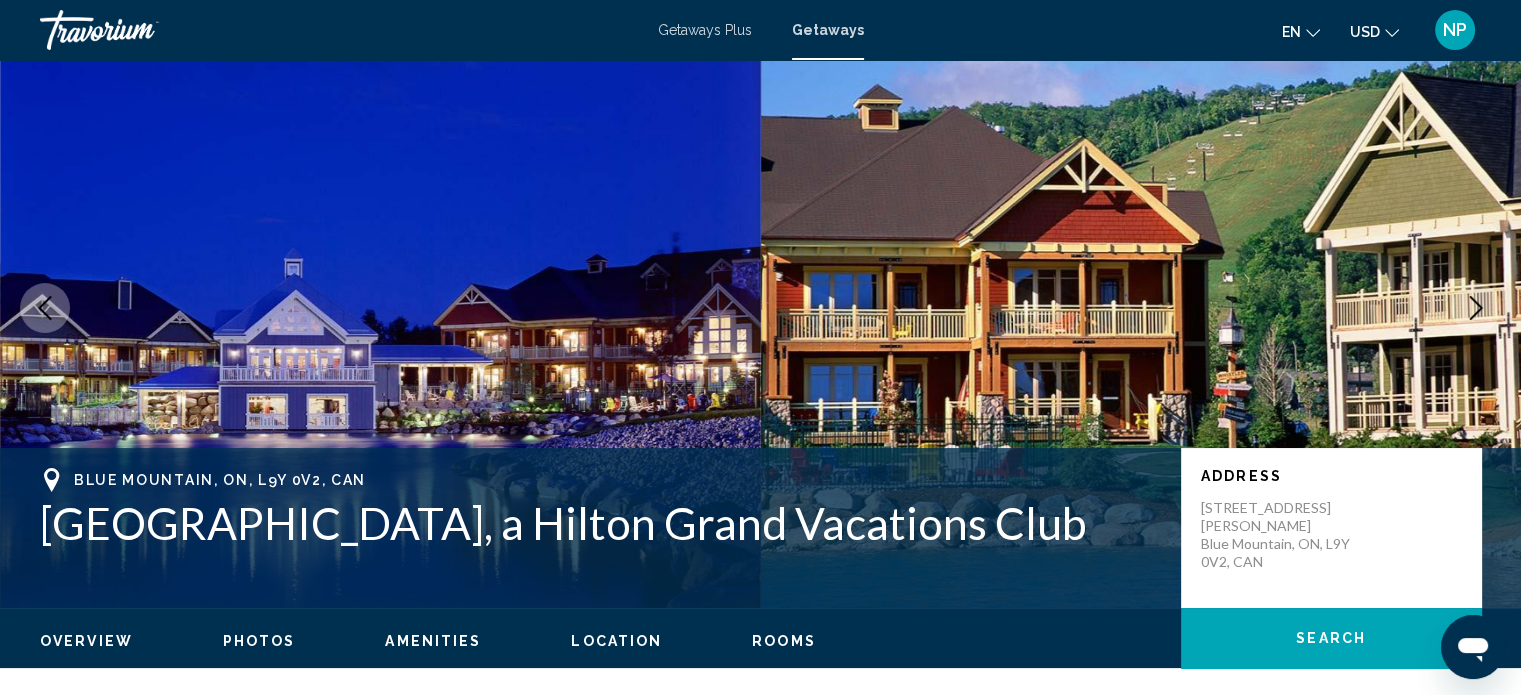 click 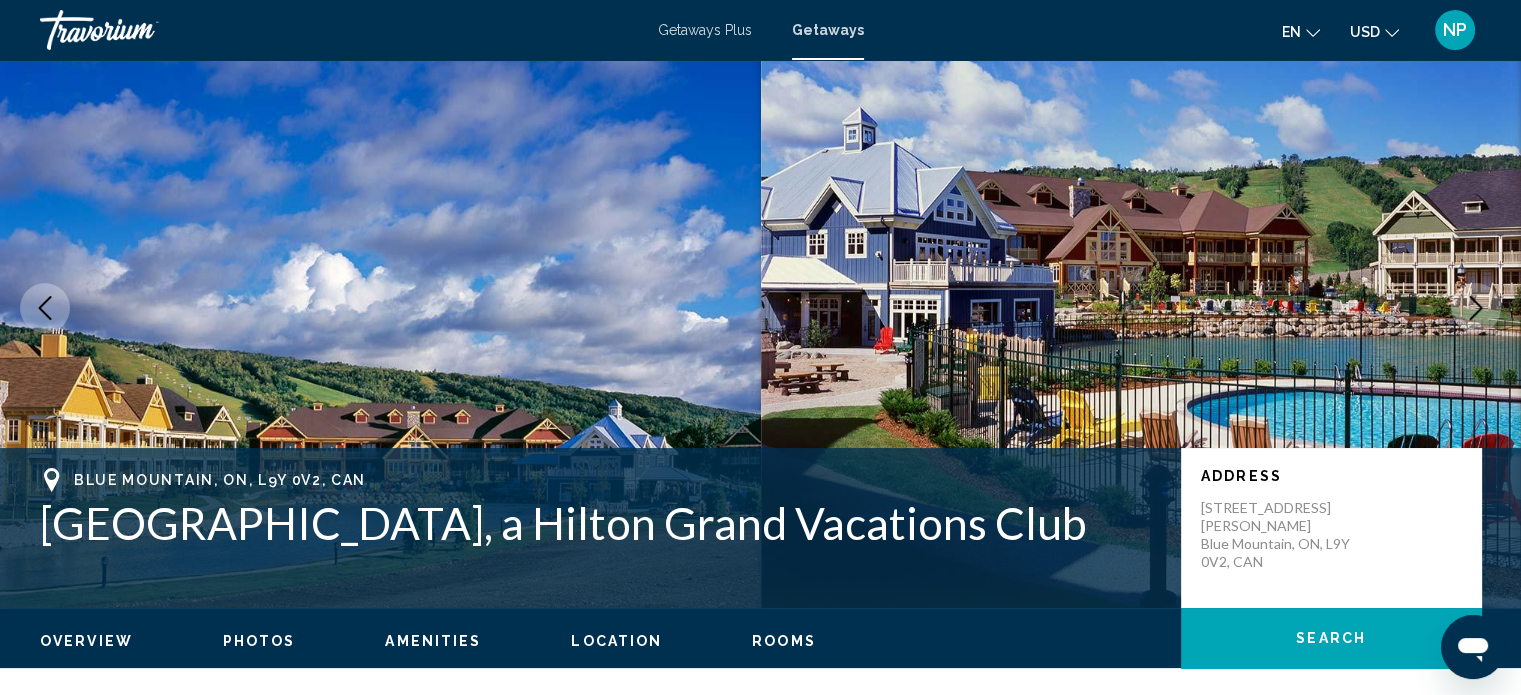 click 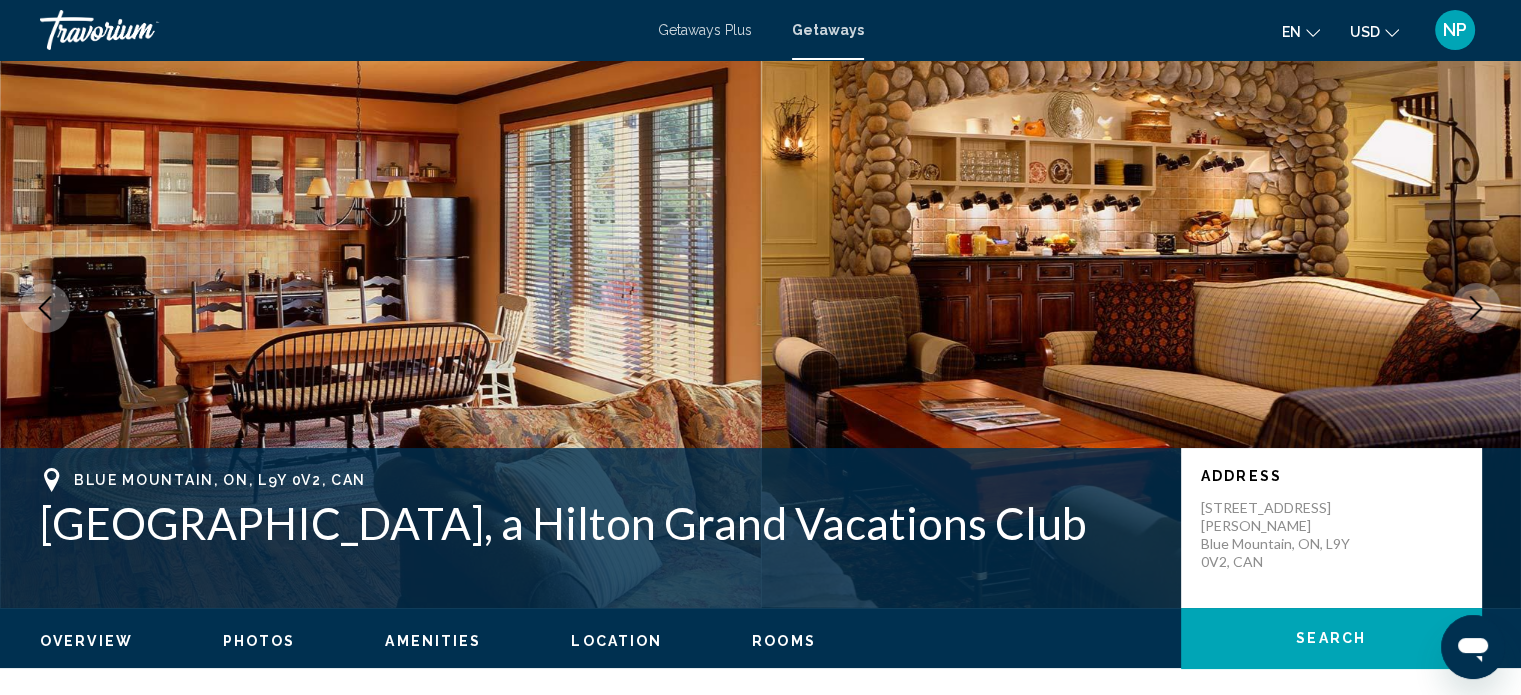 click 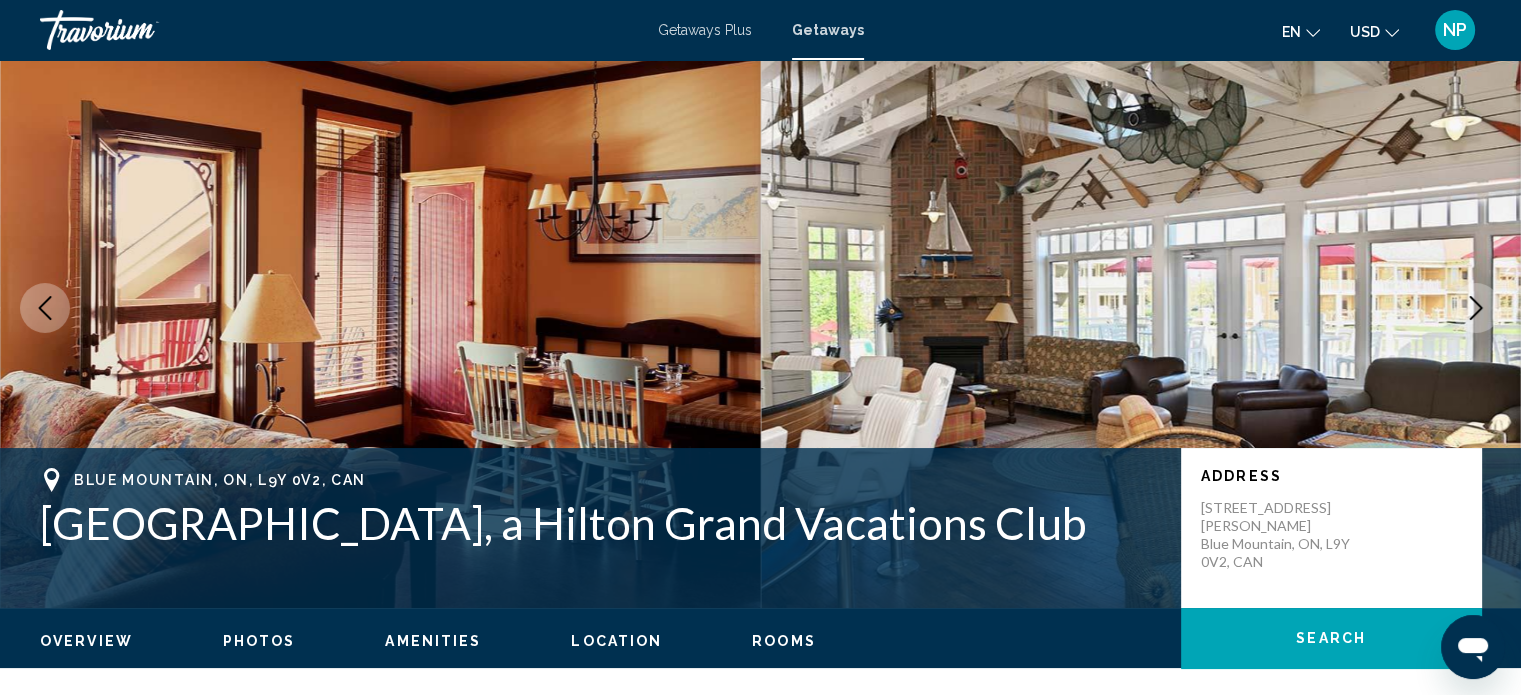 click 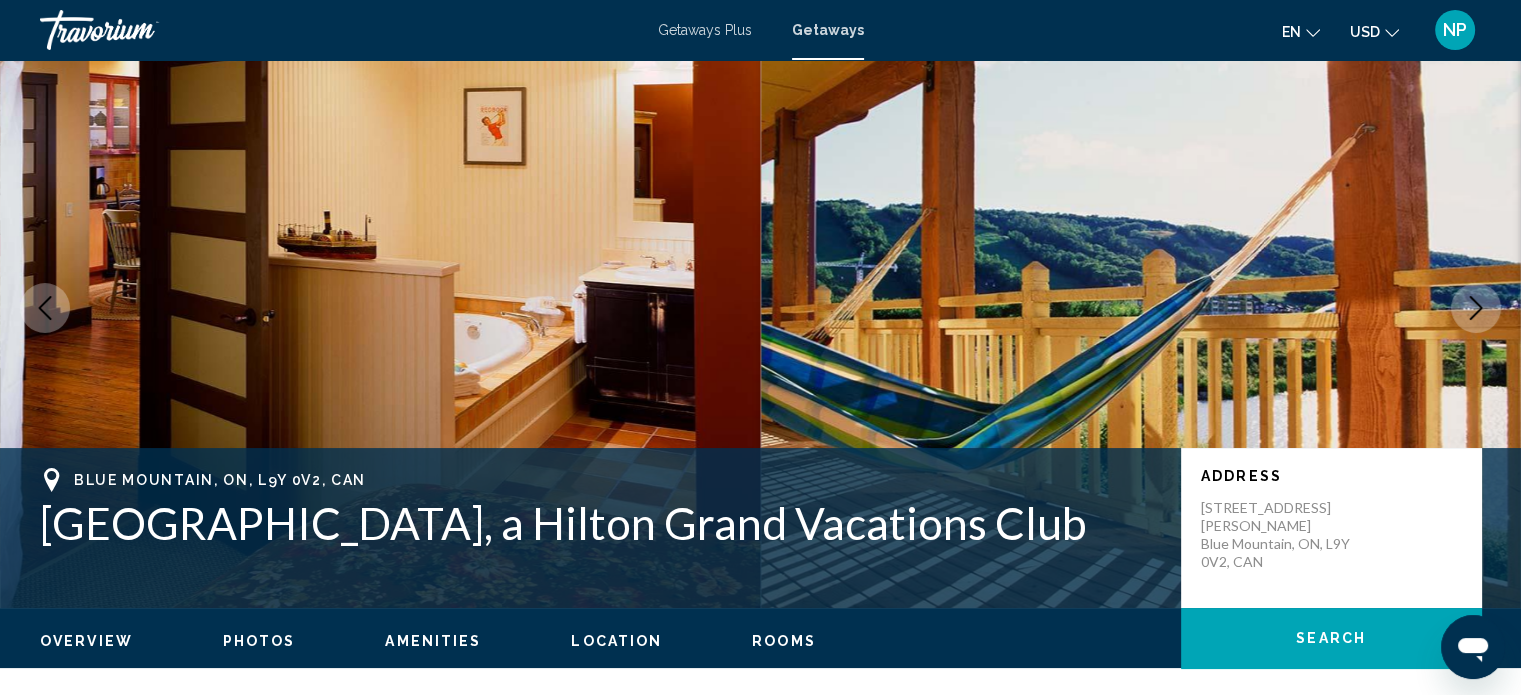 click 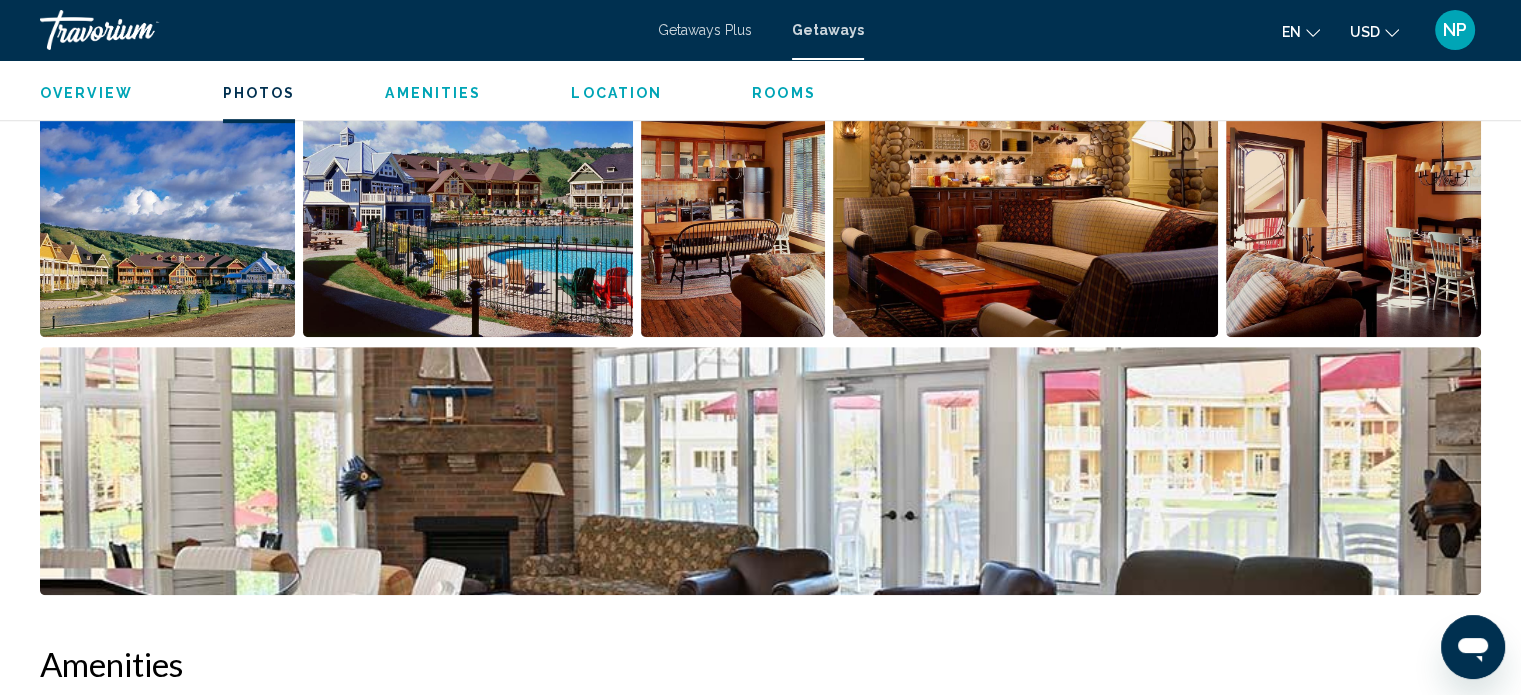 scroll, scrollTop: 1000, scrollLeft: 0, axis: vertical 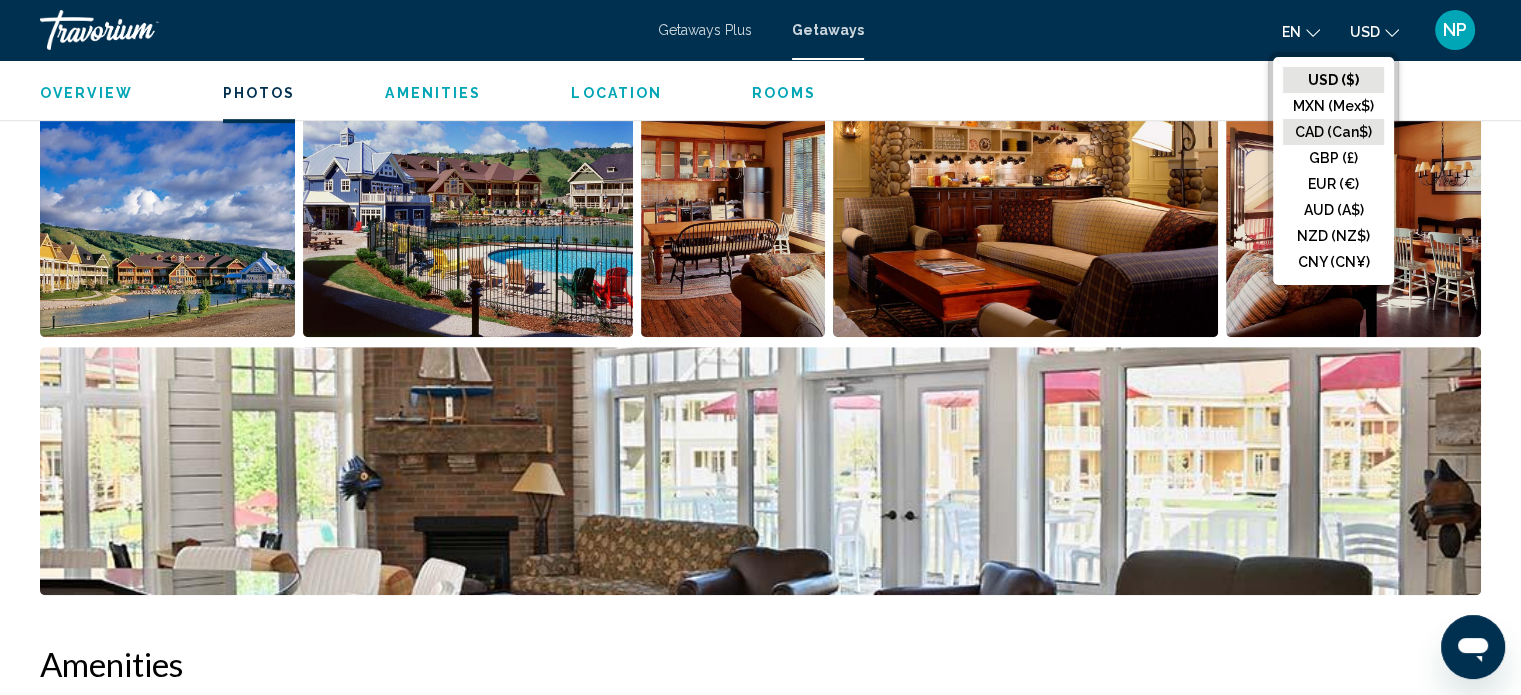click on "CAD (Can$)" 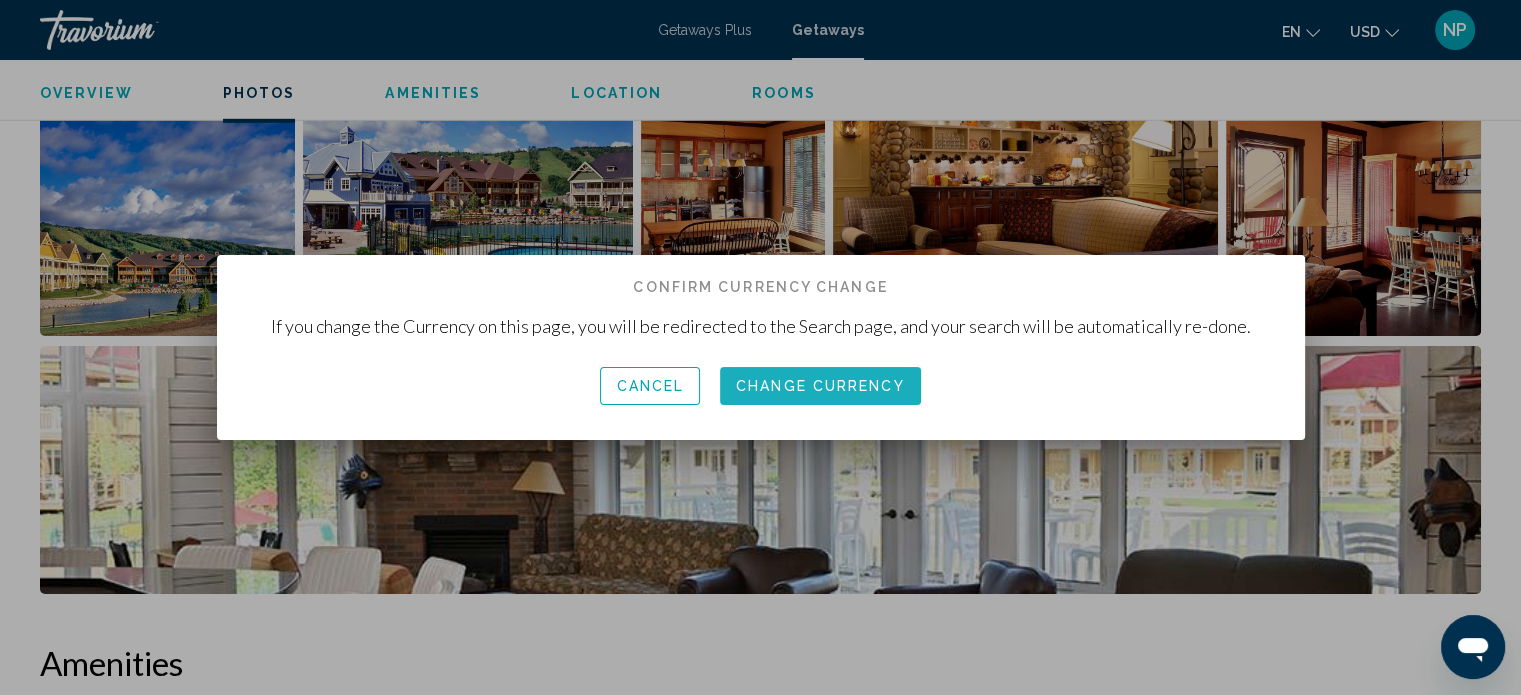 click on "Change Currency" at bounding box center (820, 387) 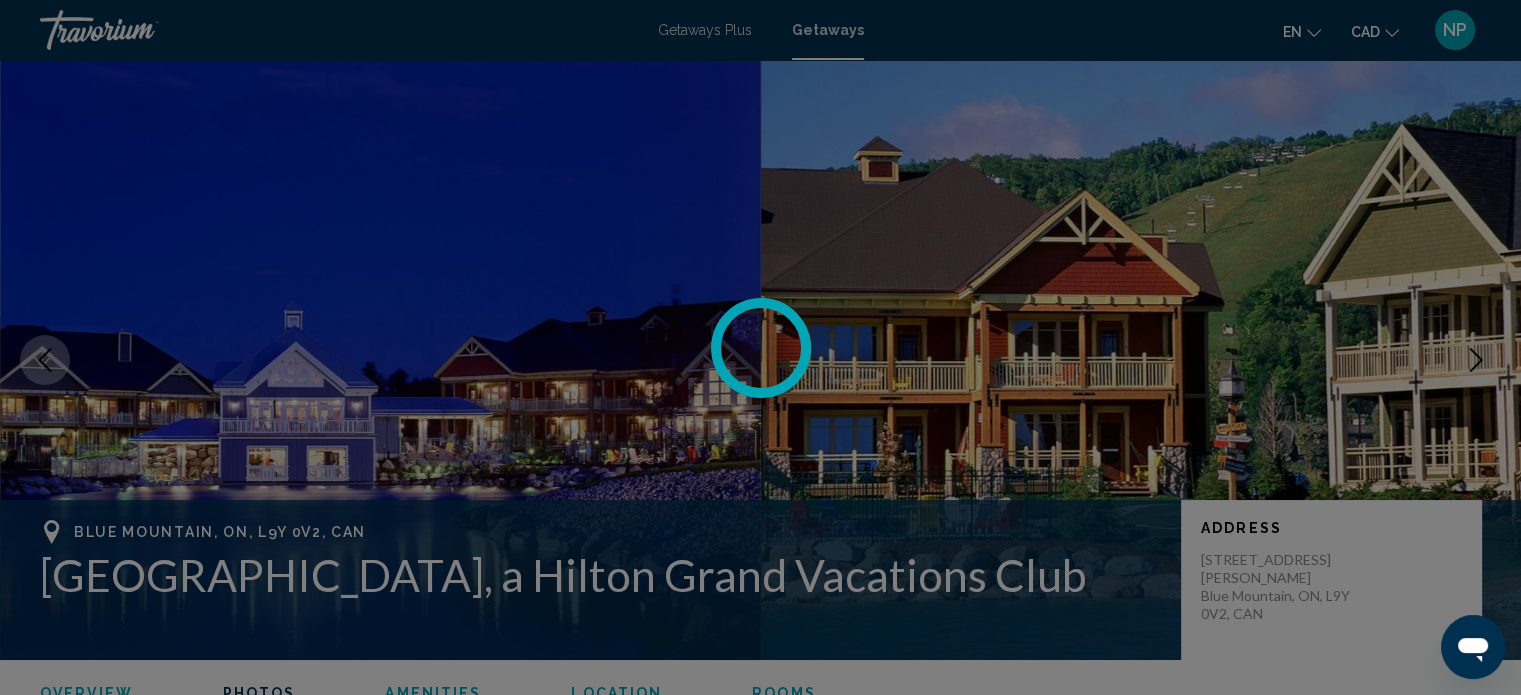 scroll, scrollTop: 1000, scrollLeft: 0, axis: vertical 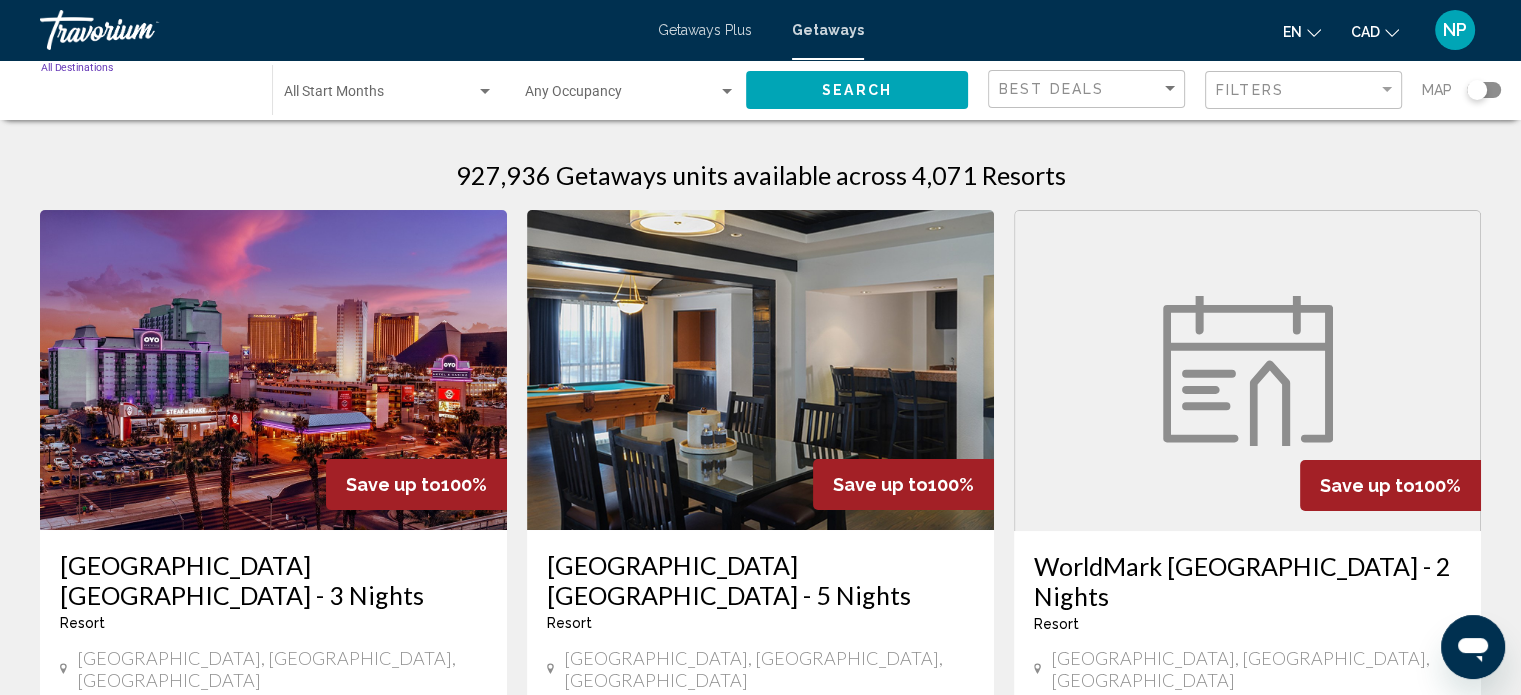 click on "Destination All Destinations" at bounding box center (146, 96) 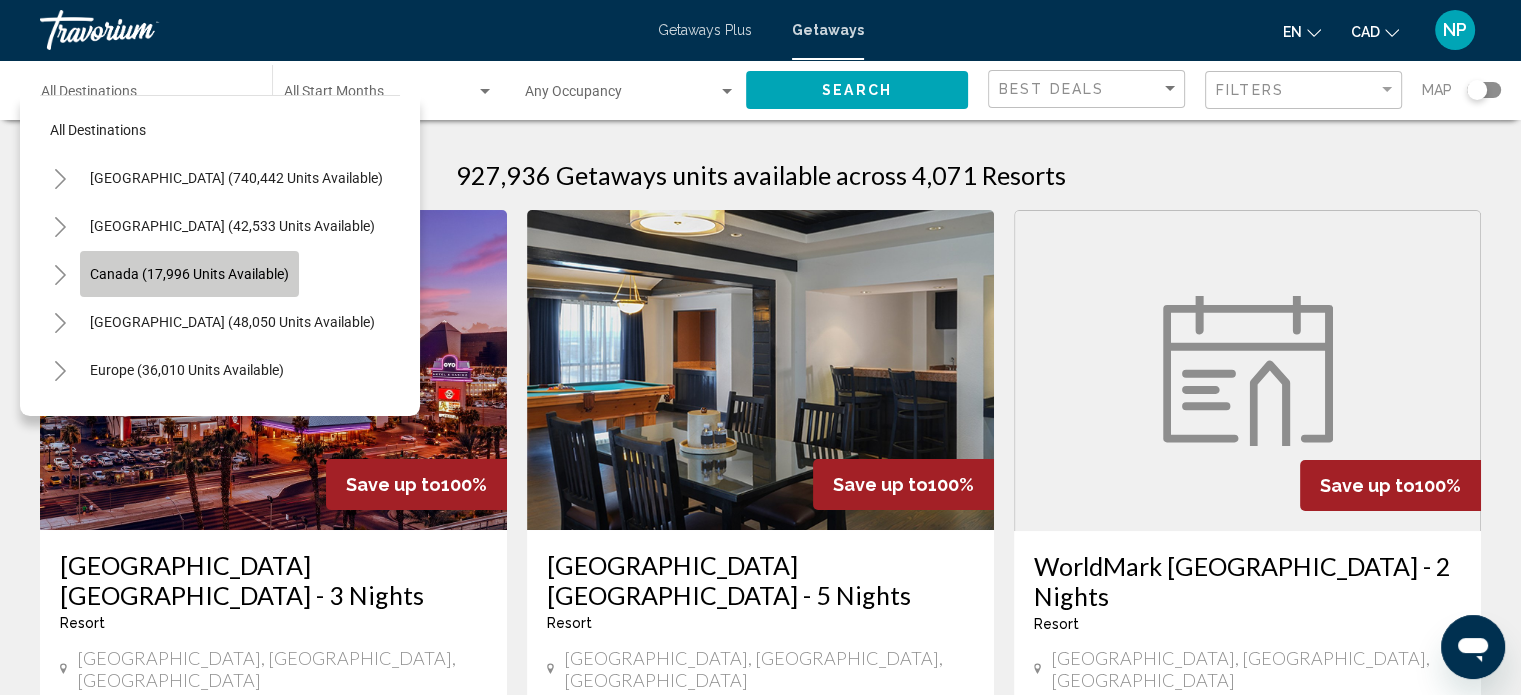 click on "Canada (17,996 units available)" 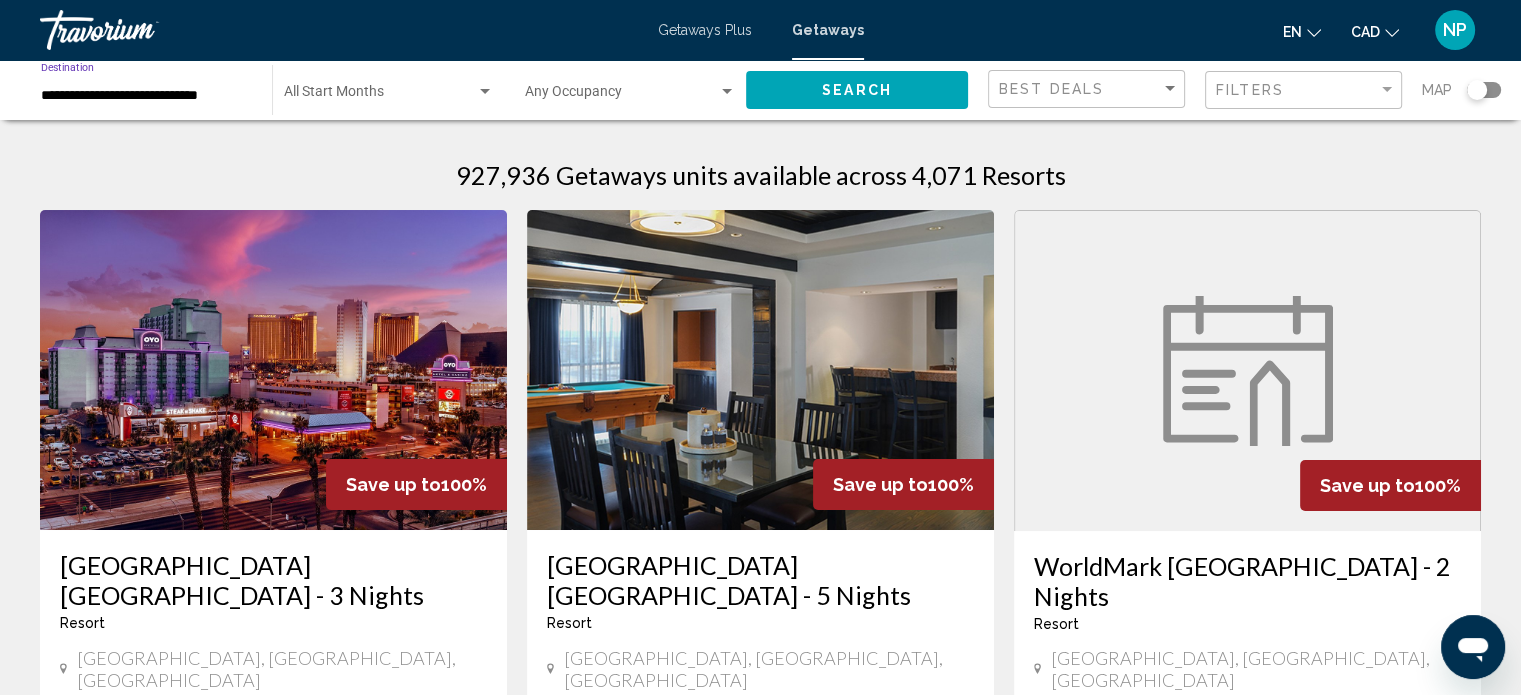 click on "**********" at bounding box center (146, 96) 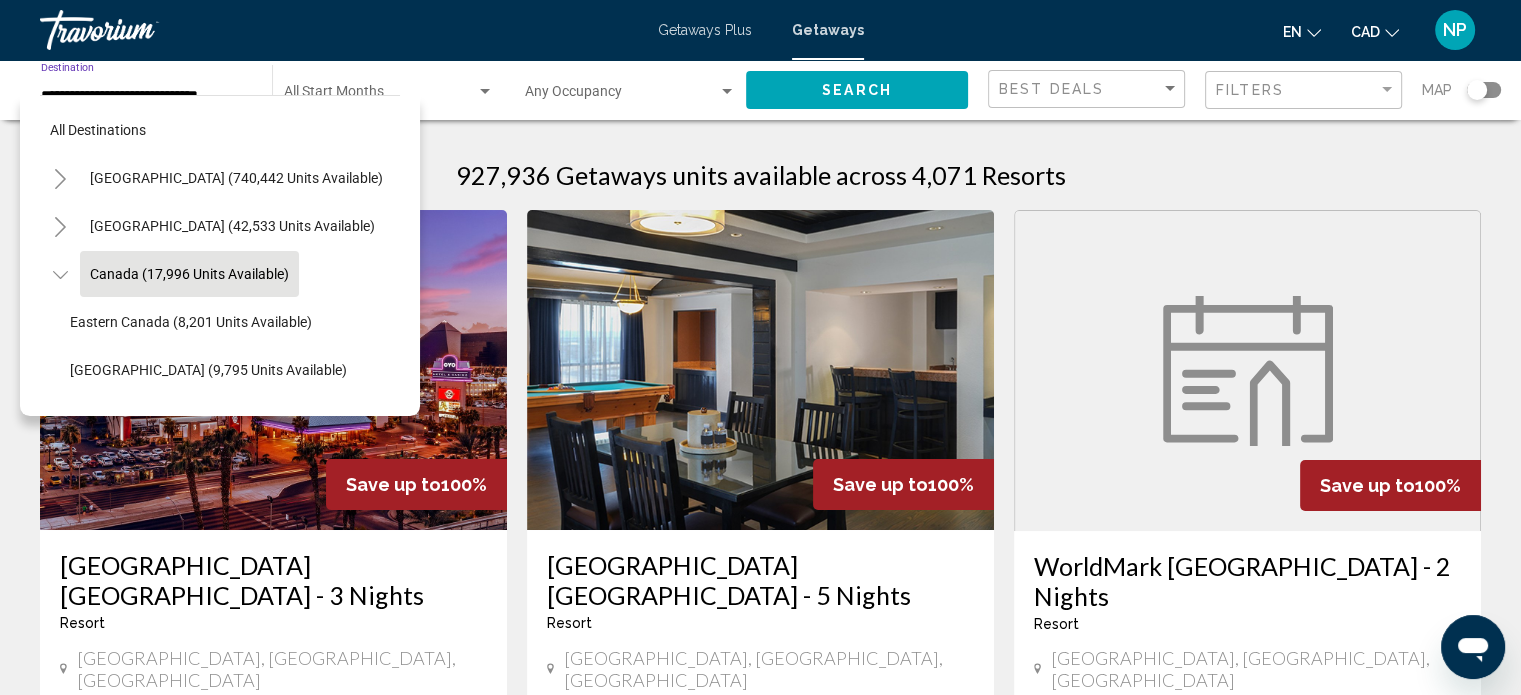 scroll, scrollTop: 30, scrollLeft: 0, axis: vertical 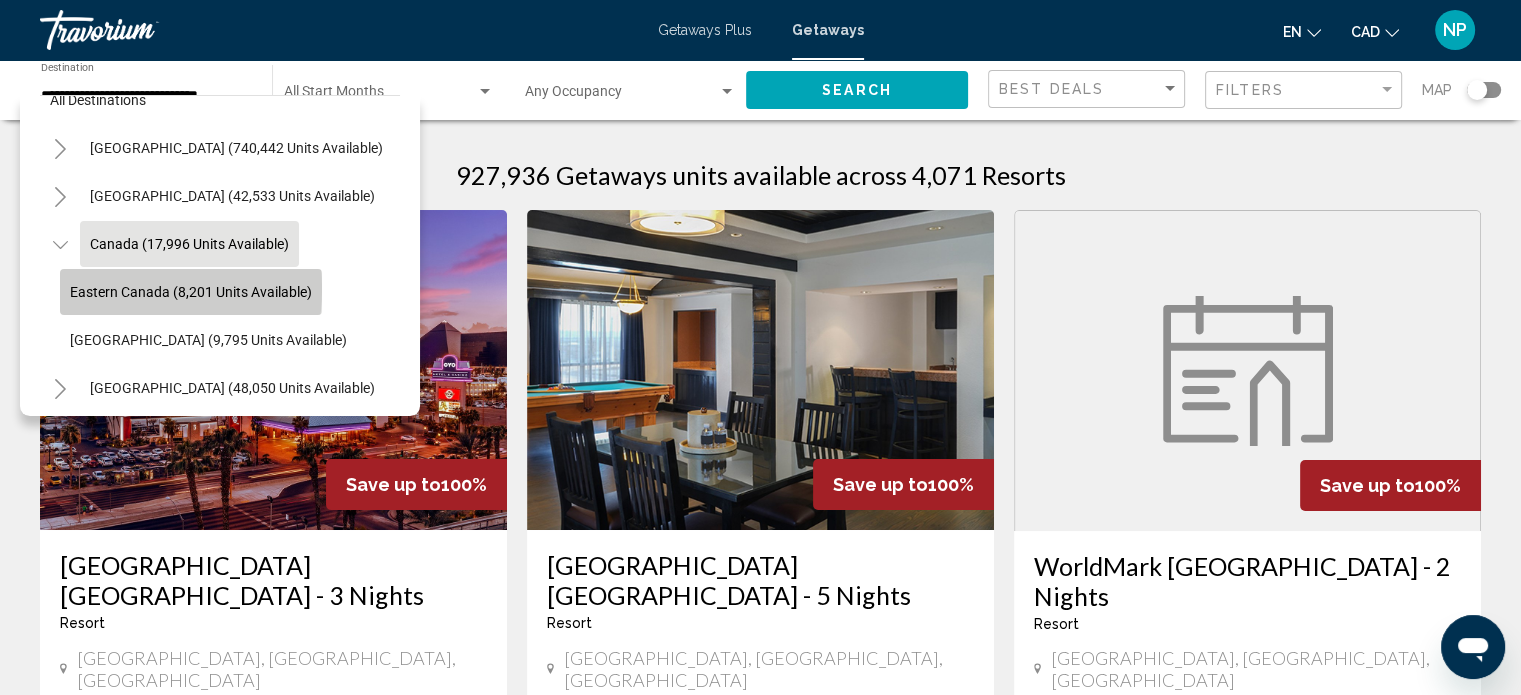 click on "Eastern Canada (8,201 units available)" 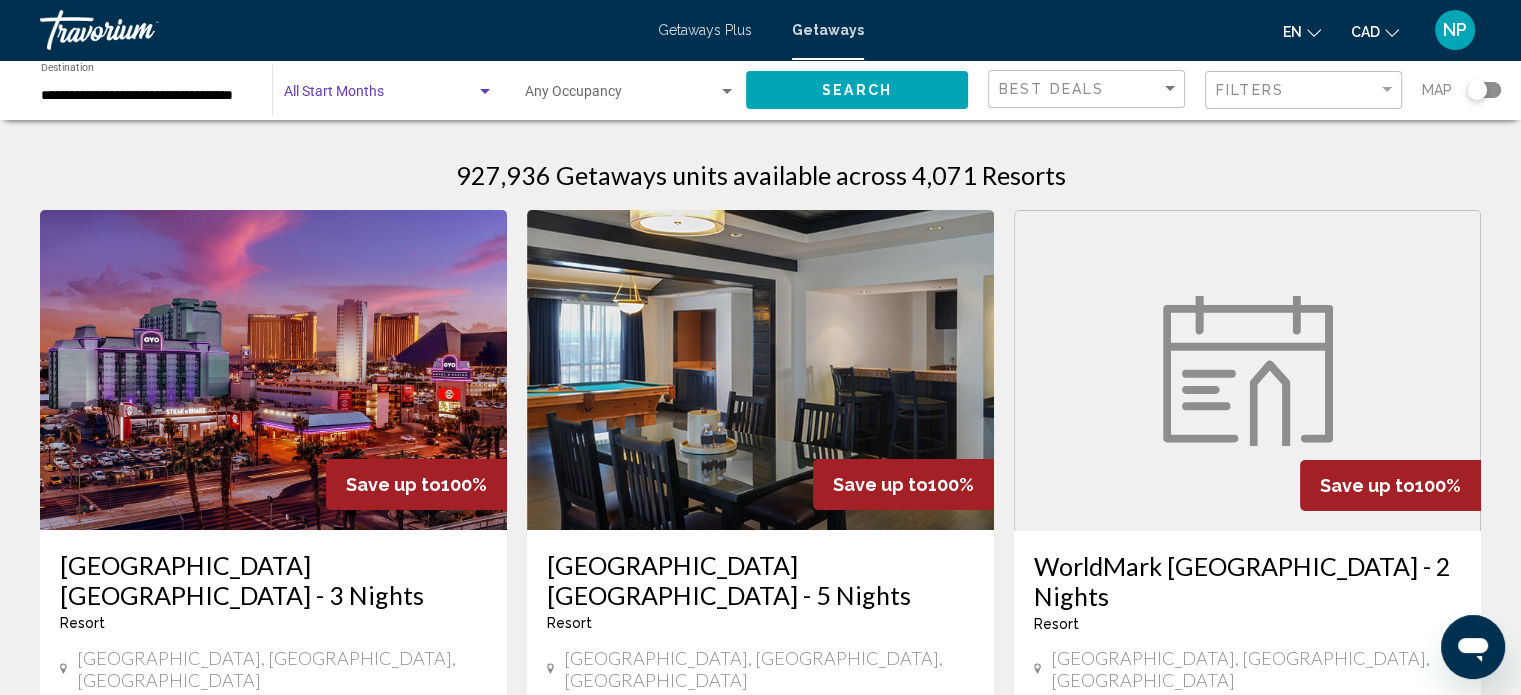 click at bounding box center [380, 96] 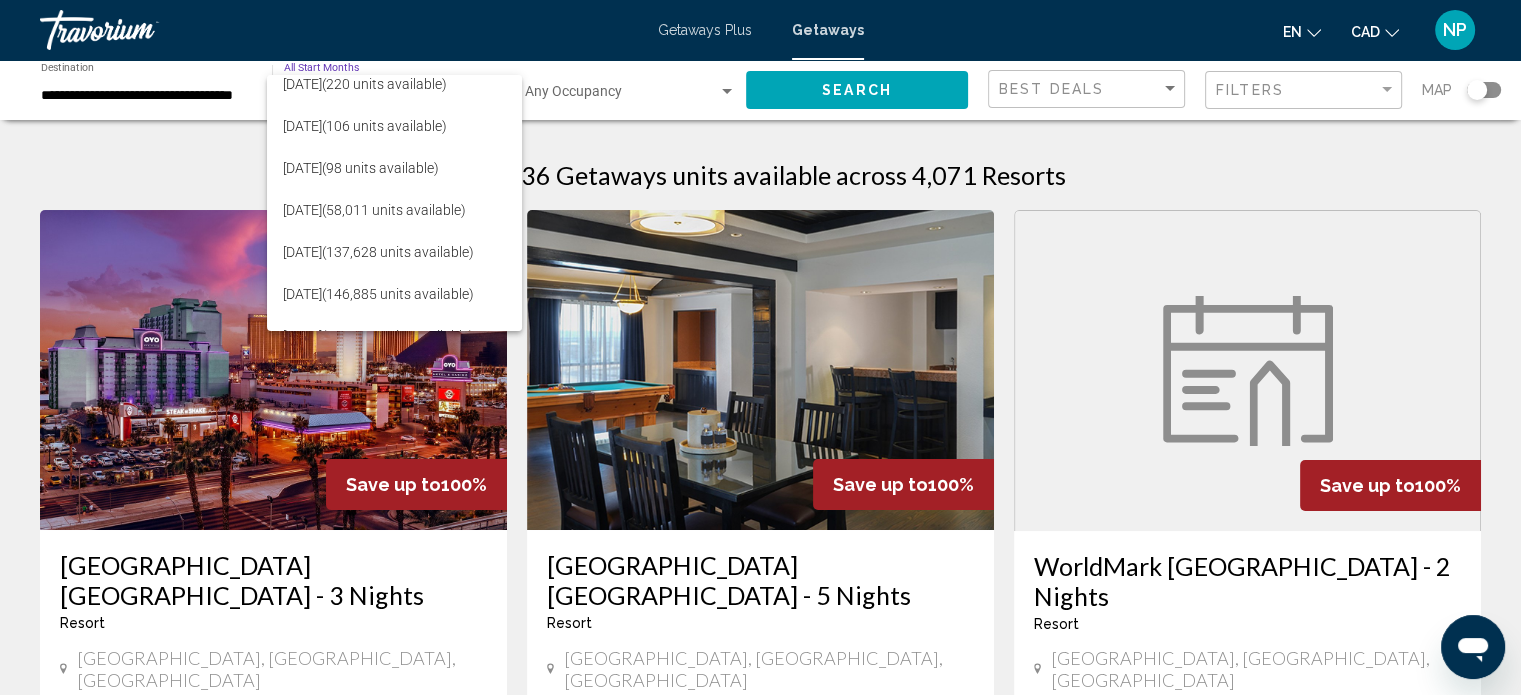 scroll, scrollTop: 200, scrollLeft: 0, axis: vertical 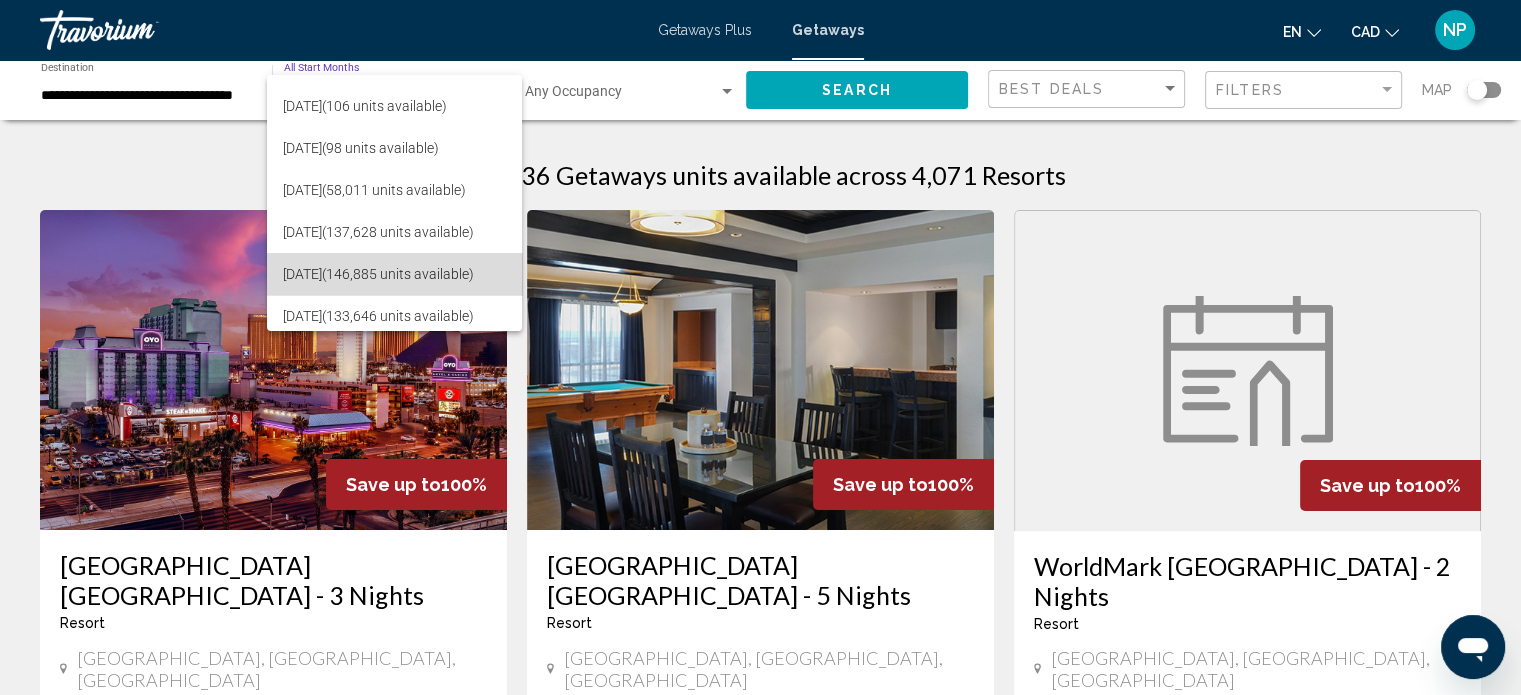 click on "September 2025  (146,885 units available)" at bounding box center (394, 274) 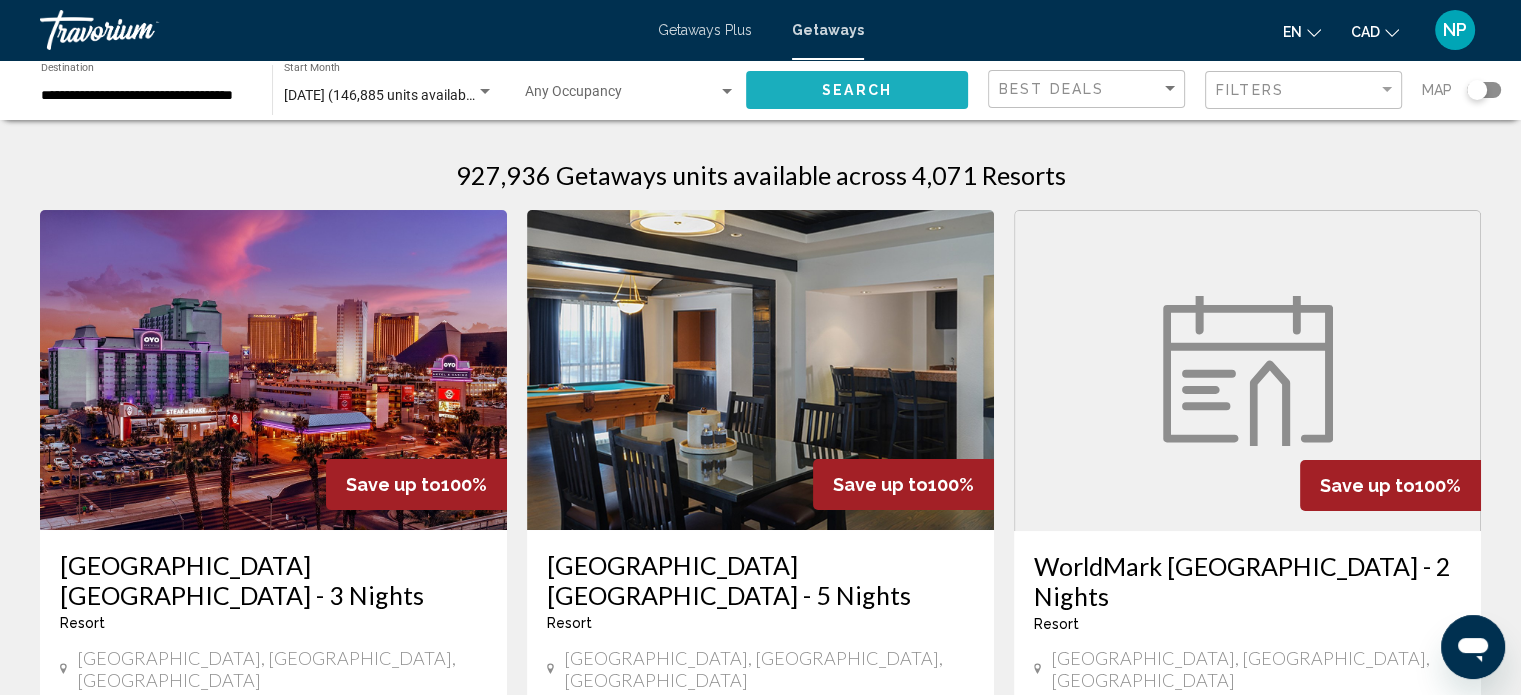 click on "Search" 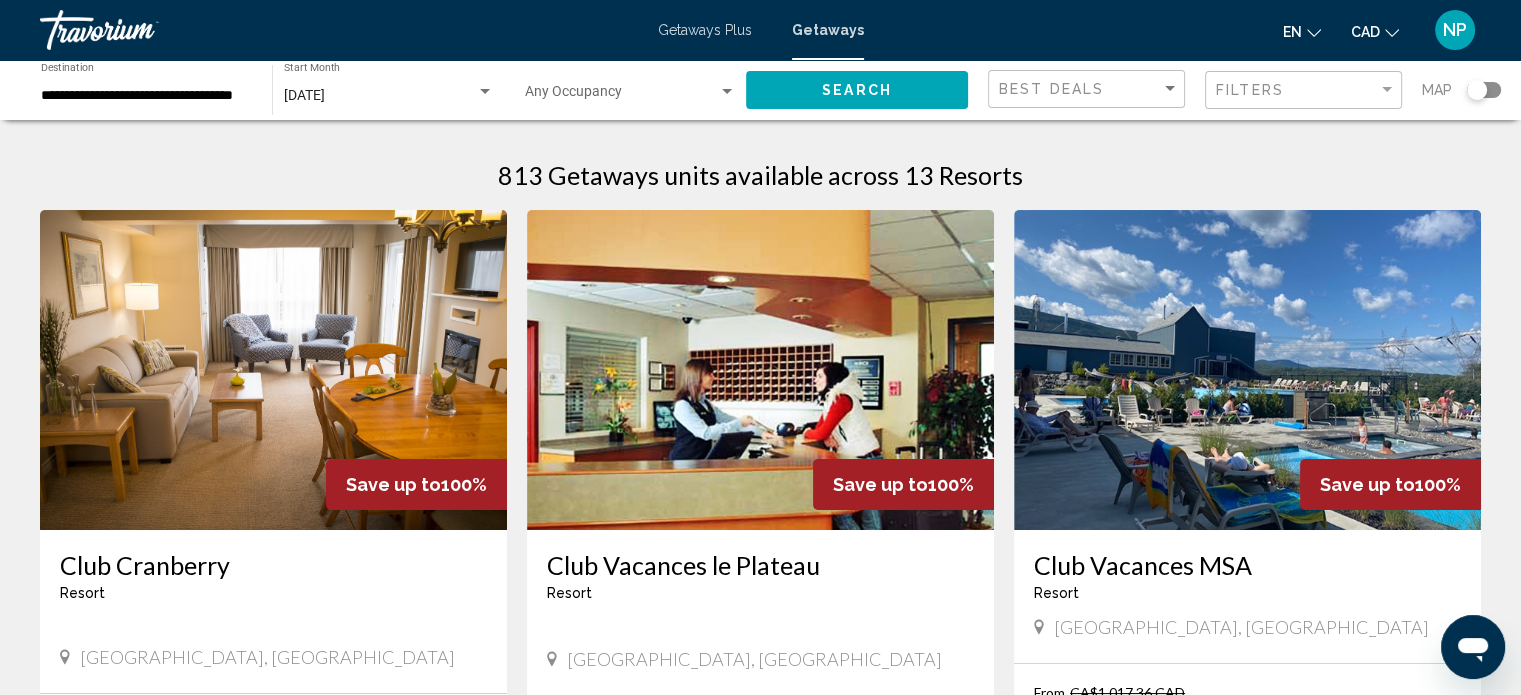 type 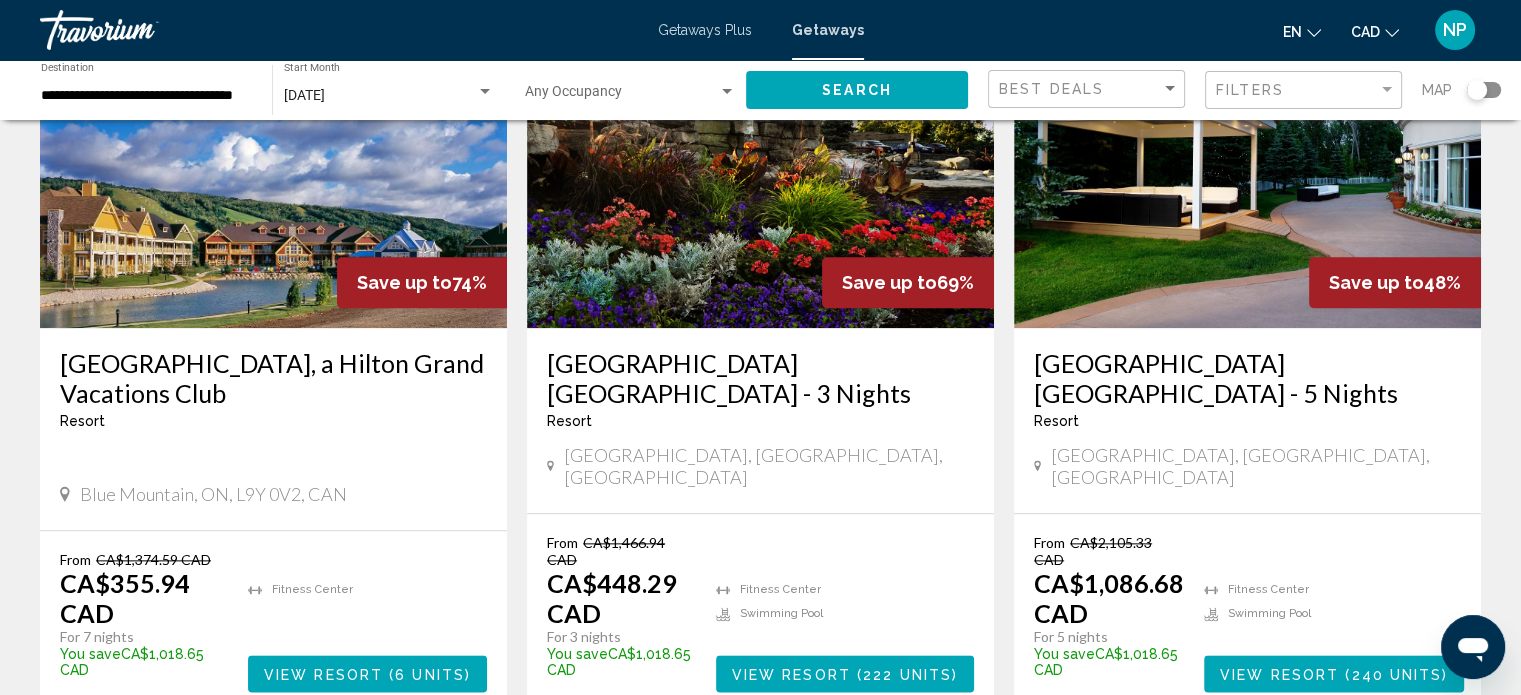 scroll, scrollTop: 2280, scrollLeft: 0, axis: vertical 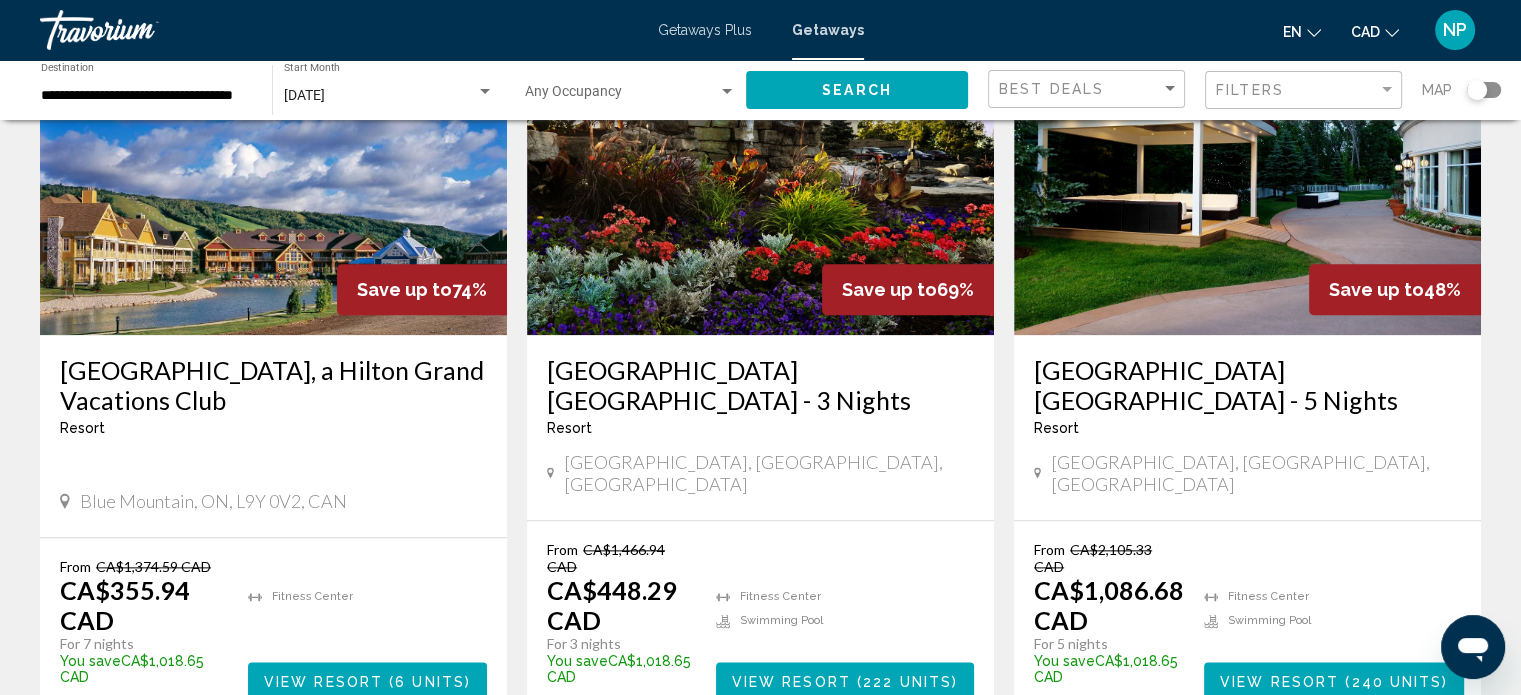 click on "Blue Mountain, a Hilton Grand Vacations Club" at bounding box center (273, 385) 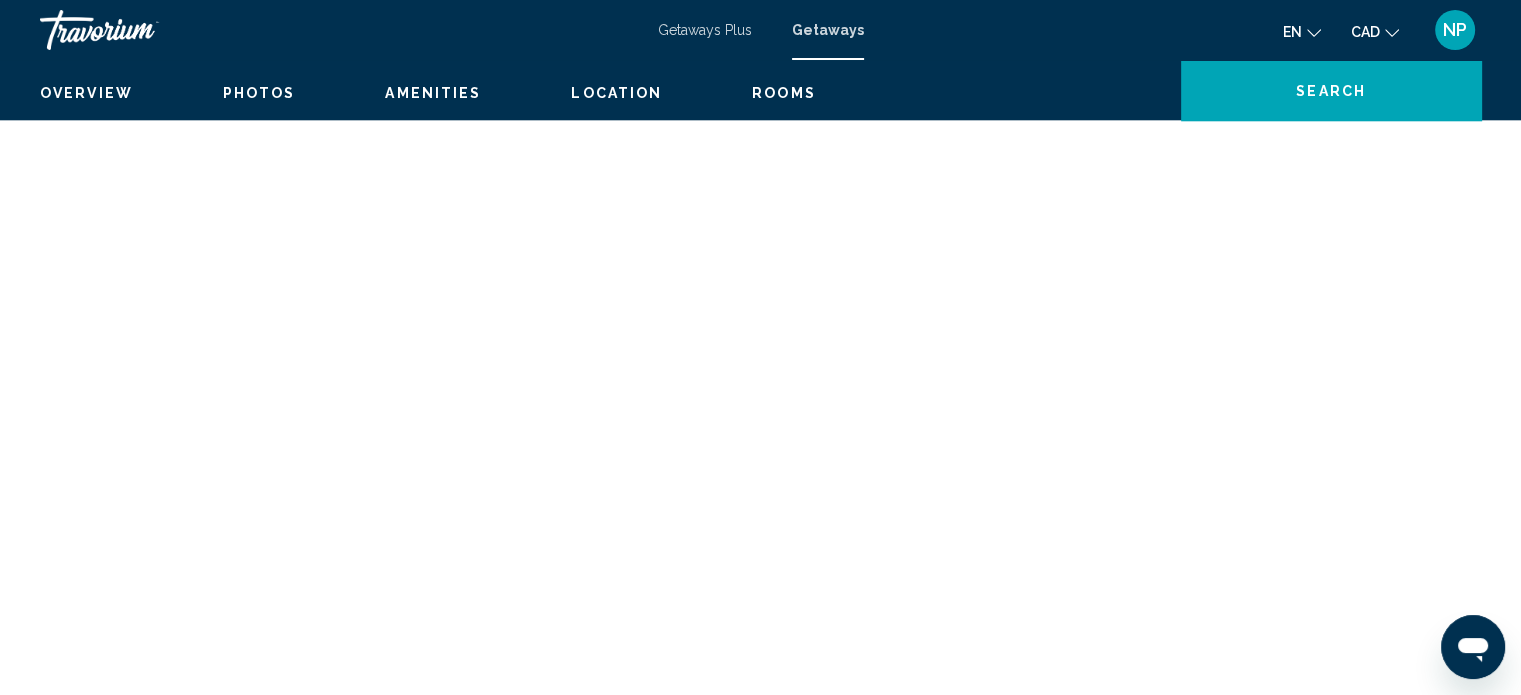 scroll, scrollTop: 12, scrollLeft: 0, axis: vertical 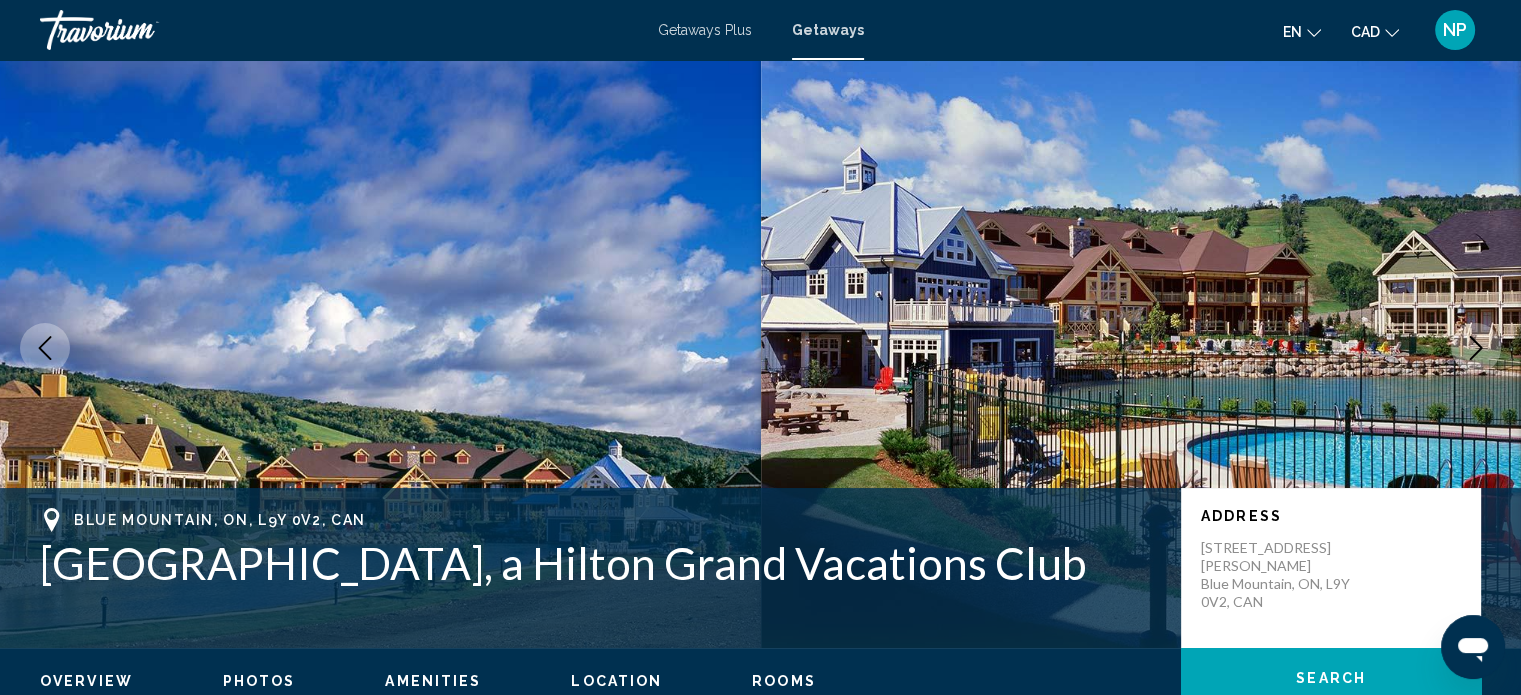 drag, startPoint x: 68, startPoint y: 499, endPoint x: 929, endPoint y: 613, distance: 868.5142 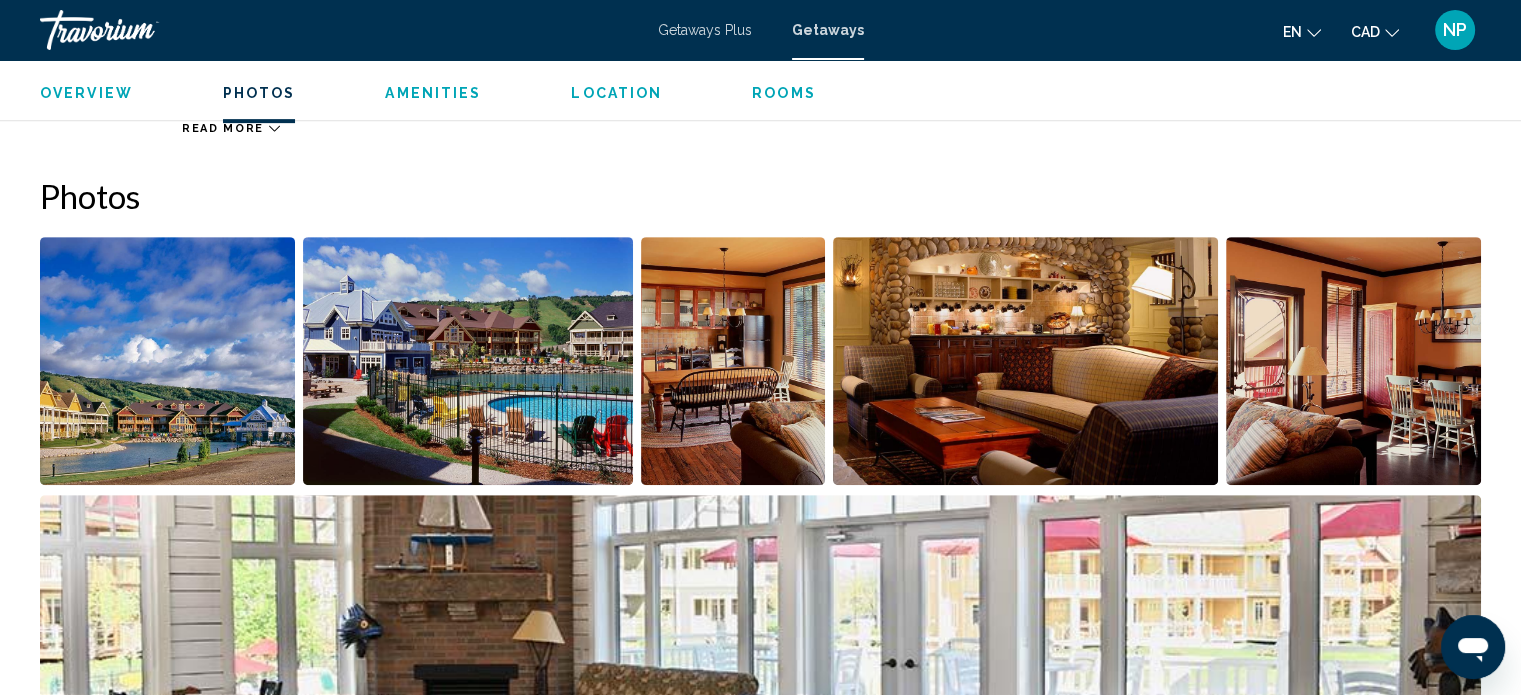 scroll, scrollTop: 892, scrollLeft: 0, axis: vertical 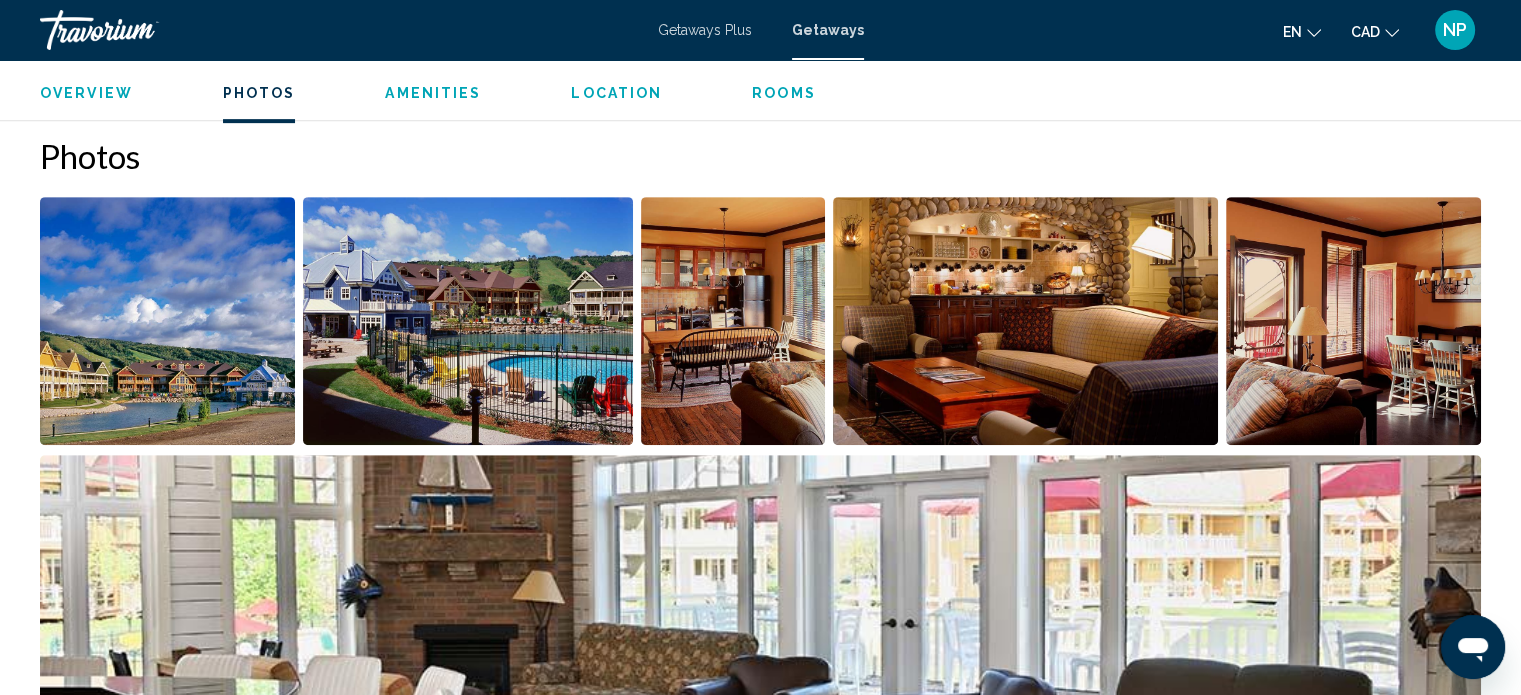 click at bounding box center [468, 321] 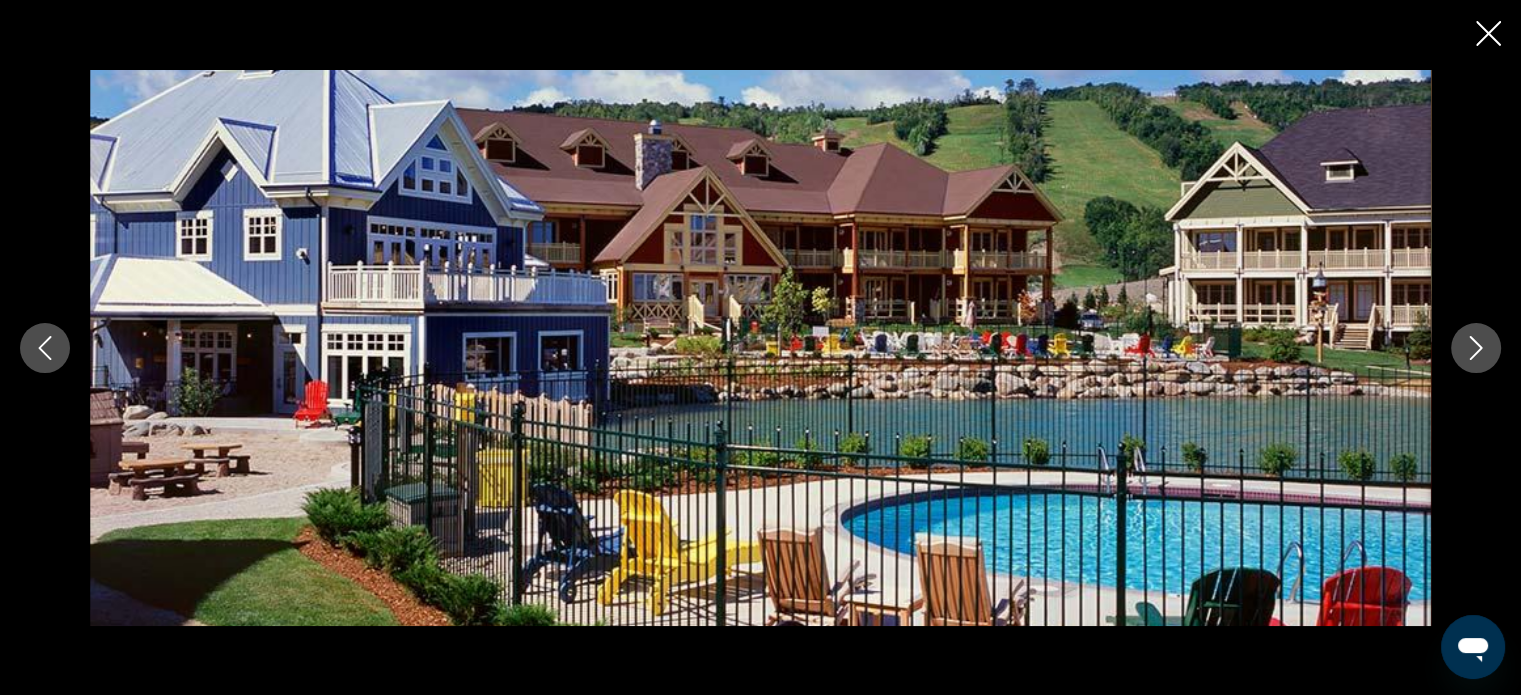 click 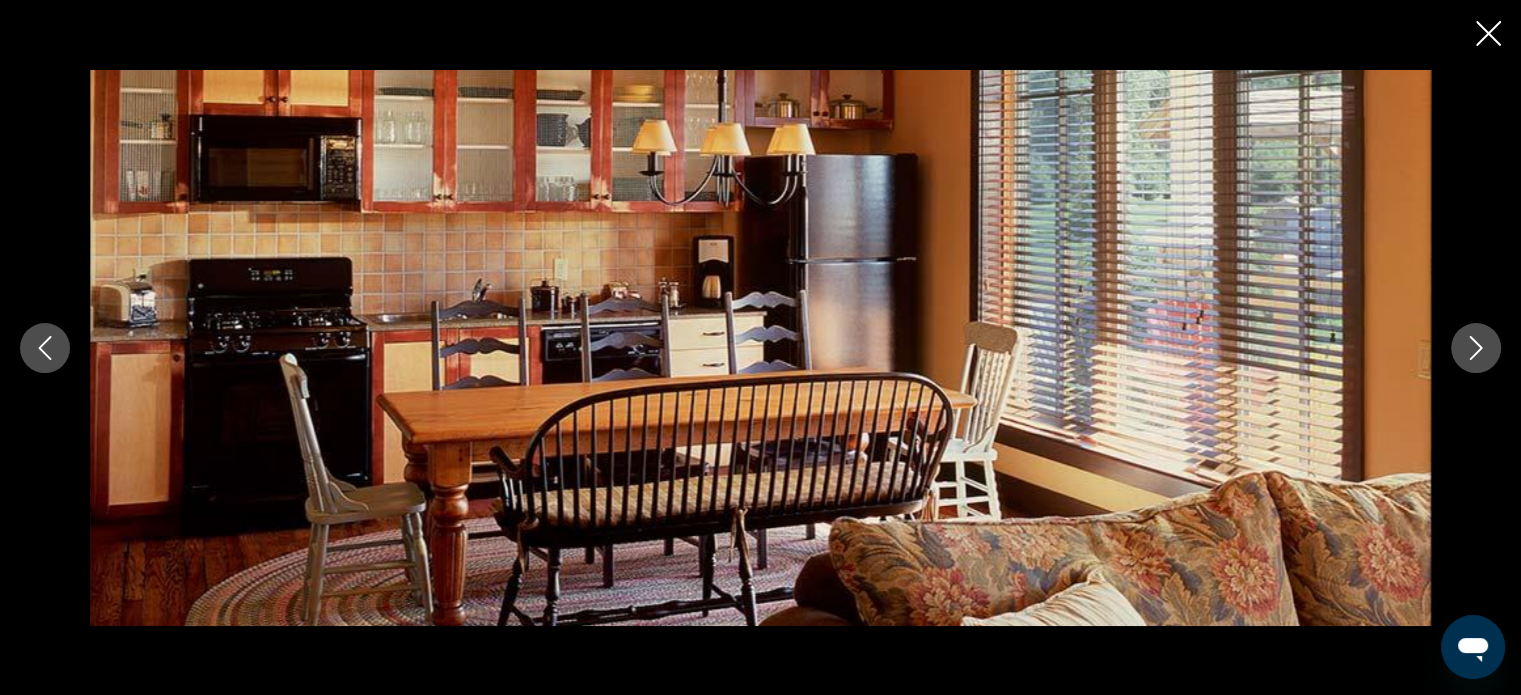 click 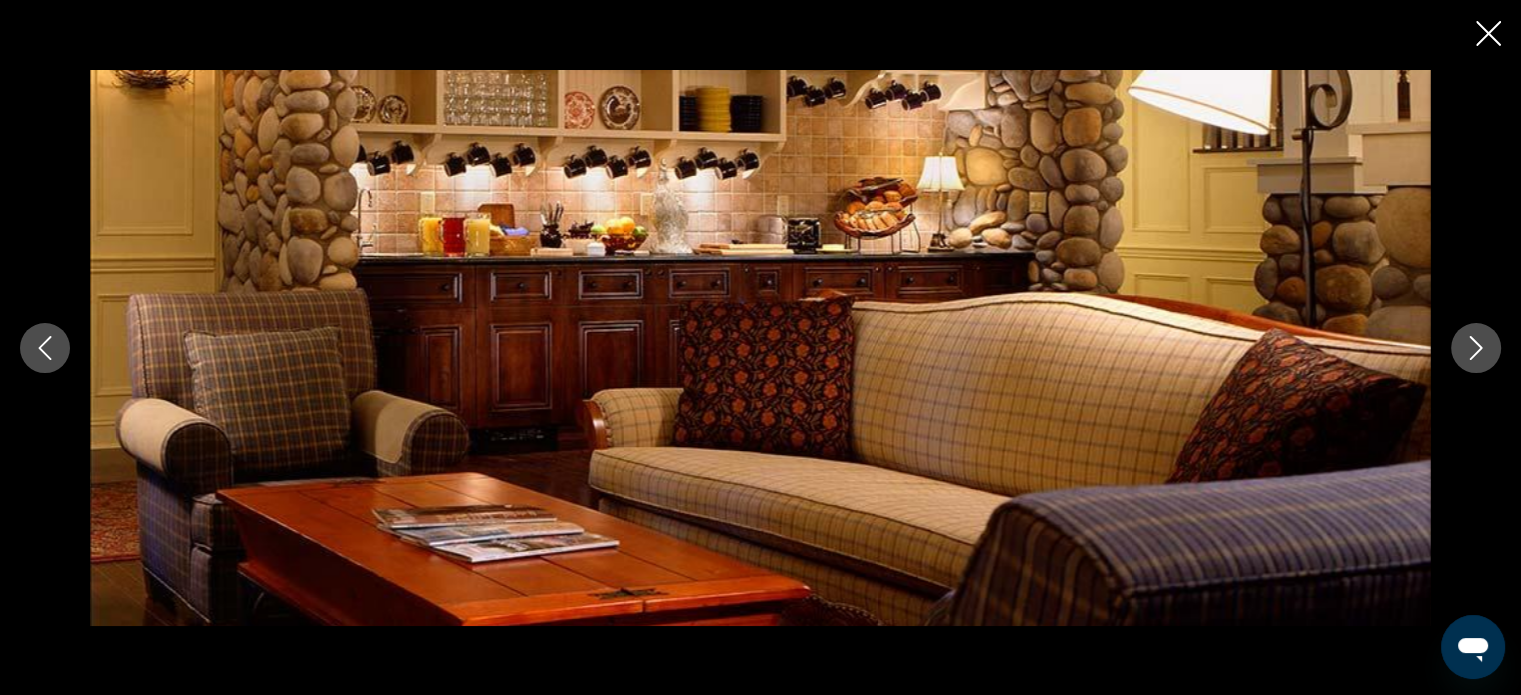 click 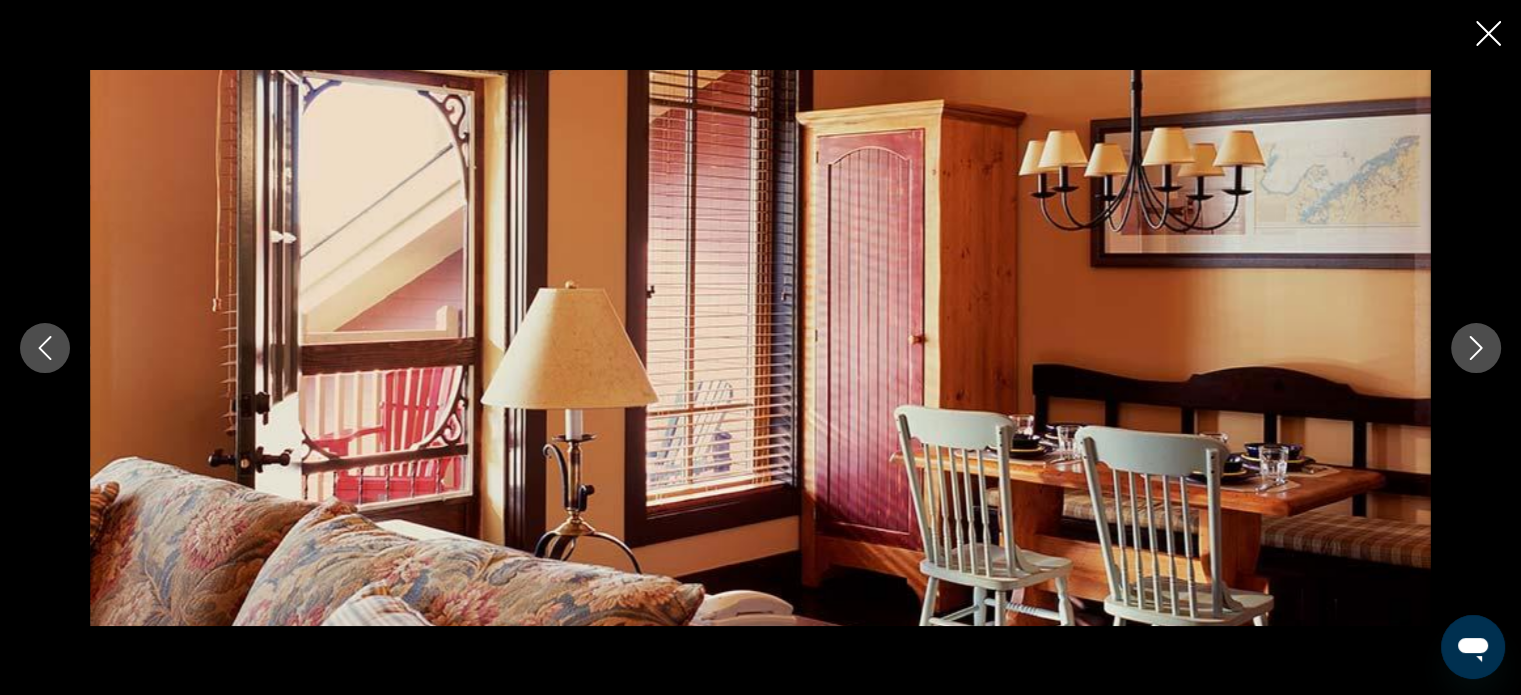 click 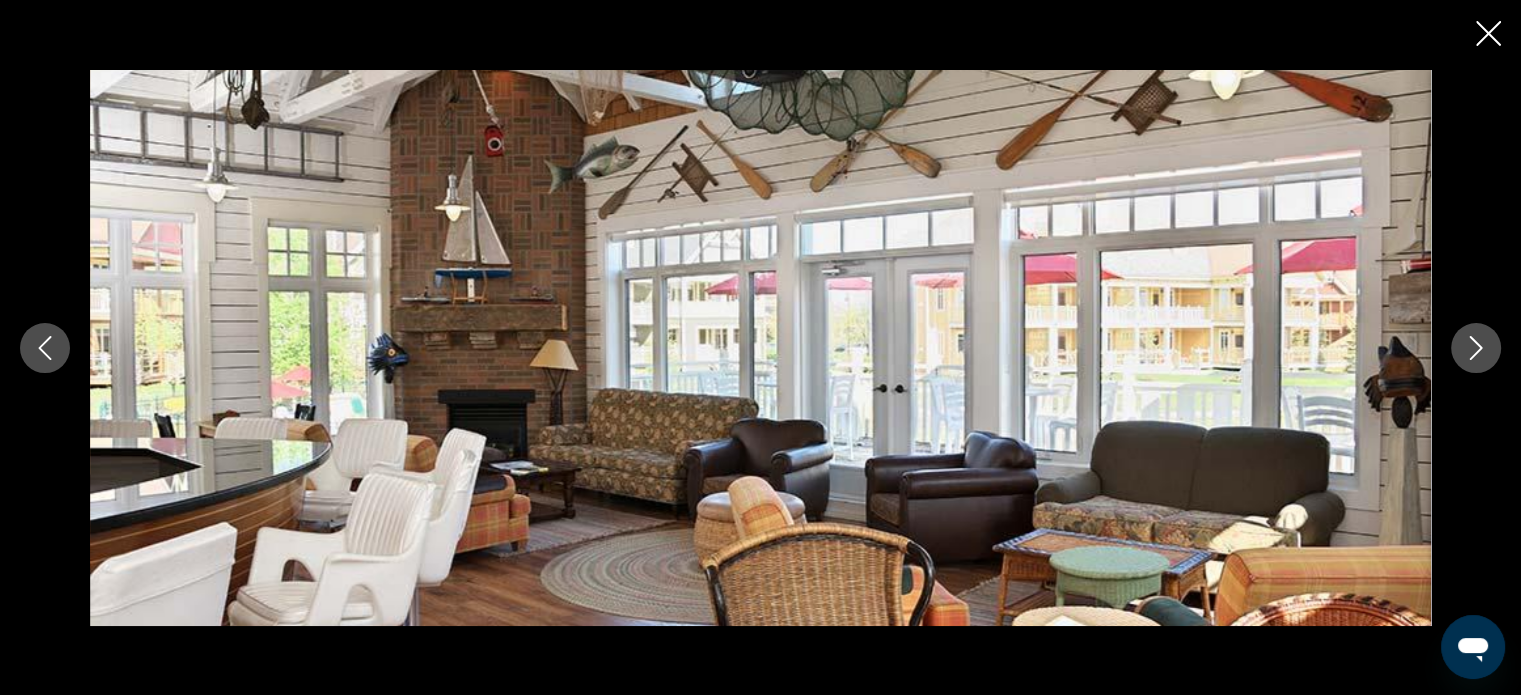click 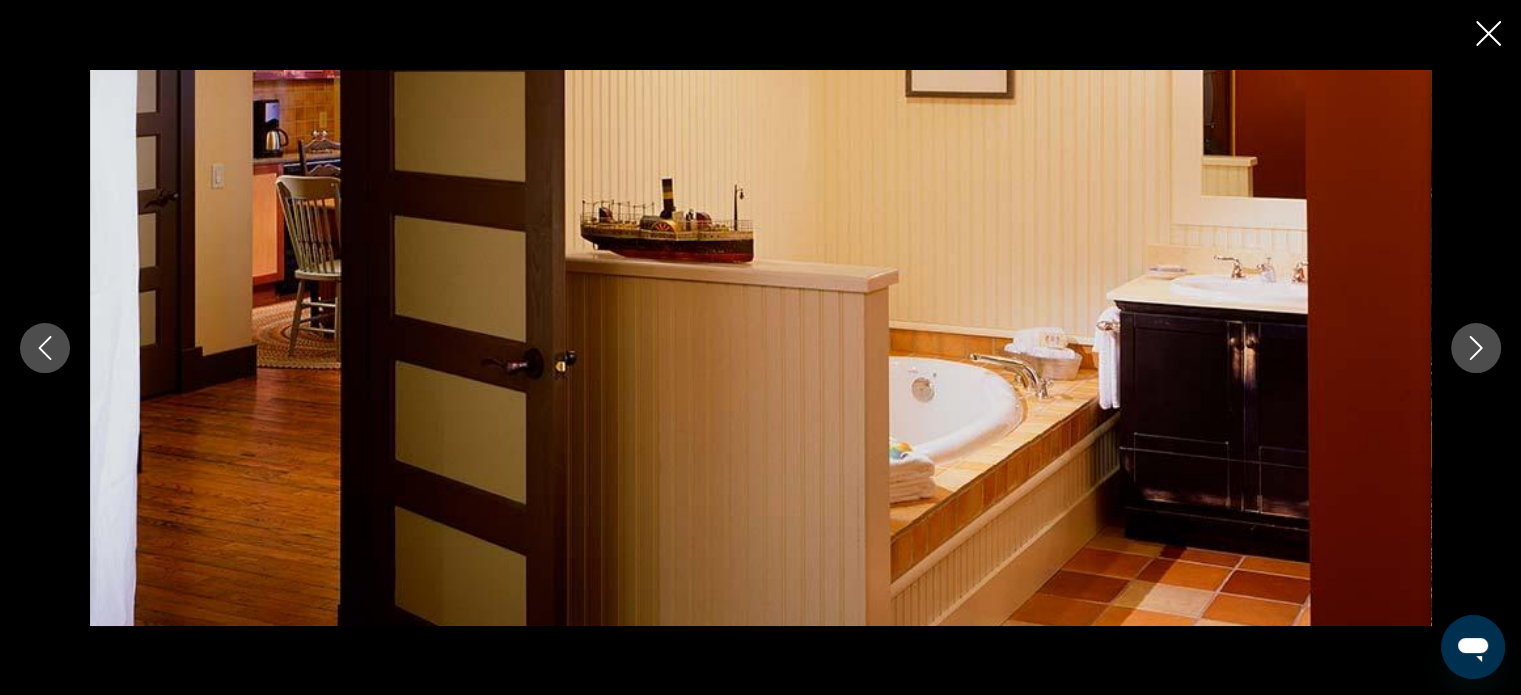 click 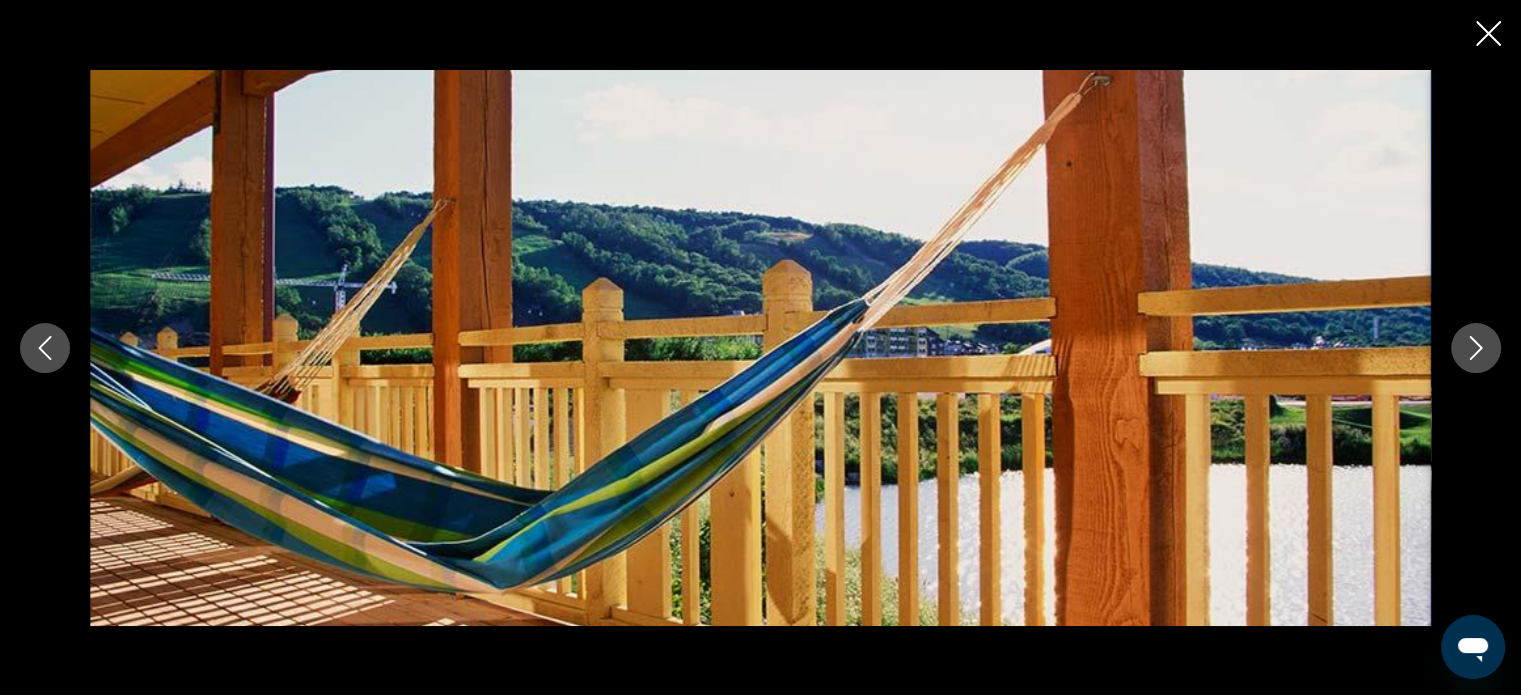 click 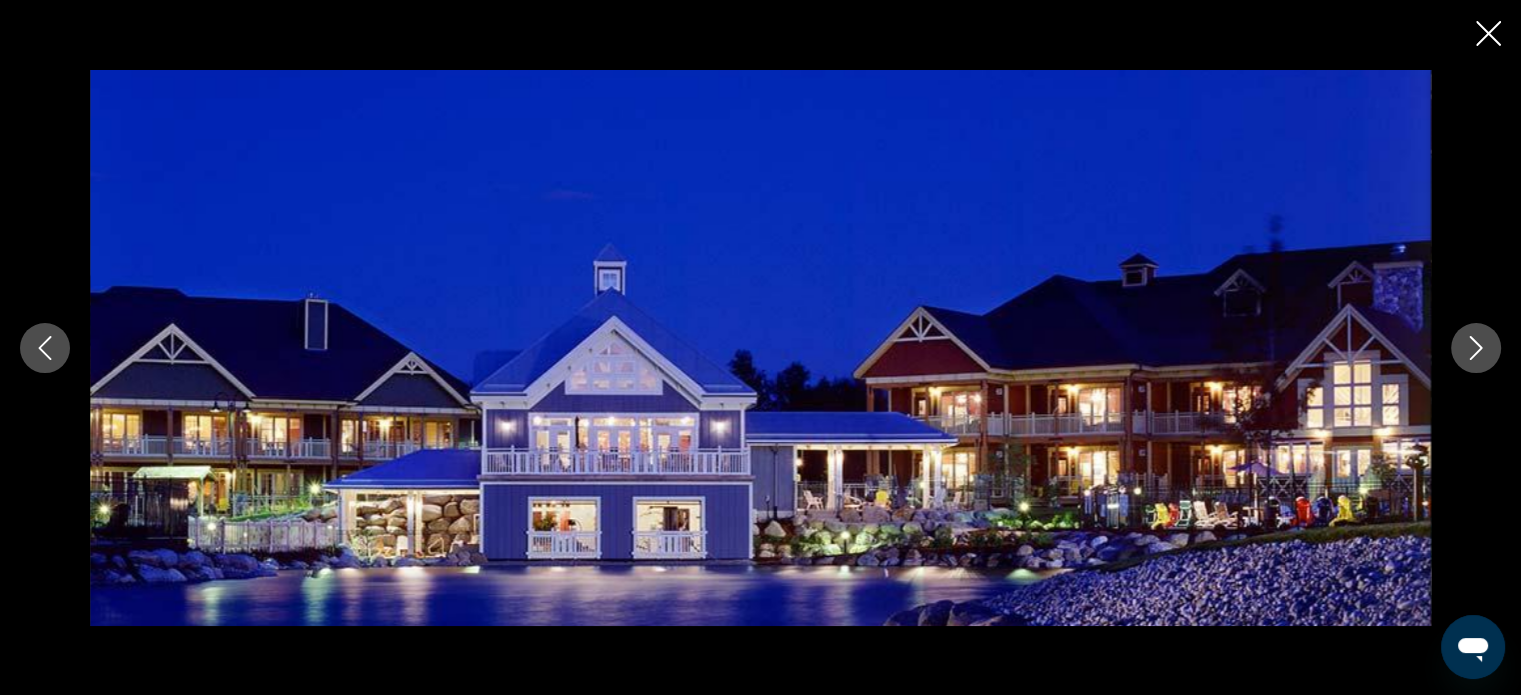 click 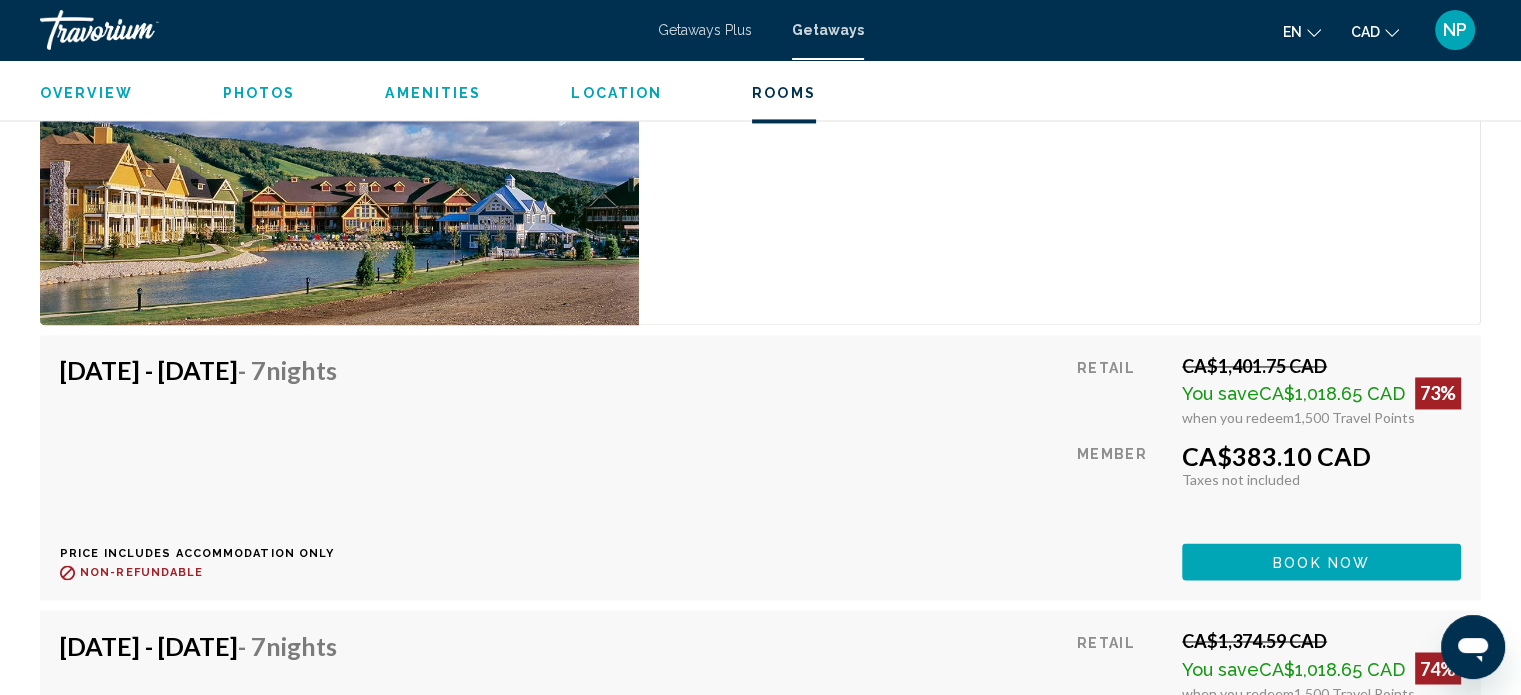 scroll, scrollTop: 3252, scrollLeft: 0, axis: vertical 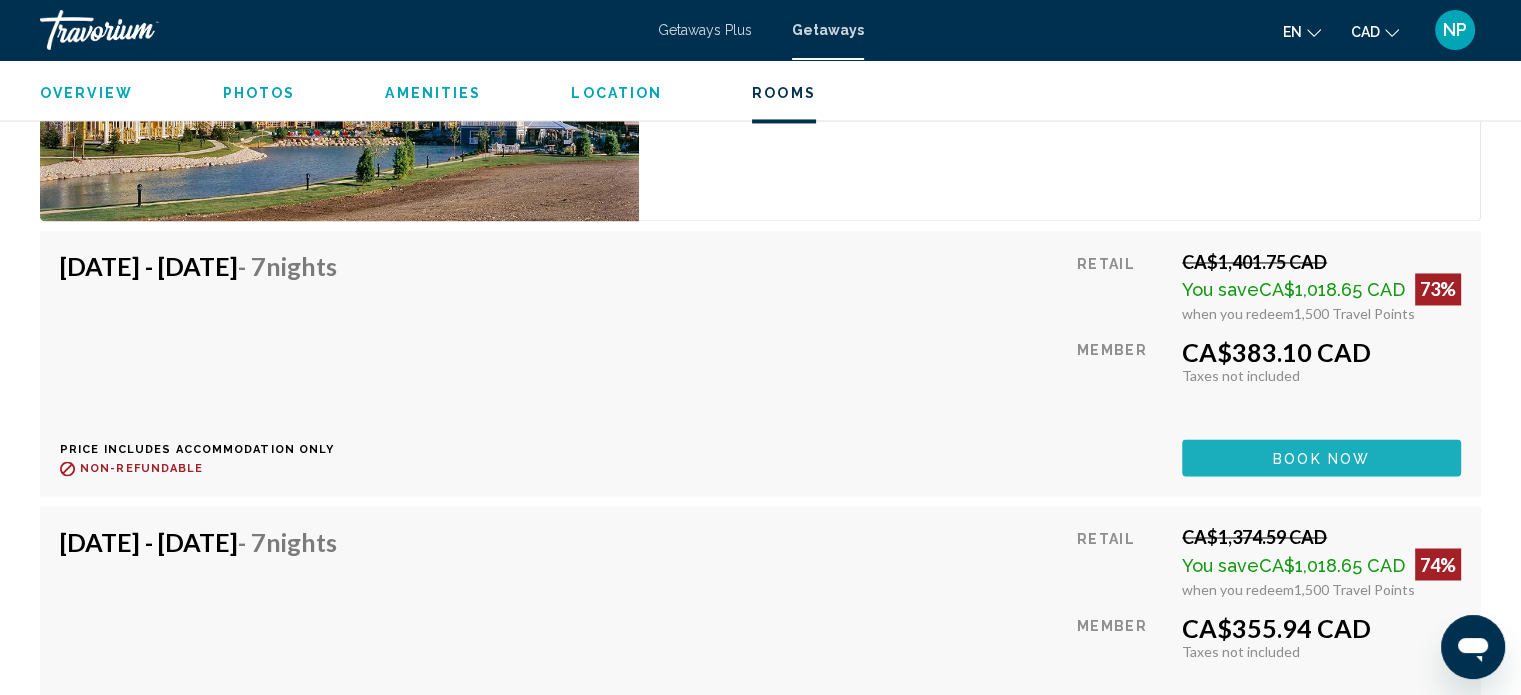 click on "Book now" at bounding box center (1321, 458) 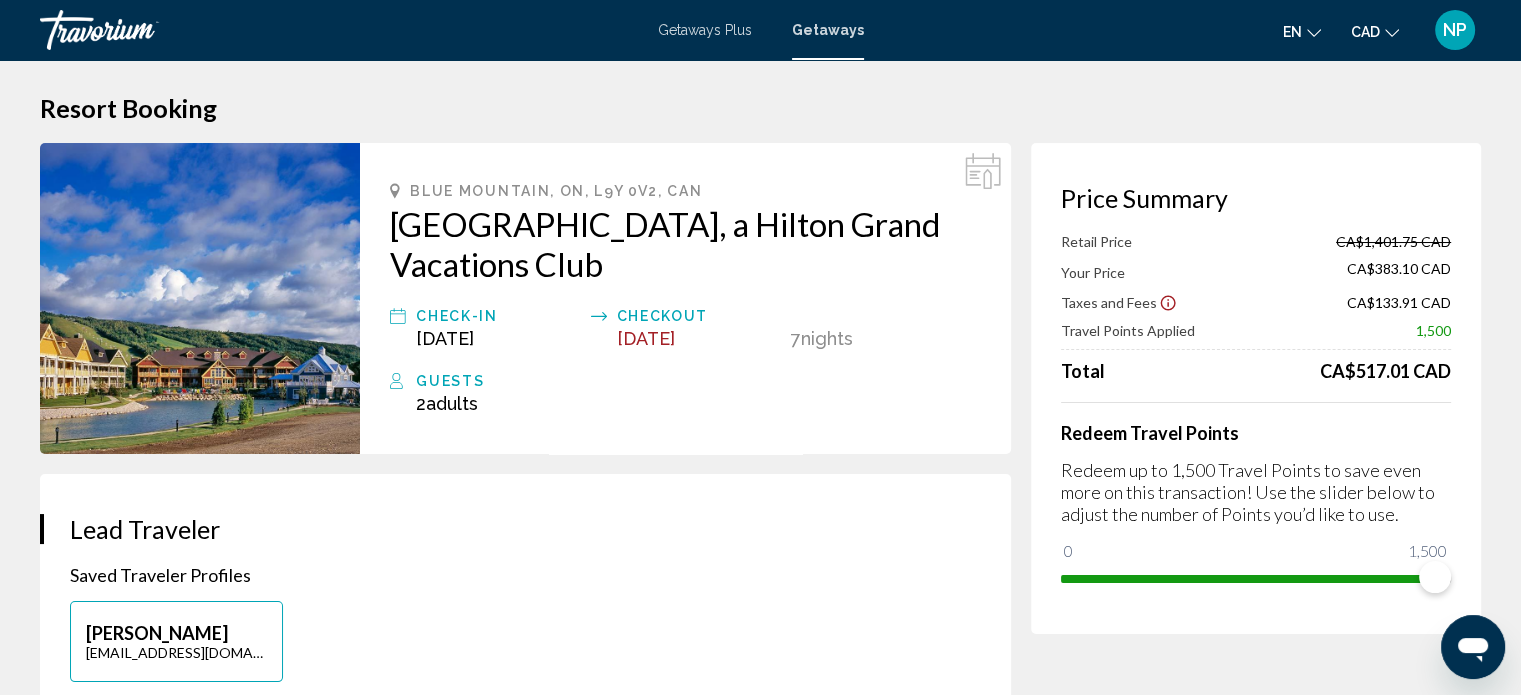 scroll, scrollTop: 0, scrollLeft: 0, axis: both 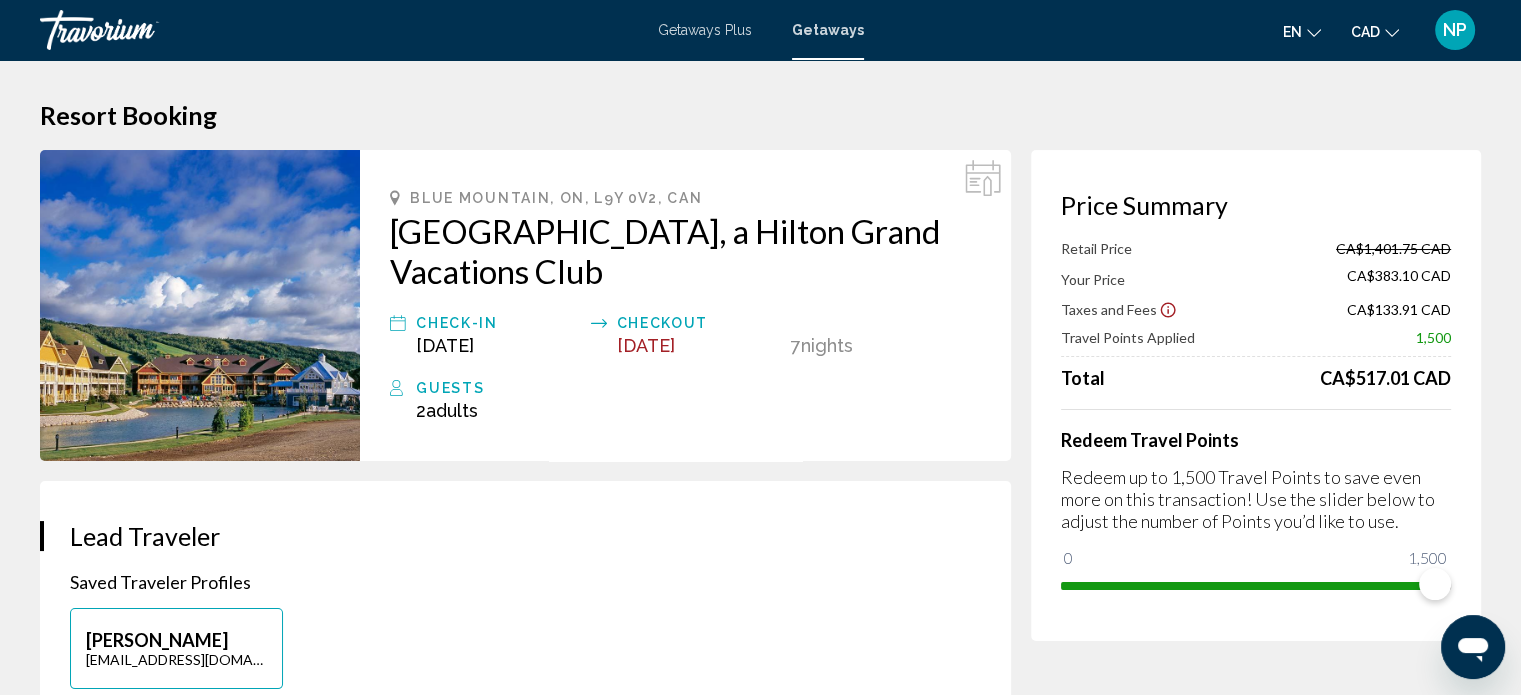click on "Price Summary Retail Price  CA$1,401.75 CAD  Your Price CA$383.10 CAD Taxes and Fees
CA$133.91 CAD  Travel Points Applied 1,500 Total  CA$517.01 CAD  Redeem  Travel Points Redeem up to 1,500  Travel Points to save even more on this transaction! Use the slider below to adjust the number of Points you’d like to use. 0 1,500 1,500" at bounding box center (1256, 395) 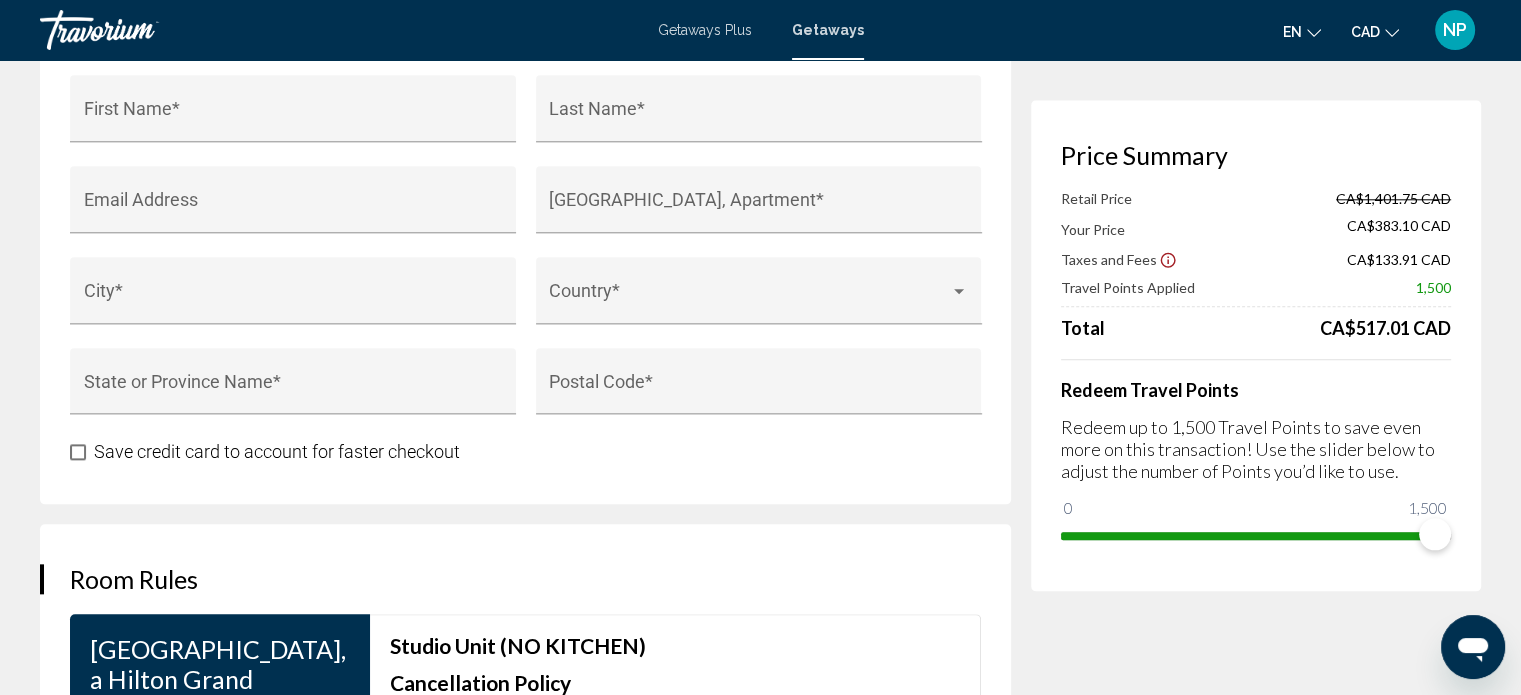scroll, scrollTop: 2120, scrollLeft: 0, axis: vertical 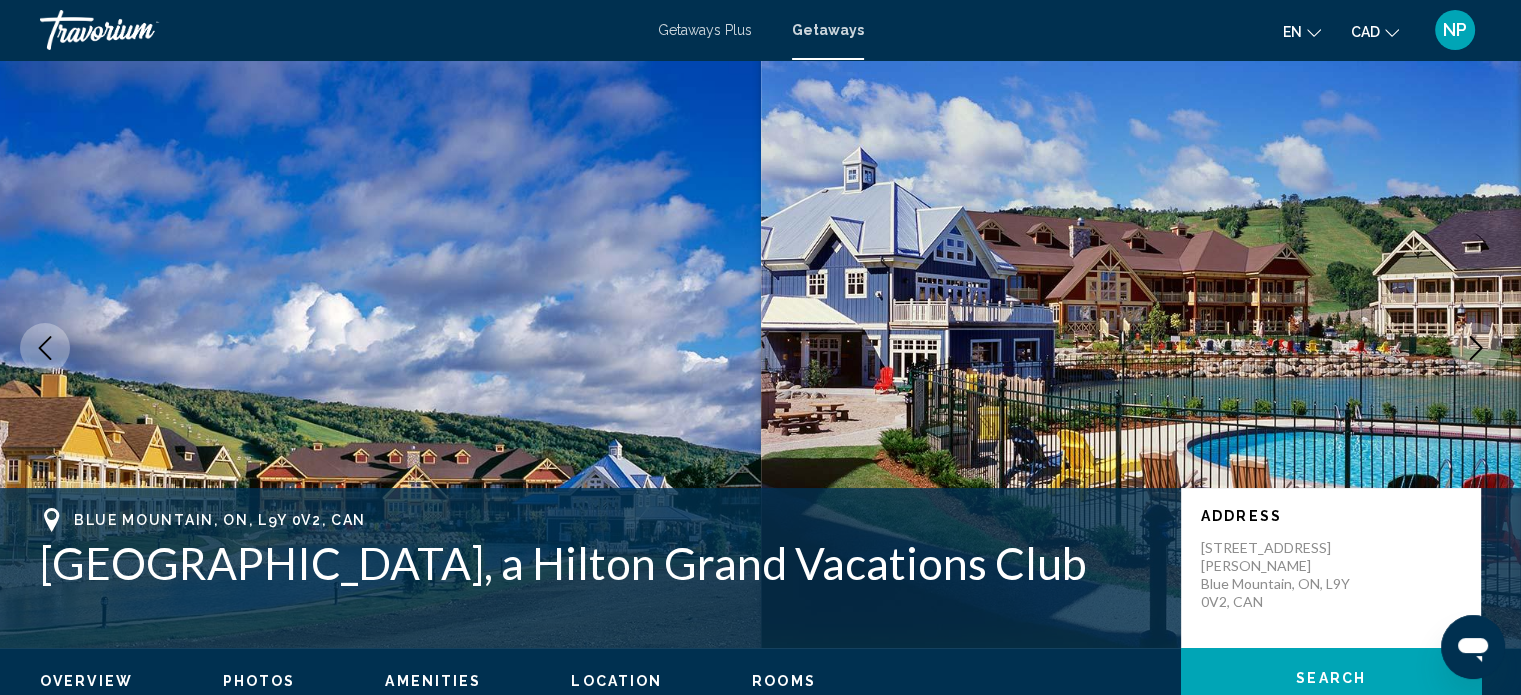 type 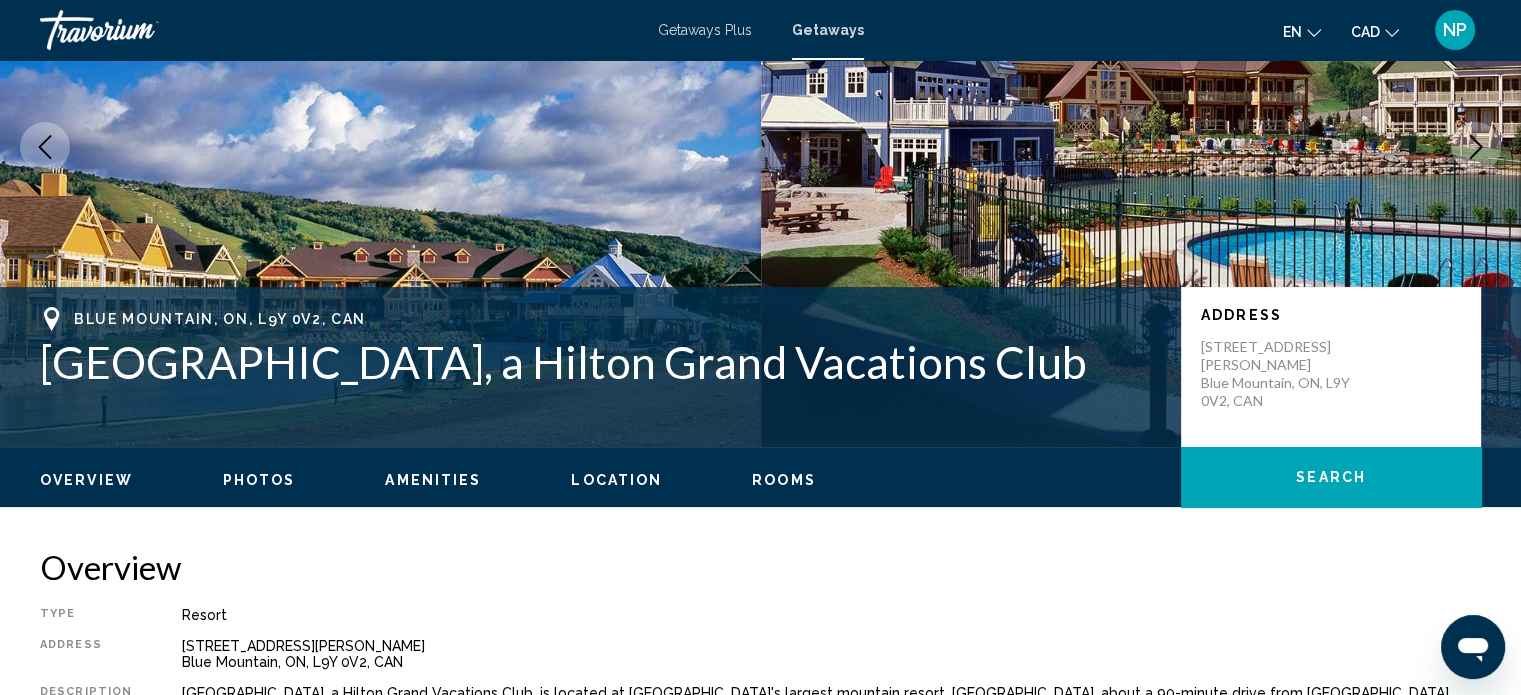 scroll, scrollTop: 212, scrollLeft: 0, axis: vertical 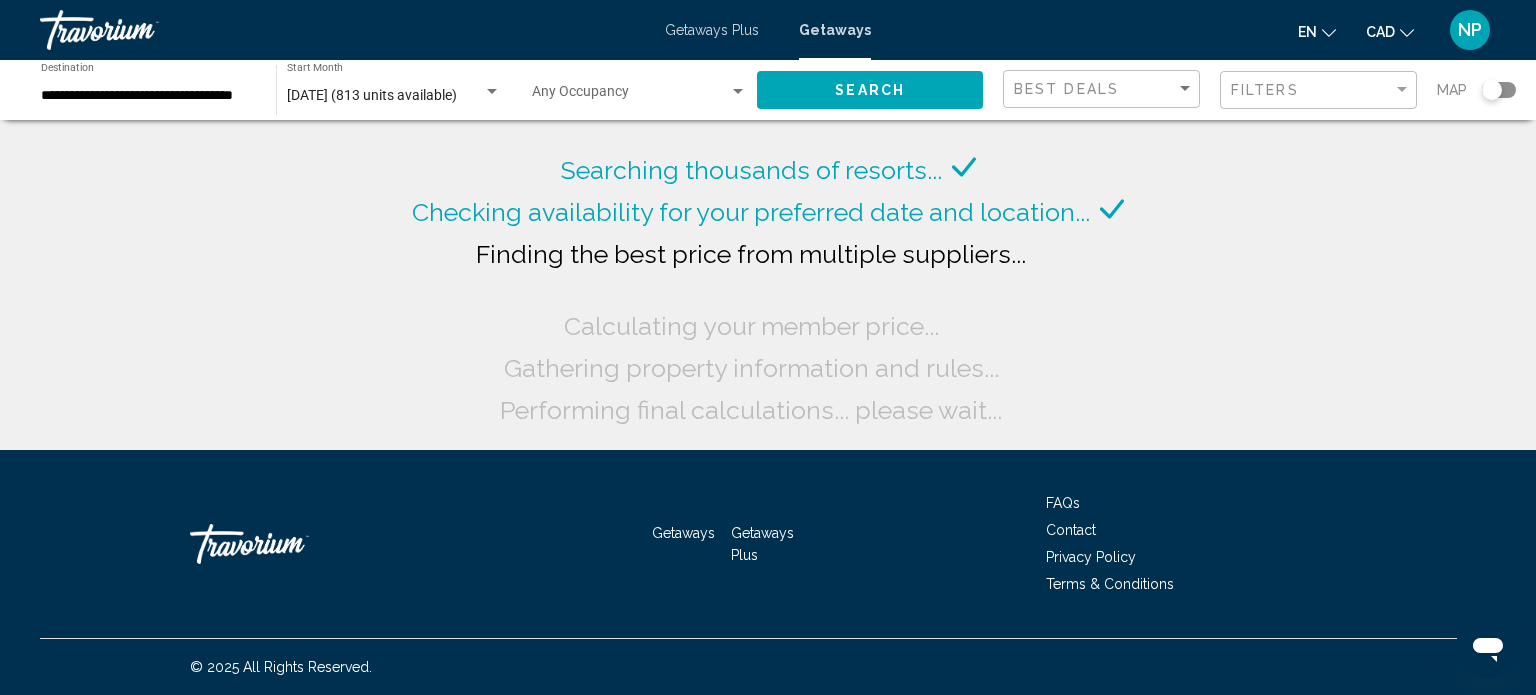 click on "Getaways Plus" at bounding box center [712, 30] 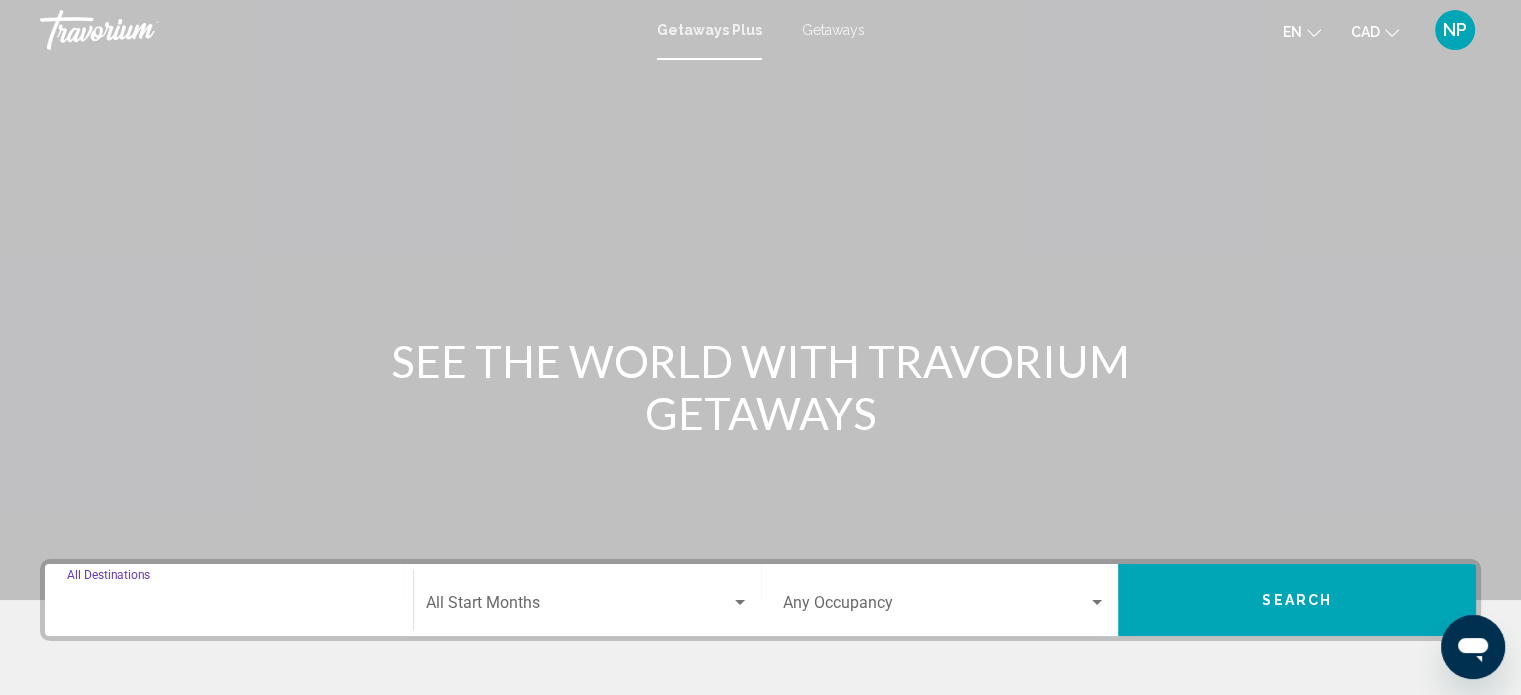 click on "Destination All Destinations" at bounding box center [229, 607] 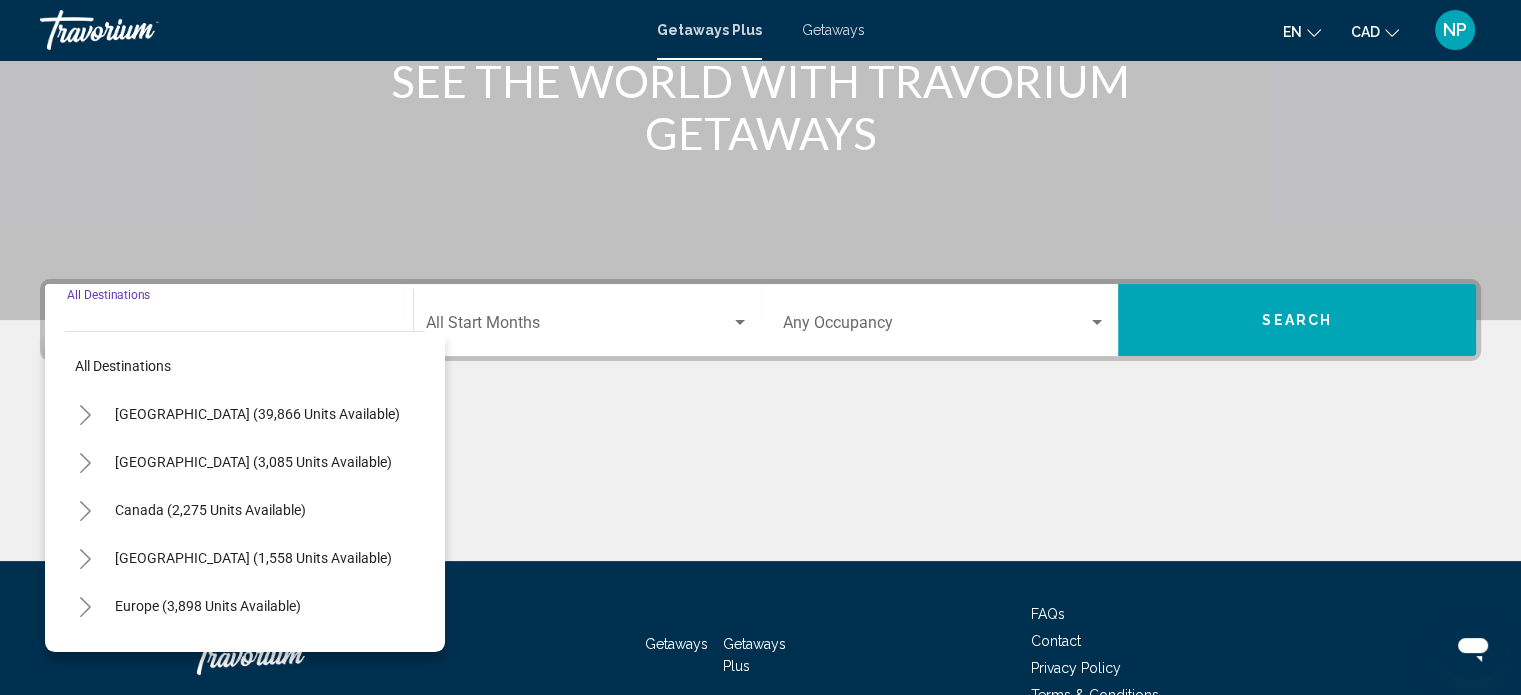 scroll, scrollTop: 390, scrollLeft: 0, axis: vertical 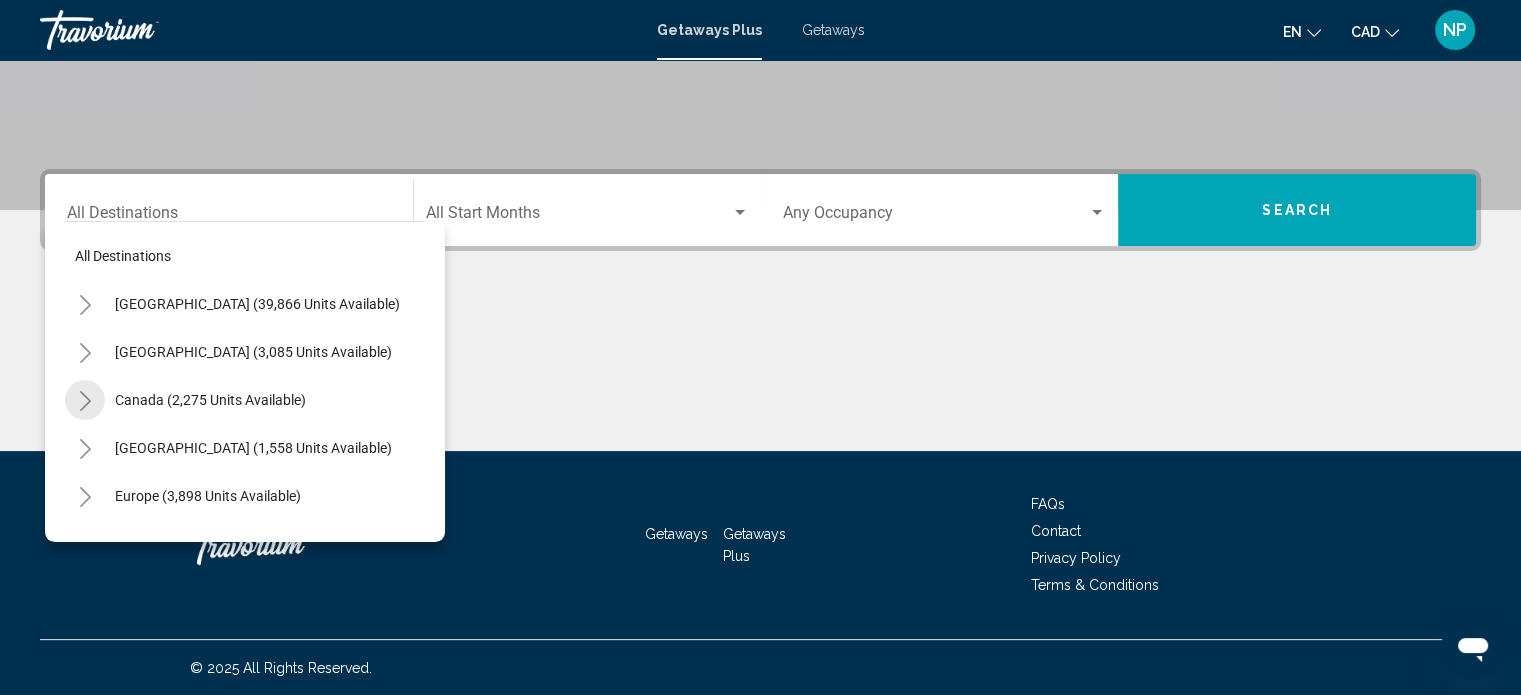 click 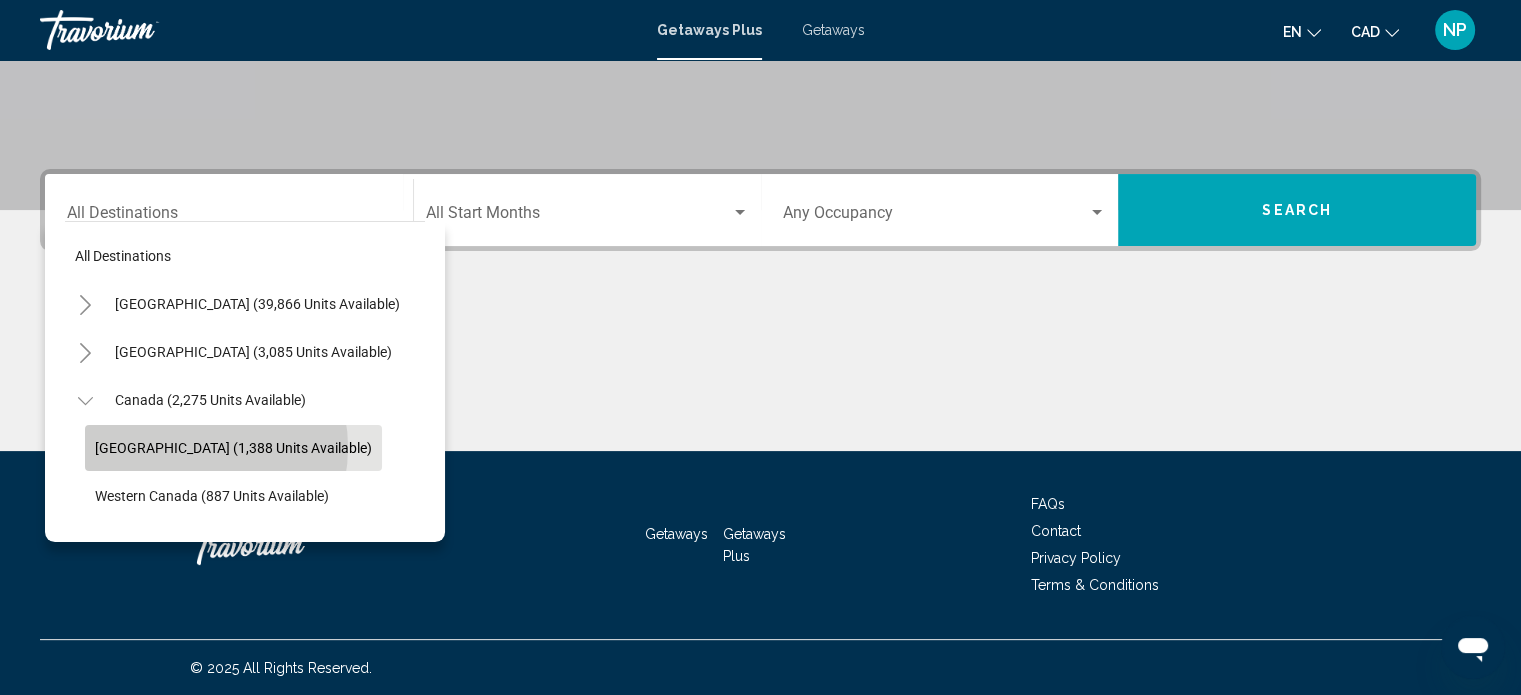 click on "Eastern Canada (1,388 units available)" 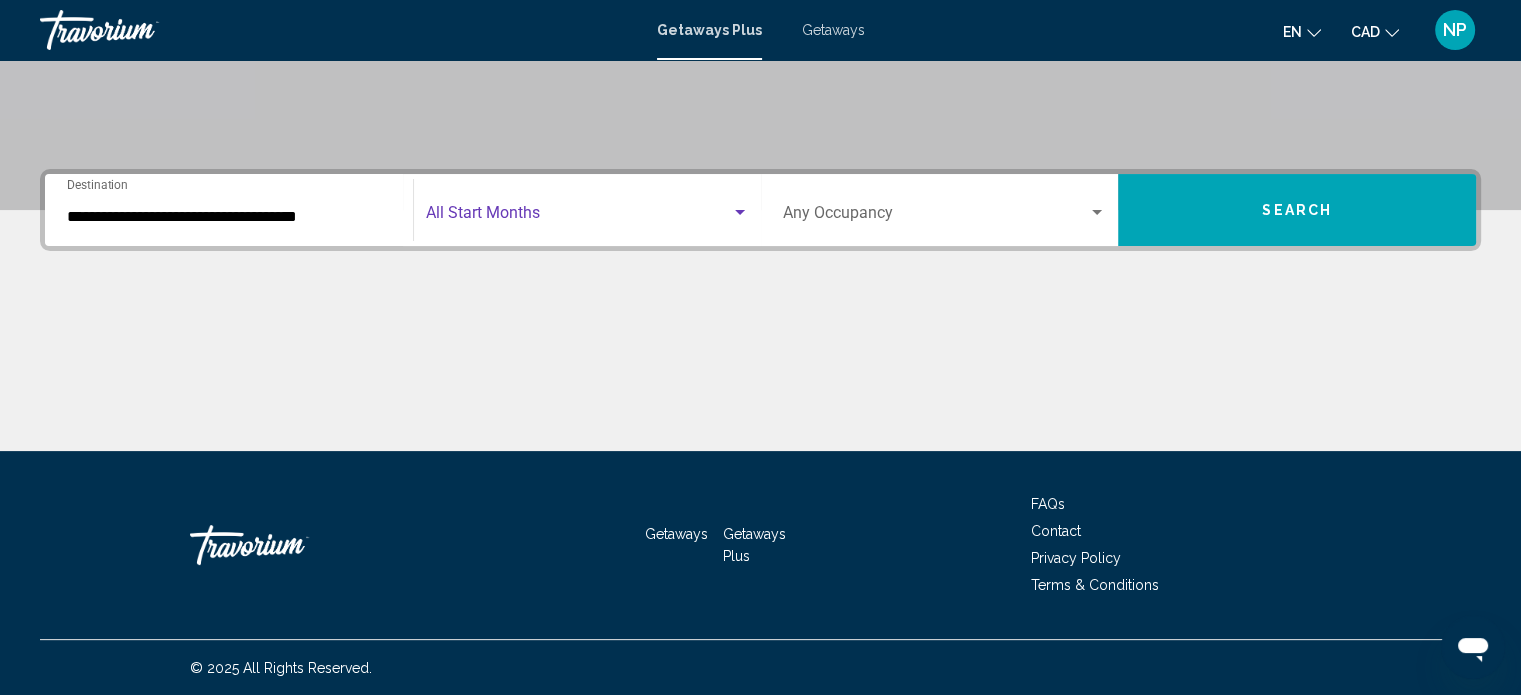 click at bounding box center [578, 217] 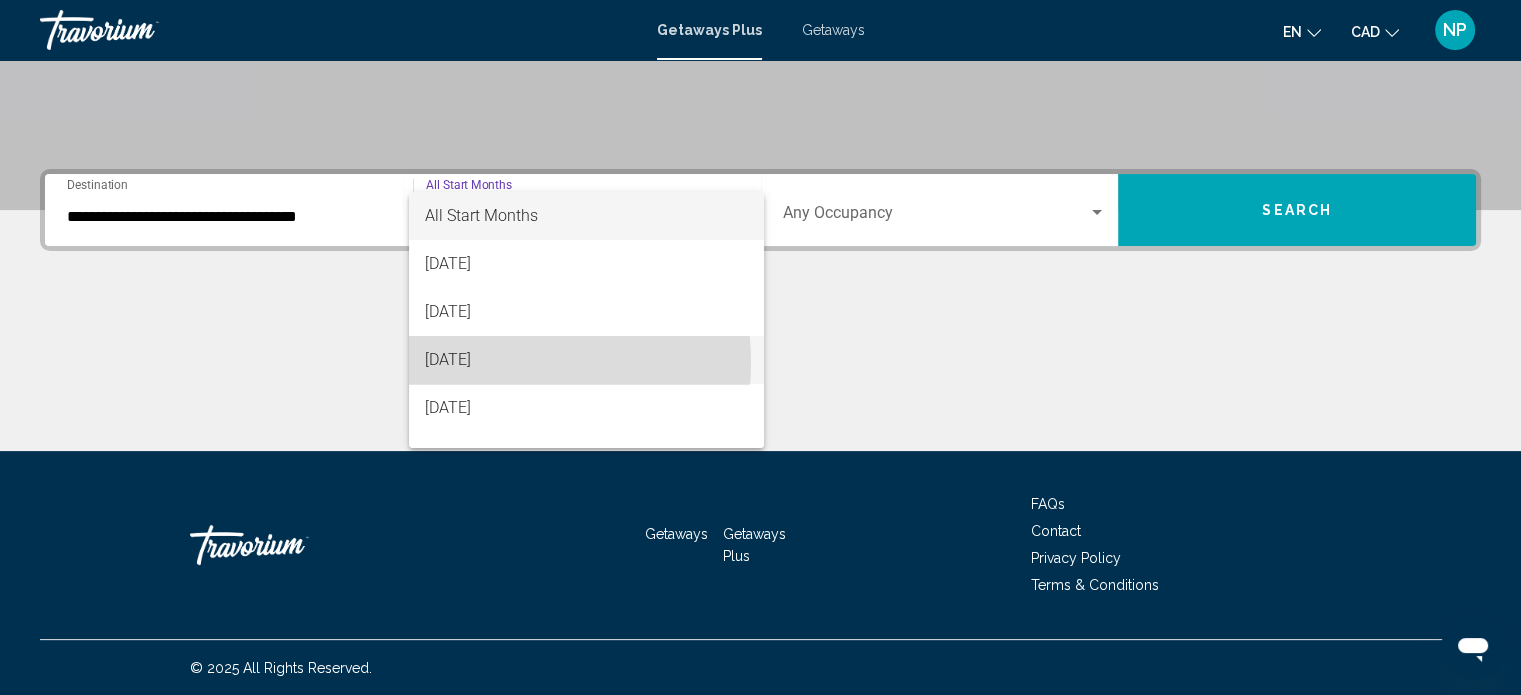 click on "September 2025" at bounding box center (586, 360) 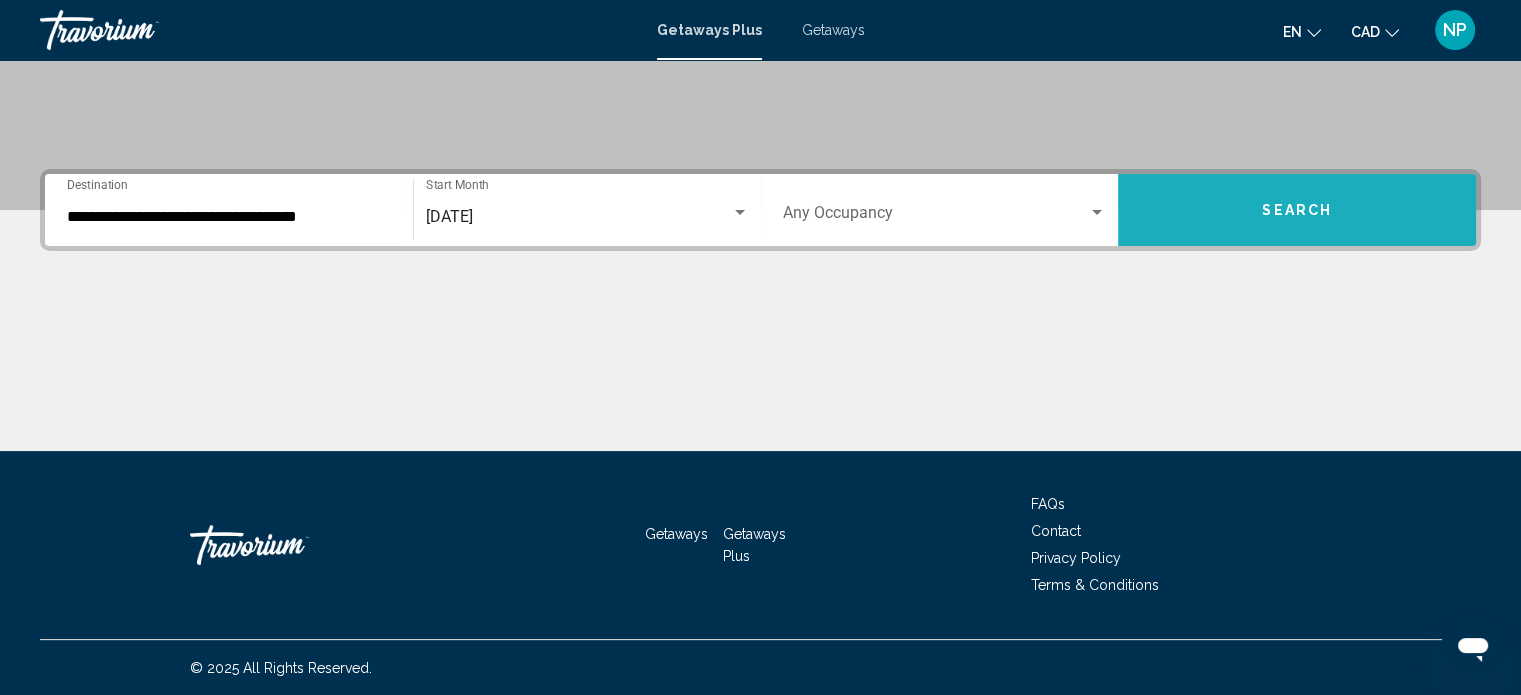 click on "Search" at bounding box center (1297, 211) 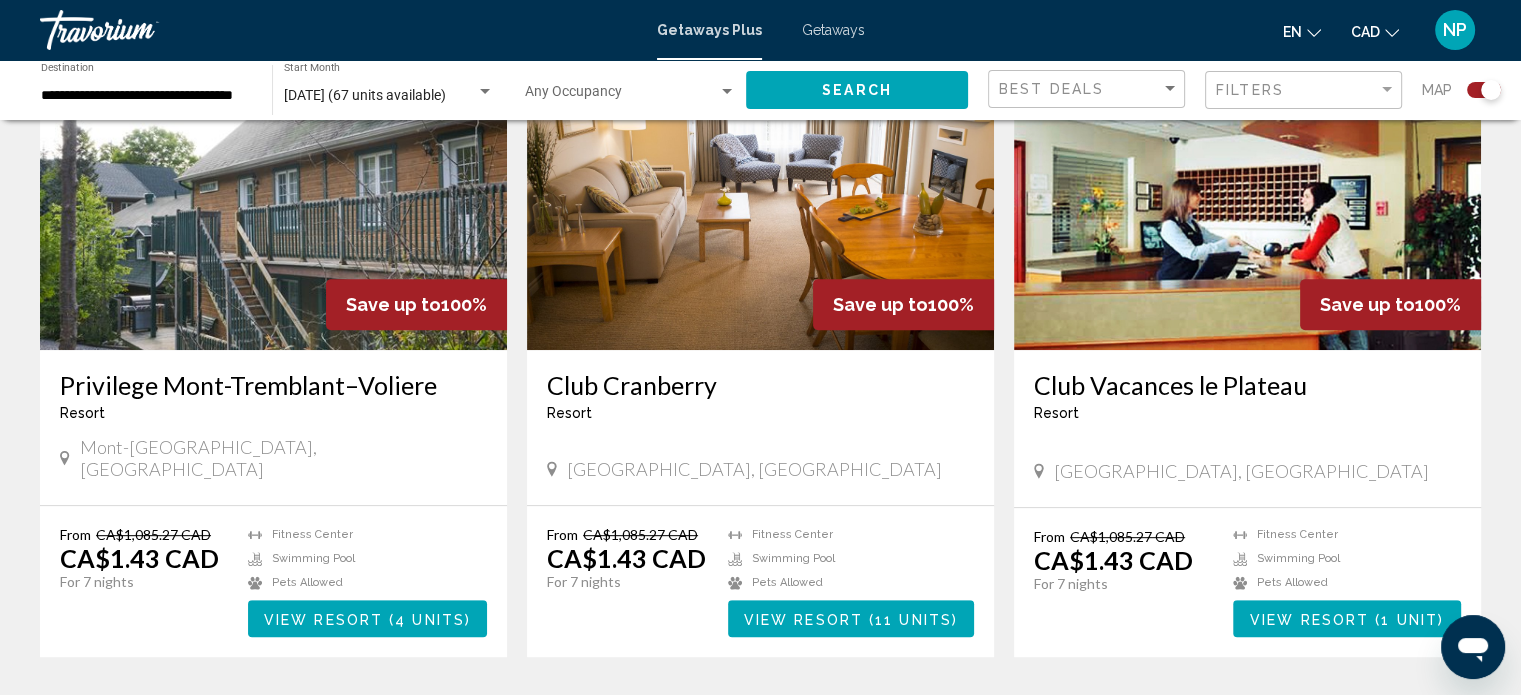 scroll, scrollTop: 840, scrollLeft: 0, axis: vertical 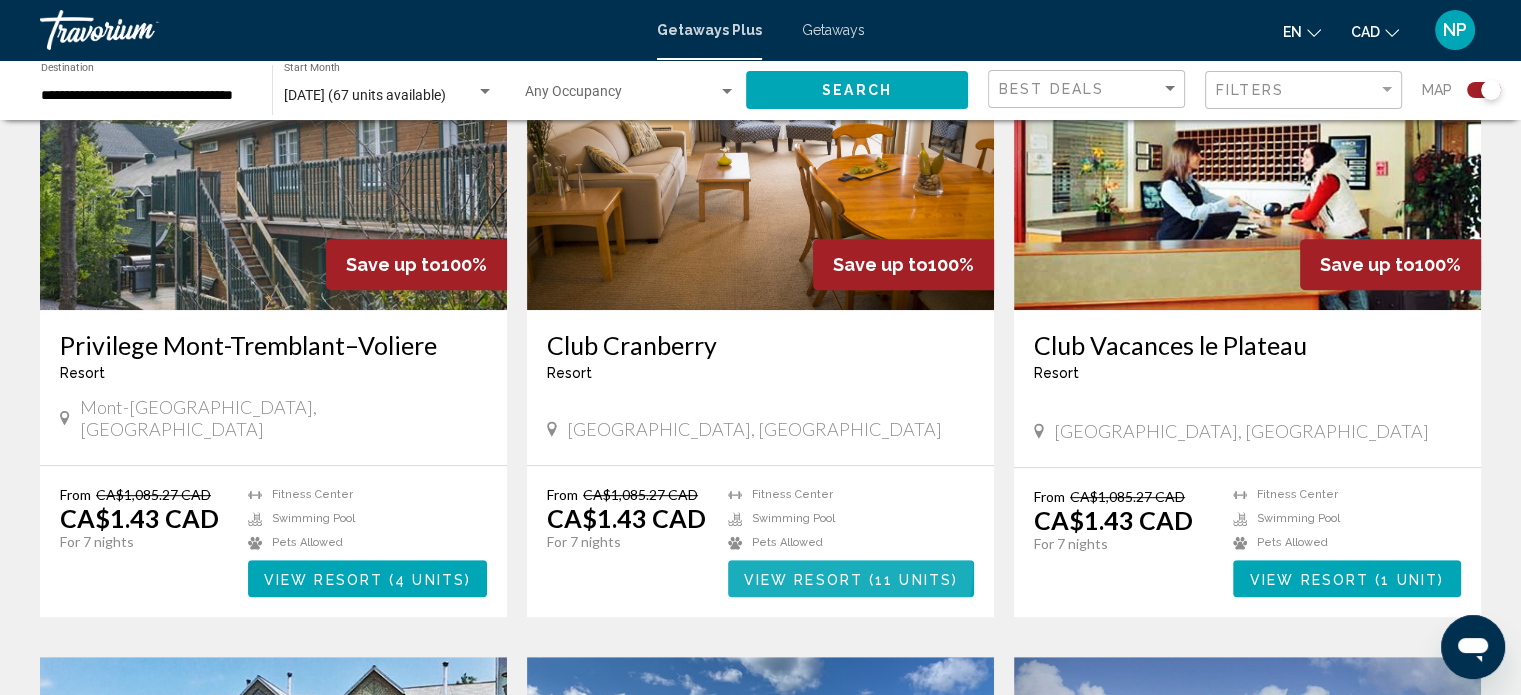click on "View Resort" at bounding box center (803, 579) 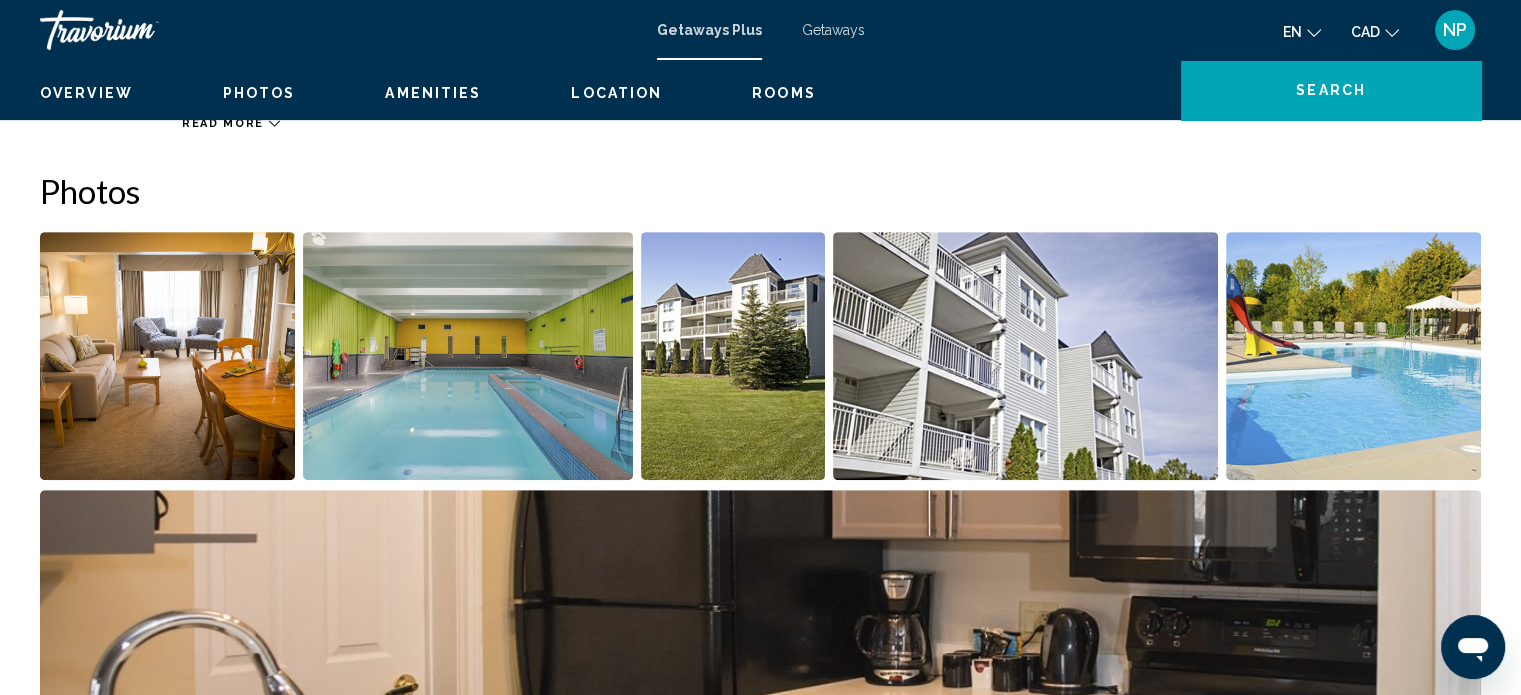 scroll, scrollTop: 12, scrollLeft: 0, axis: vertical 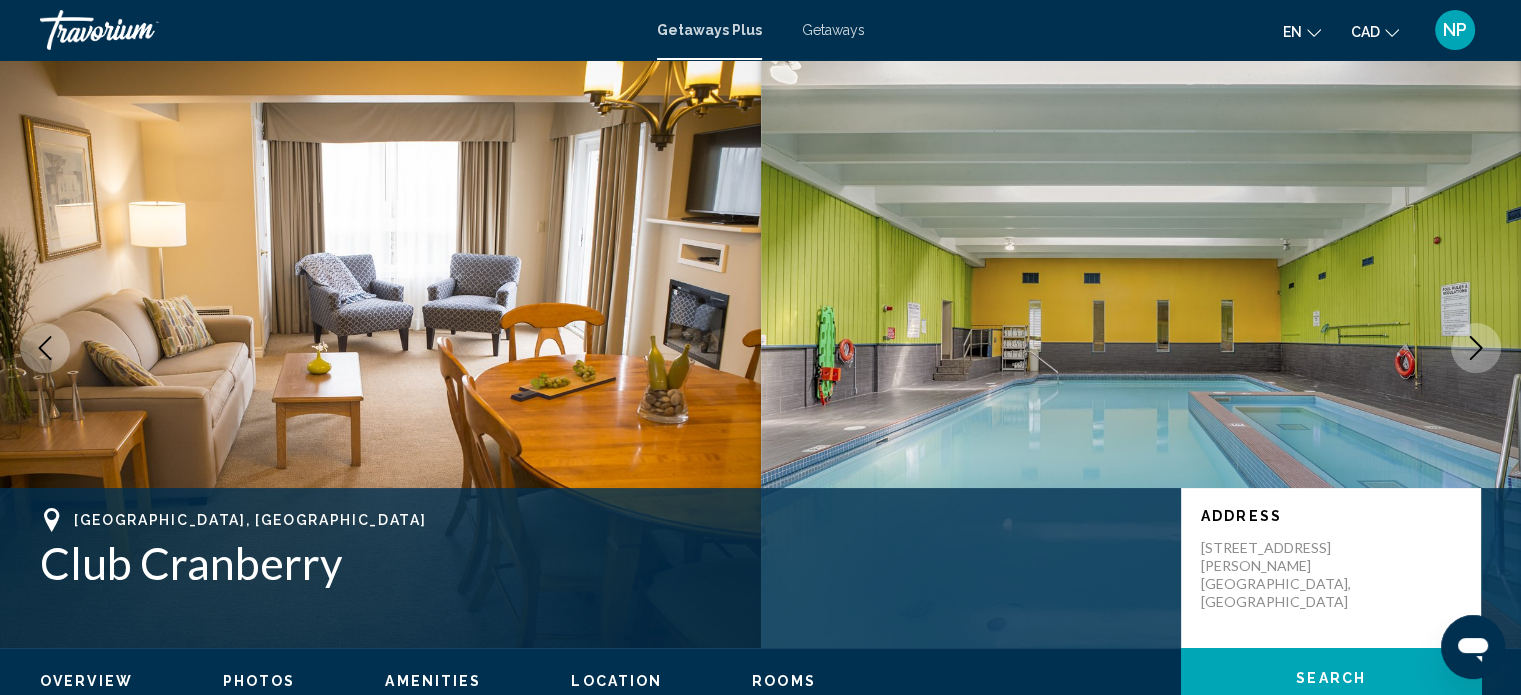click 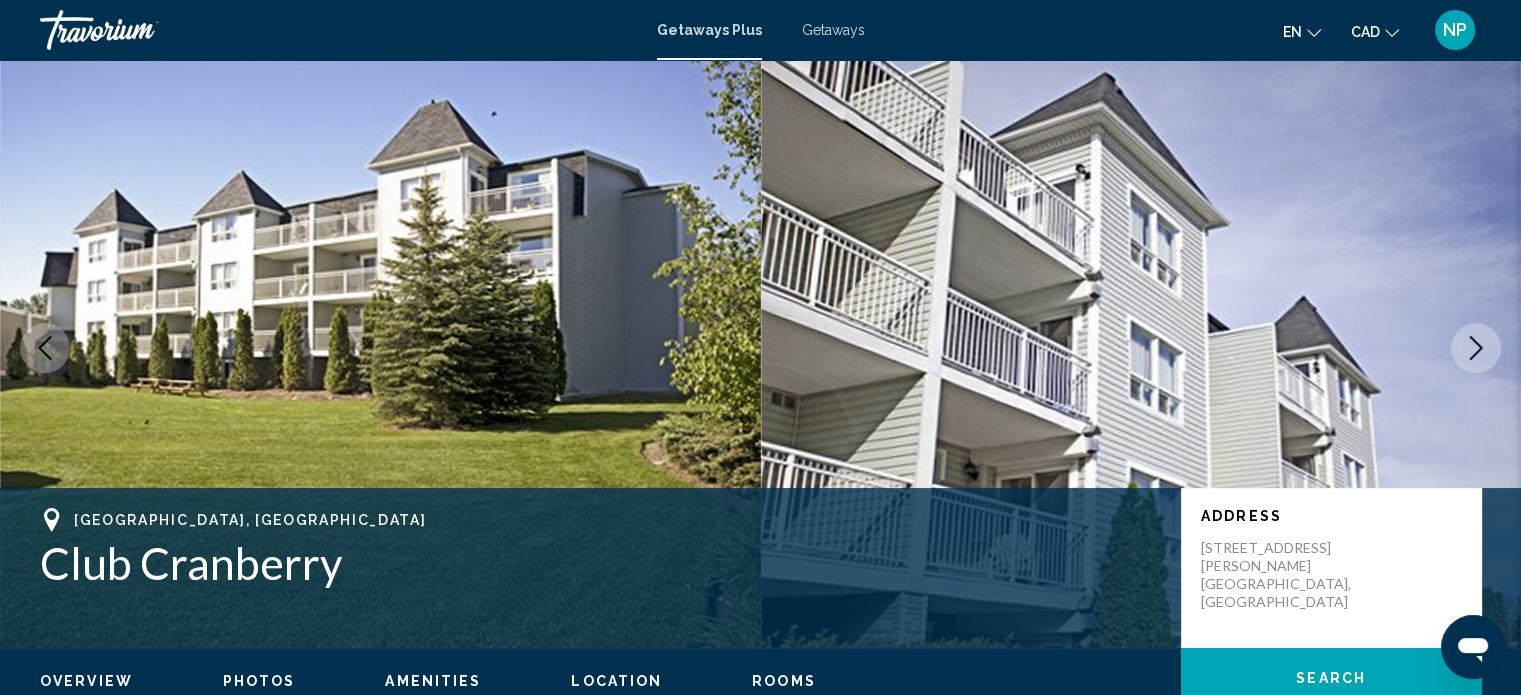 click 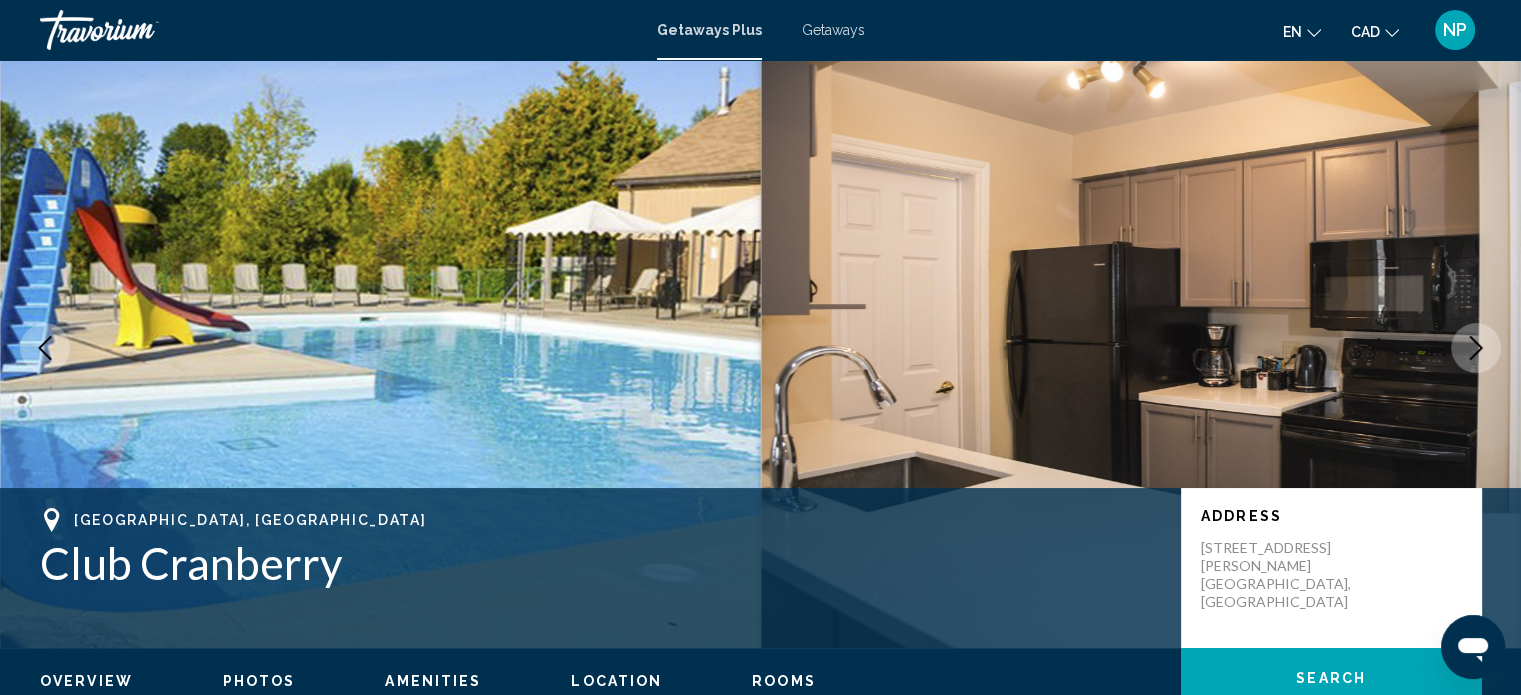 click 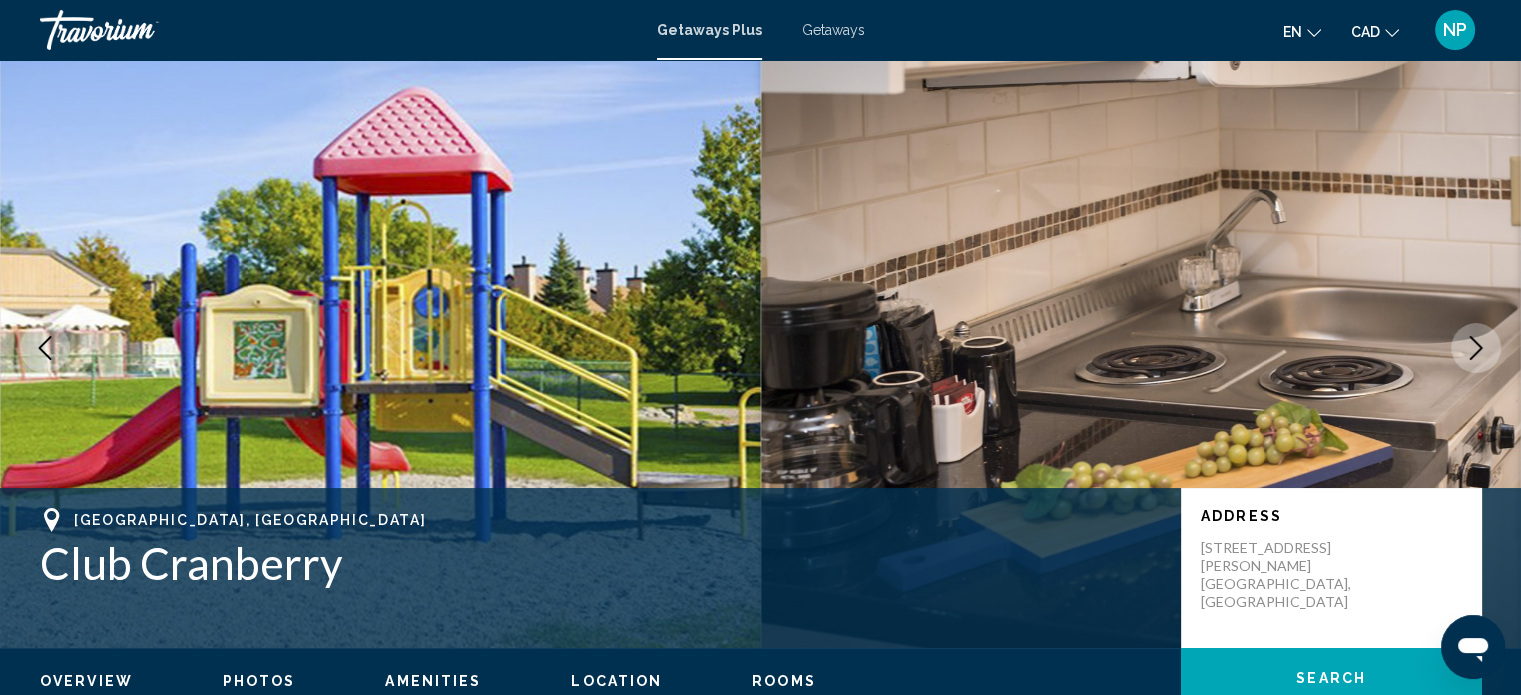 click 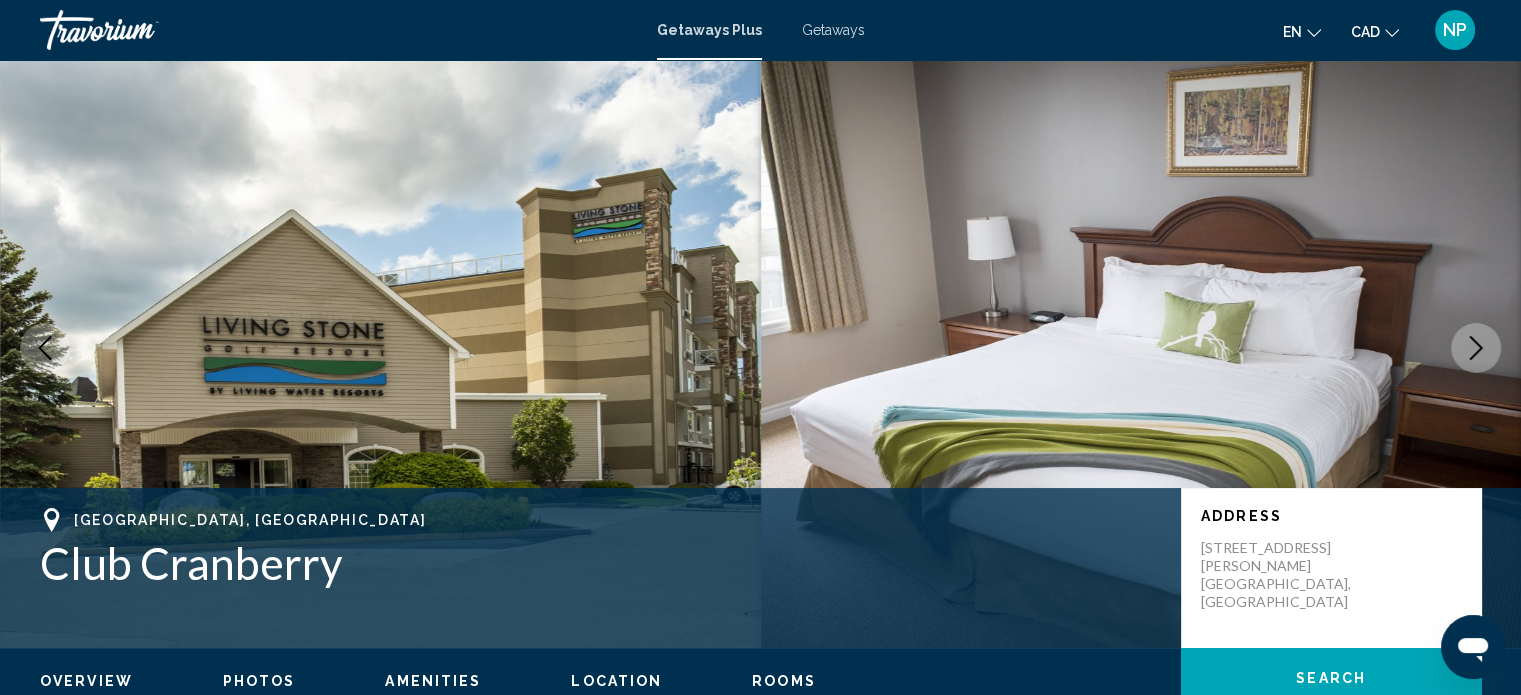 click 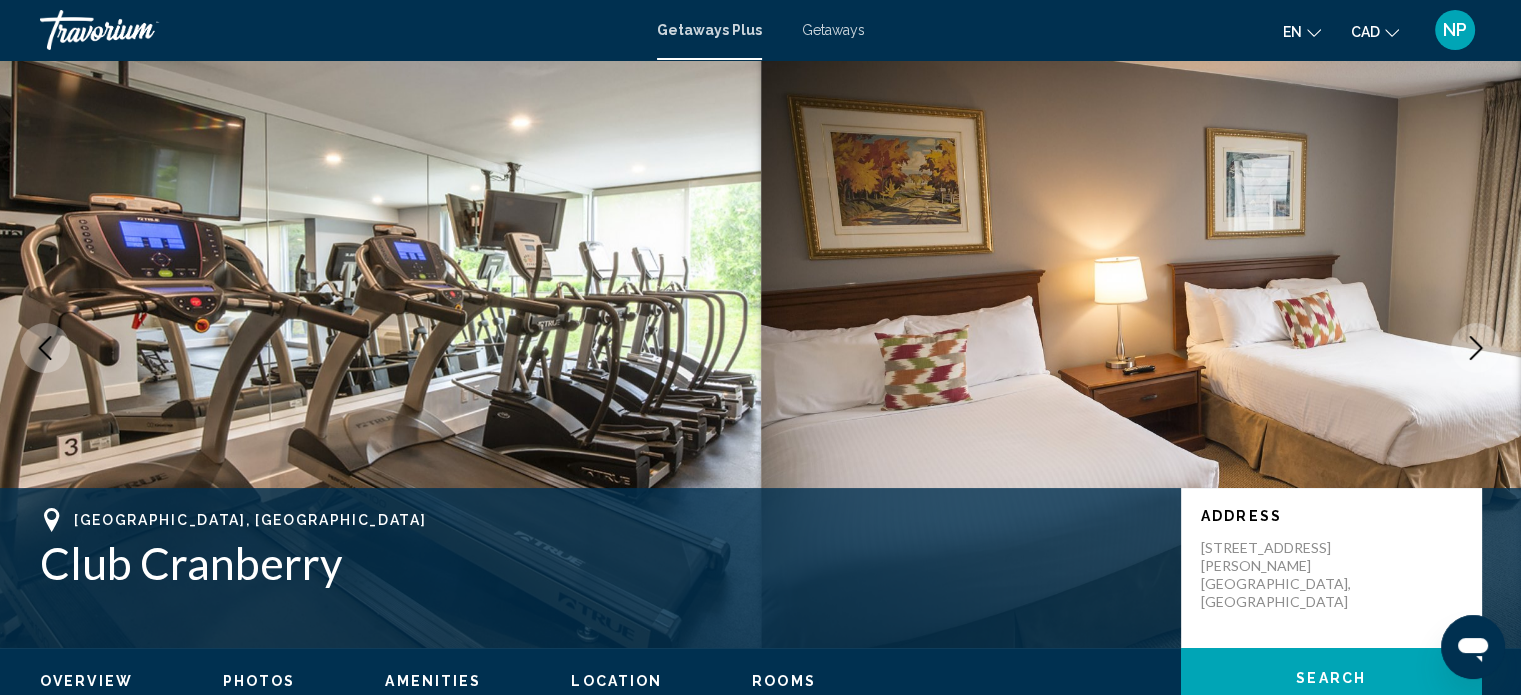click 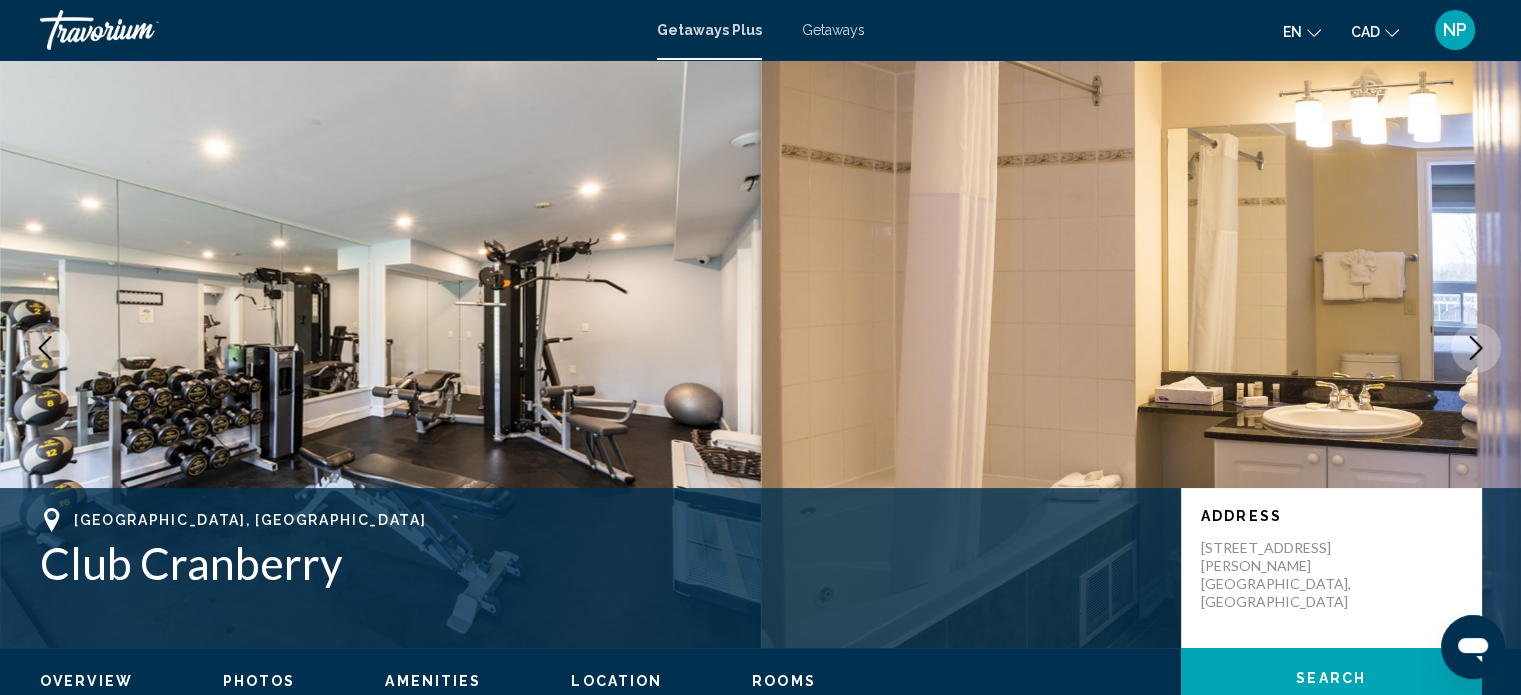 click 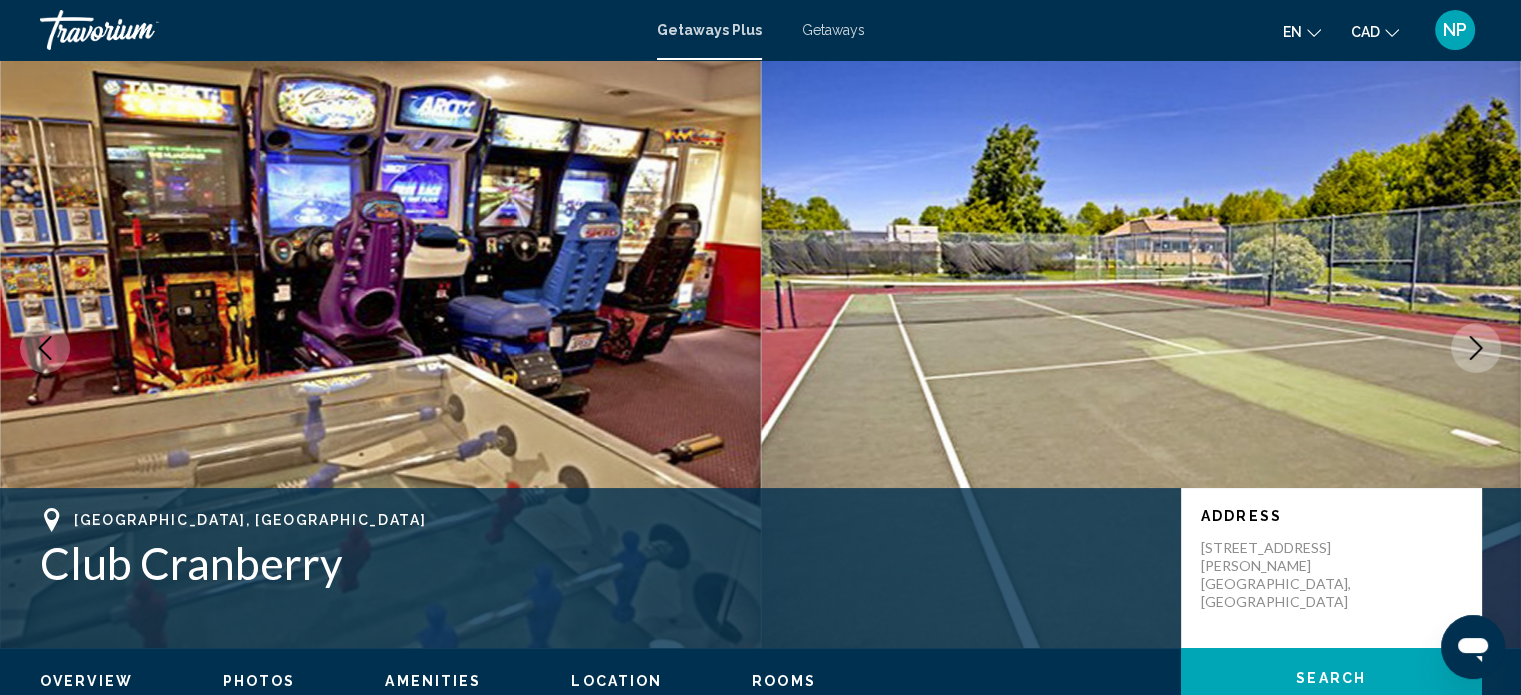 click 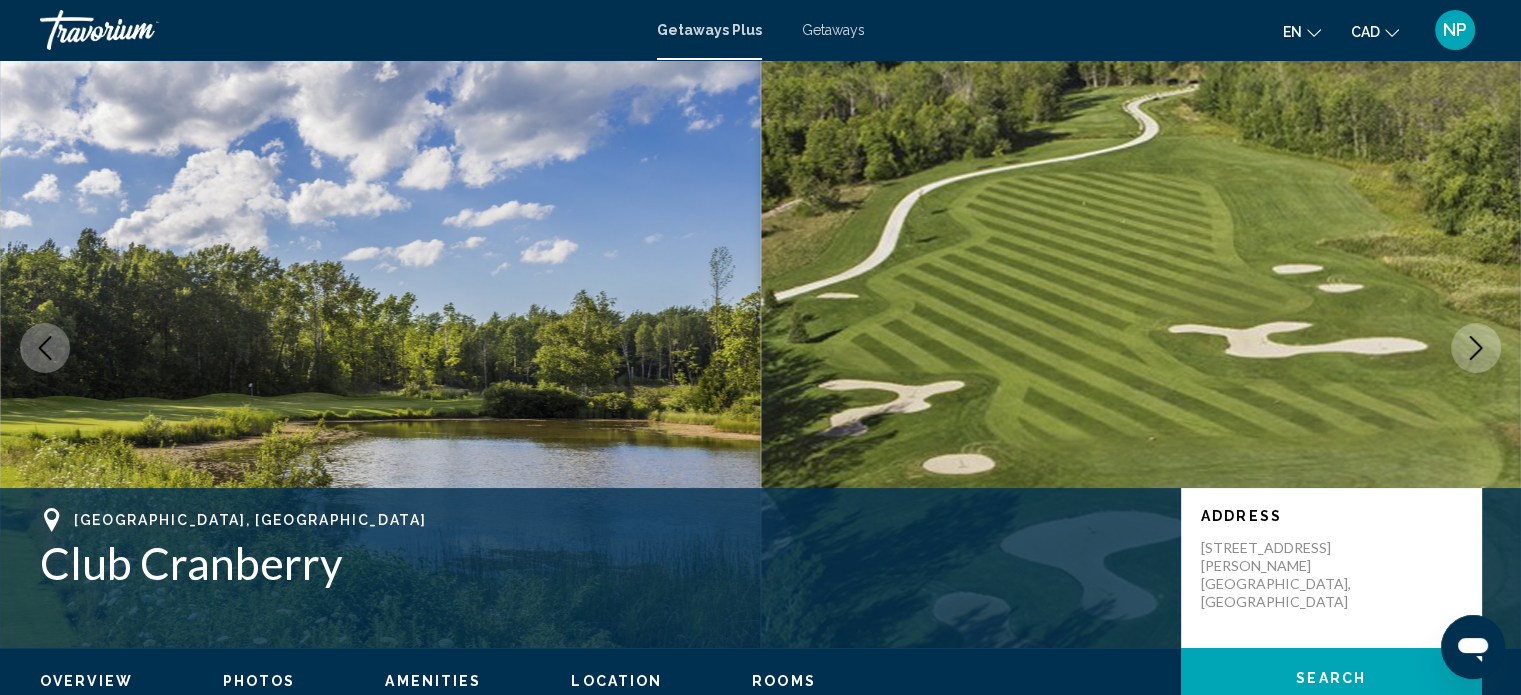 click 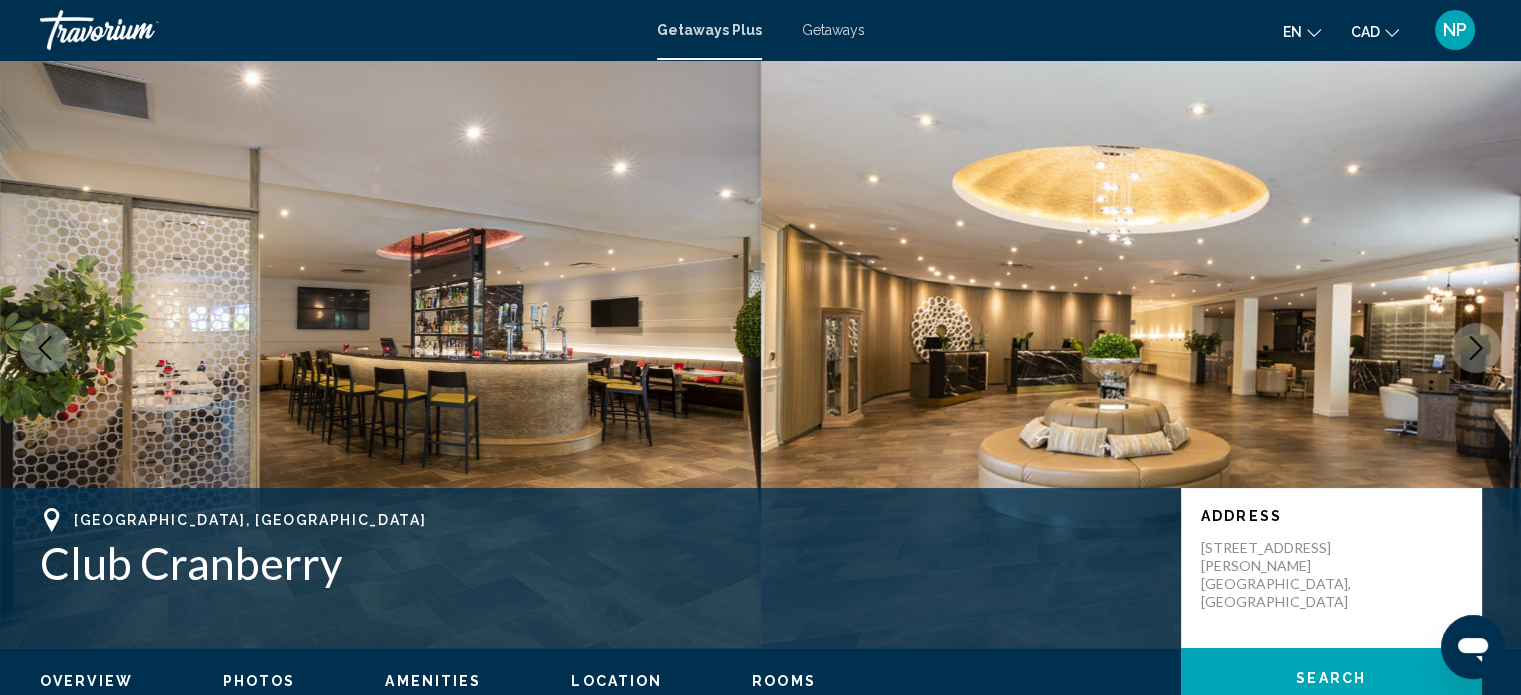 click 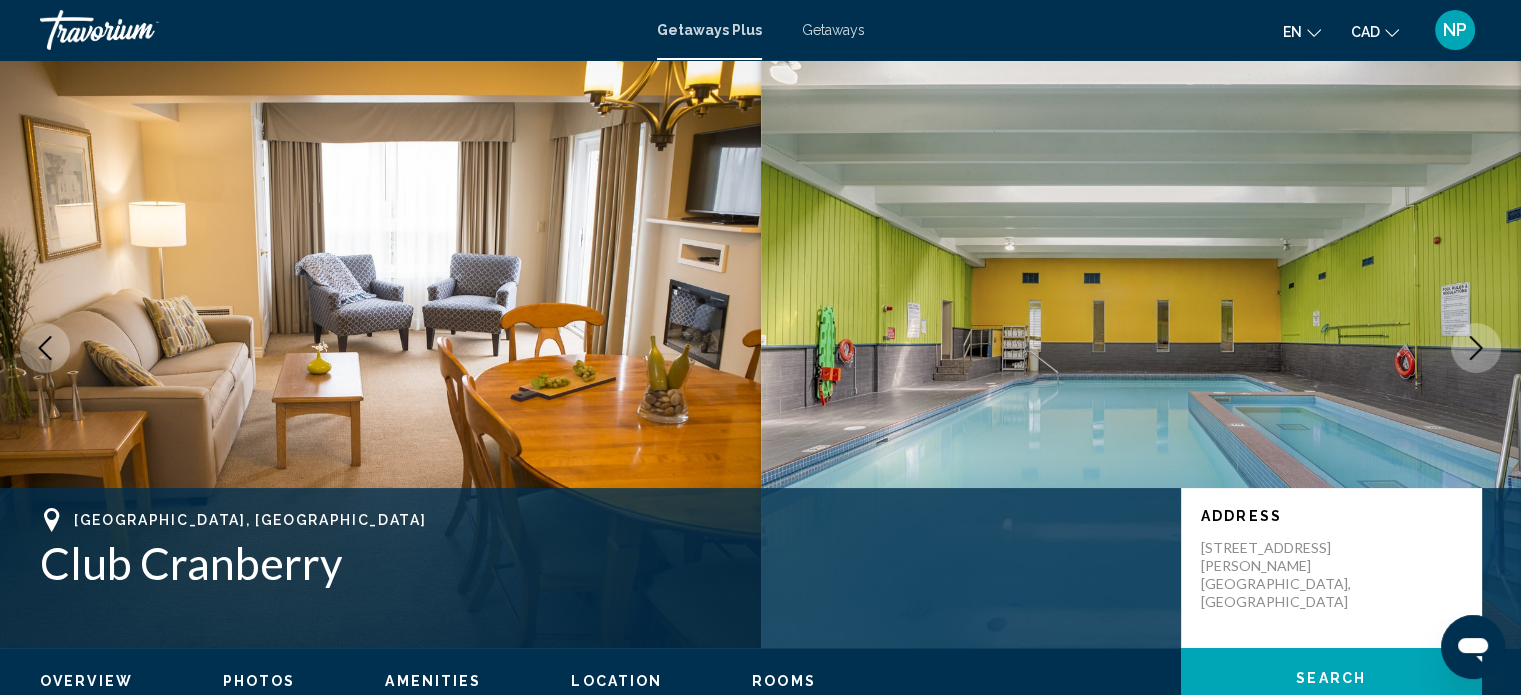 scroll, scrollTop: 52, scrollLeft: 0, axis: vertical 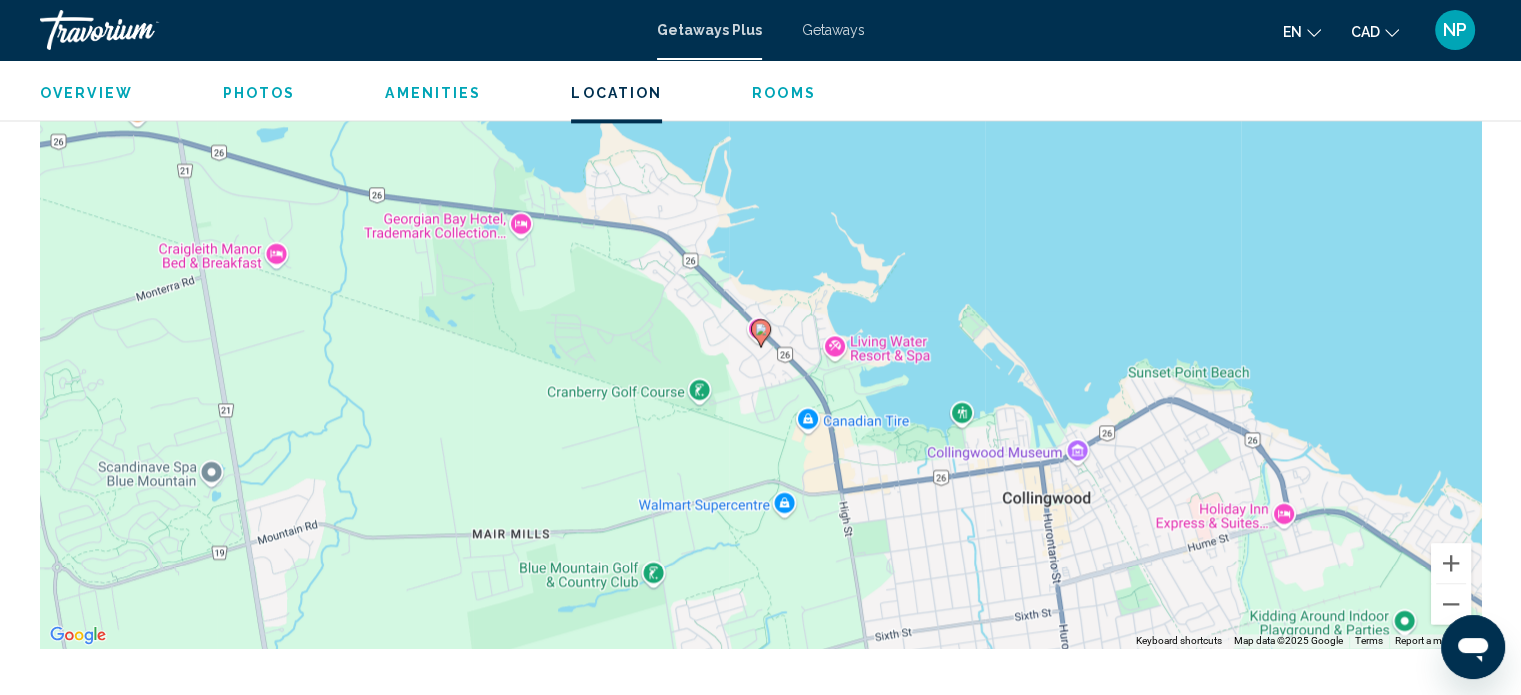 type 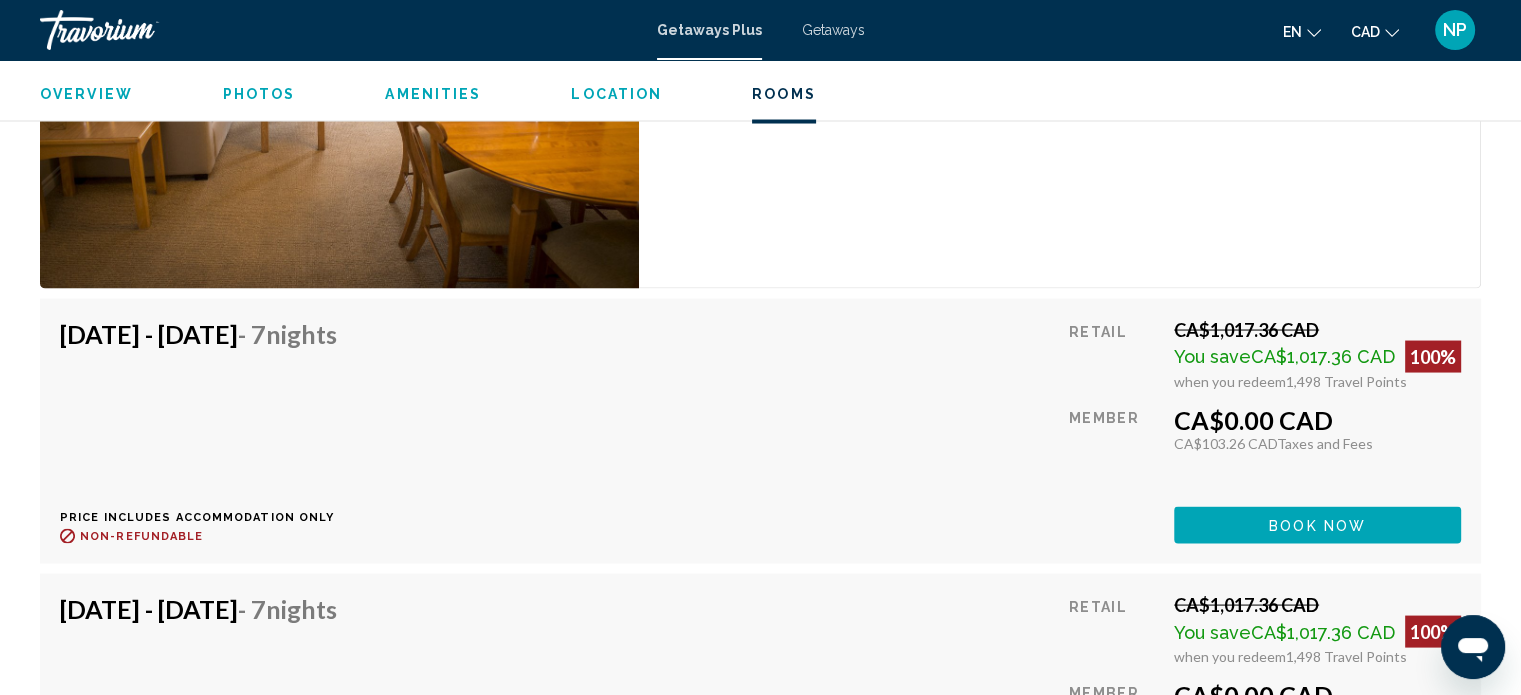 scroll, scrollTop: 3838, scrollLeft: 0, axis: vertical 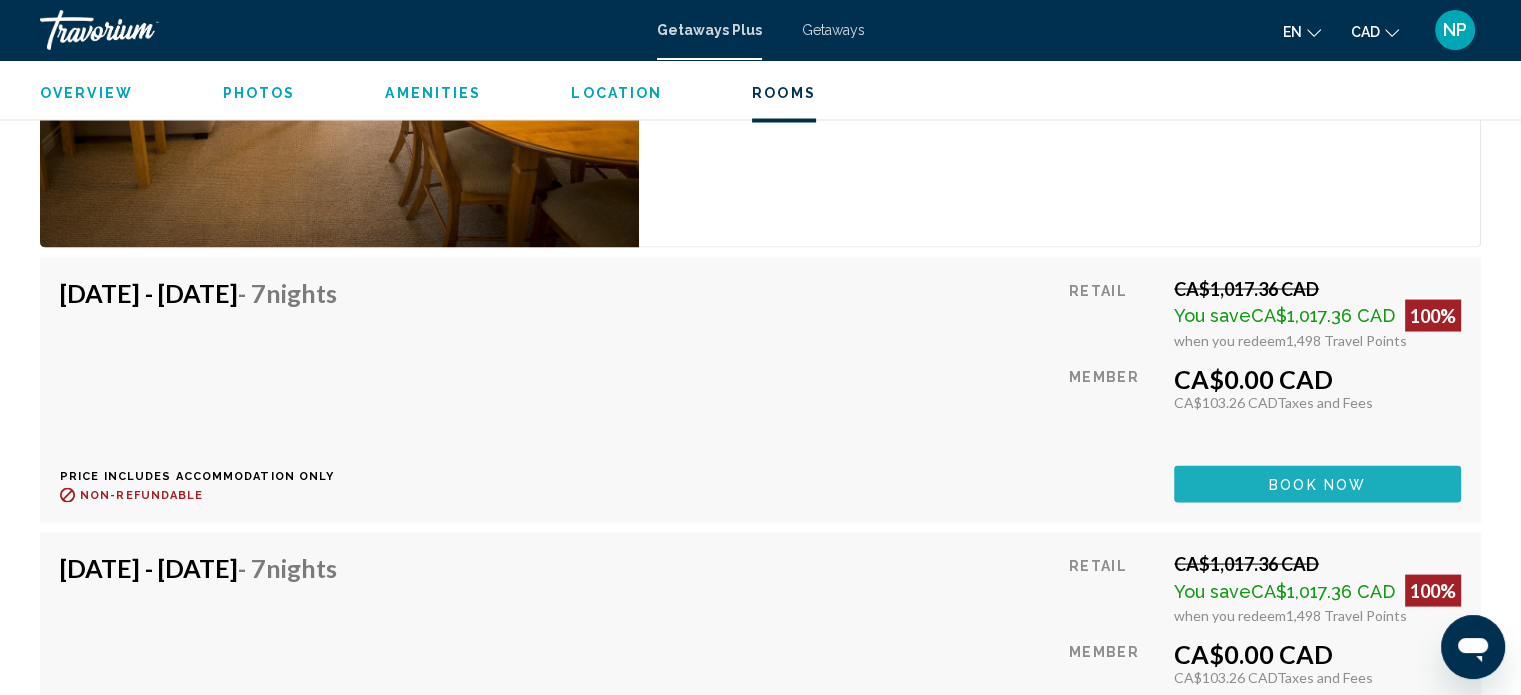 click on "Book now" at bounding box center [1317, 485] 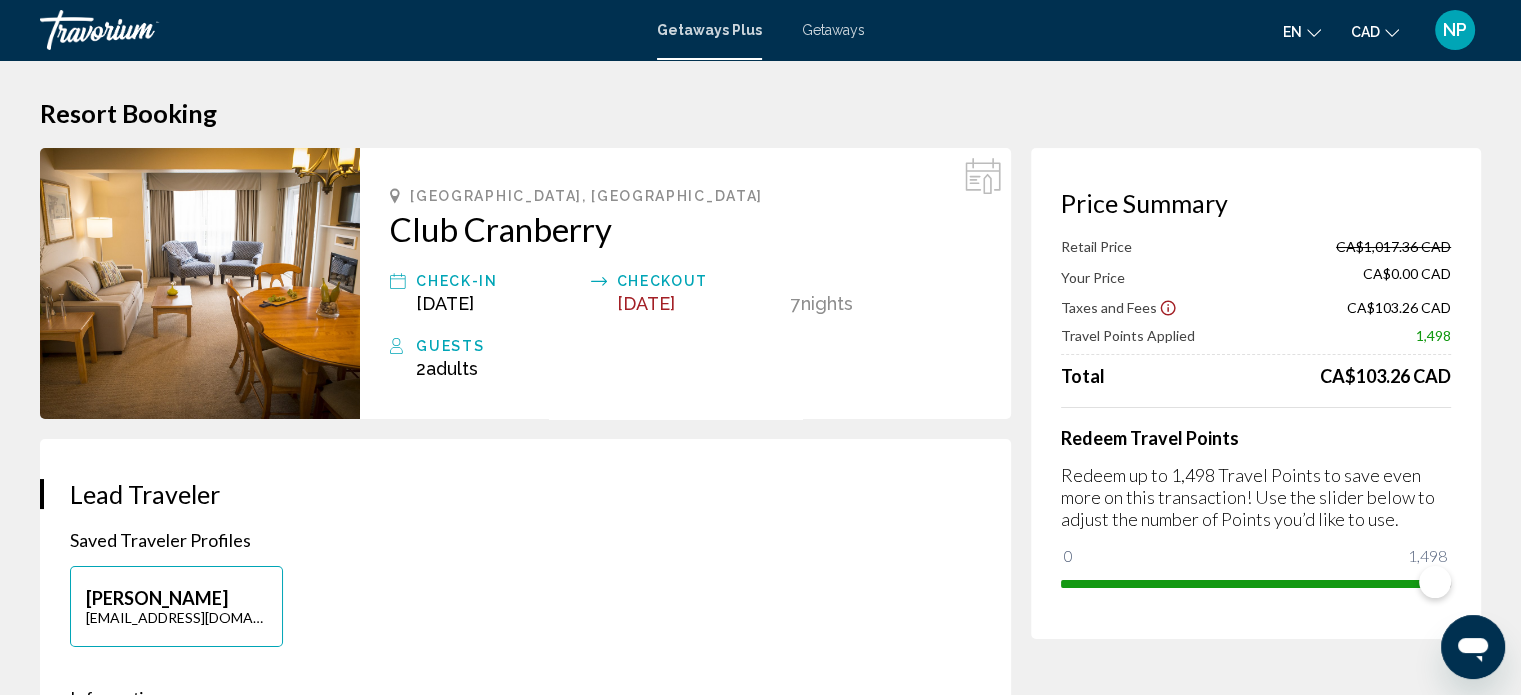 scroll, scrollTop: 0, scrollLeft: 0, axis: both 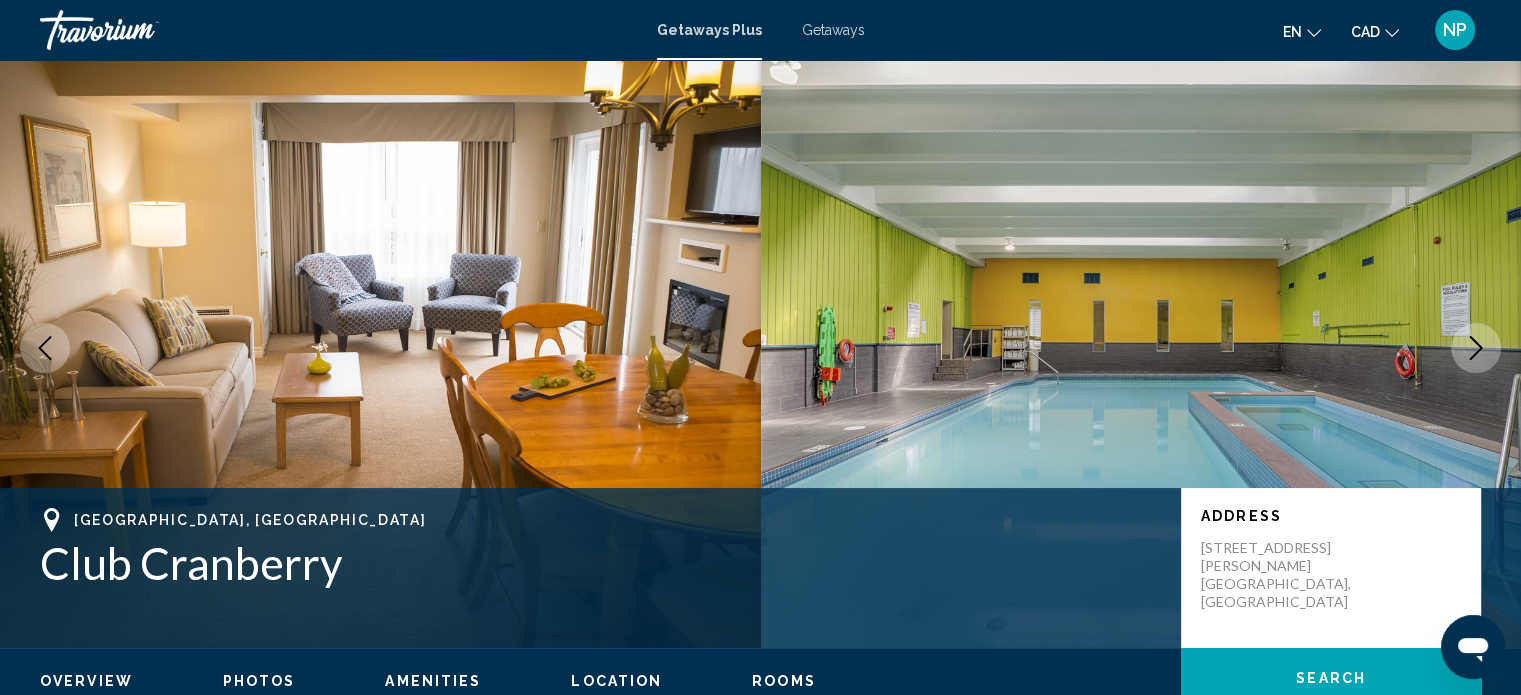 type 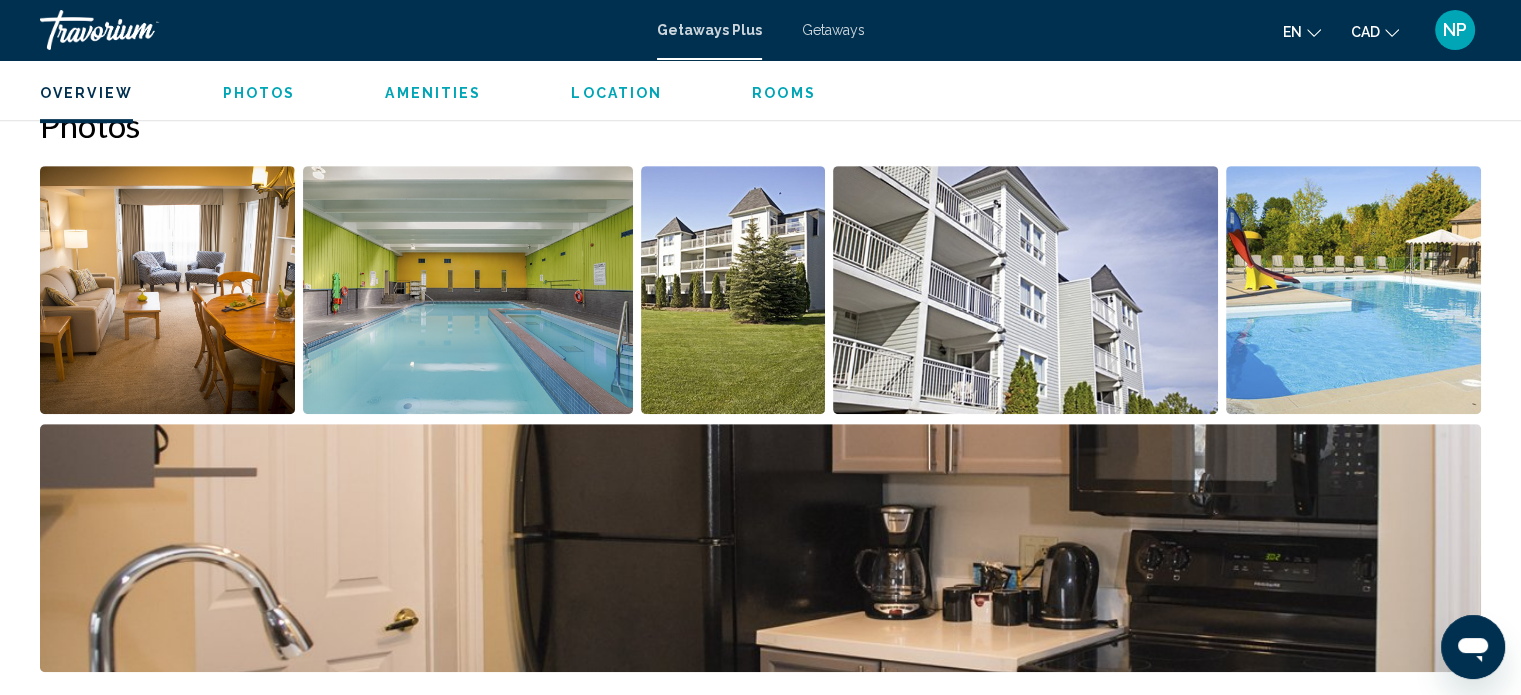scroll, scrollTop: 852, scrollLeft: 0, axis: vertical 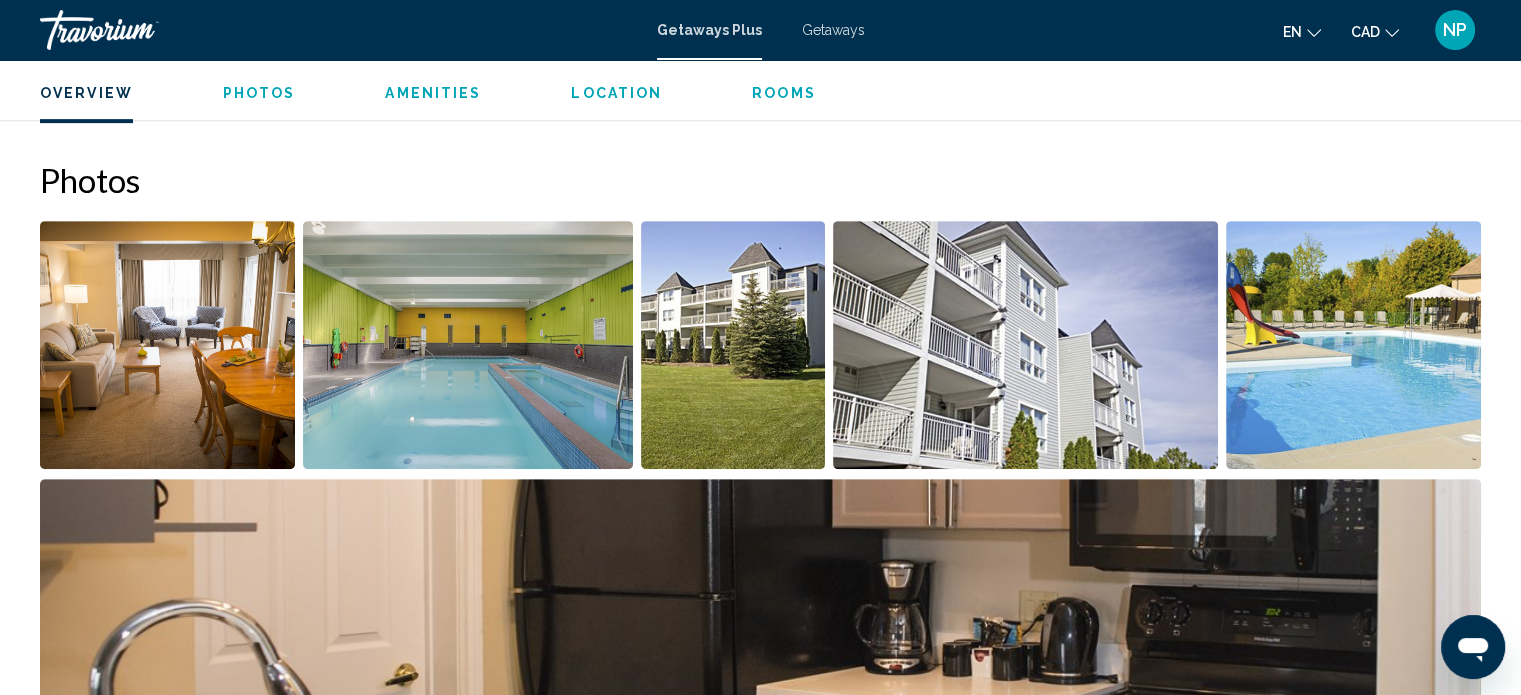 click at bounding box center (167, 345) 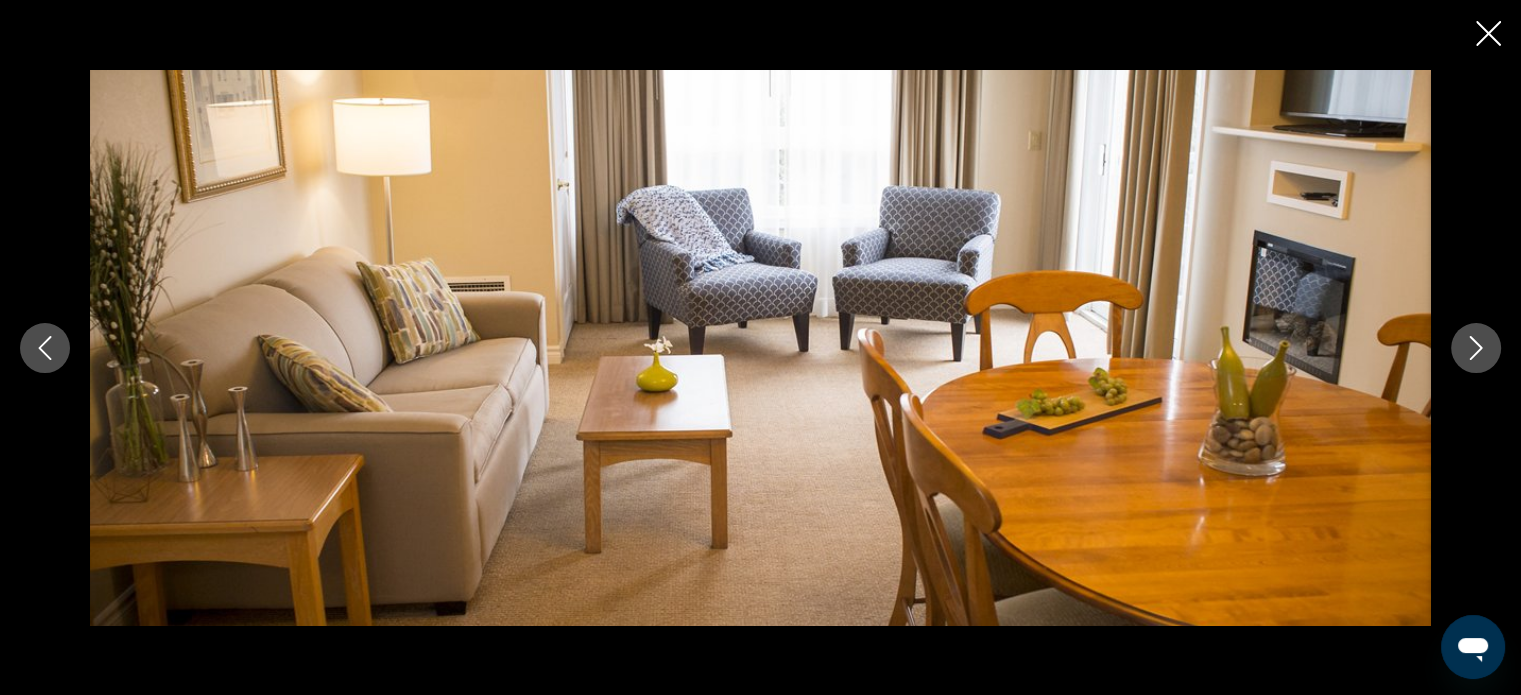 click 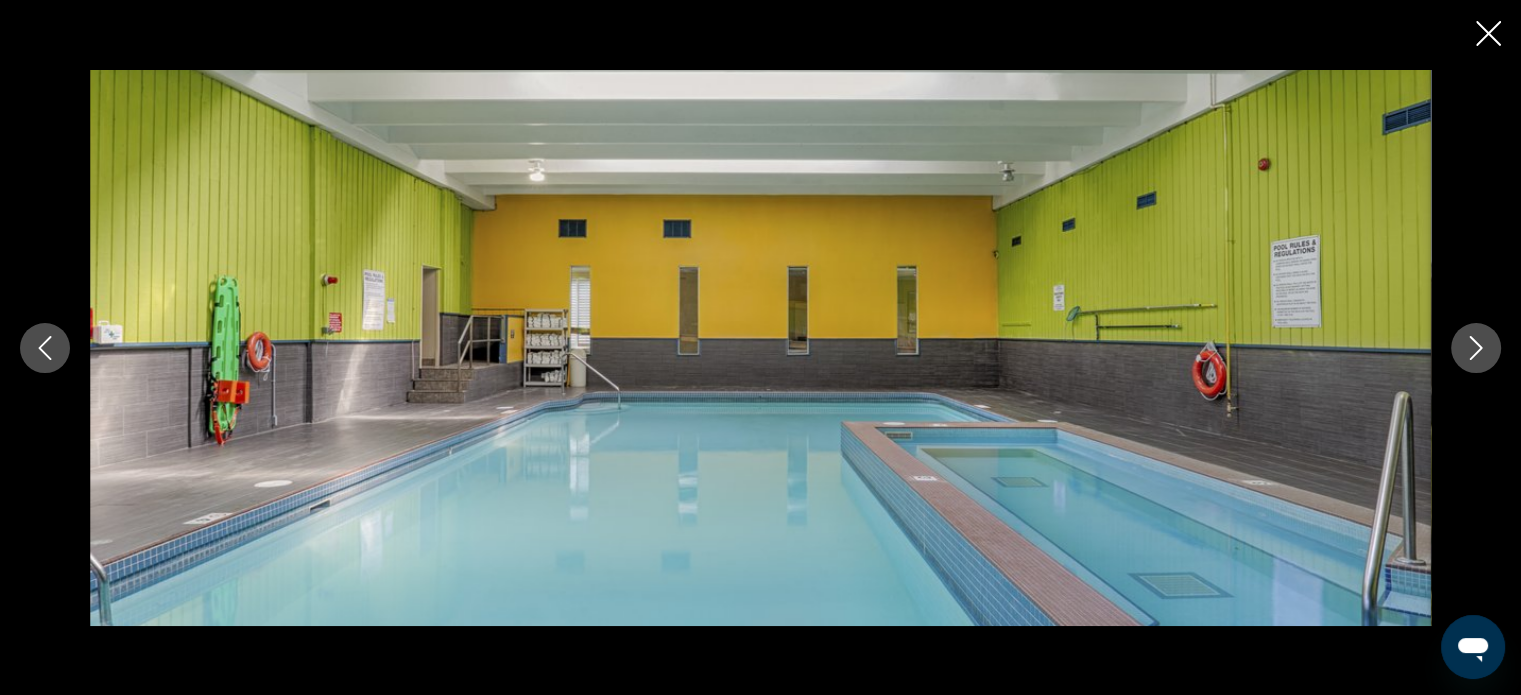 click 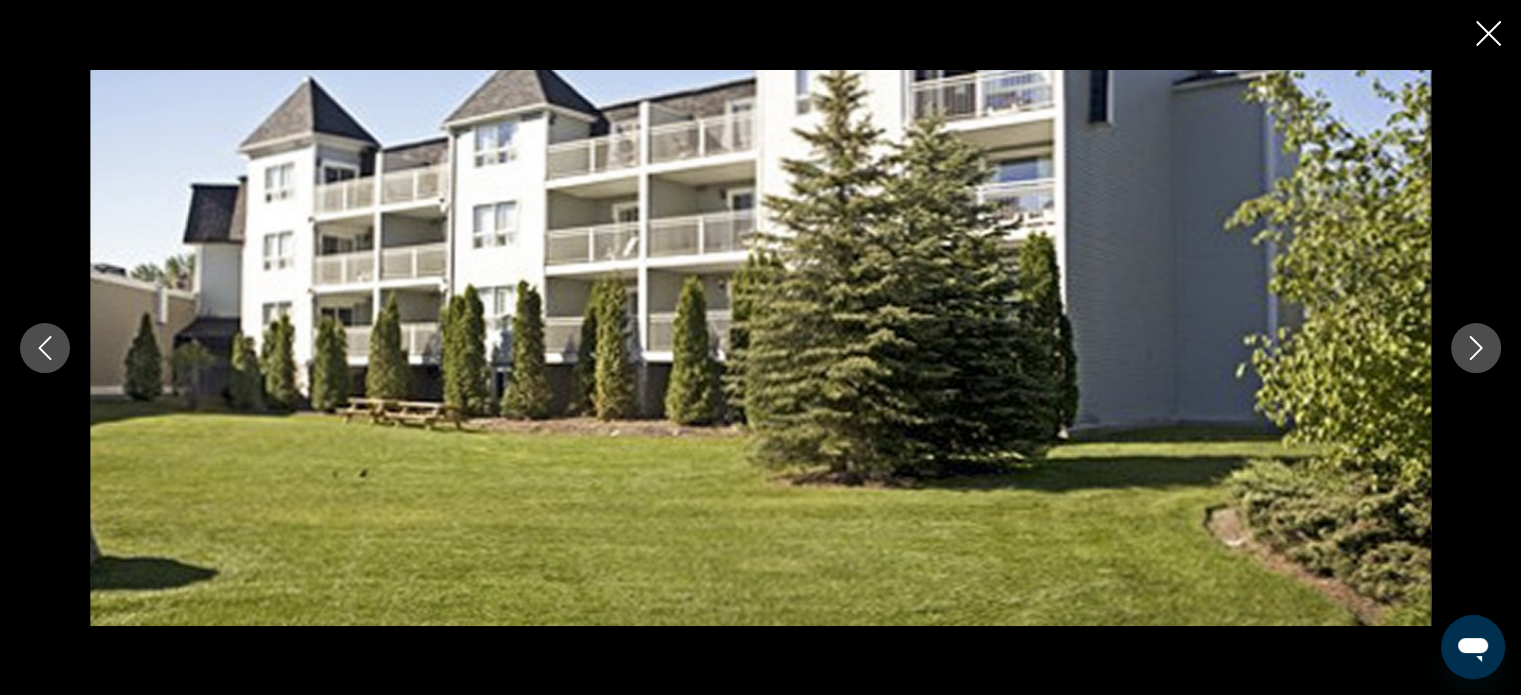 click 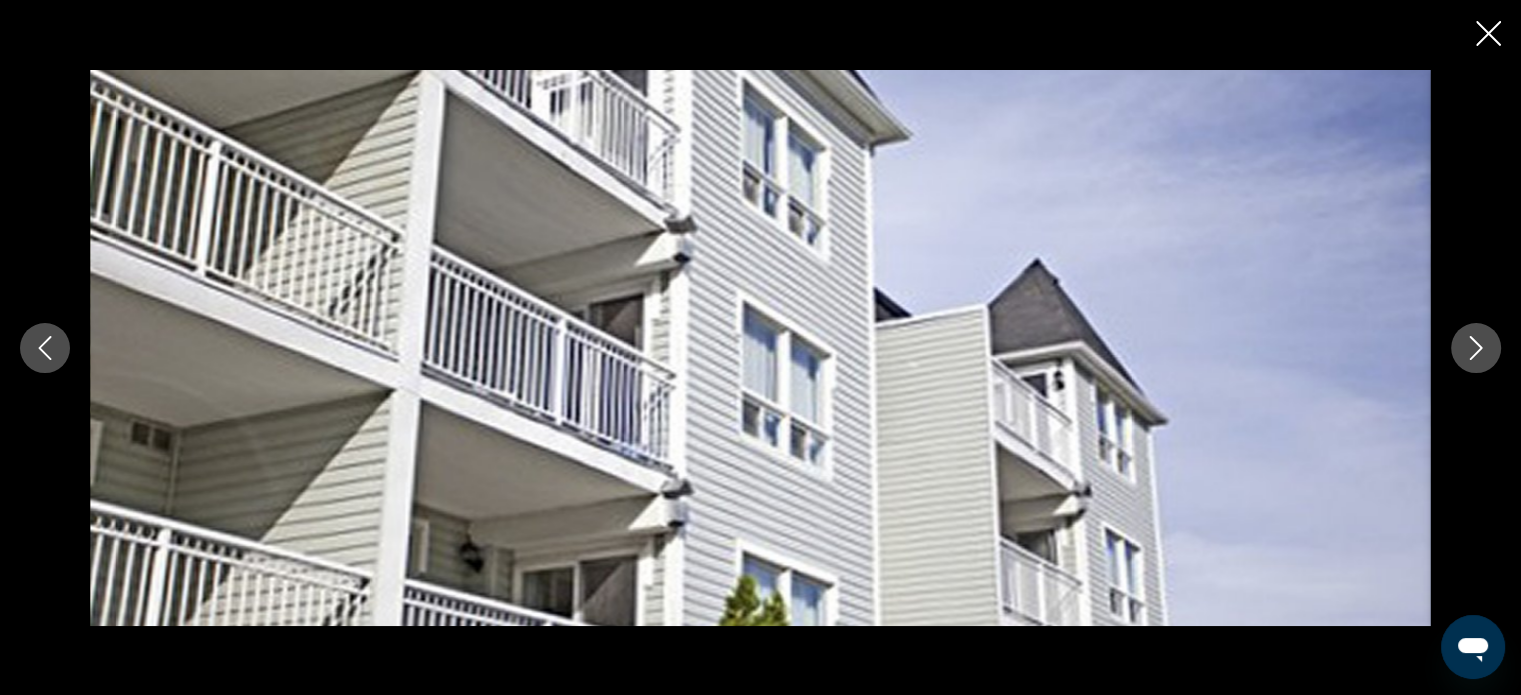 click 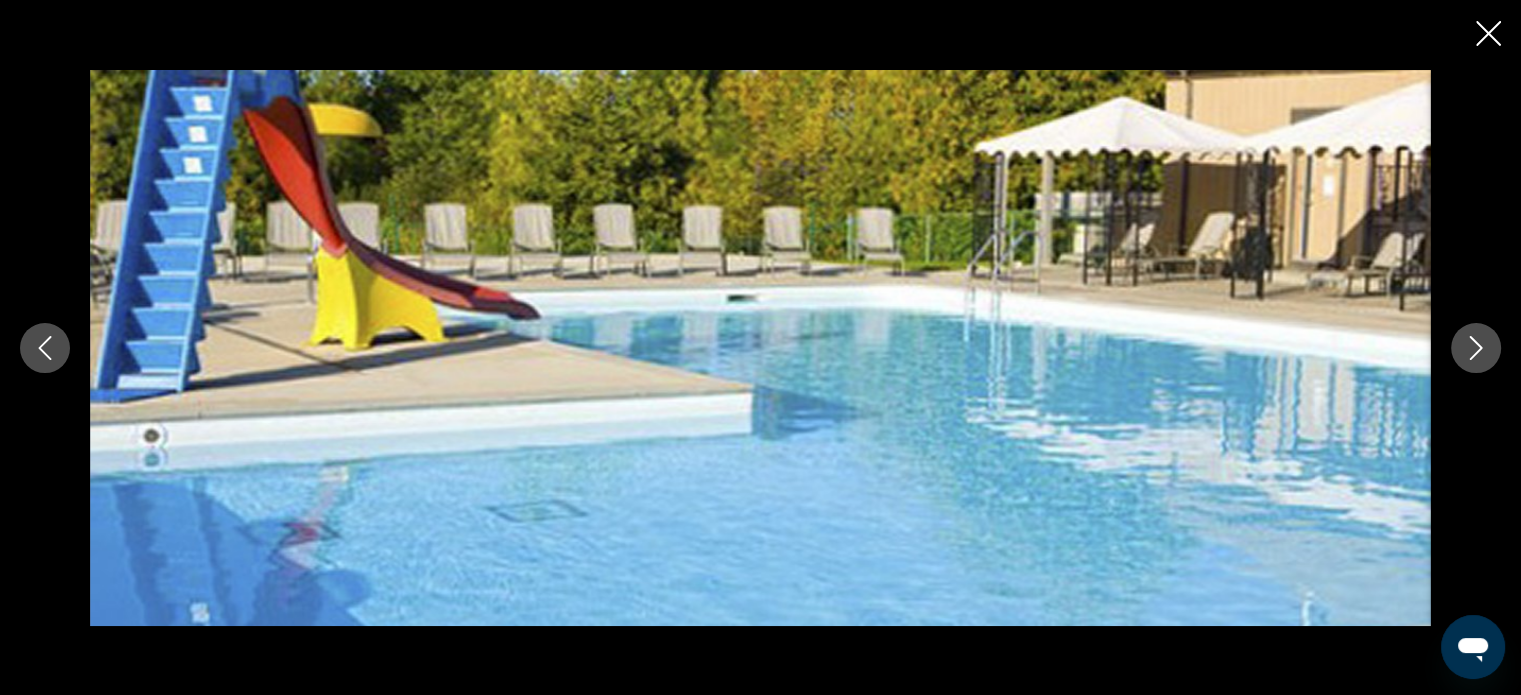 click 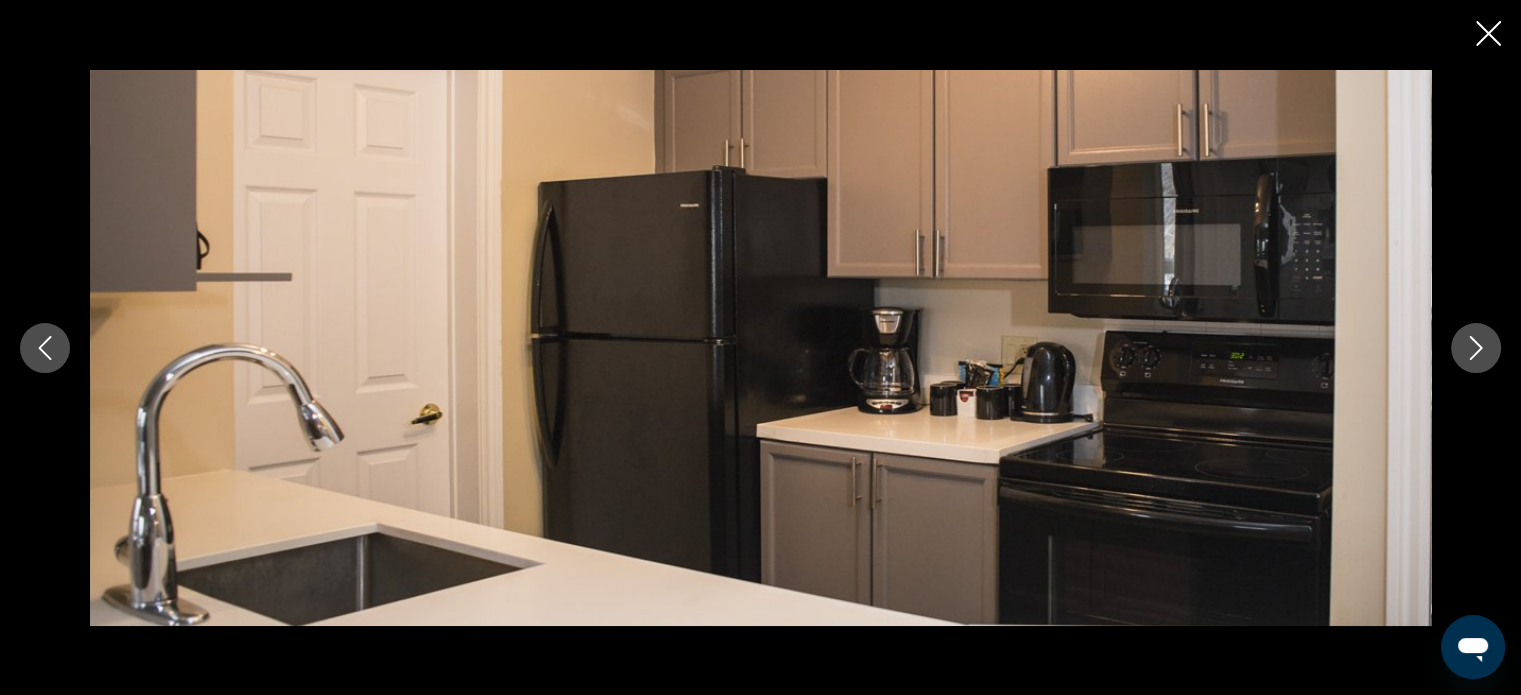 click 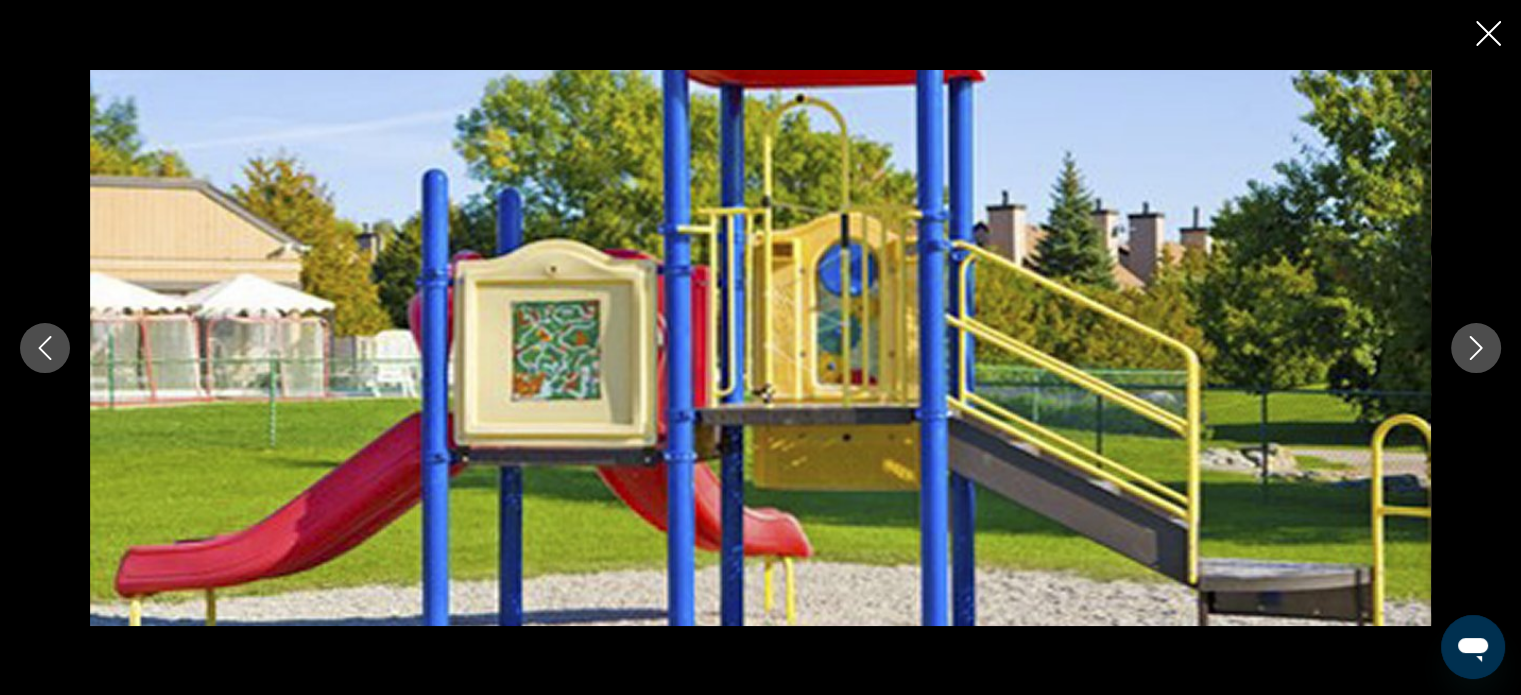click 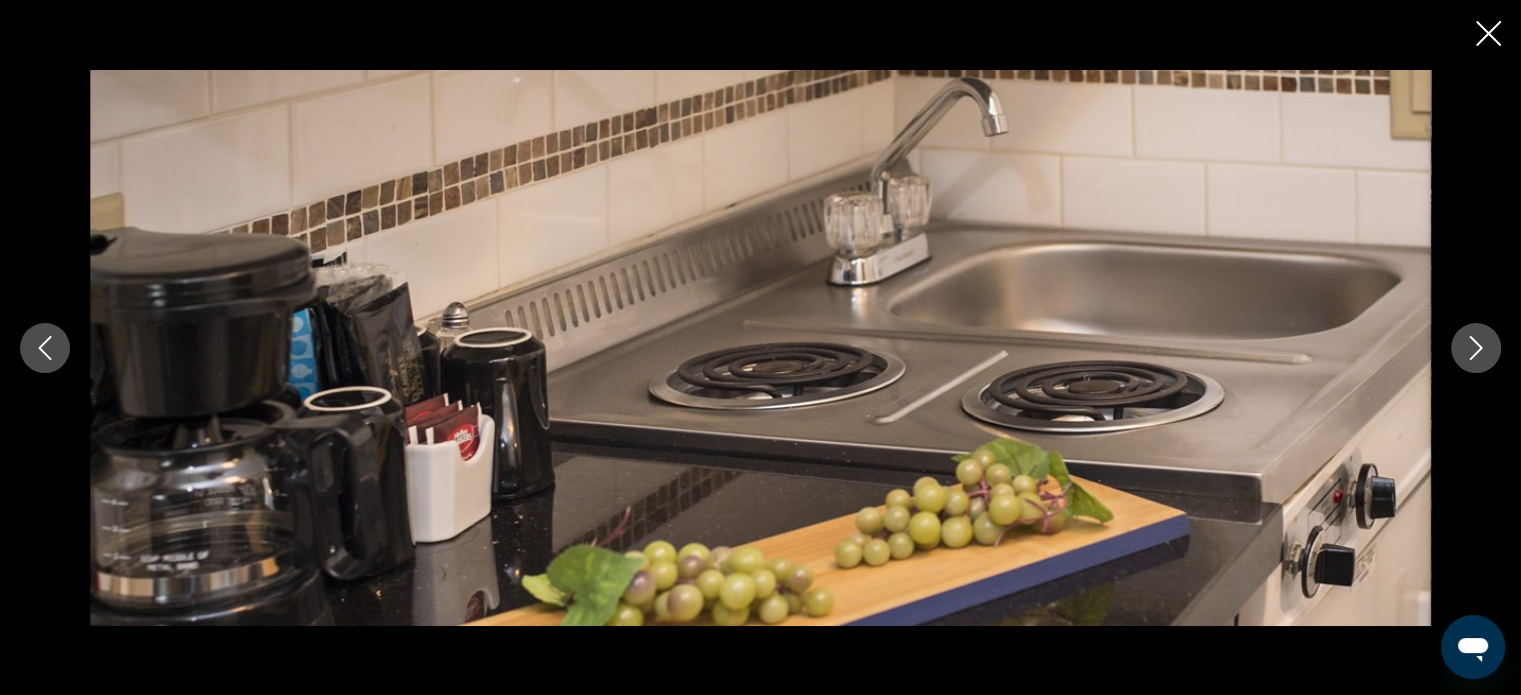 click 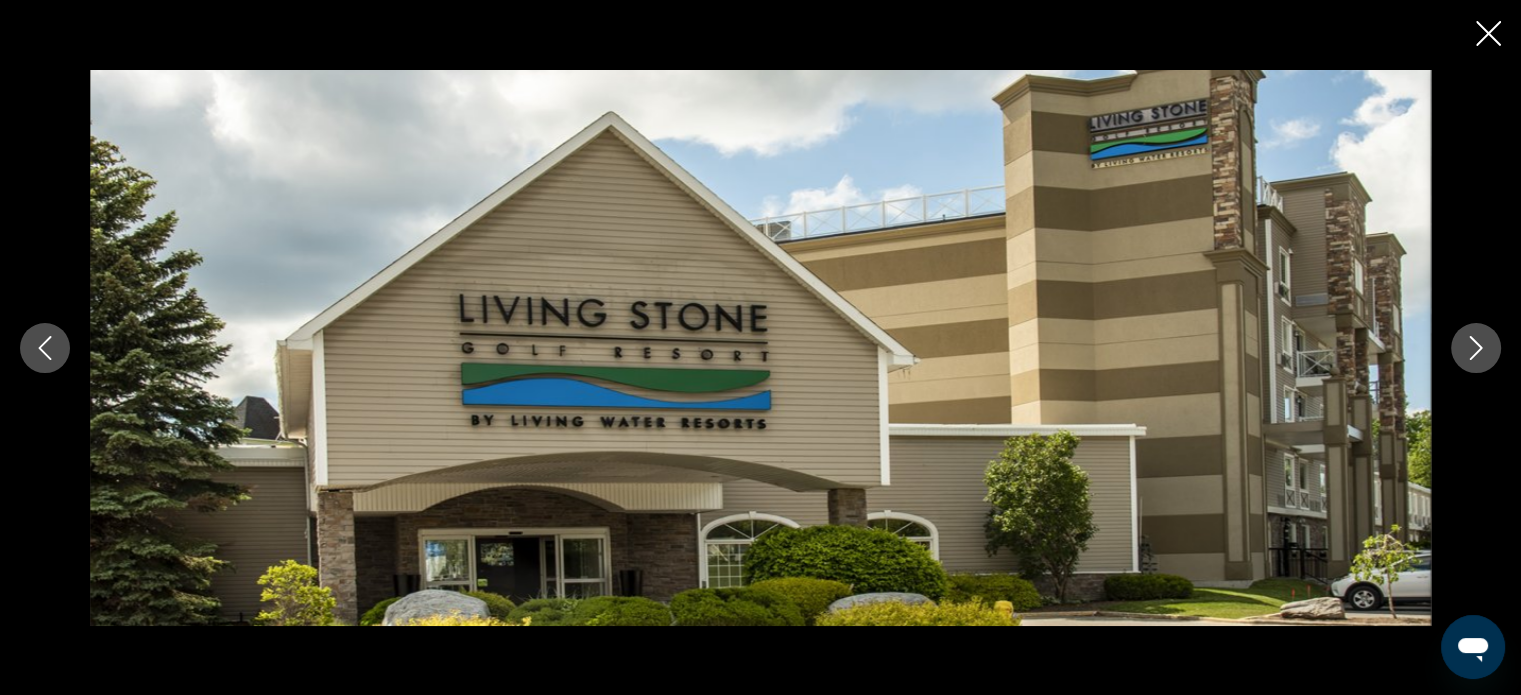 click 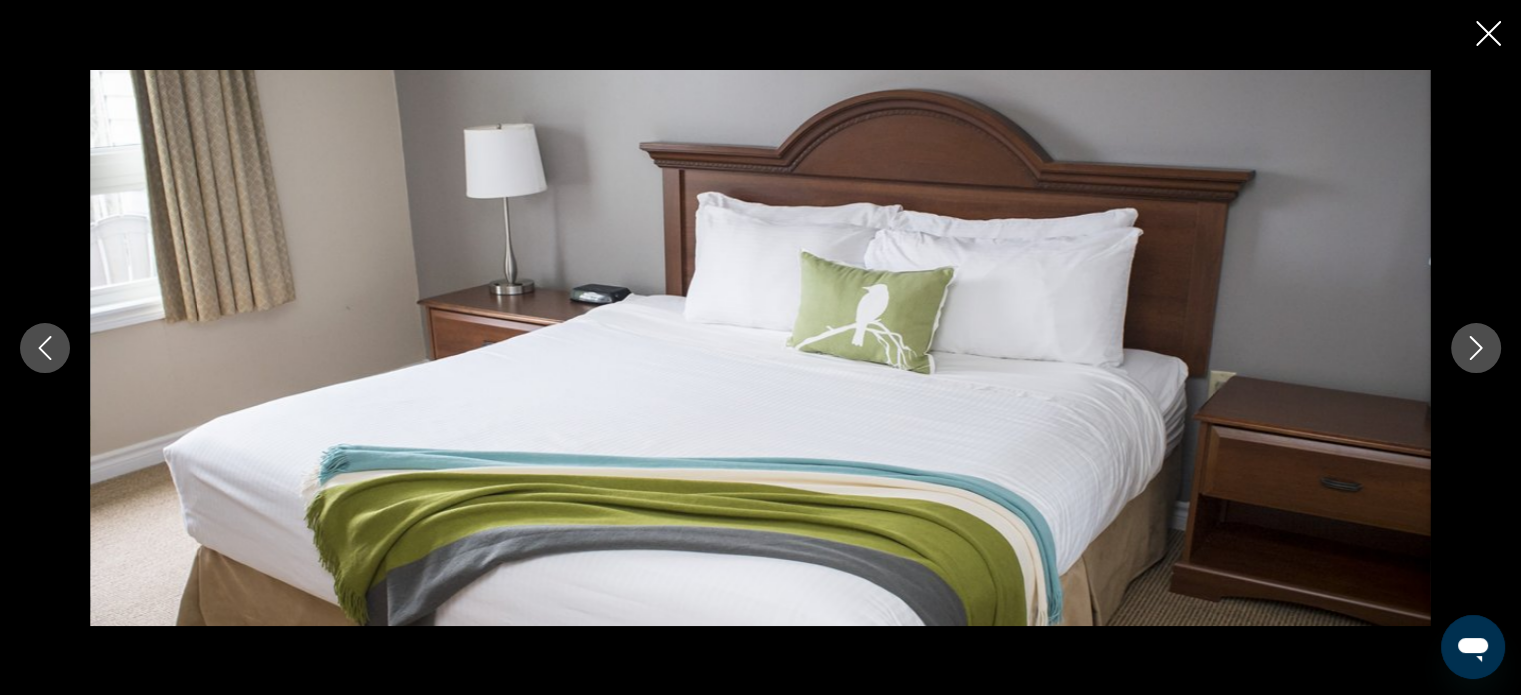 click 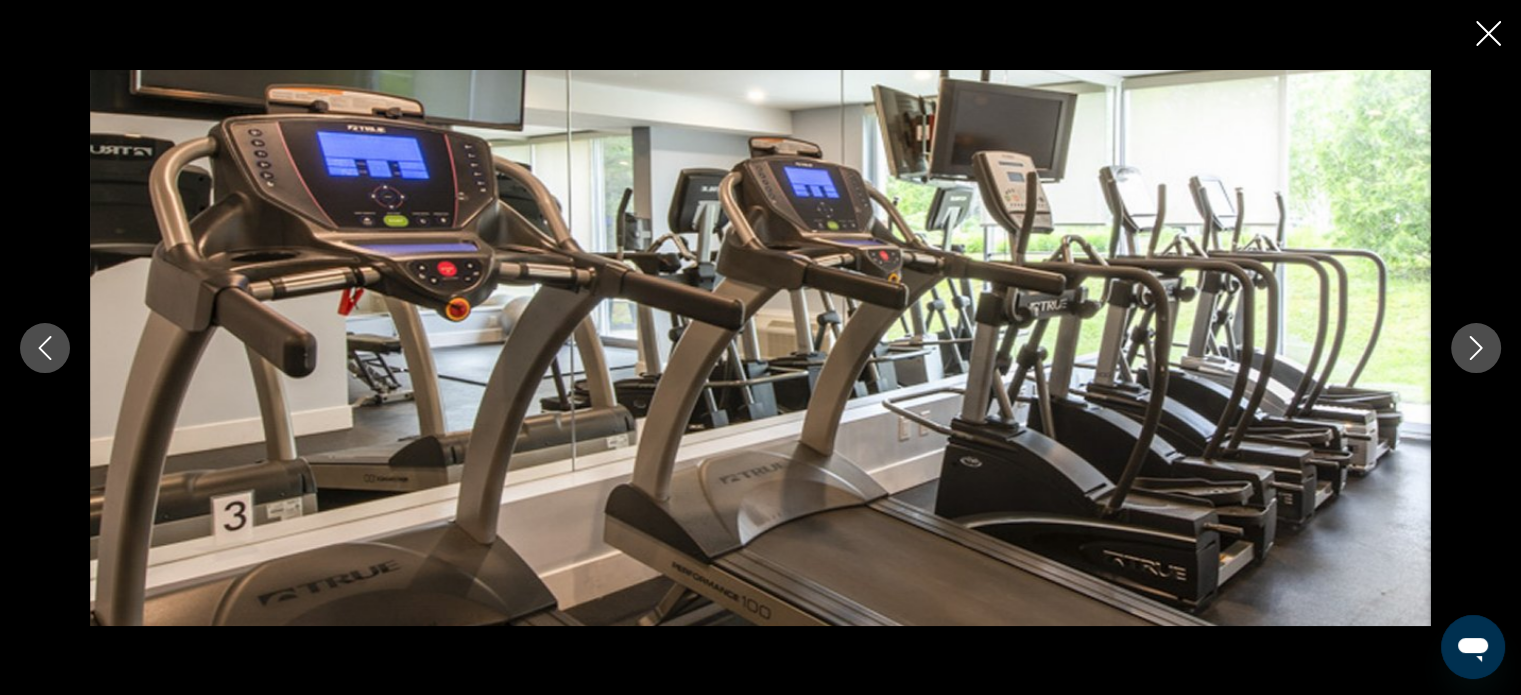 click 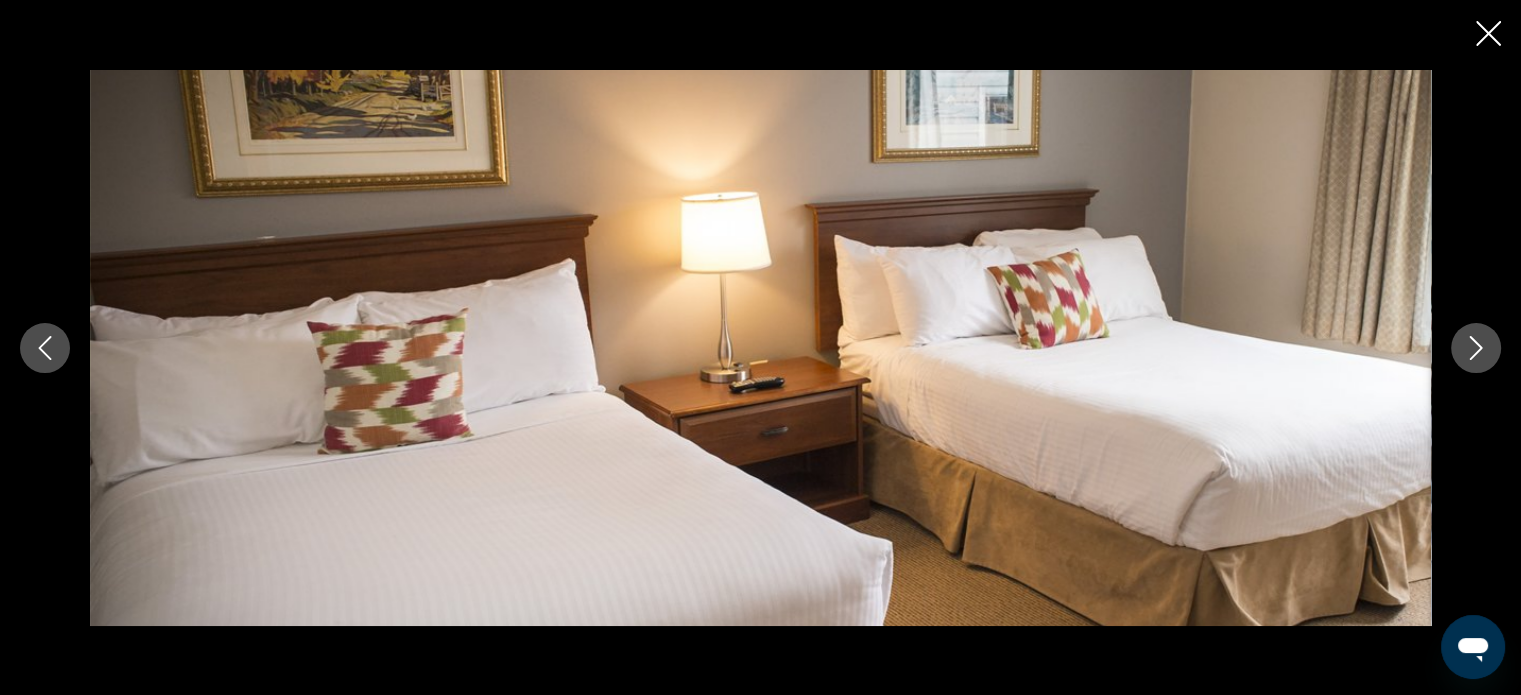 click 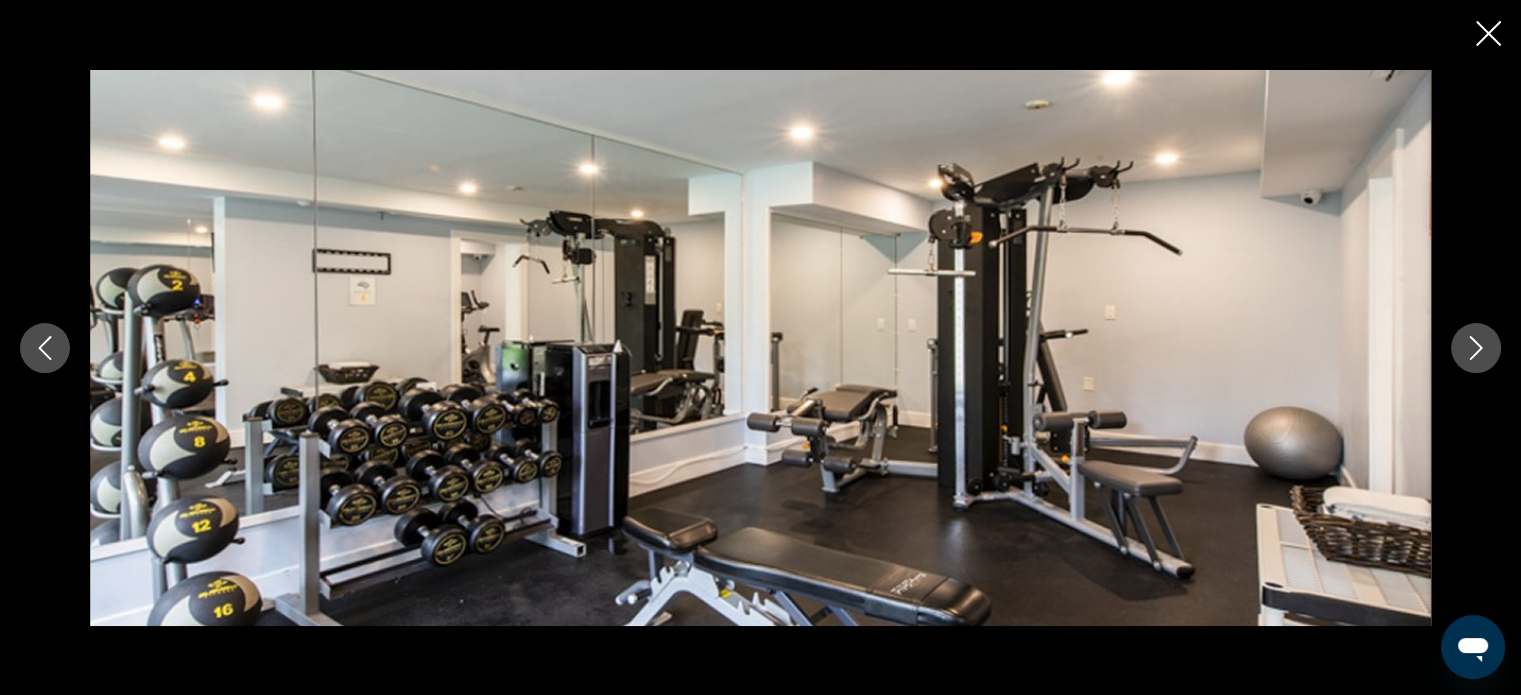 click 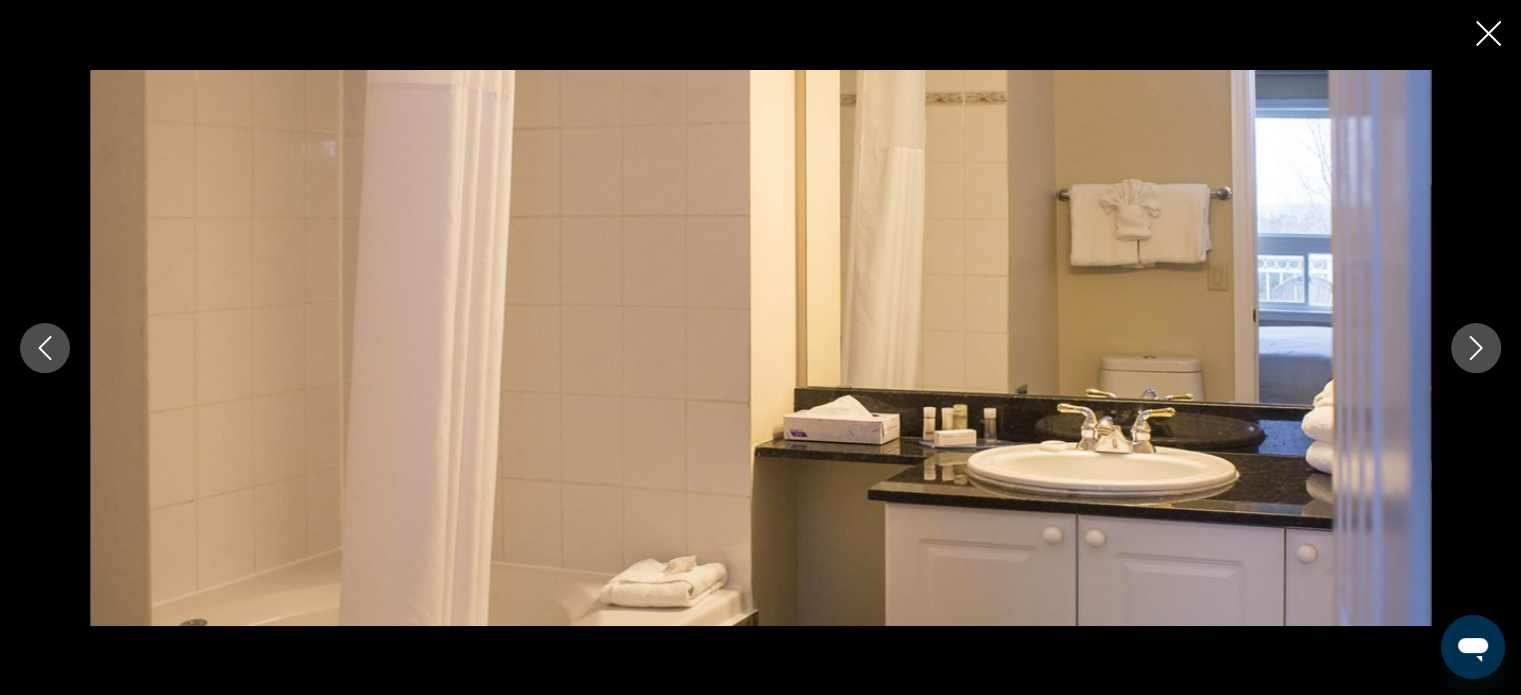 click 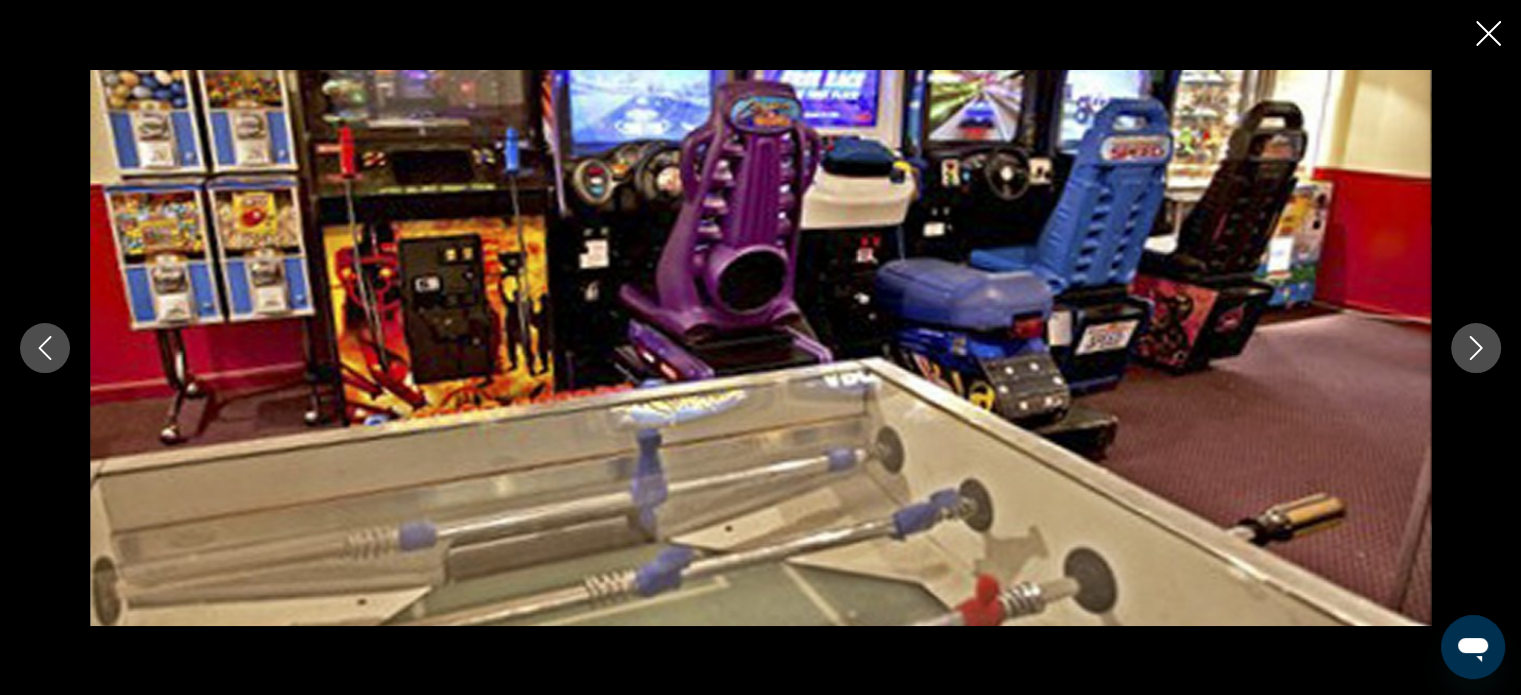click 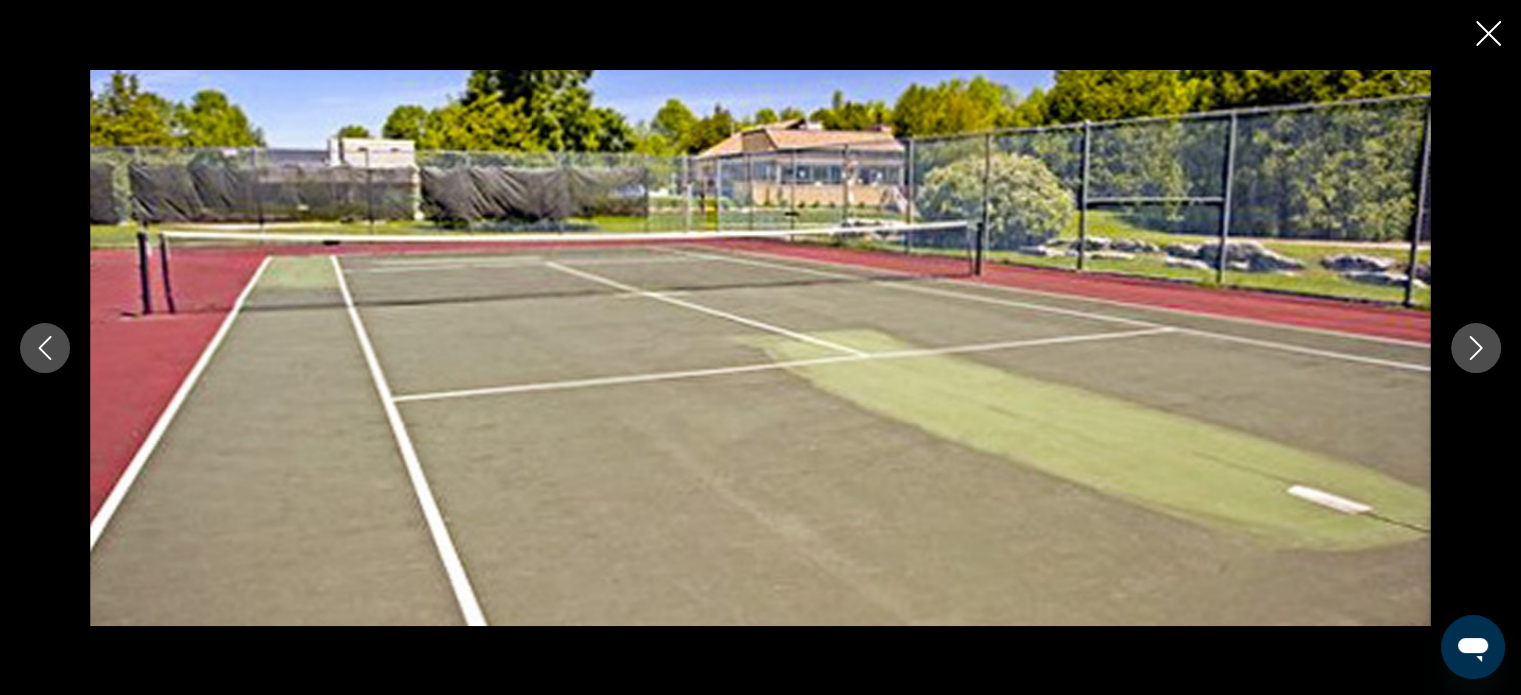 click 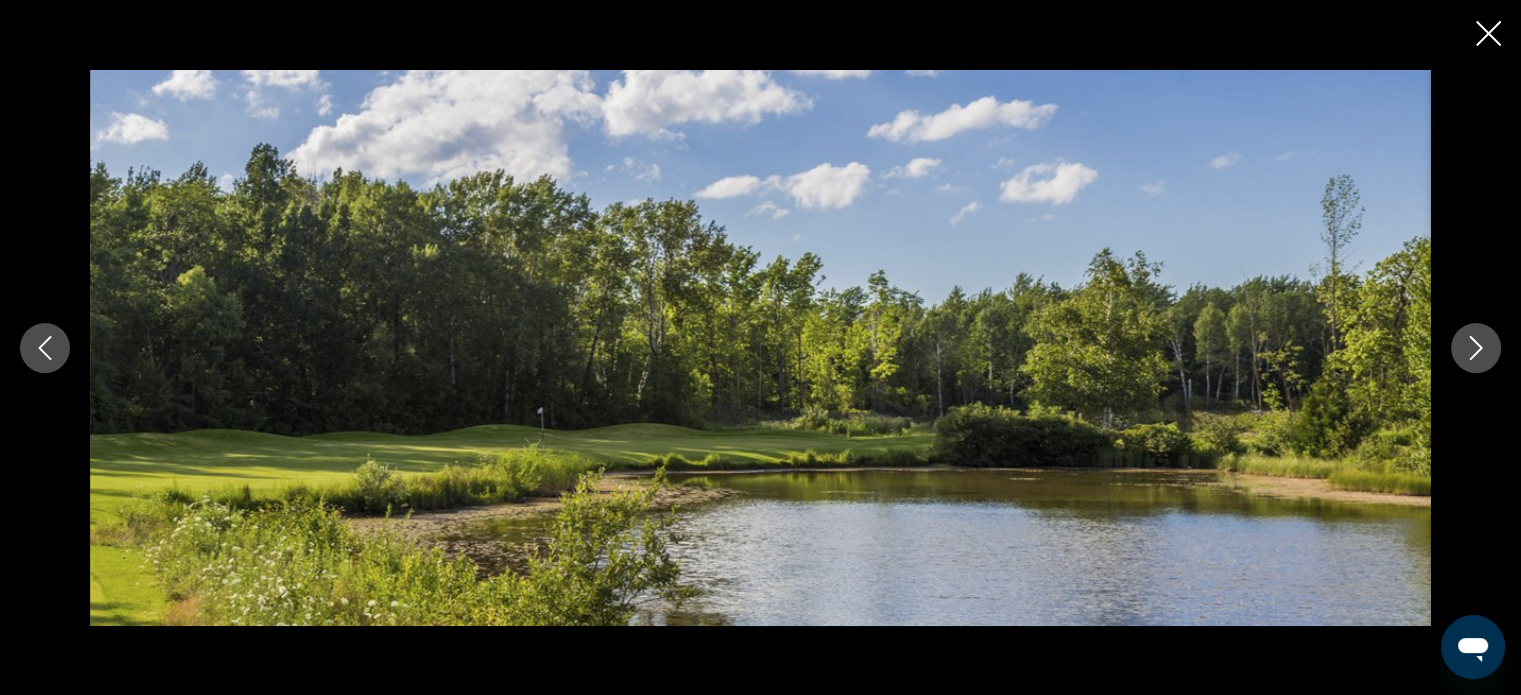 click 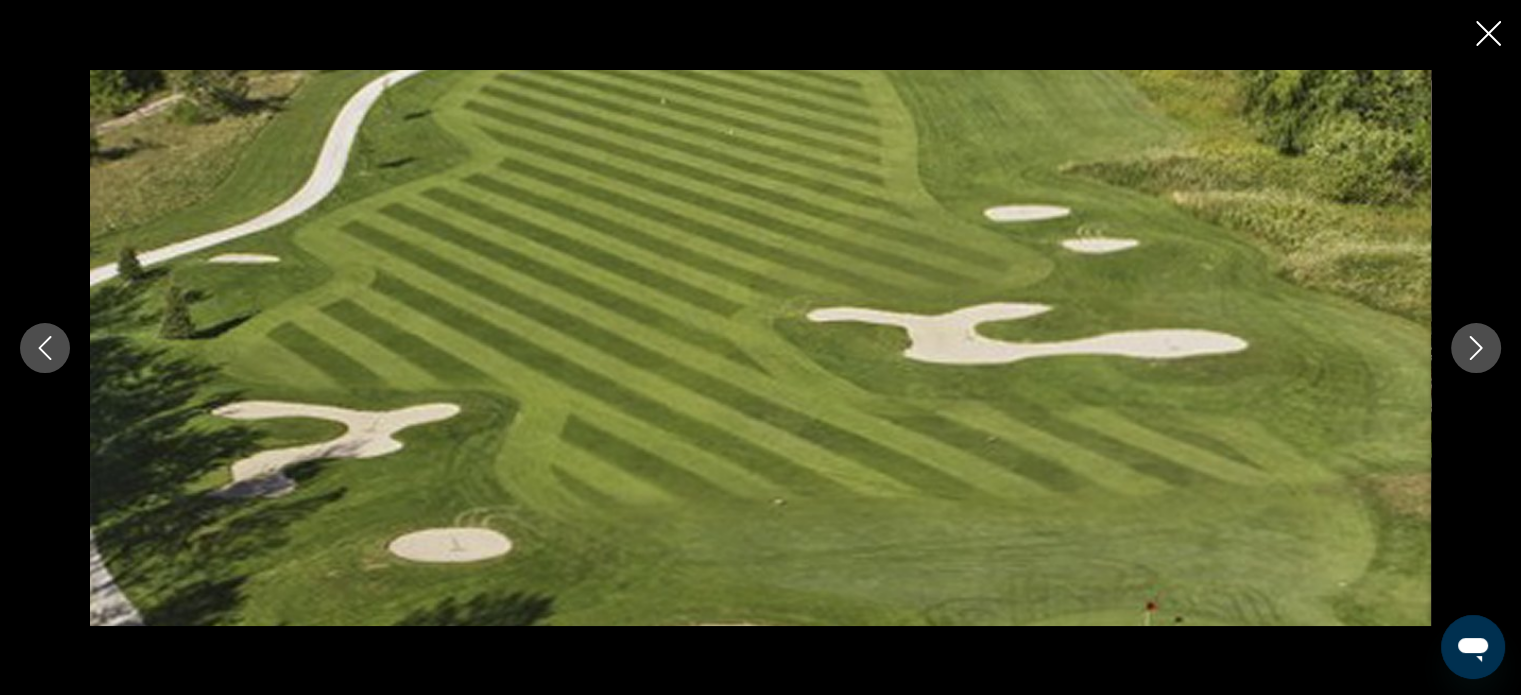 click 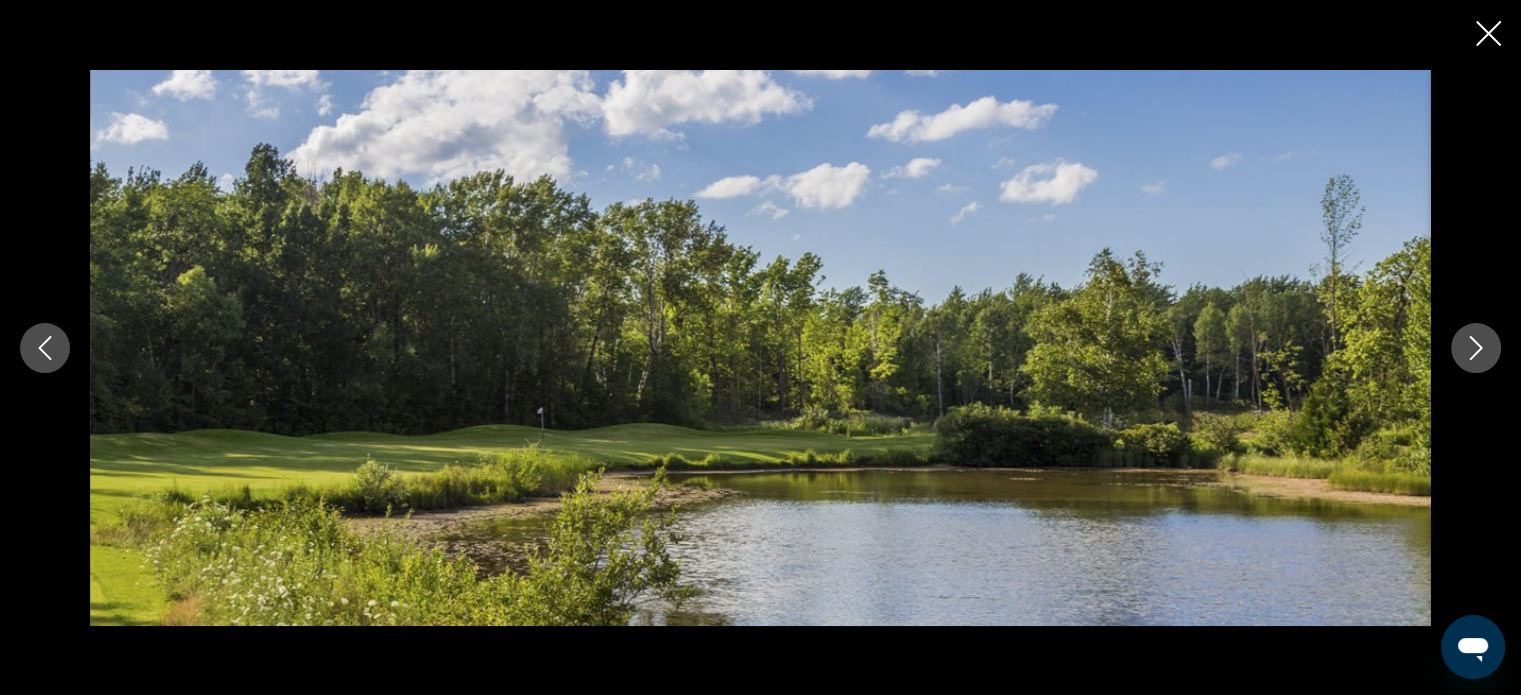 click 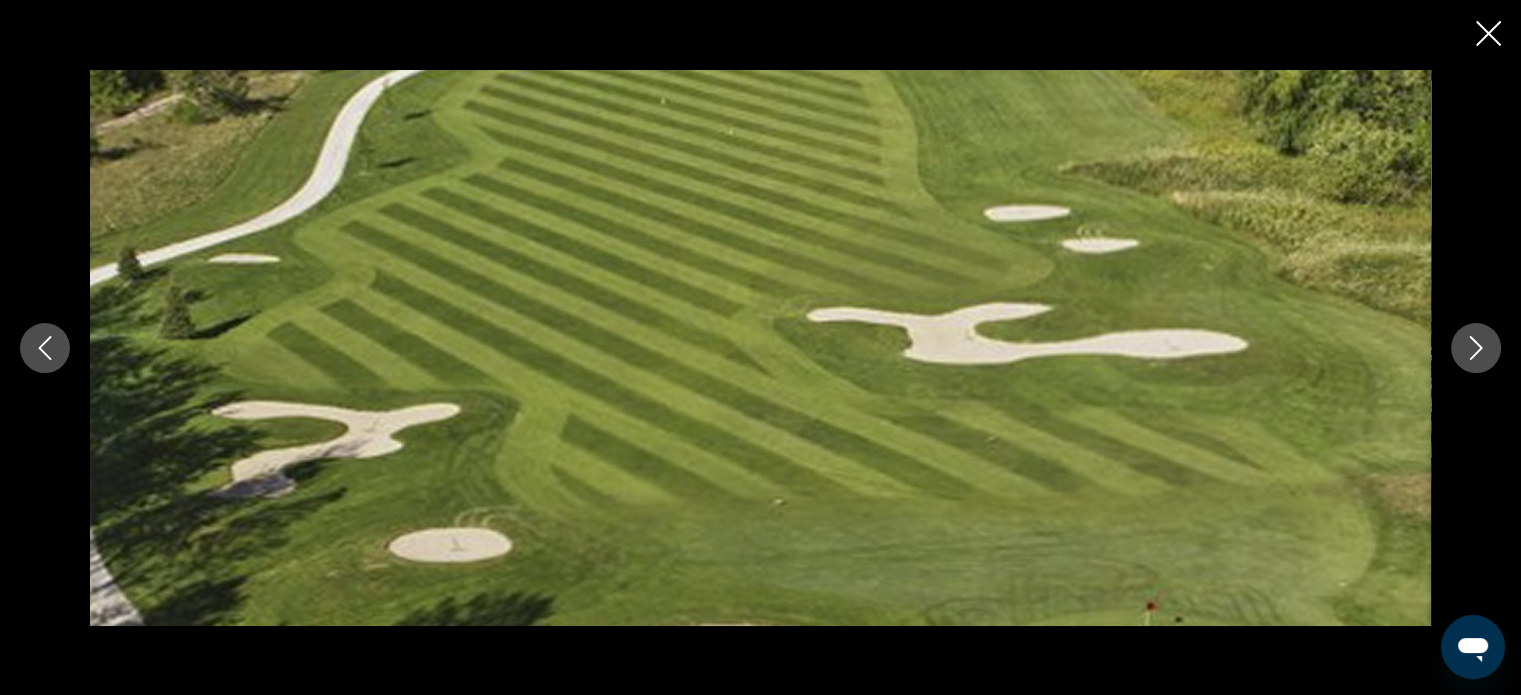 click 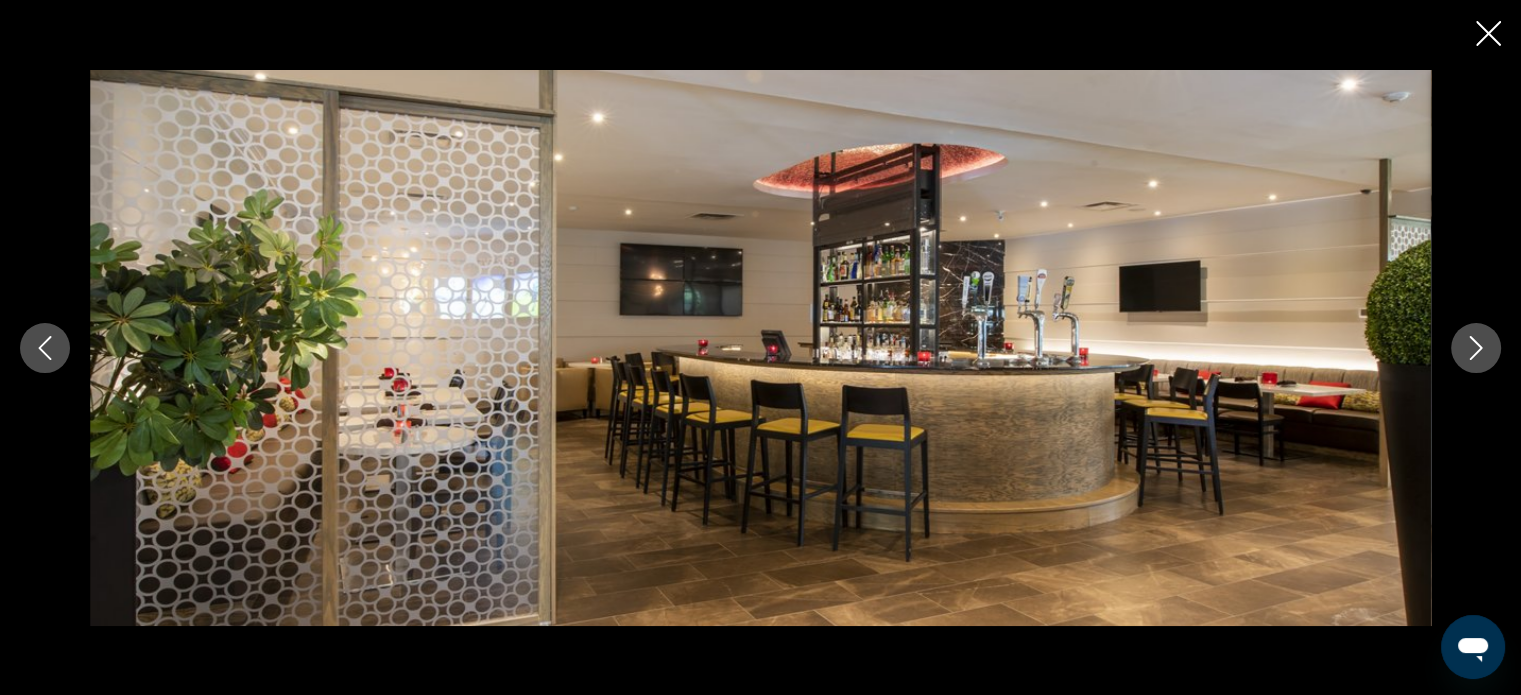 click 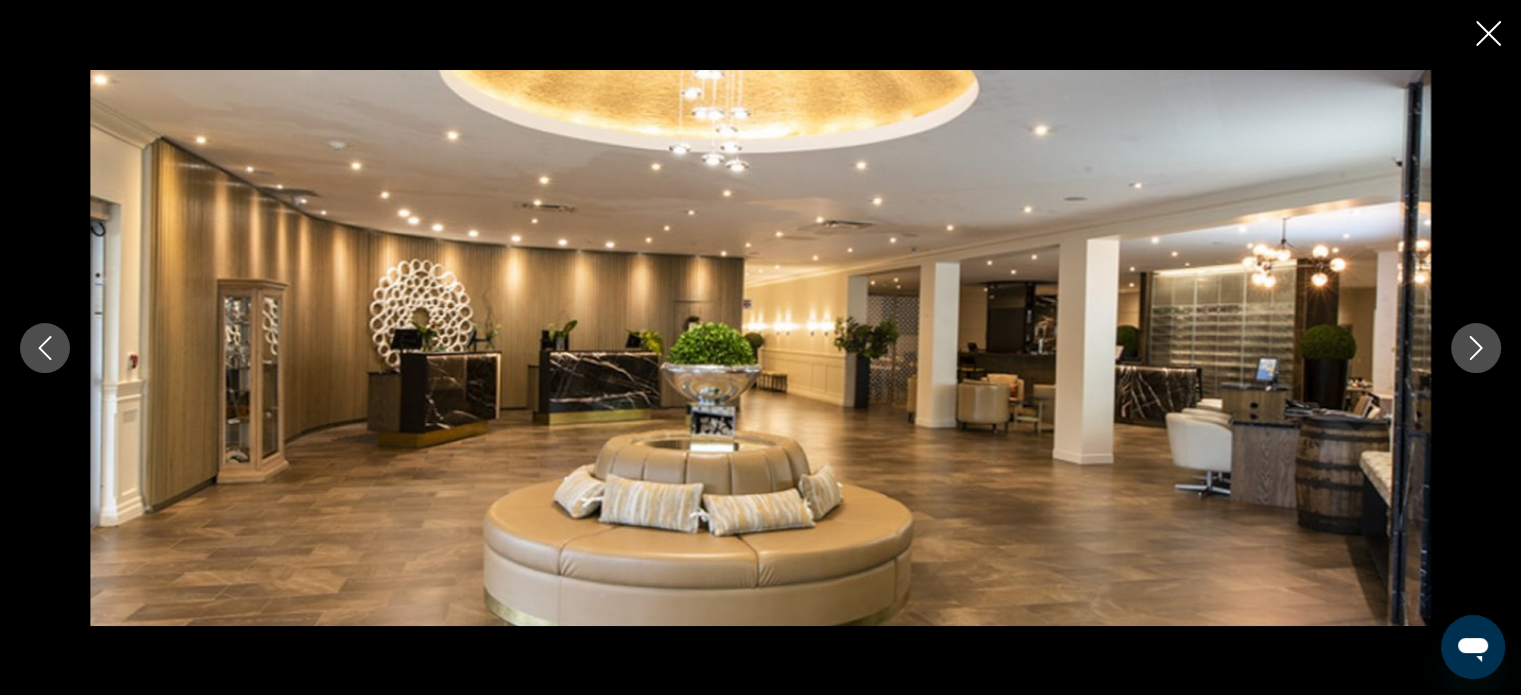 click 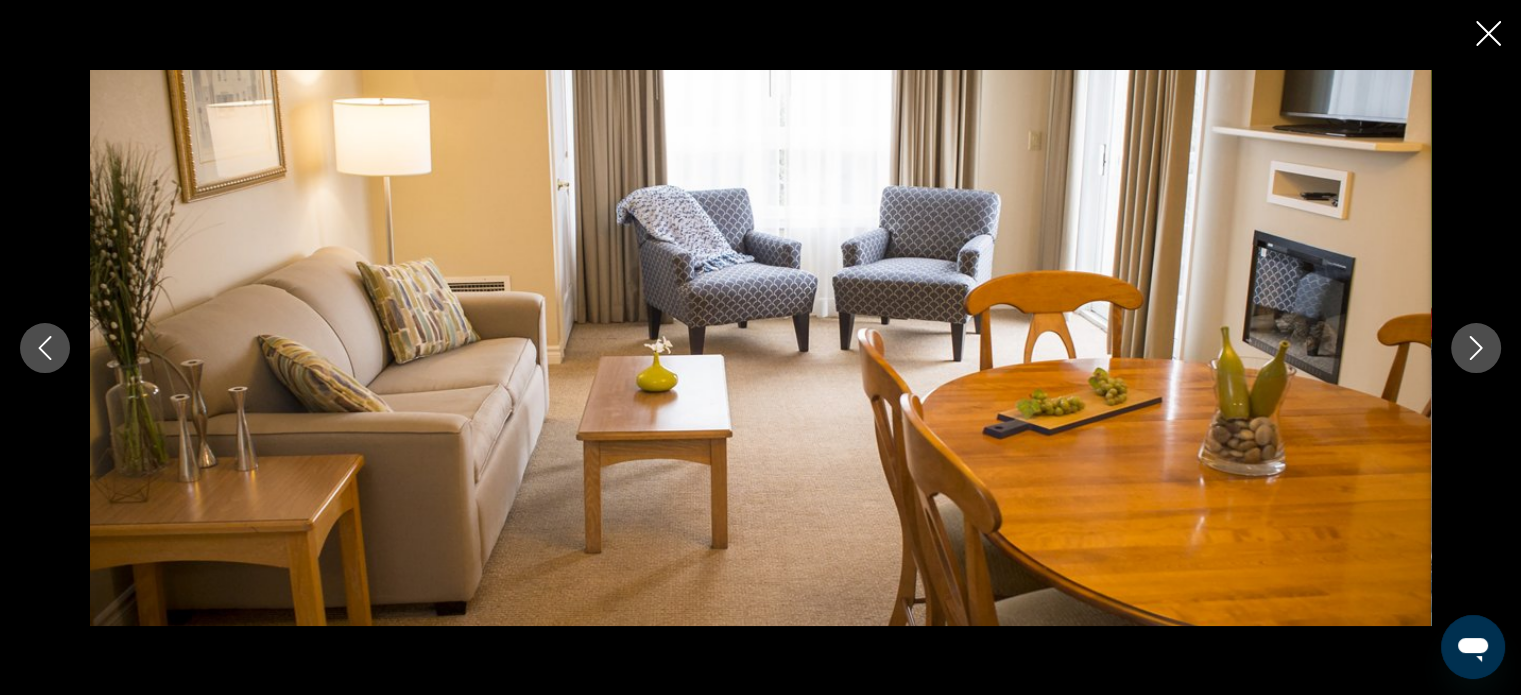 click 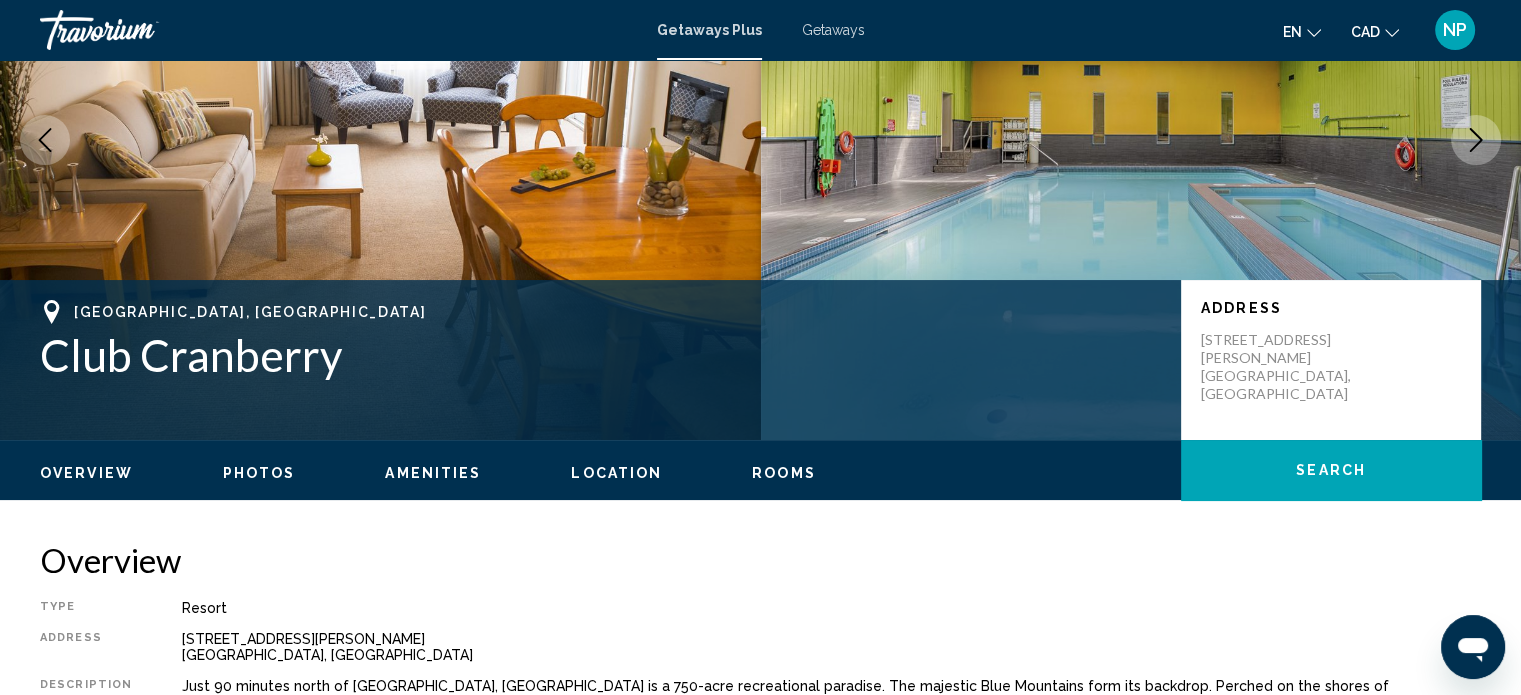 scroll, scrollTop: 212, scrollLeft: 0, axis: vertical 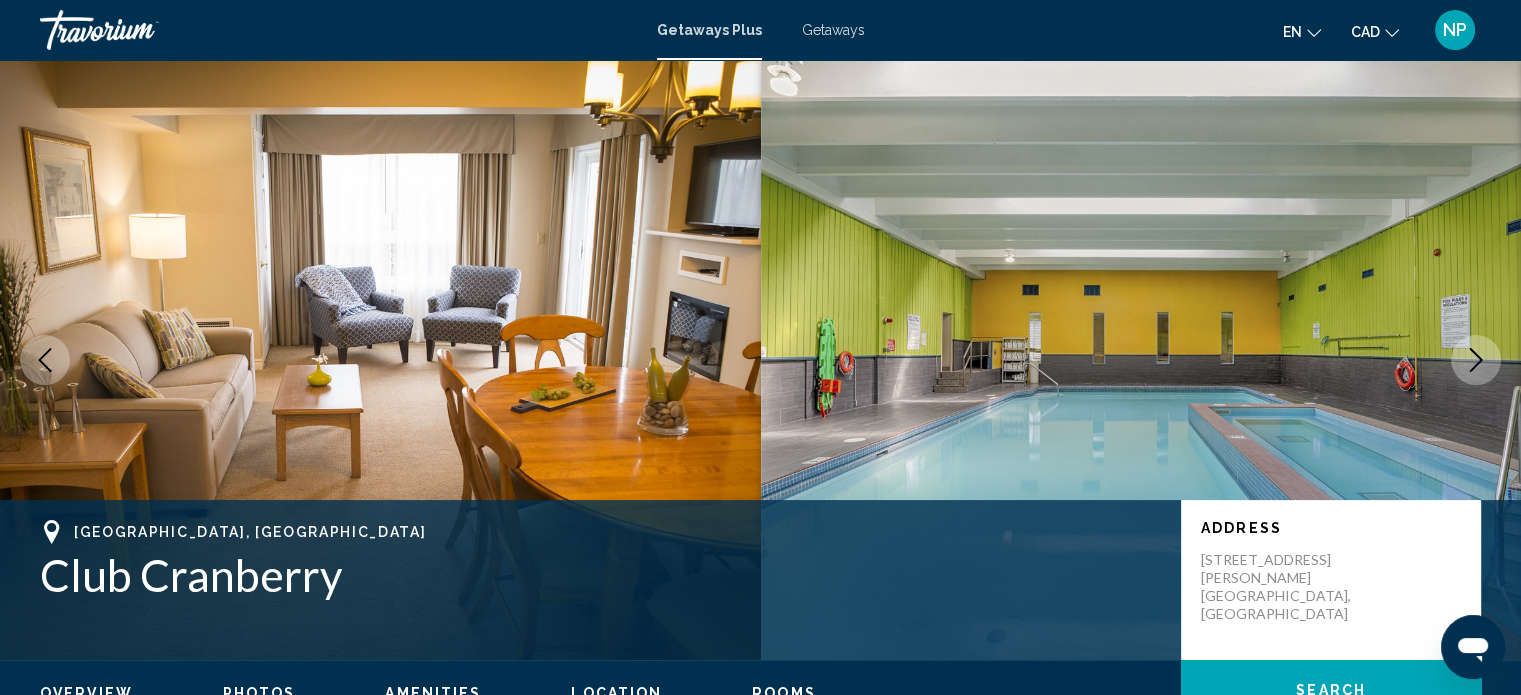 click 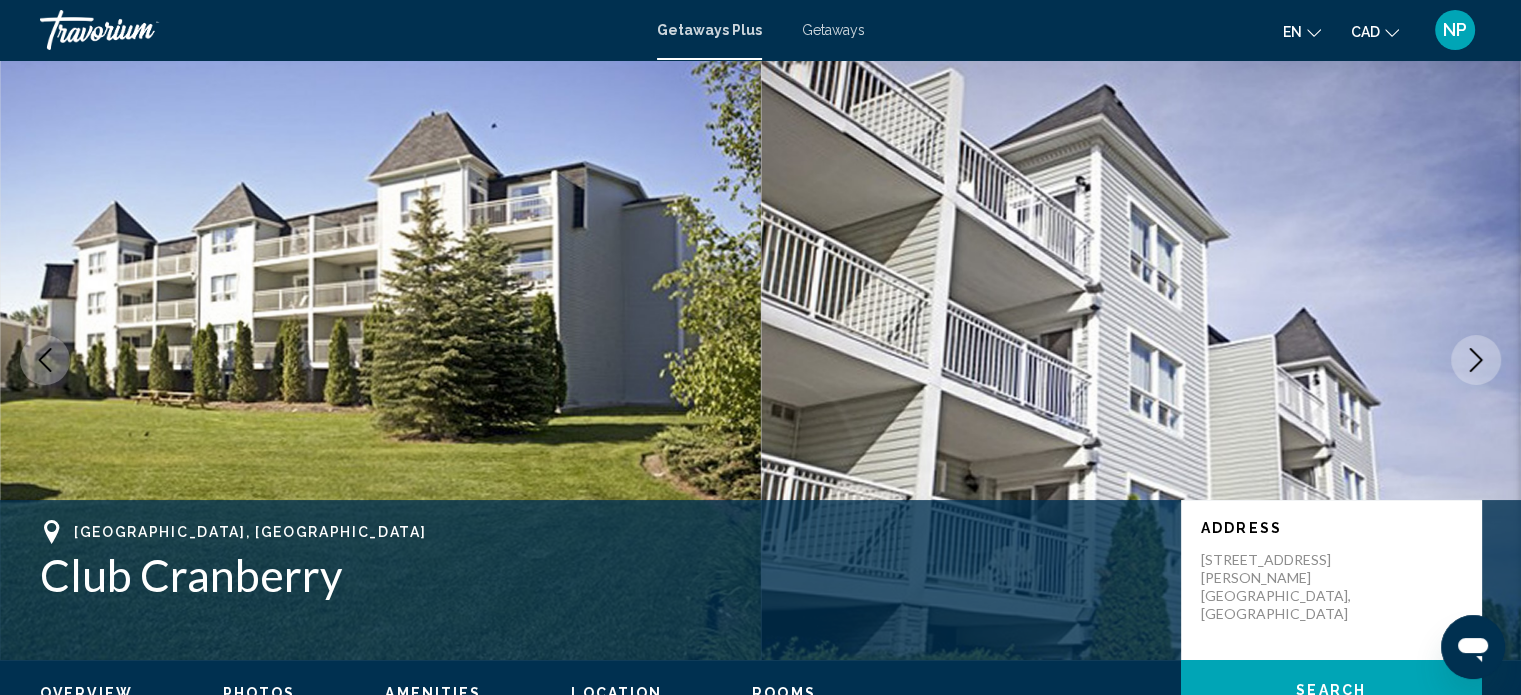 click 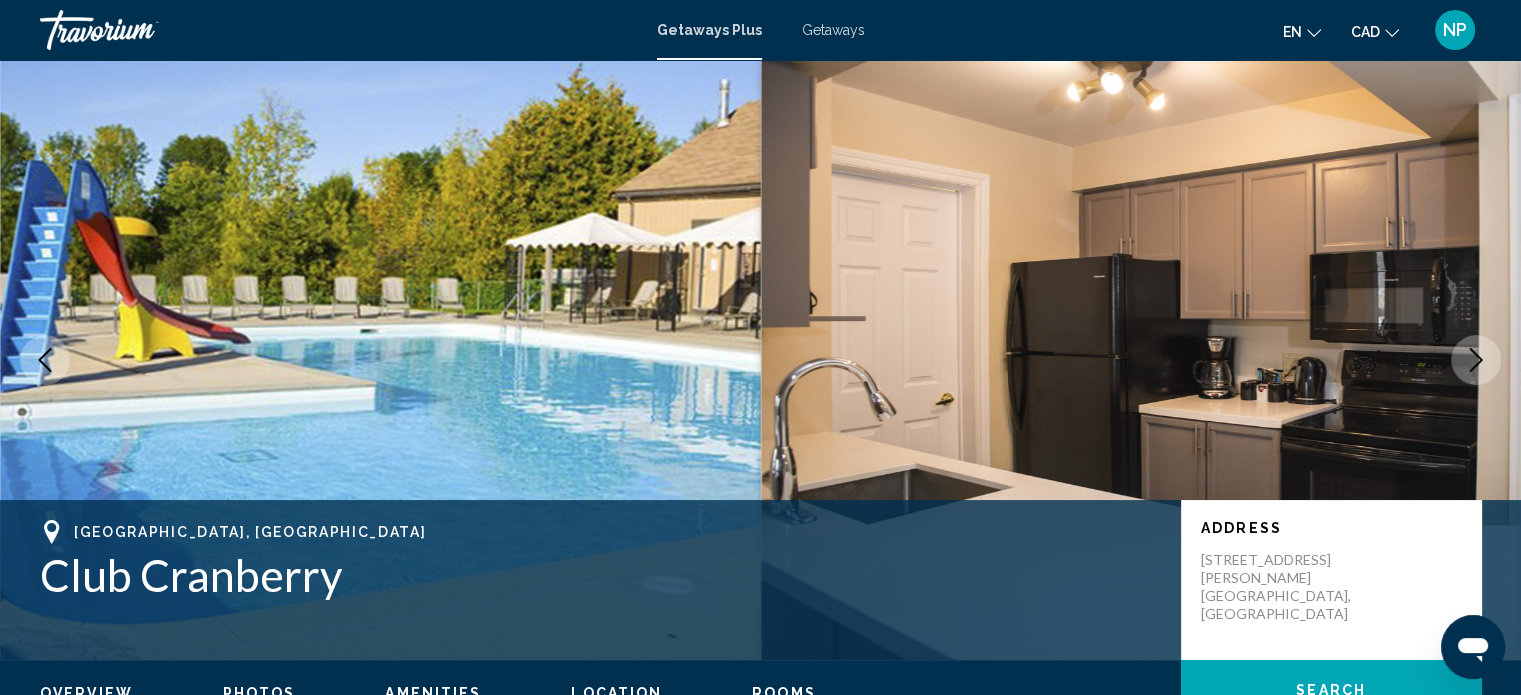 click 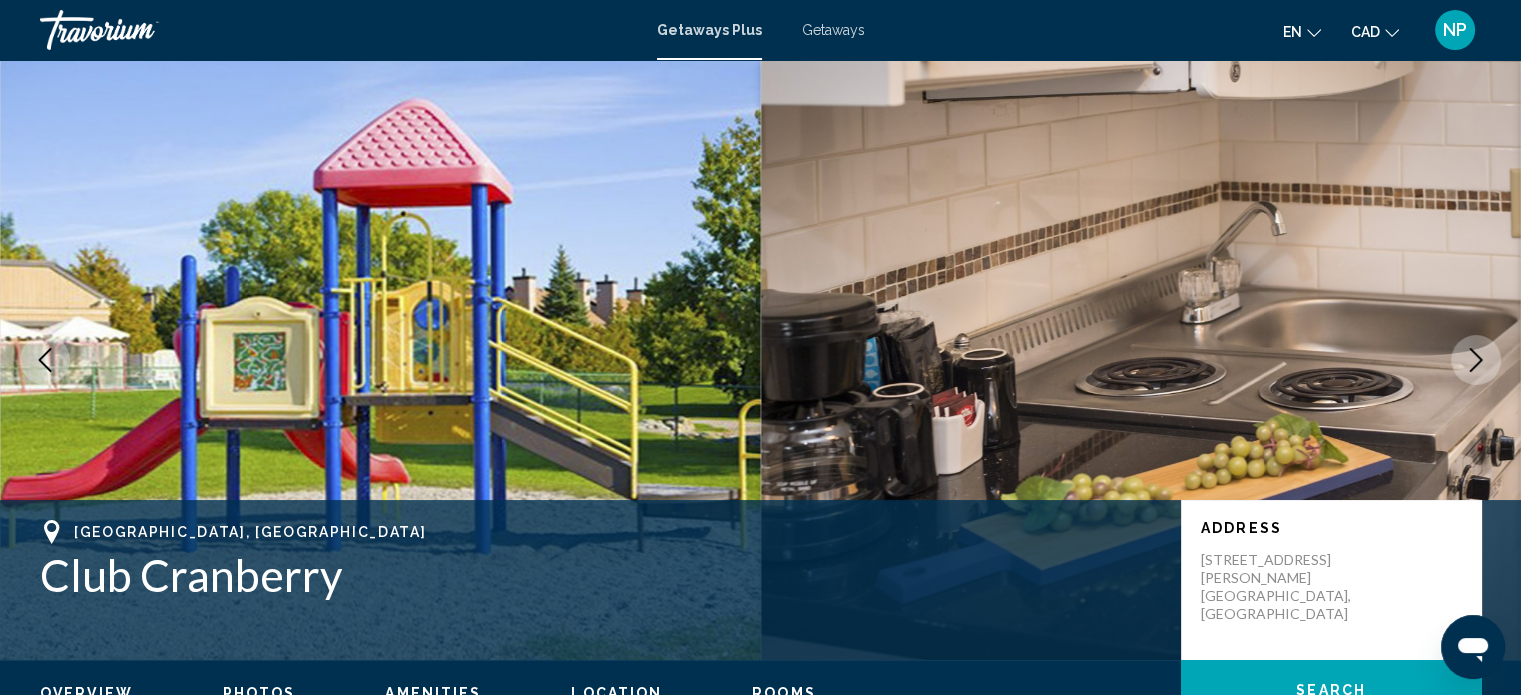 click 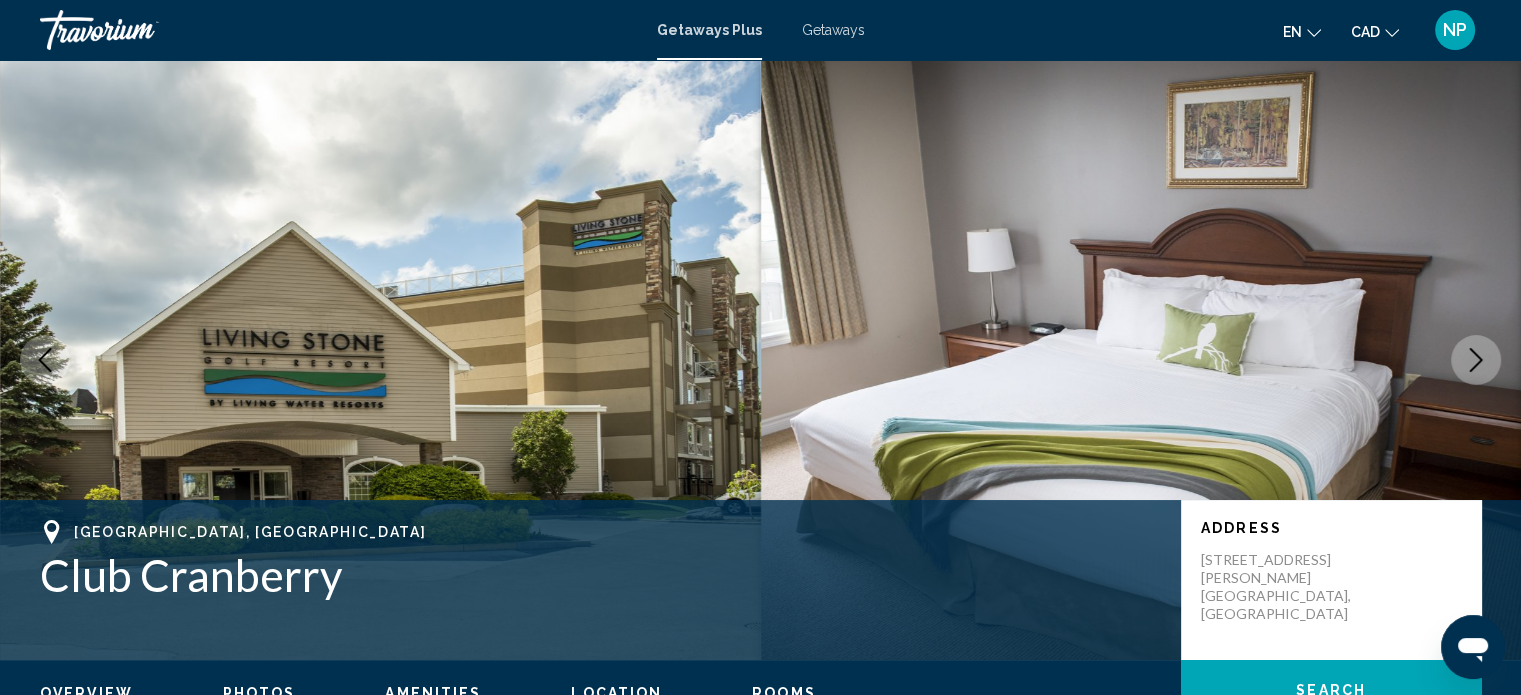 click 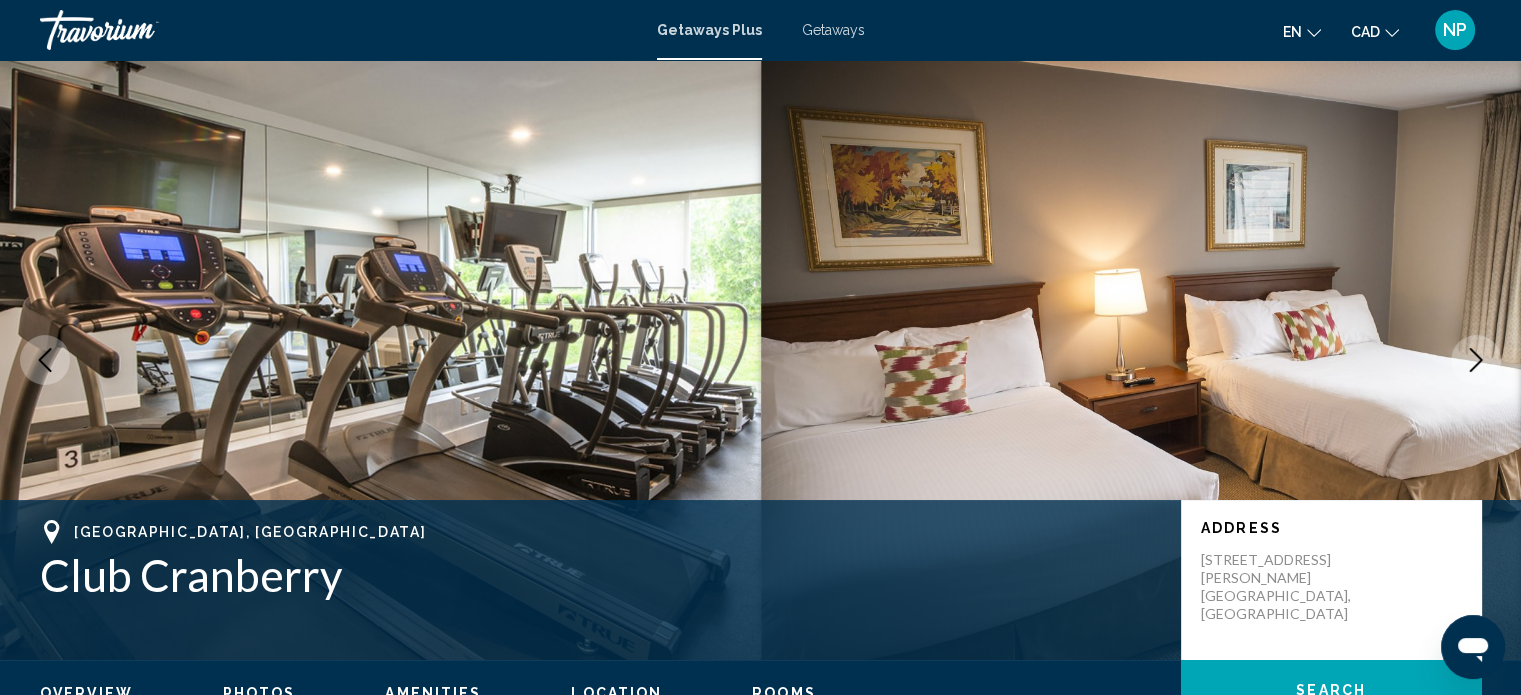 click 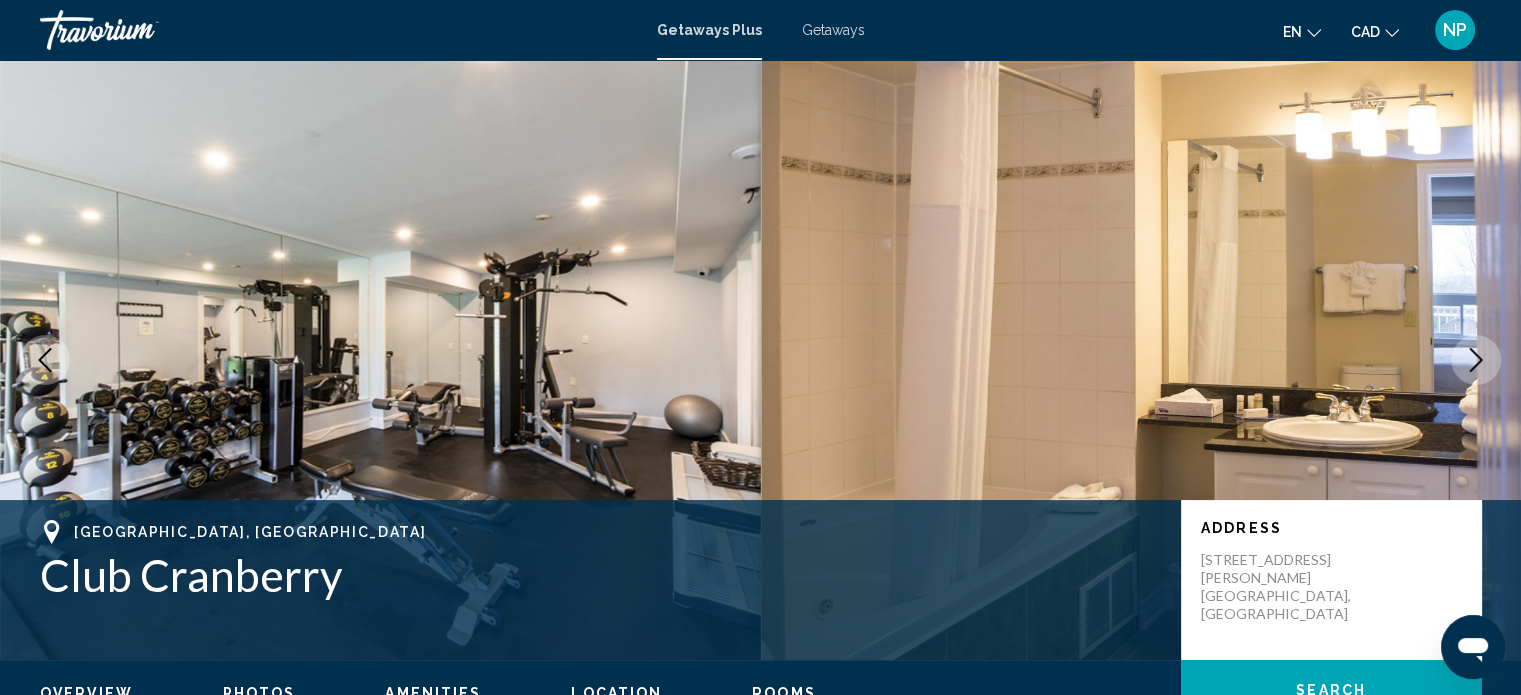 click 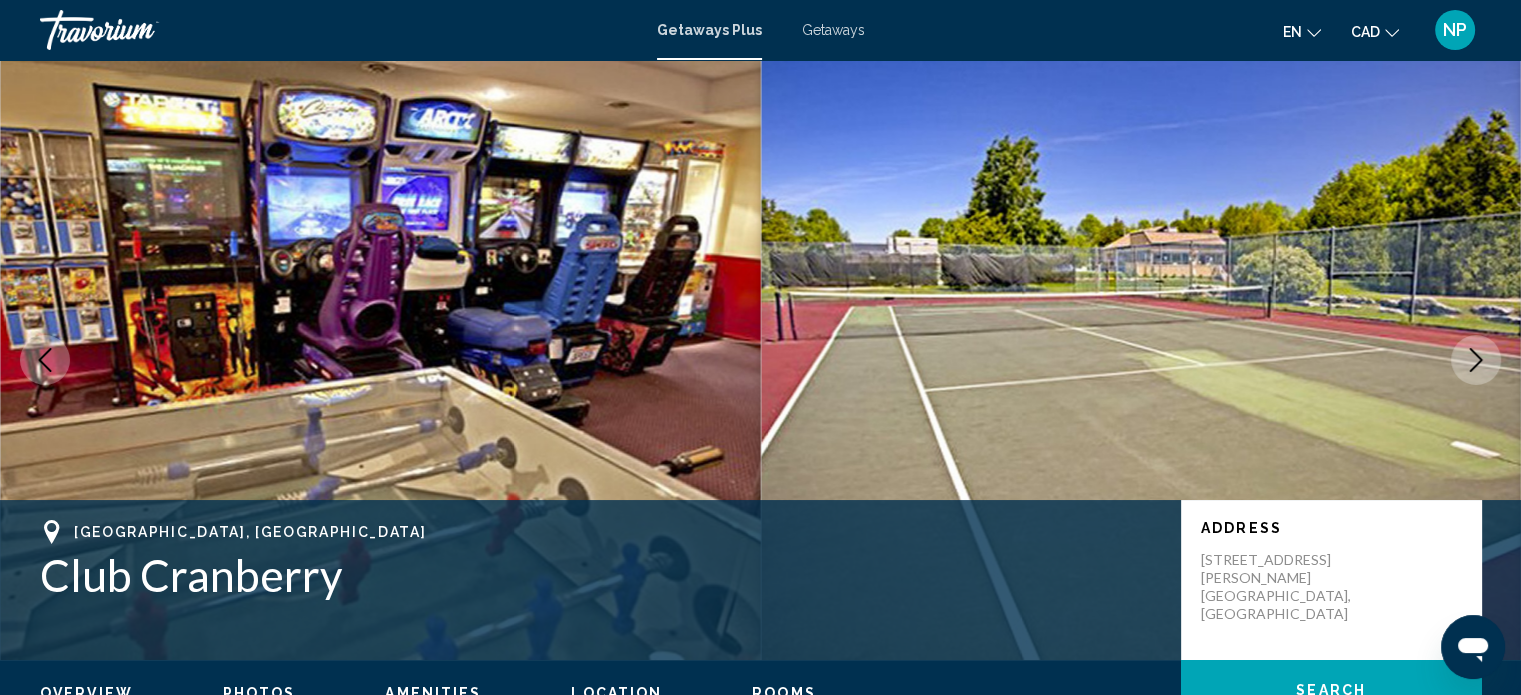 click 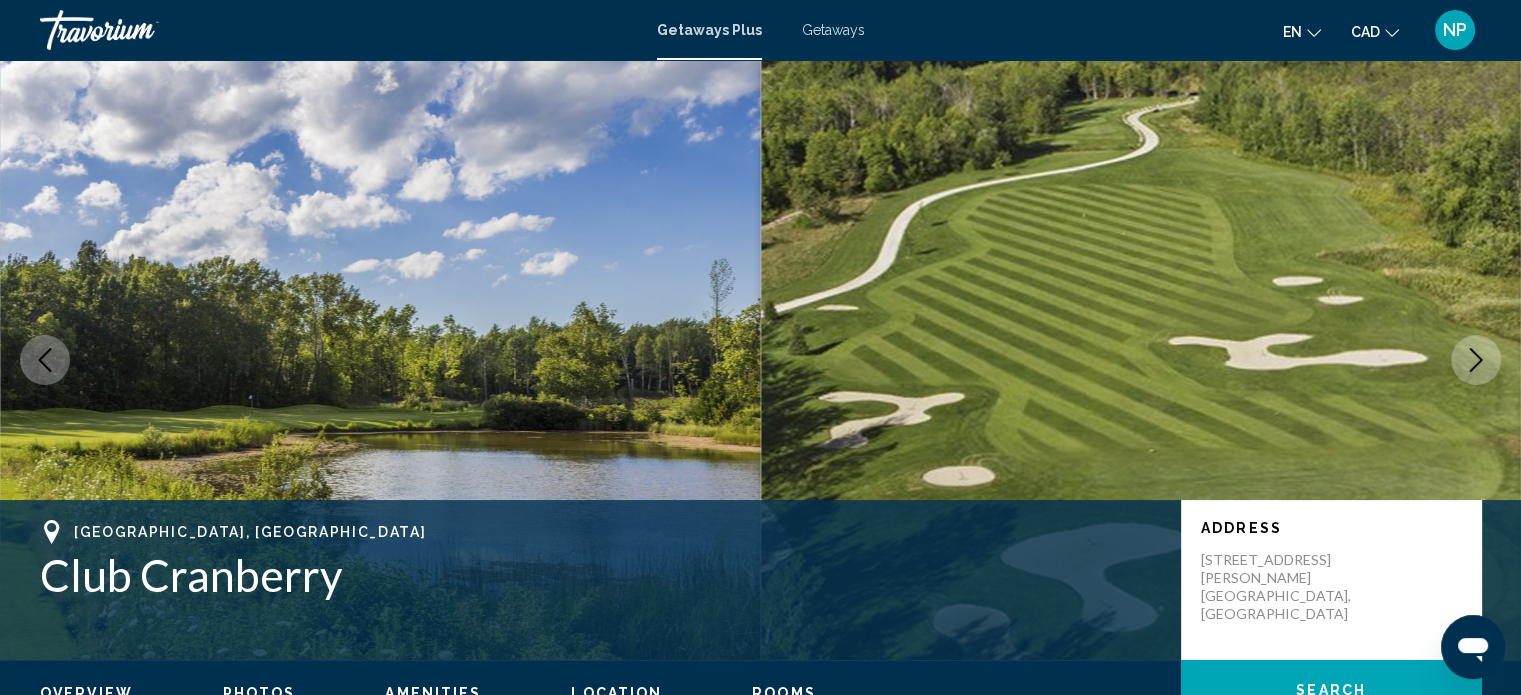 drag, startPoint x: 75, startPoint y: 519, endPoint x: 364, endPoint y: 615, distance: 304.5275 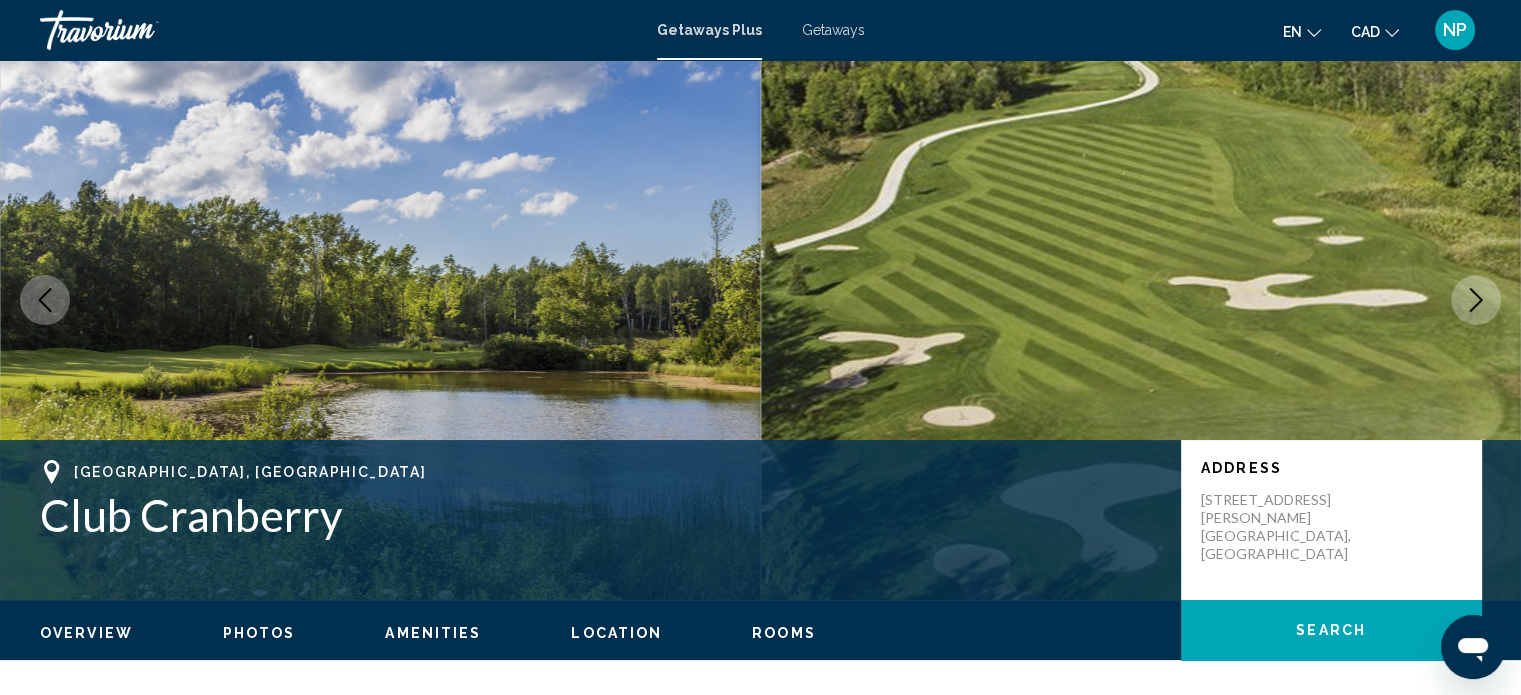 scroll, scrollTop: 0, scrollLeft: 0, axis: both 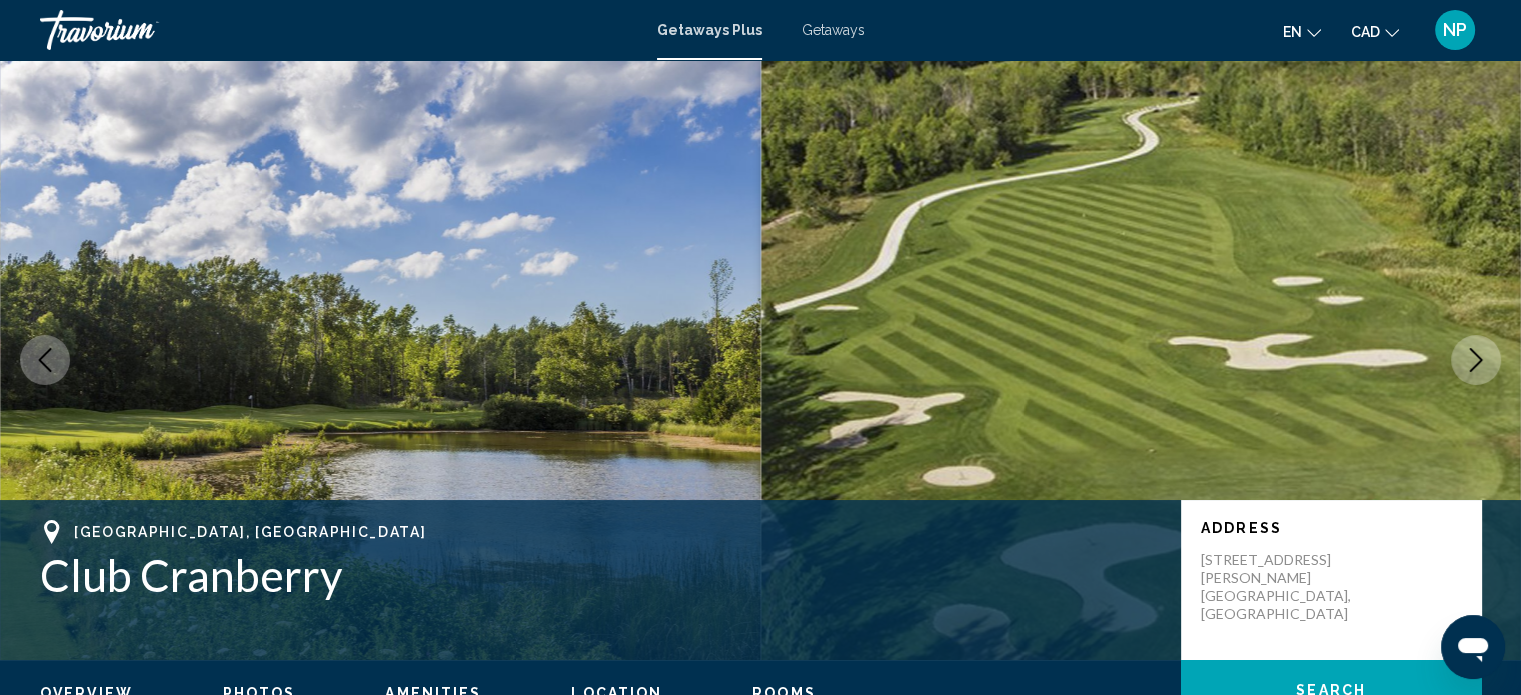 click 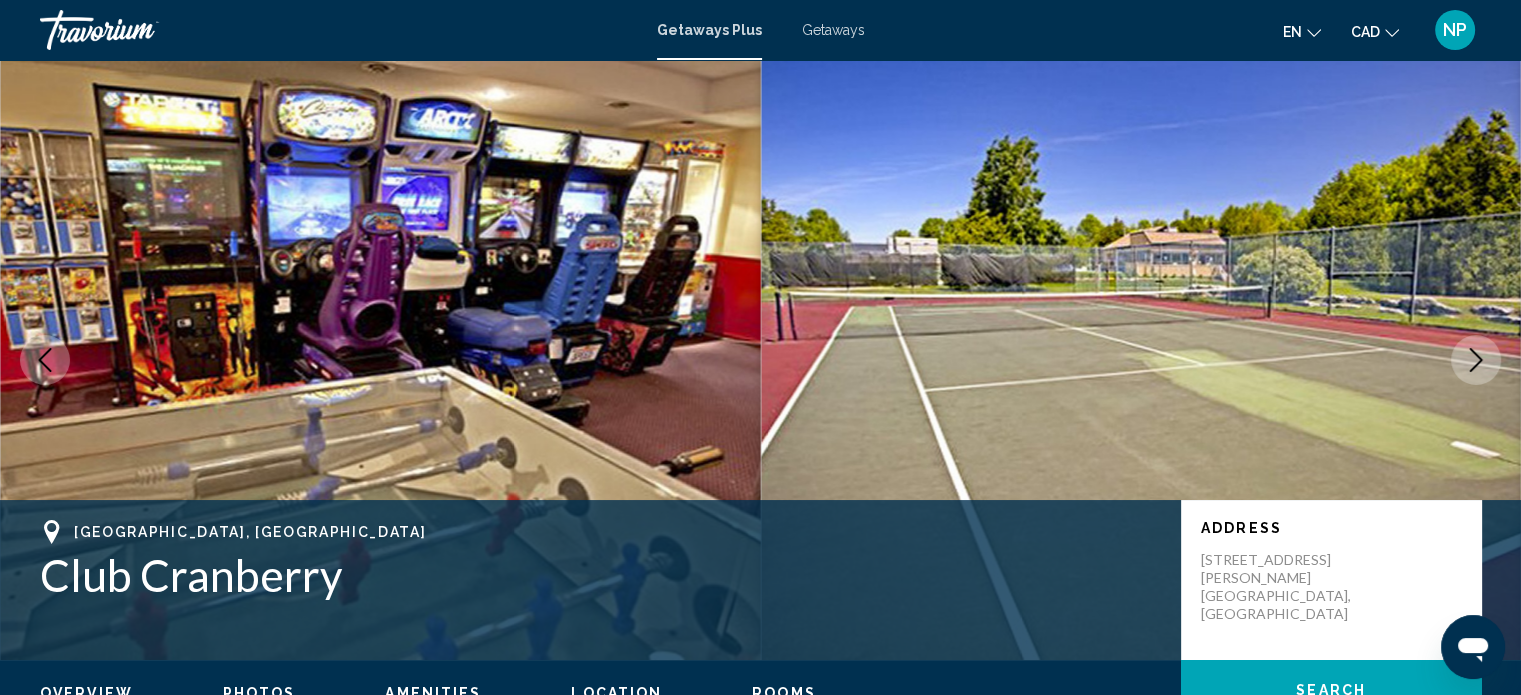 click 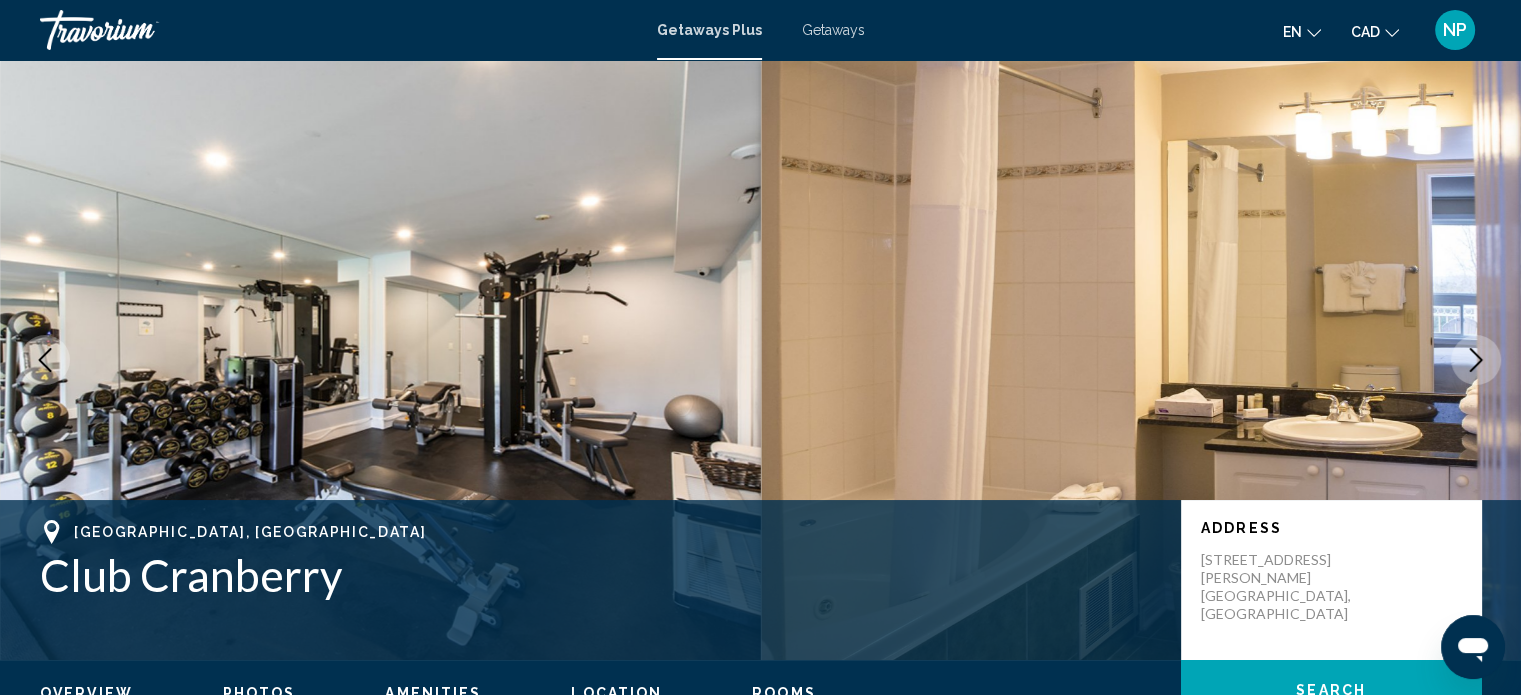 click 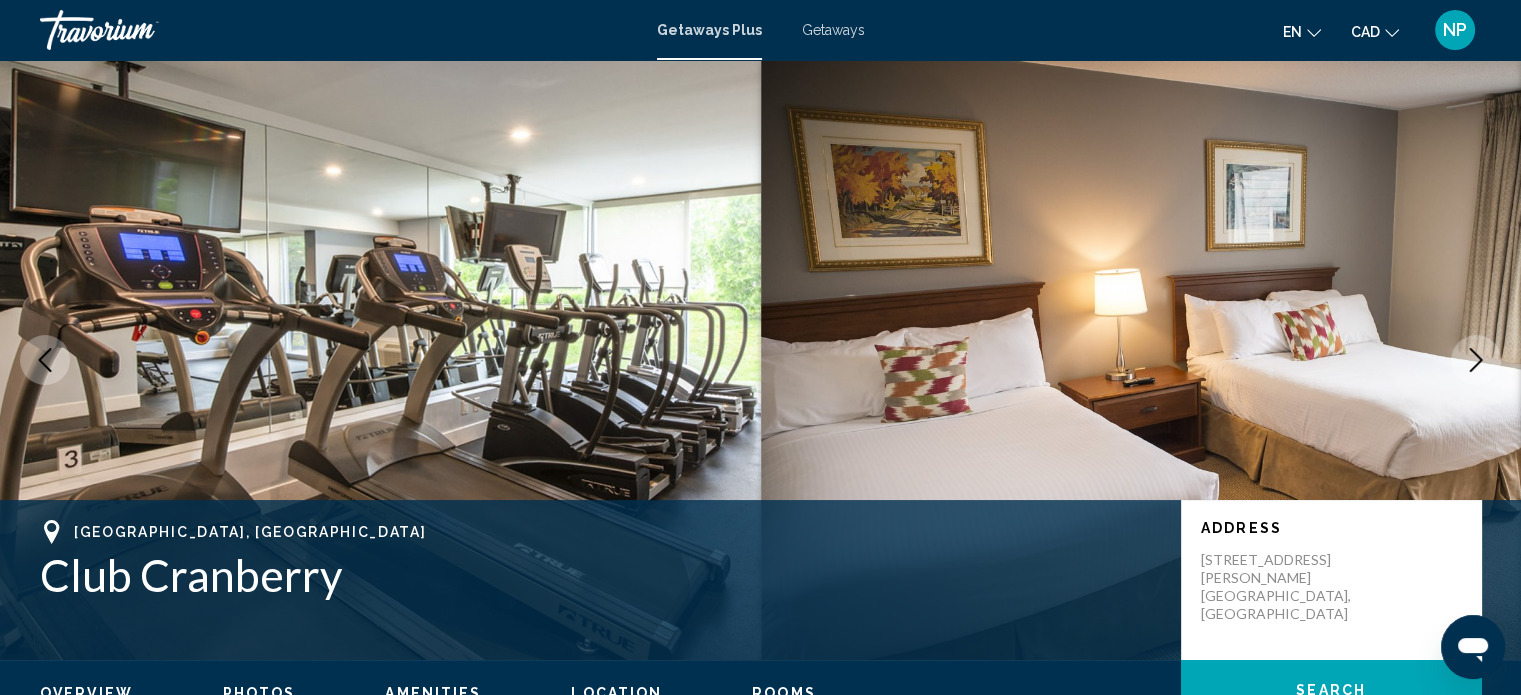 click 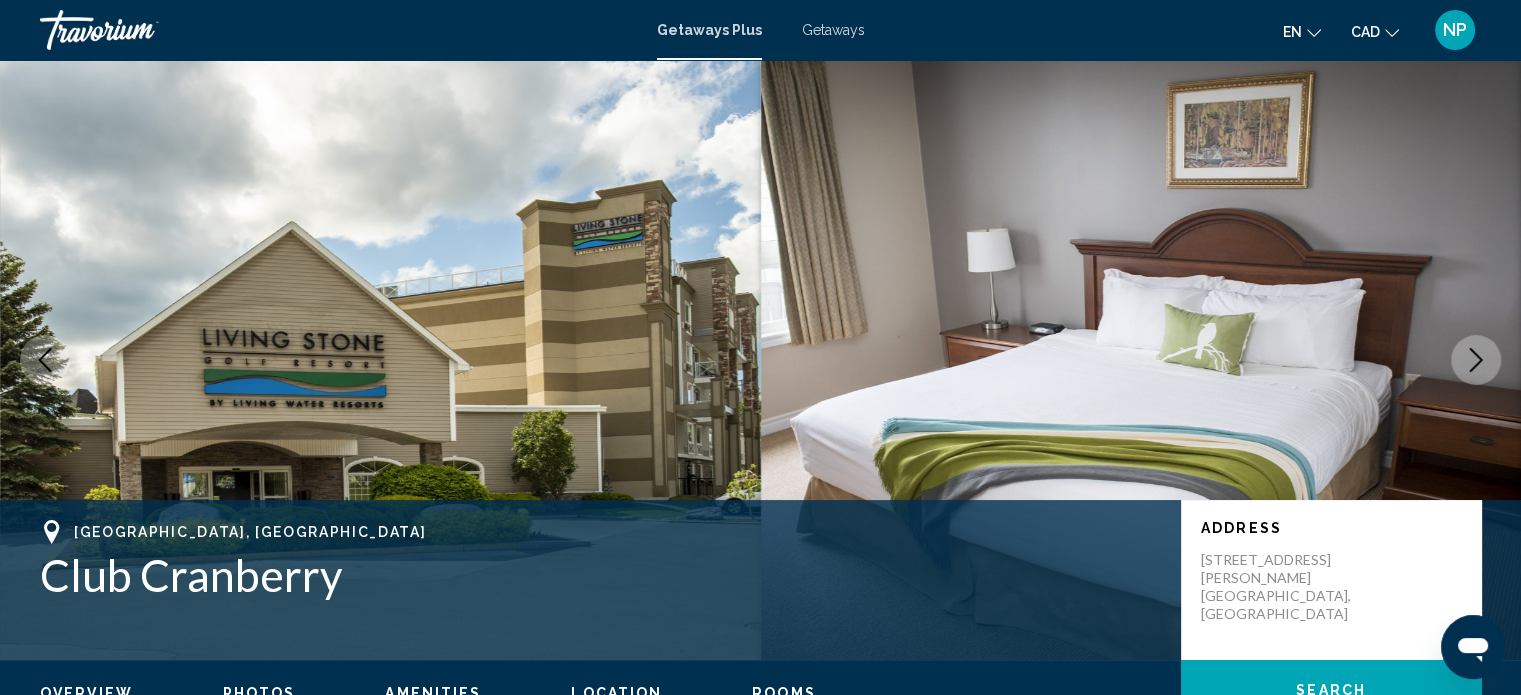 click 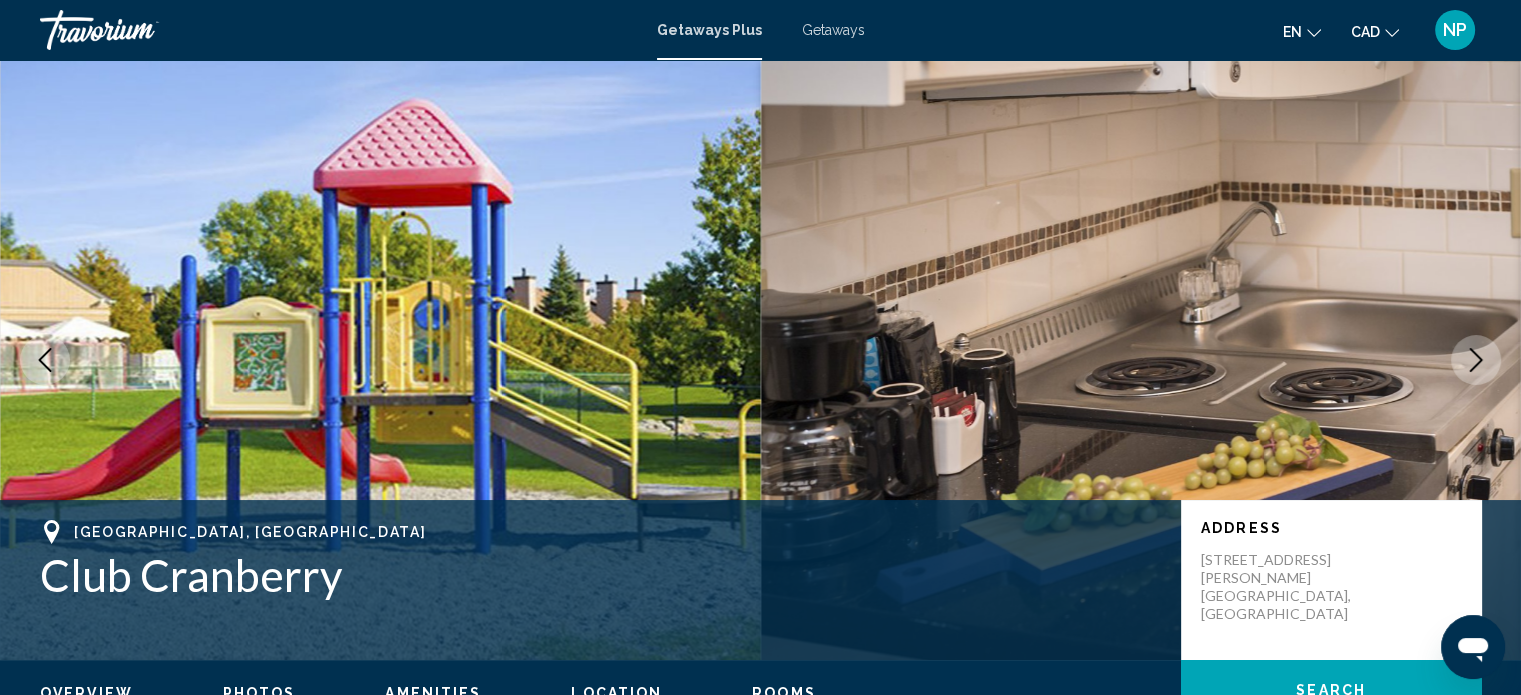 click 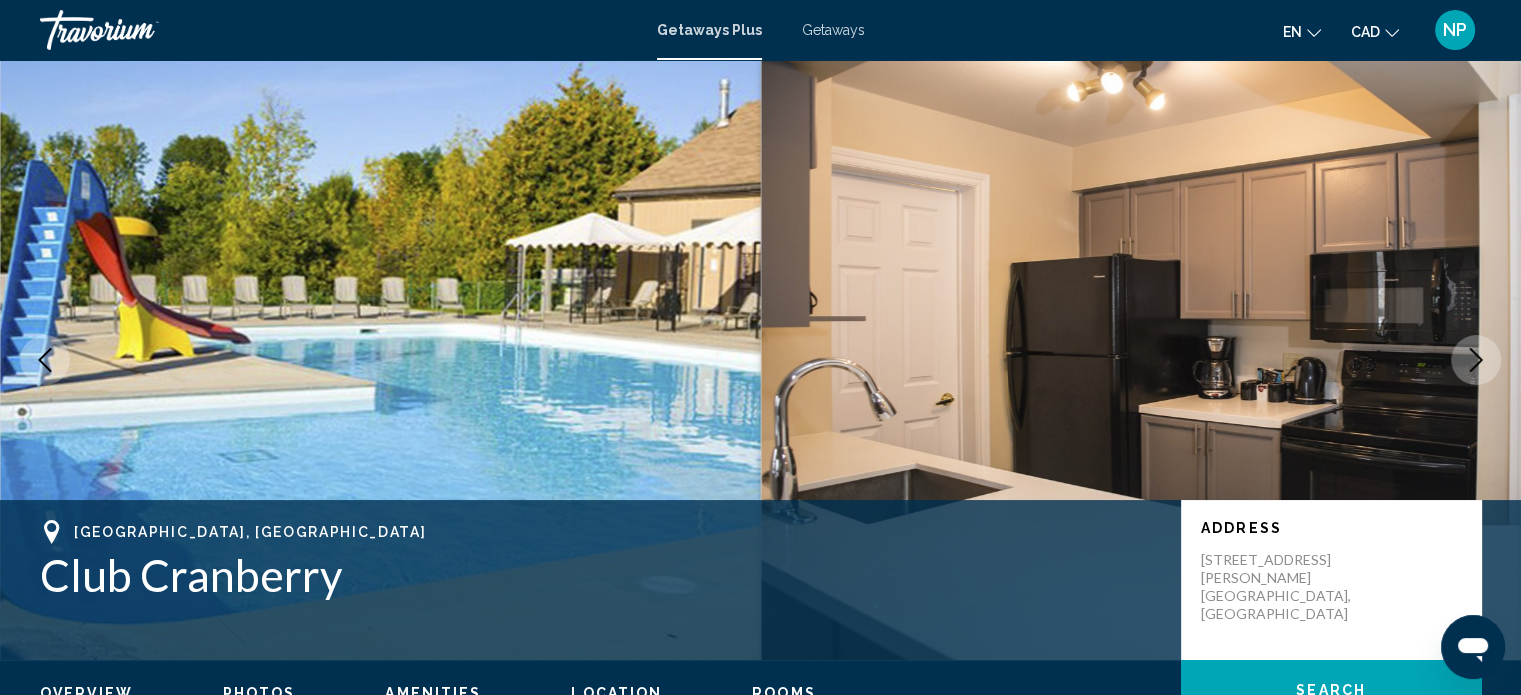 click 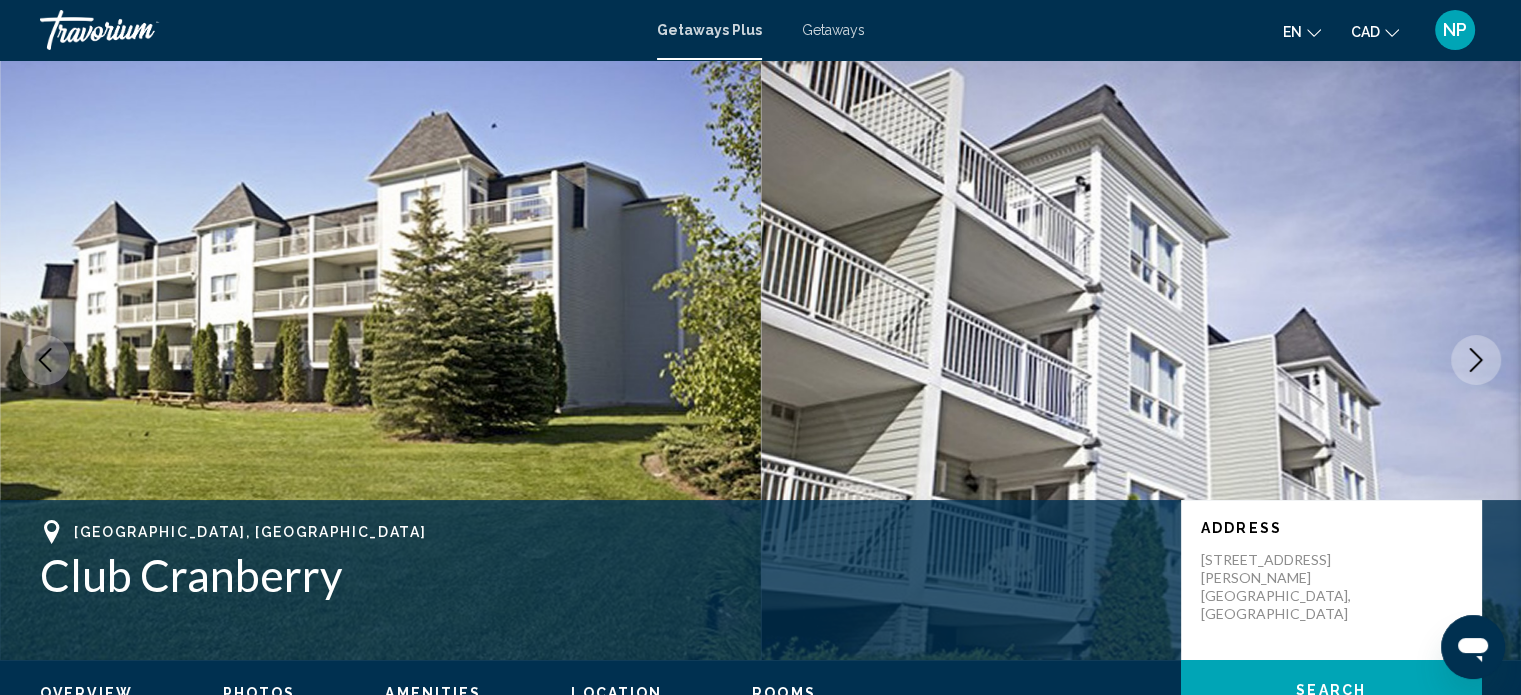 click 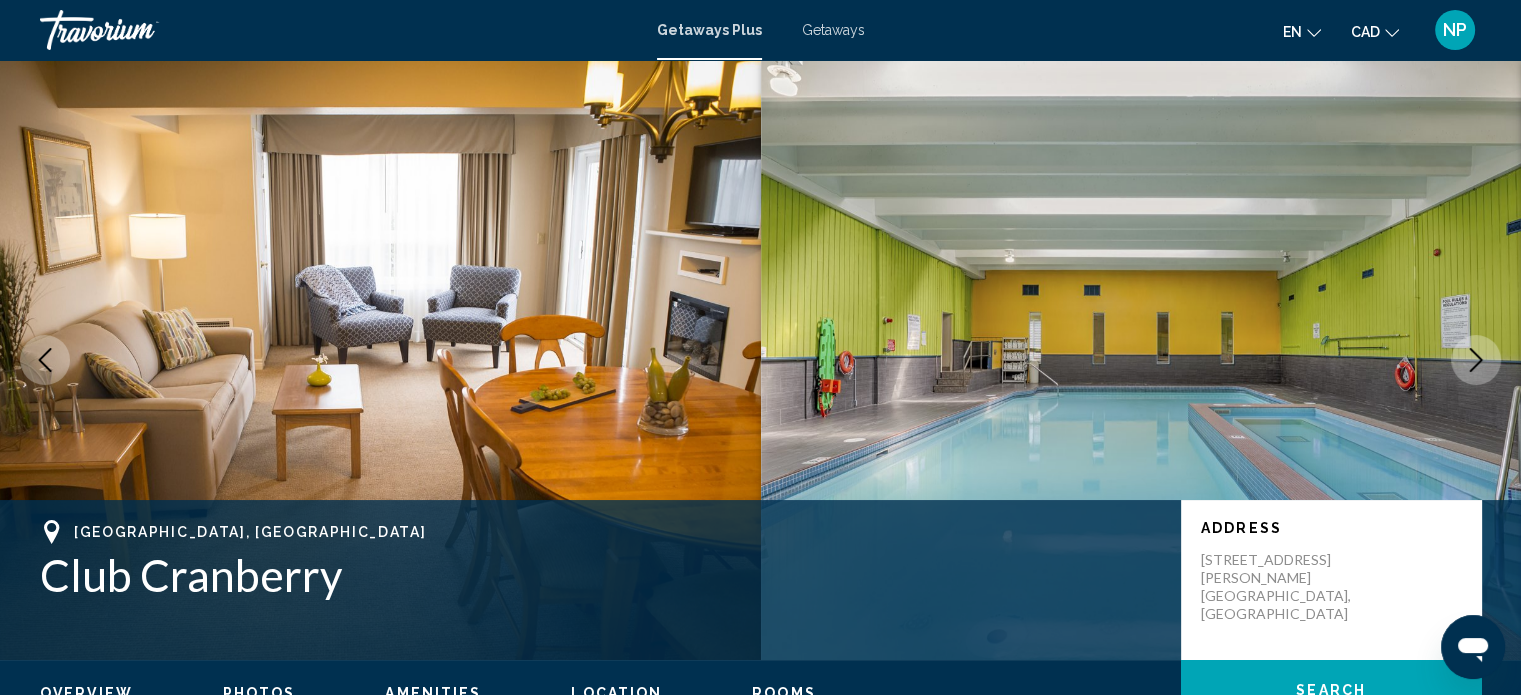 click 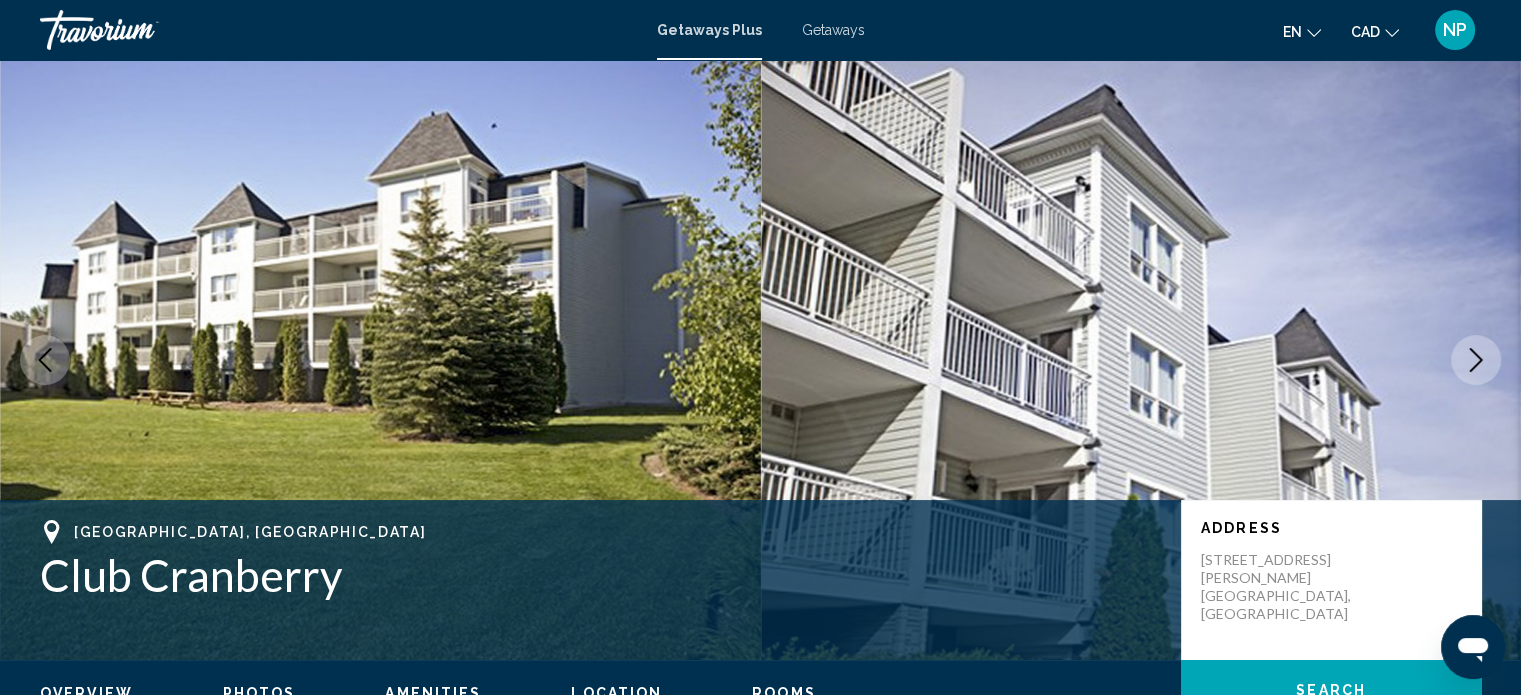 click 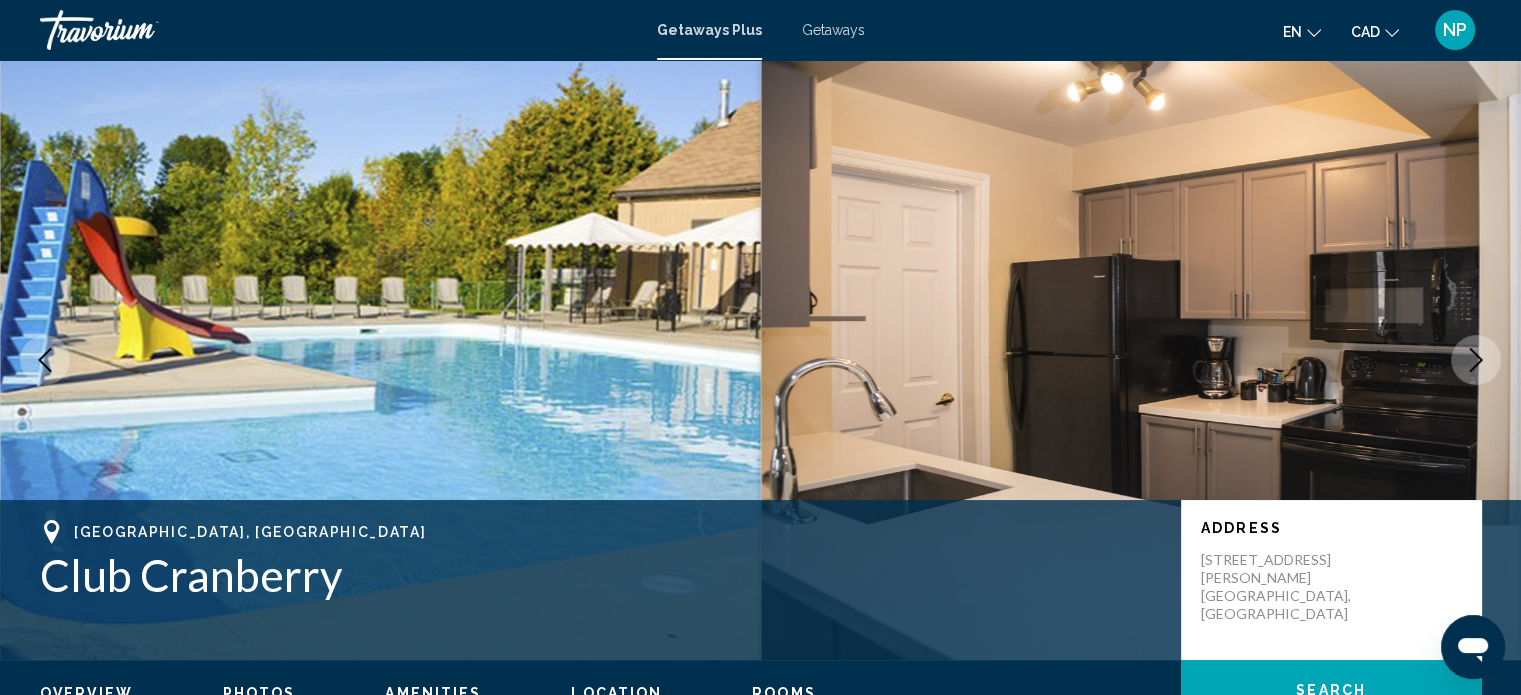 click 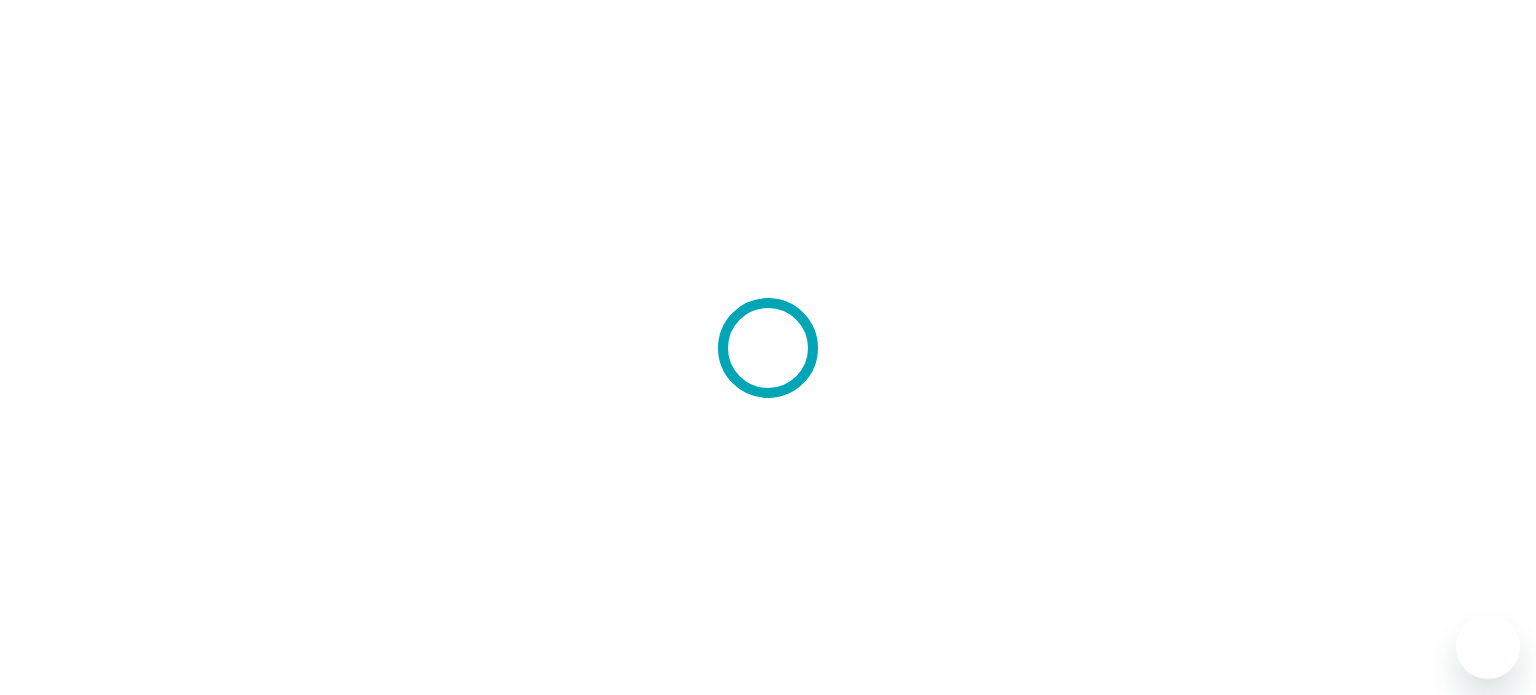 scroll, scrollTop: 0, scrollLeft: 0, axis: both 